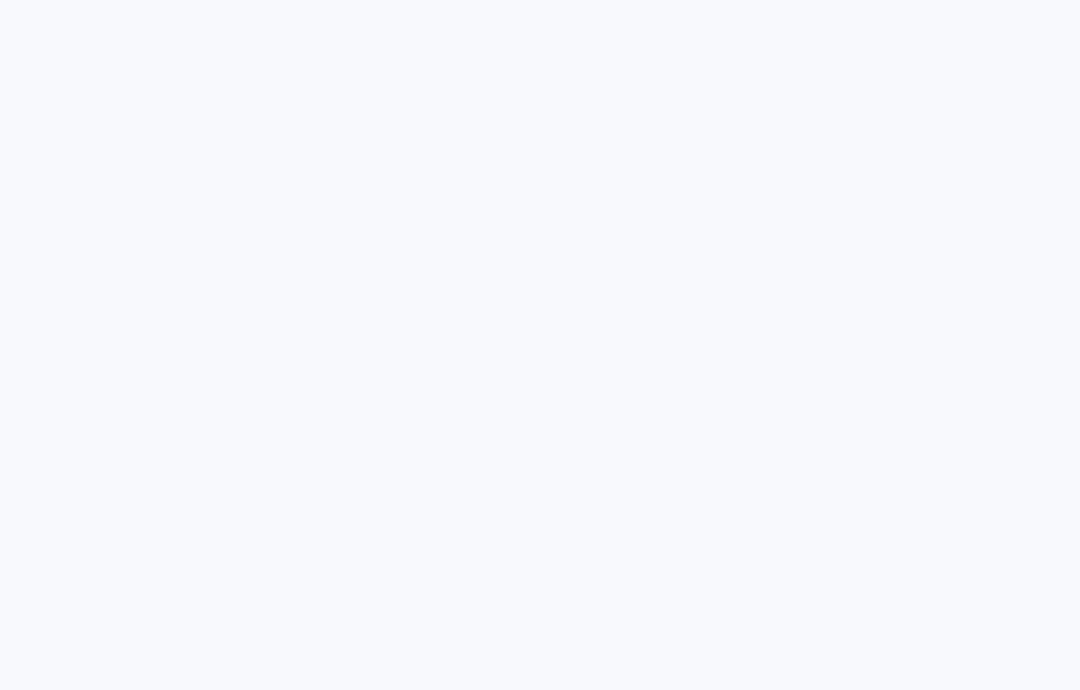 scroll, scrollTop: 0, scrollLeft: 0, axis: both 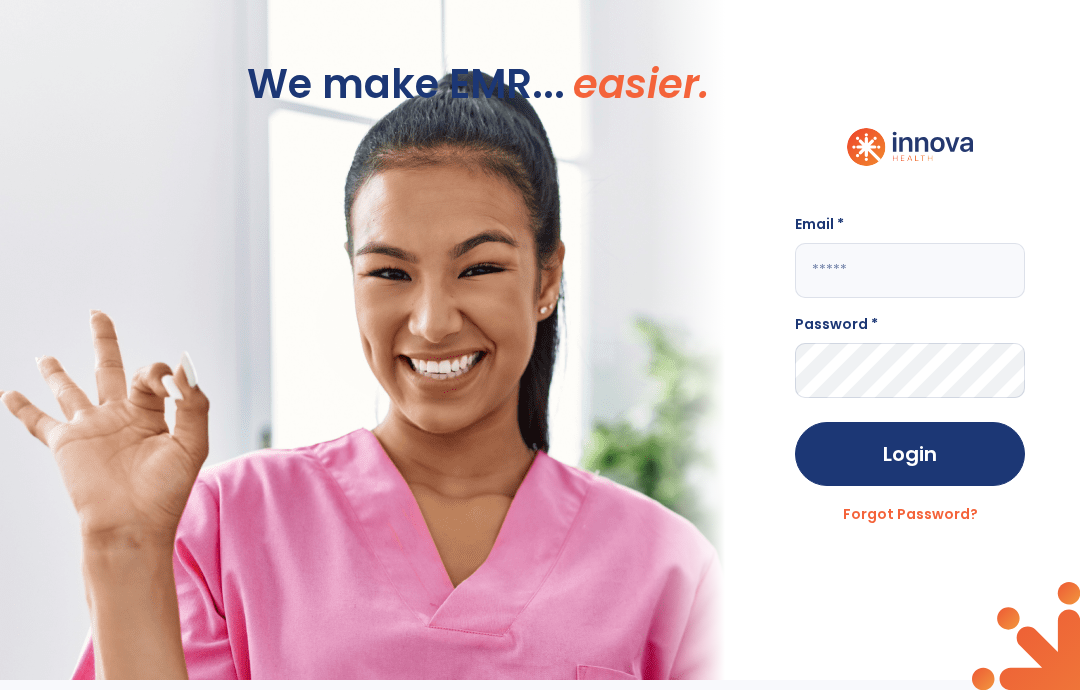 click 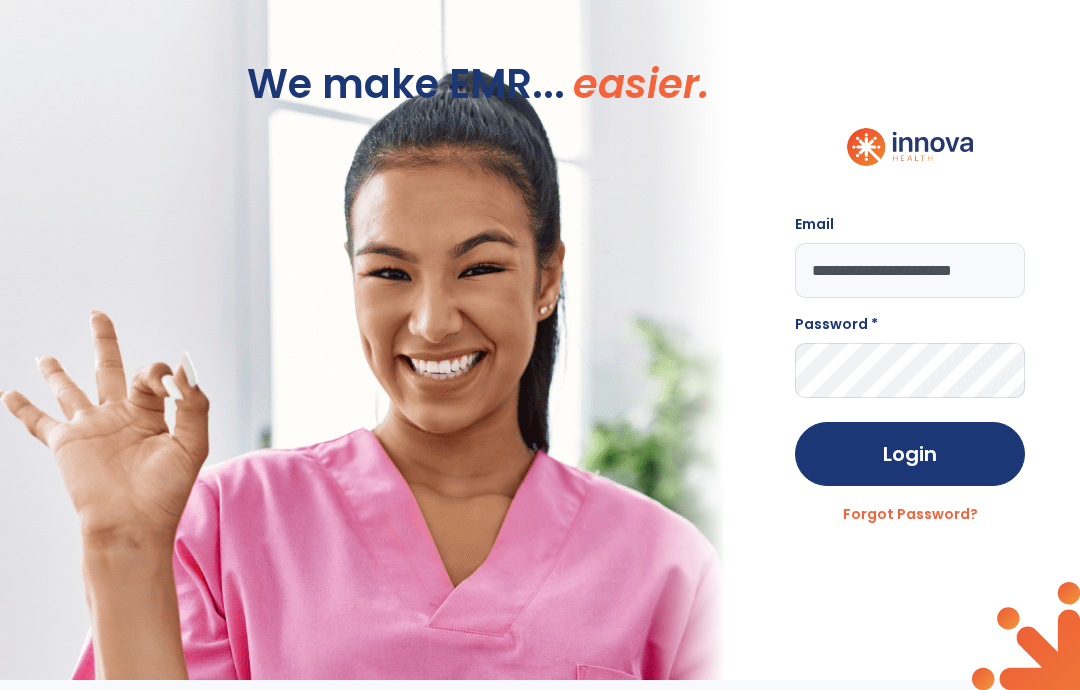 type on "**********" 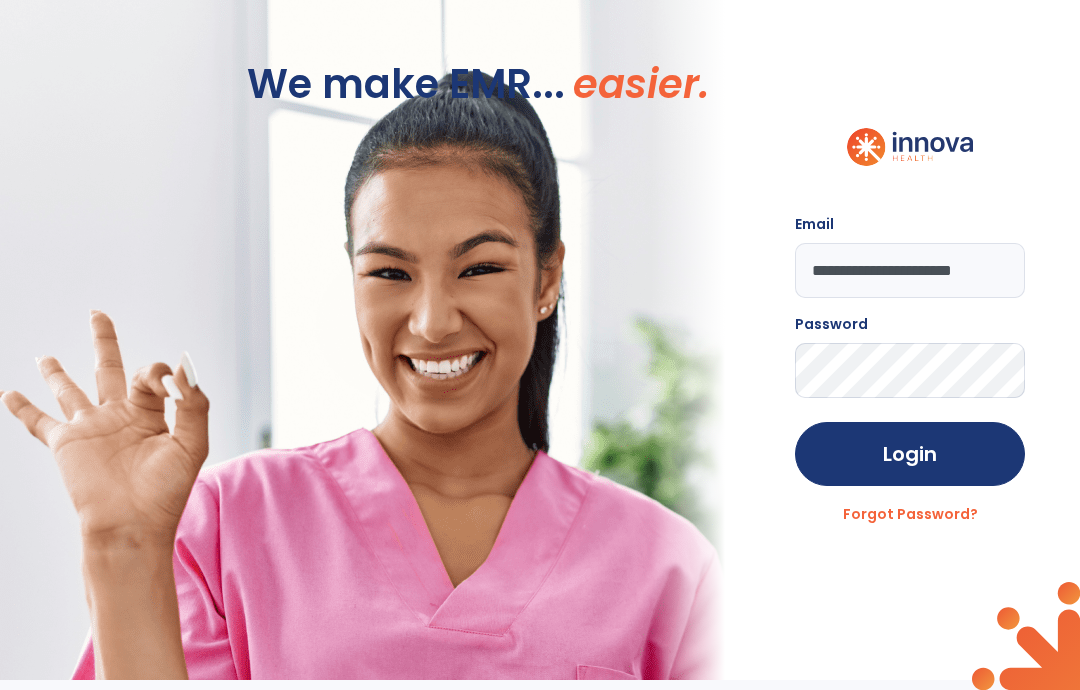 click on "Login" 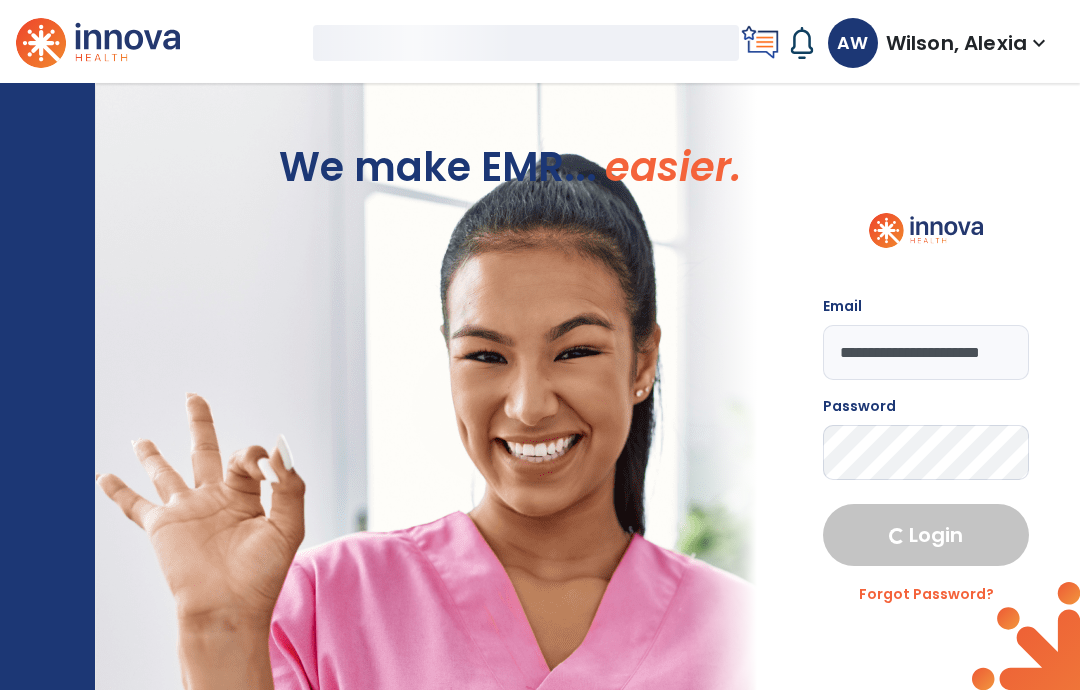 select on "****" 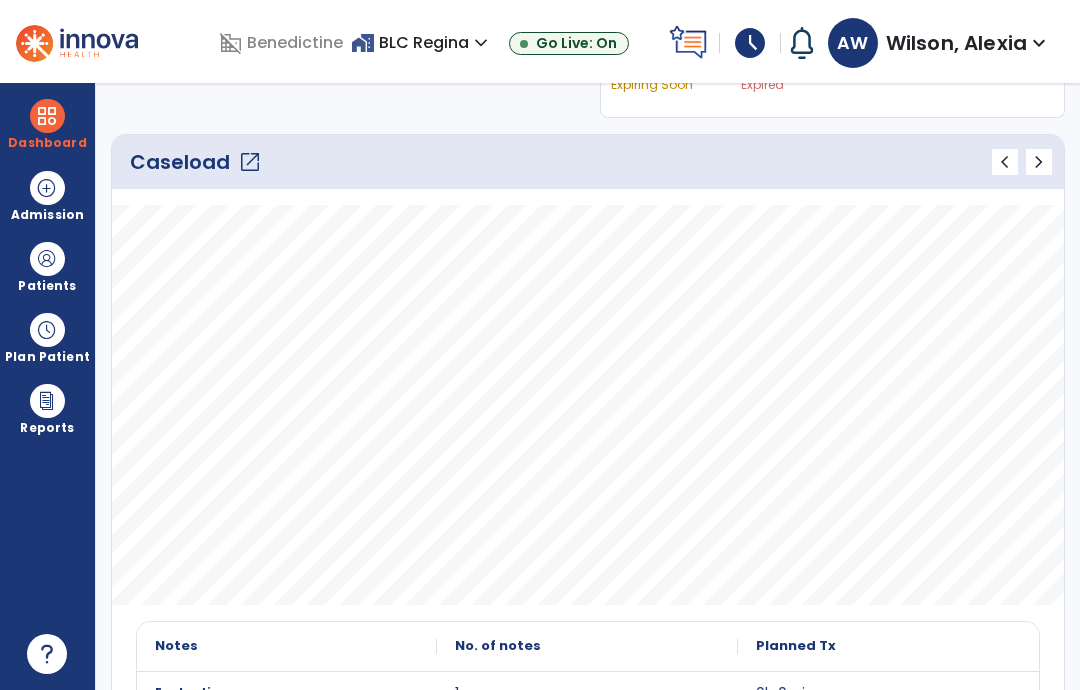 scroll, scrollTop: 316, scrollLeft: 0, axis: vertical 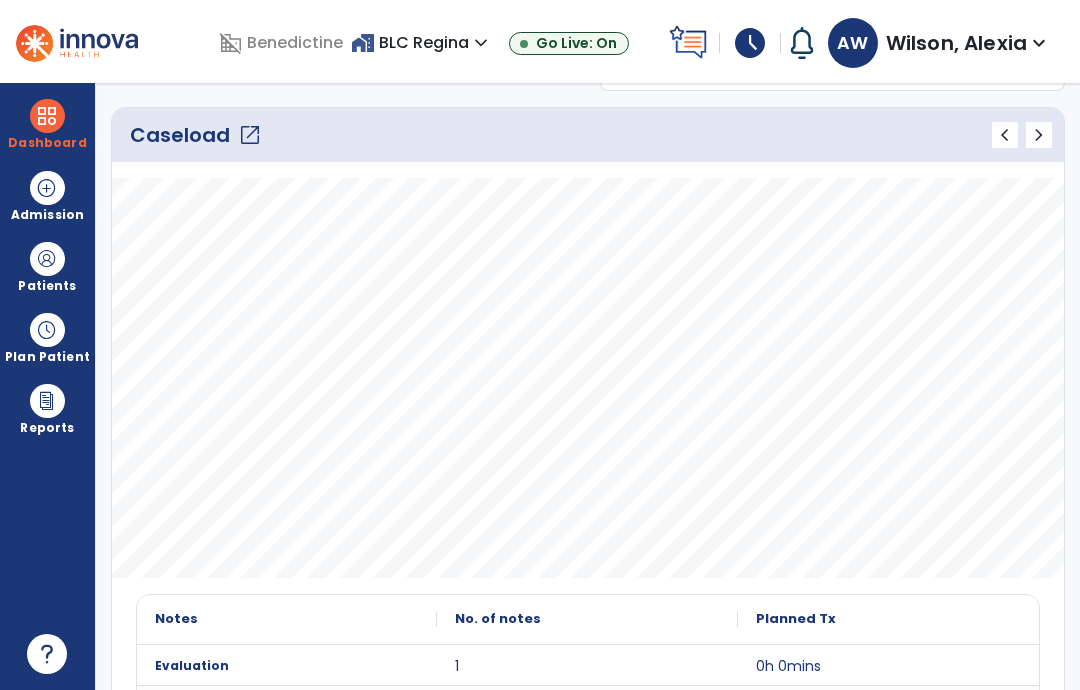 click at bounding box center [47, 259] 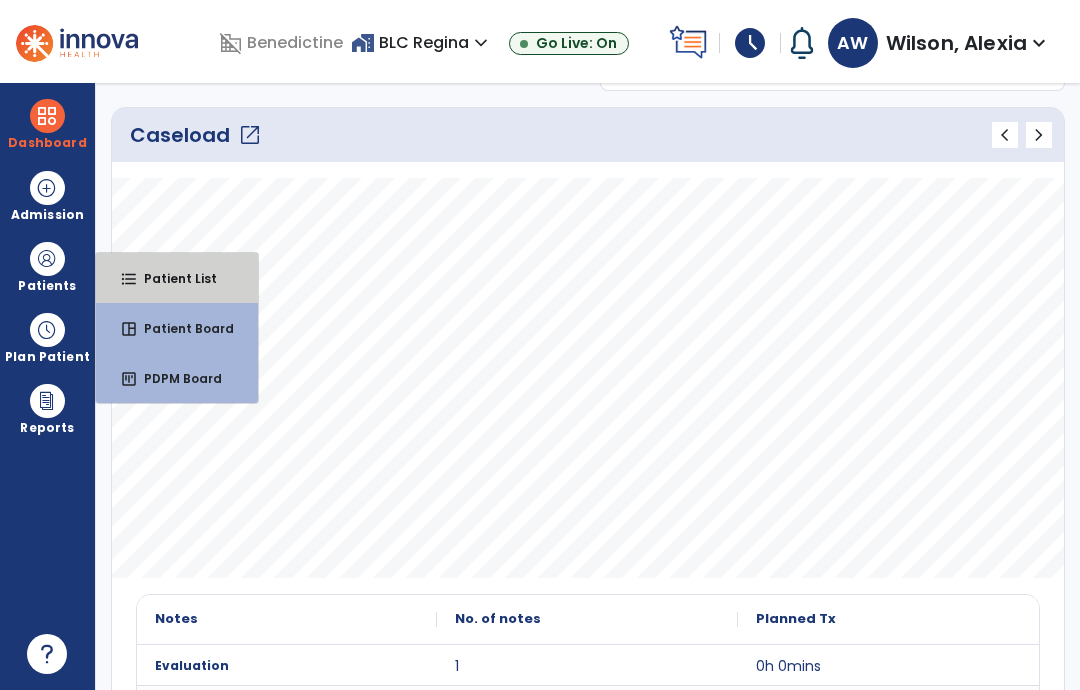 click on "format_list_bulleted  Patient List" at bounding box center (177, 278) 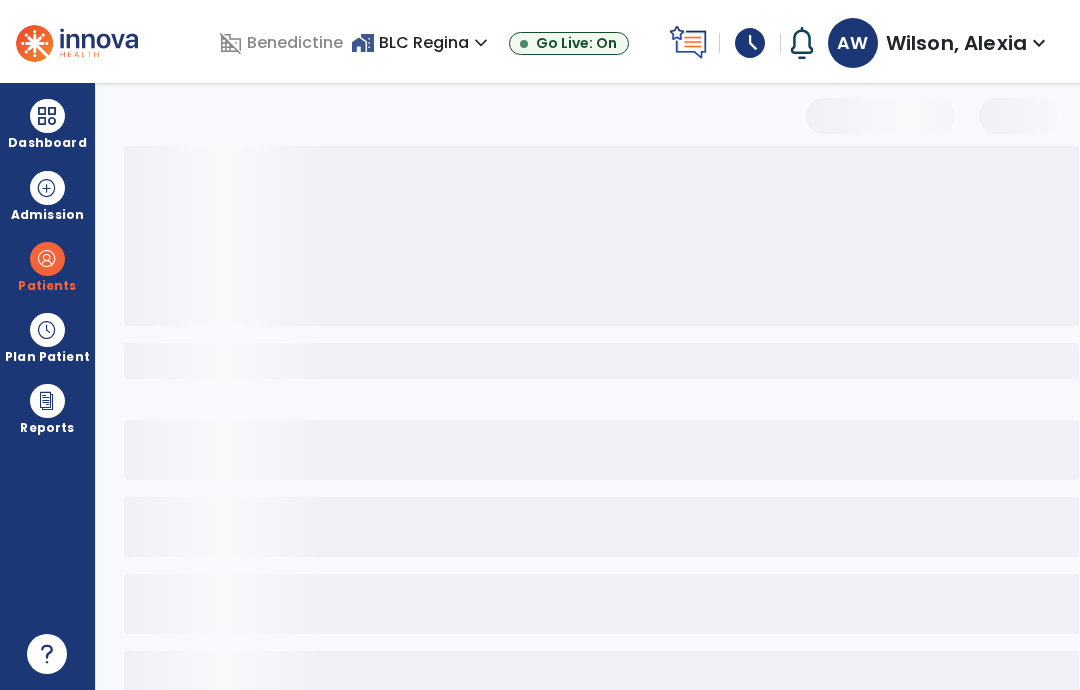scroll, scrollTop: 0, scrollLeft: 0, axis: both 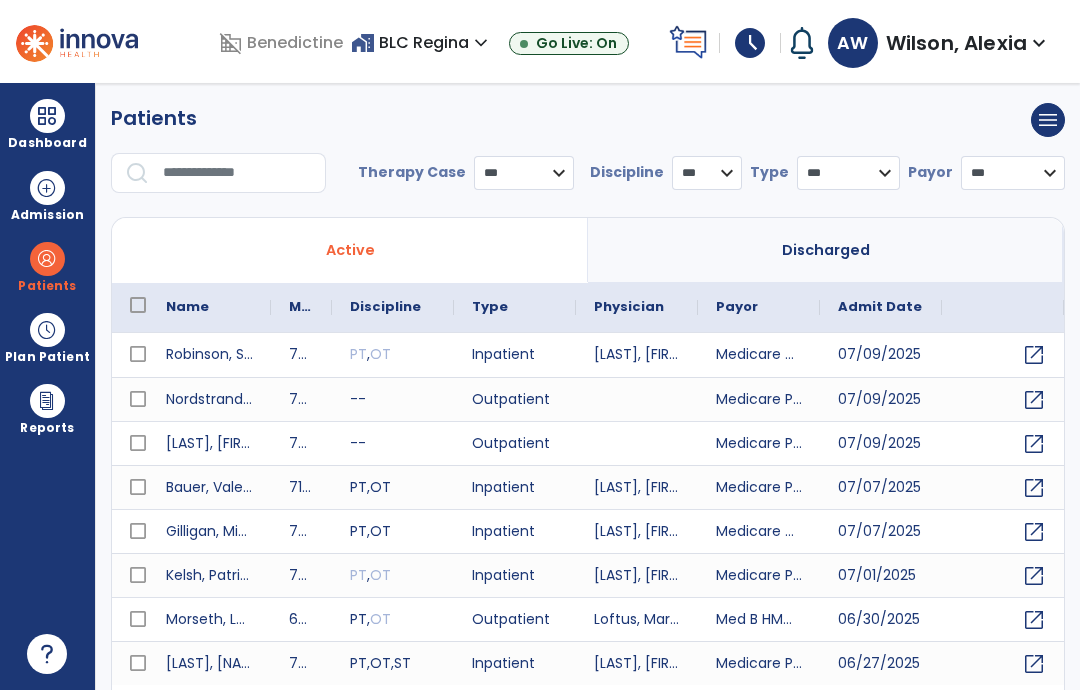 click at bounding box center [237, 173] 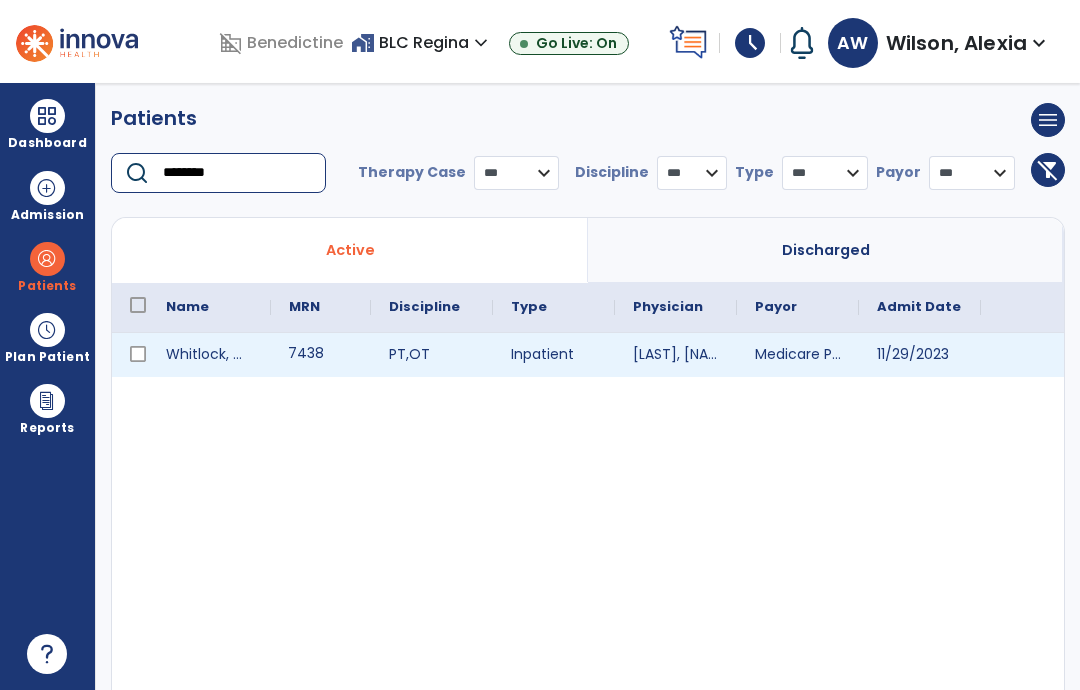 type on "********" 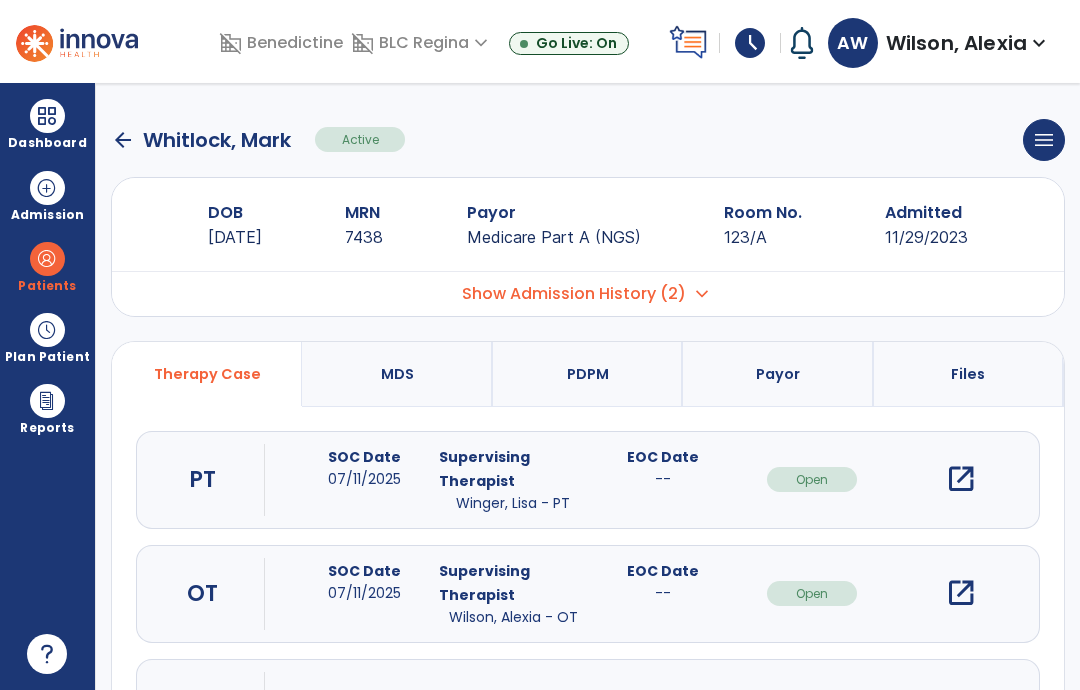 click on "schedule" at bounding box center (750, 43) 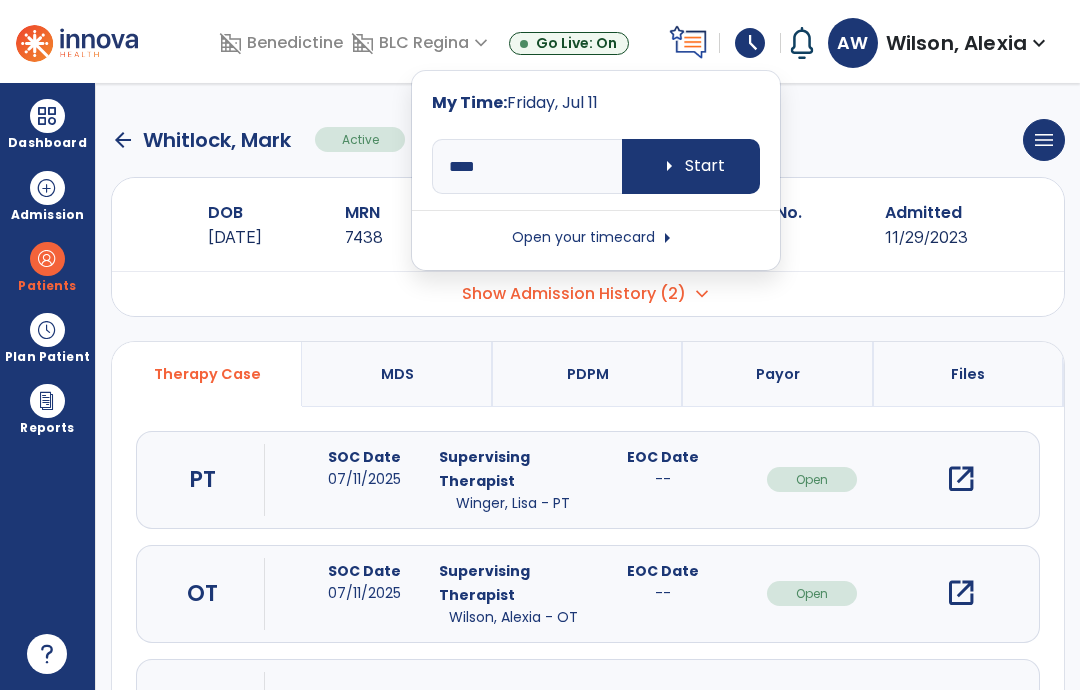 click on "arrow_right  Start" at bounding box center (691, 166) 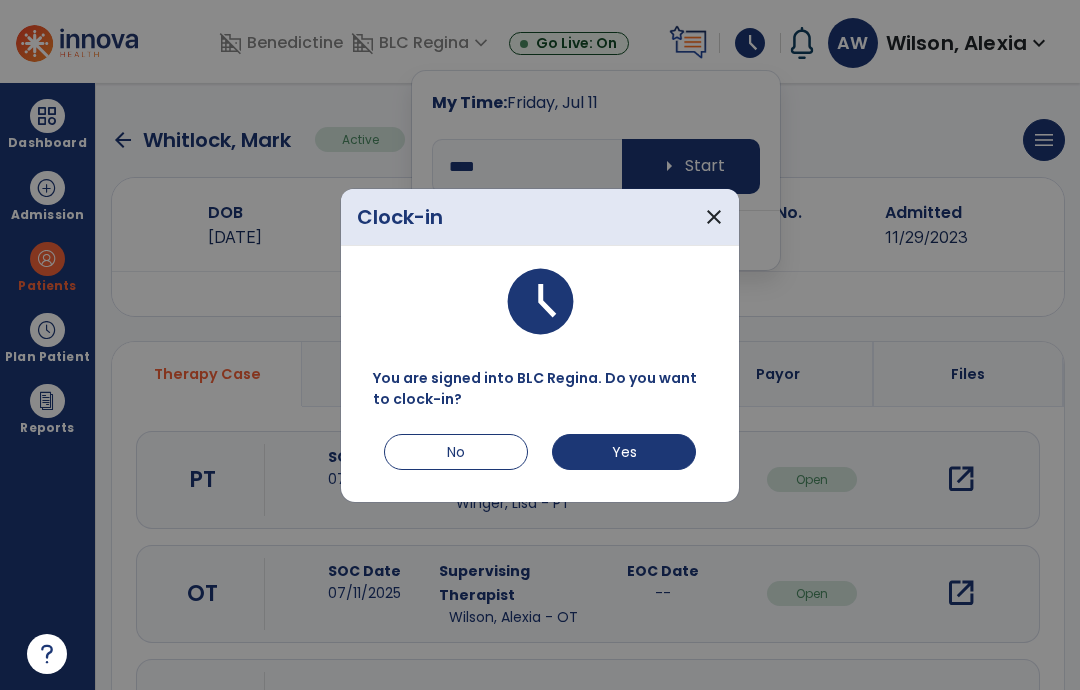 click on "Yes" at bounding box center (624, 452) 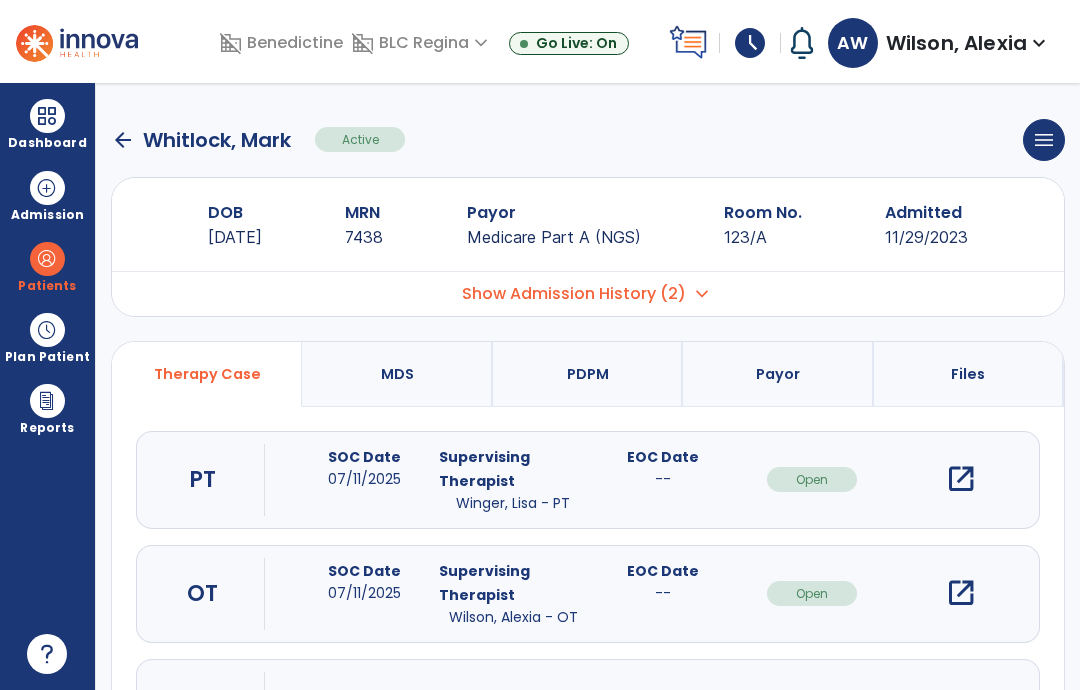 click on "open_in_new" at bounding box center [961, 593] 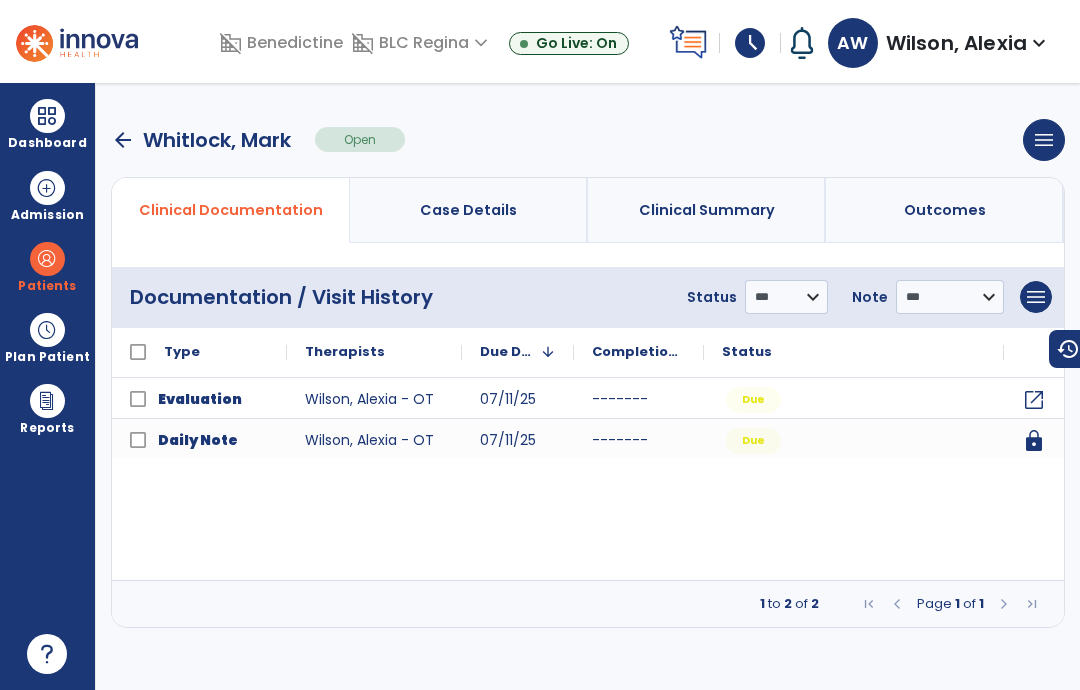 click on "arrow_back" at bounding box center (123, 140) 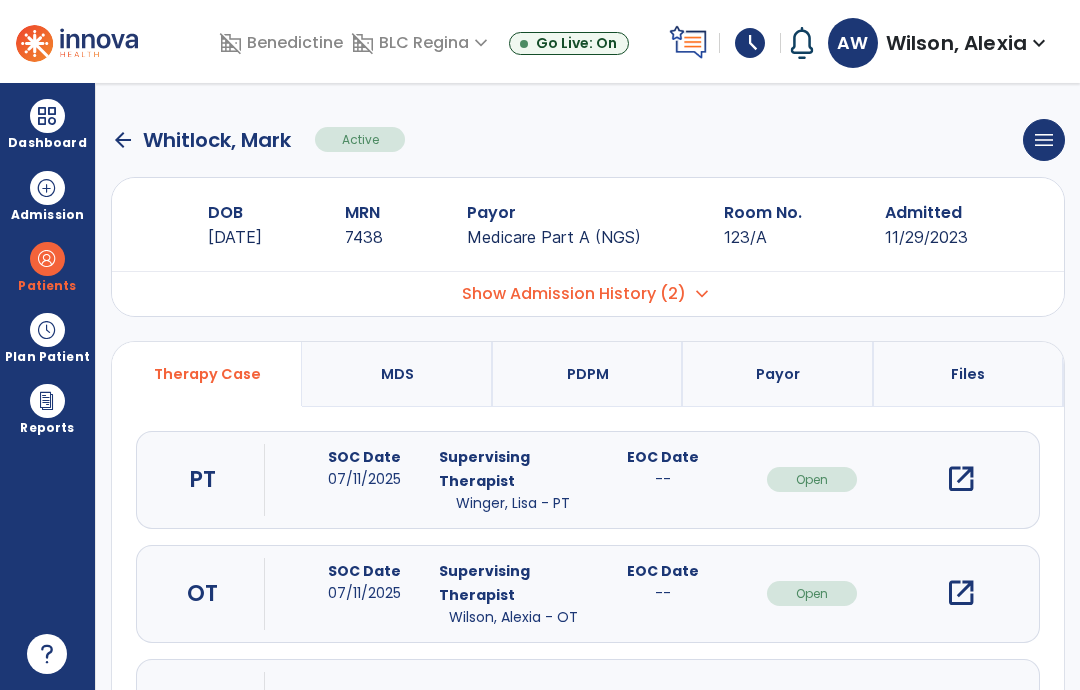 click on "open_in_new" at bounding box center (961, 479) 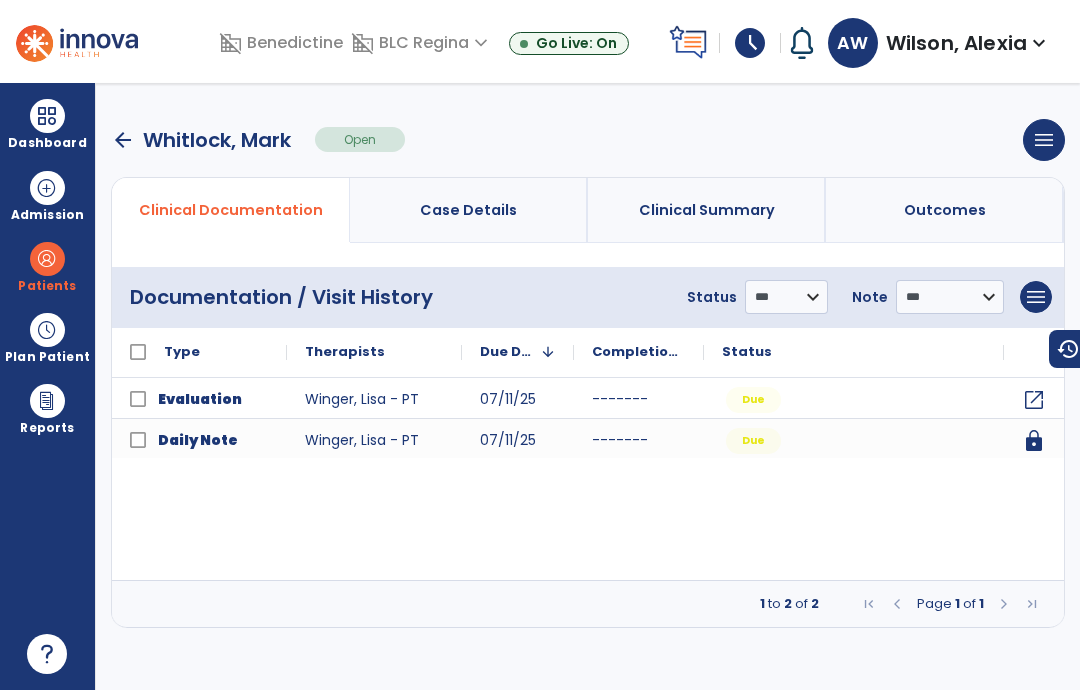 click on "arrow_back   Whitlock, Mark  Open  menu   Edit Therapy Case   Delete Therapy Case   Close Therapy Case" at bounding box center (588, 140) 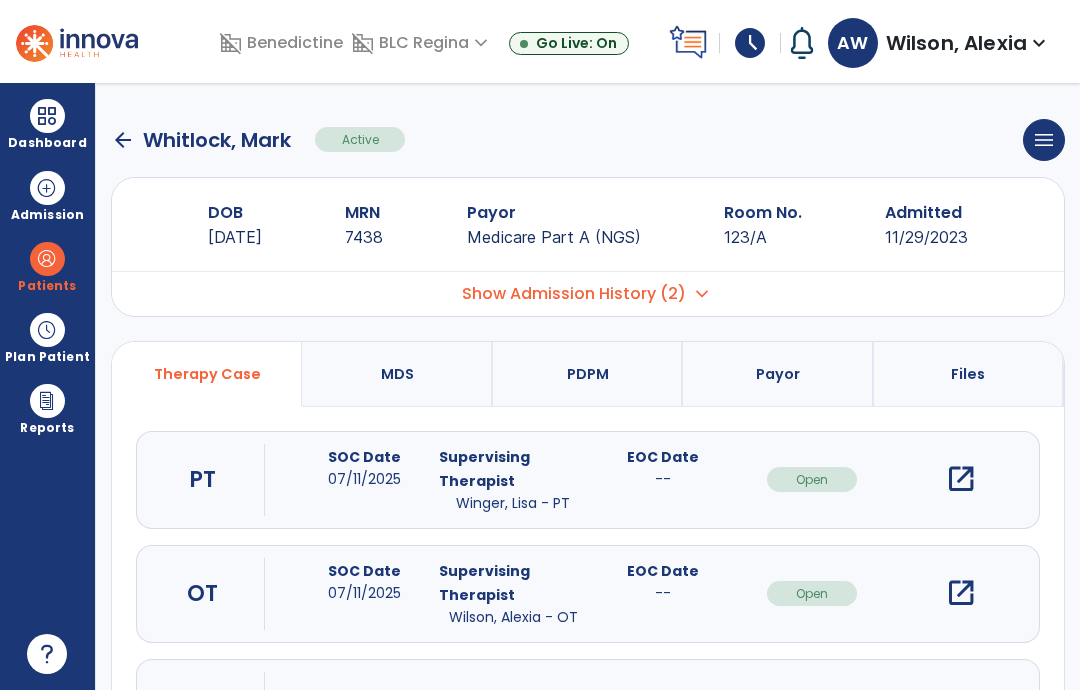 click on "open_in_new" at bounding box center (961, 593) 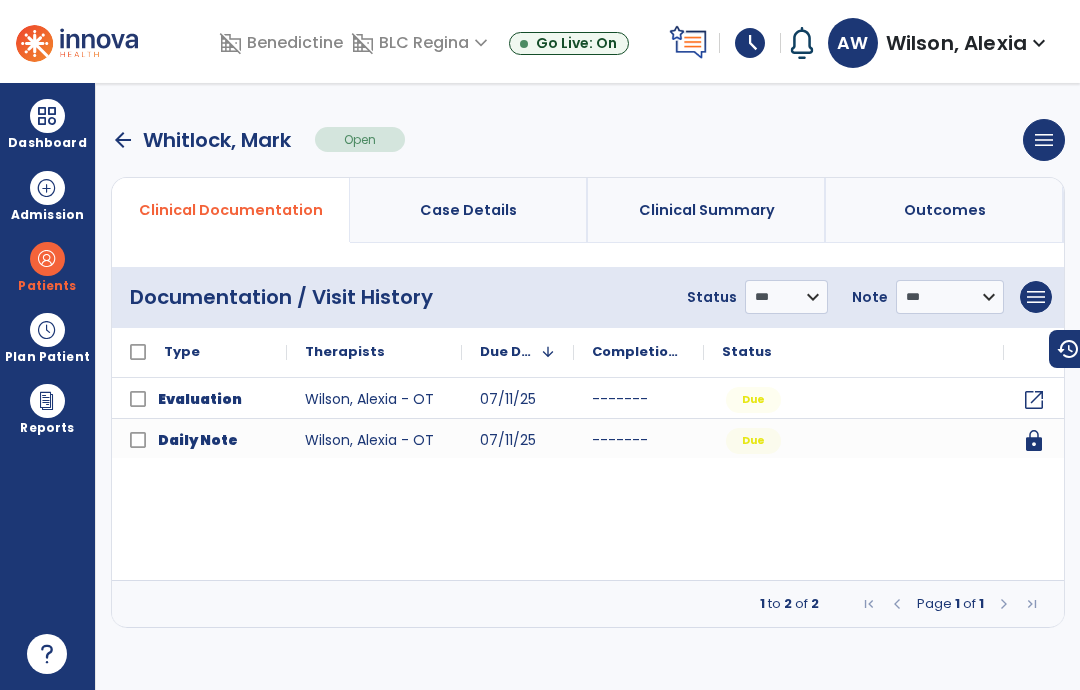 click on "**********" at bounding box center (588, 386) 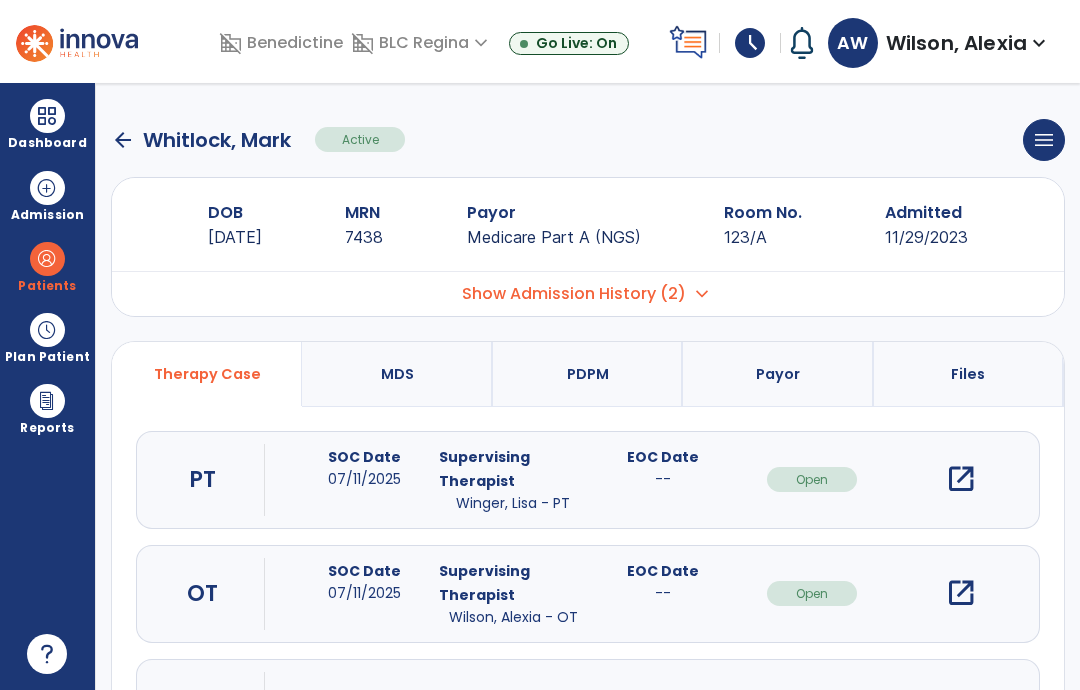 click on "Show Admission History (2)" at bounding box center [574, 294] 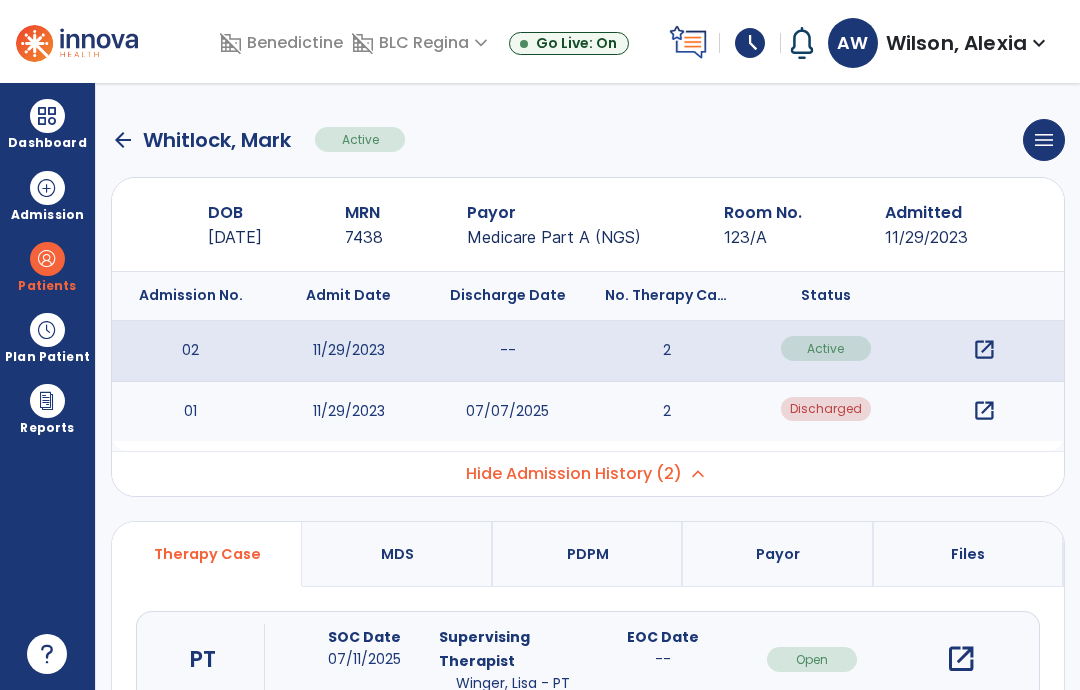 click on "arrow_back" 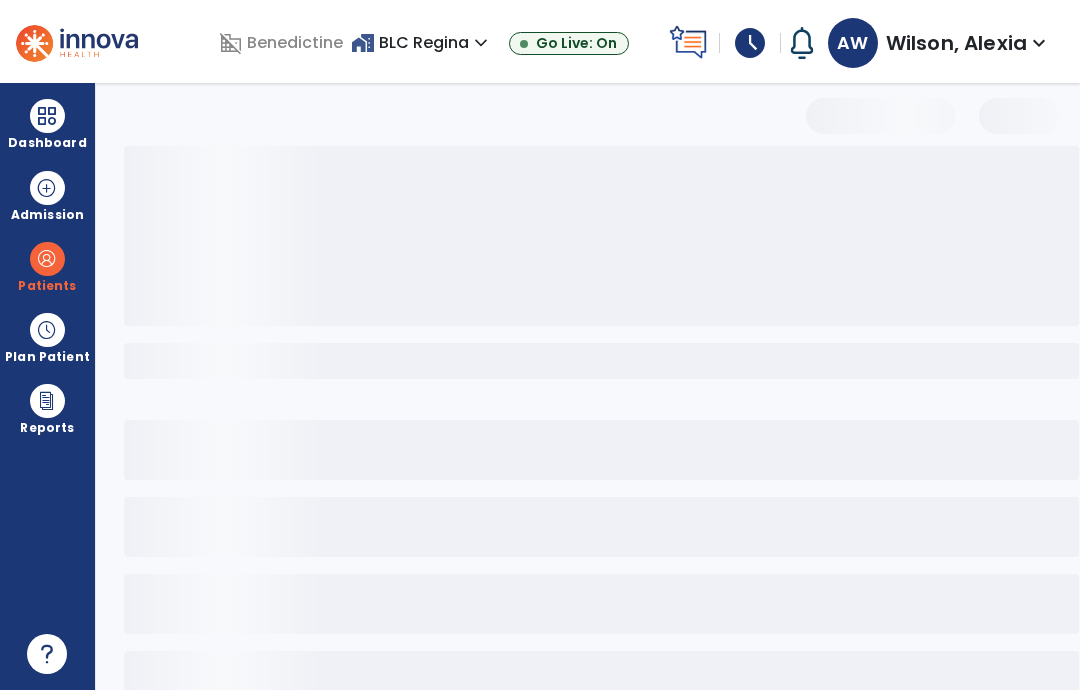 select on "***" 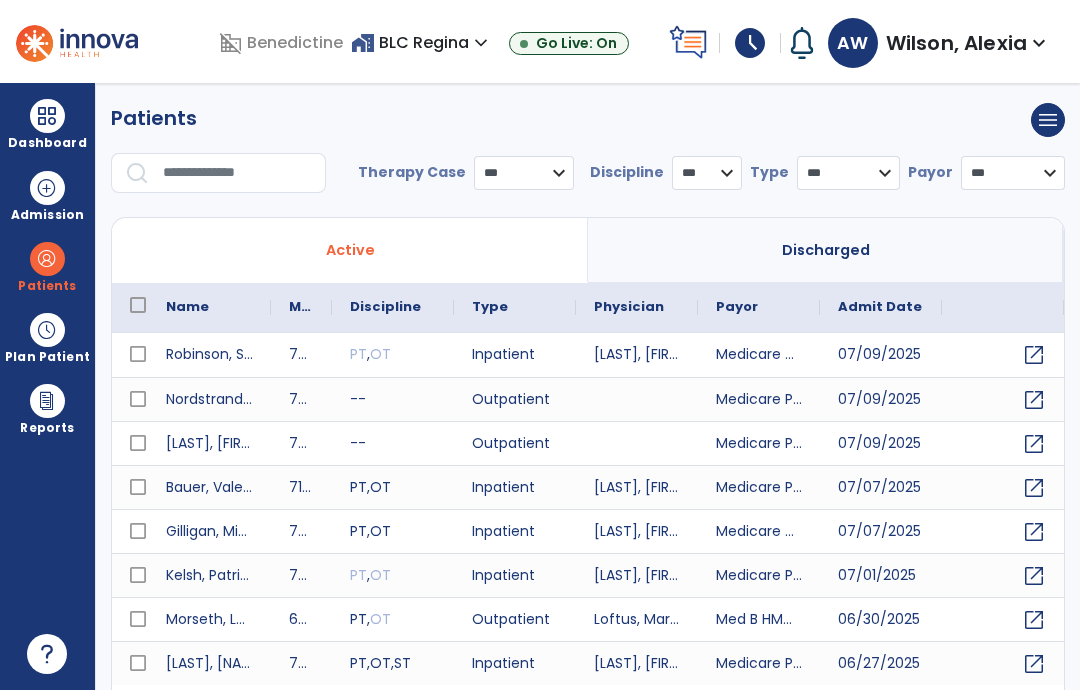 click at bounding box center [237, 173] 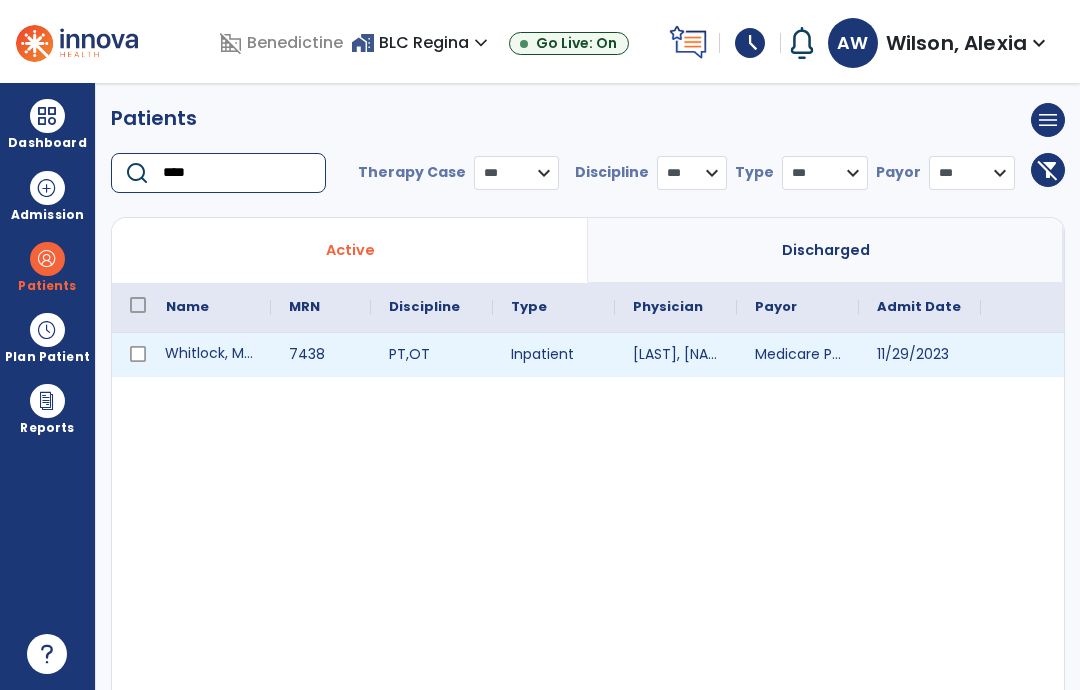type on "****" 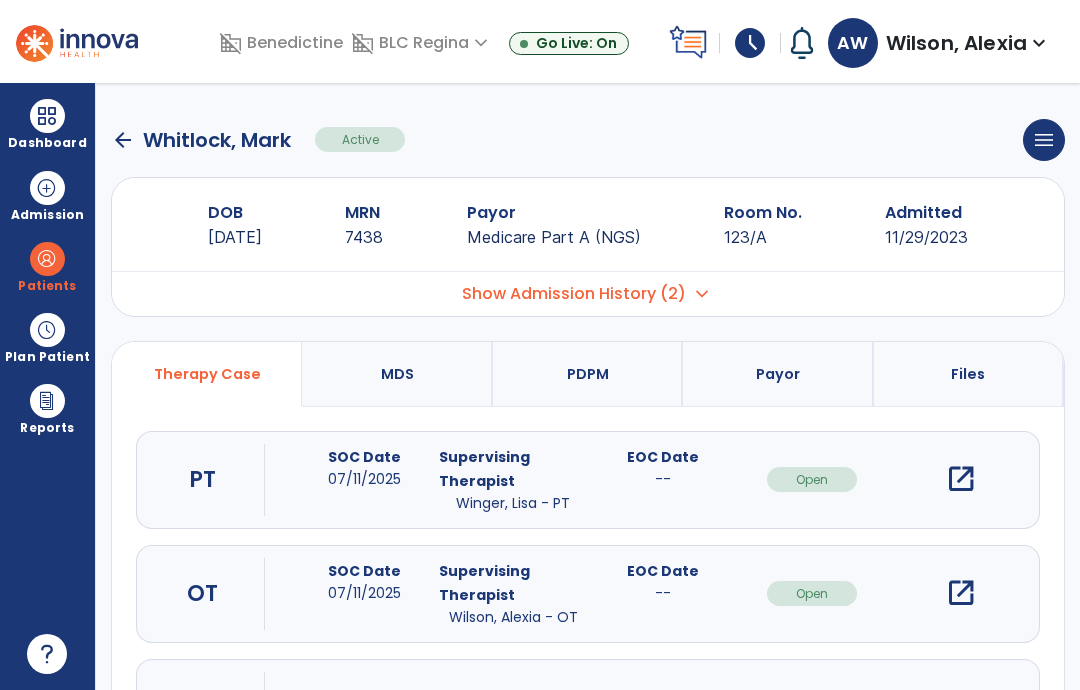 click on "open_in_new" at bounding box center [961, 593] 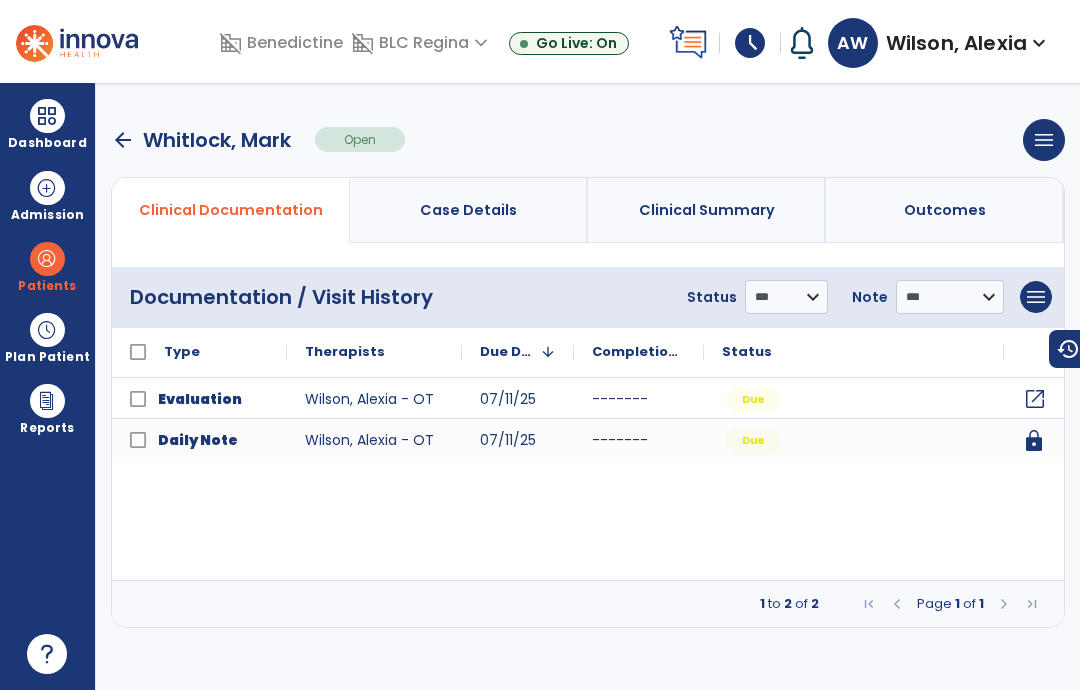 click on "open_in_new" 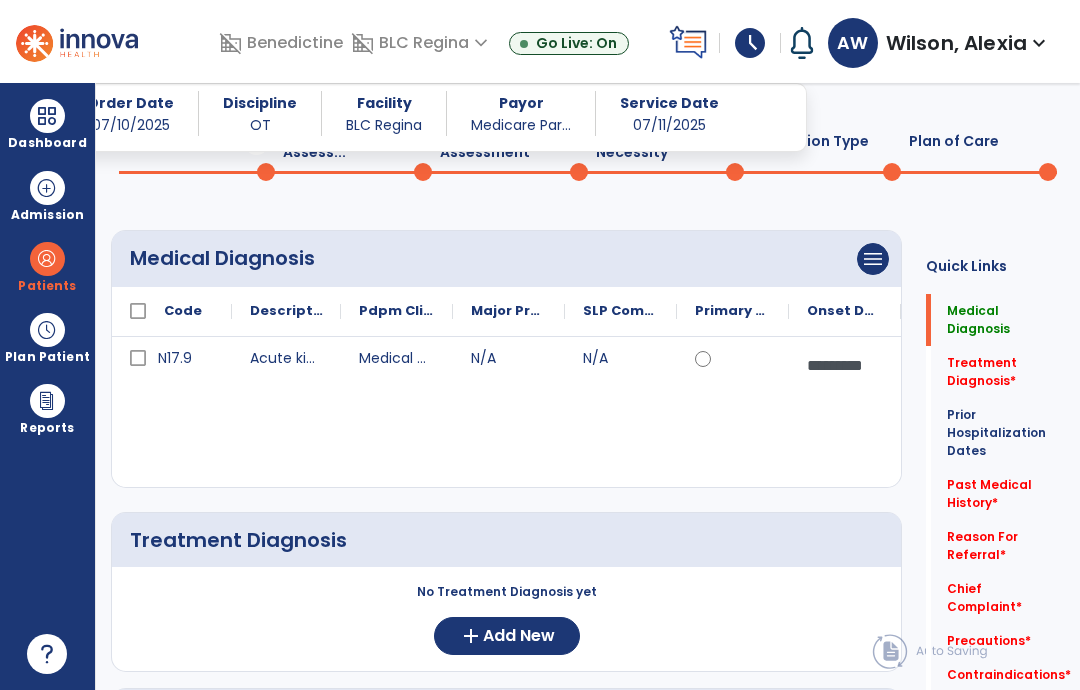 scroll, scrollTop: 119, scrollLeft: 0, axis: vertical 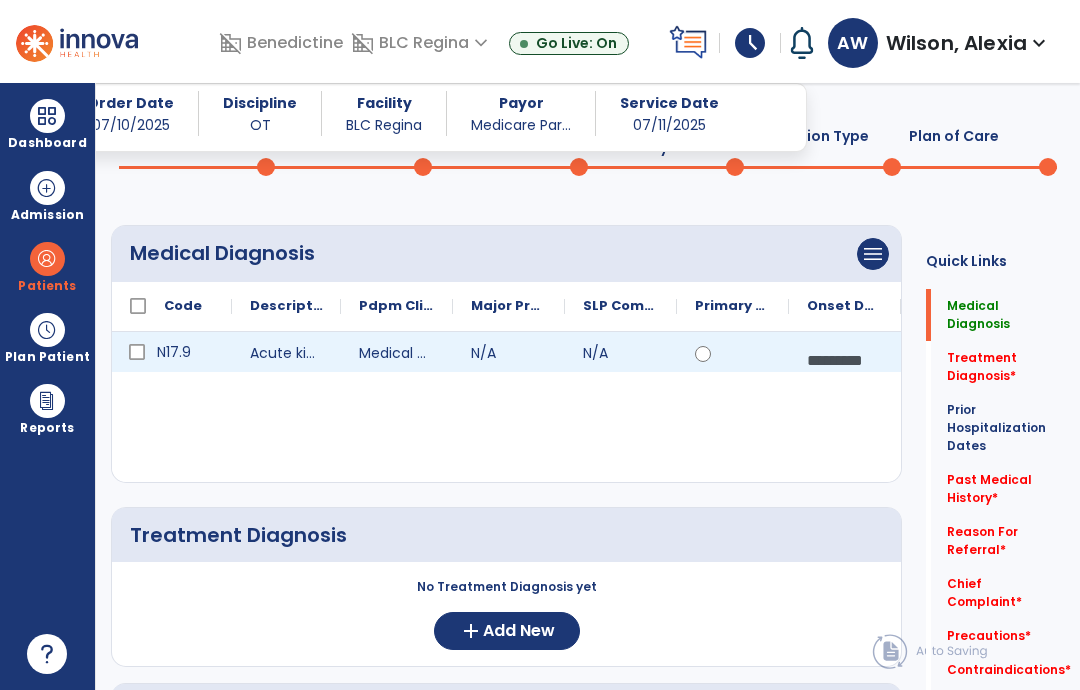click 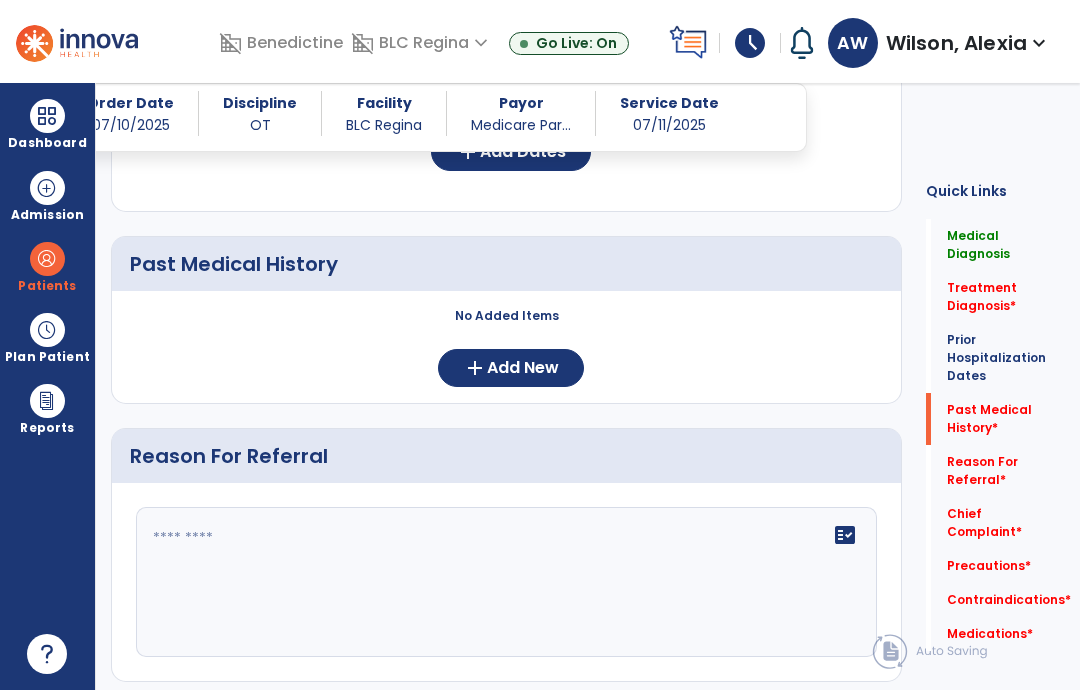 scroll, scrollTop: 811, scrollLeft: 0, axis: vertical 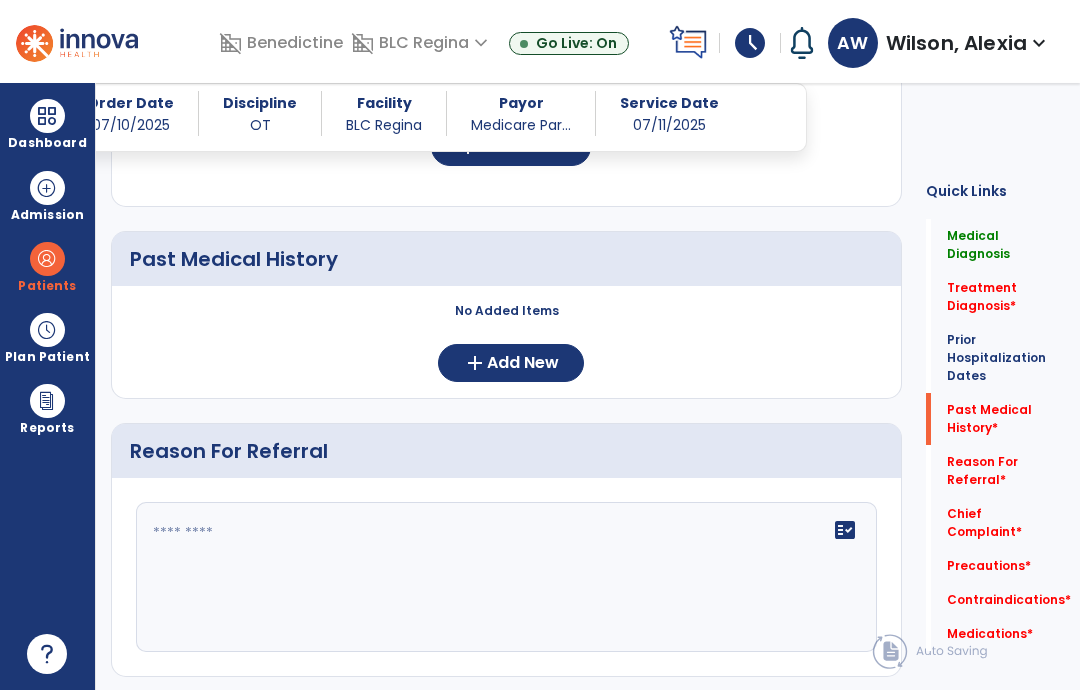 click on "add  Add New" 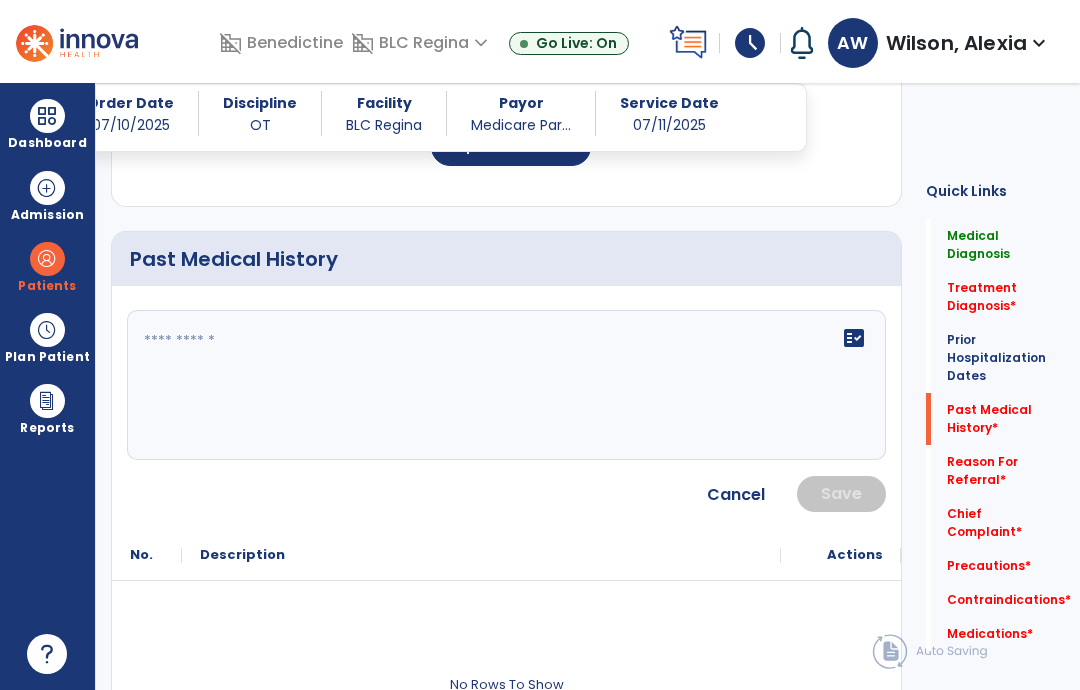 click on "fact_check" 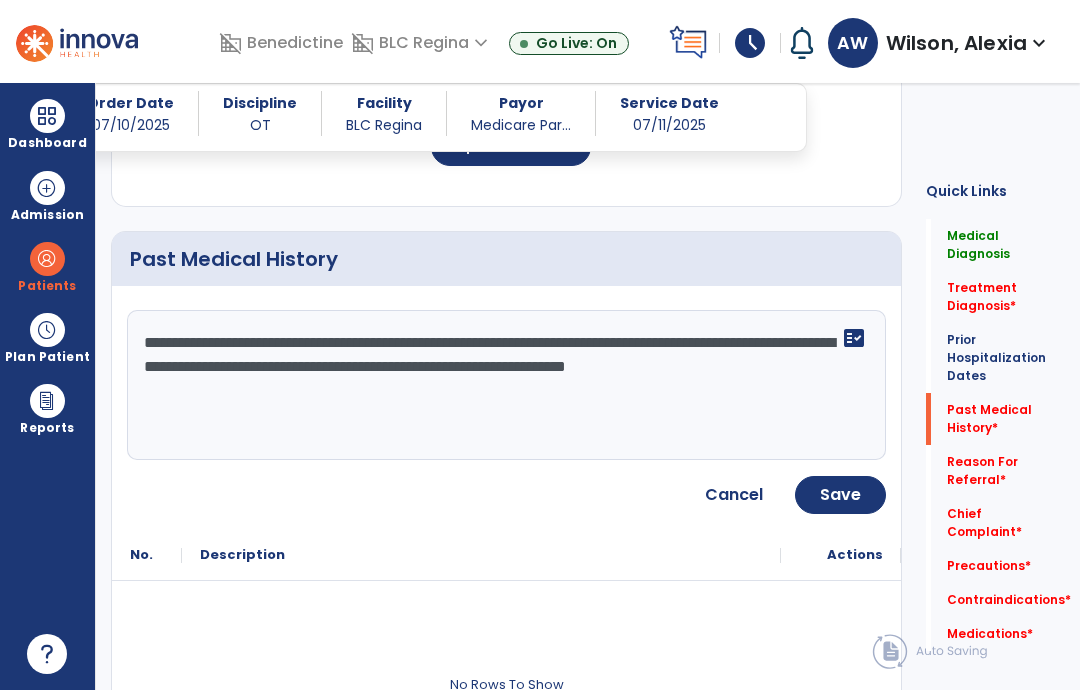 type on "**********" 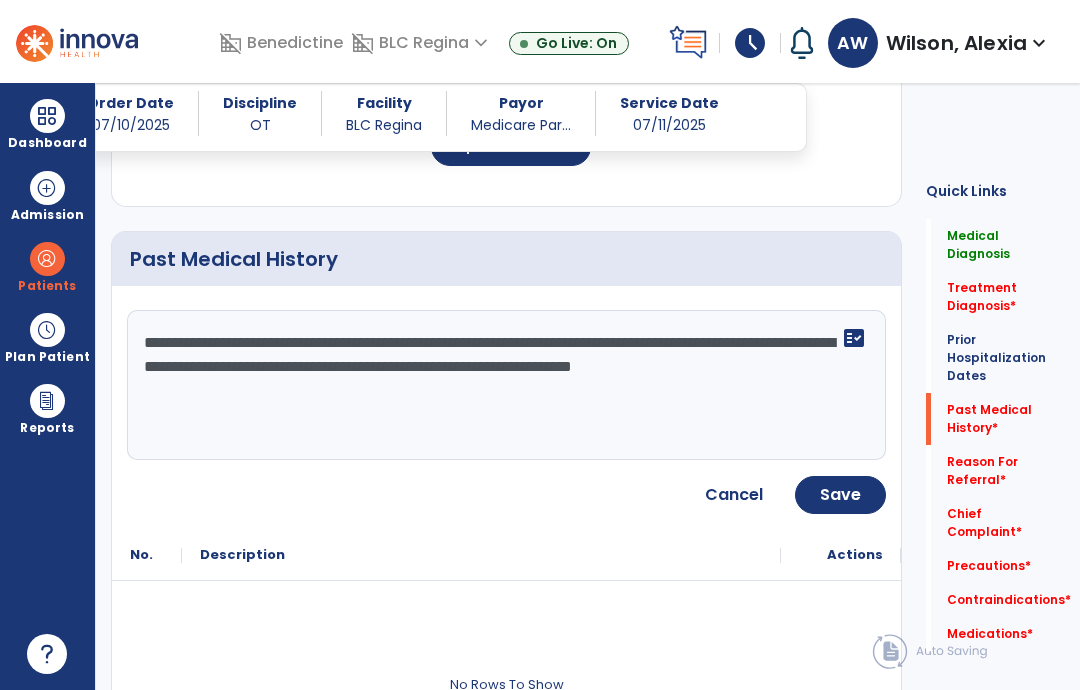 click on "Save" 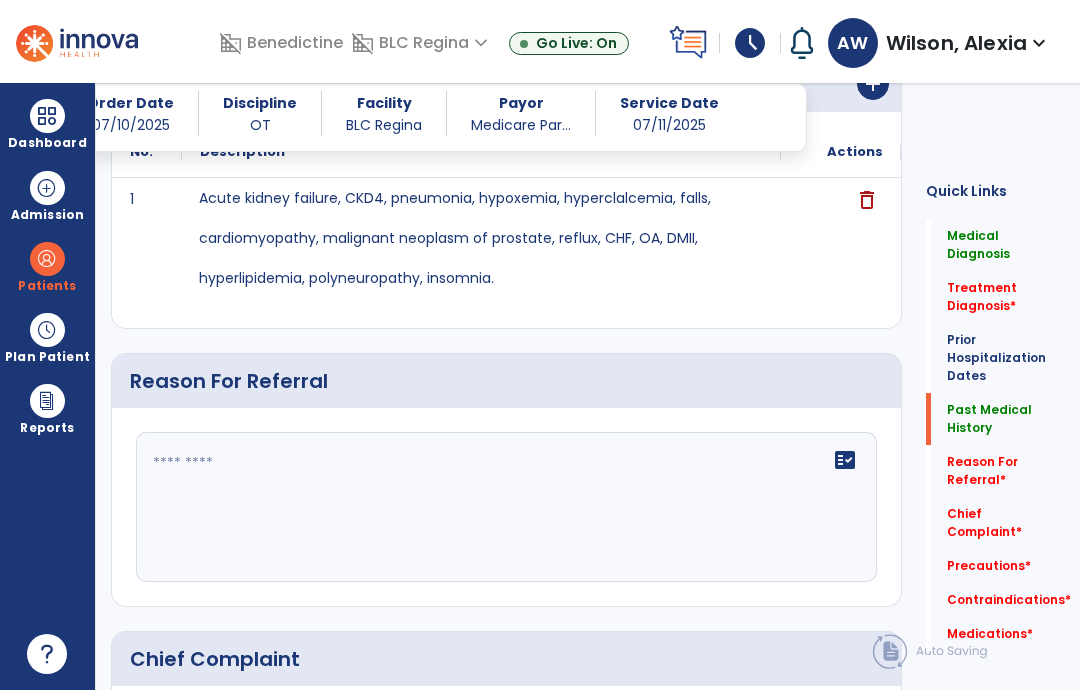 scroll, scrollTop: 988, scrollLeft: 0, axis: vertical 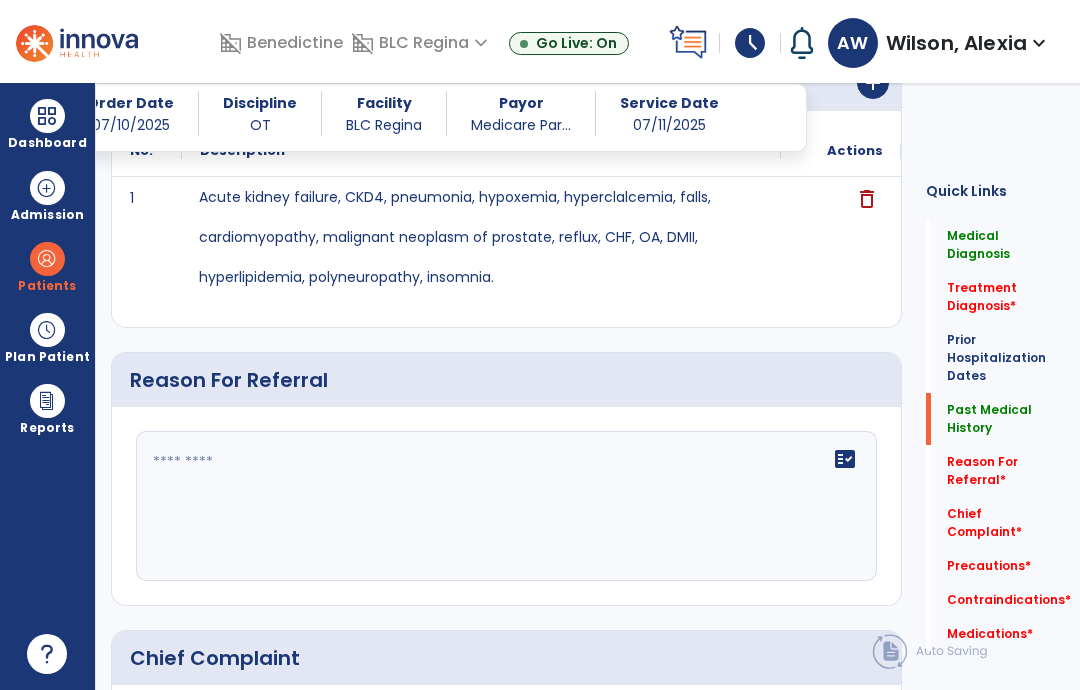 click on "fact_check" 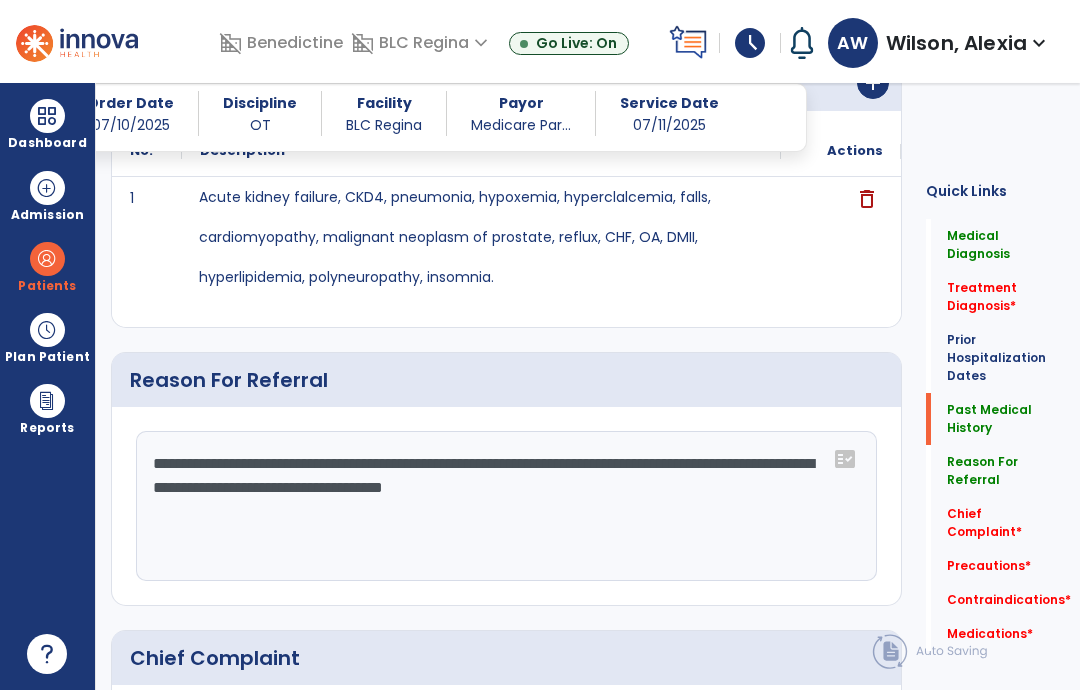 click on "**********" 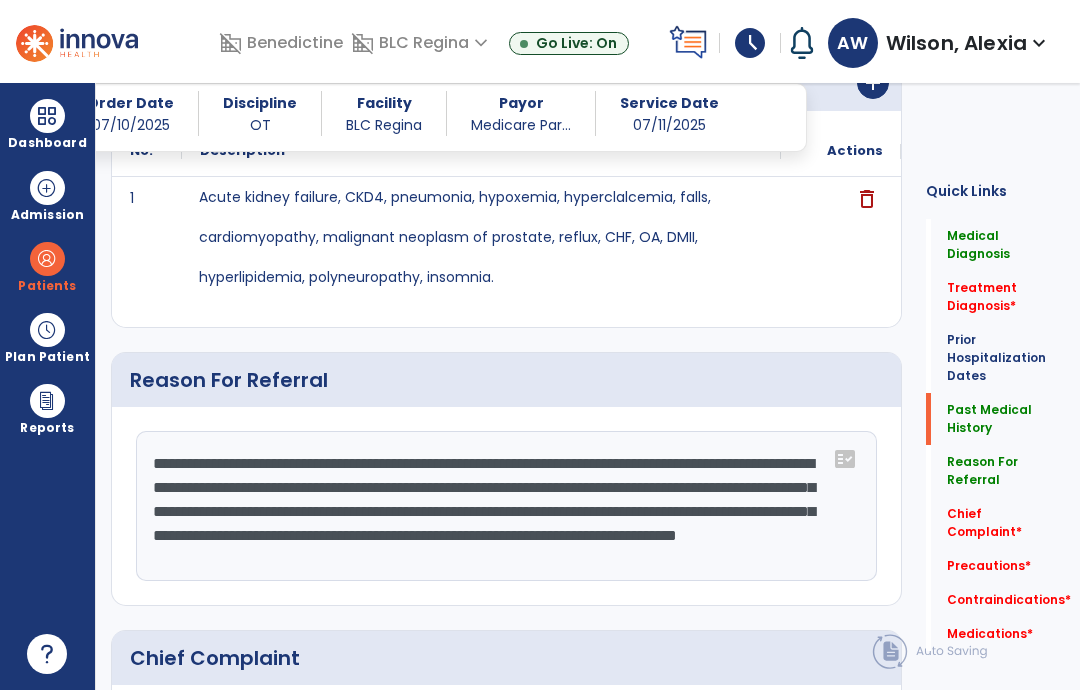 scroll, scrollTop: 15, scrollLeft: 0, axis: vertical 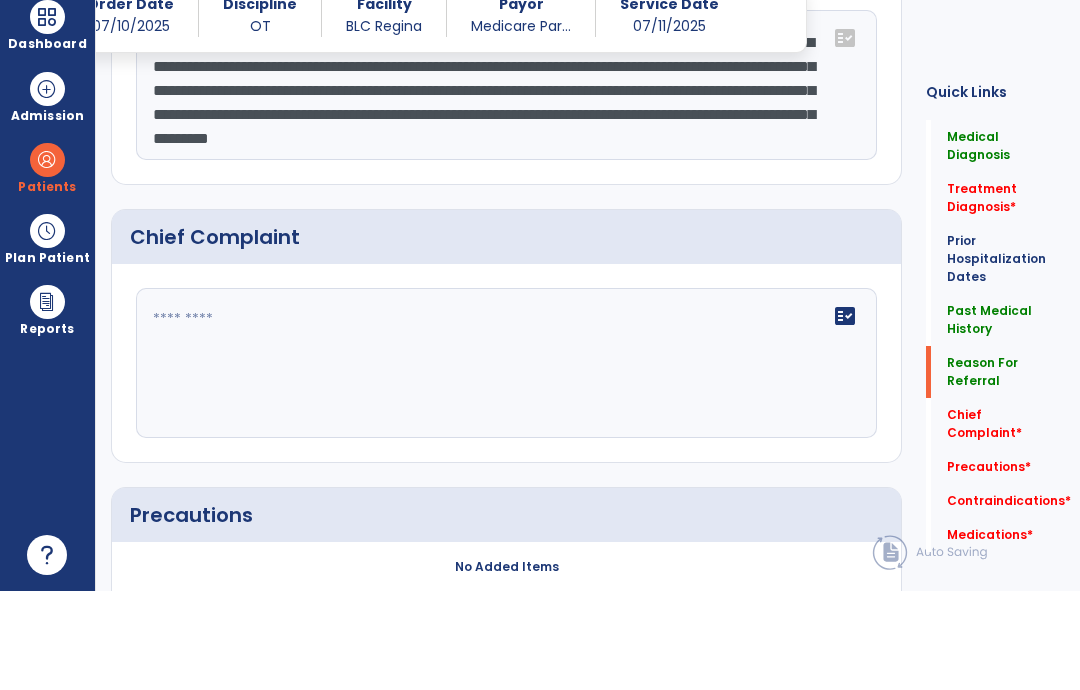 type on "**********" 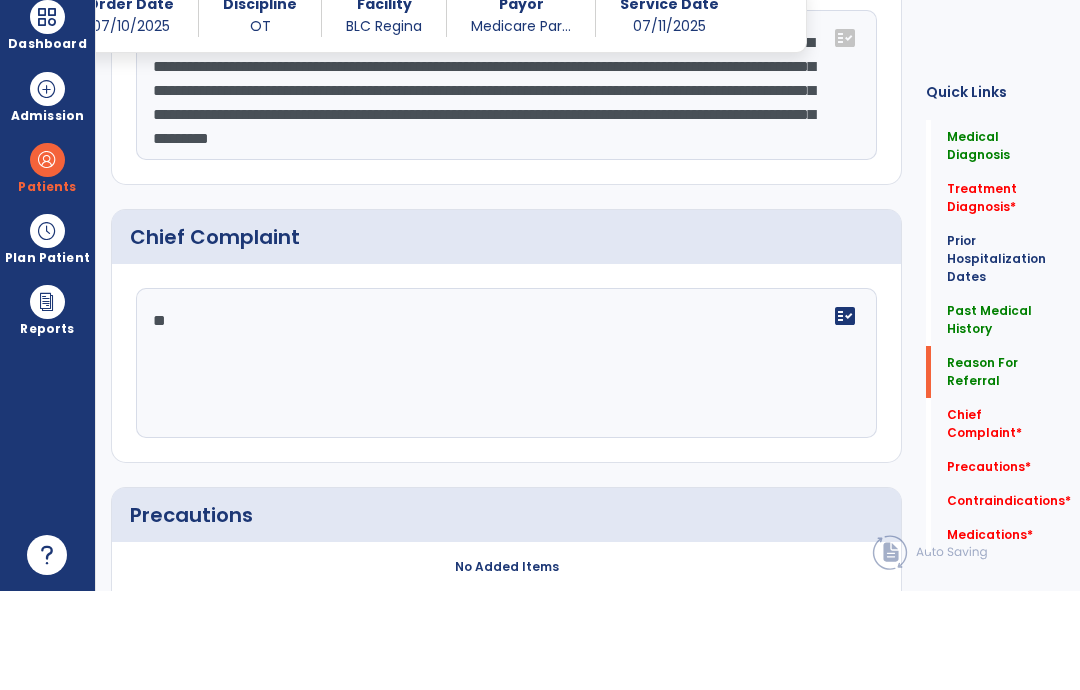 type on "*" 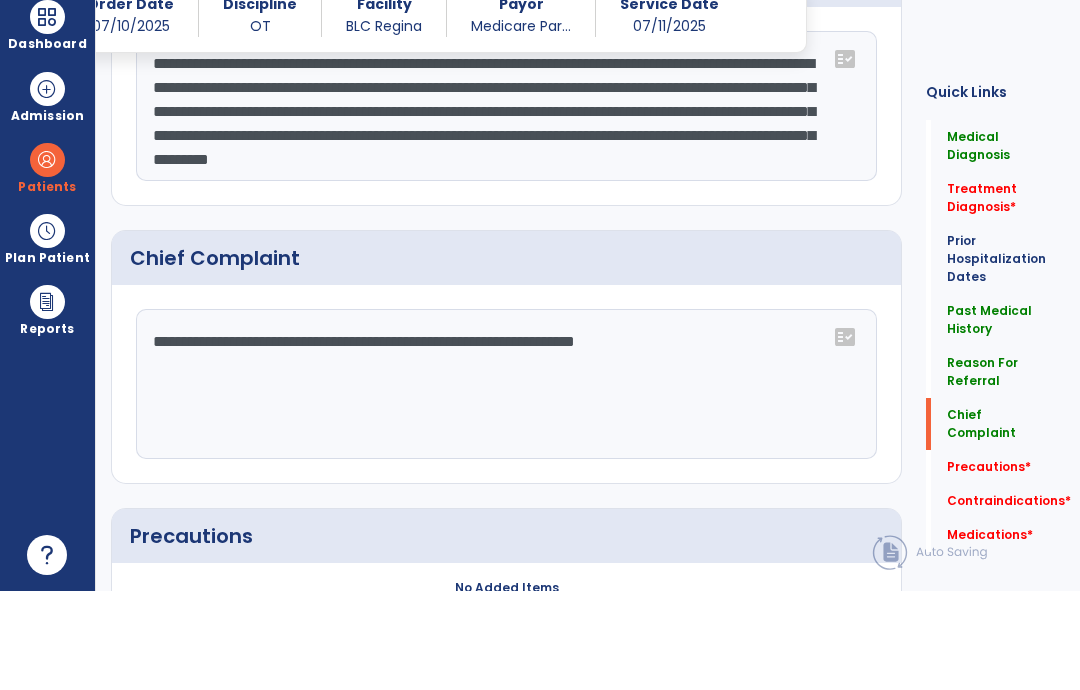 scroll, scrollTop: 1291, scrollLeft: 0, axis: vertical 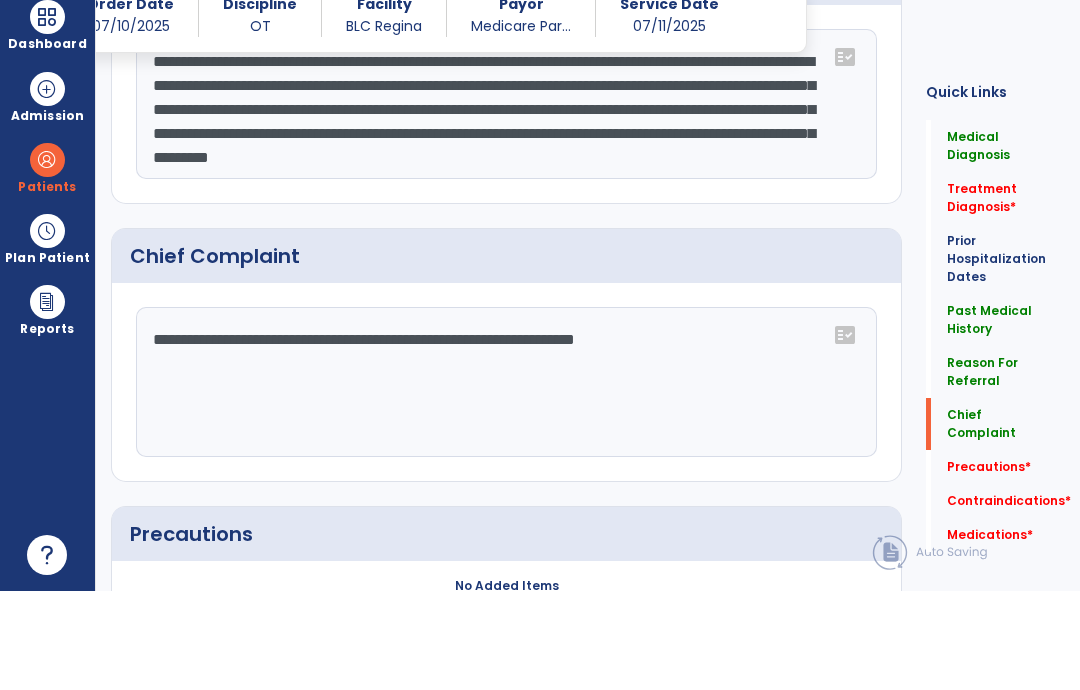 type on "**********" 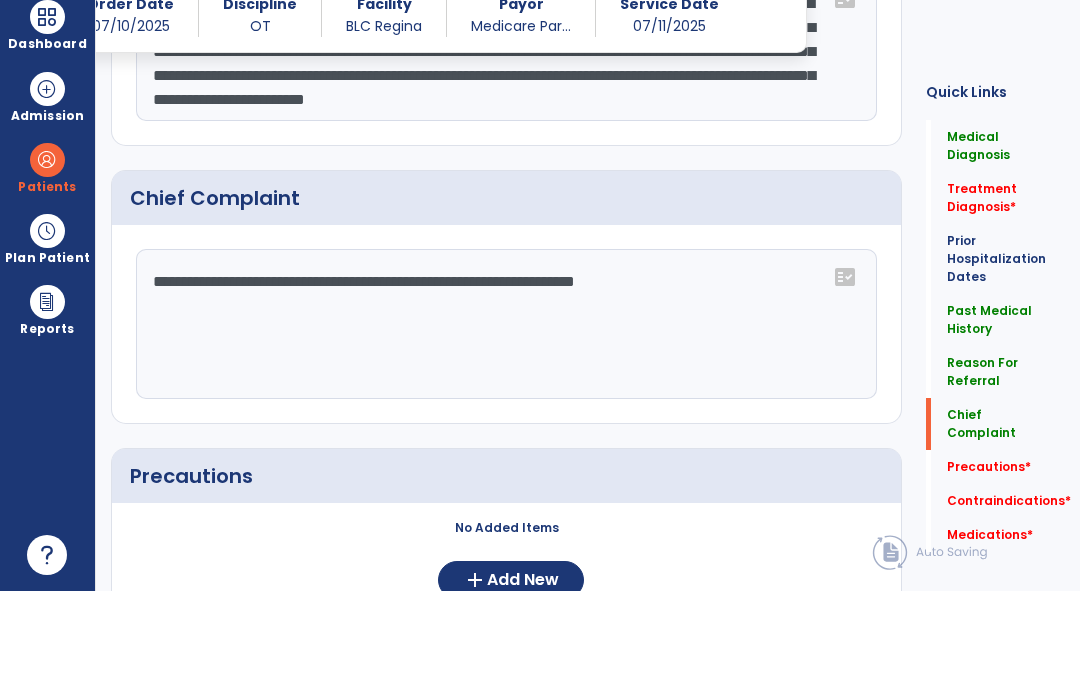 type on "**********" 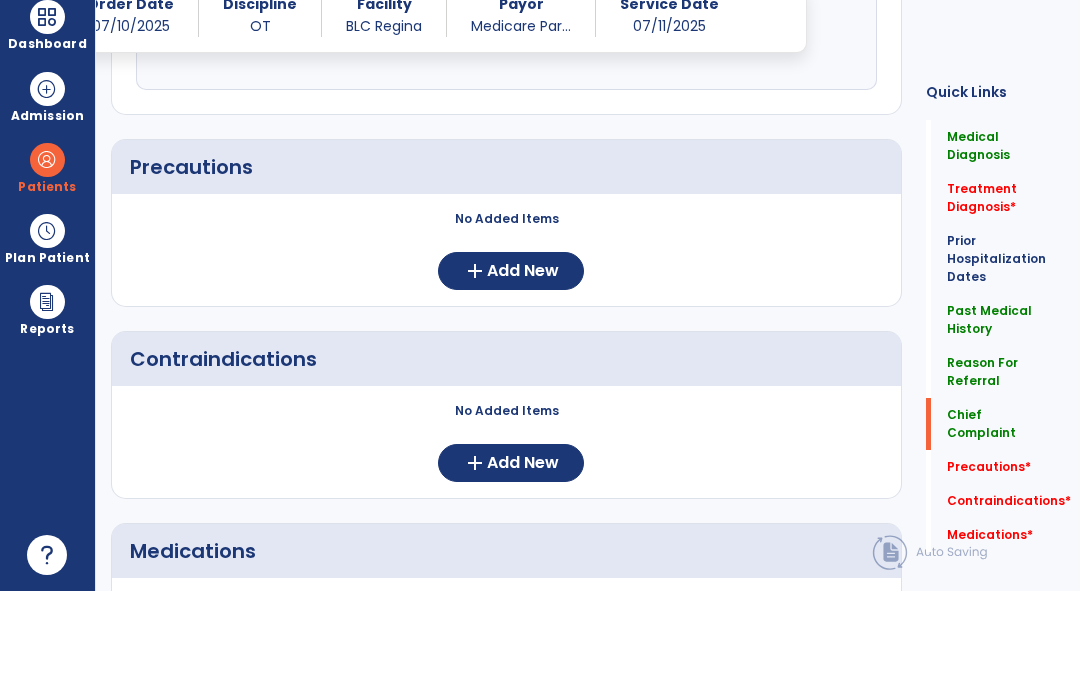 scroll, scrollTop: 1658, scrollLeft: 0, axis: vertical 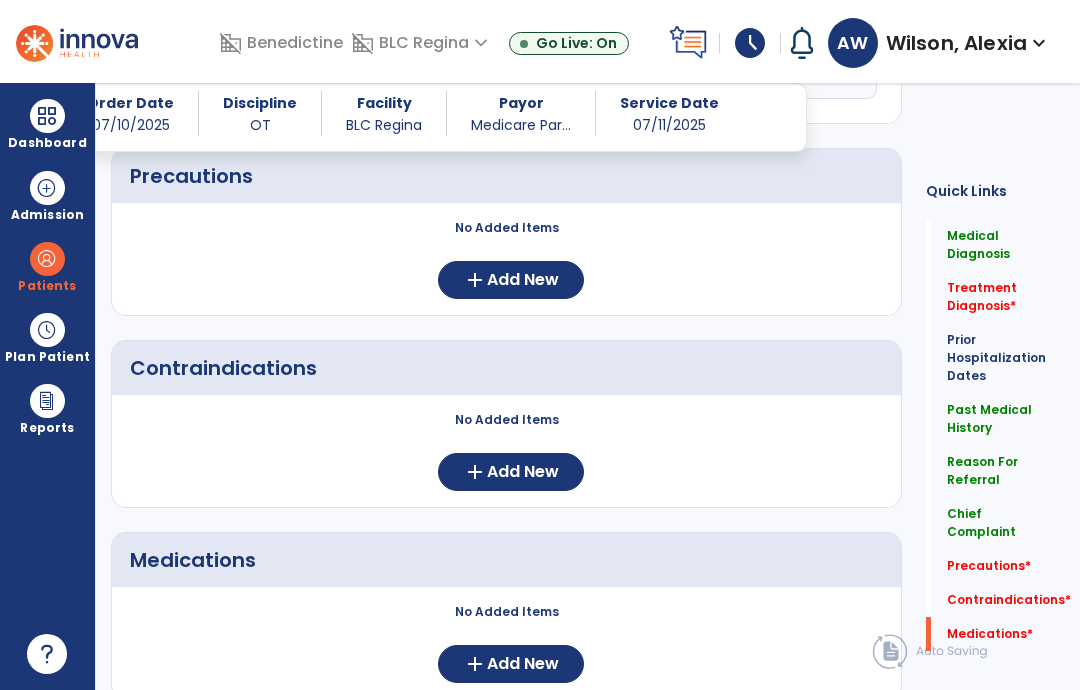 click on "add  Add New" 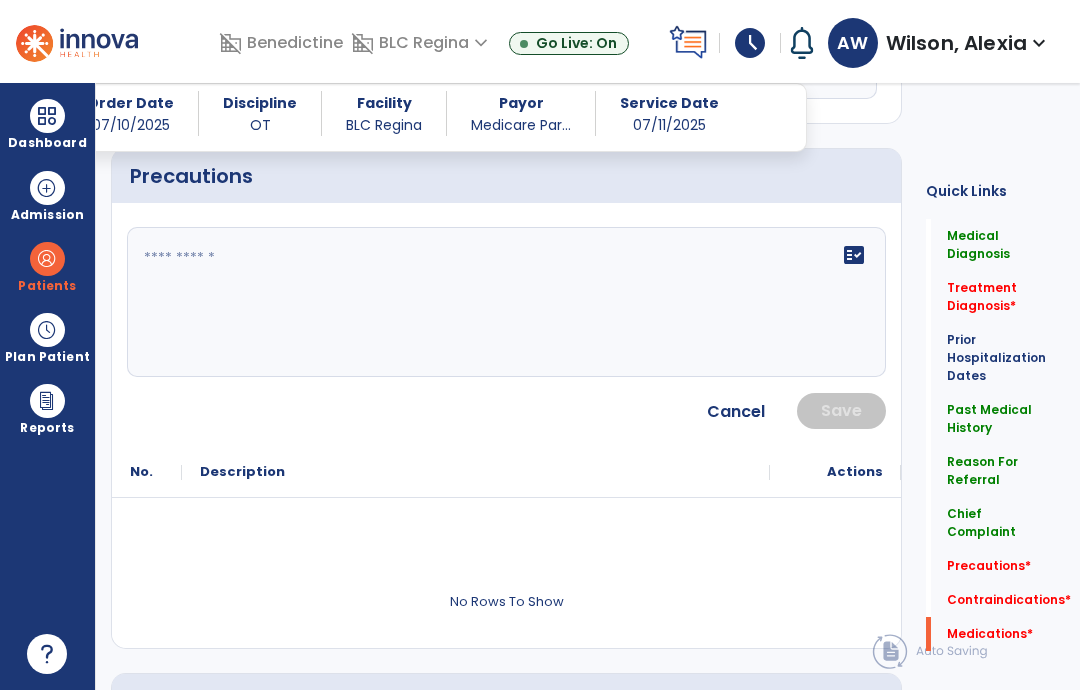 click on "fact_check" 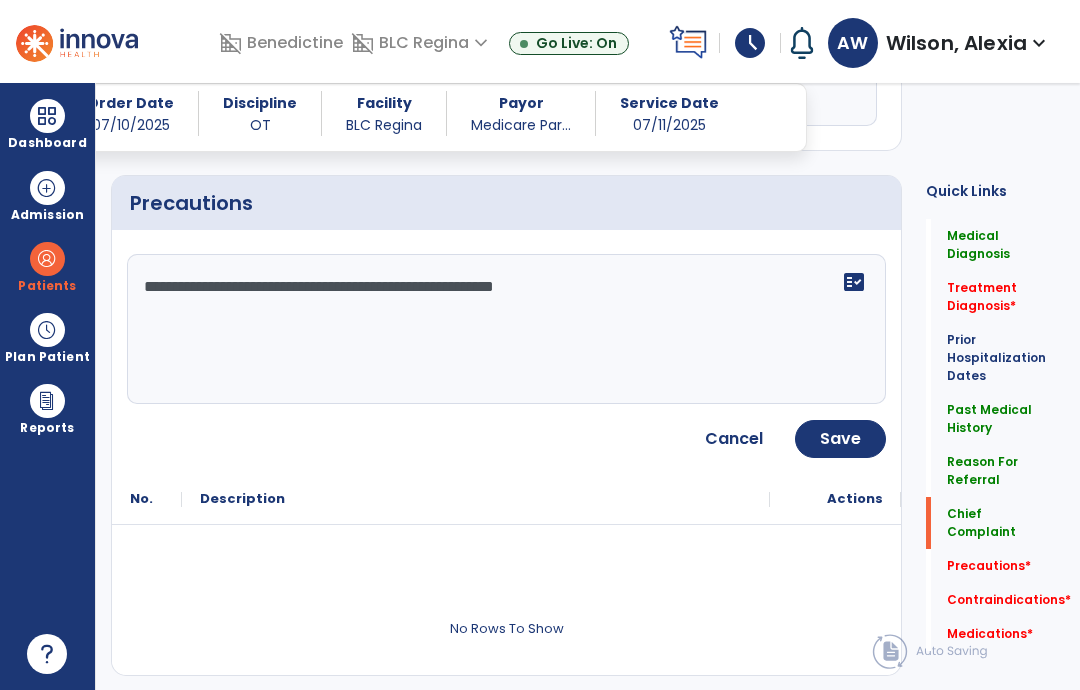 scroll, scrollTop: 1721, scrollLeft: 0, axis: vertical 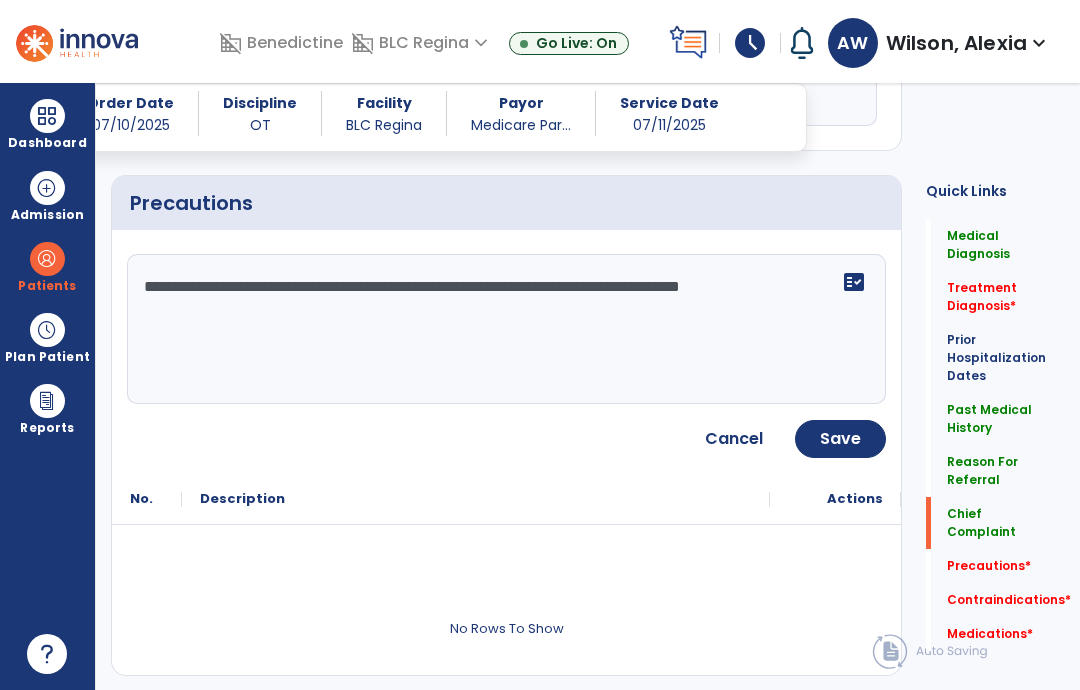type on "**********" 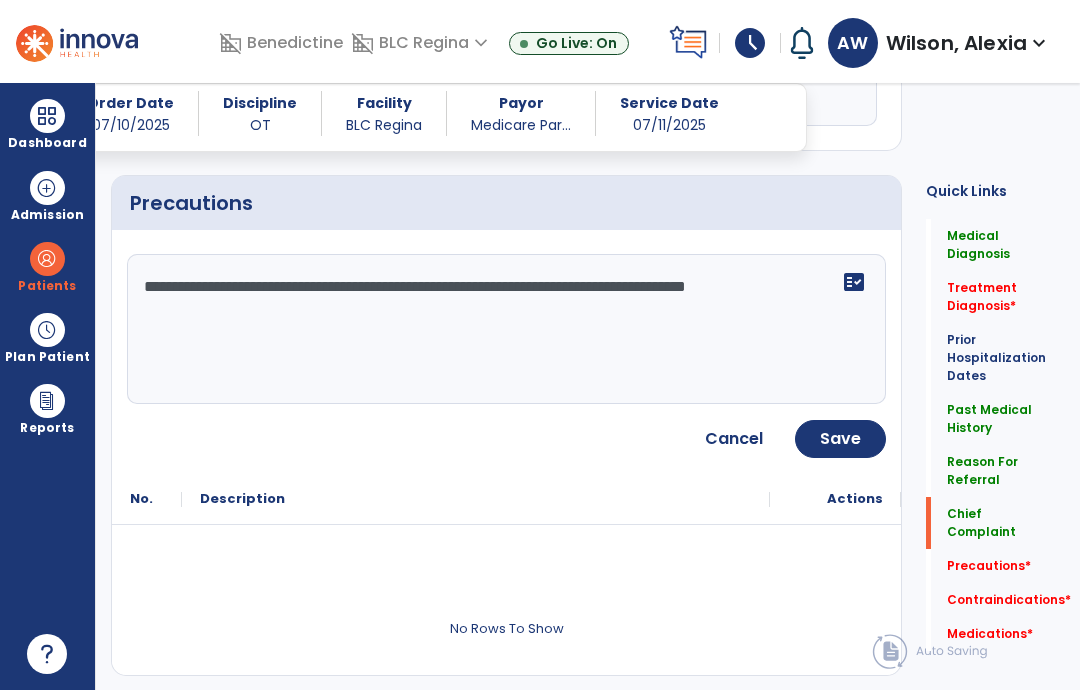 click on "Save" 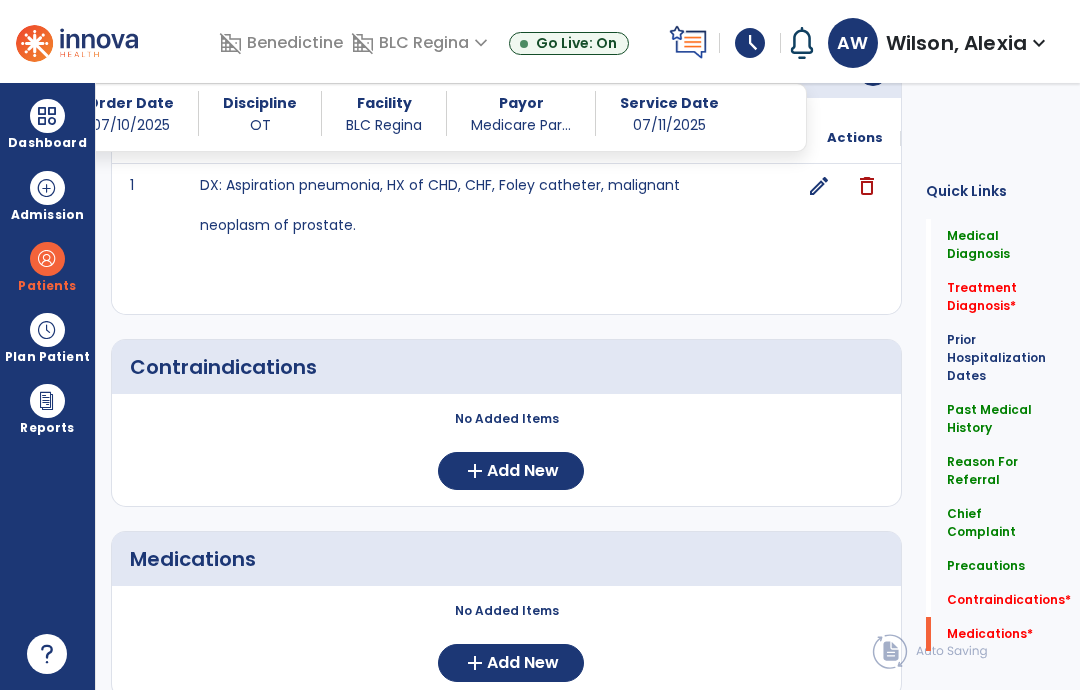 scroll, scrollTop: 1854, scrollLeft: 0, axis: vertical 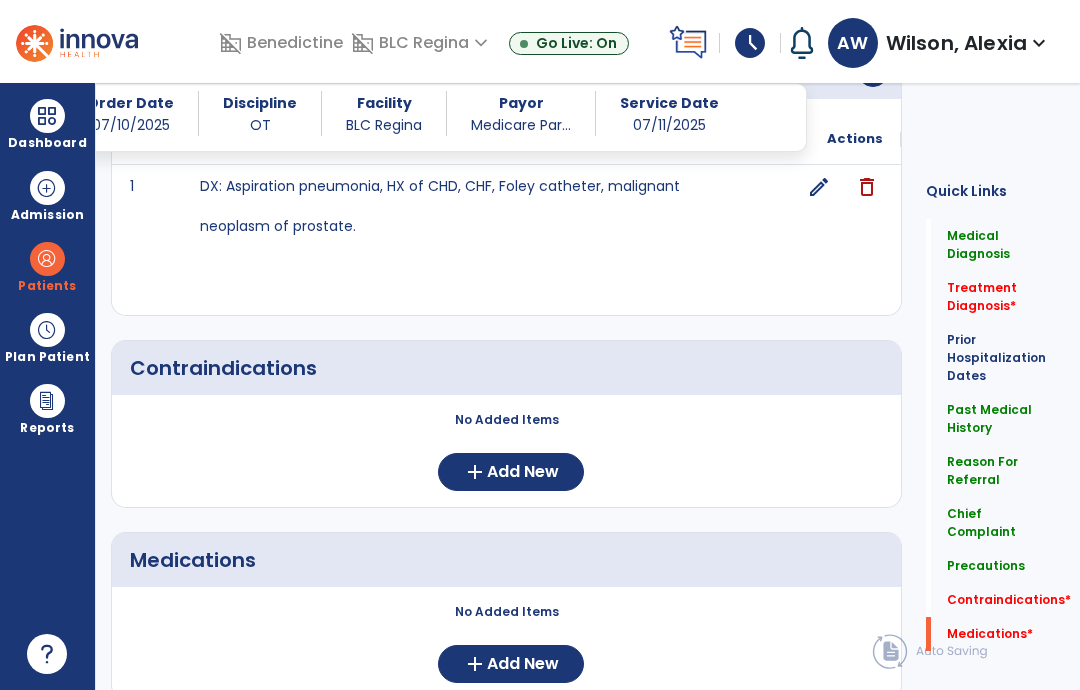 click on "add  Add New" 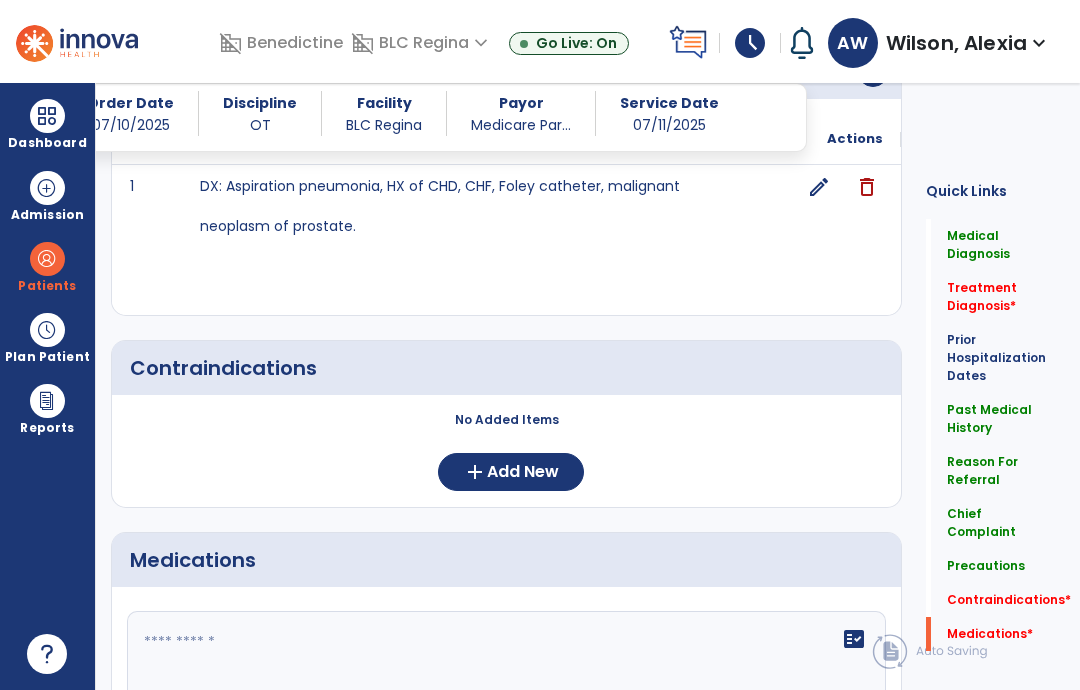 click 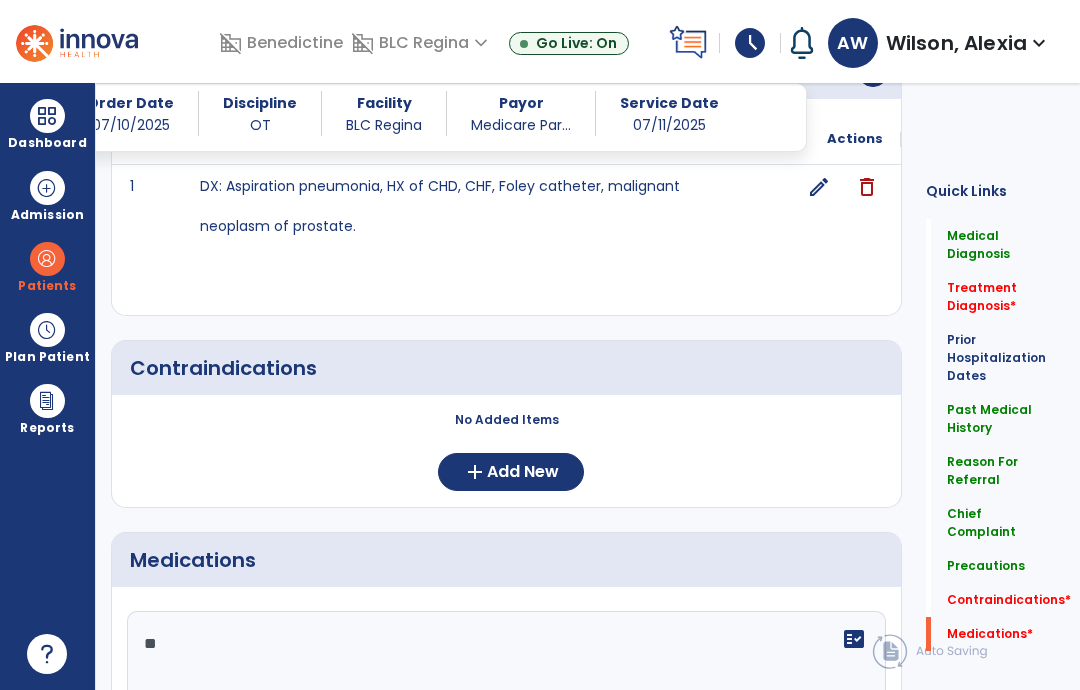 type on "*" 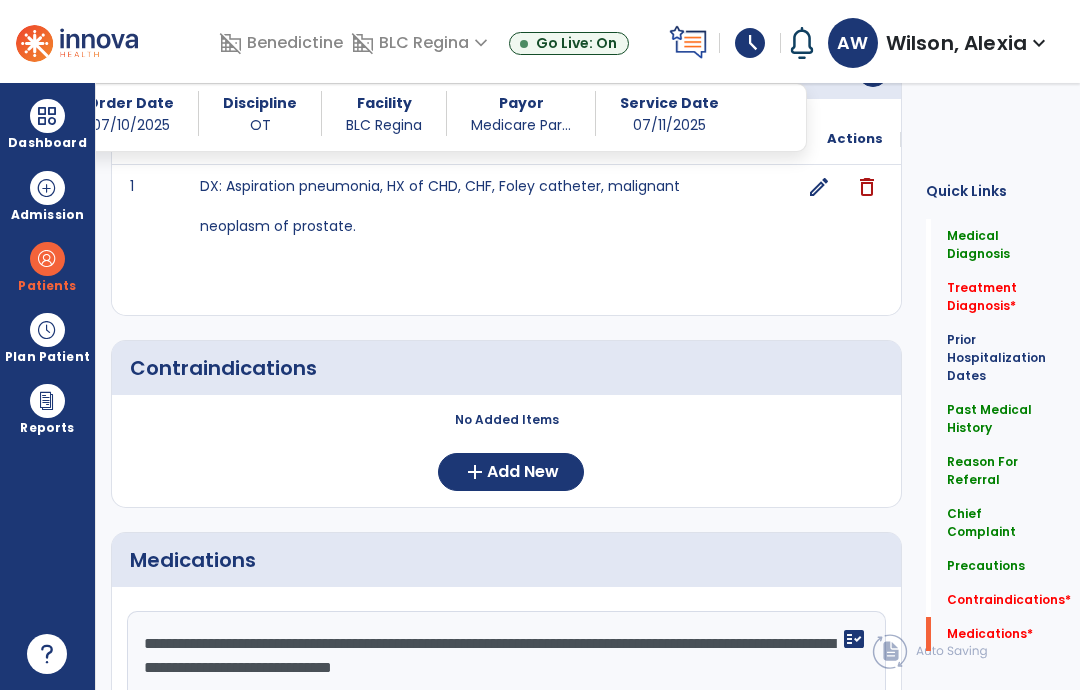 type on "**********" 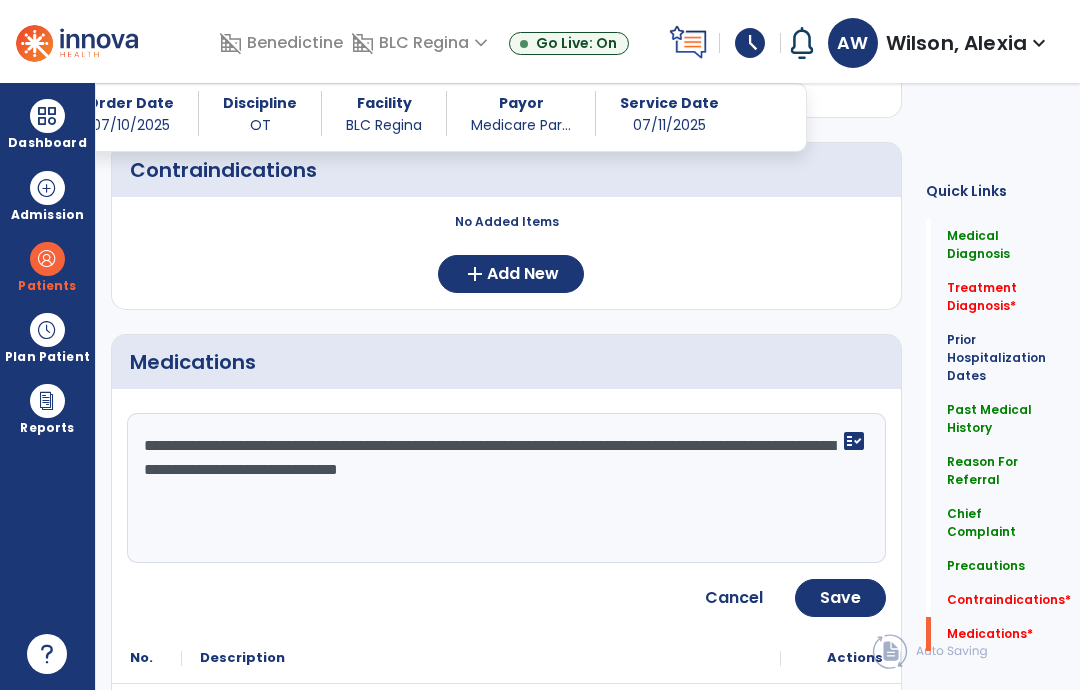 click on "Save" 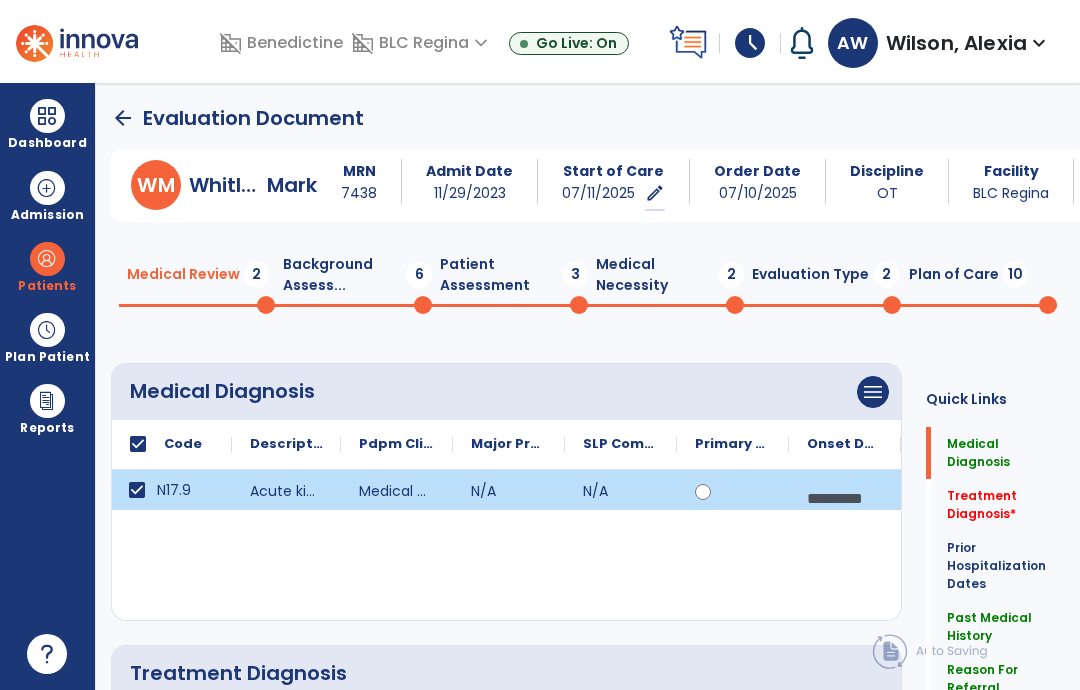 scroll, scrollTop: 0, scrollLeft: 0, axis: both 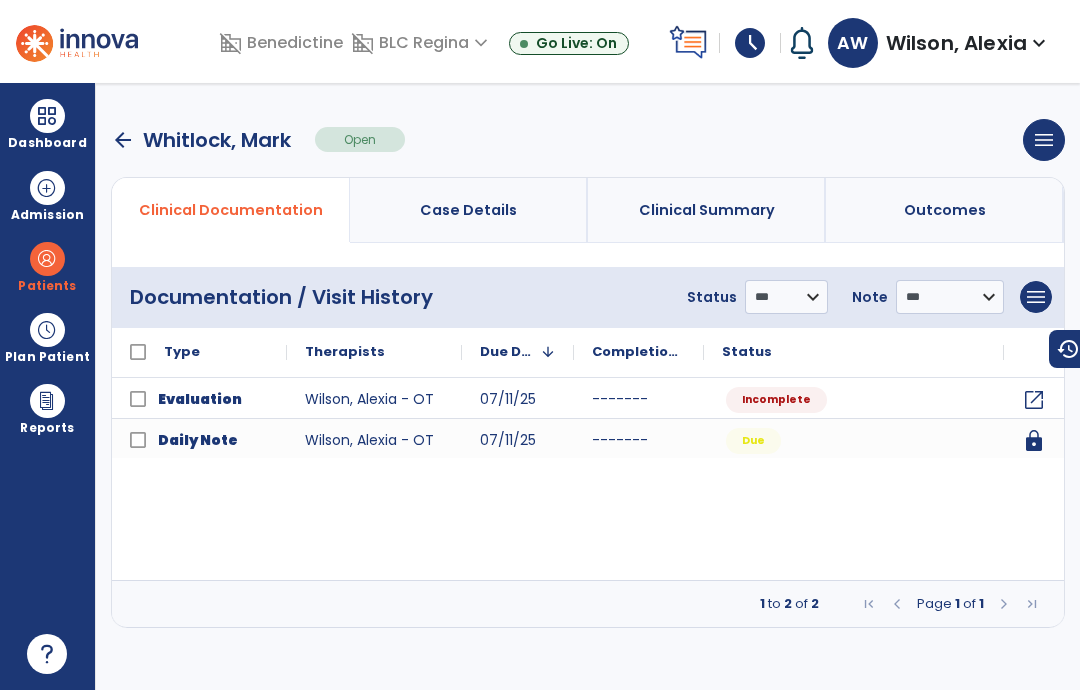 click on "Case Details" at bounding box center [468, 210] 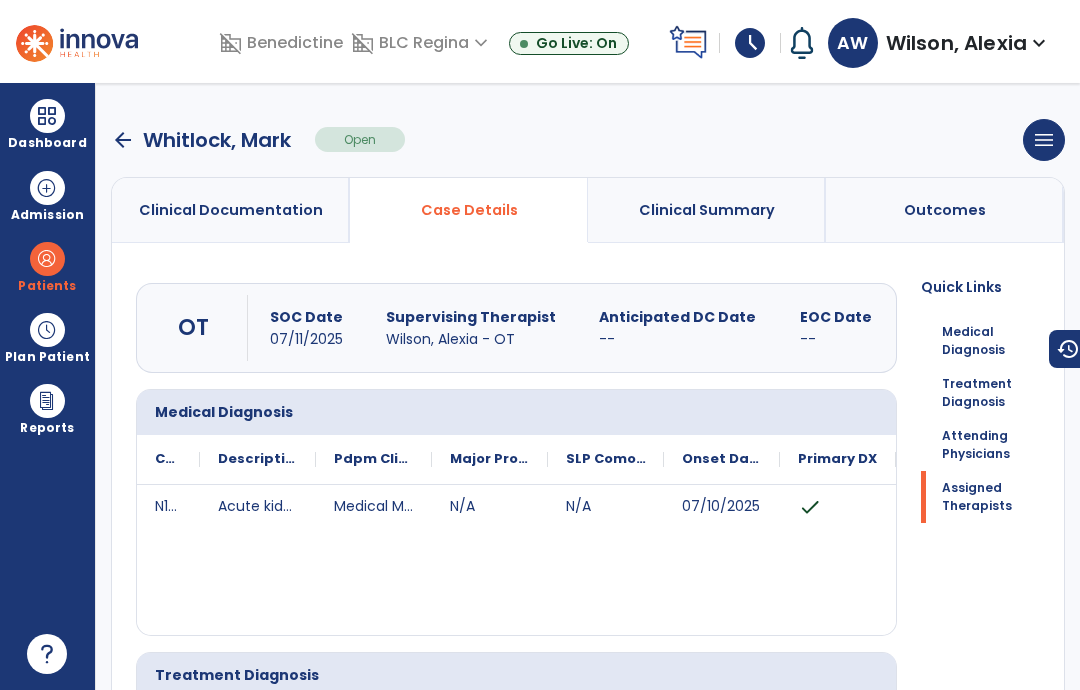 click on "Clinical Summary" at bounding box center [707, 210] 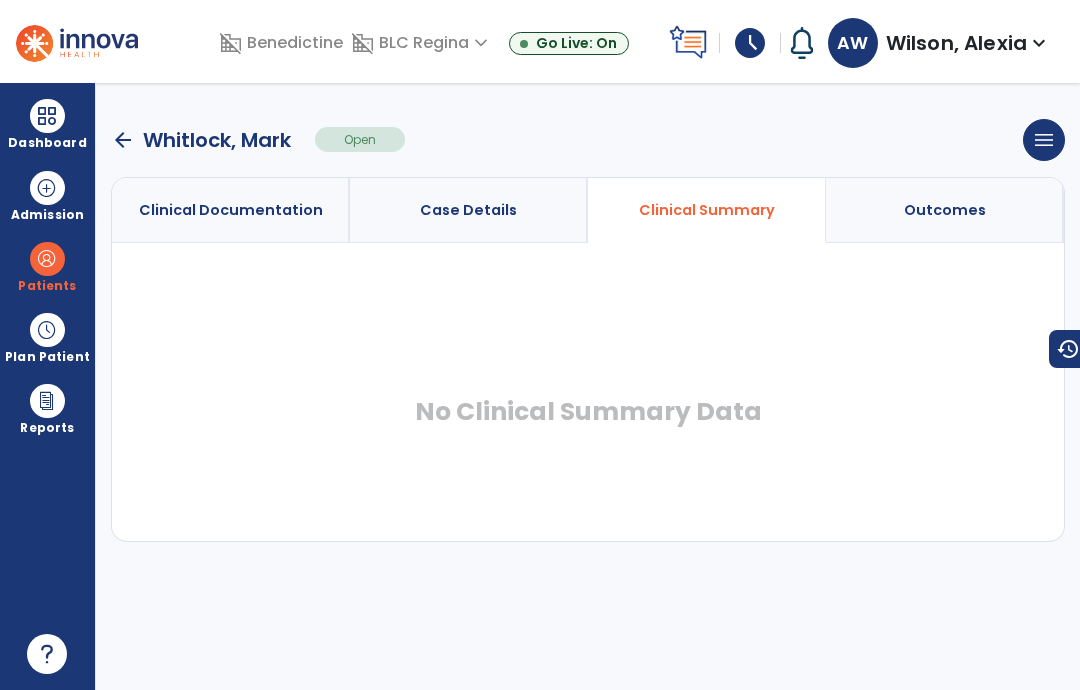 click on "Outcomes" at bounding box center (945, 210) 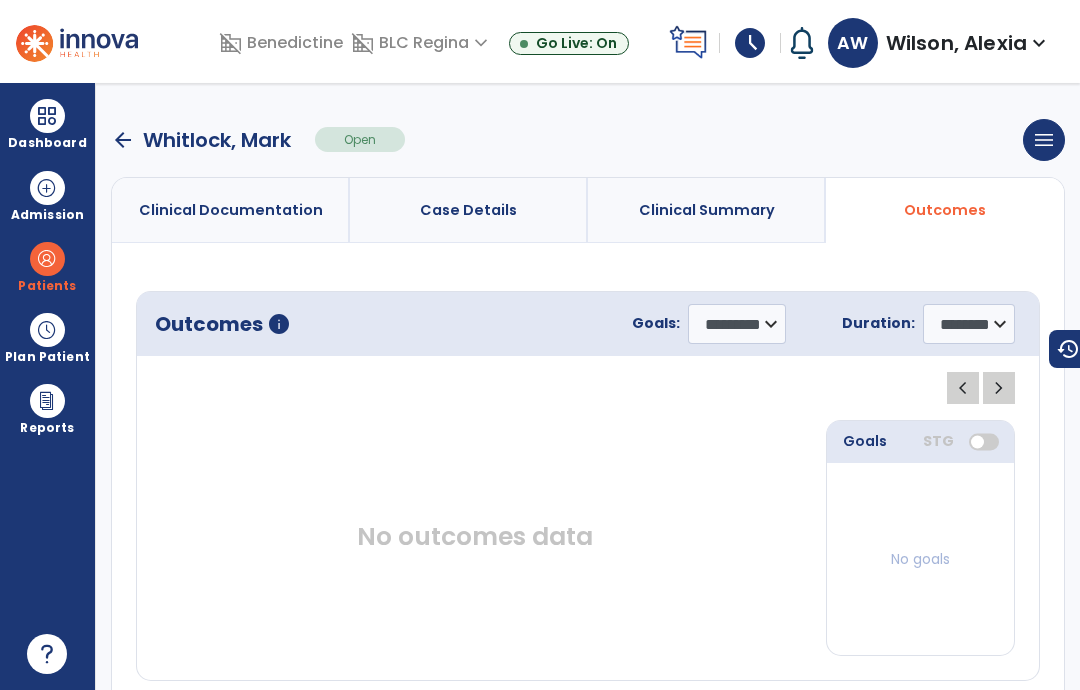 click on "arrow_back" at bounding box center [123, 140] 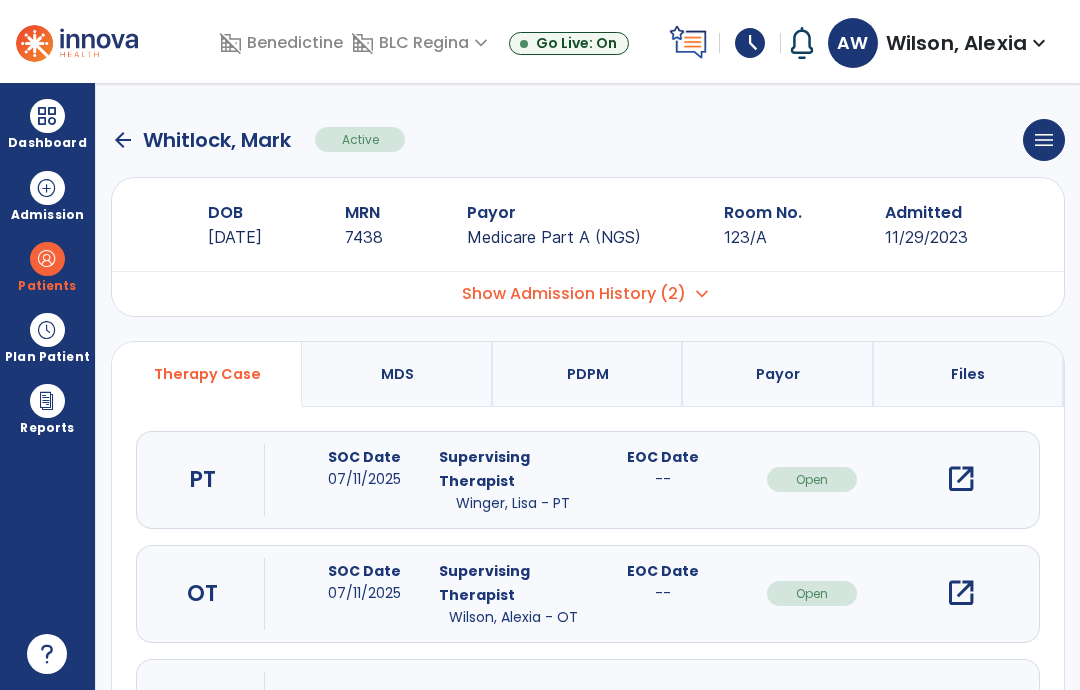 click on "Show Admission History (2)" at bounding box center [574, 294] 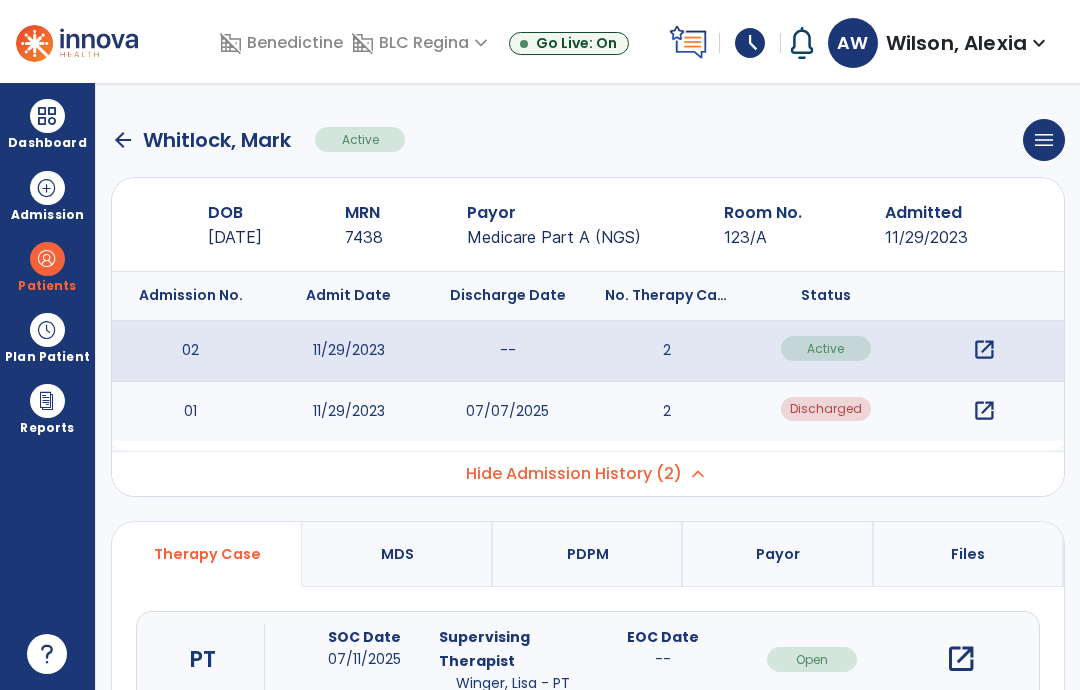 click on "open_in_new" at bounding box center (984, 411) 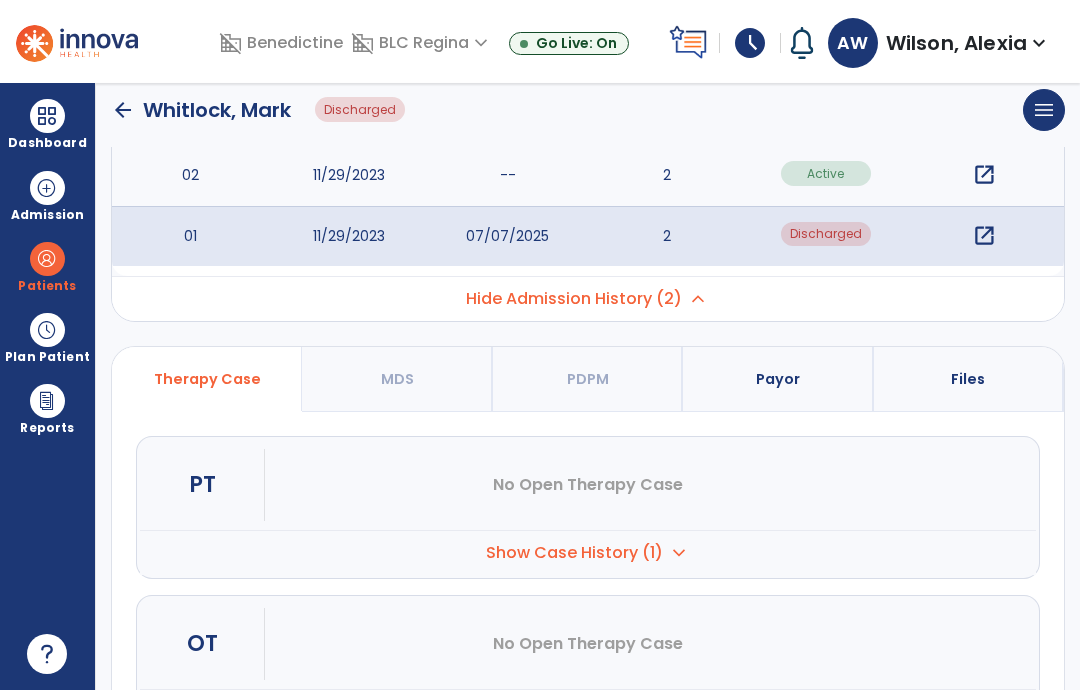 scroll, scrollTop: 180, scrollLeft: 0, axis: vertical 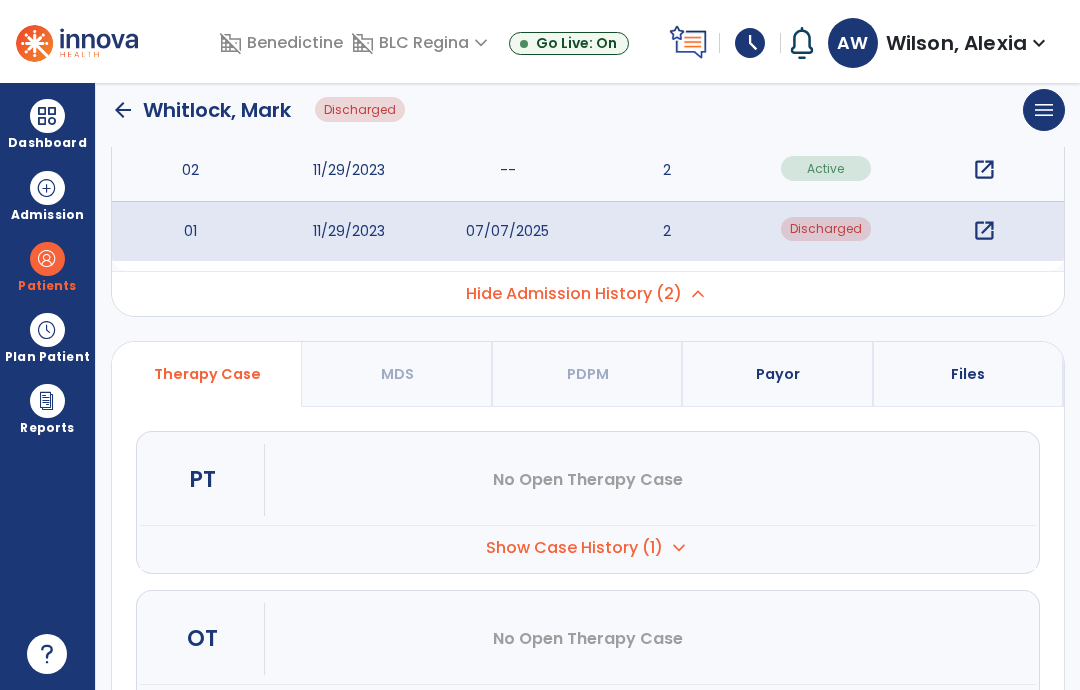 click on "Hide Admission History (2)" at bounding box center [574, 294] 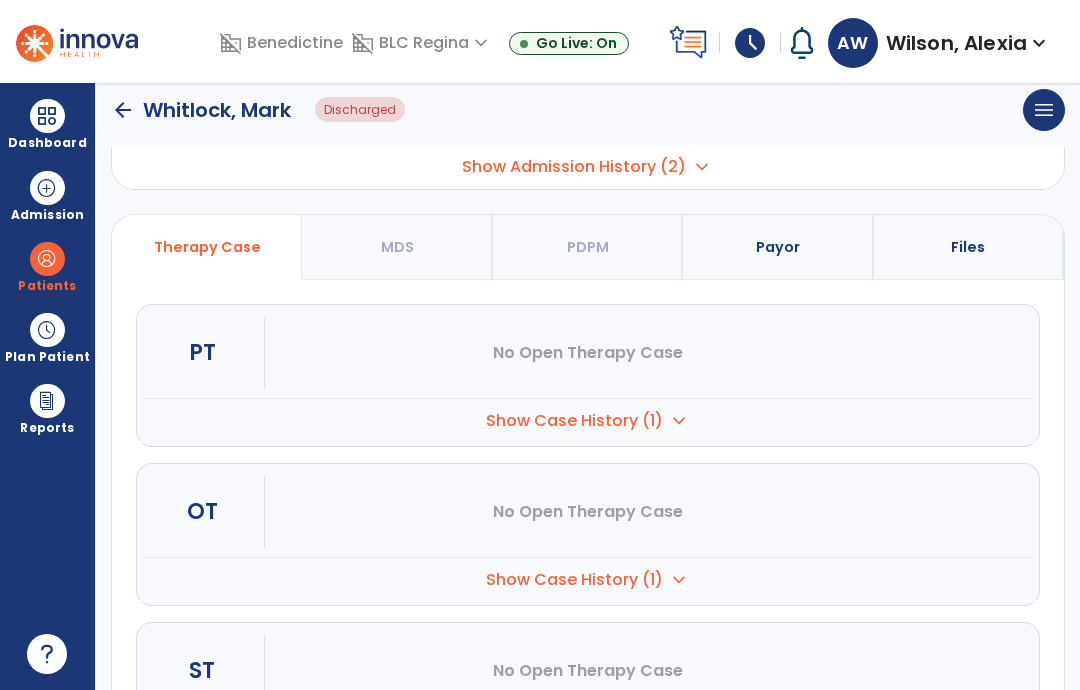 scroll, scrollTop: 126, scrollLeft: 0, axis: vertical 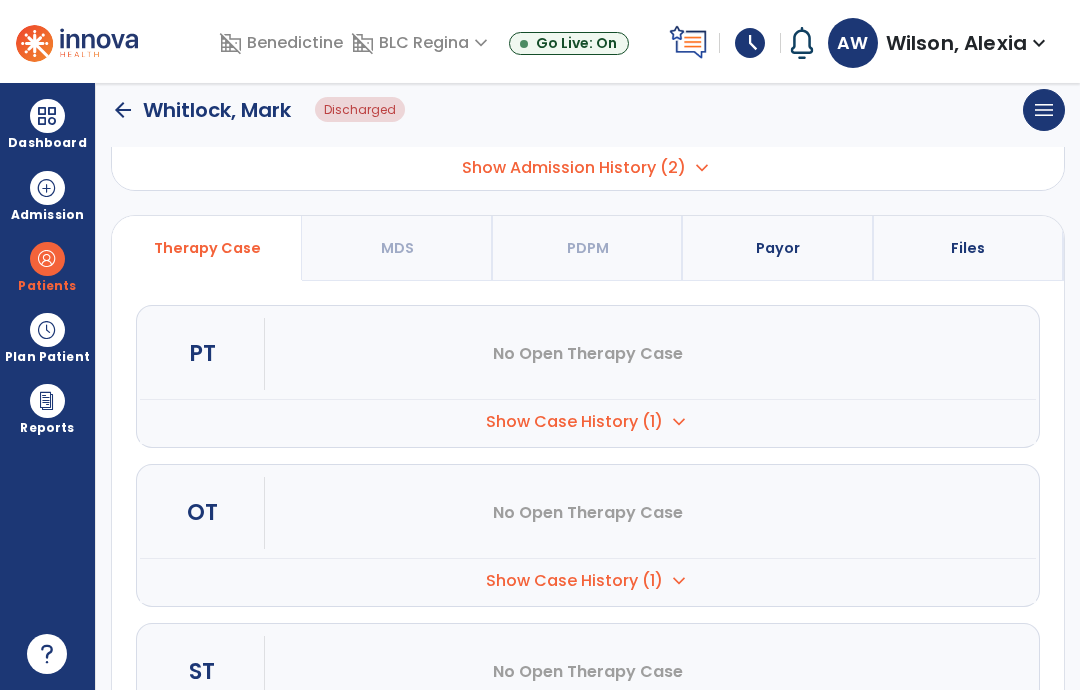 click on "Show Case History (1)" at bounding box center [574, 422] 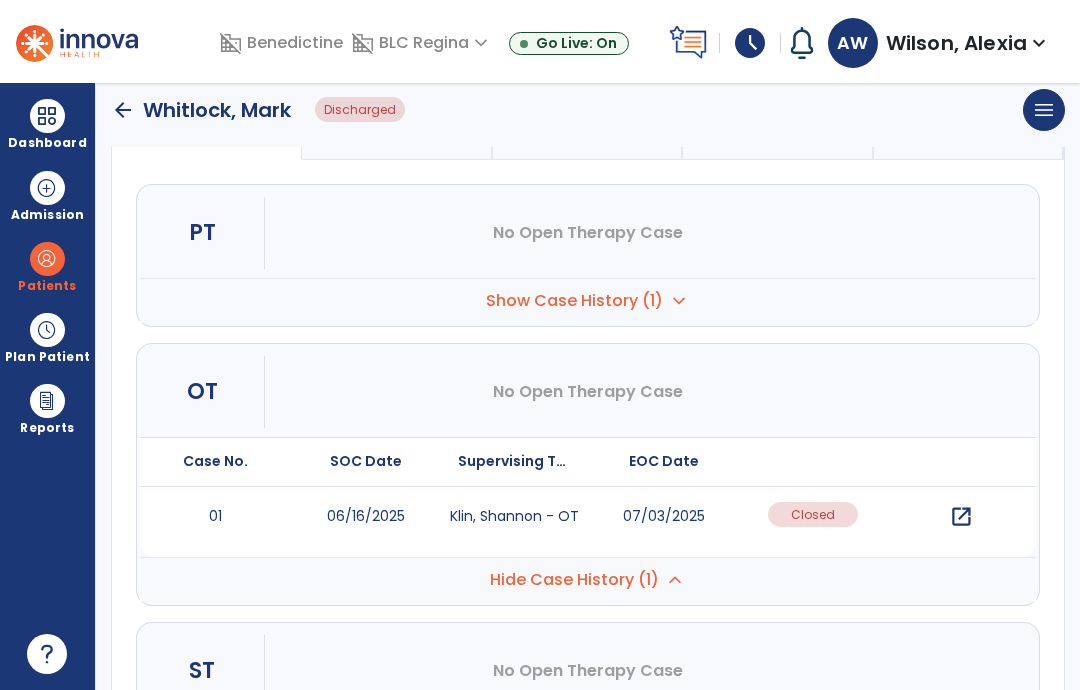 scroll, scrollTop: 246, scrollLeft: 0, axis: vertical 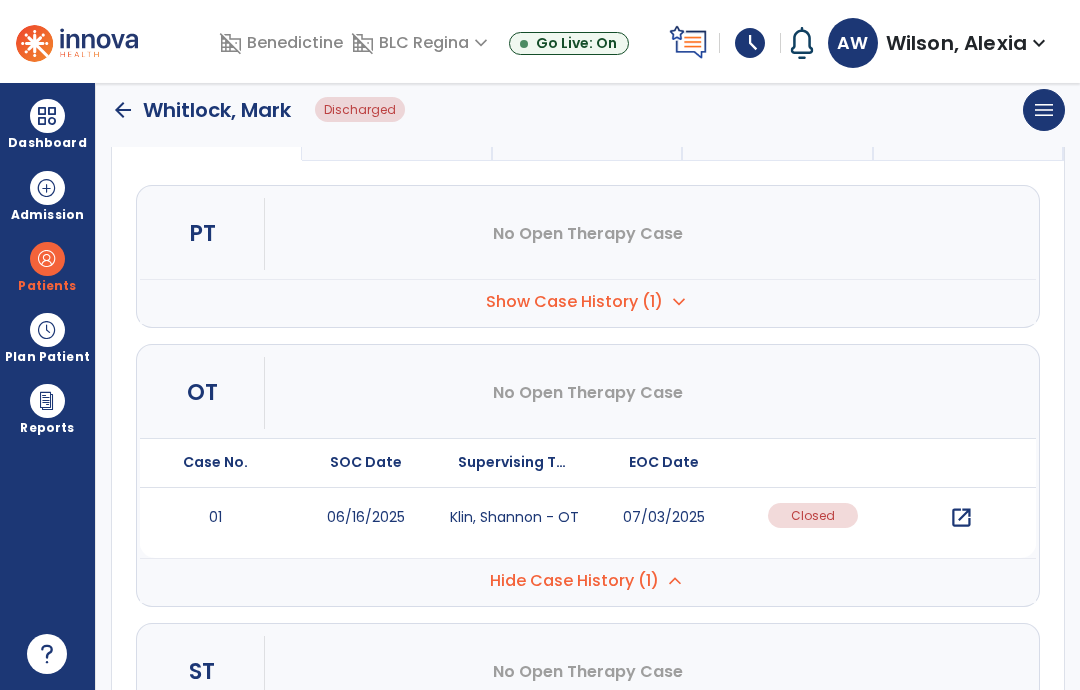 click on "open_in_new" at bounding box center [961, 518] 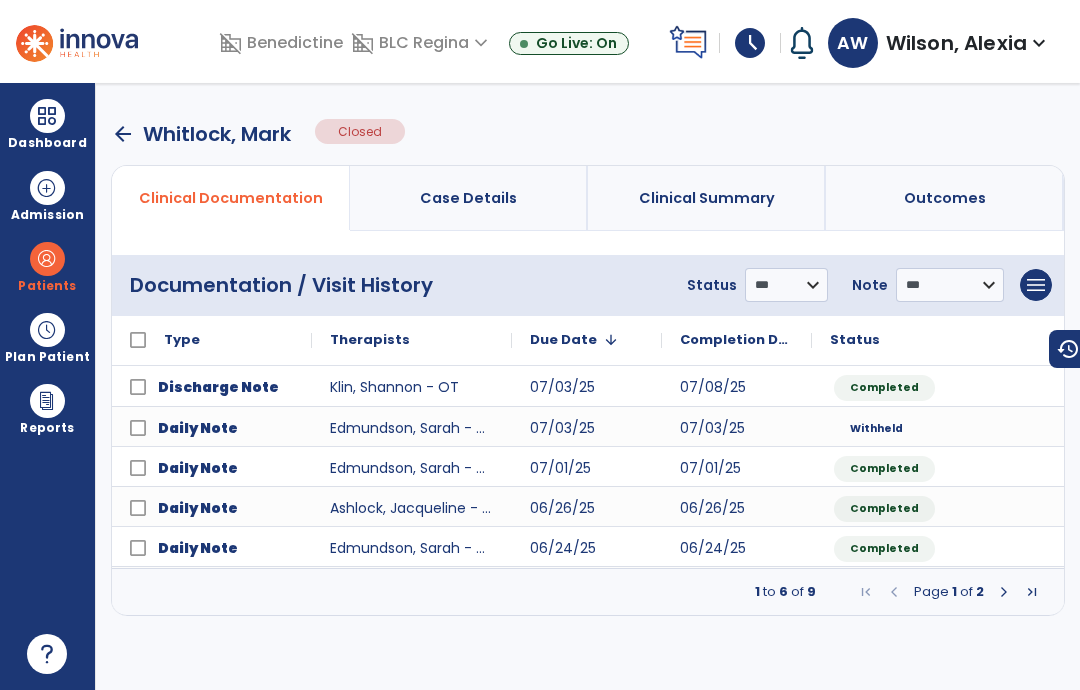 scroll, scrollTop: 0, scrollLeft: 0, axis: both 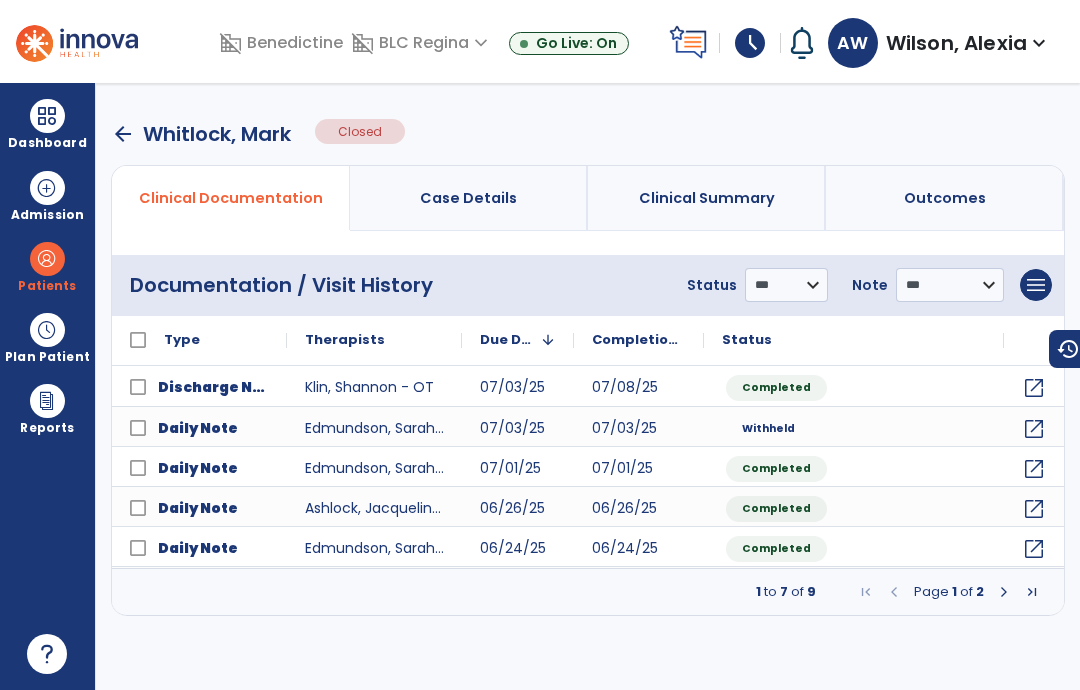 click at bounding box center [1004, 592] 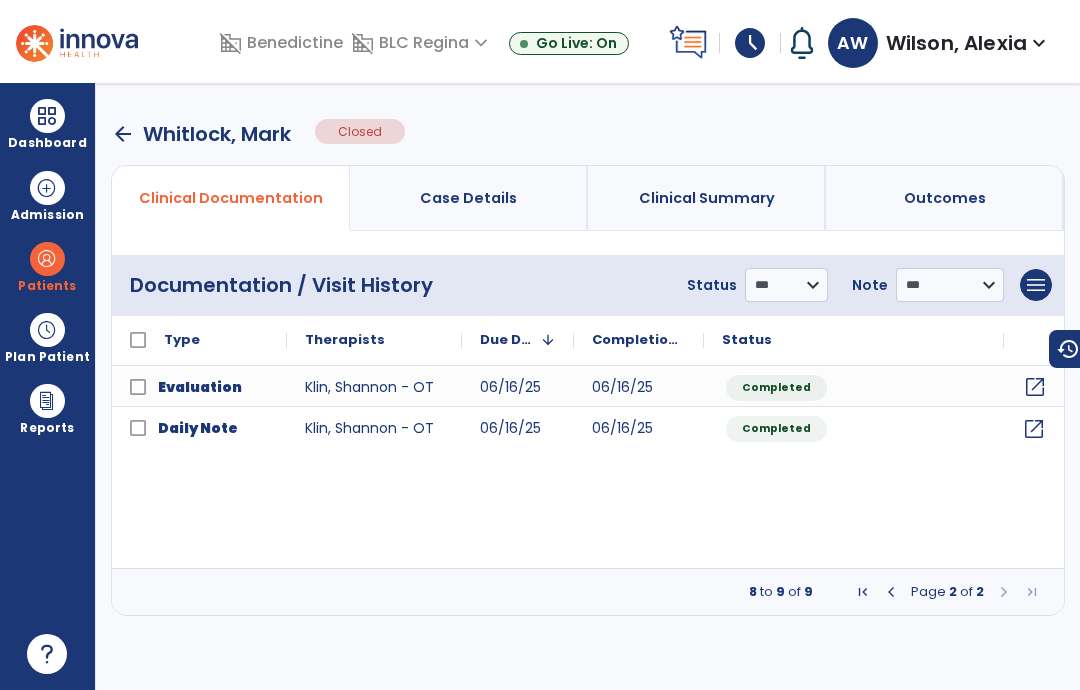 click on "open_in_new" 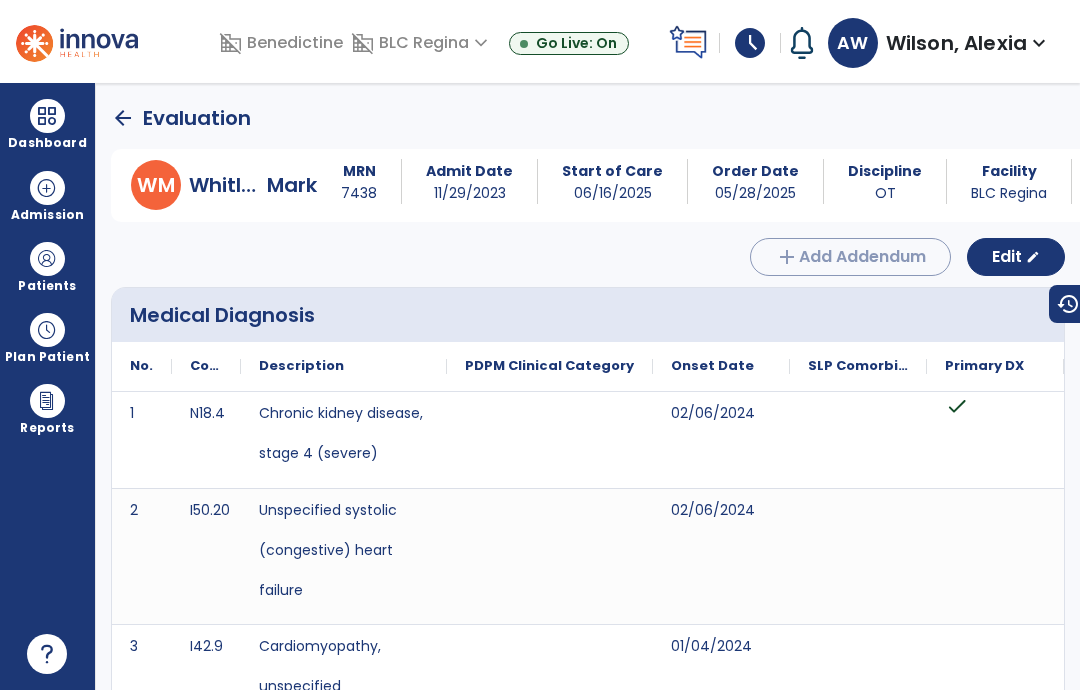 scroll, scrollTop: 0, scrollLeft: 0, axis: both 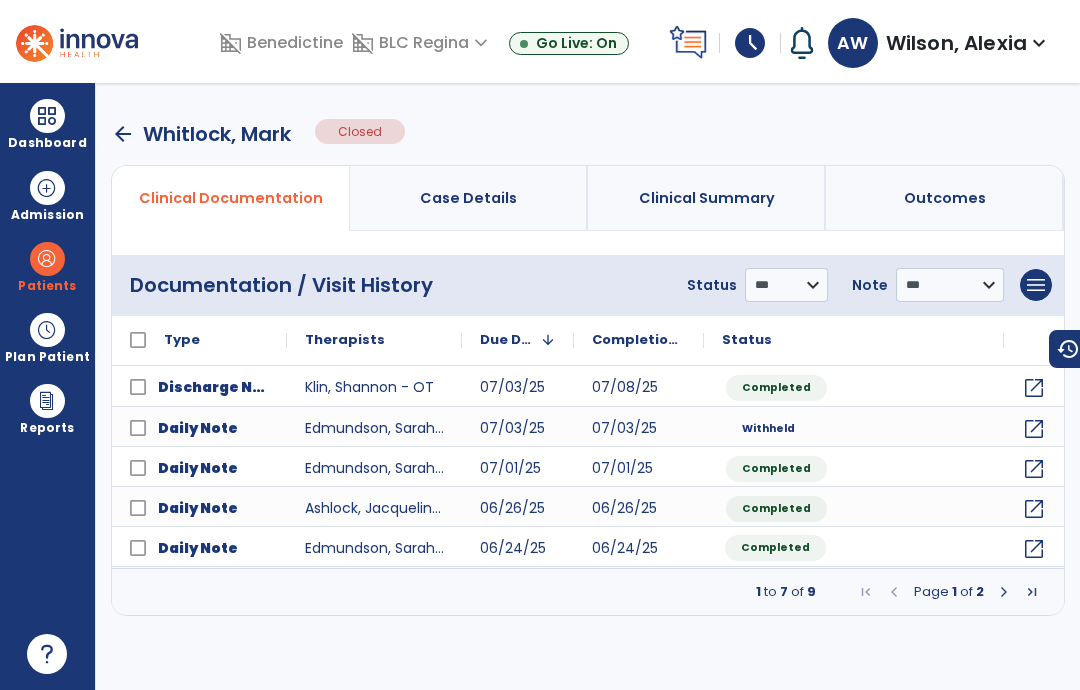 click on "arrow_back" at bounding box center [123, 134] 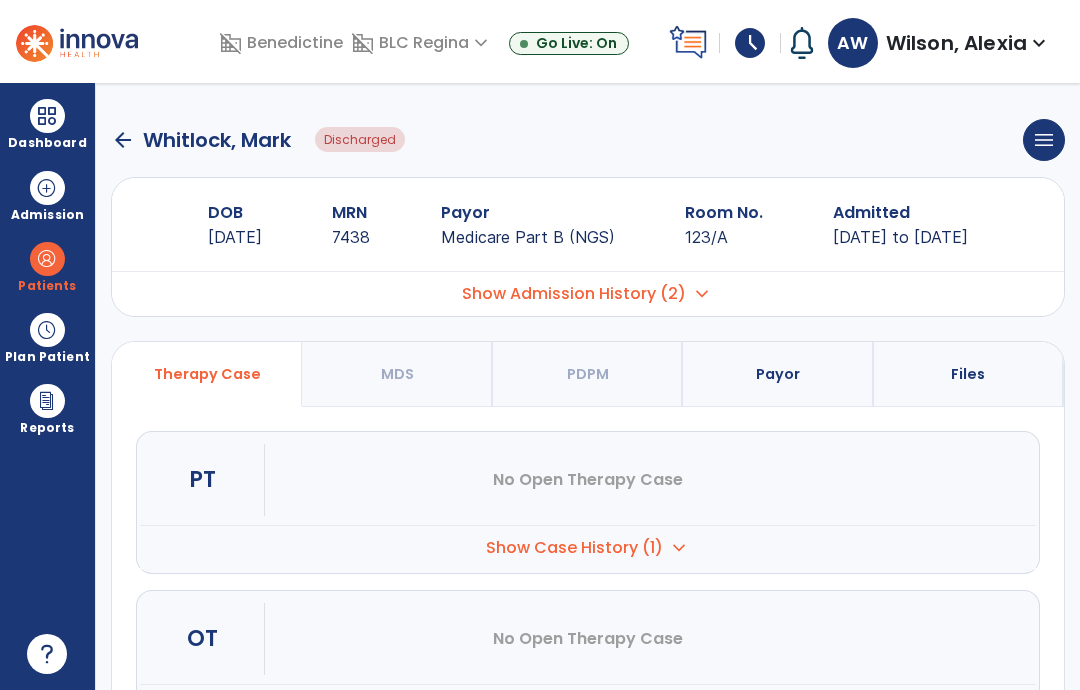 click on "arrow_back" 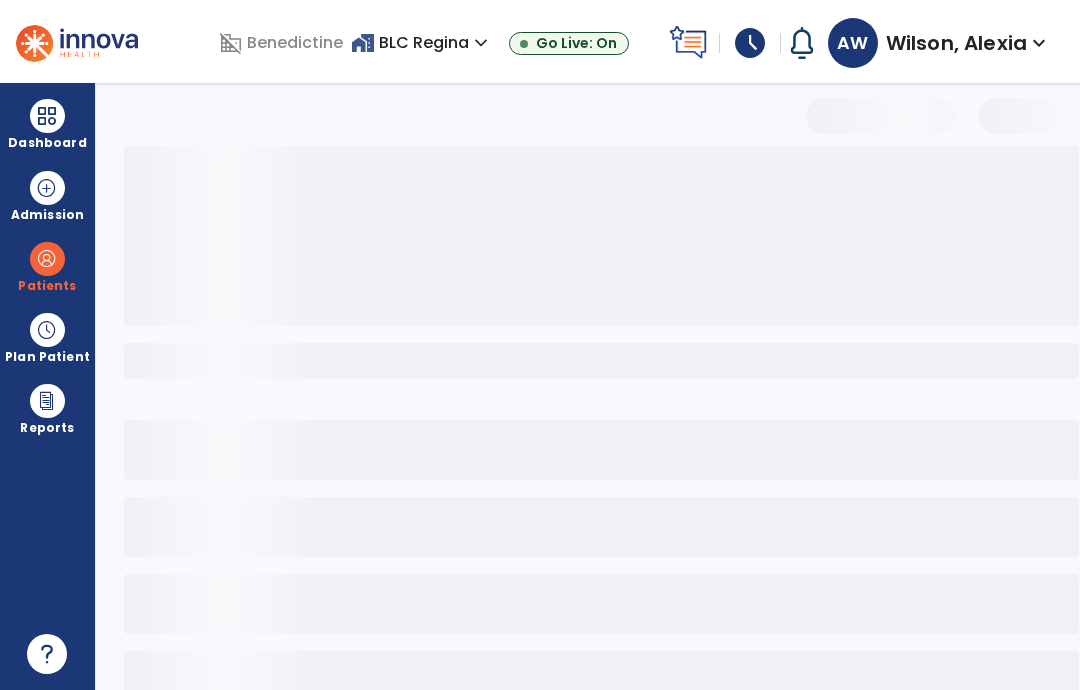 select on "***" 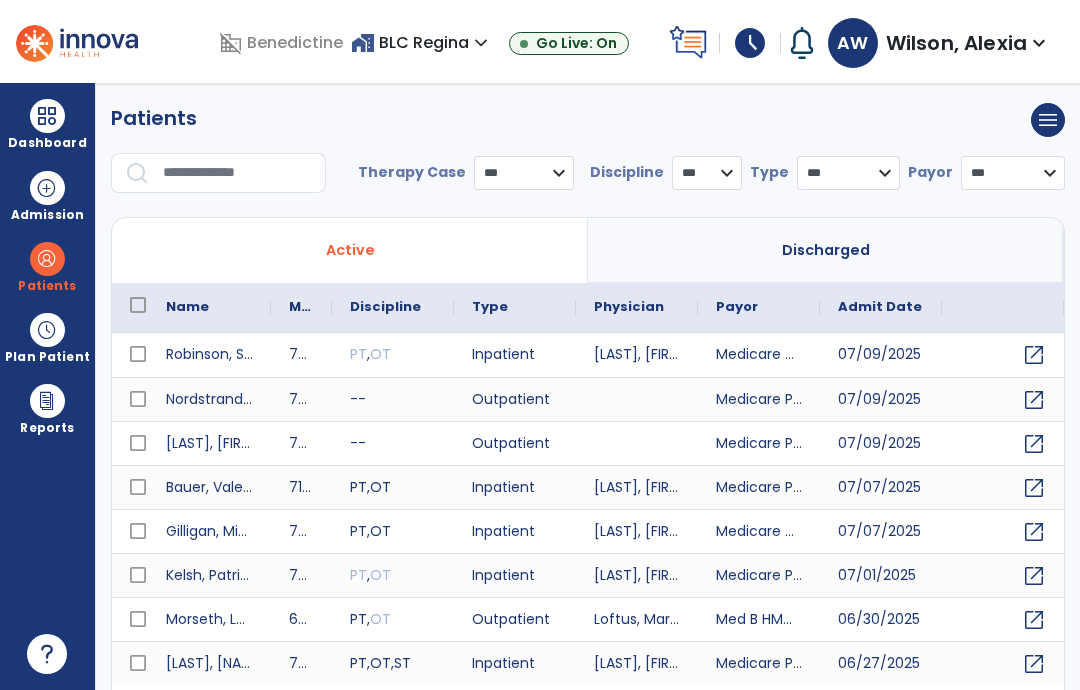 click at bounding box center [237, 173] 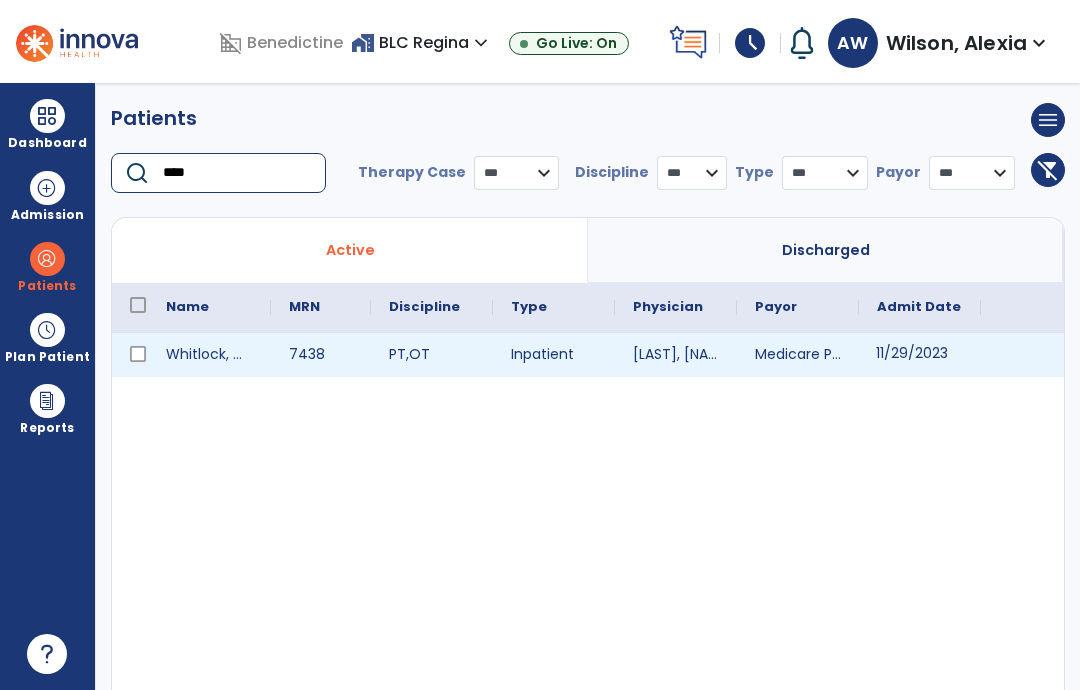 type on "****" 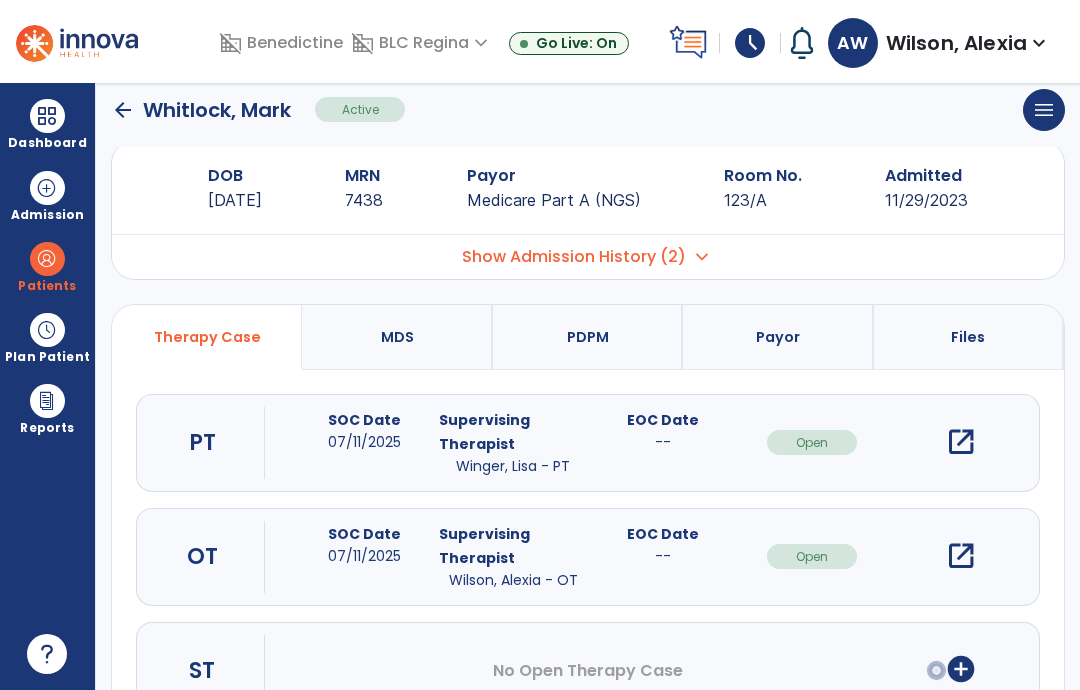 scroll, scrollTop: 36, scrollLeft: 0, axis: vertical 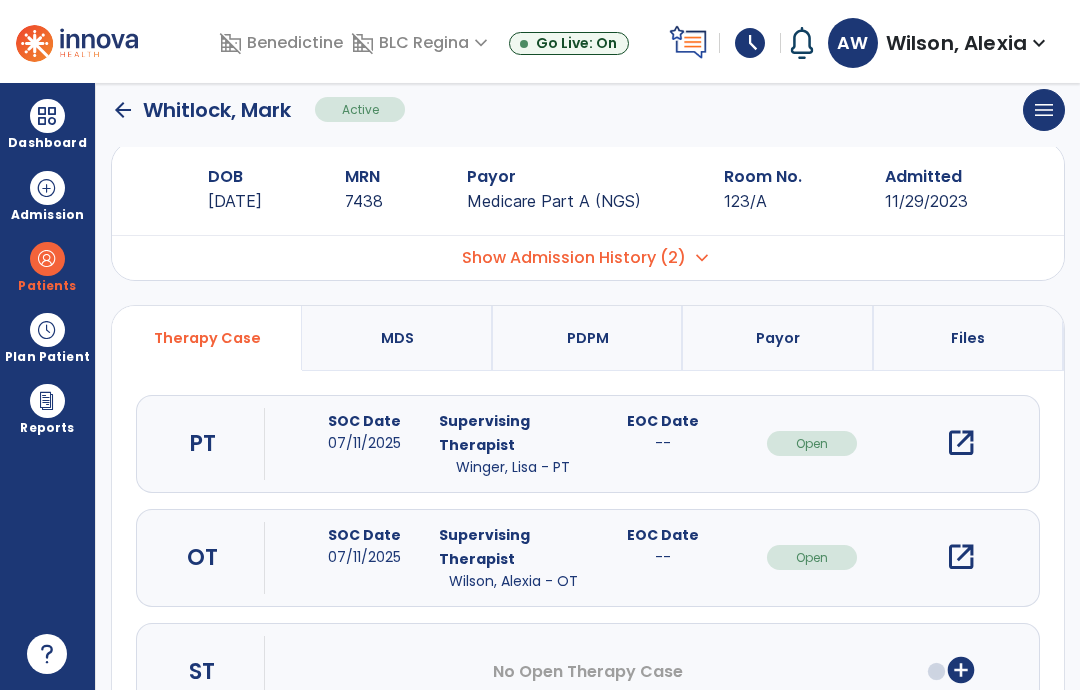 click on "open_in_new" at bounding box center [961, 557] 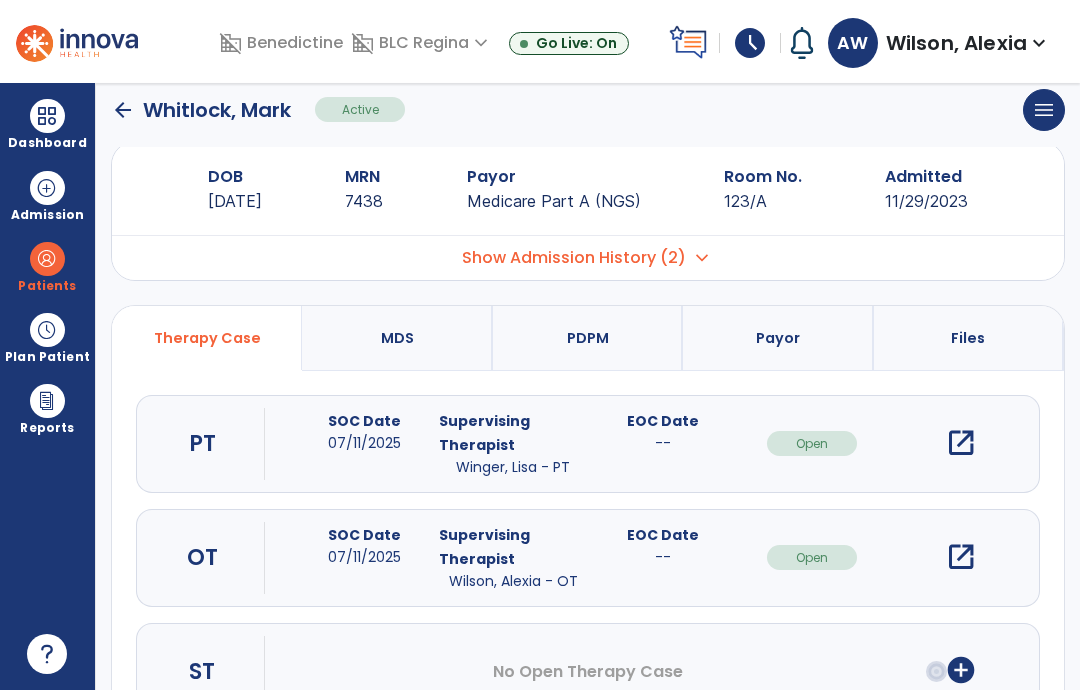 scroll, scrollTop: 0, scrollLeft: 0, axis: both 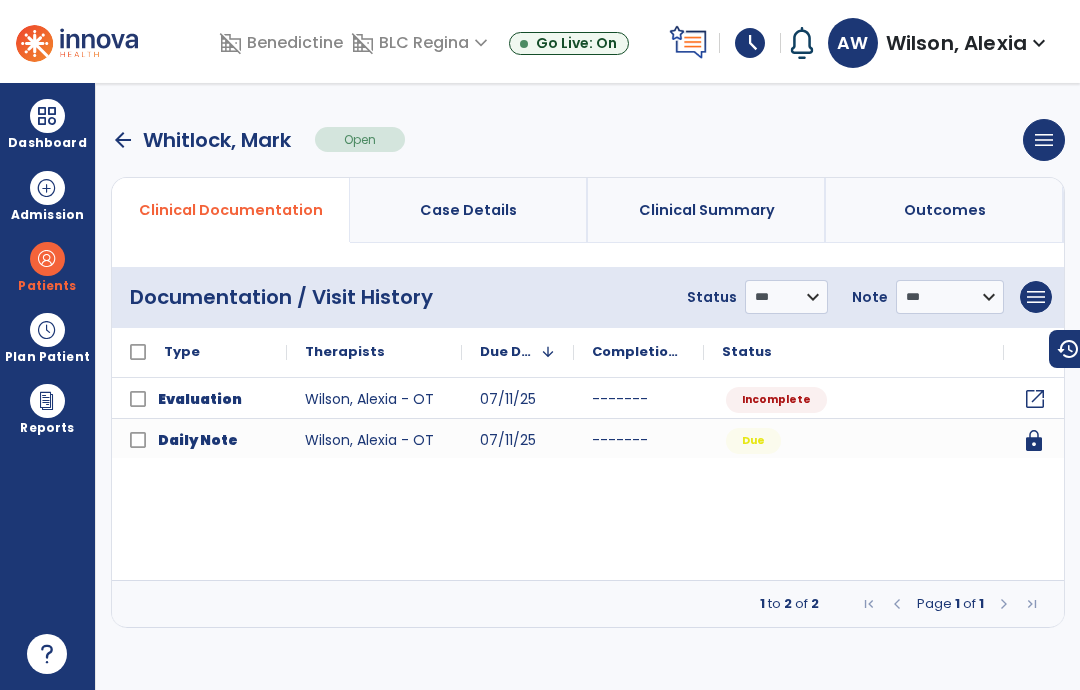 click on "open_in_new" 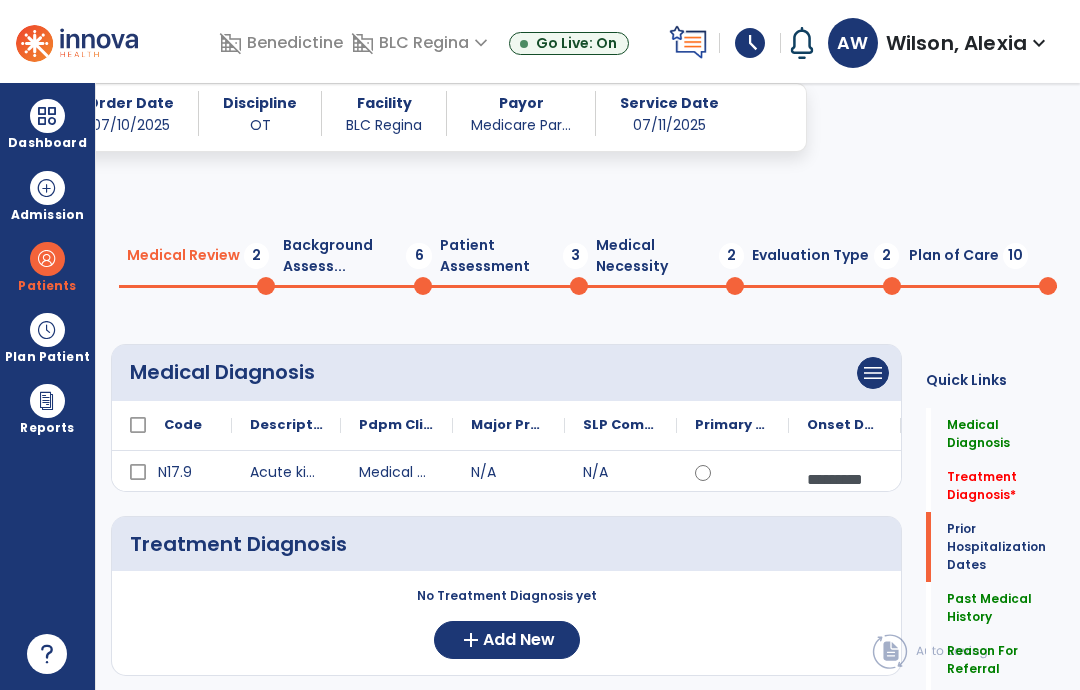 scroll, scrollTop: 91, scrollLeft: 0, axis: vertical 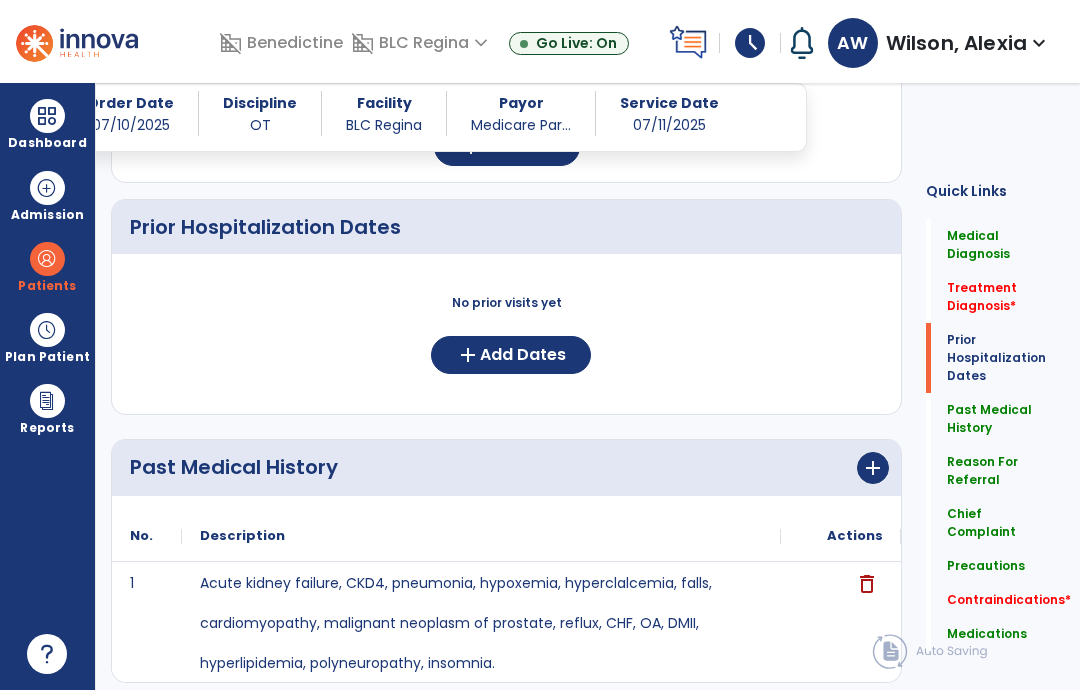 click on "Add Dates" 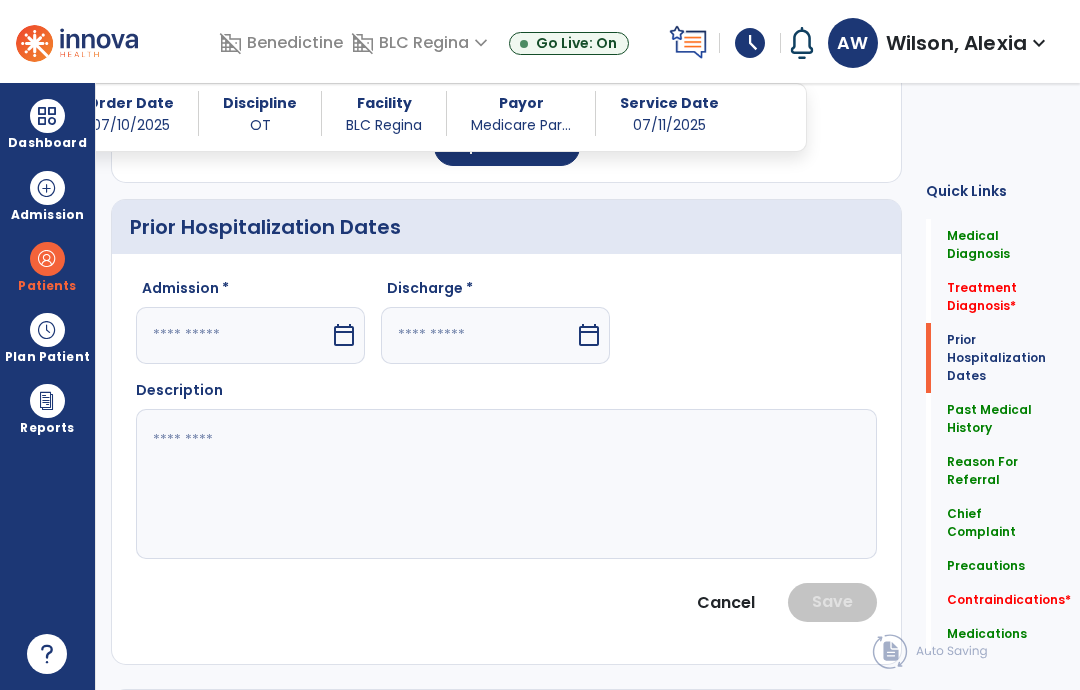 click at bounding box center (233, 335) 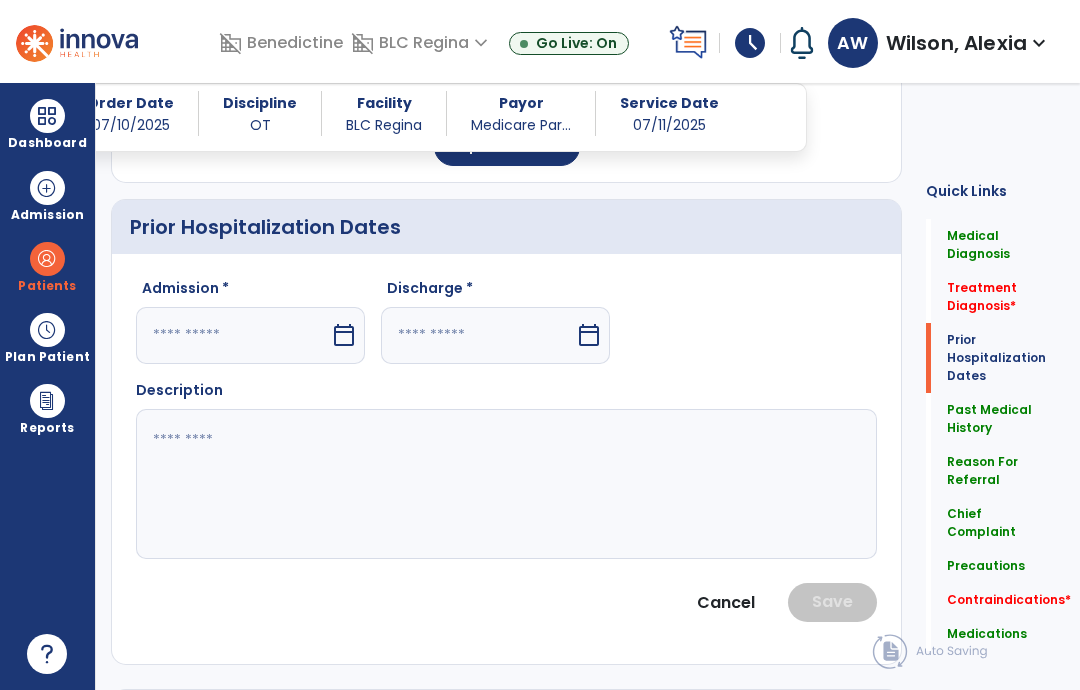 select on "*" 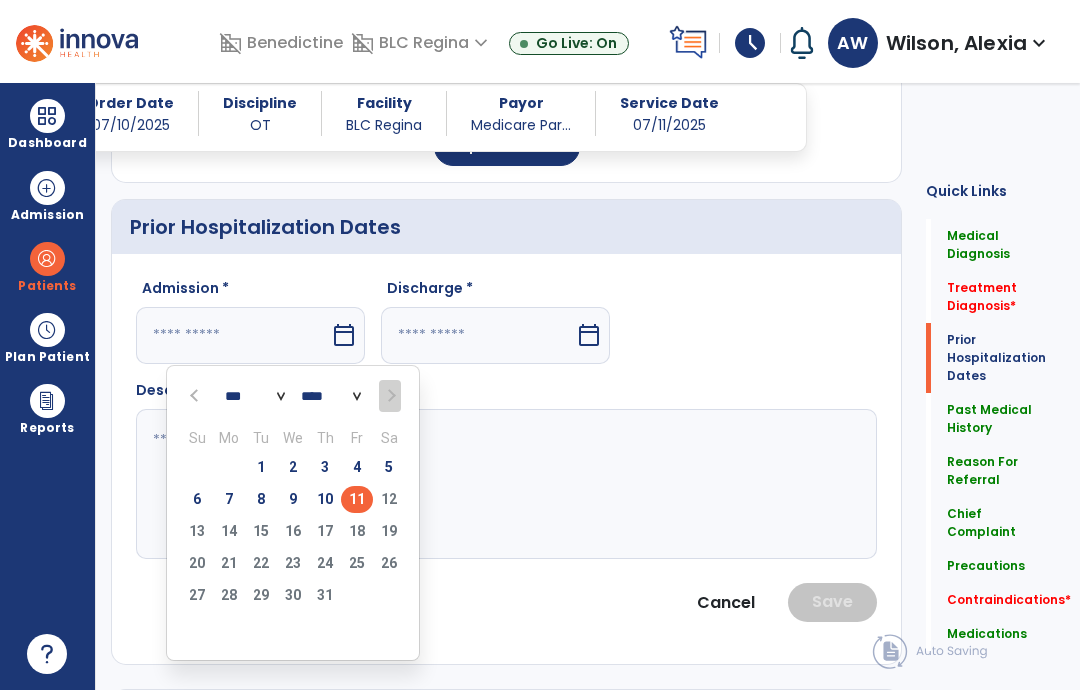click on "7" at bounding box center [229, 499] 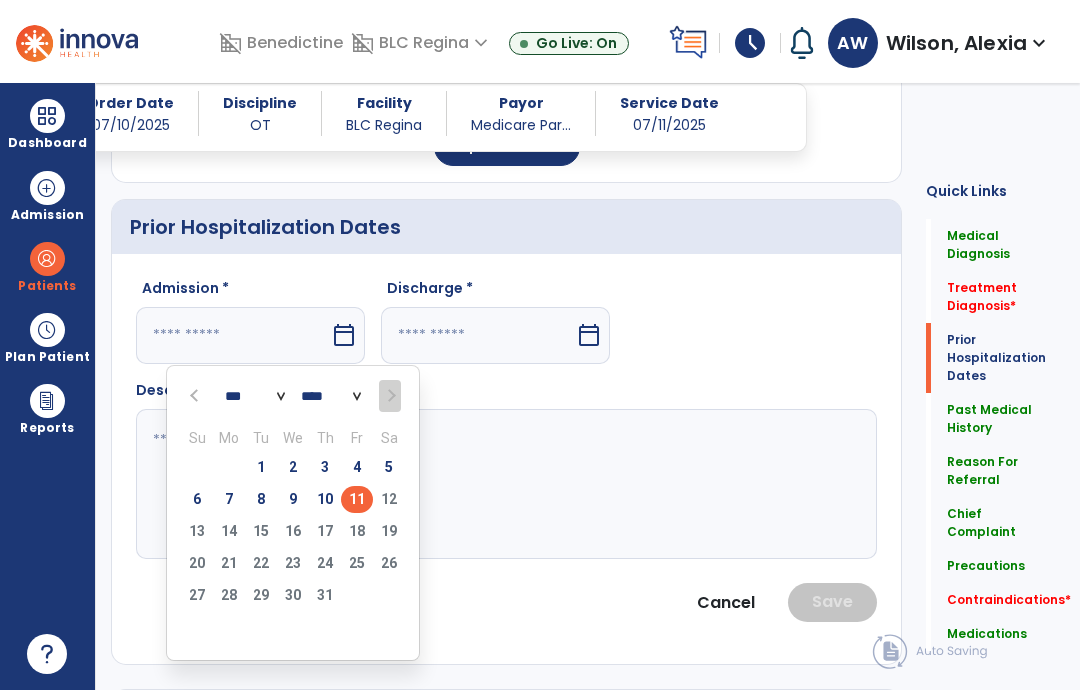 type on "********" 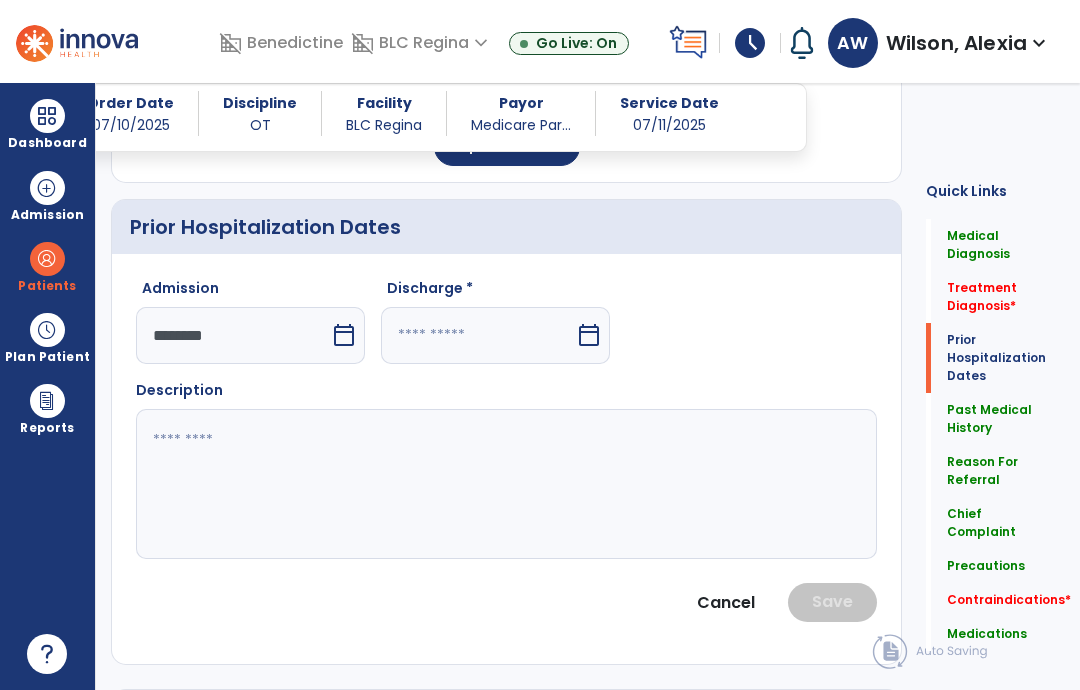 click on "calendar_today" at bounding box center [589, 335] 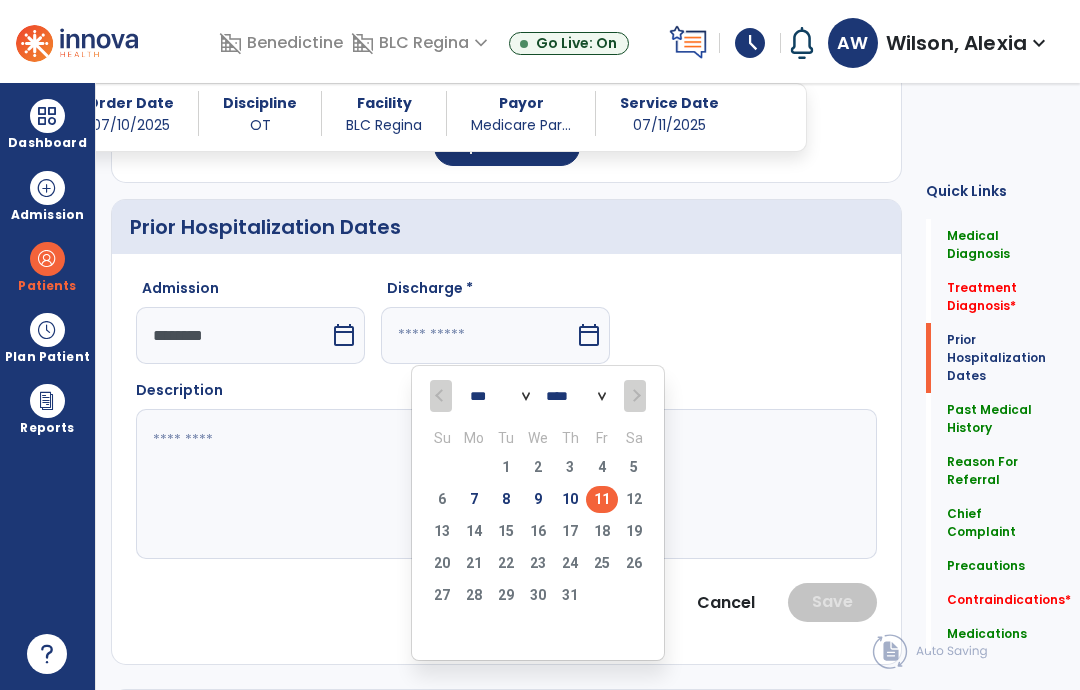 click on "10" at bounding box center (570, 499) 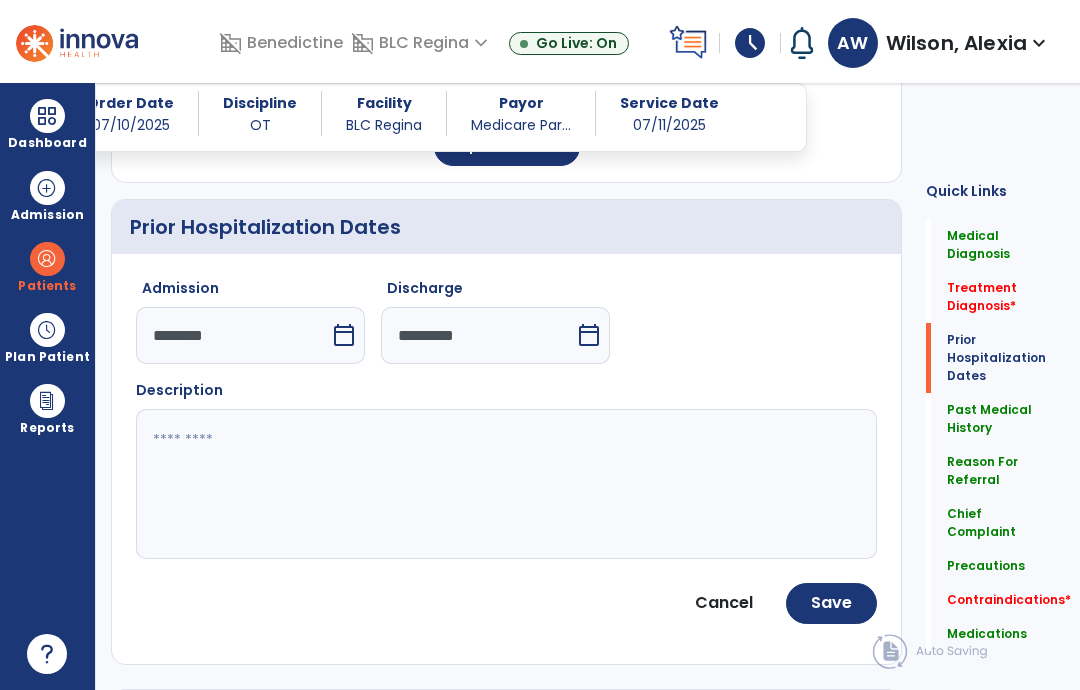 click 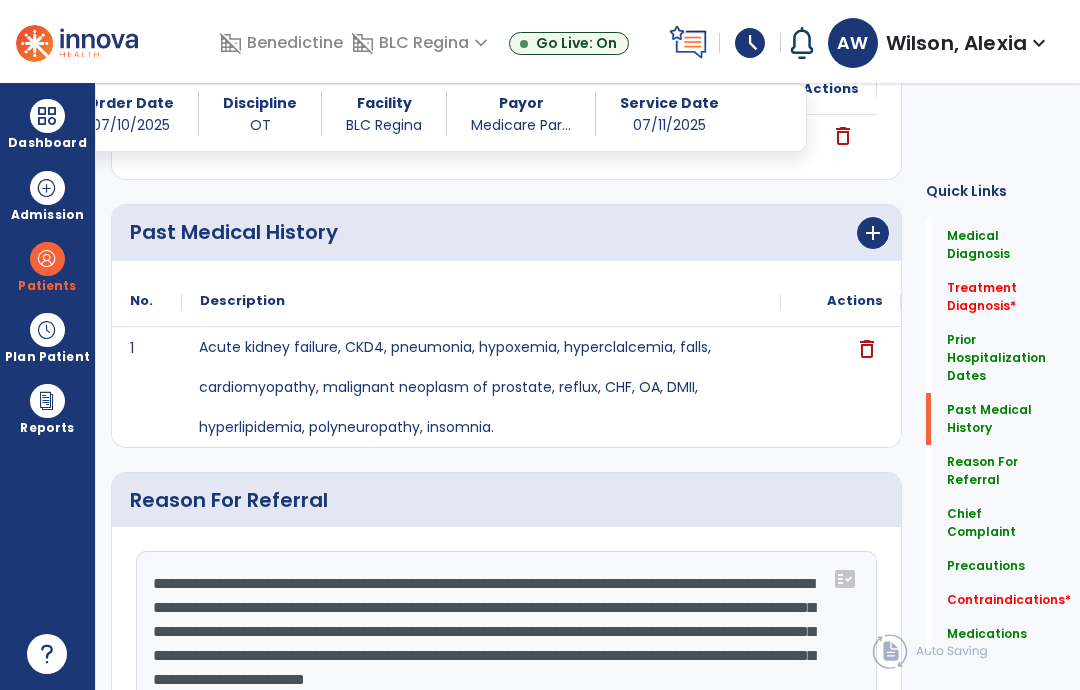 scroll, scrollTop: 748, scrollLeft: 0, axis: vertical 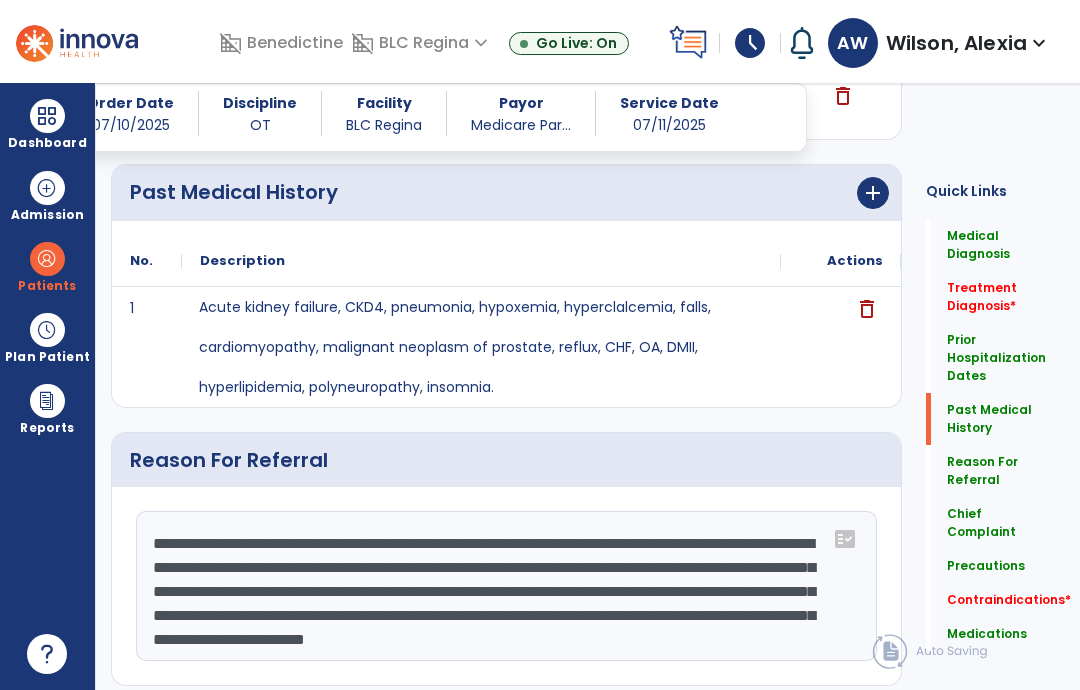 click on "**********" 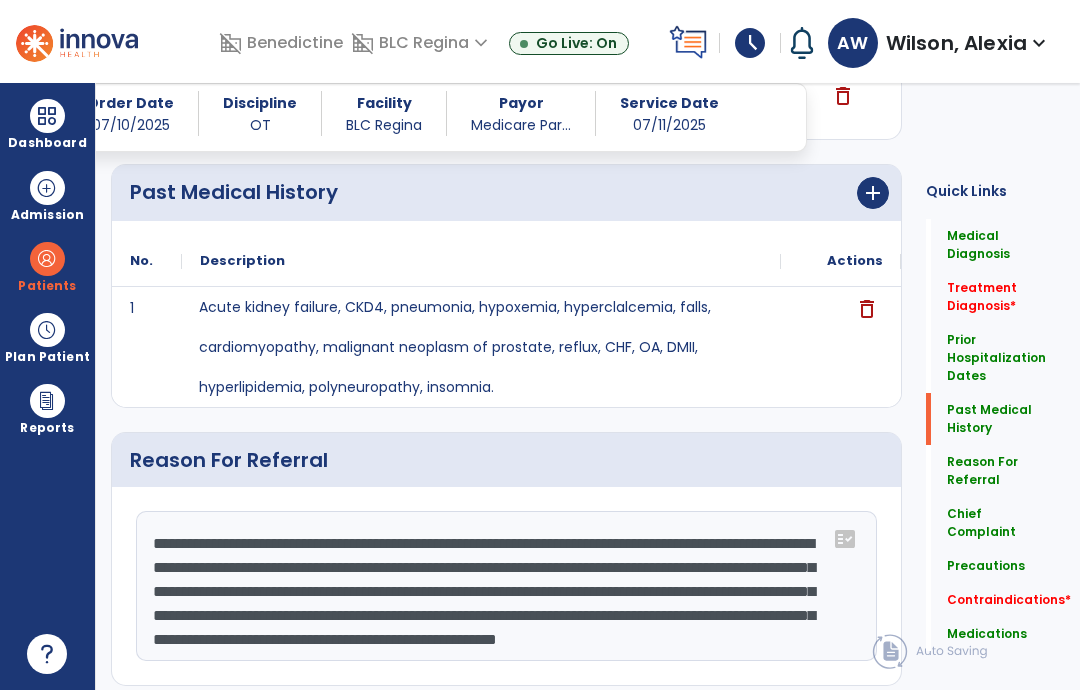 scroll, scrollTop: 42, scrollLeft: 0, axis: vertical 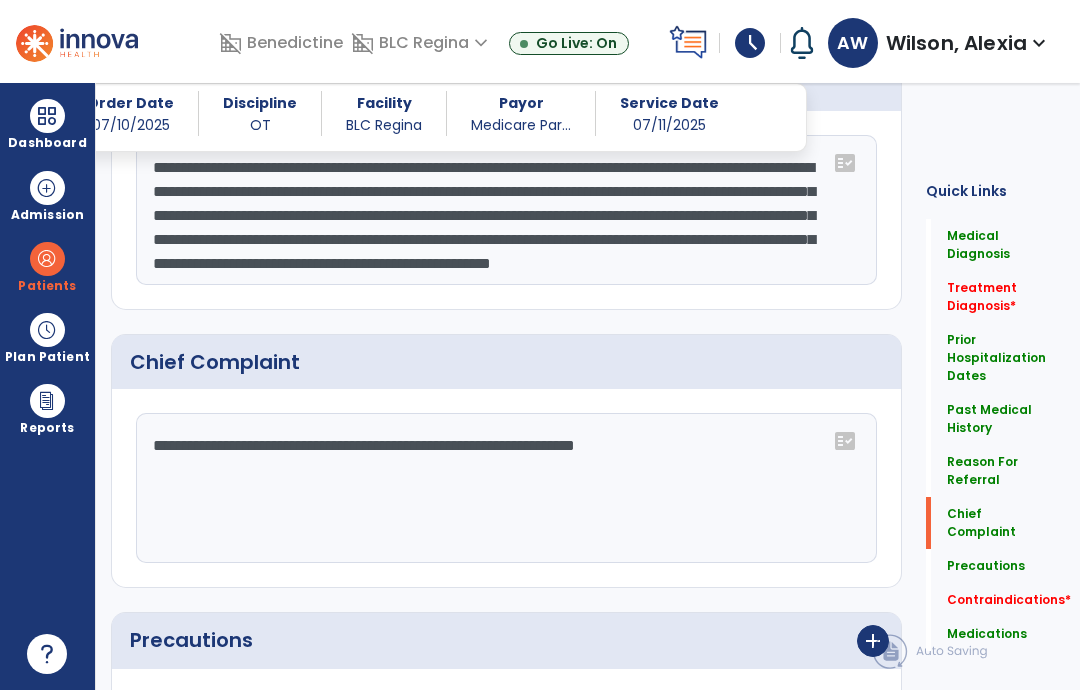 type on "**********" 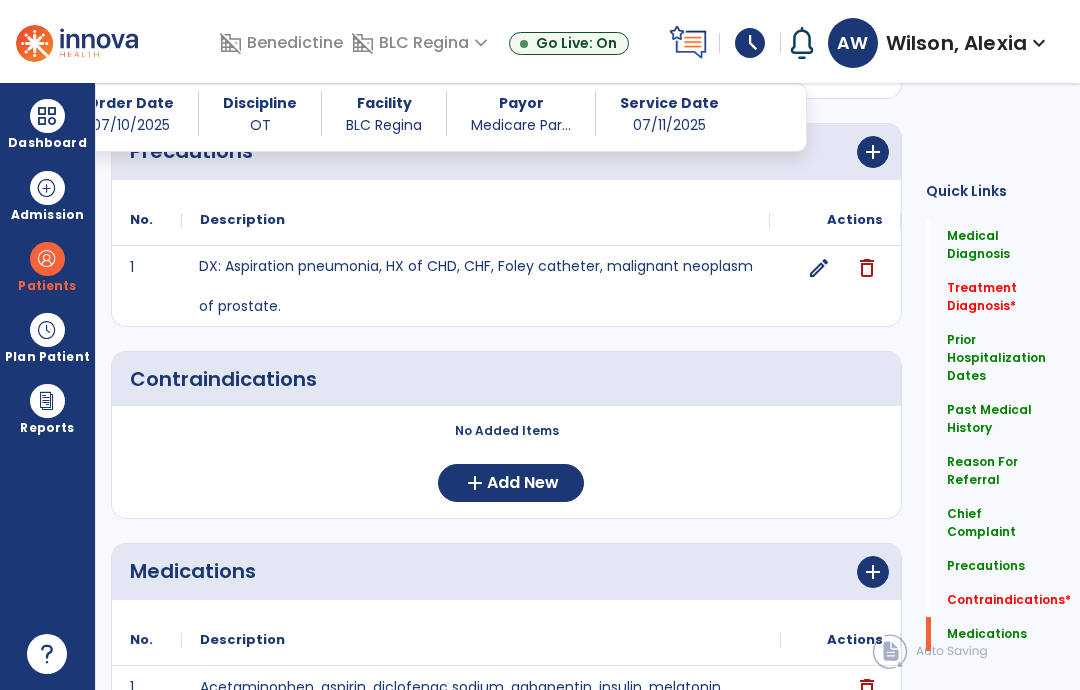 scroll, scrollTop: 1613, scrollLeft: 0, axis: vertical 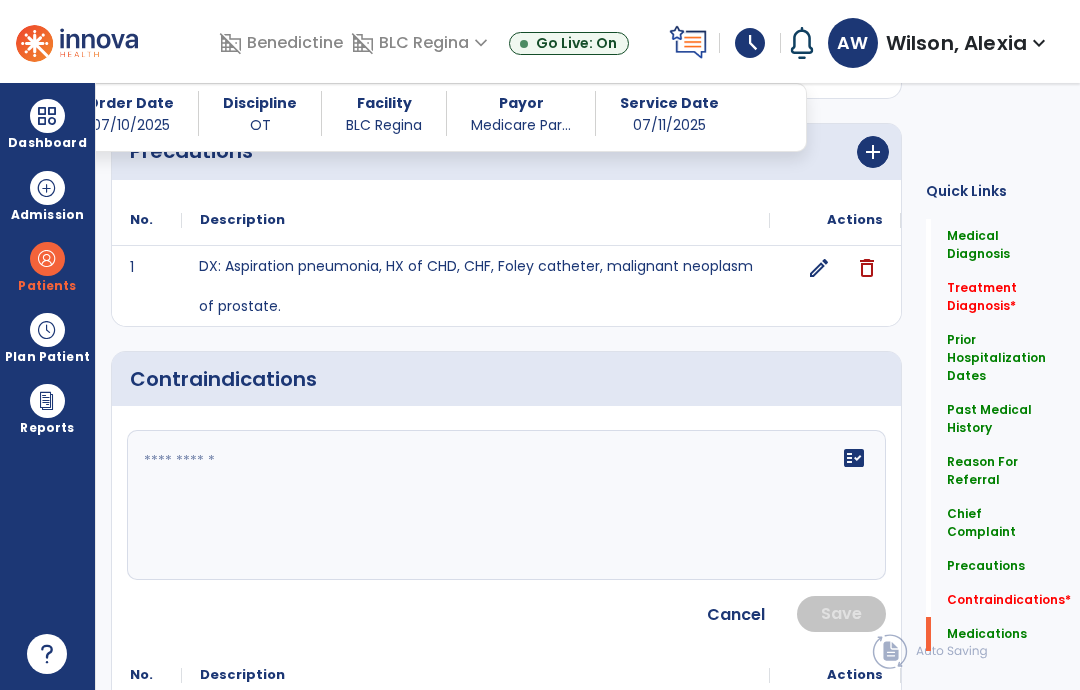 click on "fact_check" 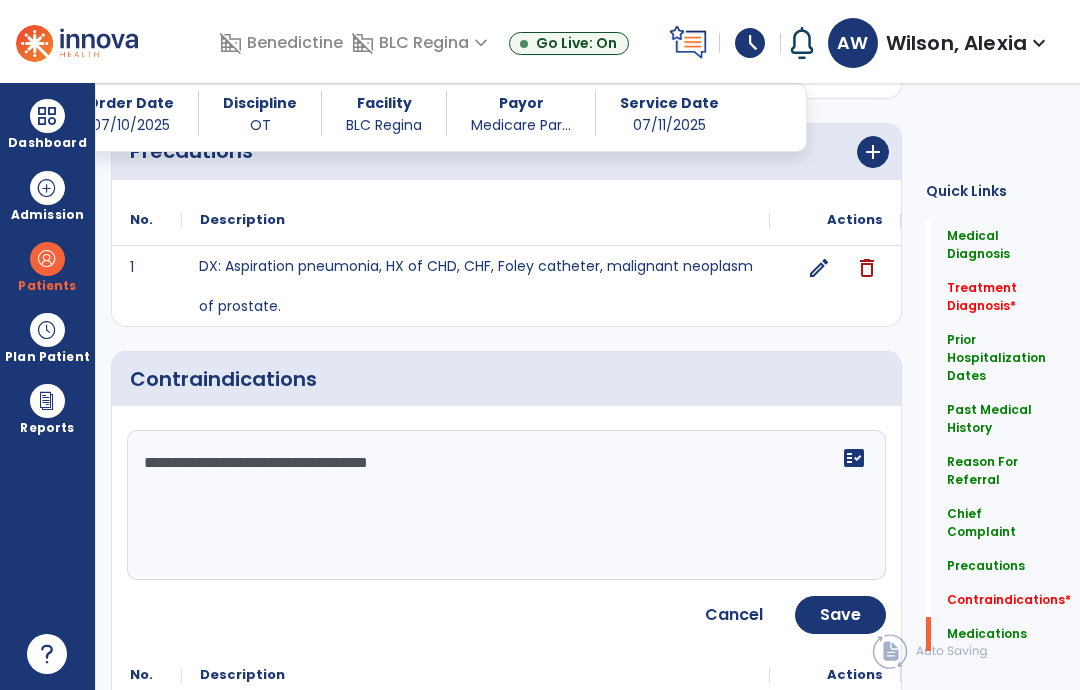 type on "**********" 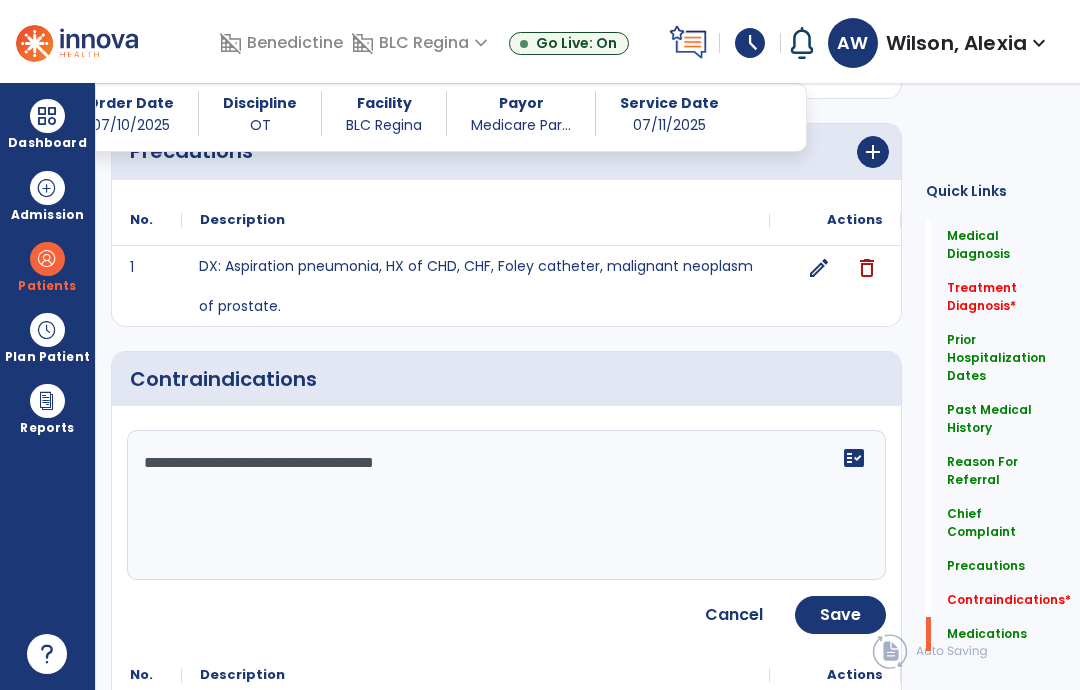 click on "Save" 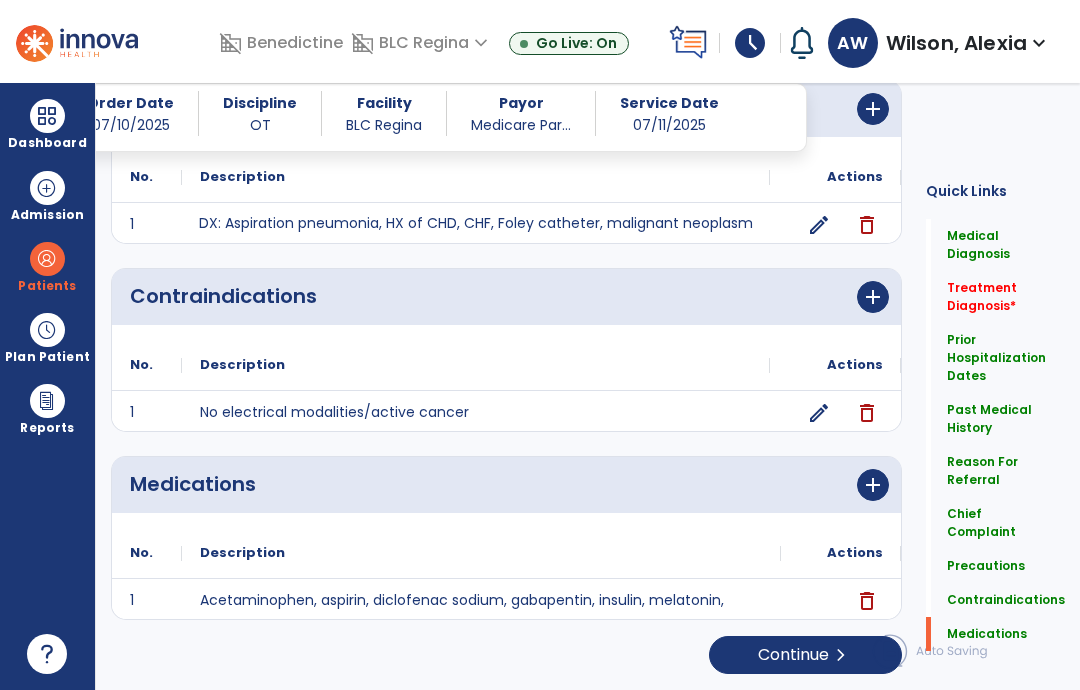 scroll, scrollTop: 1496, scrollLeft: 0, axis: vertical 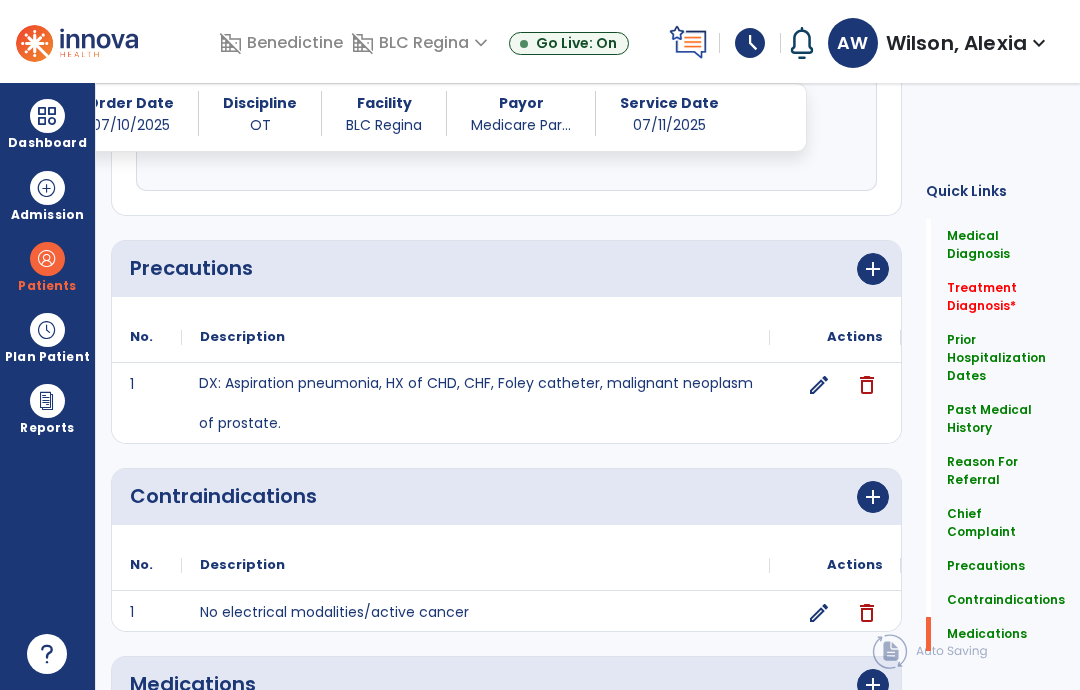 click on "add" 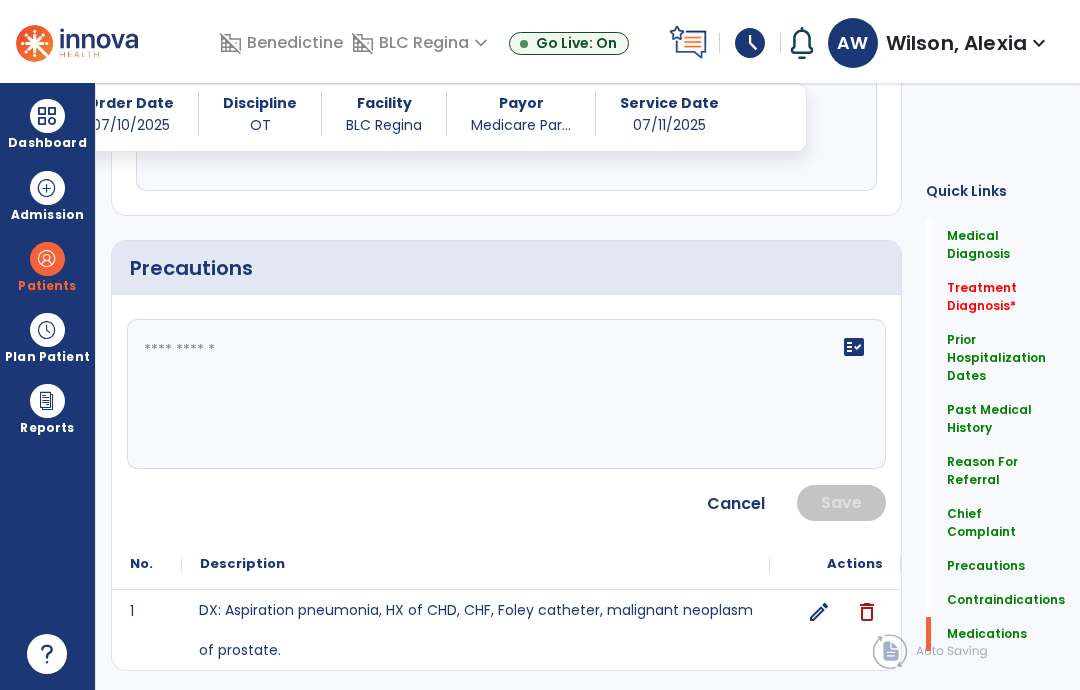 click on "fact_check" 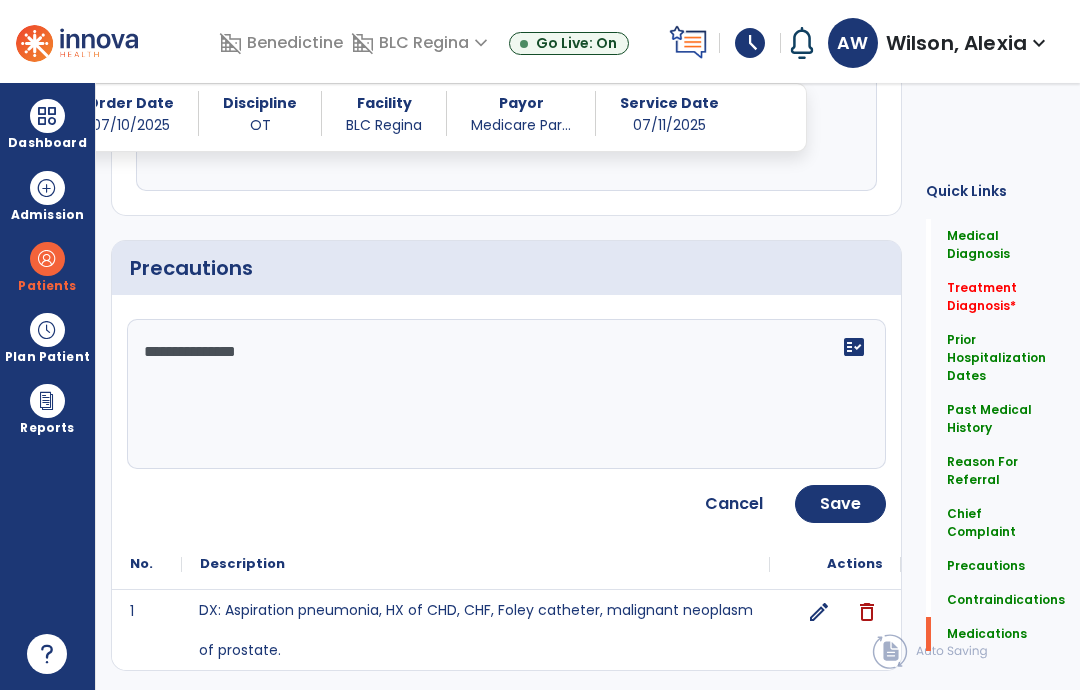 click on "**********" 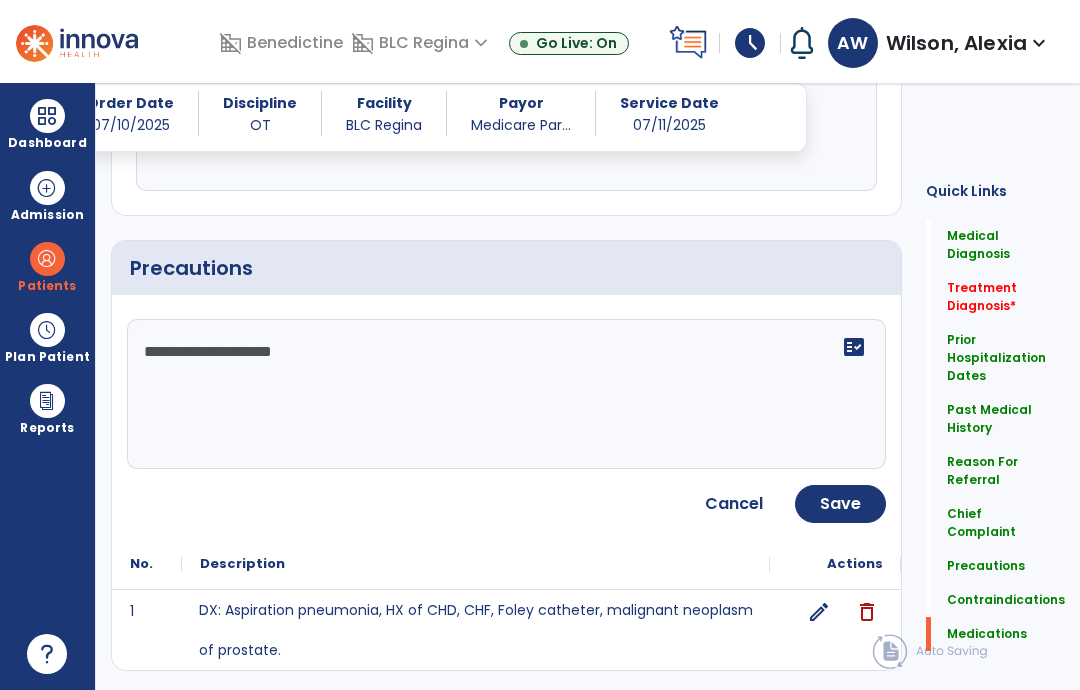type on "**********" 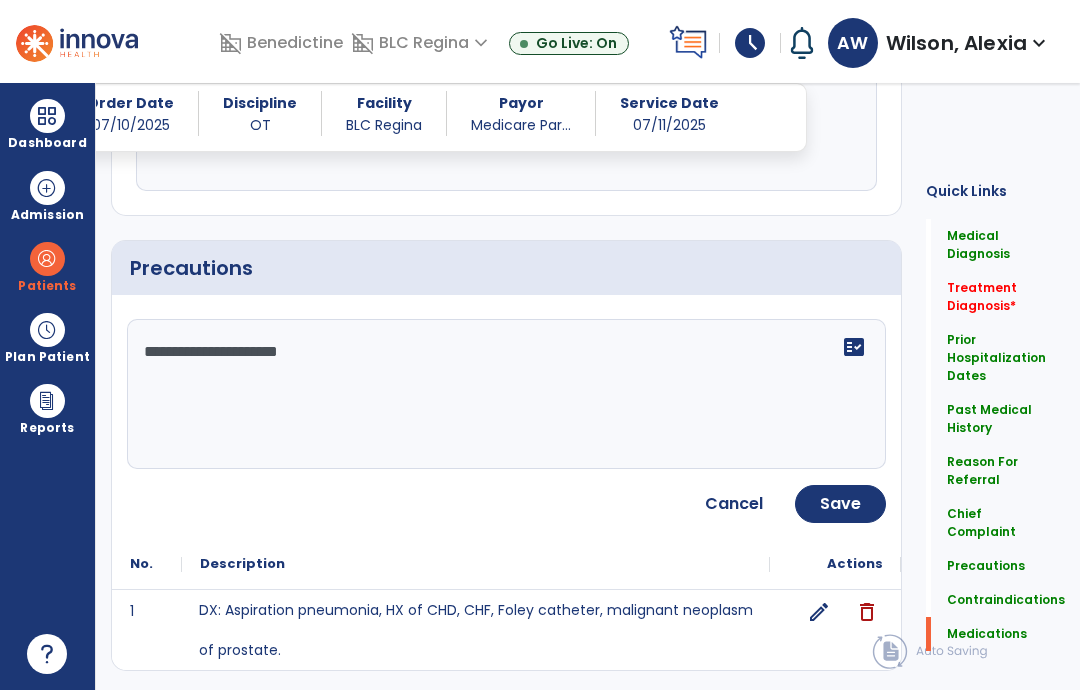 click on "Save" 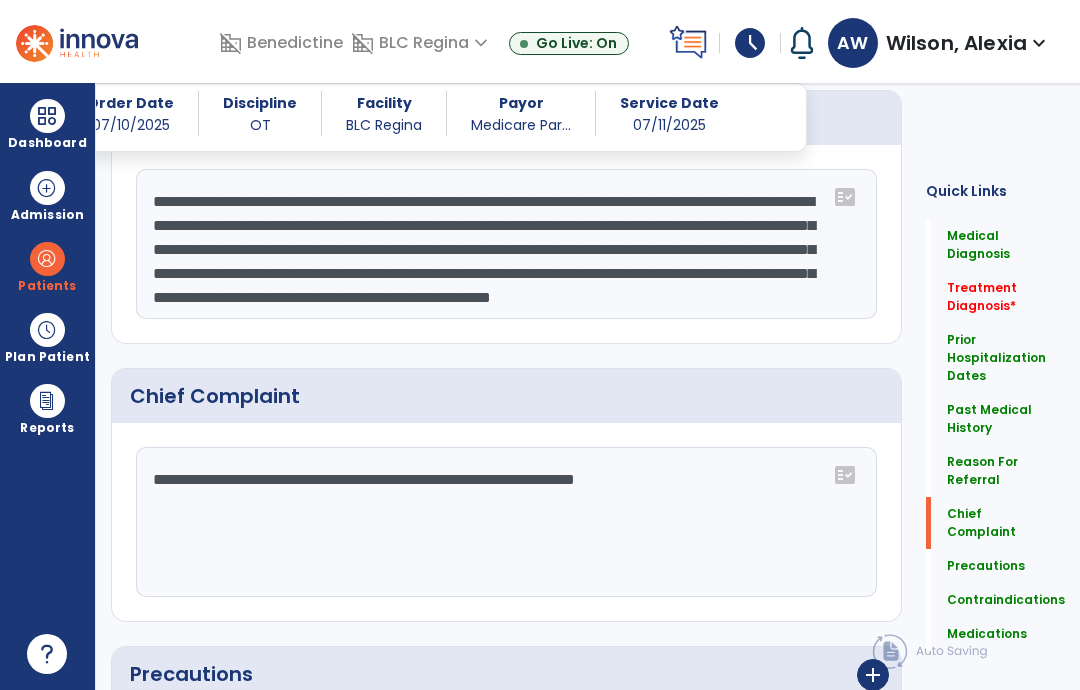 scroll, scrollTop: 913, scrollLeft: 0, axis: vertical 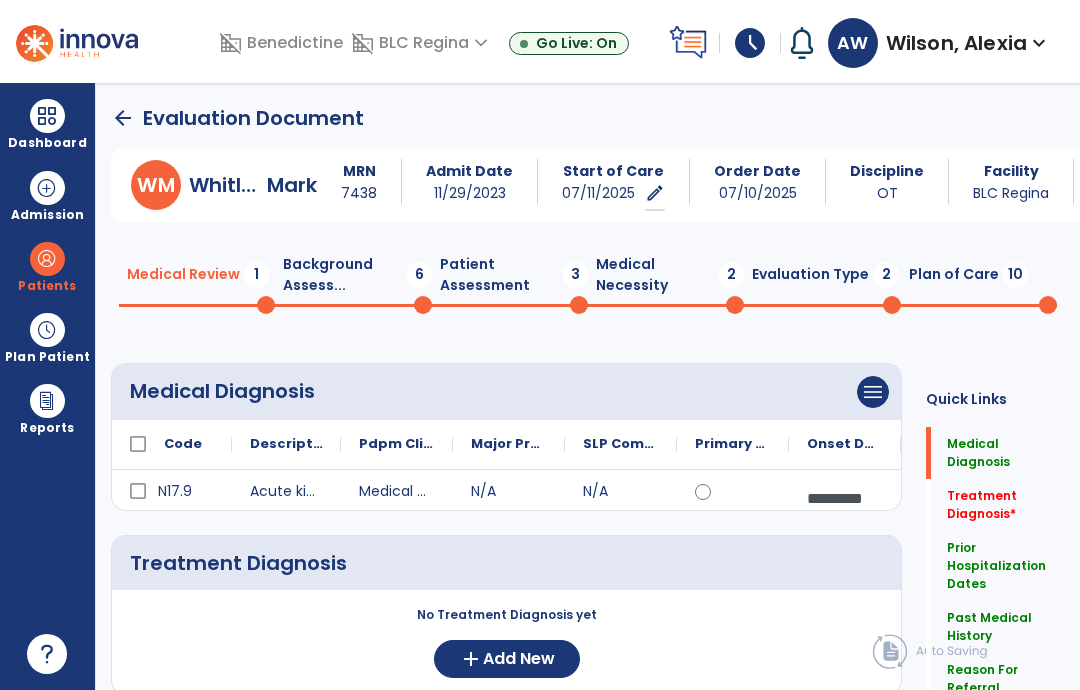 click on "Background Assess...  6" 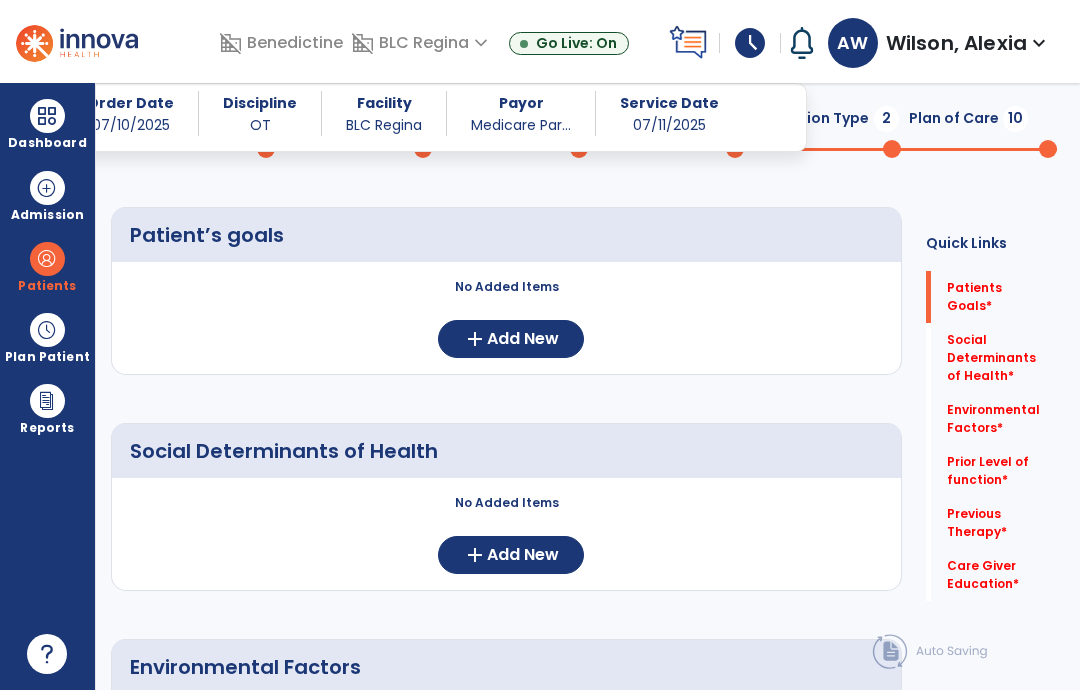 scroll, scrollTop: 141, scrollLeft: 0, axis: vertical 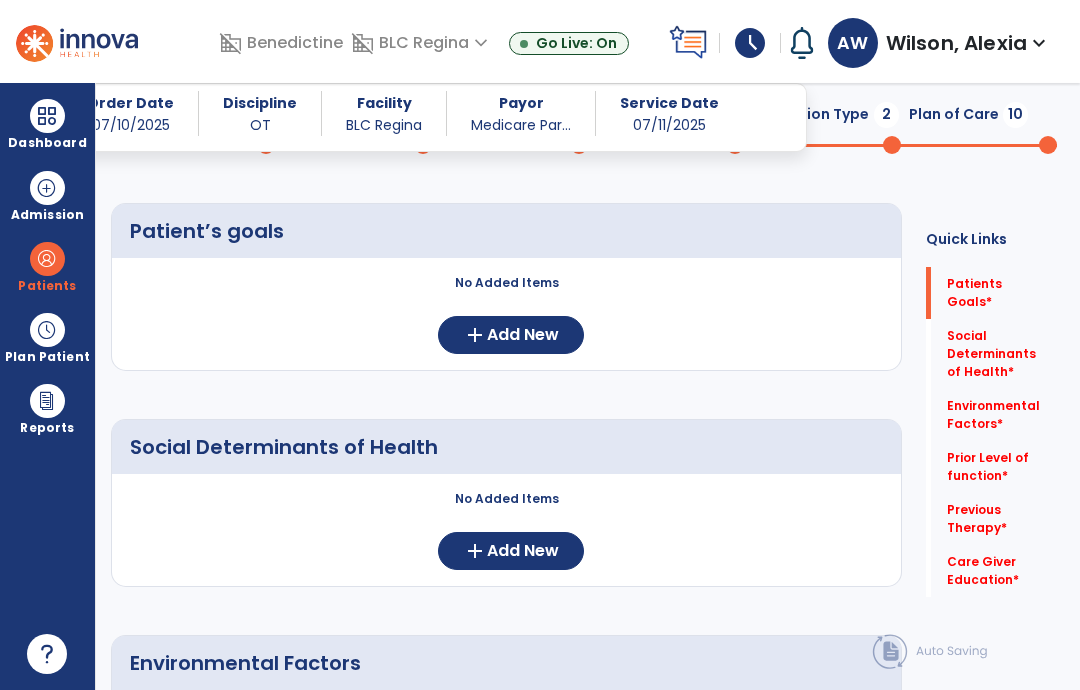 click on "Add New" 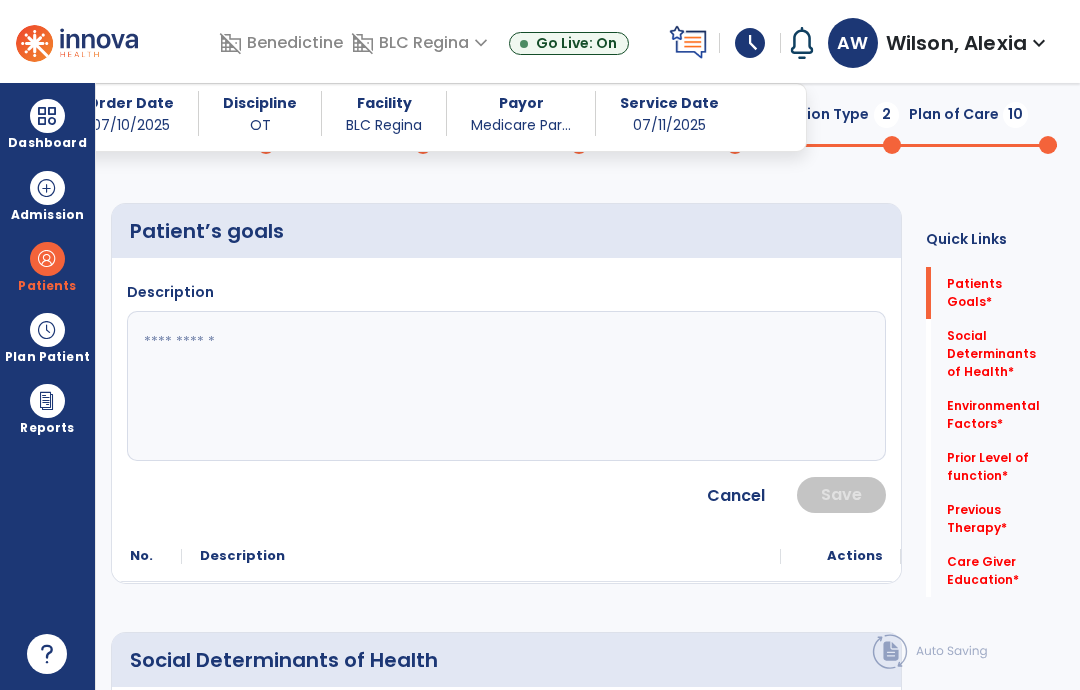 click 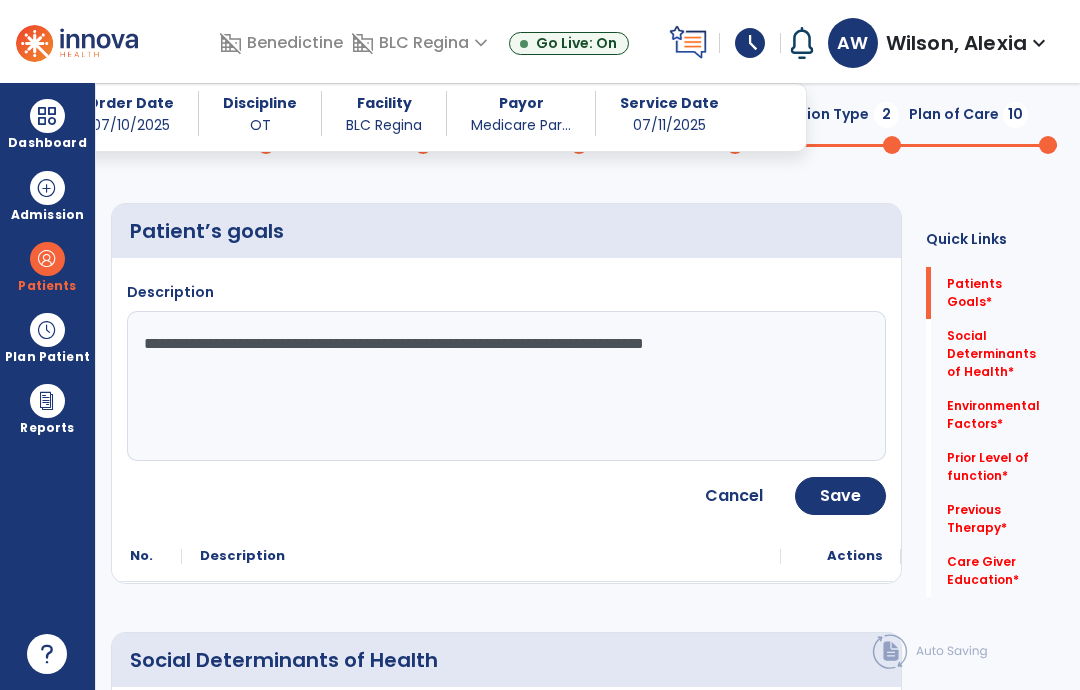click on "**********" 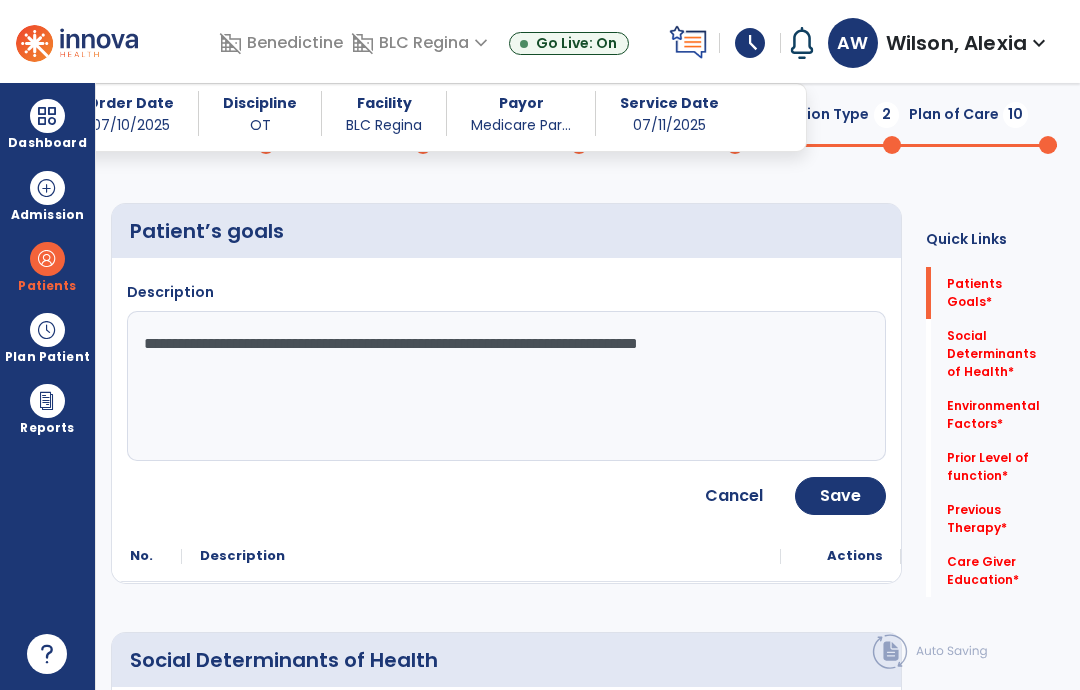 type on "**********" 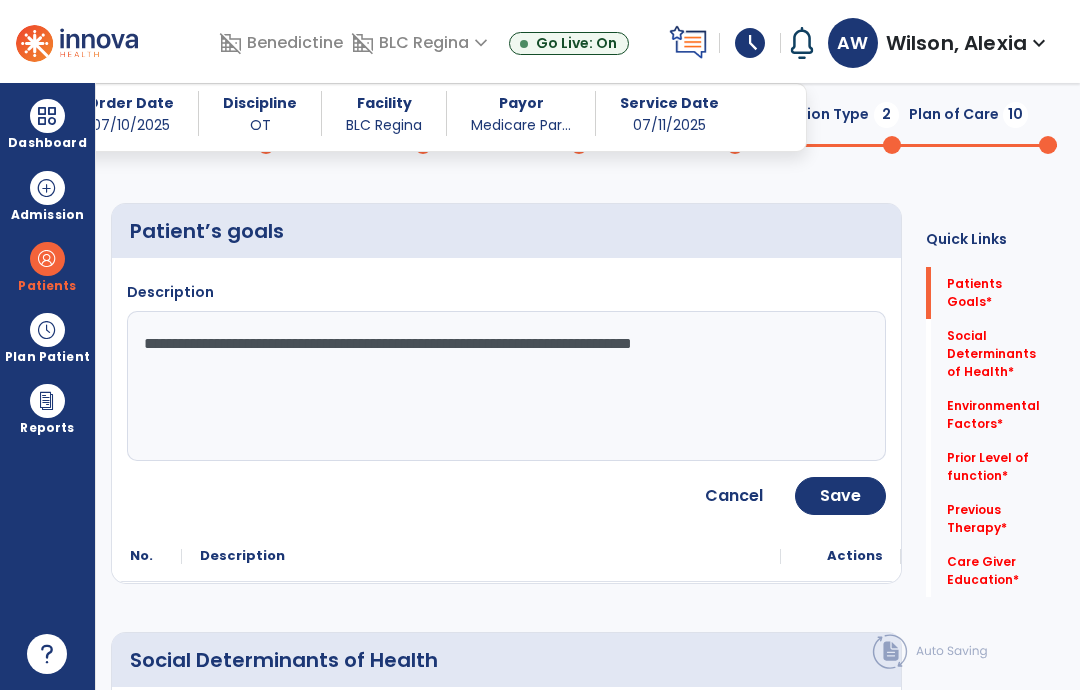 click on "Save" 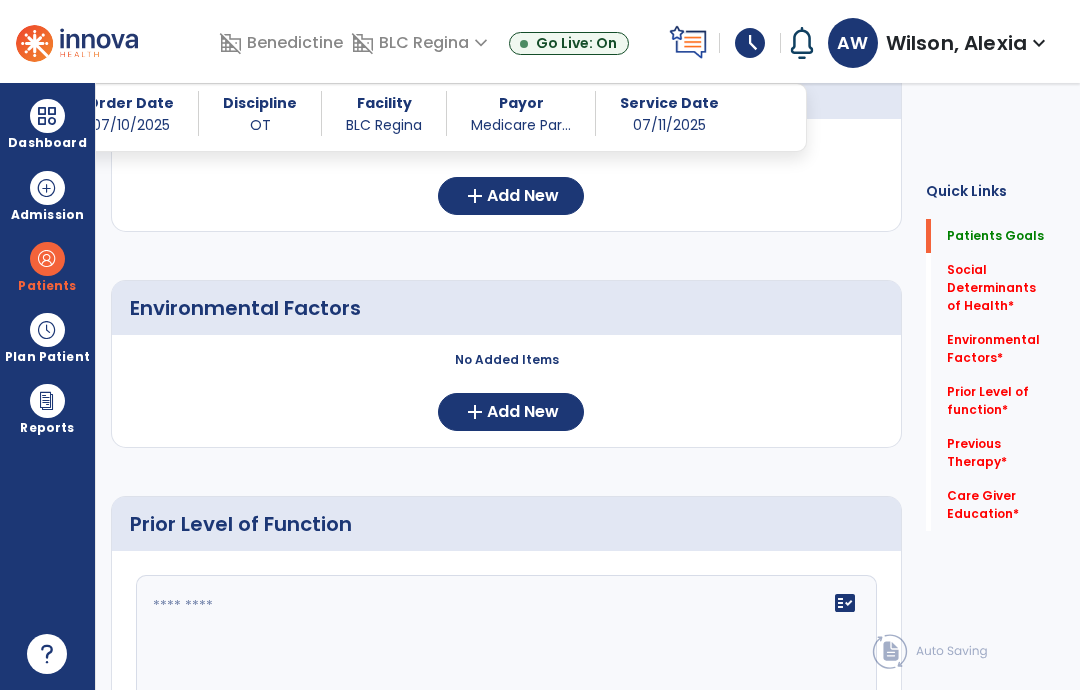 scroll, scrollTop: 496, scrollLeft: 0, axis: vertical 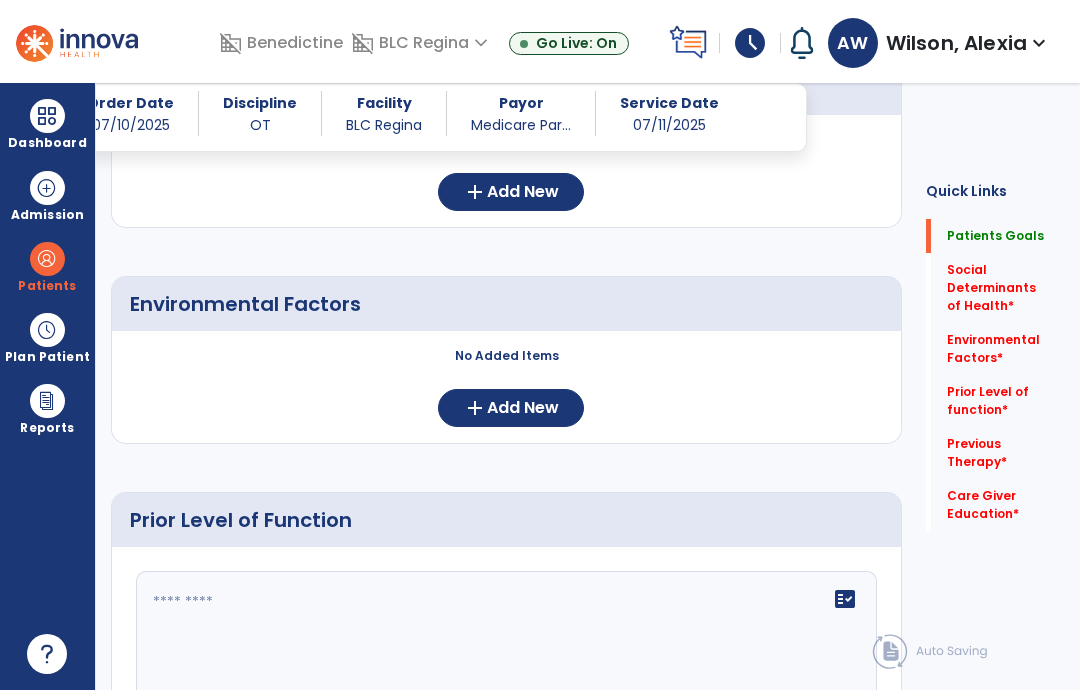 click on "Add New" 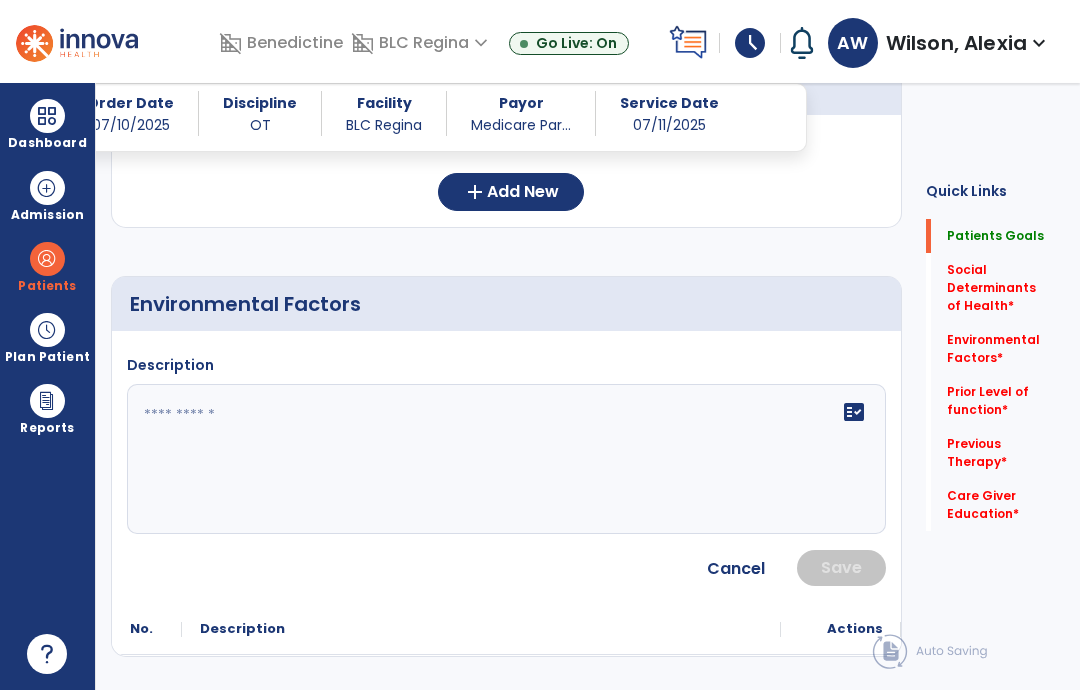 click on "fact_check" 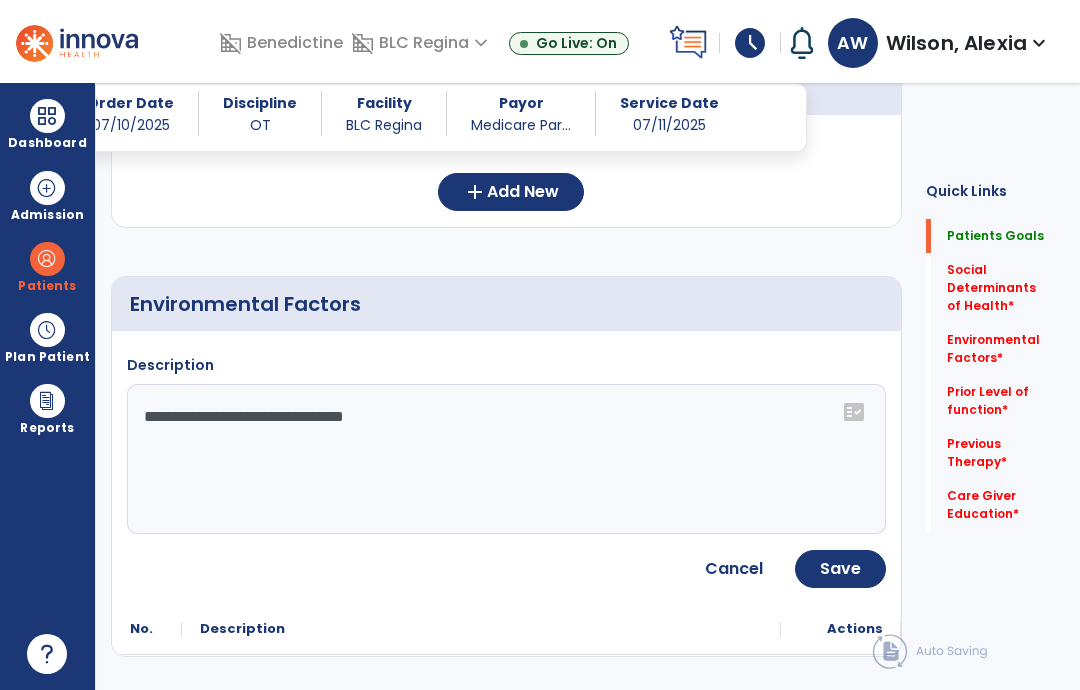 click on "**********" 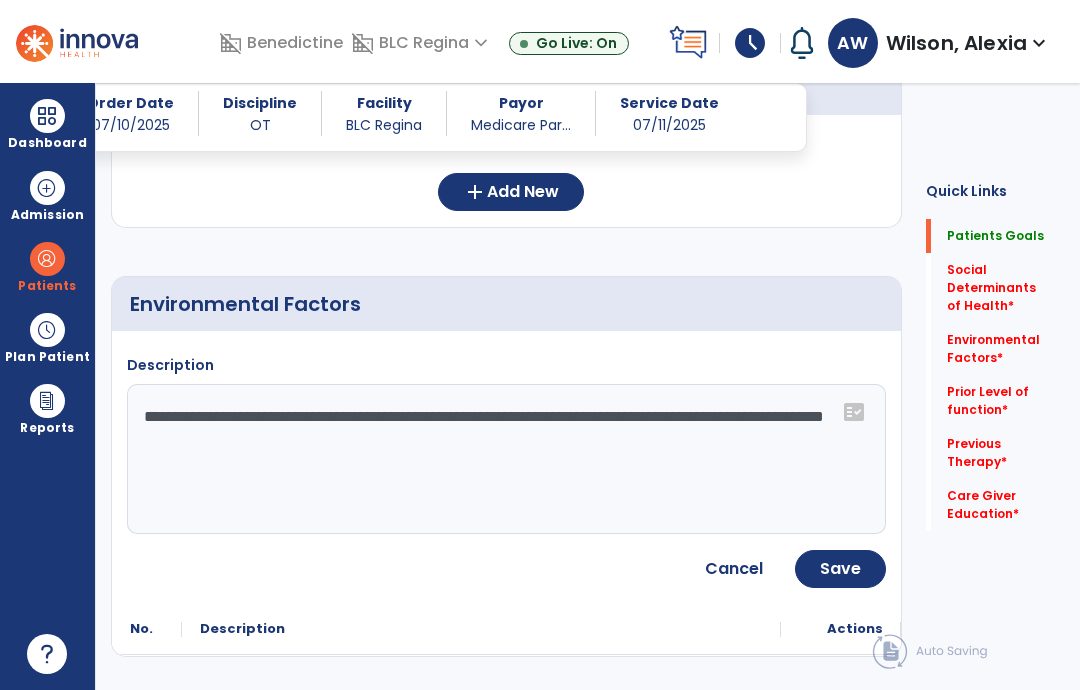 type on "**********" 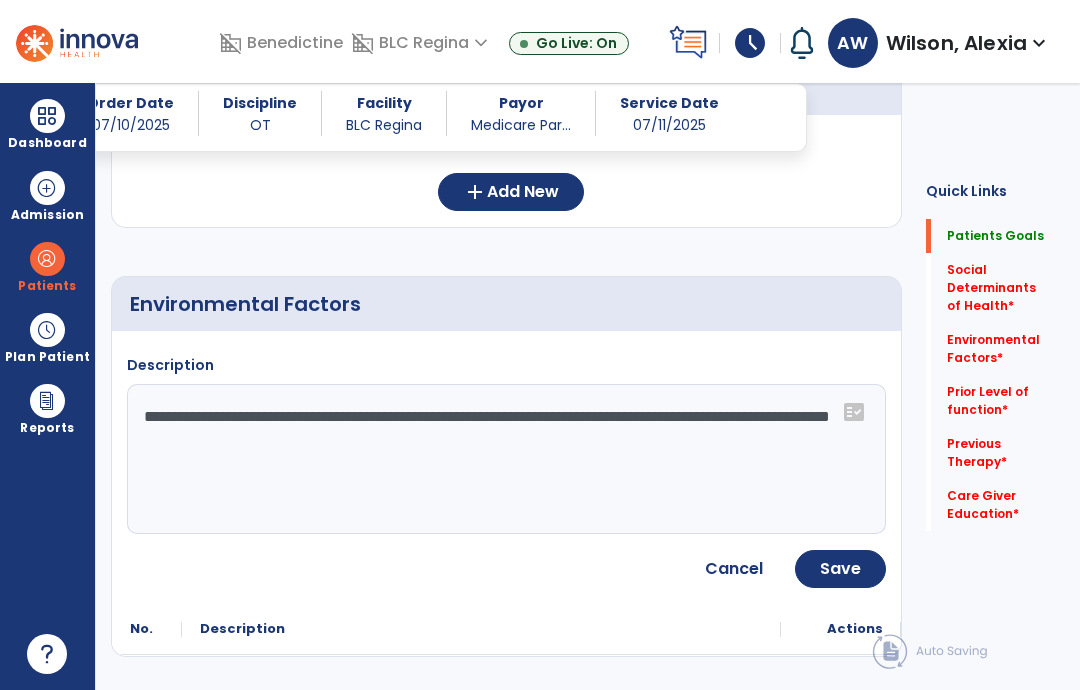 click on "Save" 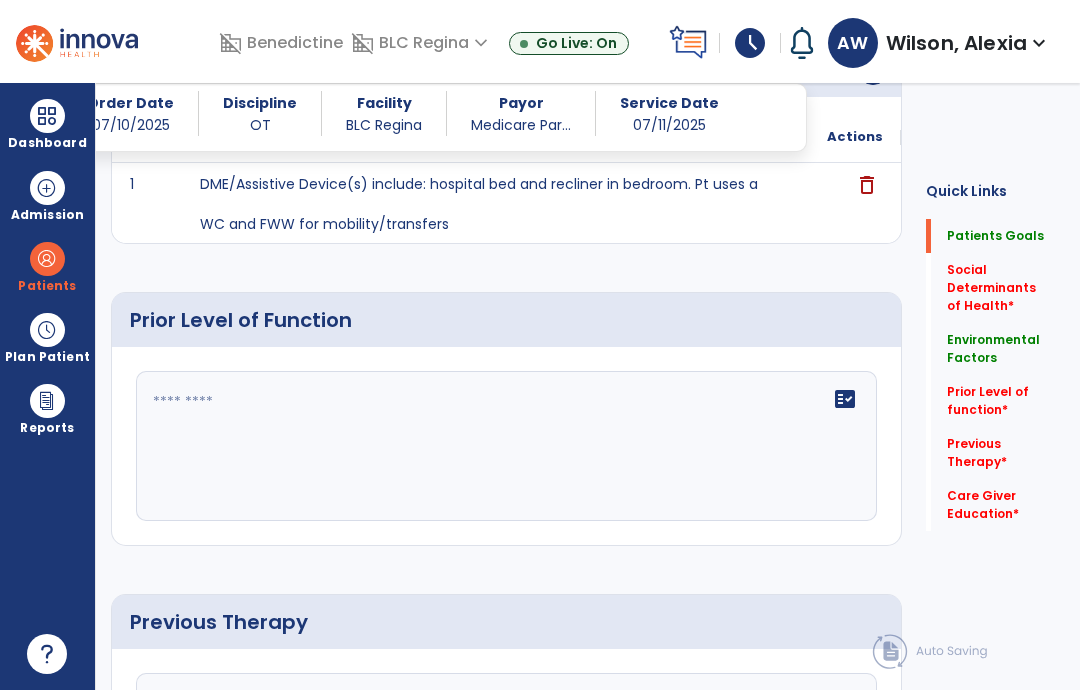 scroll, scrollTop: 747, scrollLeft: 0, axis: vertical 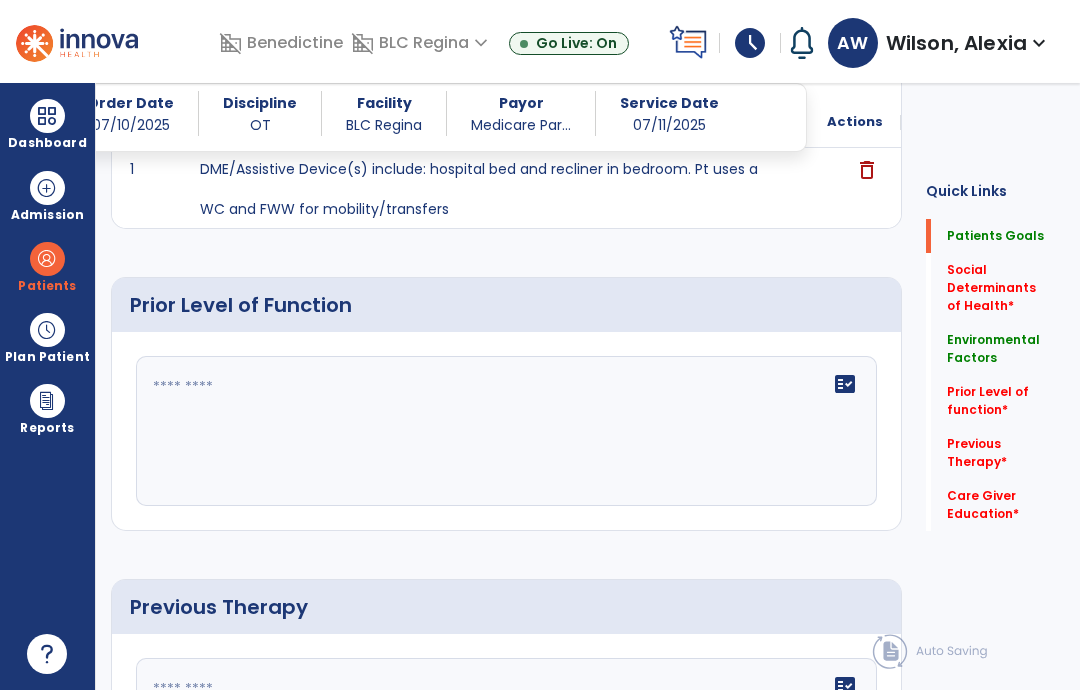 click on "fact_check" 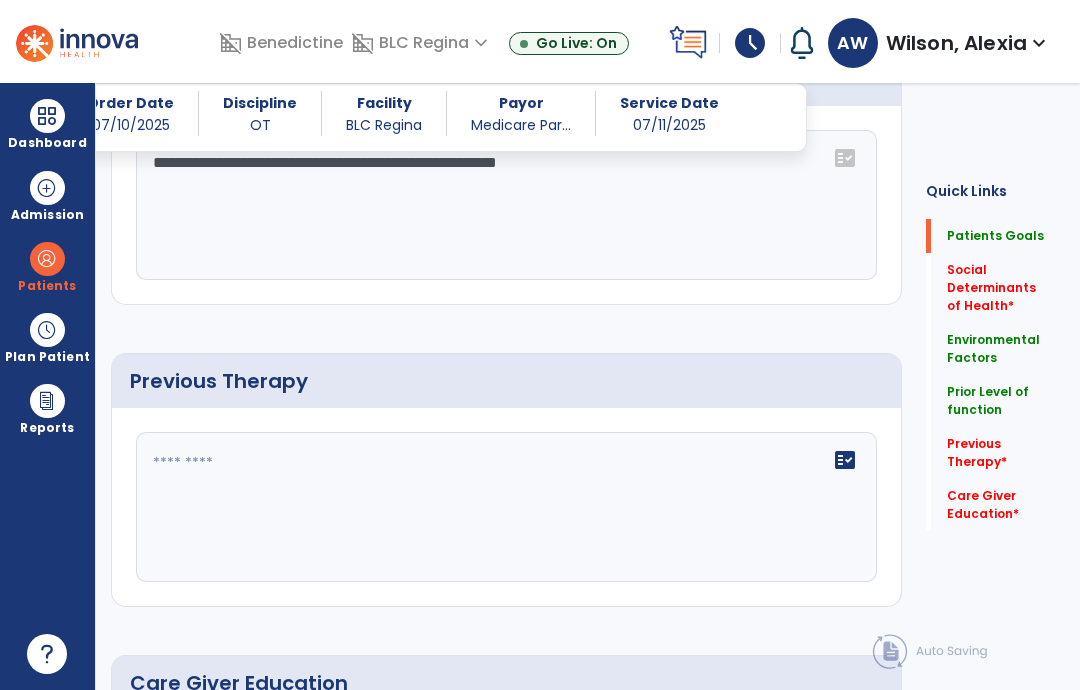 scroll, scrollTop: 989, scrollLeft: 0, axis: vertical 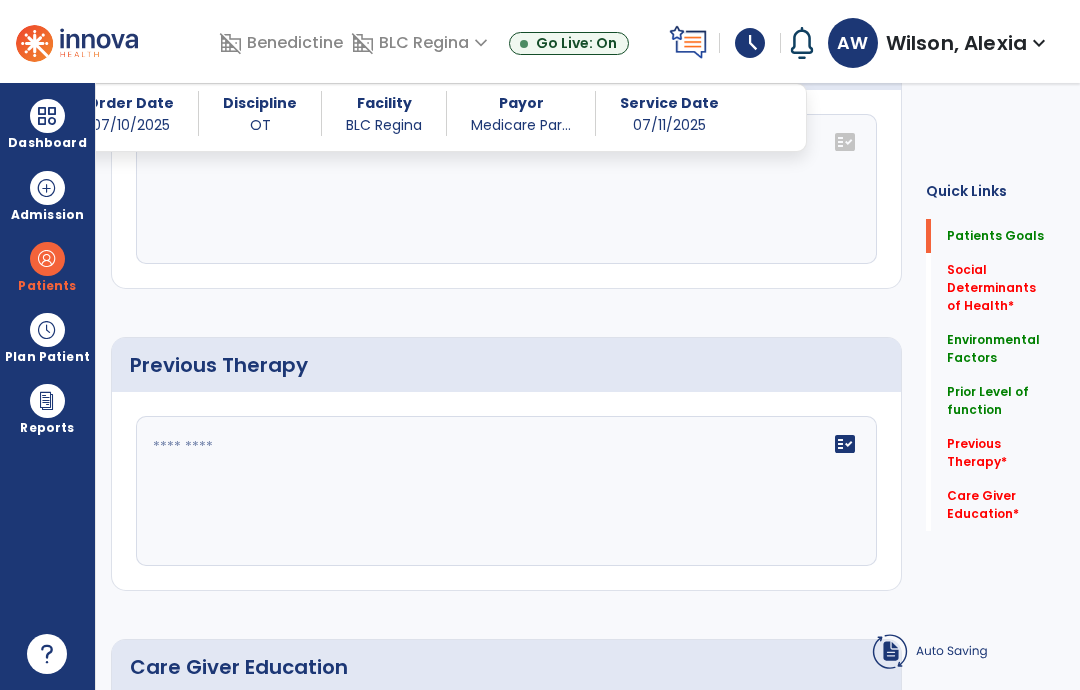 click on "fact_check" 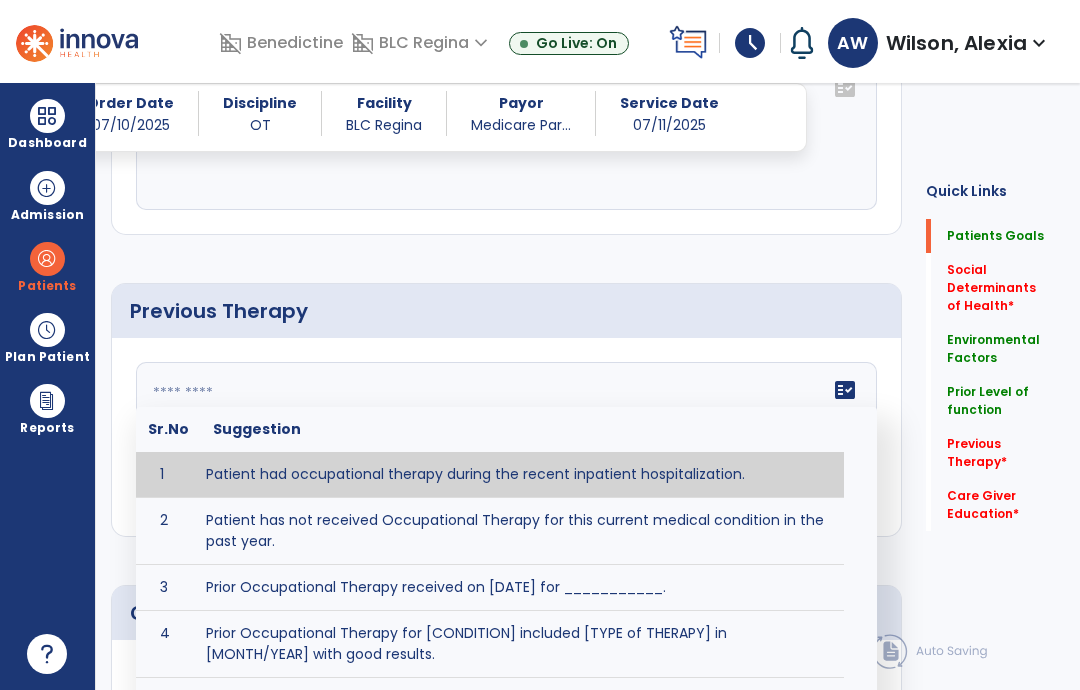 scroll, scrollTop: 1043, scrollLeft: 0, axis: vertical 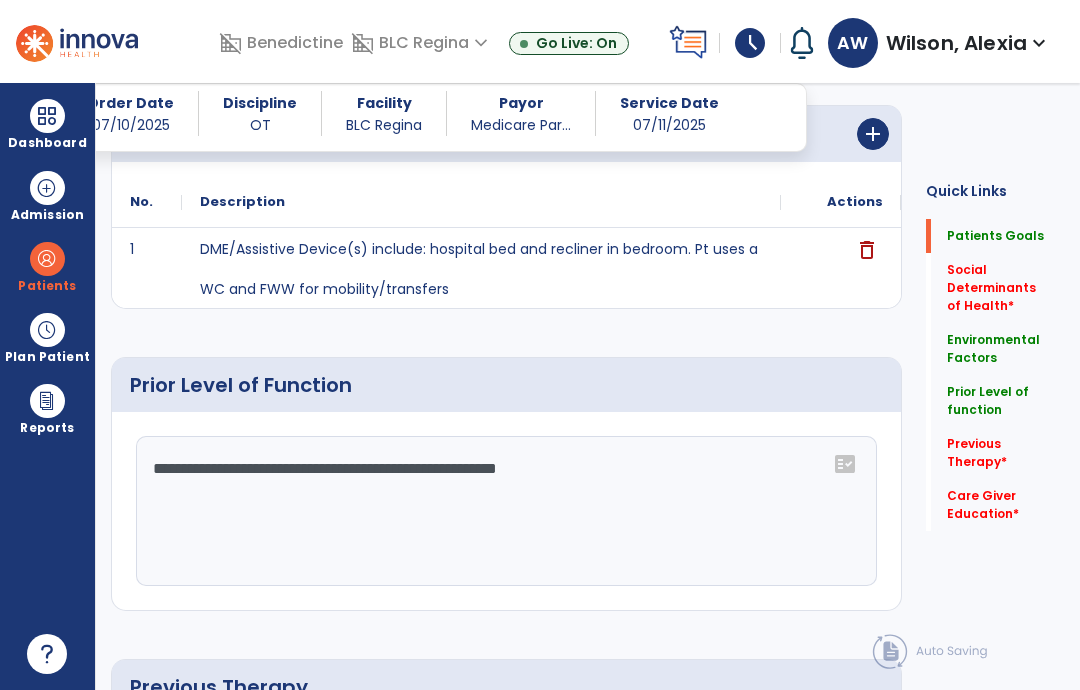click on "**********" 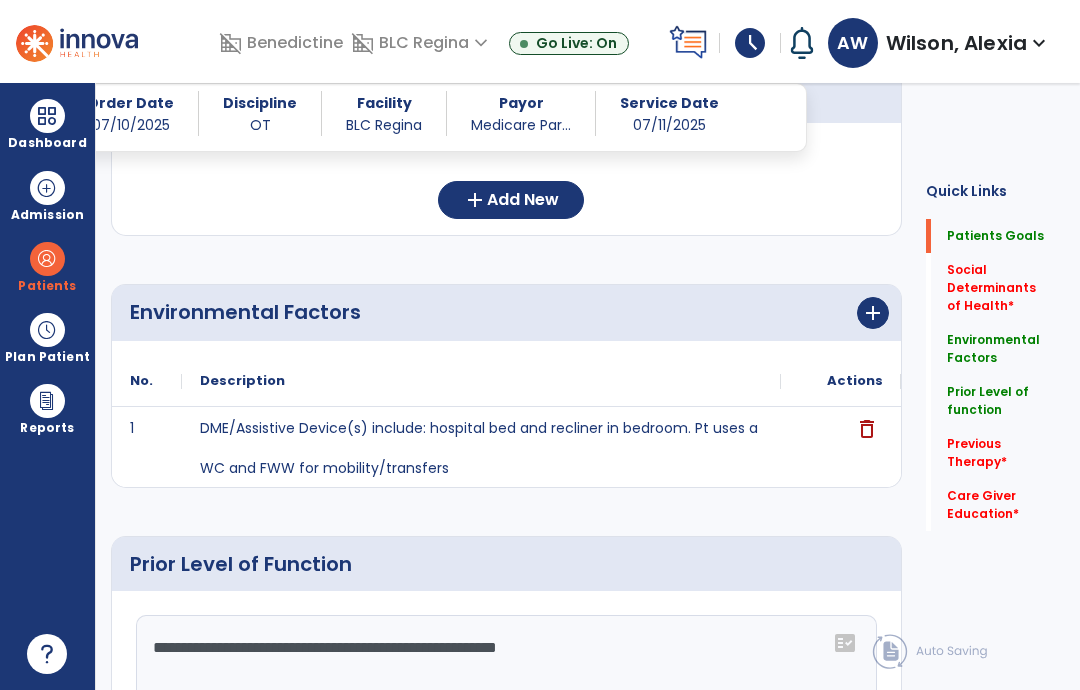 scroll, scrollTop: 504, scrollLeft: 0, axis: vertical 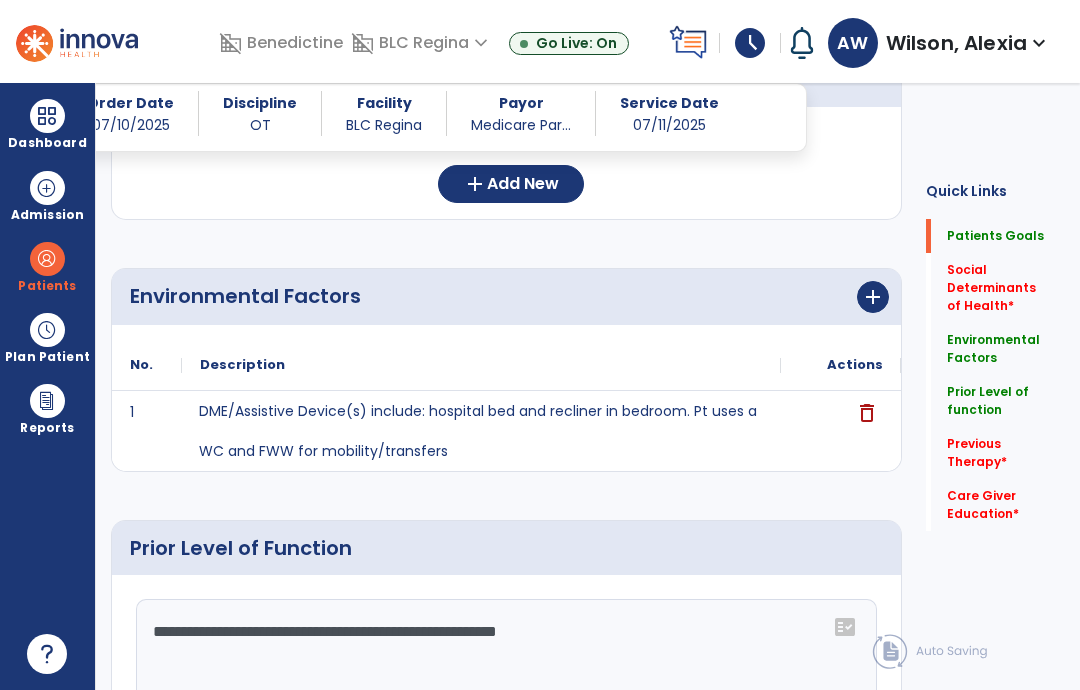 click on "DME/Assistive Device(s) include: hospital bed and recliner in bedroom. Pt uses a WC and FWW for mobility/transfers" 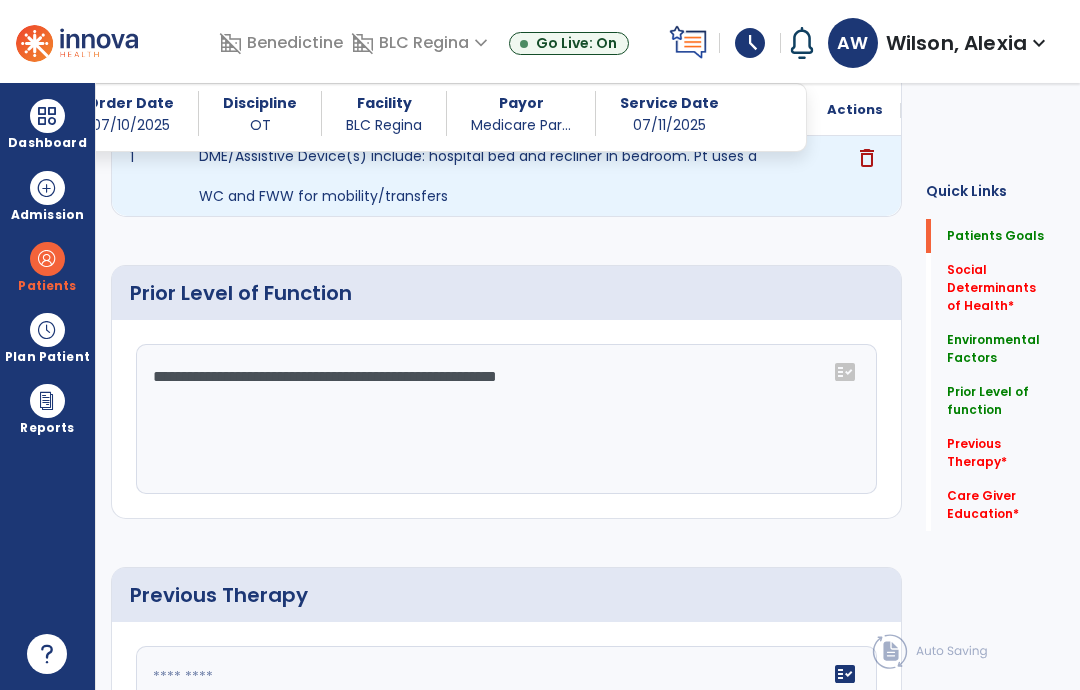 scroll, scrollTop: 754, scrollLeft: 0, axis: vertical 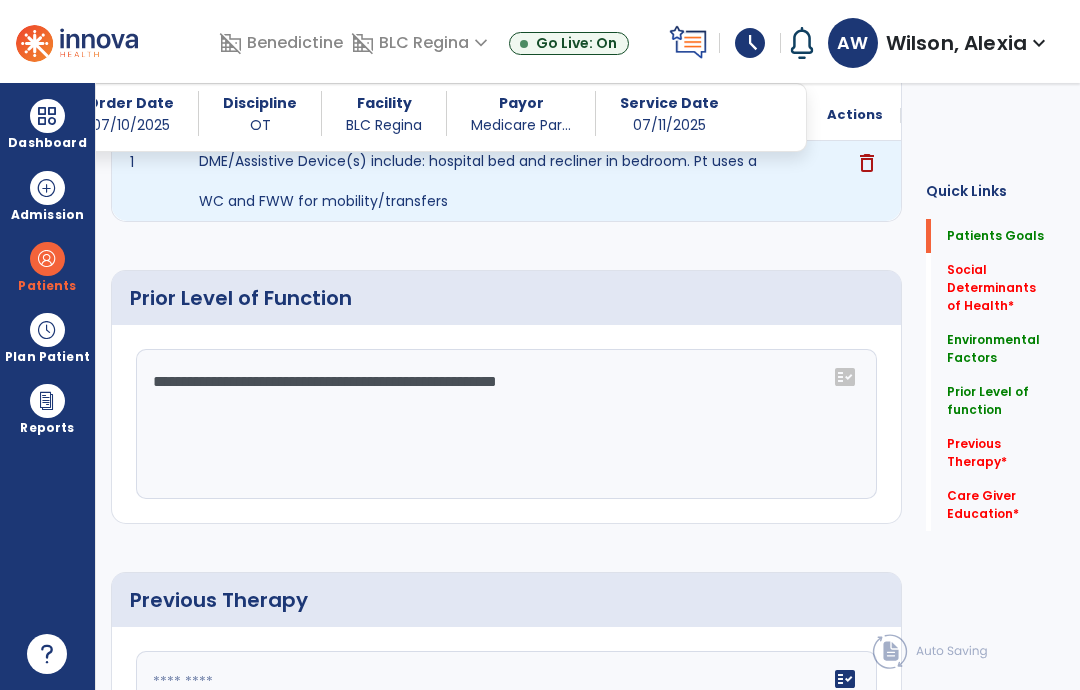 click on "**********" 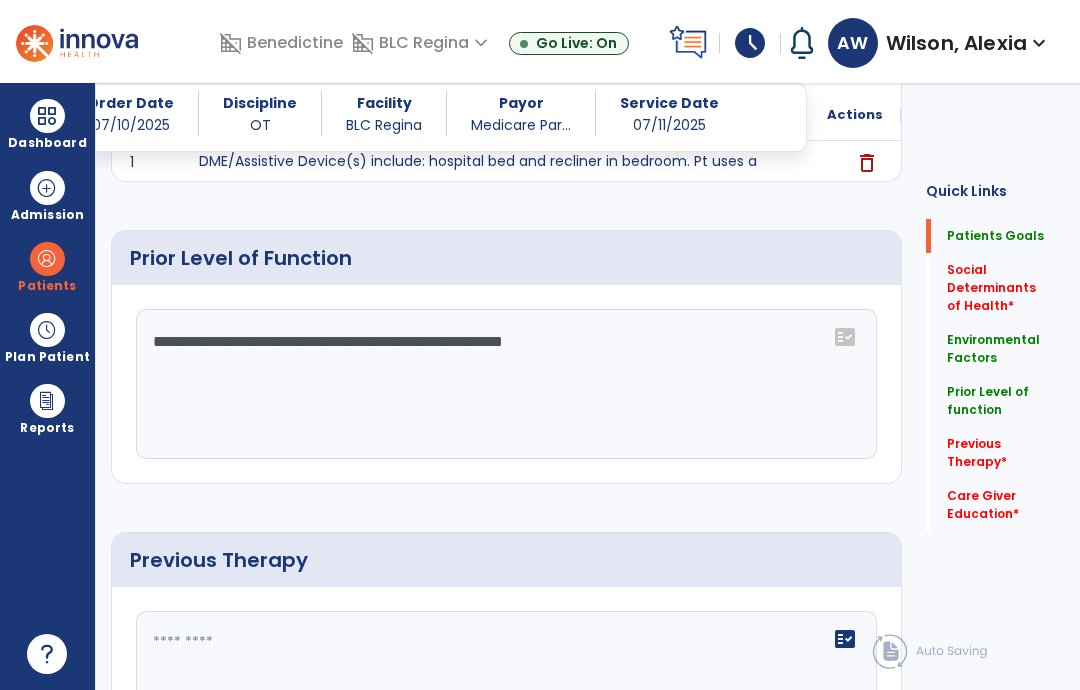type on "**********" 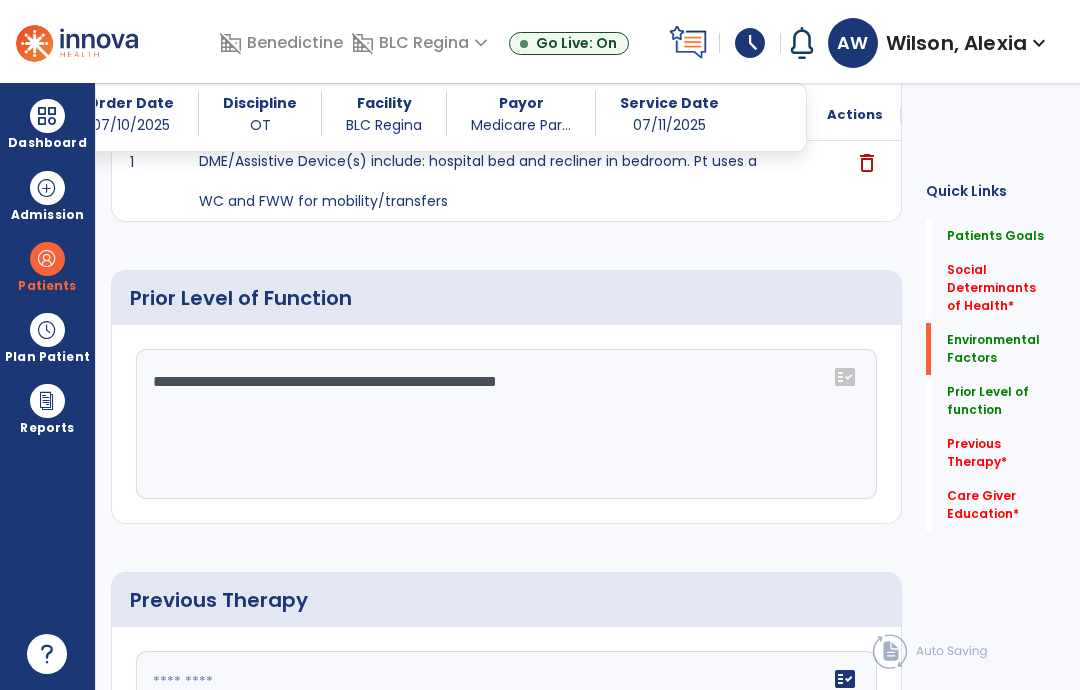 click on "Environmental Factors" 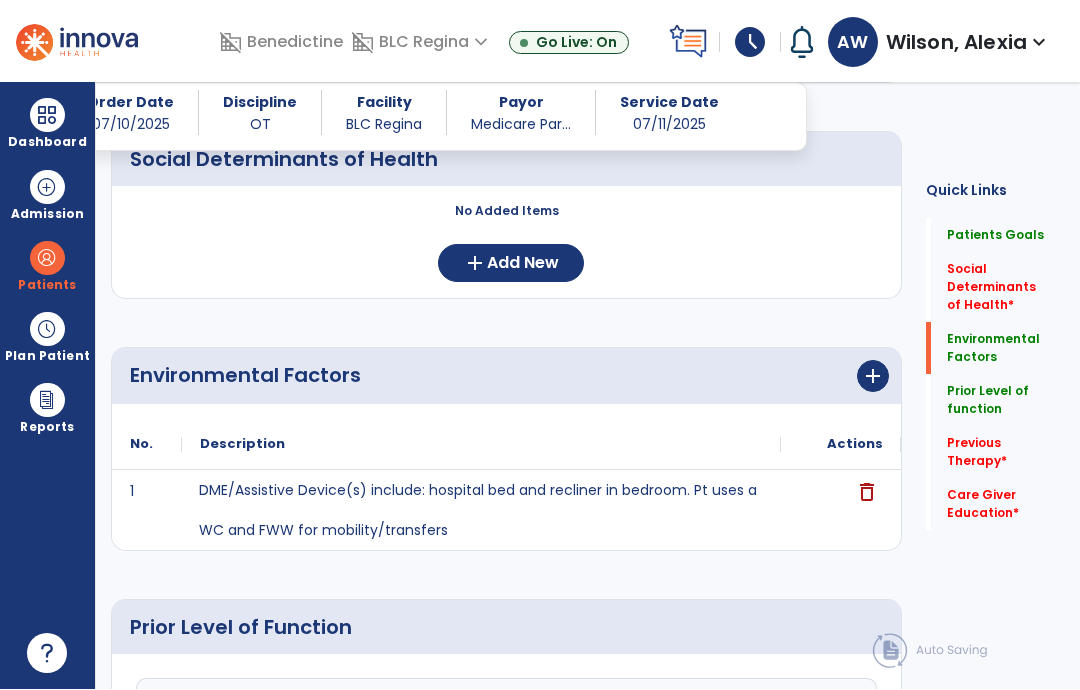 click on "Previous Therapy   *" 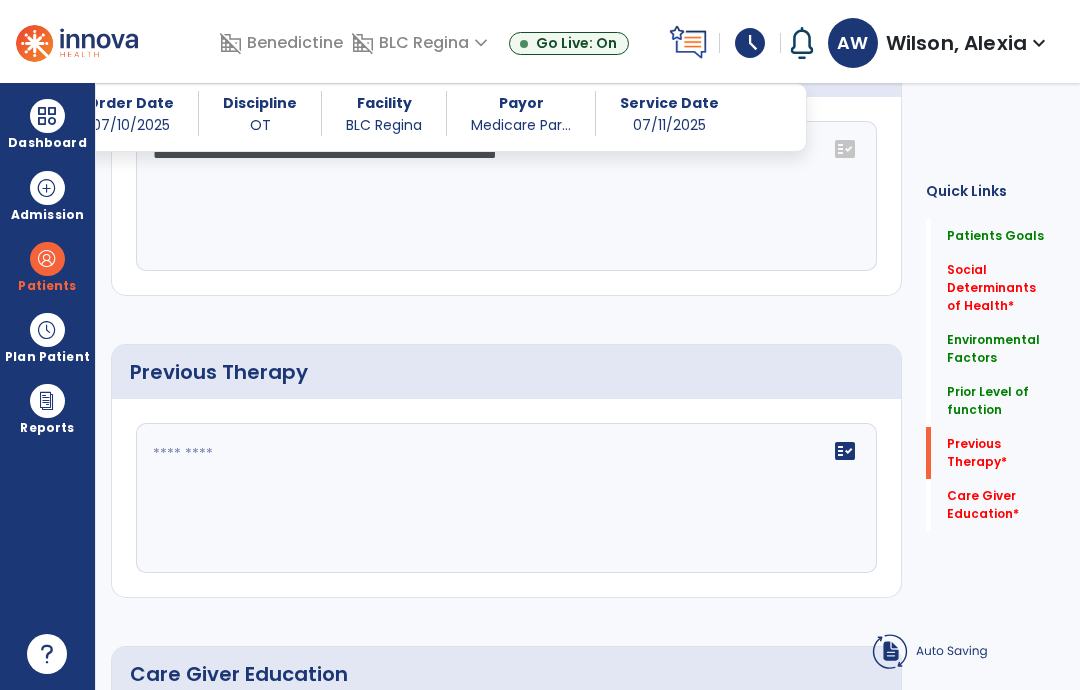 scroll, scrollTop: 1054, scrollLeft: 0, axis: vertical 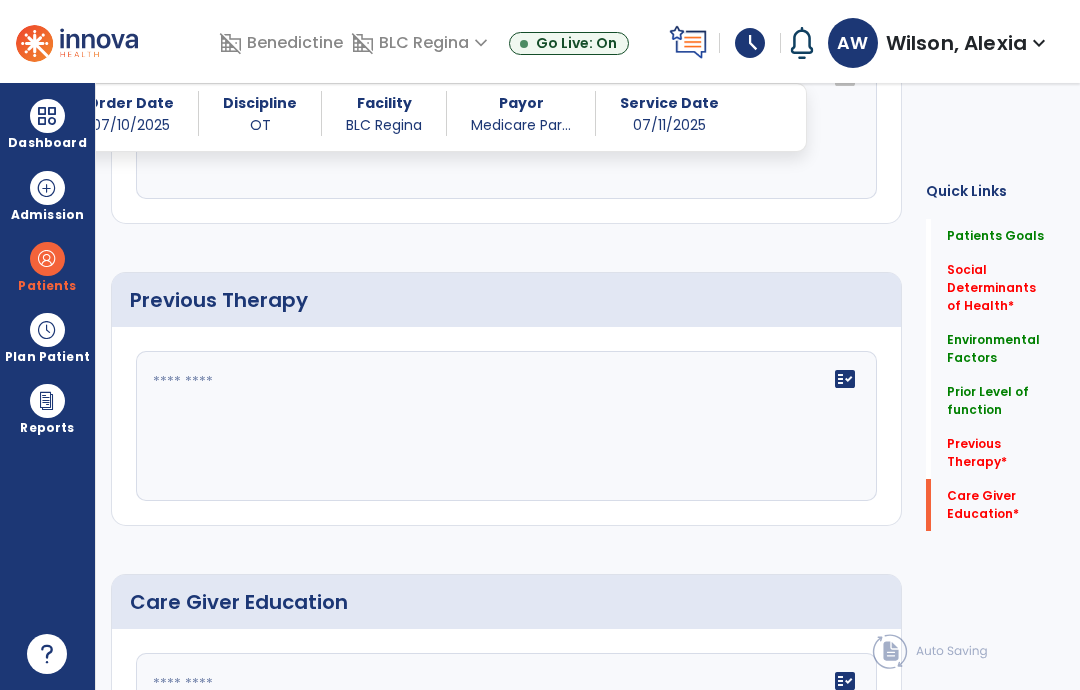 click on "Care Giver Education   *" 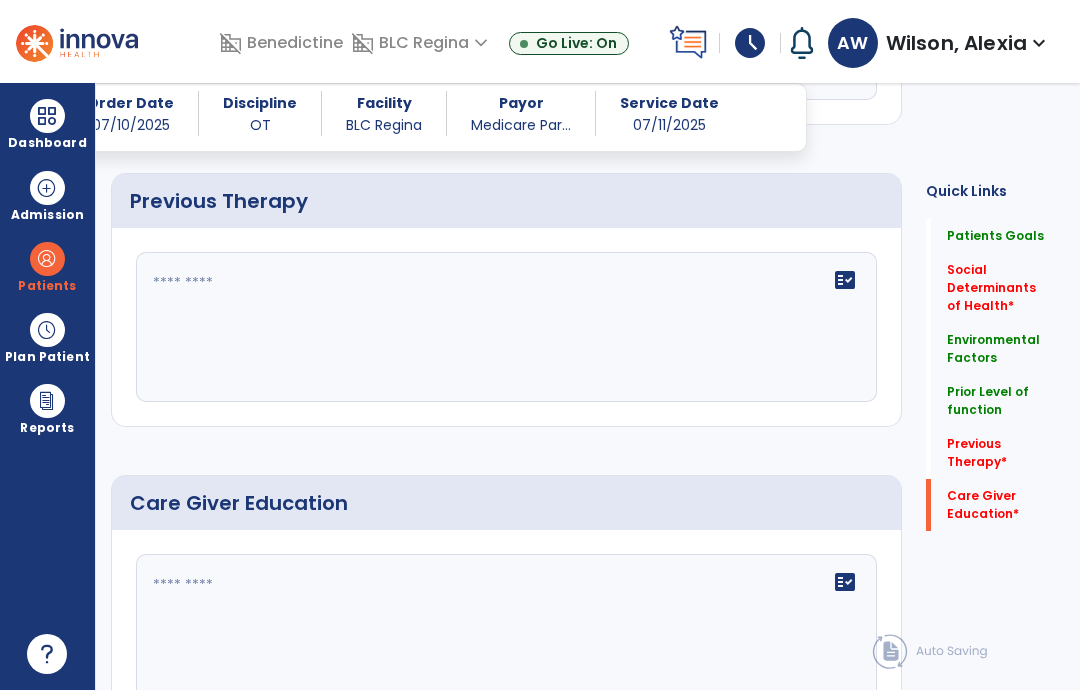 scroll, scrollTop: 1182, scrollLeft: 0, axis: vertical 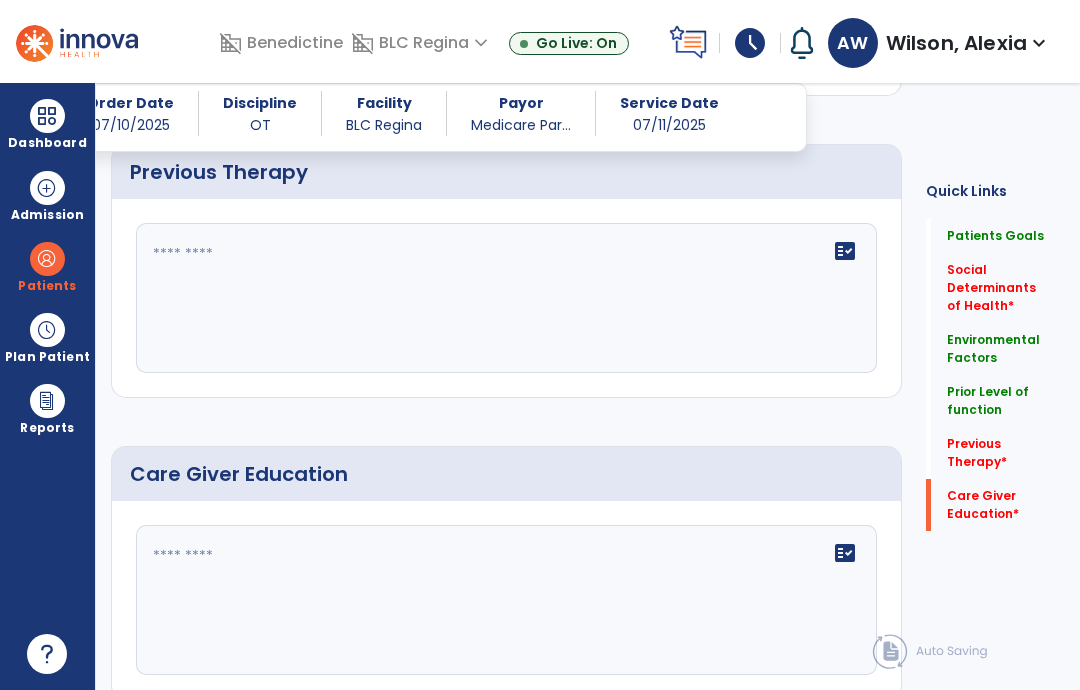 click on "fact_check" 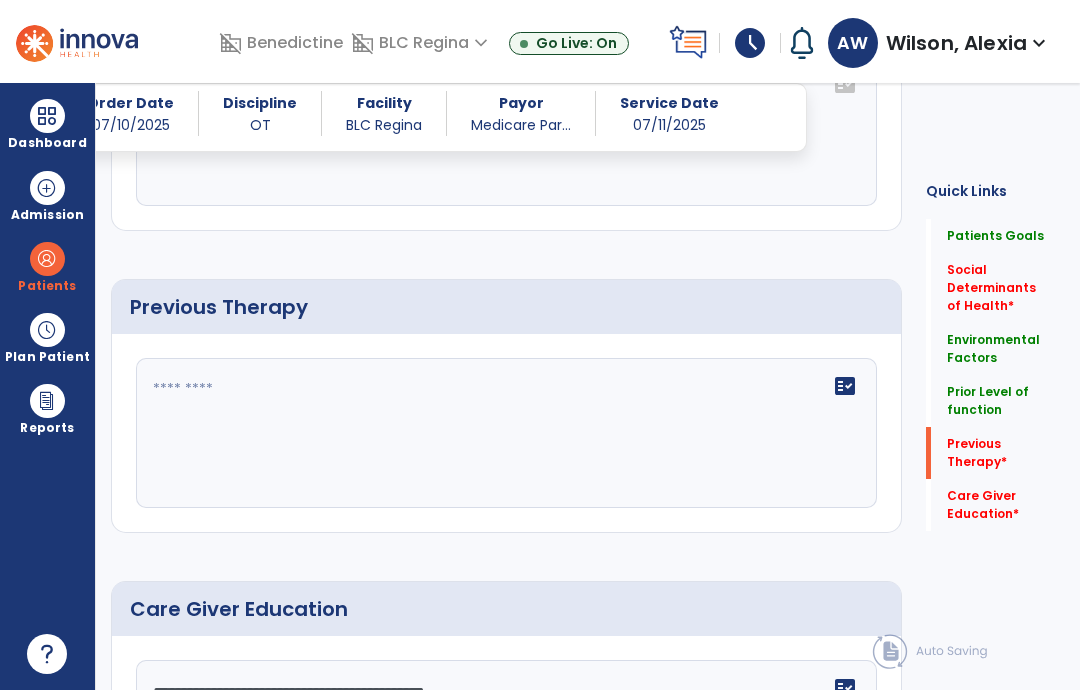 scroll, scrollTop: 1049, scrollLeft: 0, axis: vertical 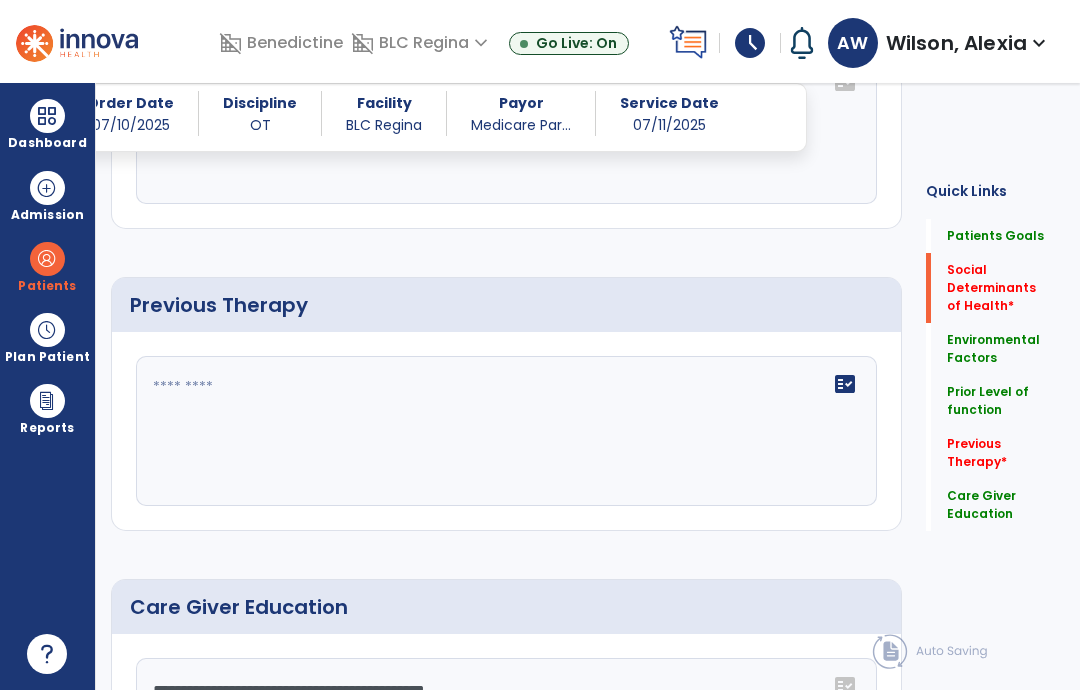 type on "**********" 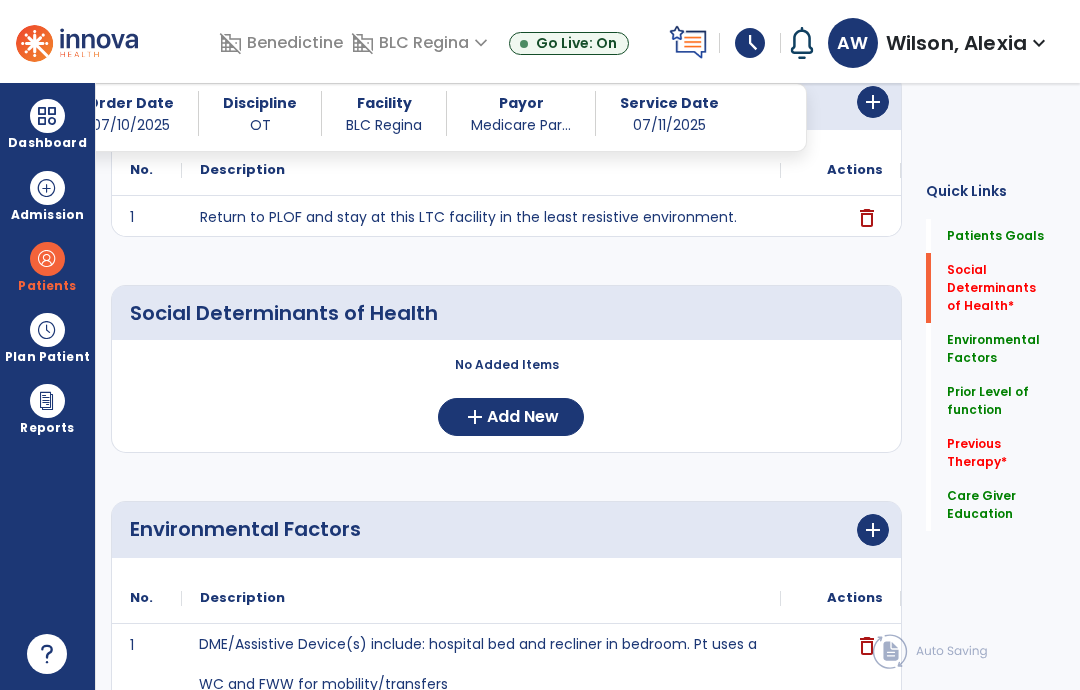 scroll, scrollTop: 267, scrollLeft: 0, axis: vertical 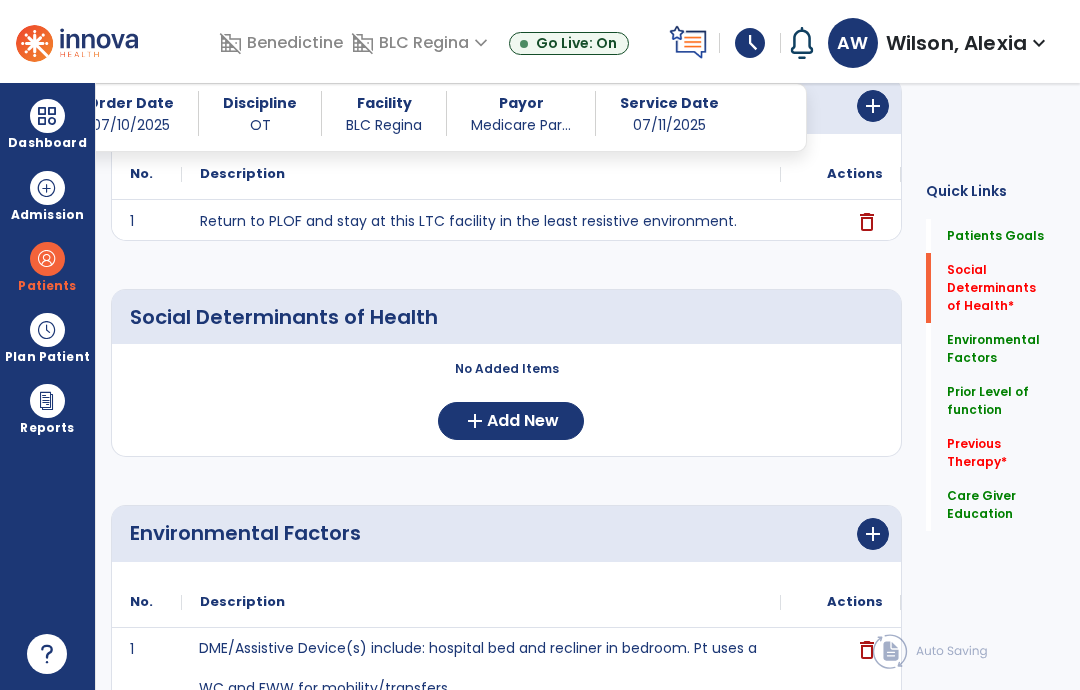 click on "Add New" 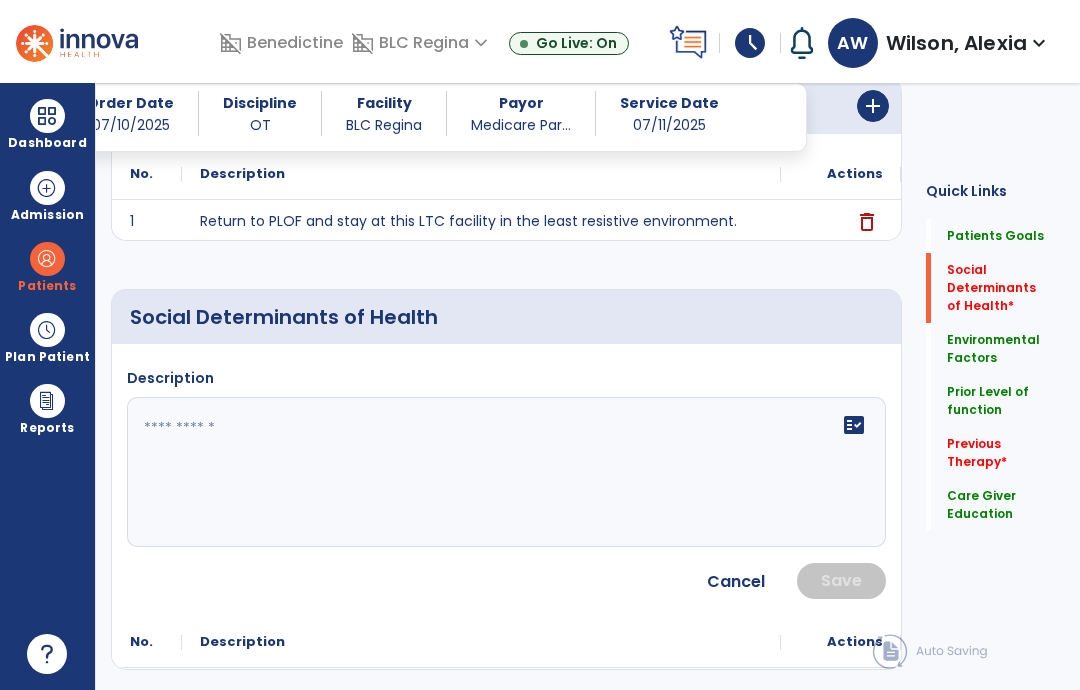 click 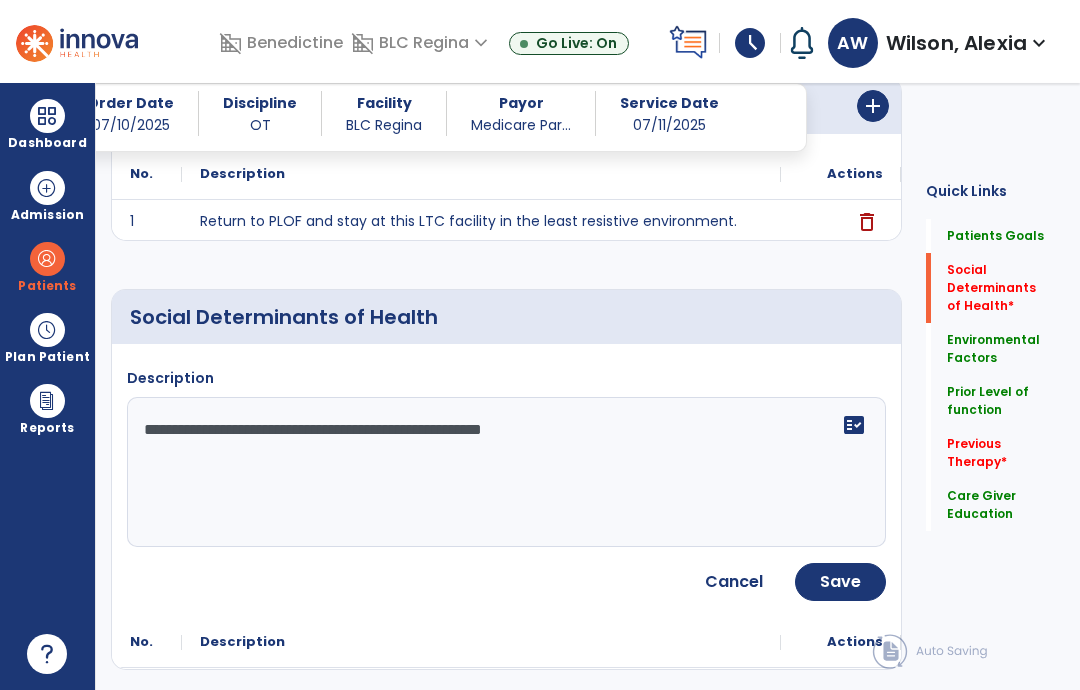 type on "**********" 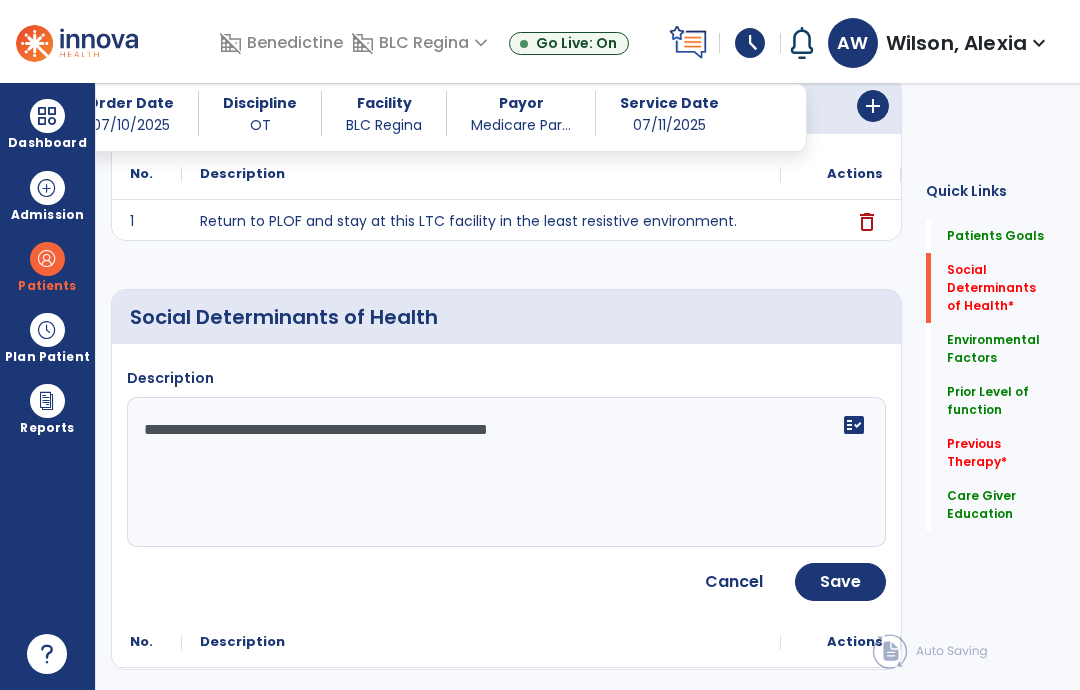 click on "Save" 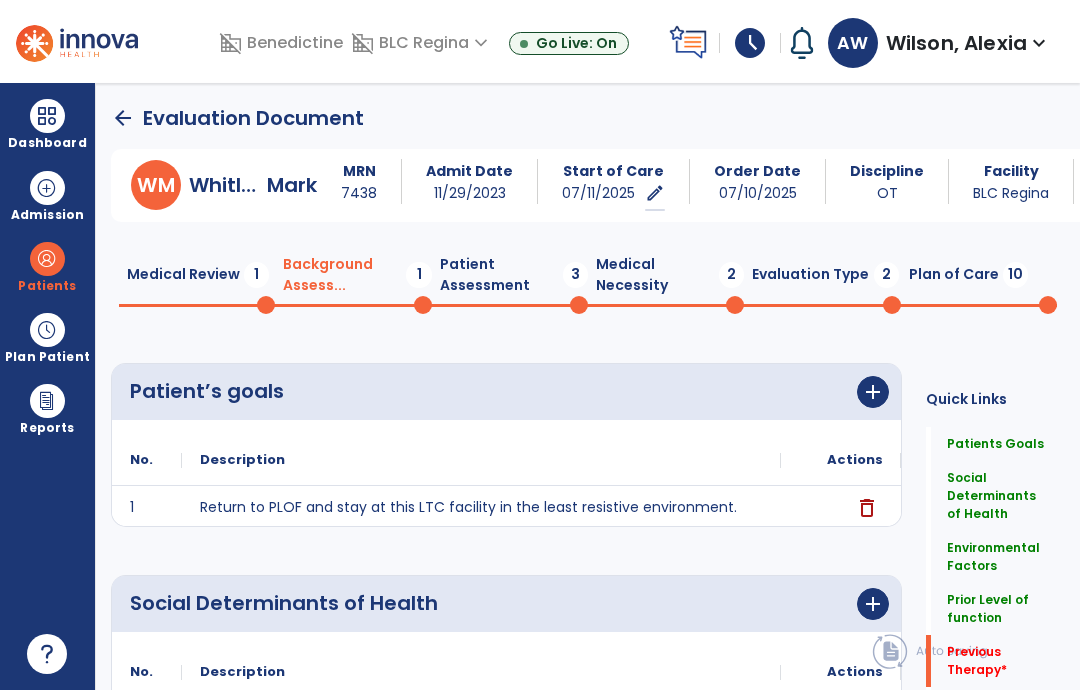 scroll, scrollTop: 0, scrollLeft: 0, axis: both 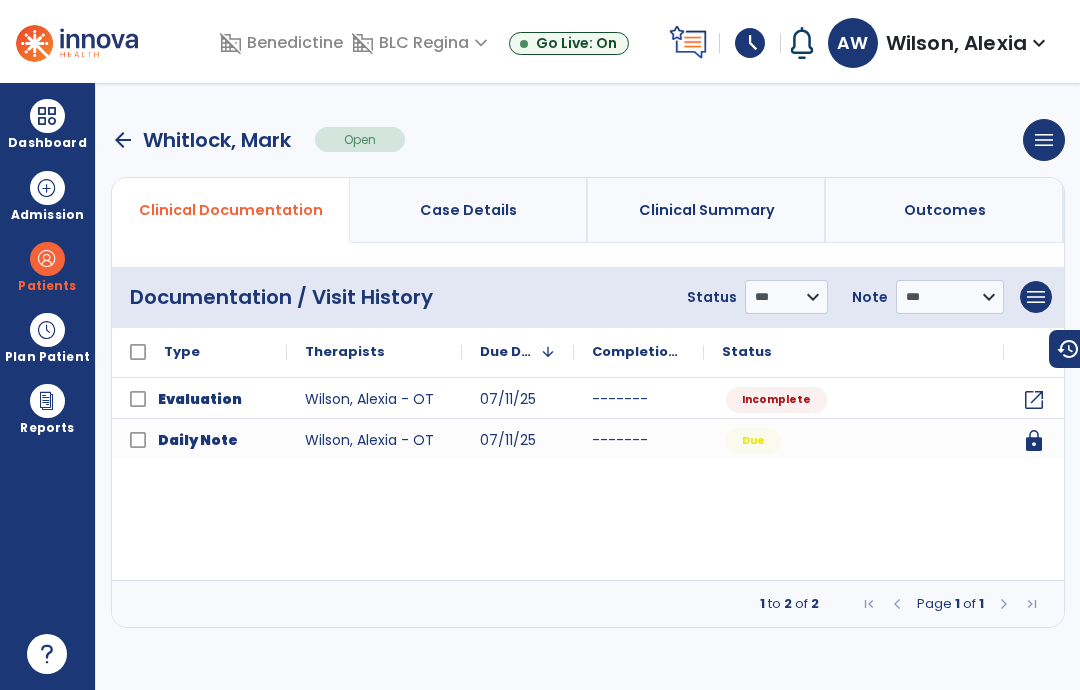 click on "arrow_back" at bounding box center (123, 140) 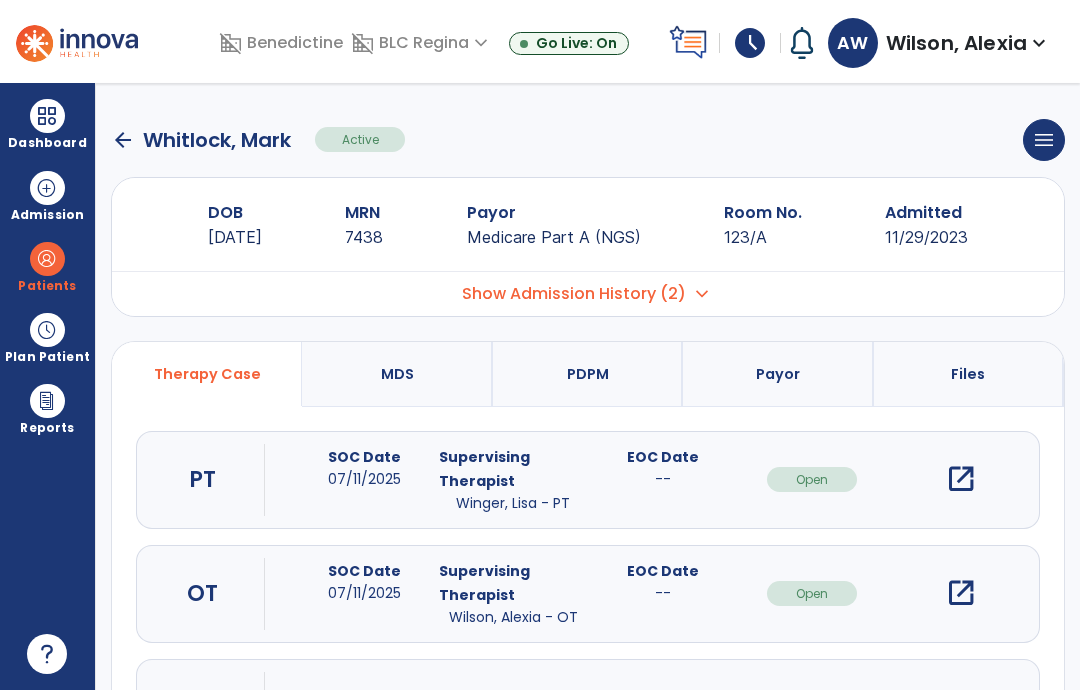 click on "arrow_back" 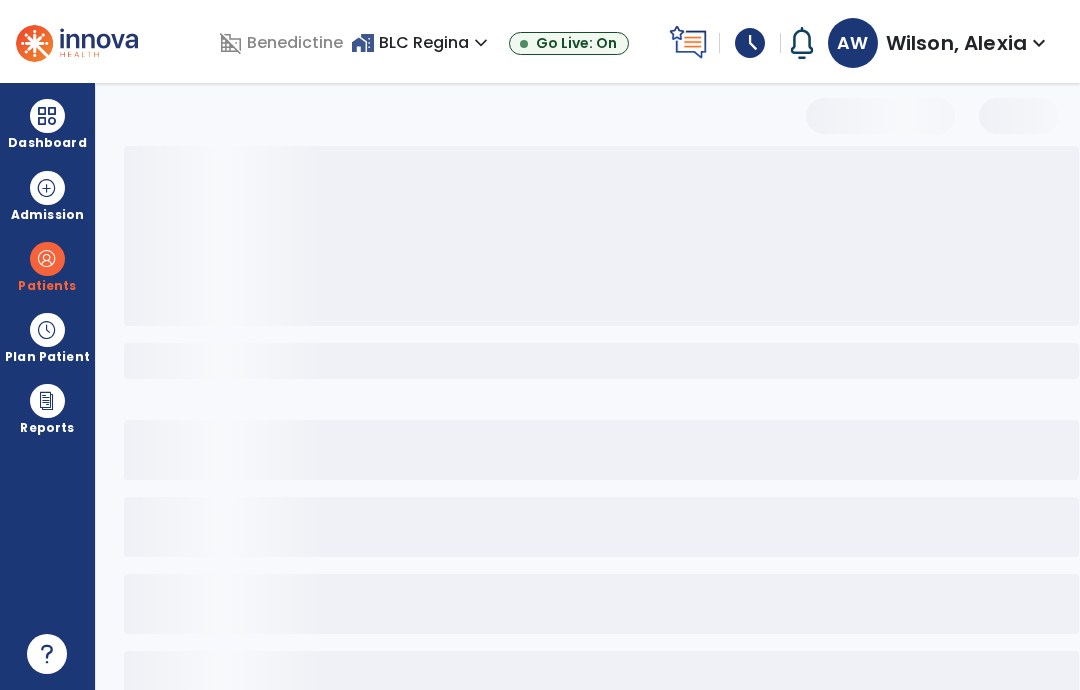 select on "***" 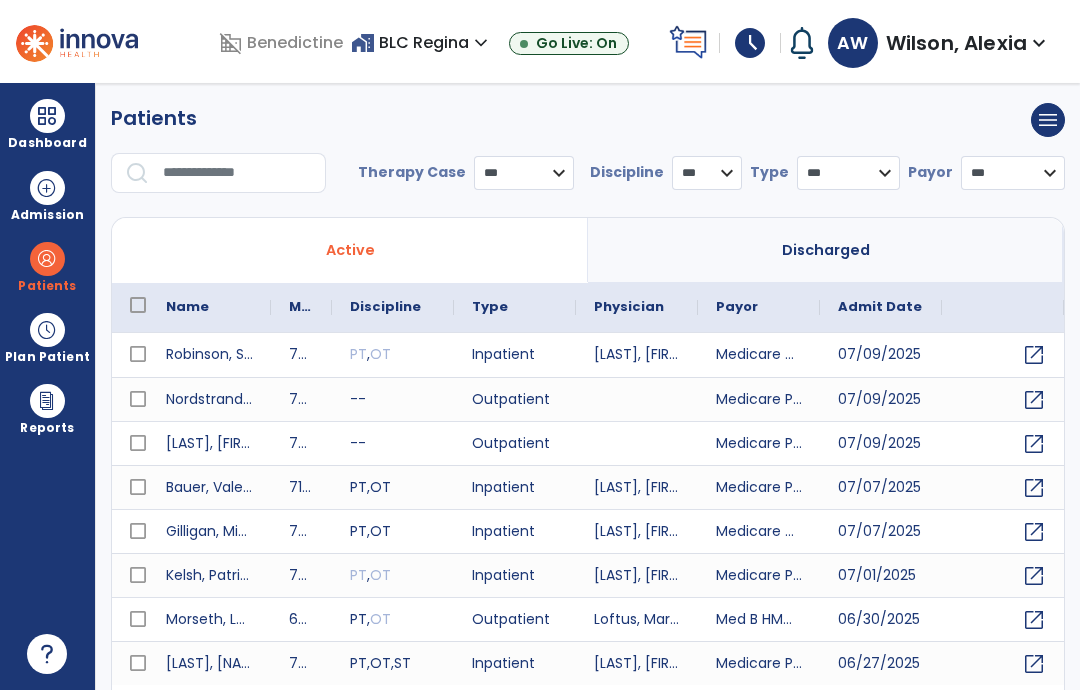 click at bounding box center (237, 173) 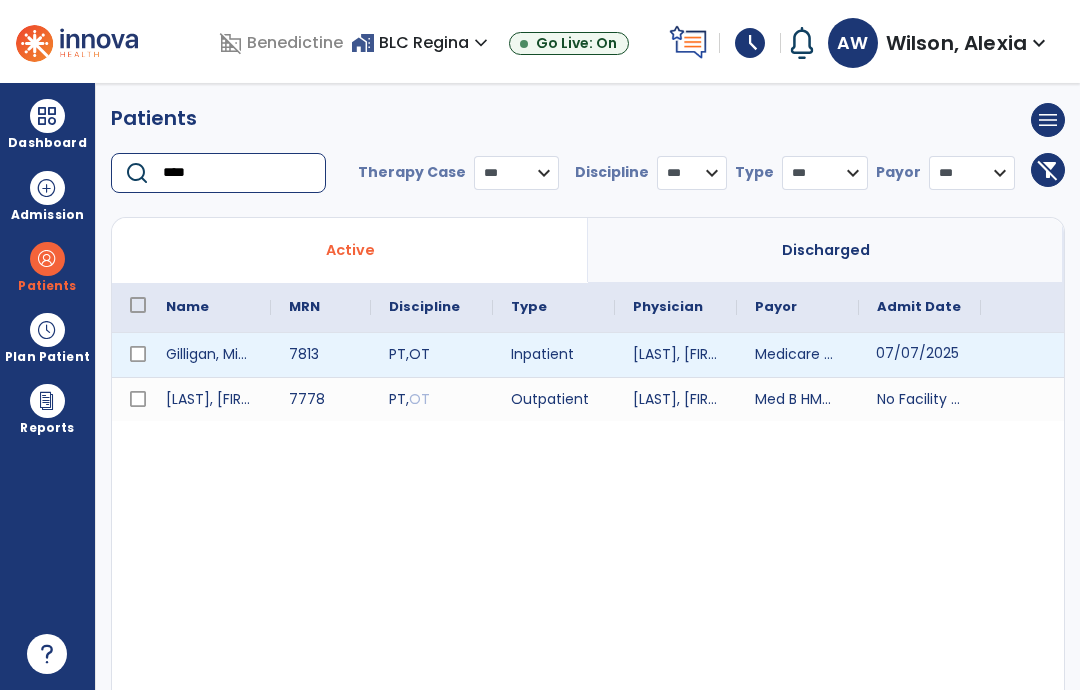 type on "****" 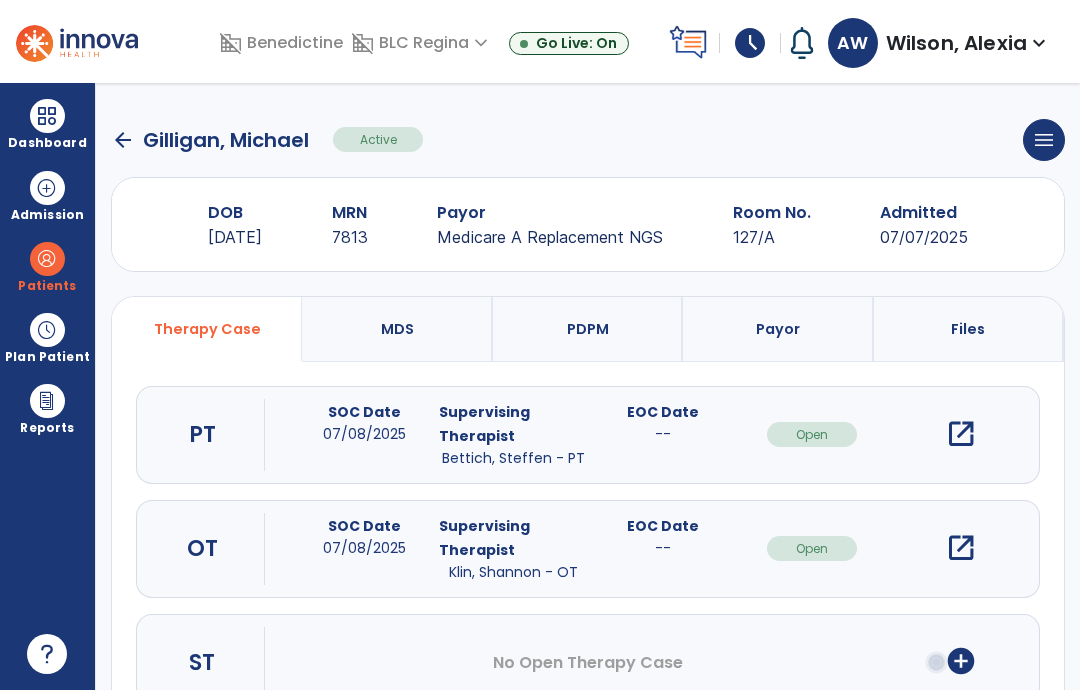click on "arrow_back" 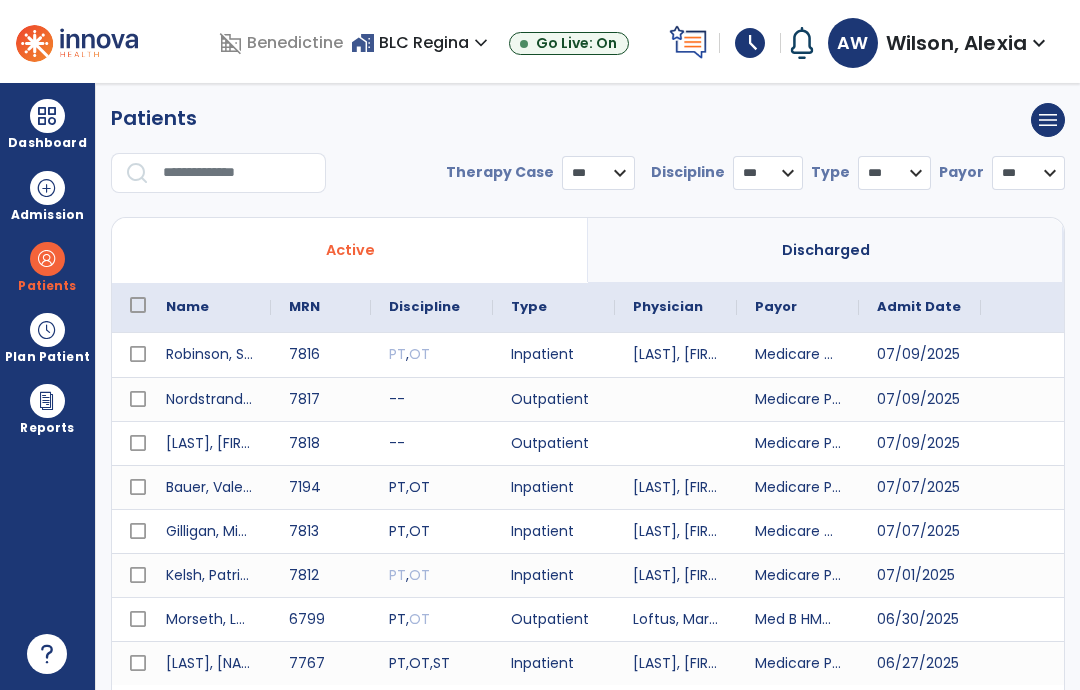 select on "***" 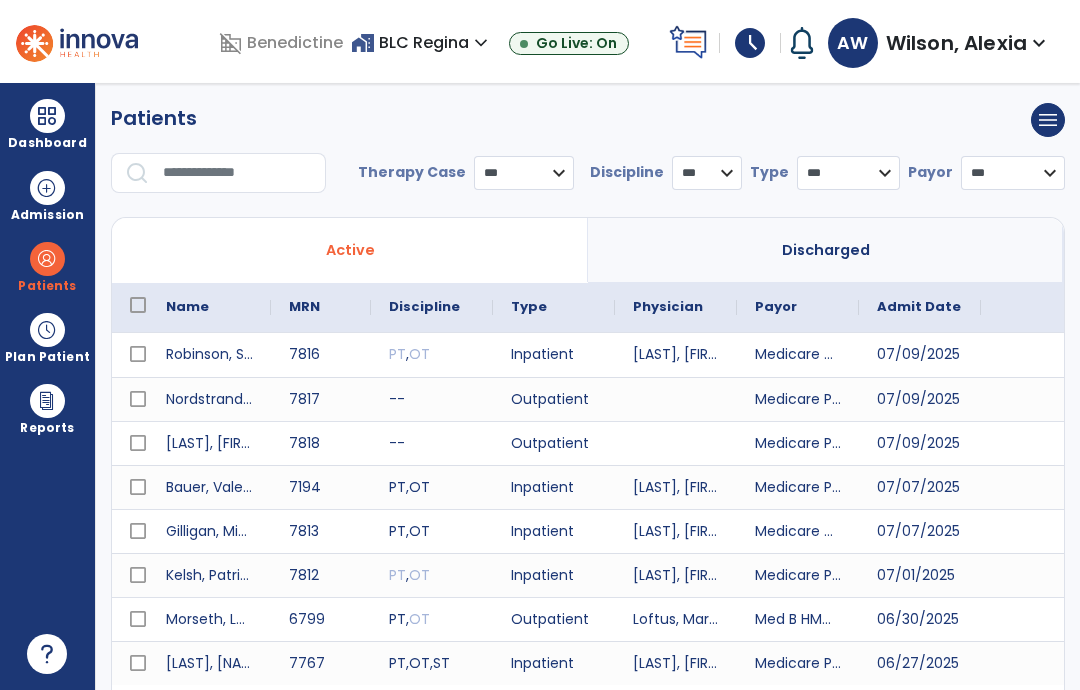 click at bounding box center (237, 173) 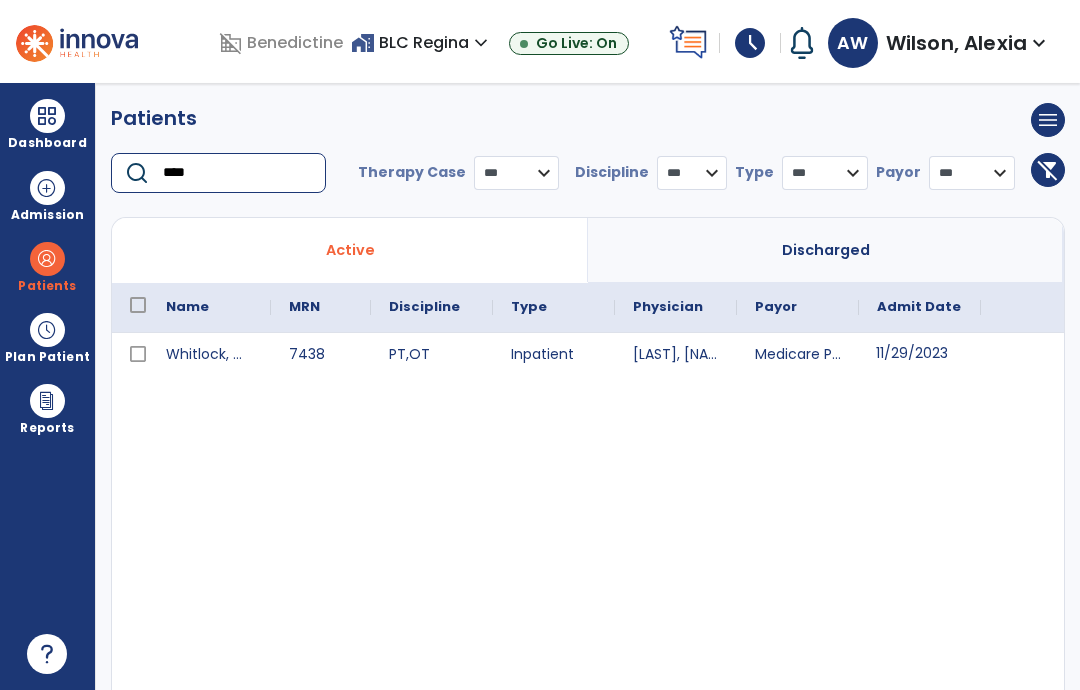 type on "****" 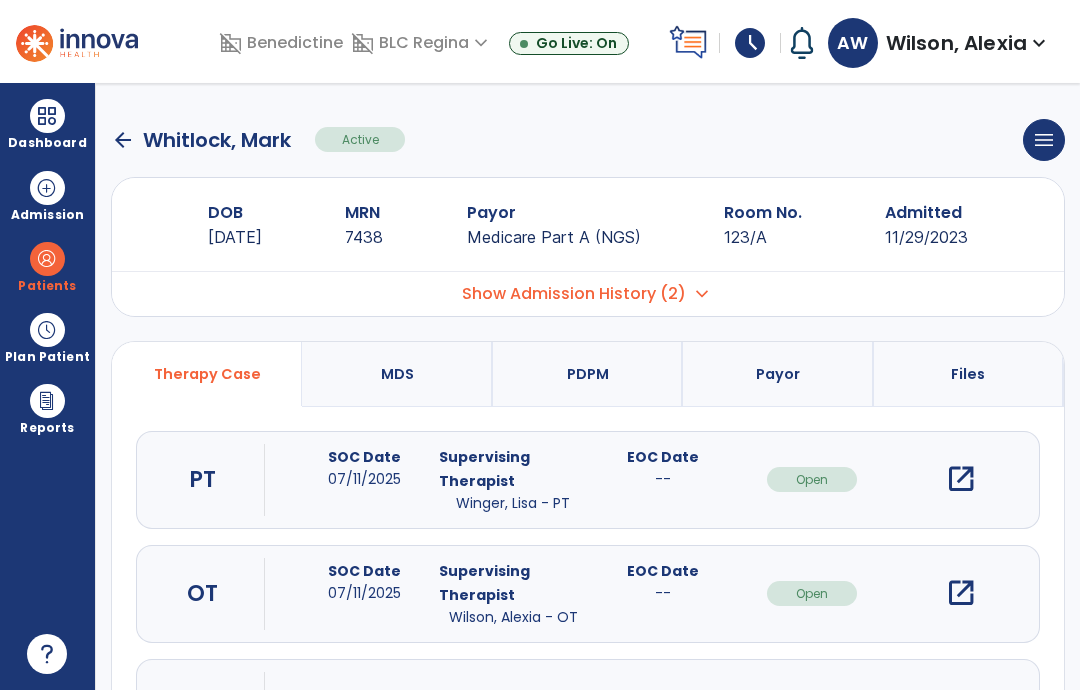 click on "open_in_new" at bounding box center [961, 593] 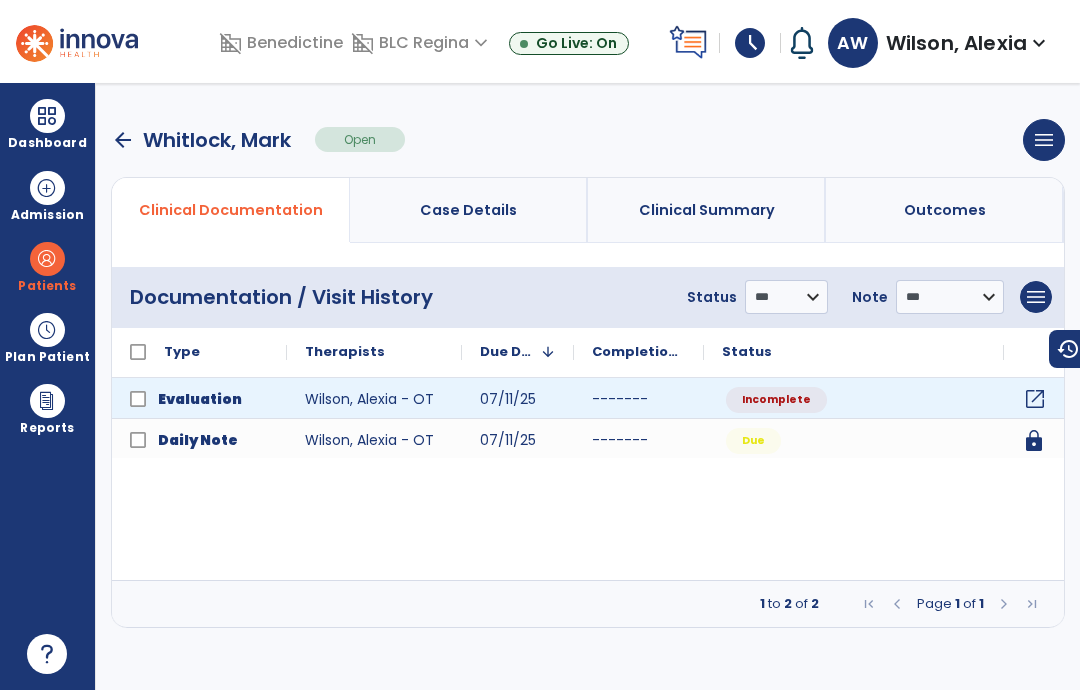 click on "open_in_new" 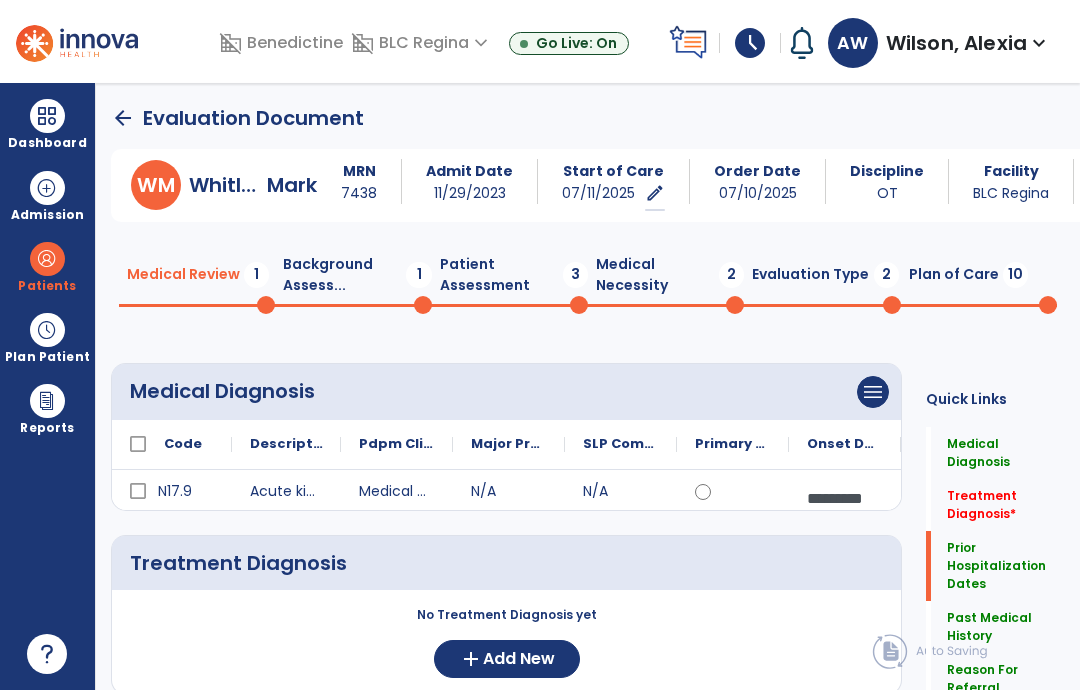 scroll, scrollTop: 221, scrollLeft: 0, axis: vertical 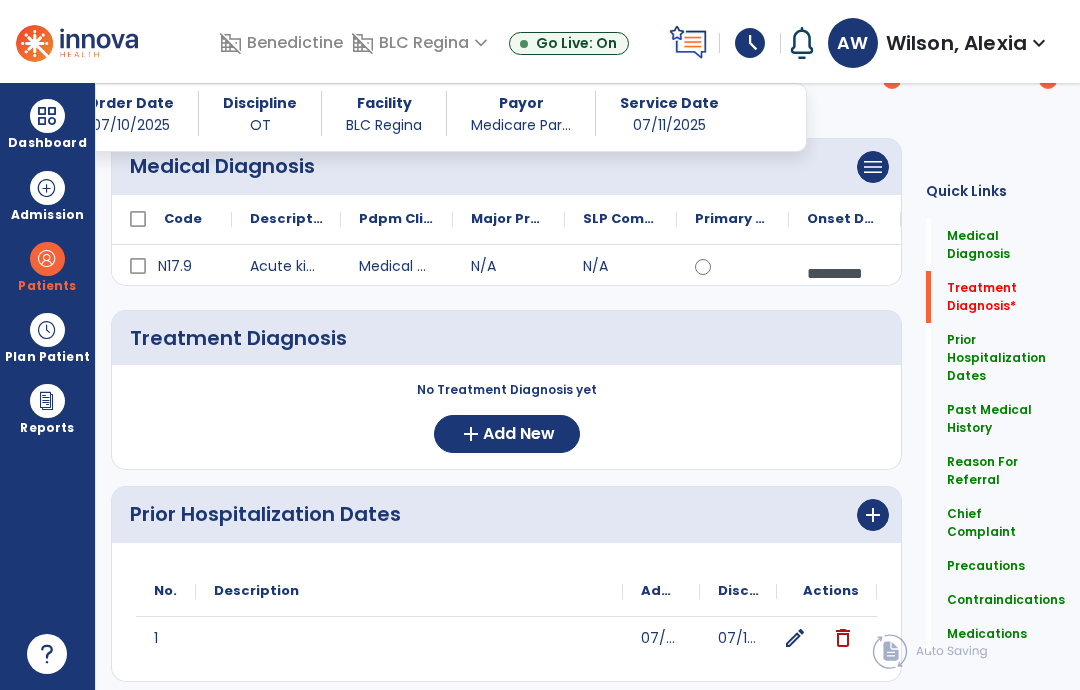click on "Add New" 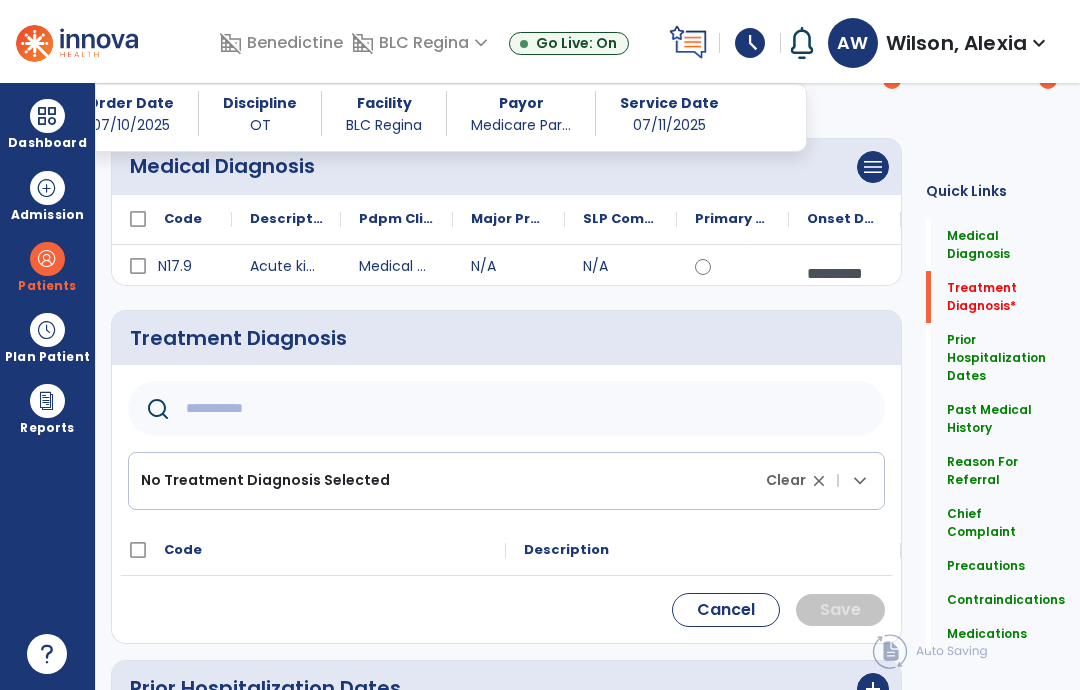 click 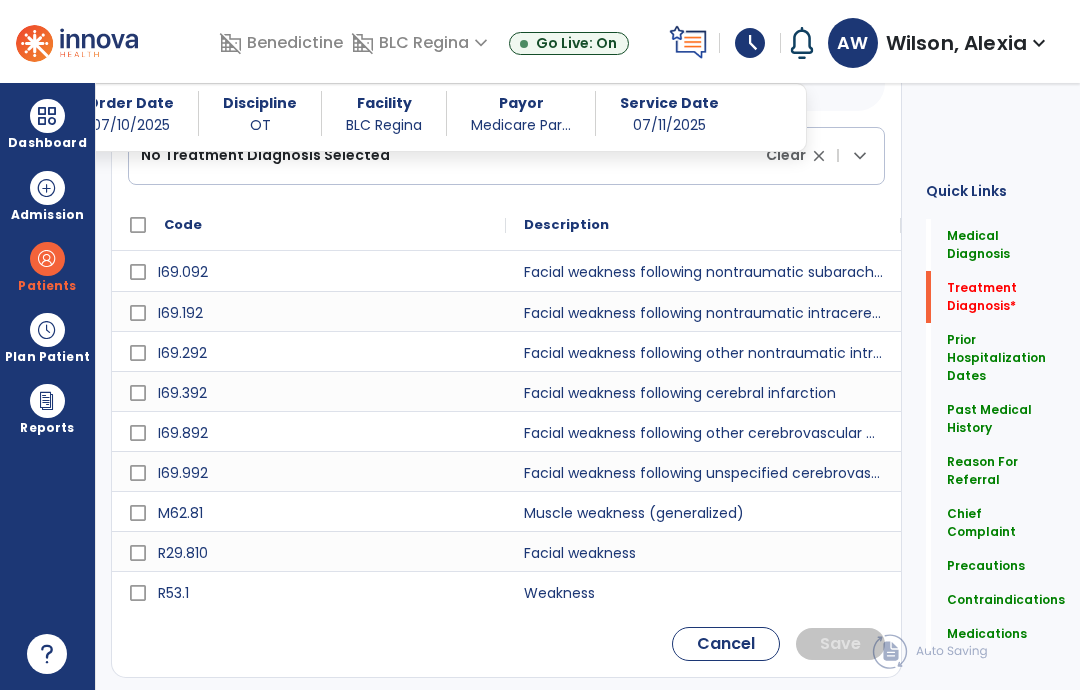 scroll, scrollTop: 532, scrollLeft: 0, axis: vertical 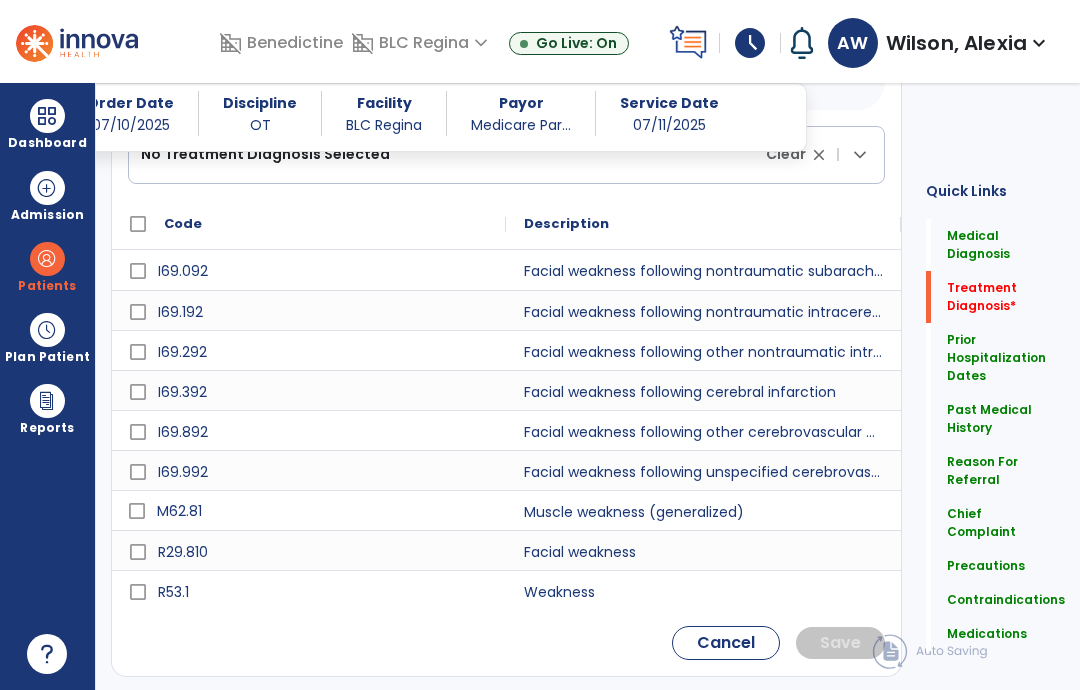 type on "********" 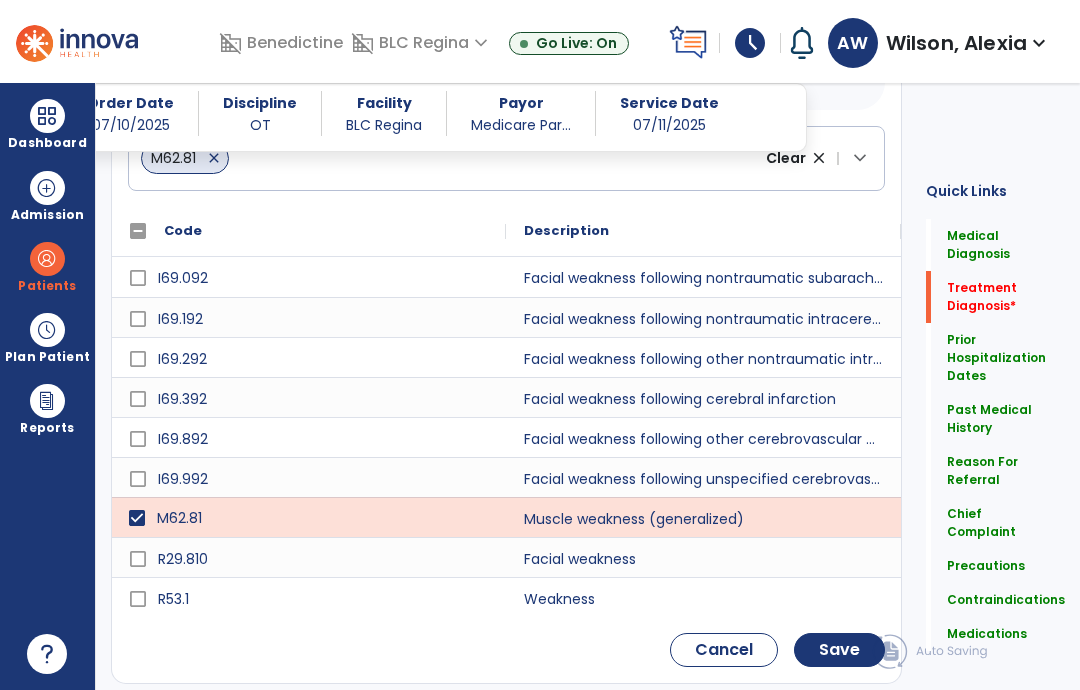 click on "Save" 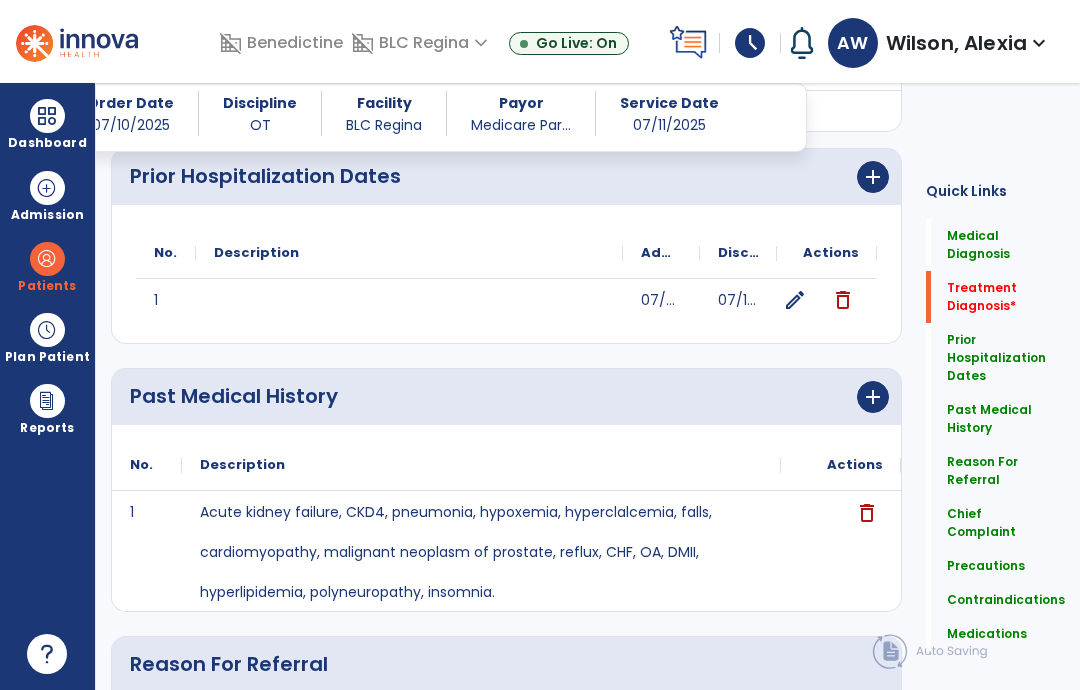 click on "Treatment Diagnosis   *" 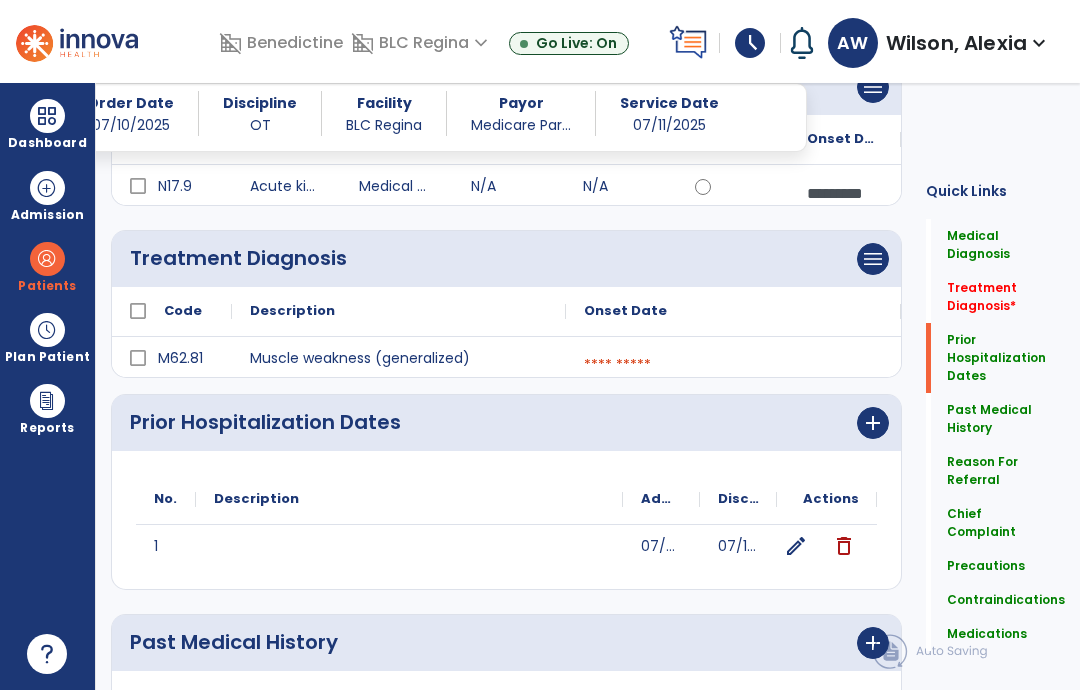 scroll, scrollTop: 289, scrollLeft: 0, axis: vertical 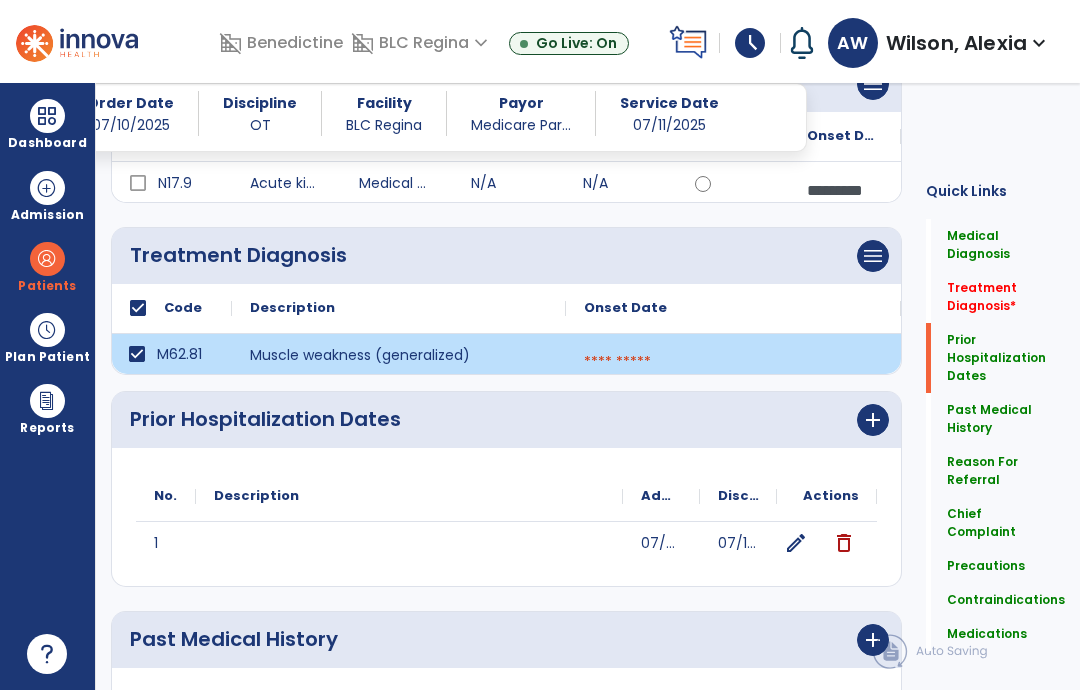 click at bounding box center [733, 362] 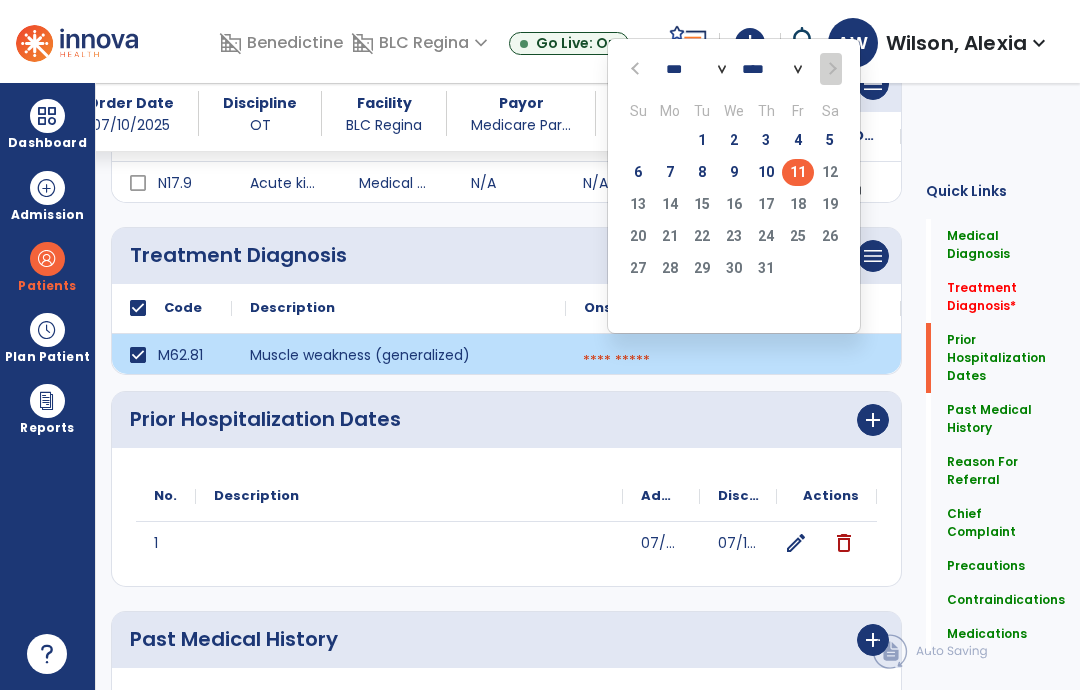 click on "11" 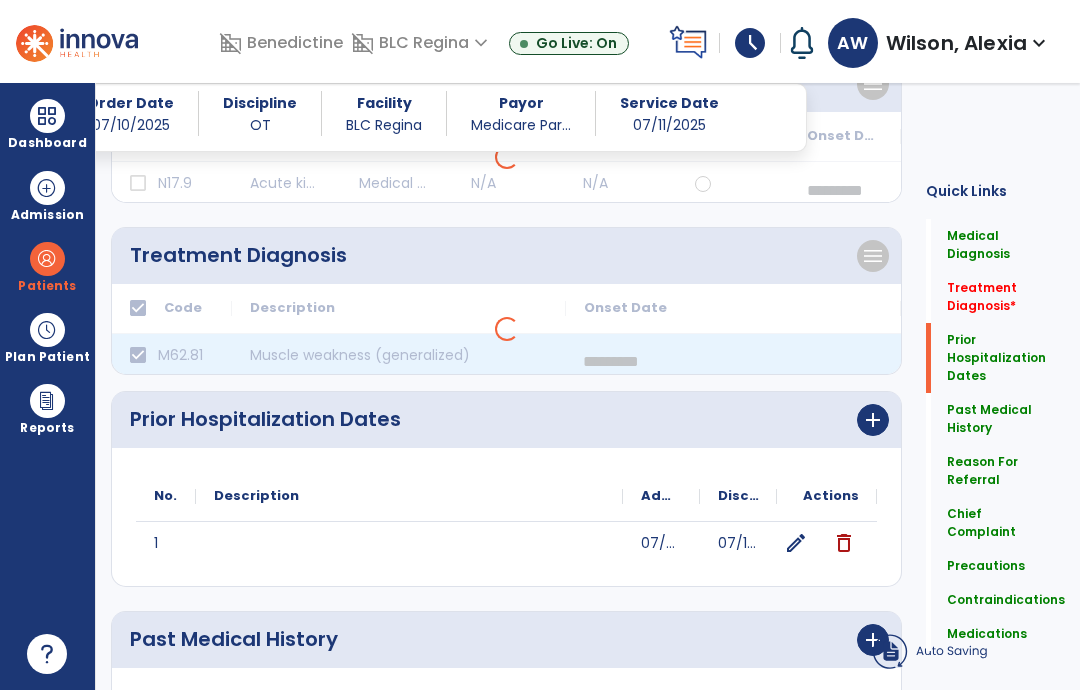 scroll, scrollTop: 65, scrollLeft: 0, axis: vertical 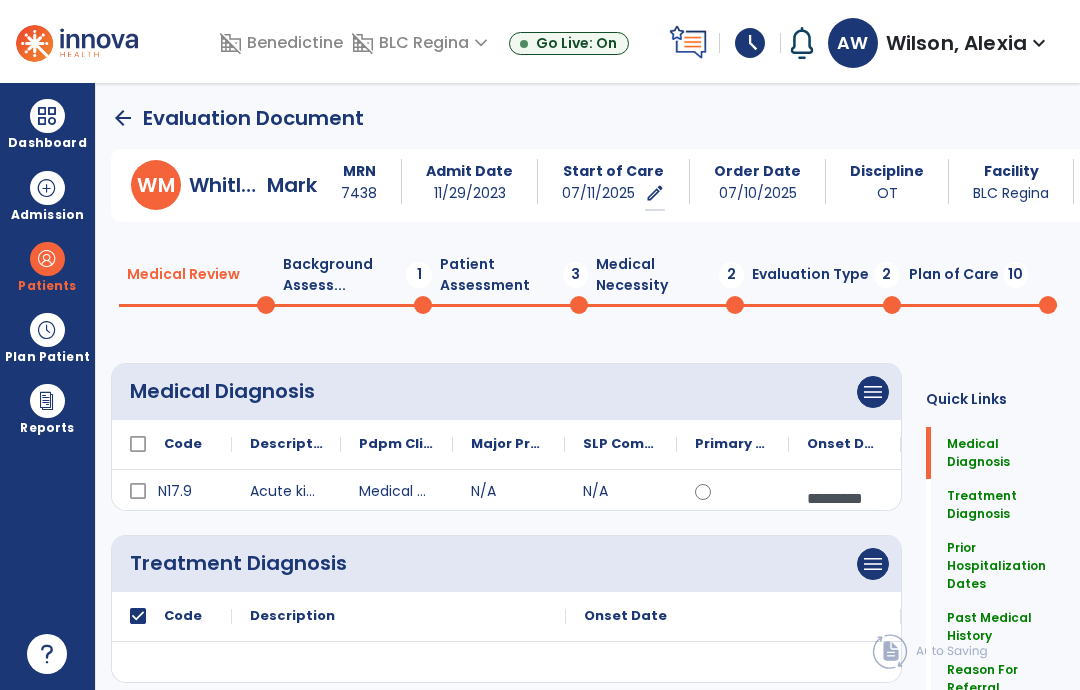 click on "Background Assess...  1" 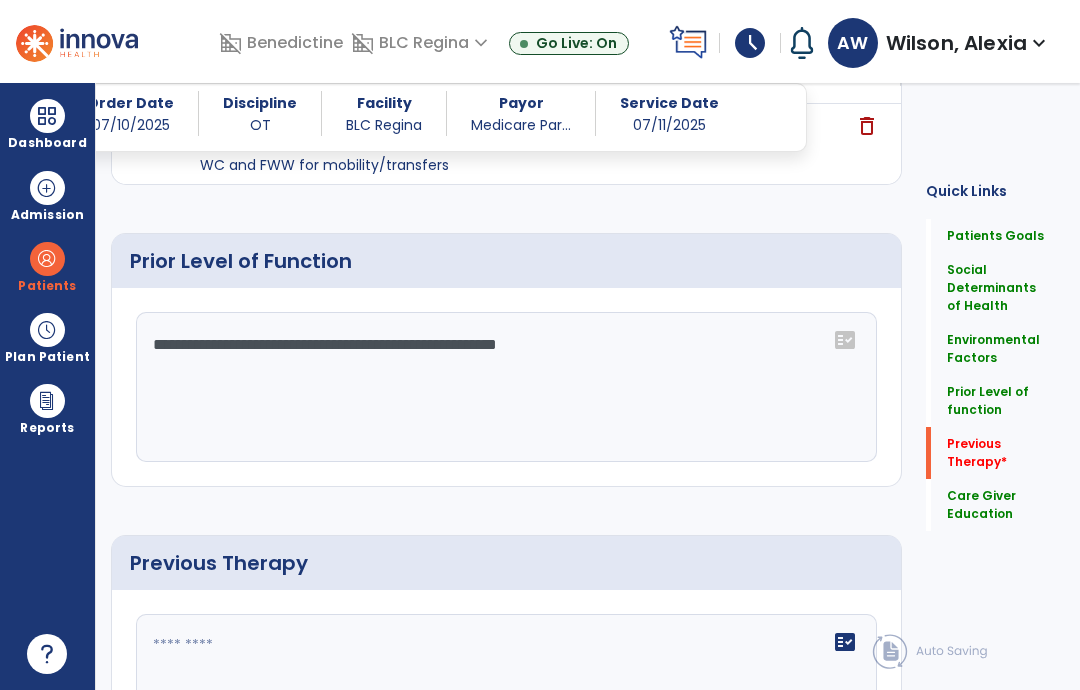 click on "Previous Therapy   *" 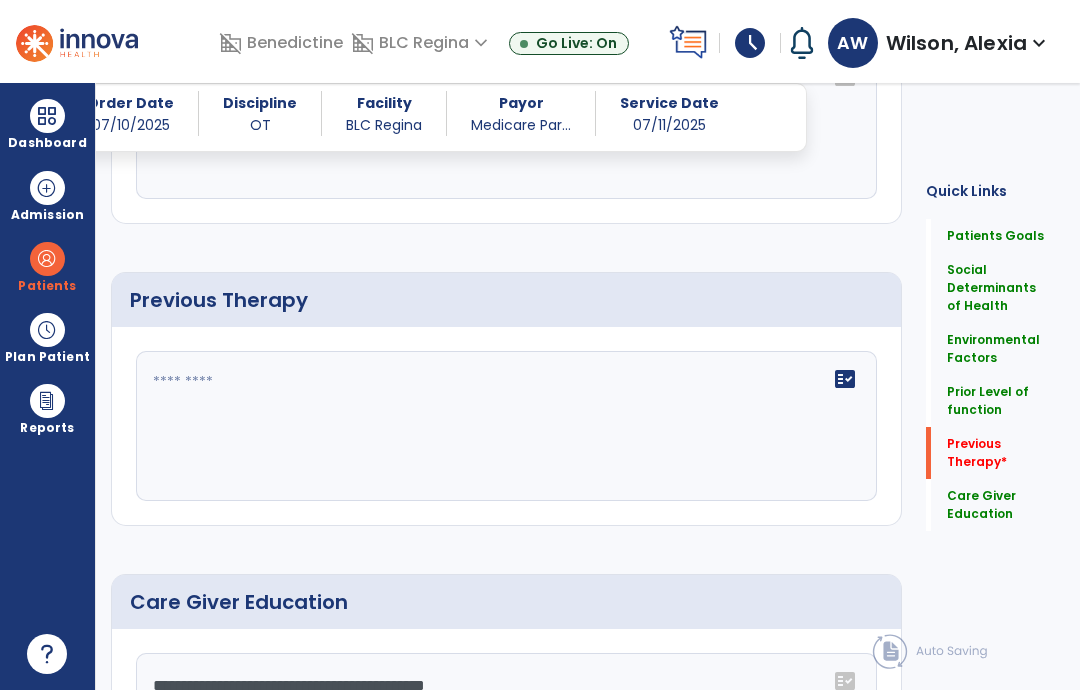 scroll, scrollTop: 1050, scrollLeft: 0, axis: vertical 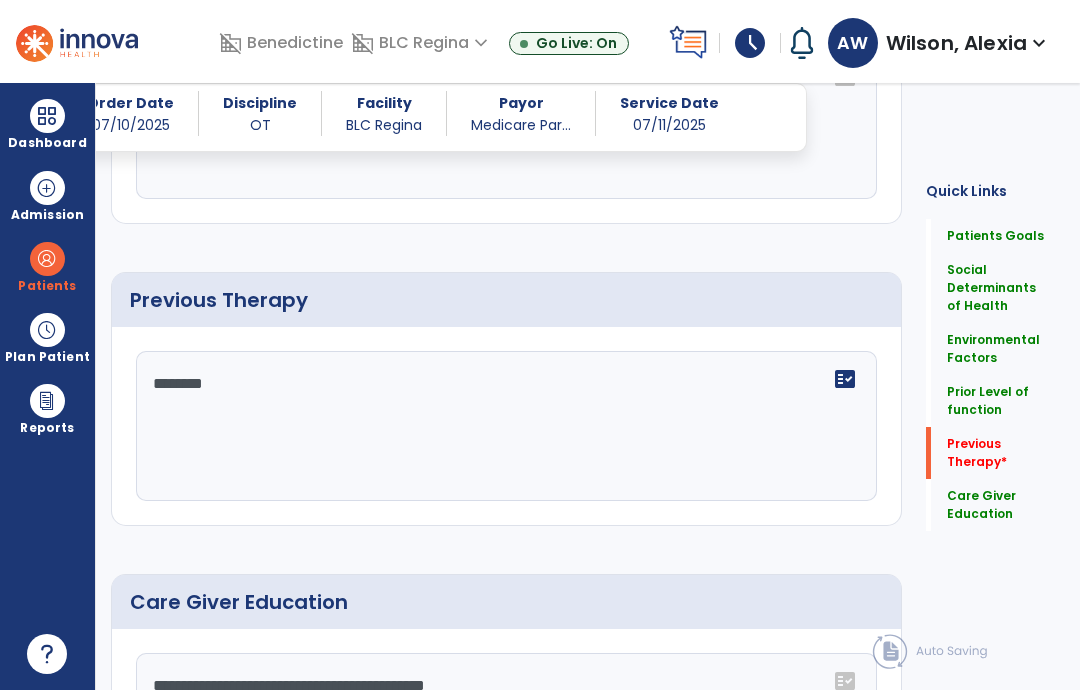 type on "********" 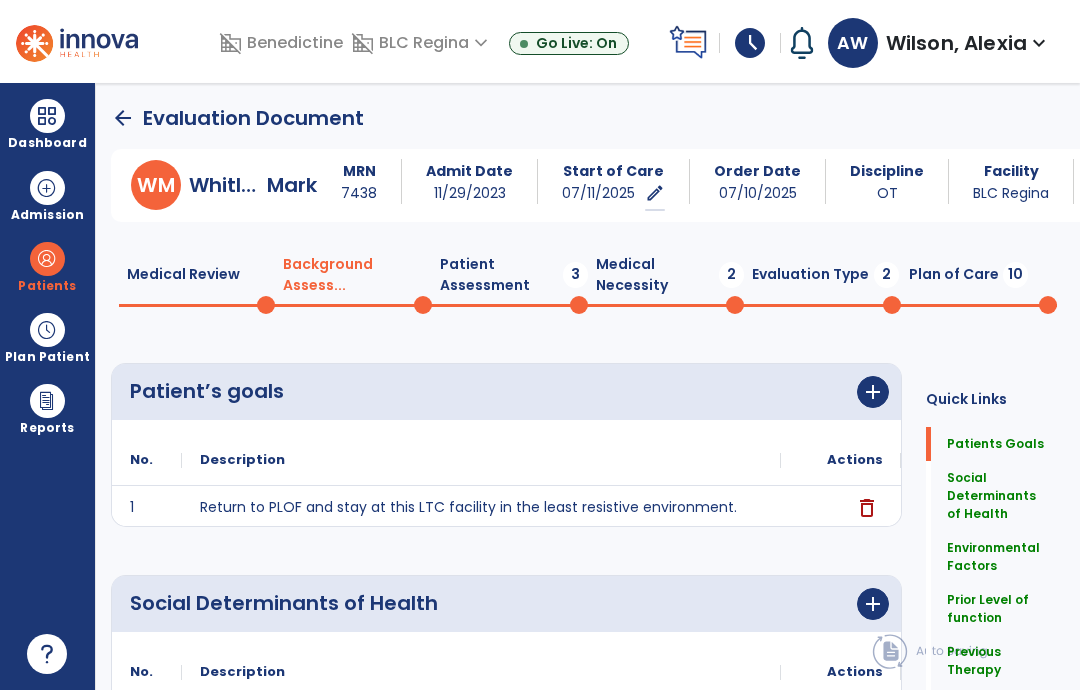 scroll, scrollTop: 0, scrollLeft: 0, axis: both 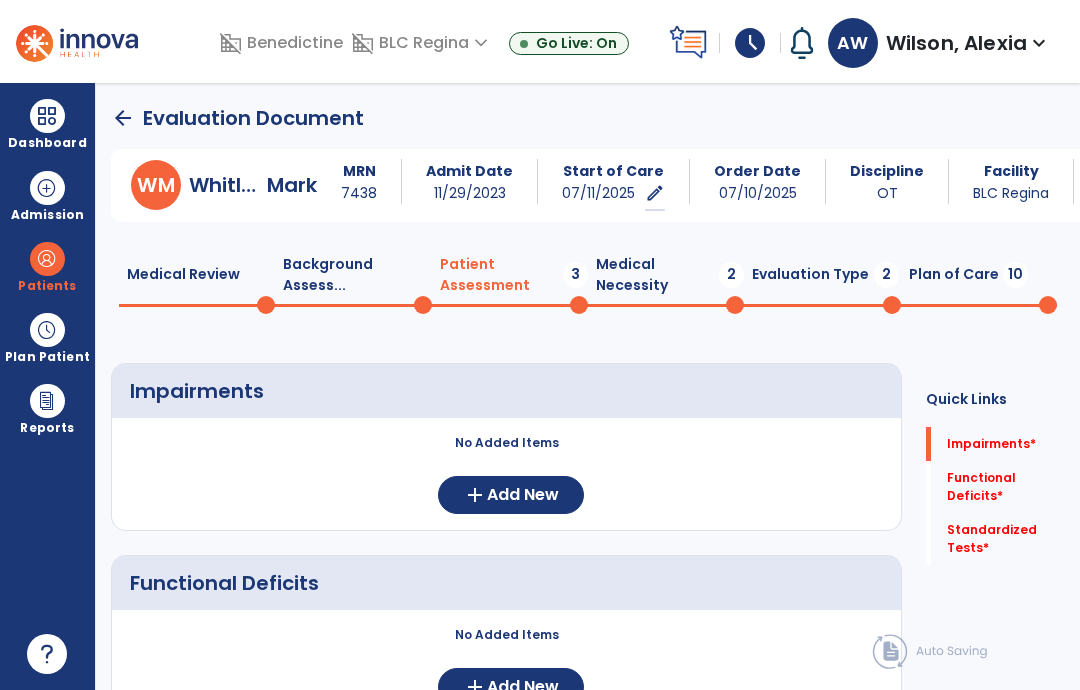 click on "Add New" 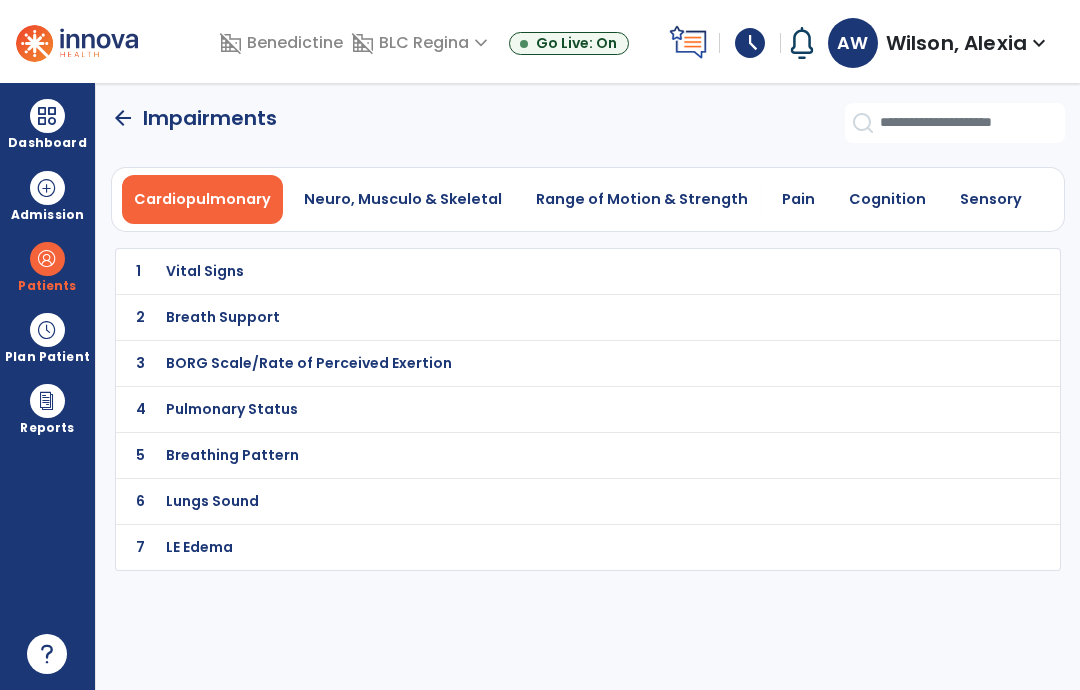 click on "Neuro, Musculo & Skeletal" at bounding box center [403, 199] 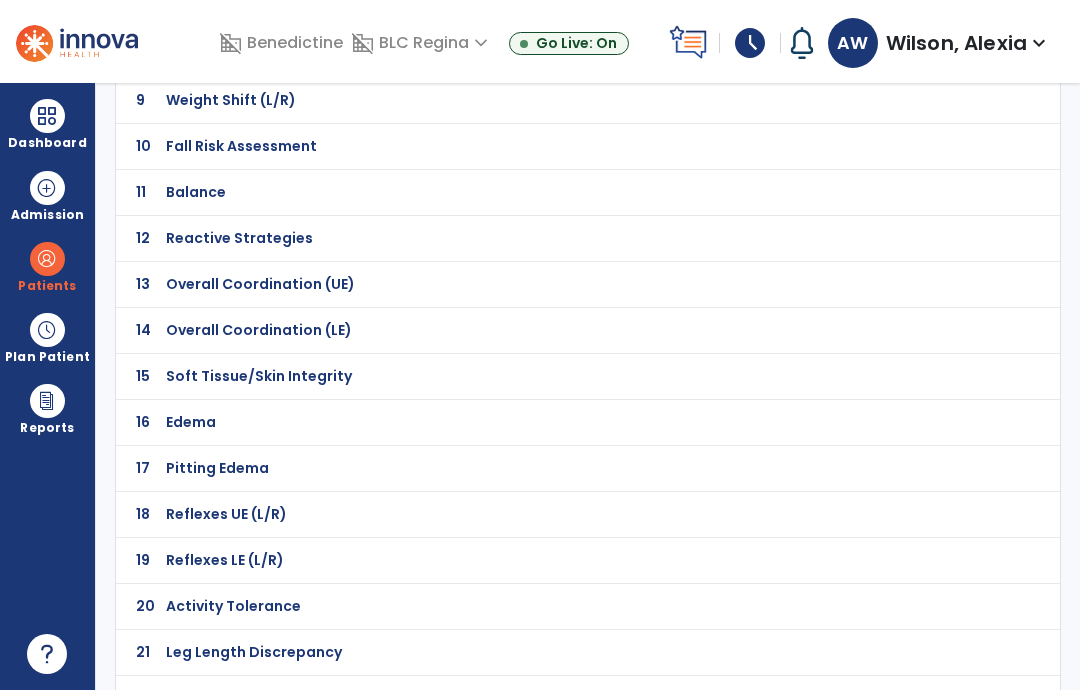 scroll, scrollTop: 537, scrollLeft: 0, axis: vertical 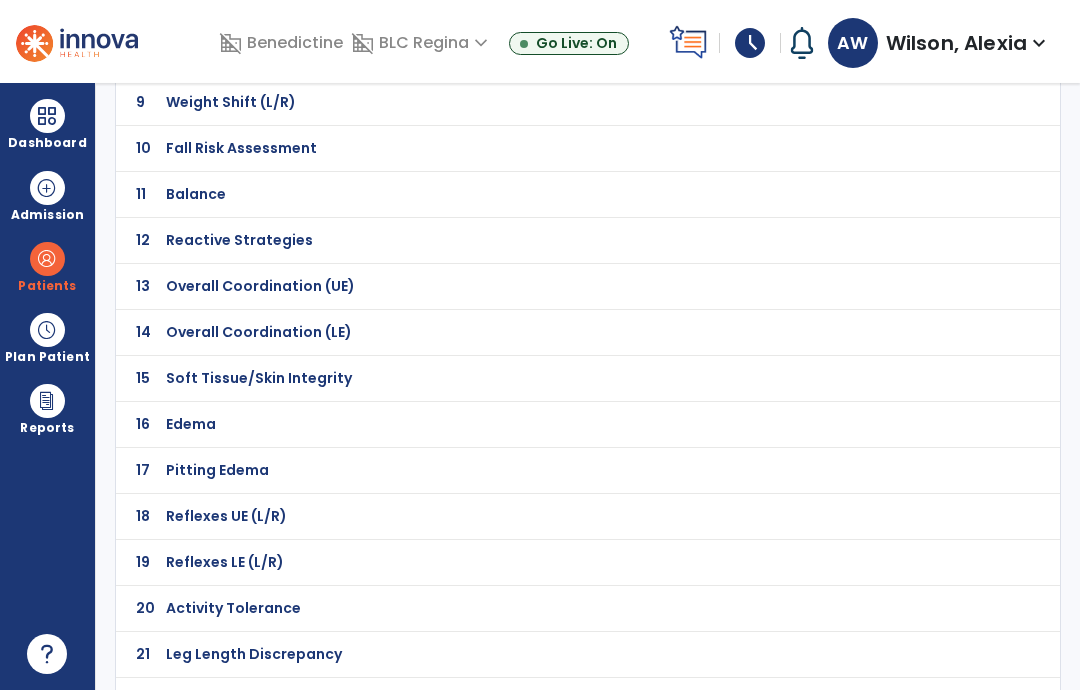 click on "21 Leg Length Discrepancy" 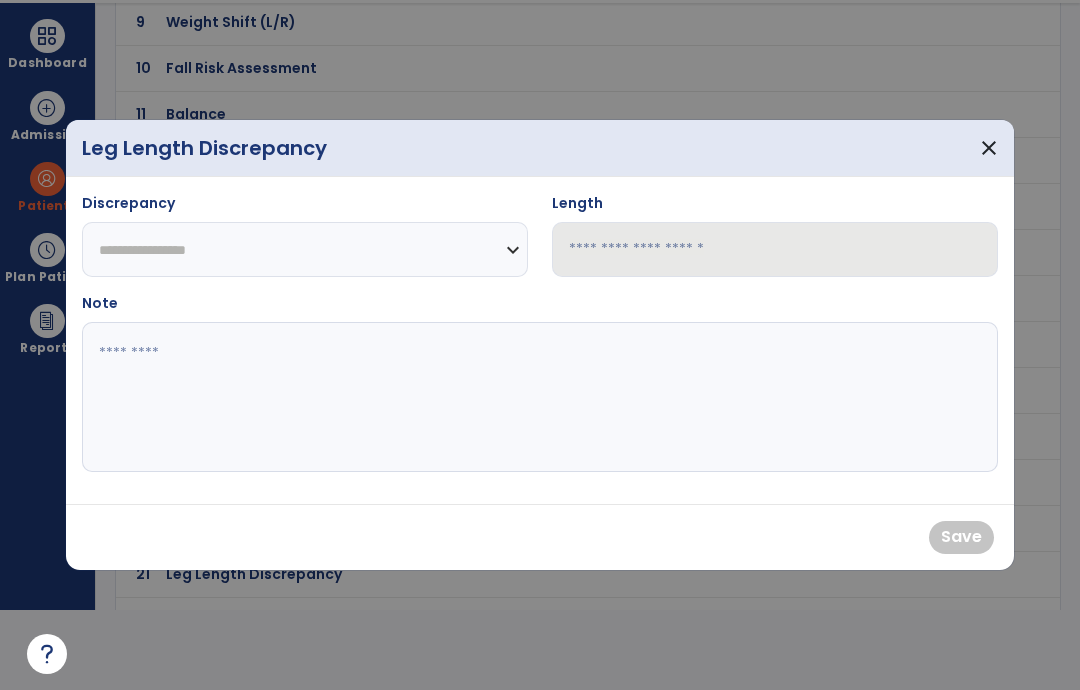 scroll, scrollTop: 0, scrollLeft: 0, axis: both 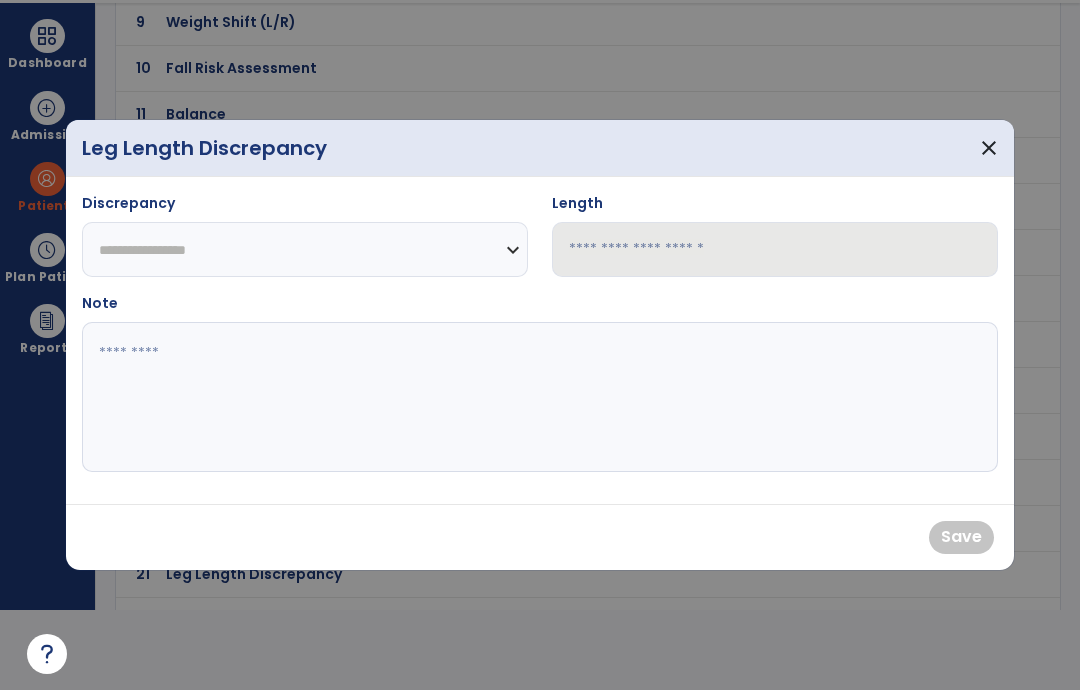 click on "Save" at bounding box center (540, 537) 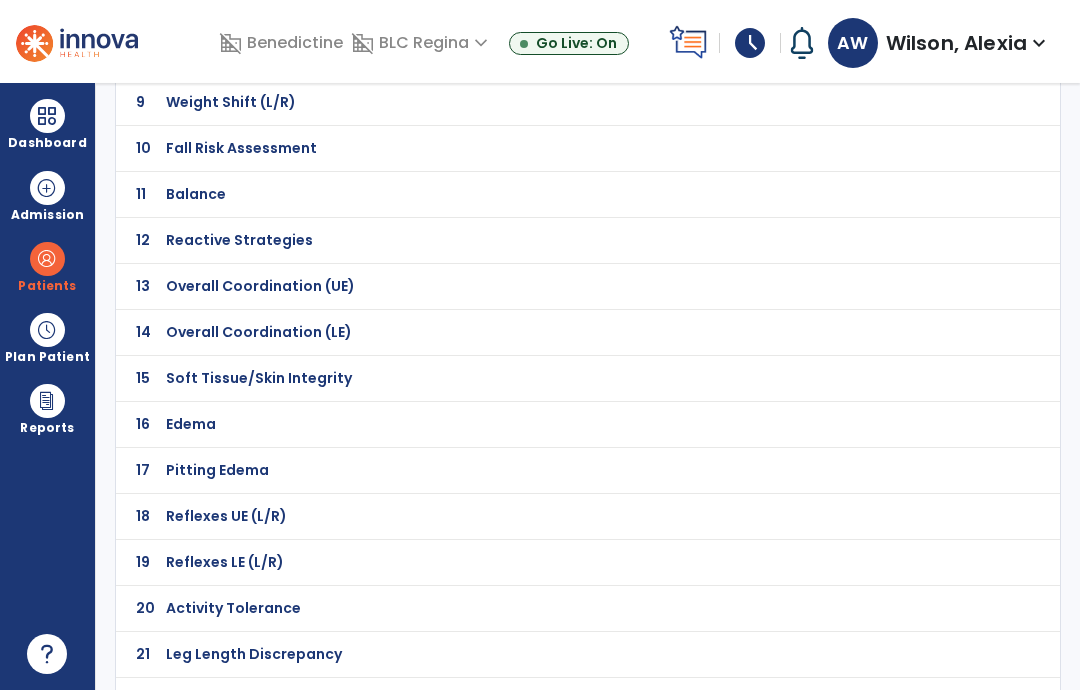 click on "Activity Tolerance" at bounding box center [237, -266] 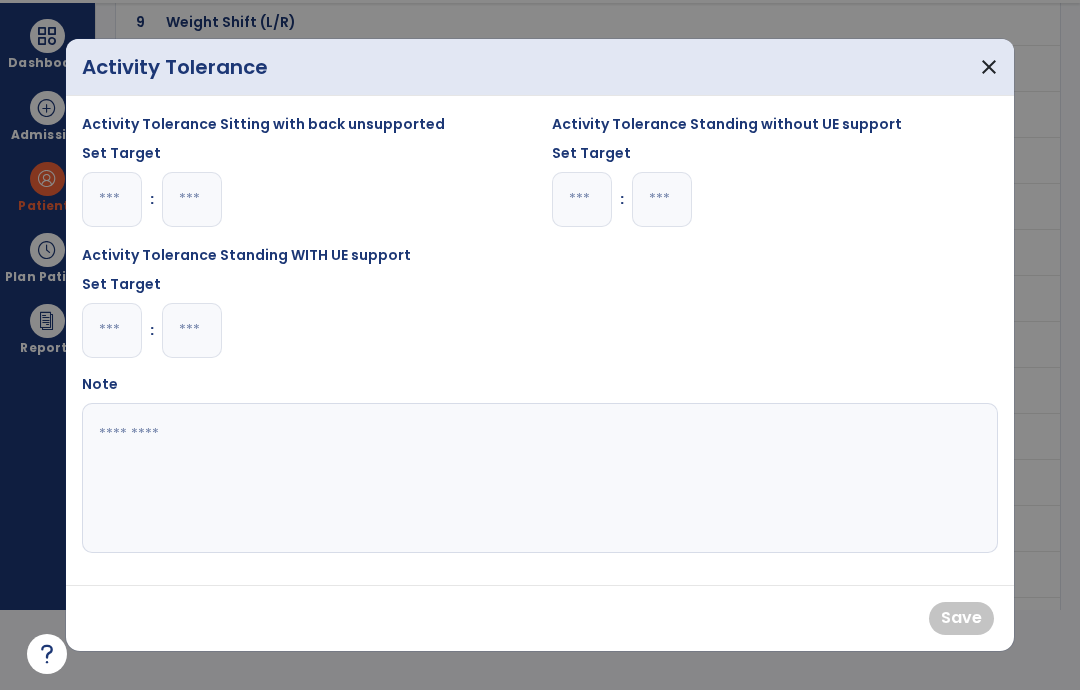 scroll, scrollTop: 0, scrollLeft: 0, axis: both 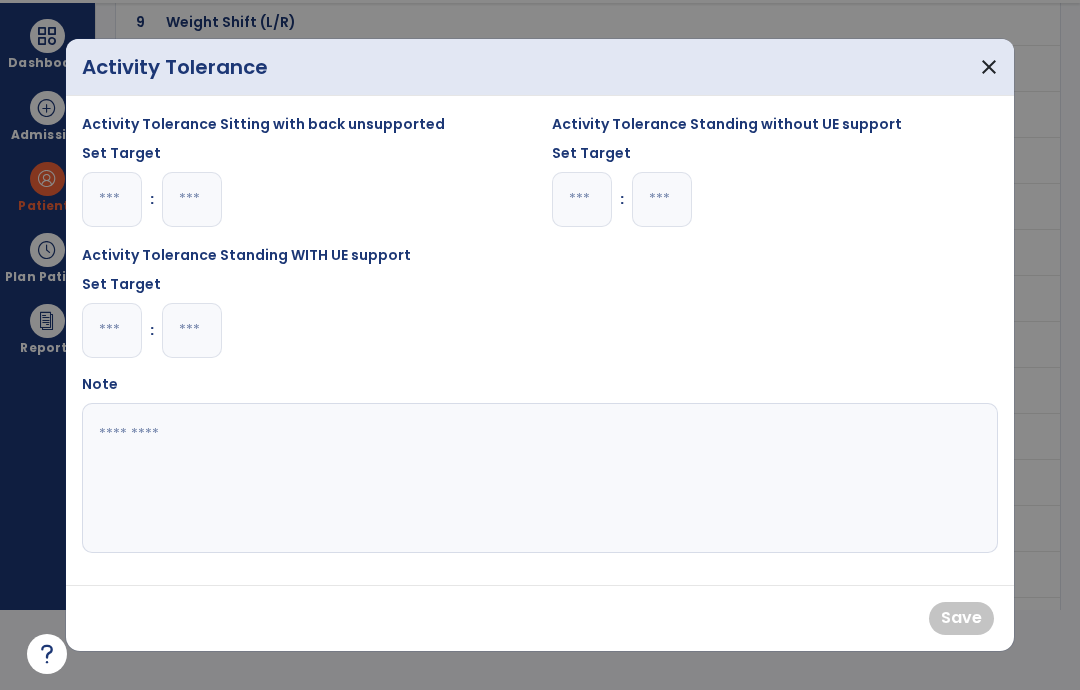 click at bounding box center (112, 199) 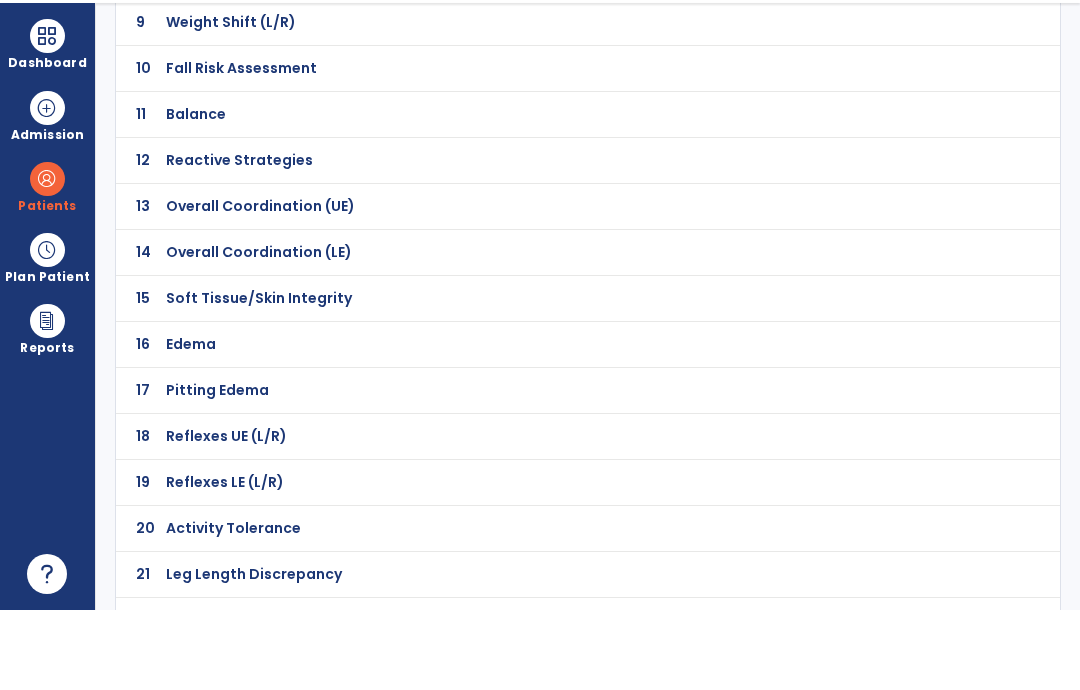 scroll, scrollTop: 80, scrollLeft: 0, axis: vertical 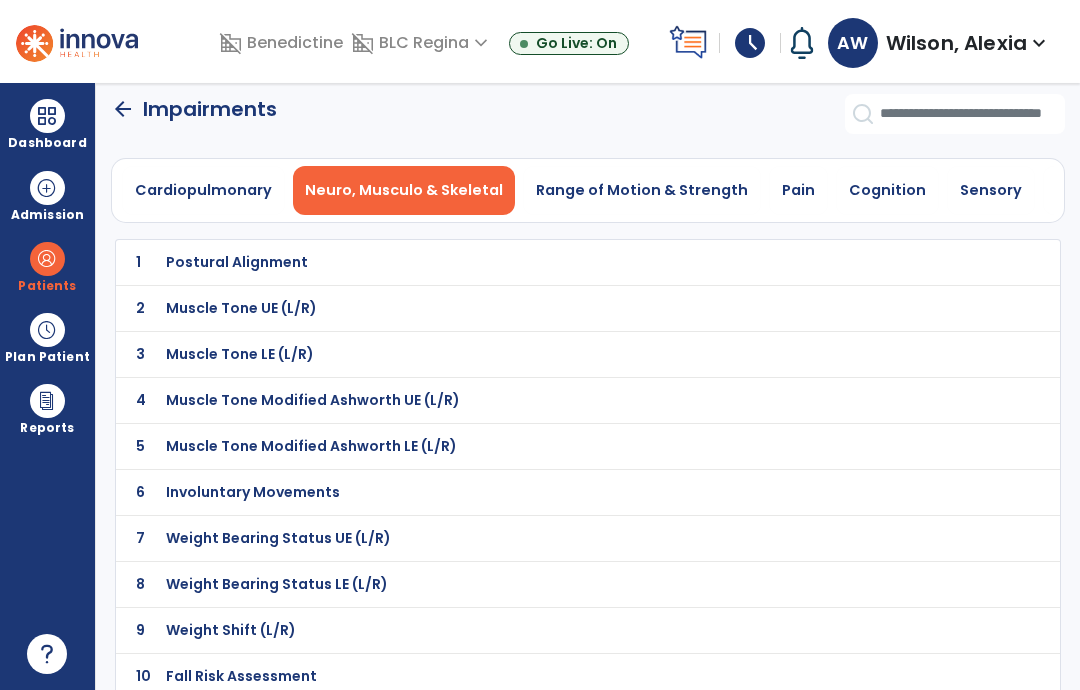 click on "Range of Motion & Strength" at bounding box center (642, 190) 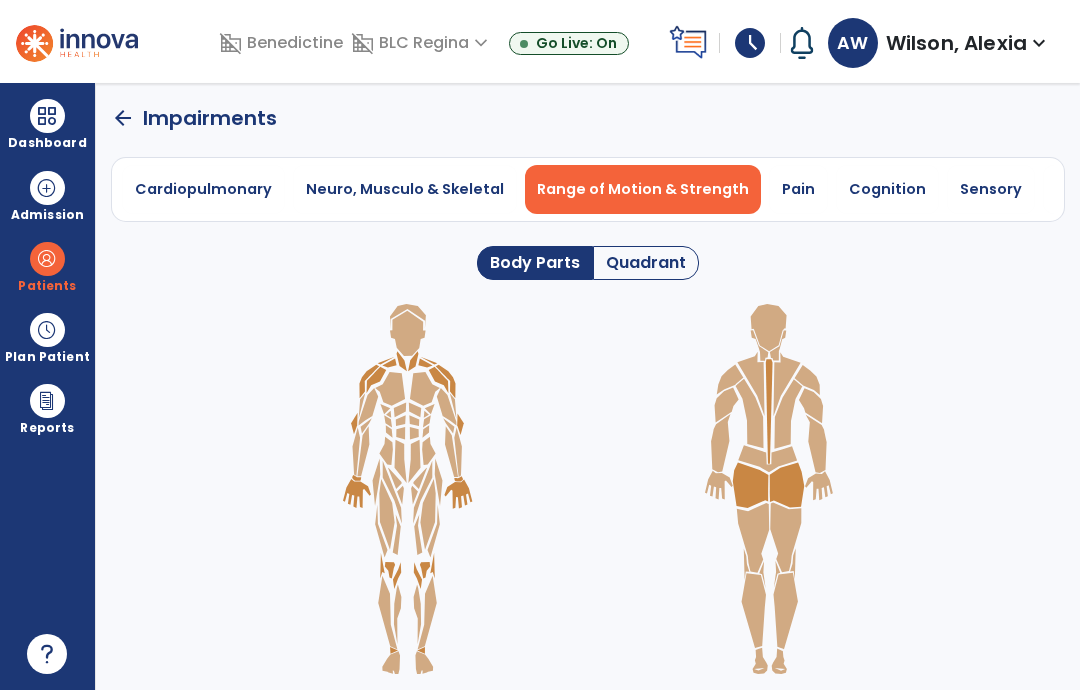scroll, scrollTop: 0, scrollLeft: 0, axis: both 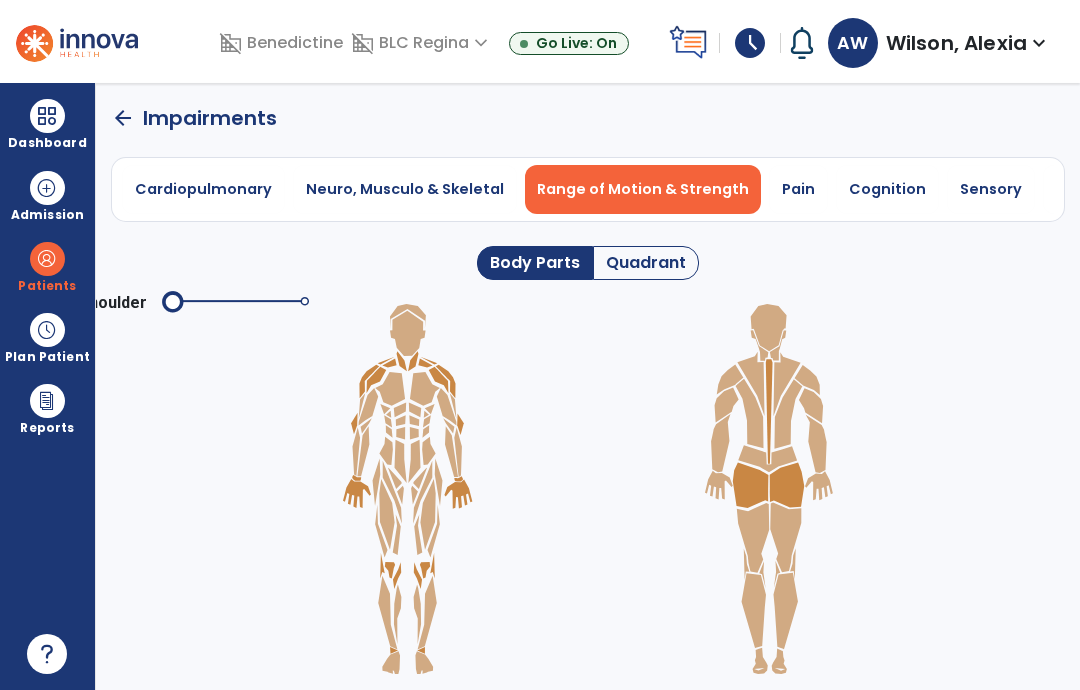 click 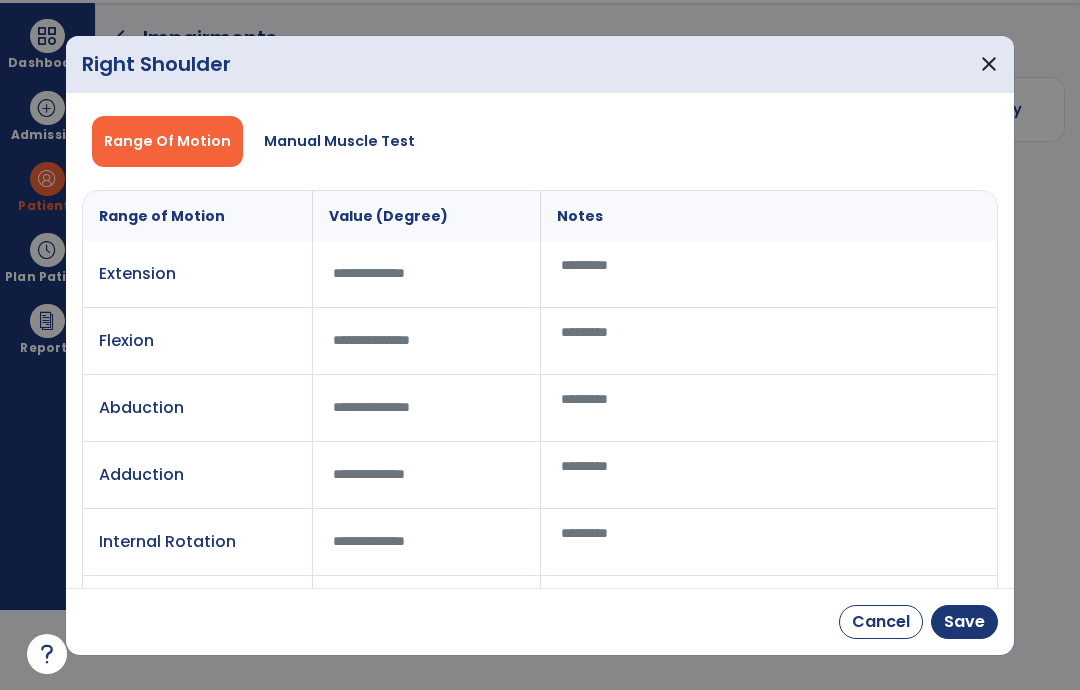 click at bounding box center [427, 273] 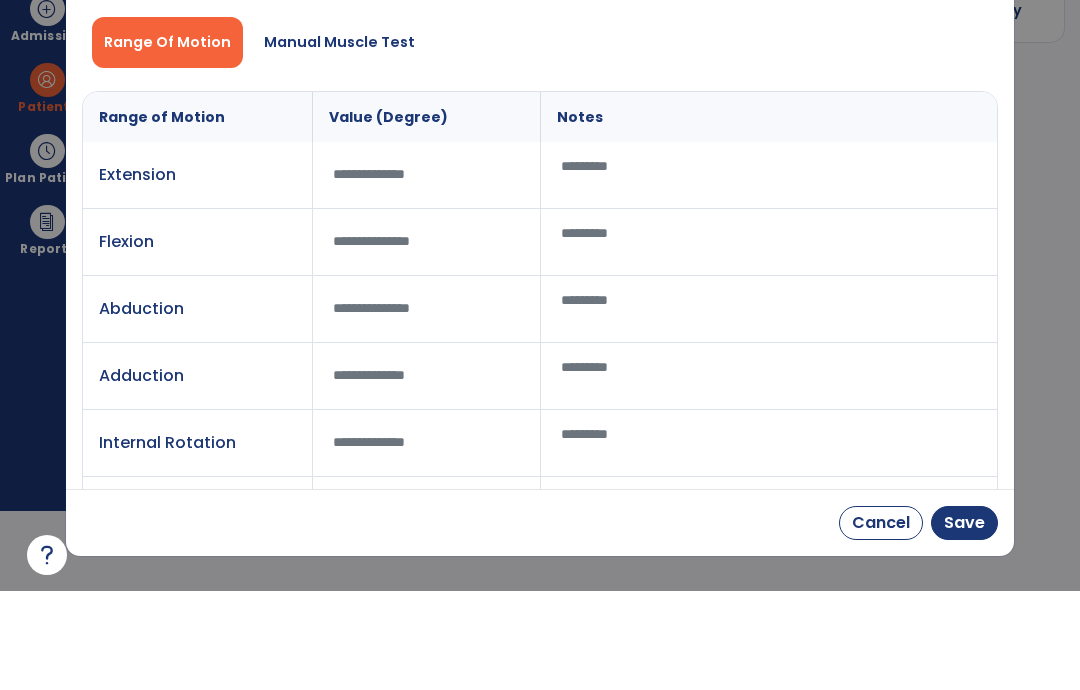 click at bounding box center (427, 541) 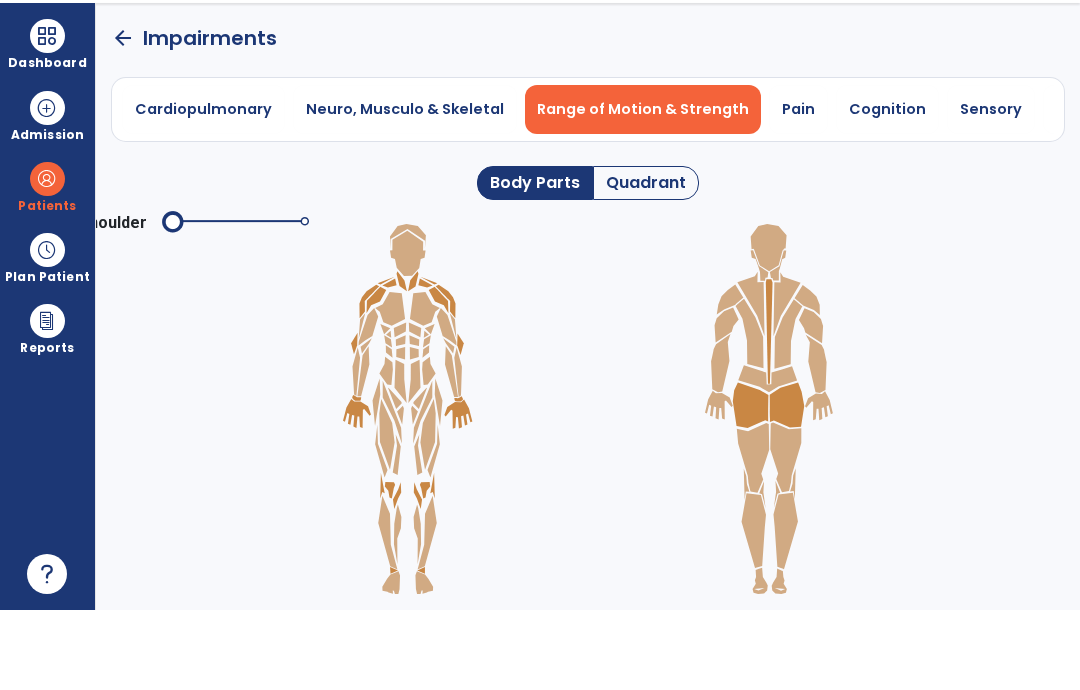 scroll, scrollTop: 80, scrollLeft: 0, axis: vertical 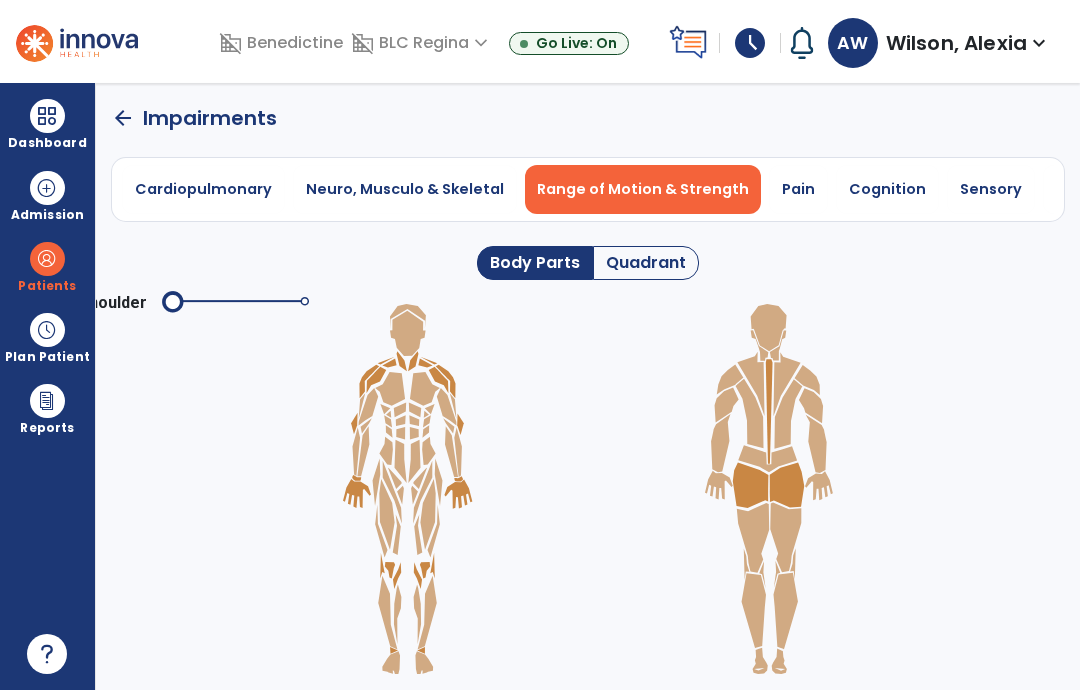 click 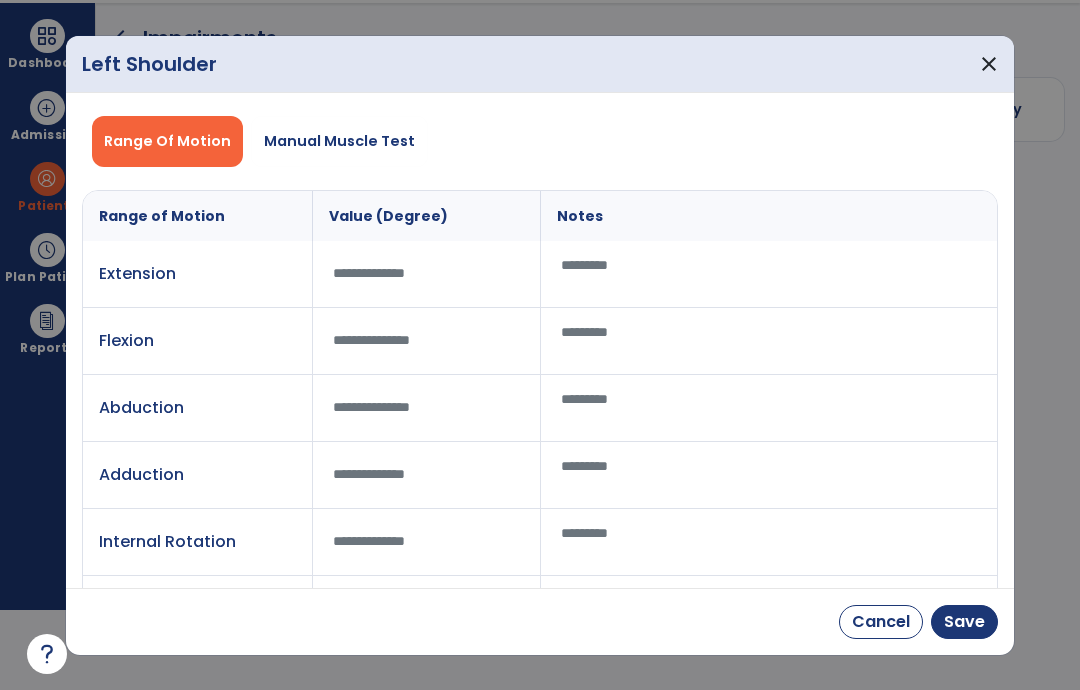 scroll, scrollTop: 0, scrollLeft: 0, axis: both 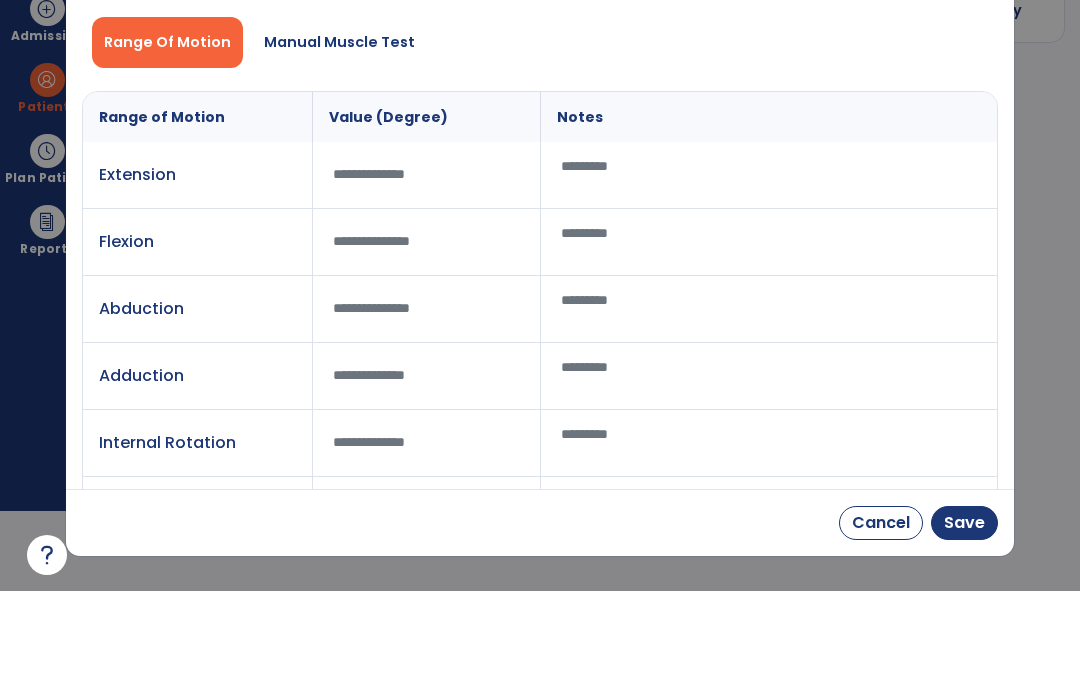 click on "Save" at bounding box center (964, 622) 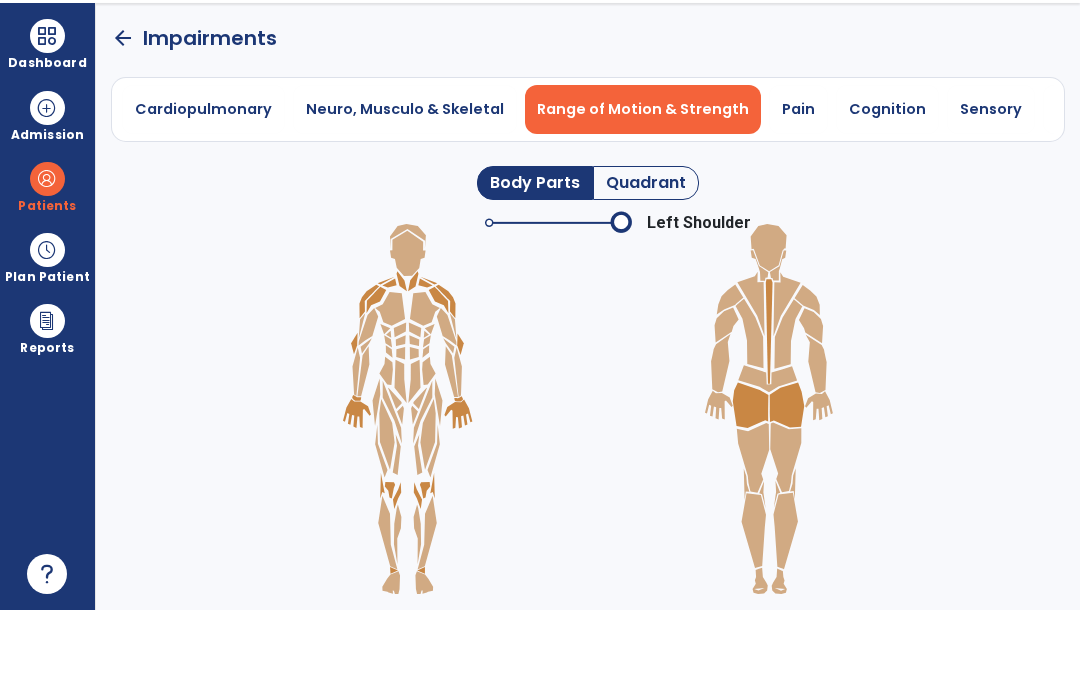 scroll, scrollTop: 80, scrollLeft: 0, axis: vertical 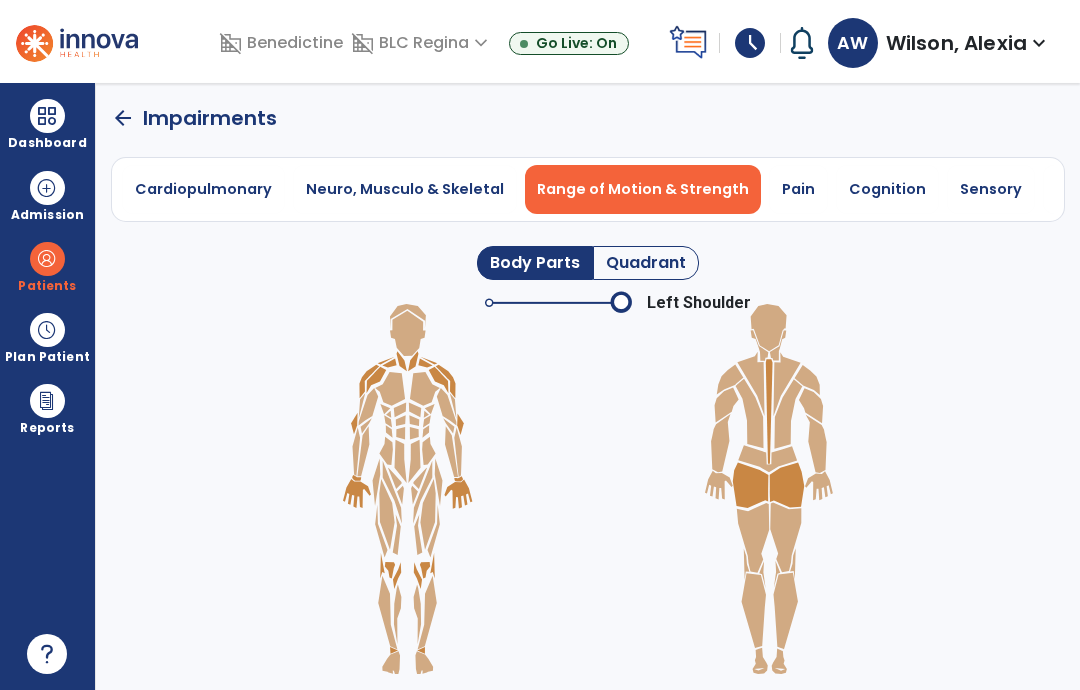 click on "Pain" at bounding box center [798, 189] 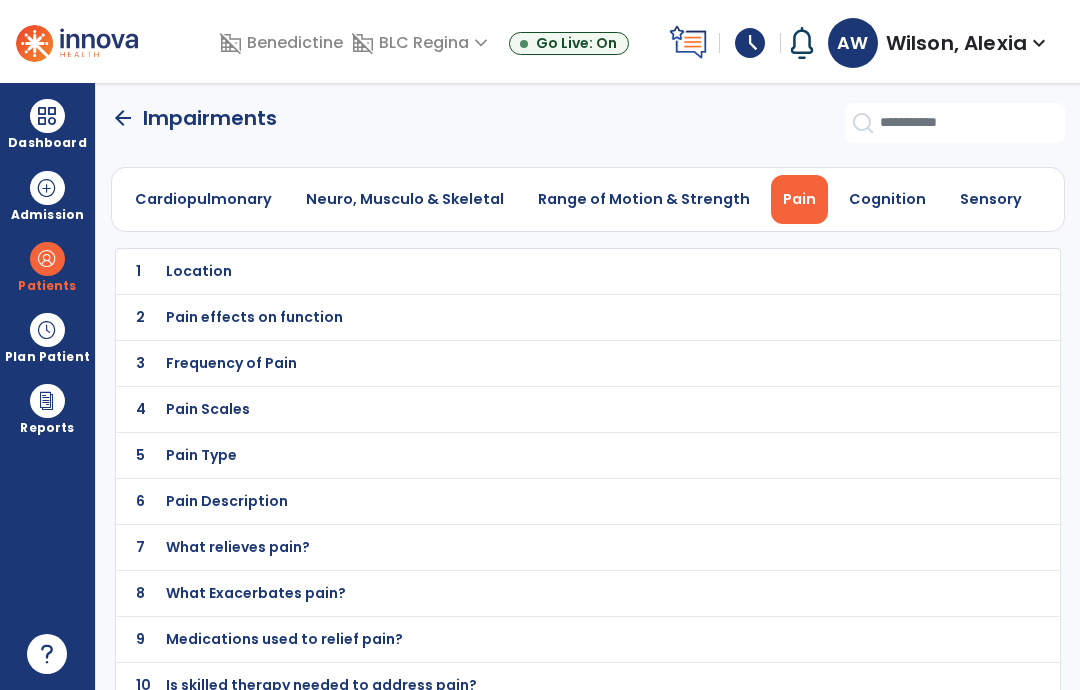 click on "Cognition" at bounding box center [887, 199] 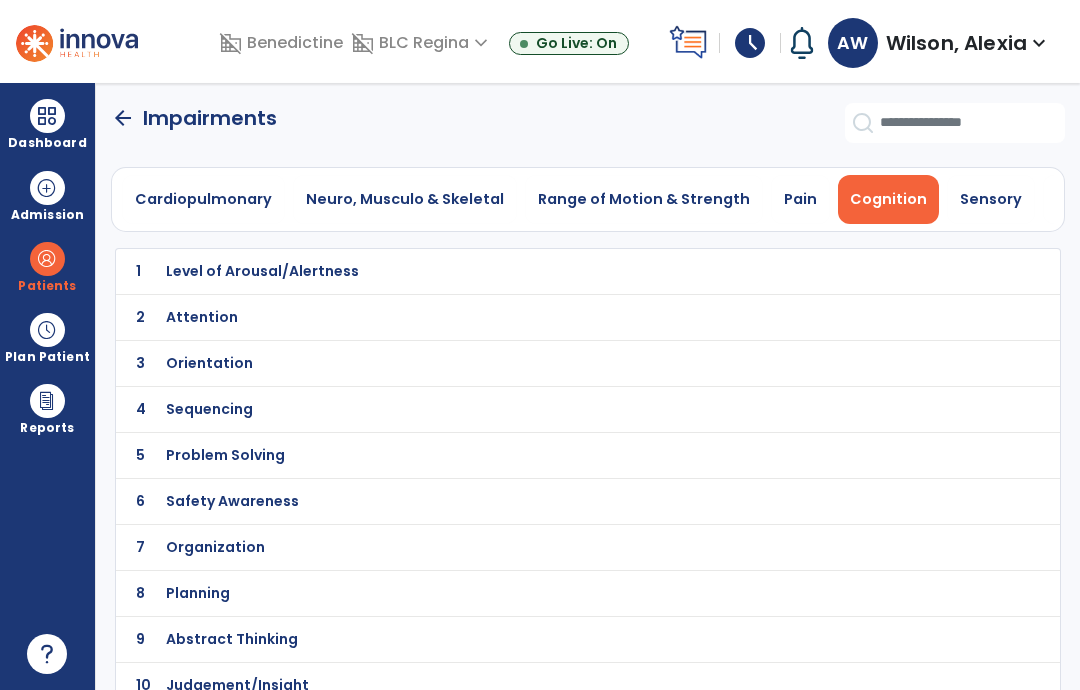 click on "1 Level of Arousal/Alertness" 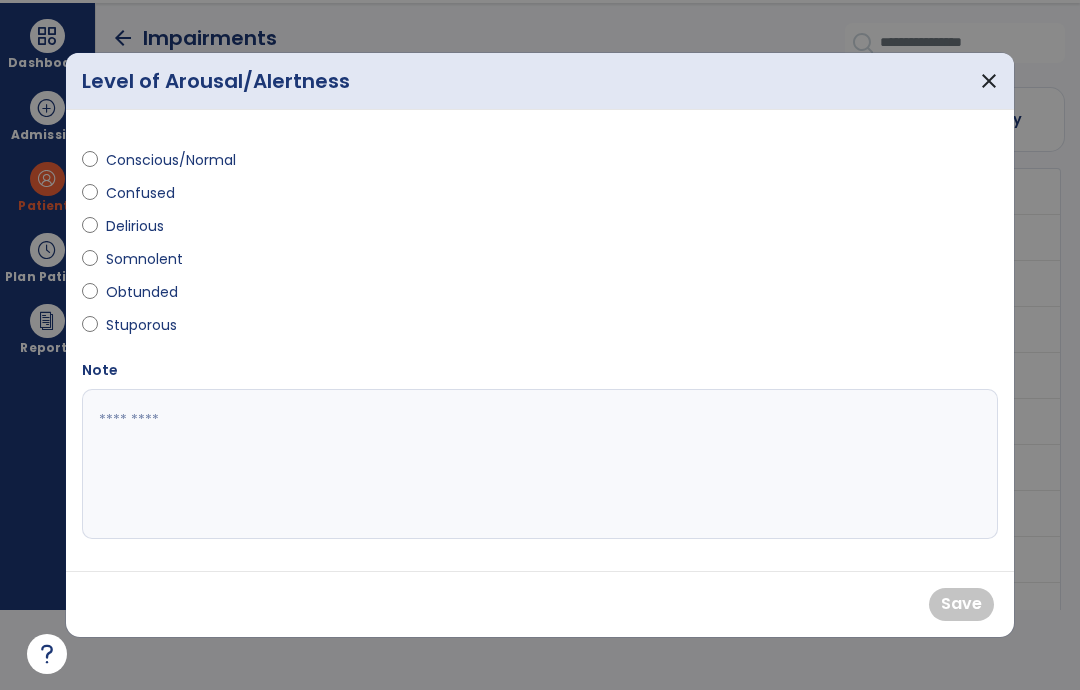 click on "Confused" at bounding box center [141, 193] 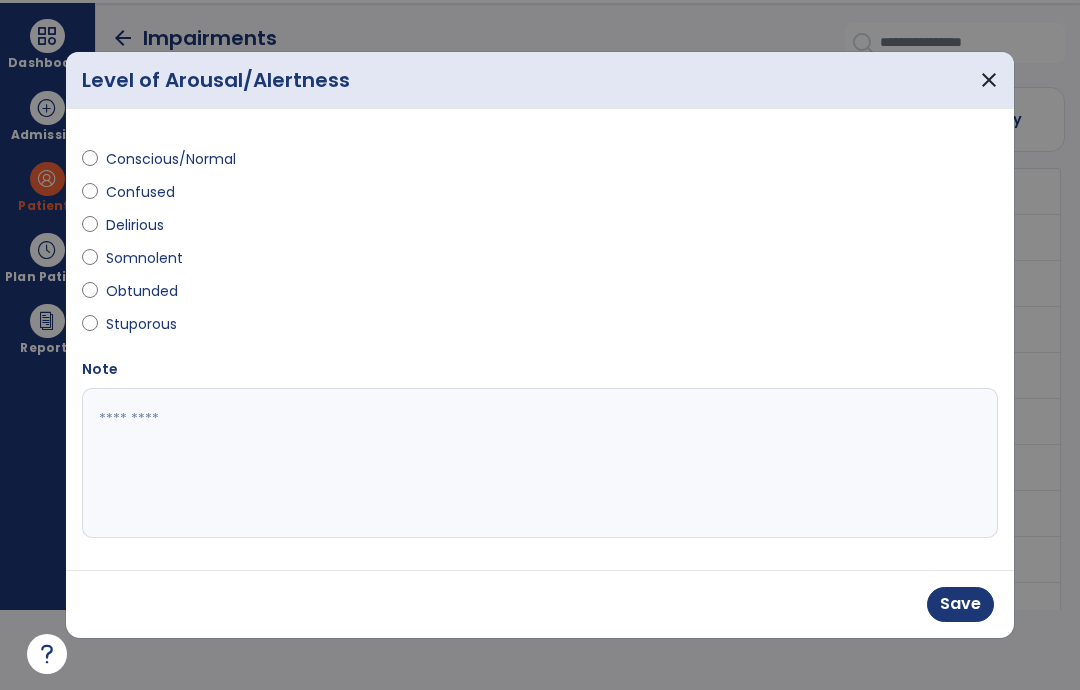 click on "Save" at bounding box center (960, 604) 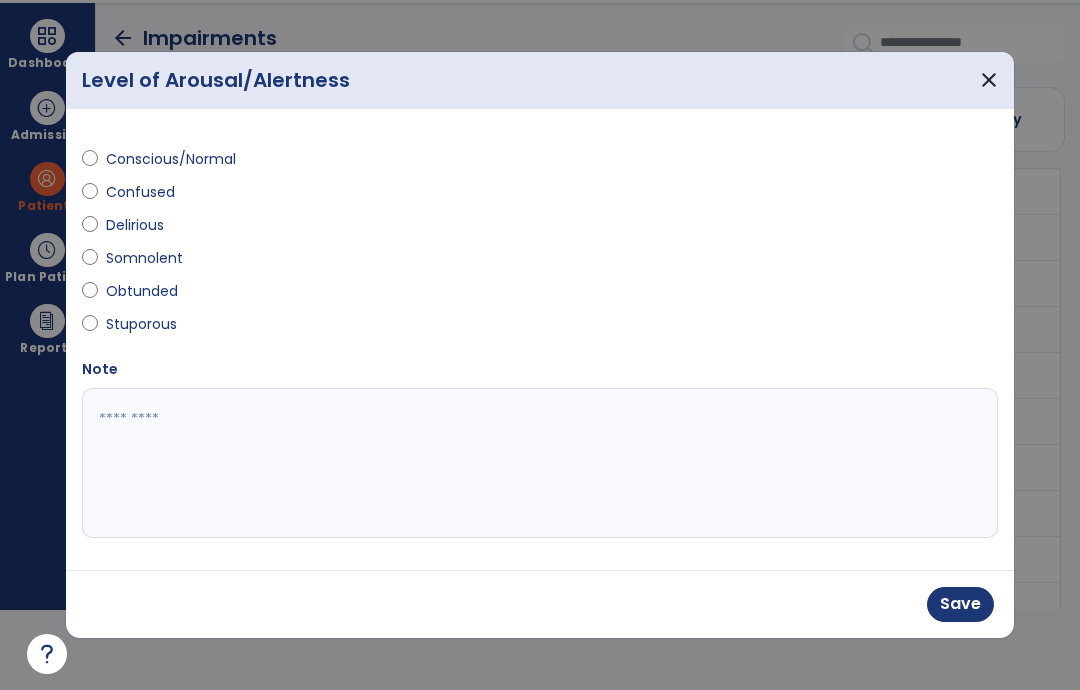 scroll, scrollTop: 80, scrollLeft: 0, axis: vertical 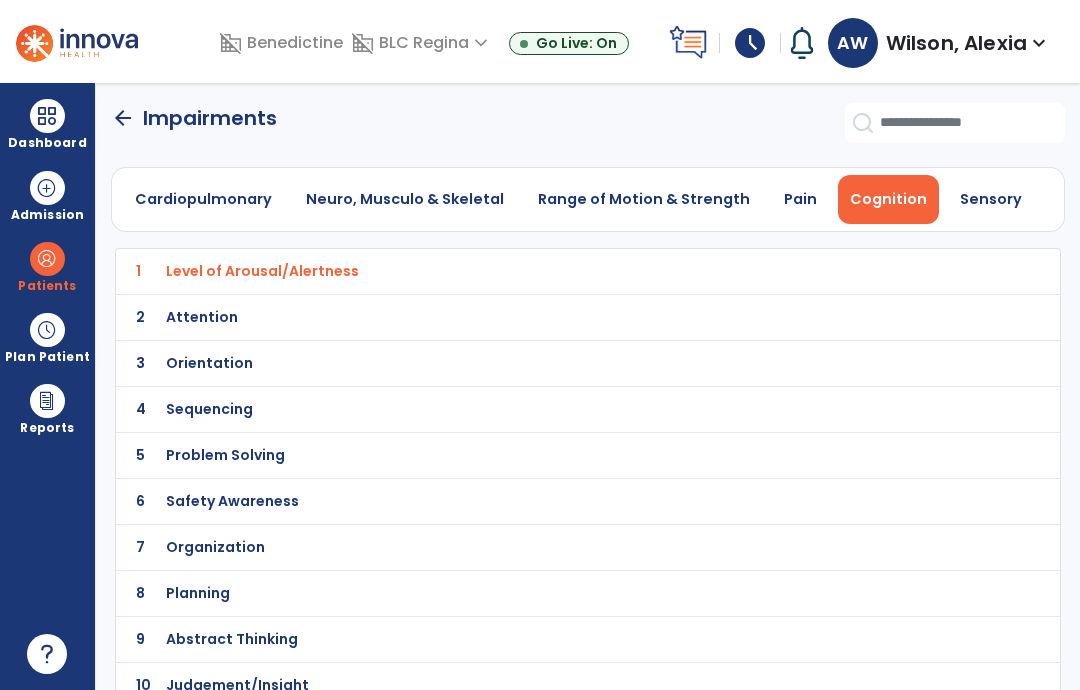 click on "arrow_back" 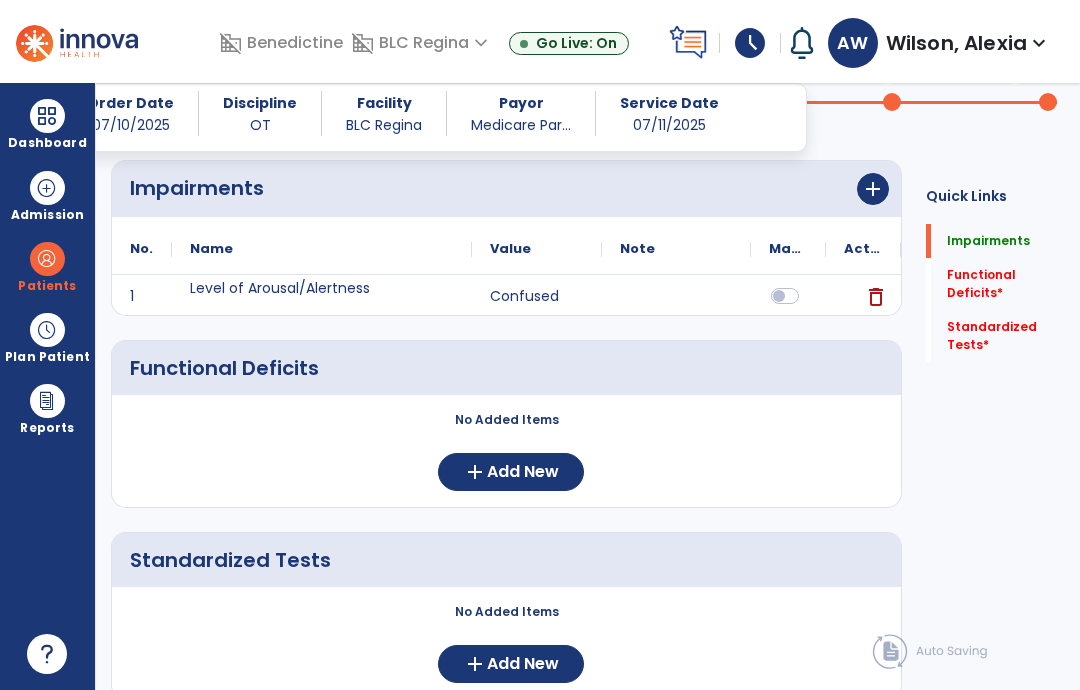 click on "Add New" 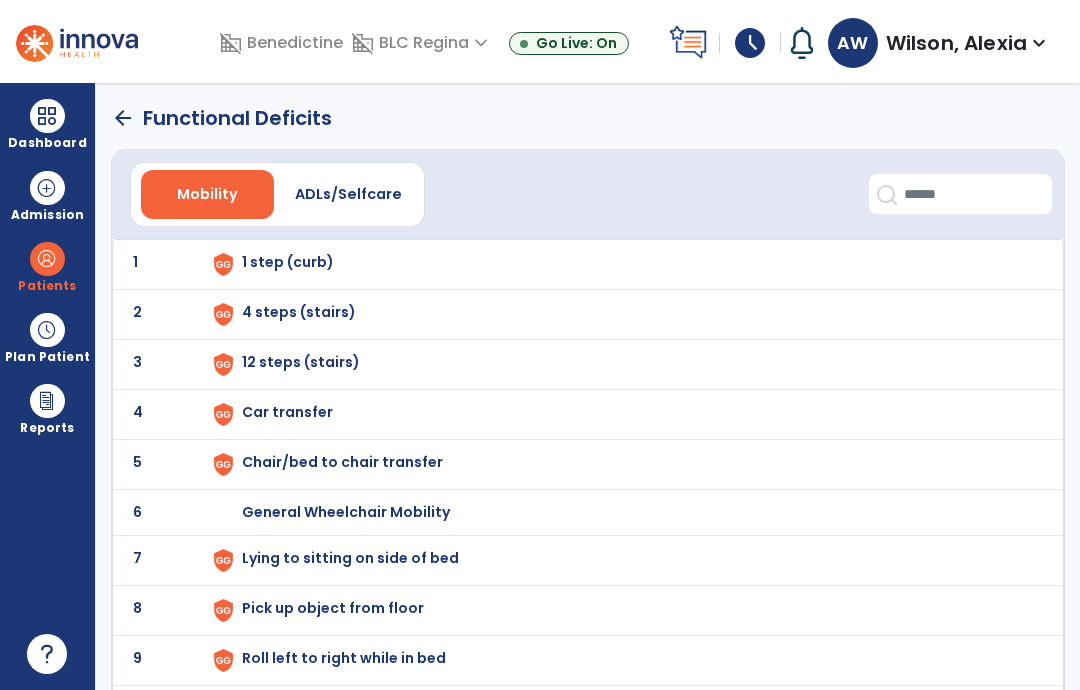 scroll, scrollTop: 0, scrollLeft: 0, axis: both 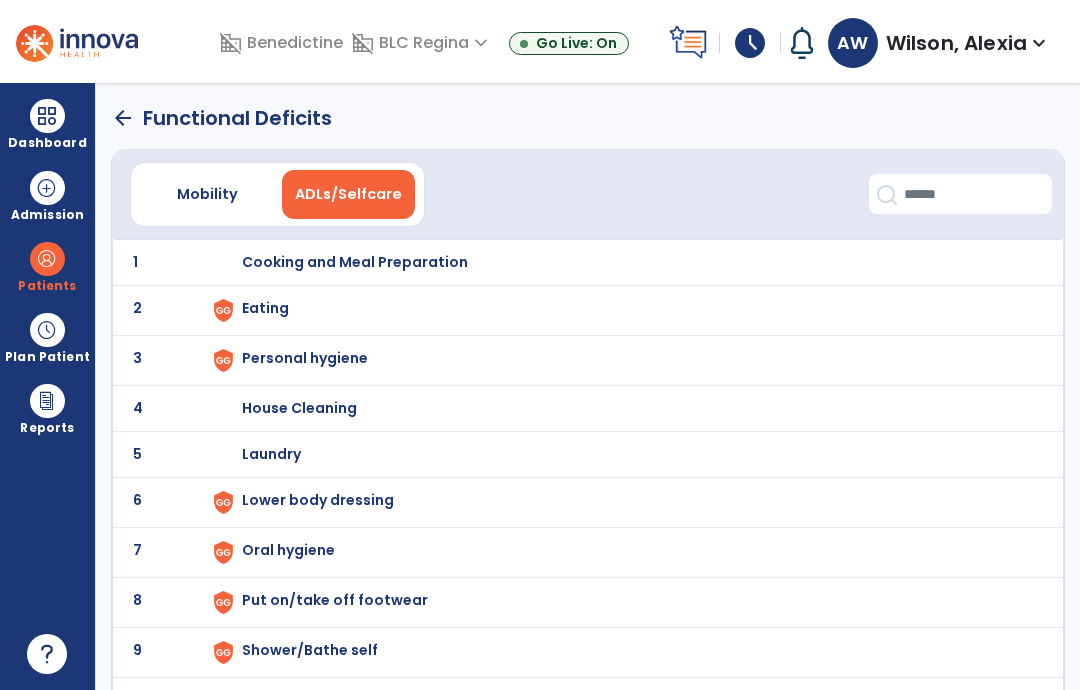 click on "2 Eating" 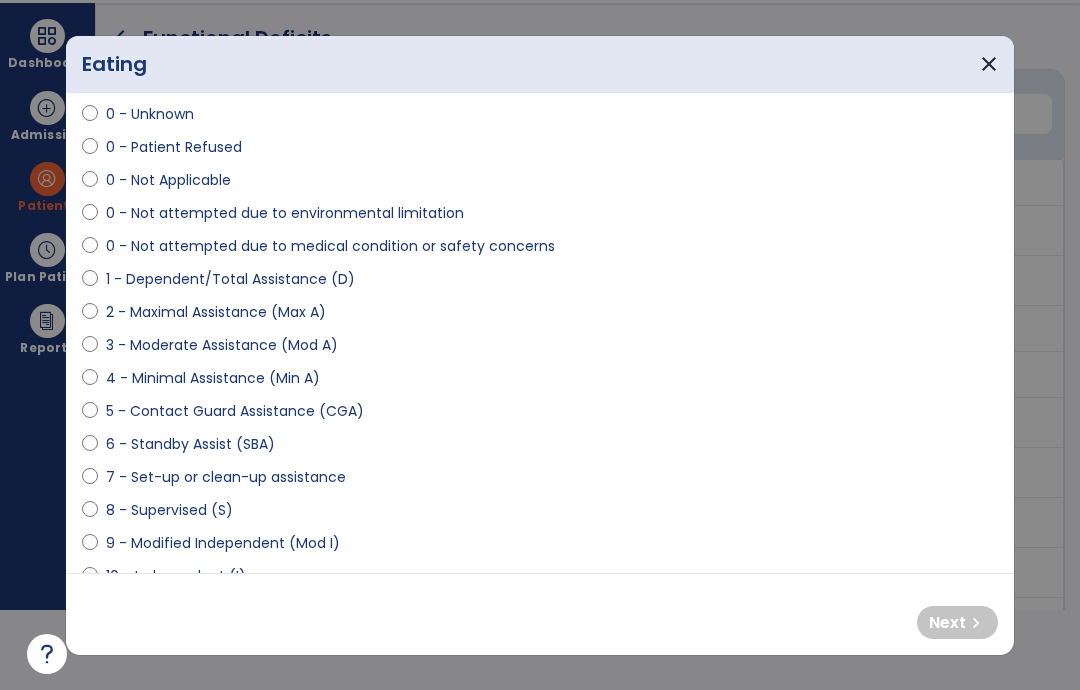scroll, scrollTop: 77, scrollLeft: 0, axis: vertical 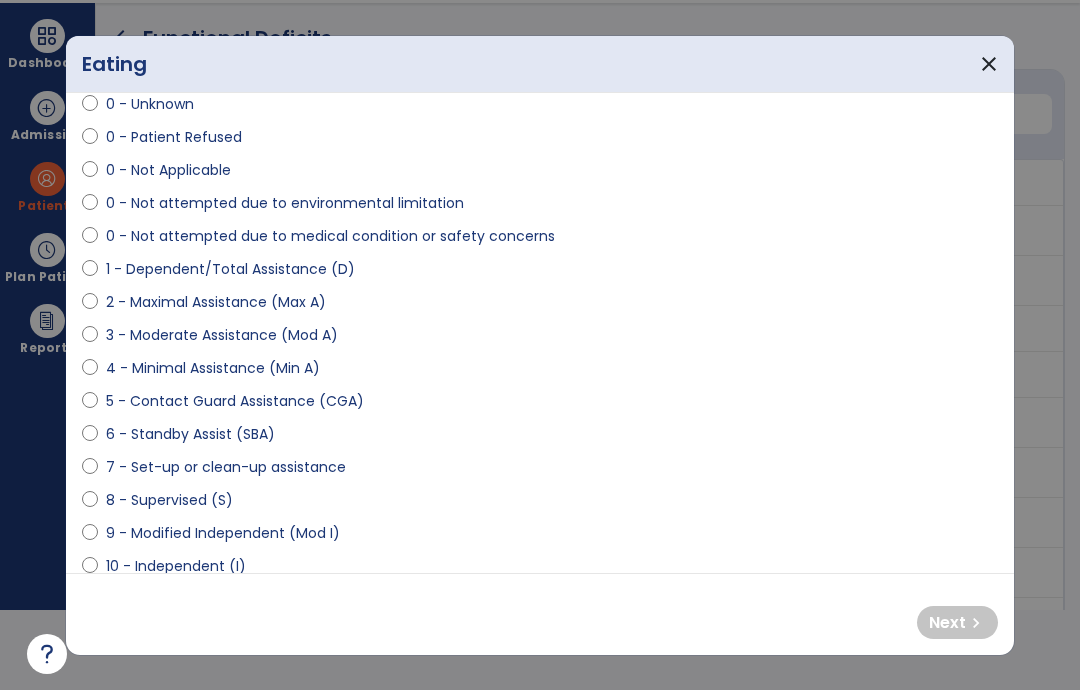 click on "10 - Independent (I)" at bounding box center [176, 566] 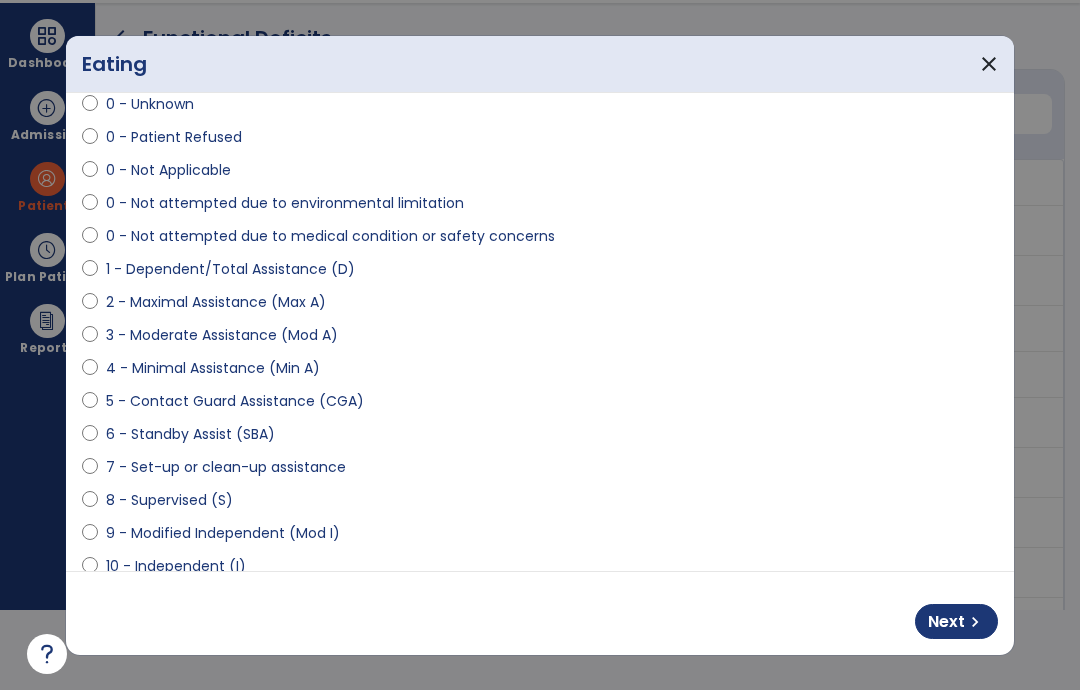 click on "Next" at bounding box center (946, 622) 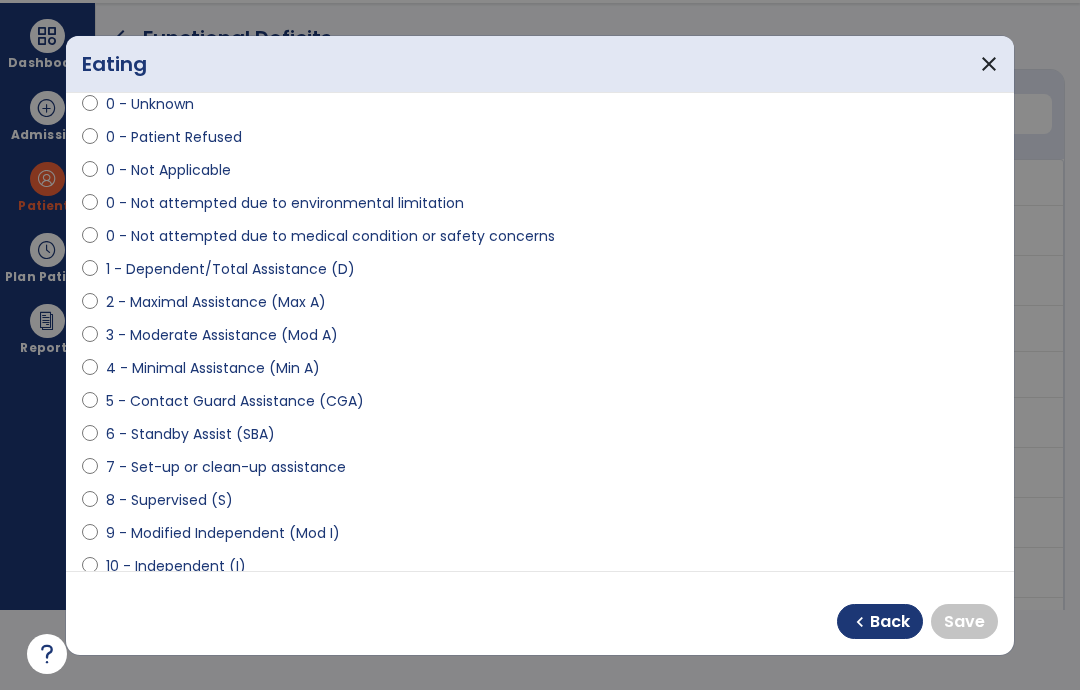 select on "**********" 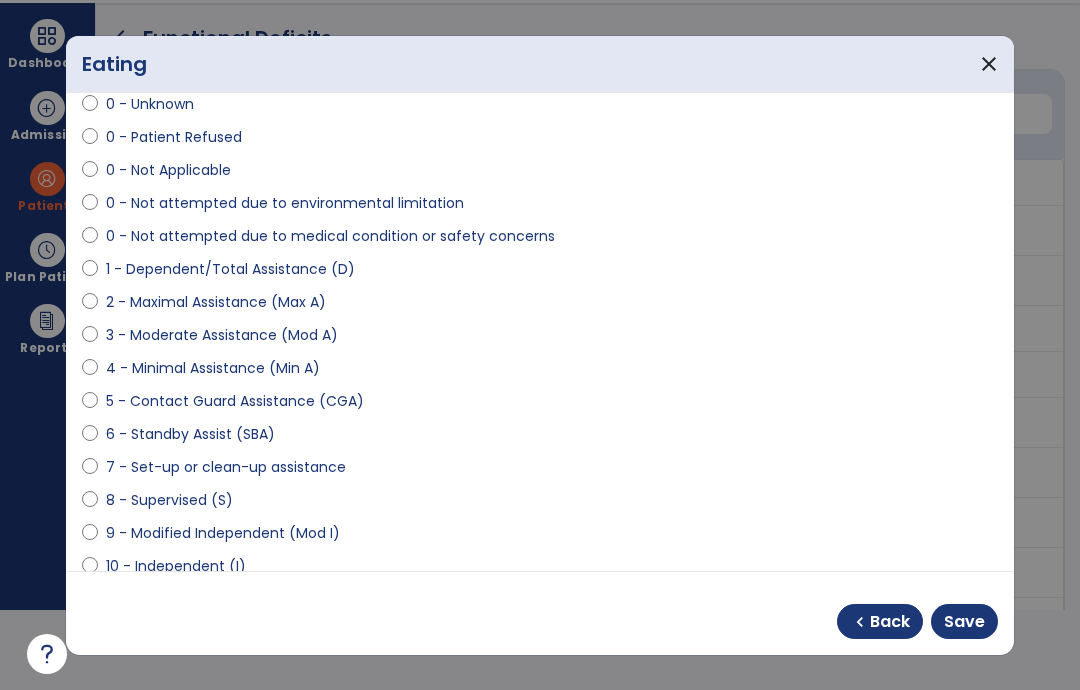 click on "Save" at bounding box center [964, 622] 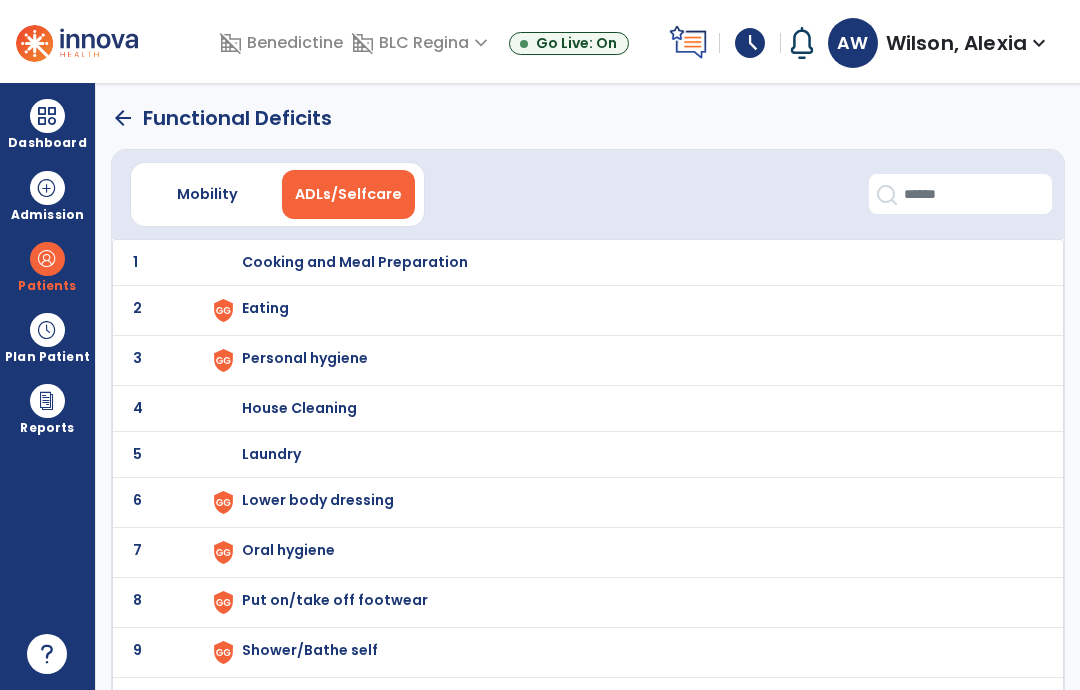 scroll, scrollTop: 80, scrollLeft: 0, axis: vertical 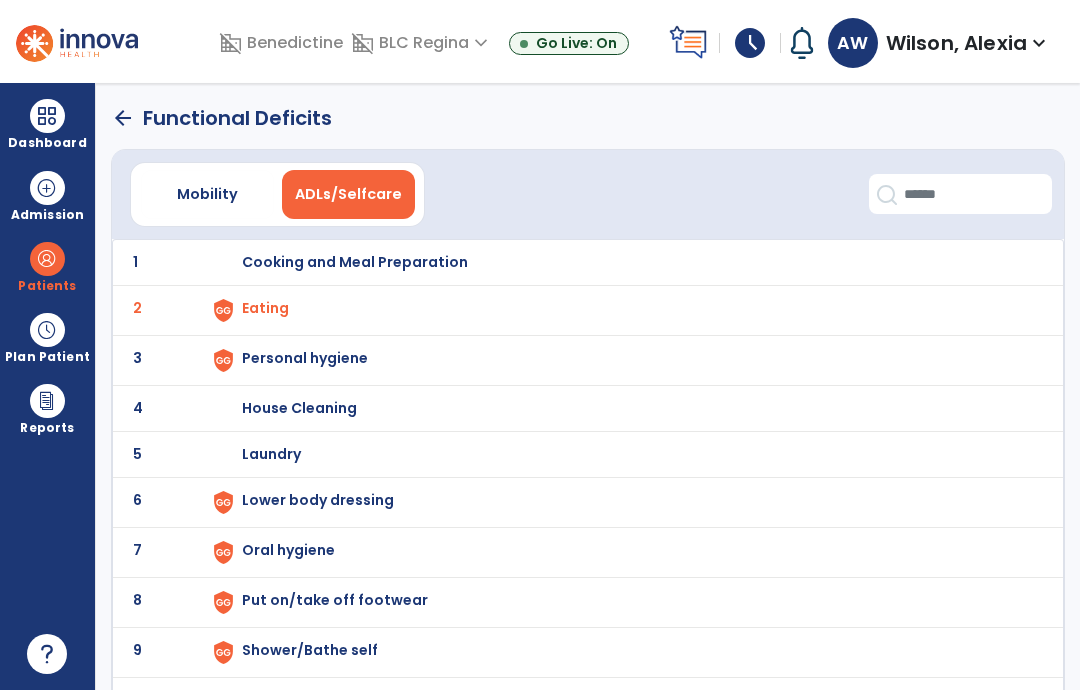 click on "Personal hygiene" at bounding box center [355, 262] 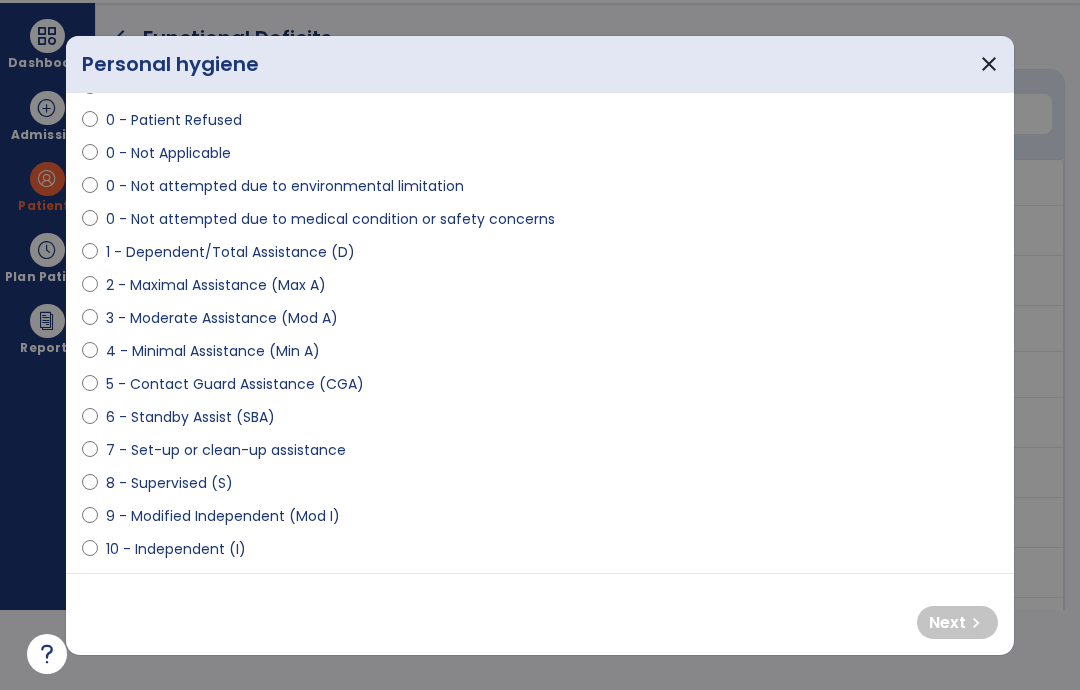 scroll, scrollTop: 106, scrollLeft: 0, axis: vertical 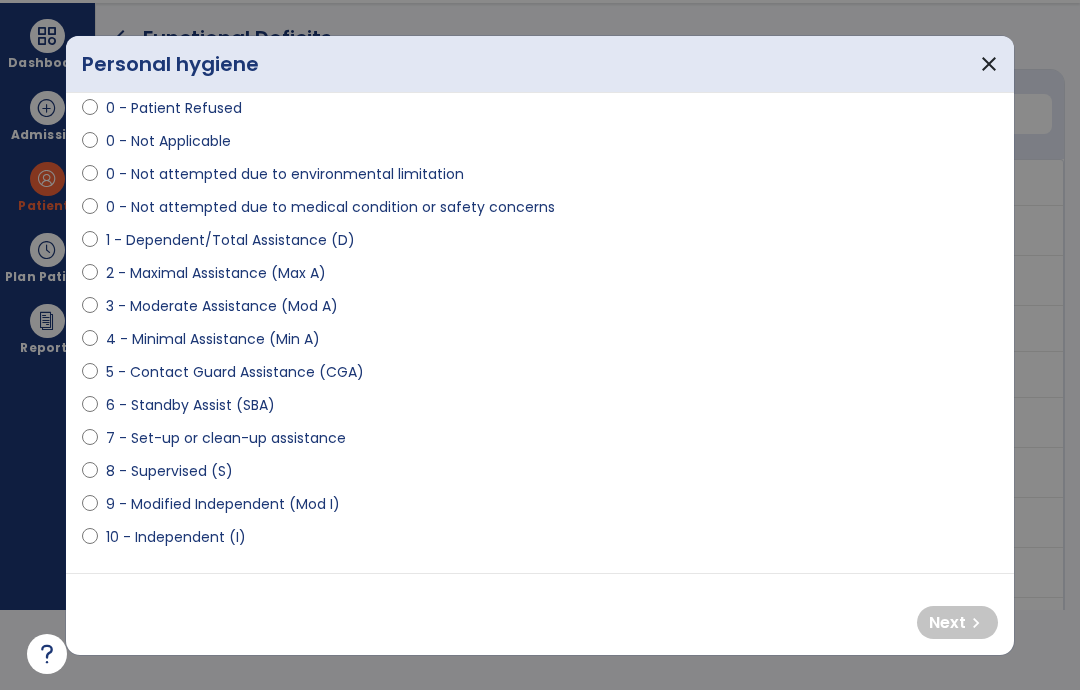 click at bounding box center [90, 442] 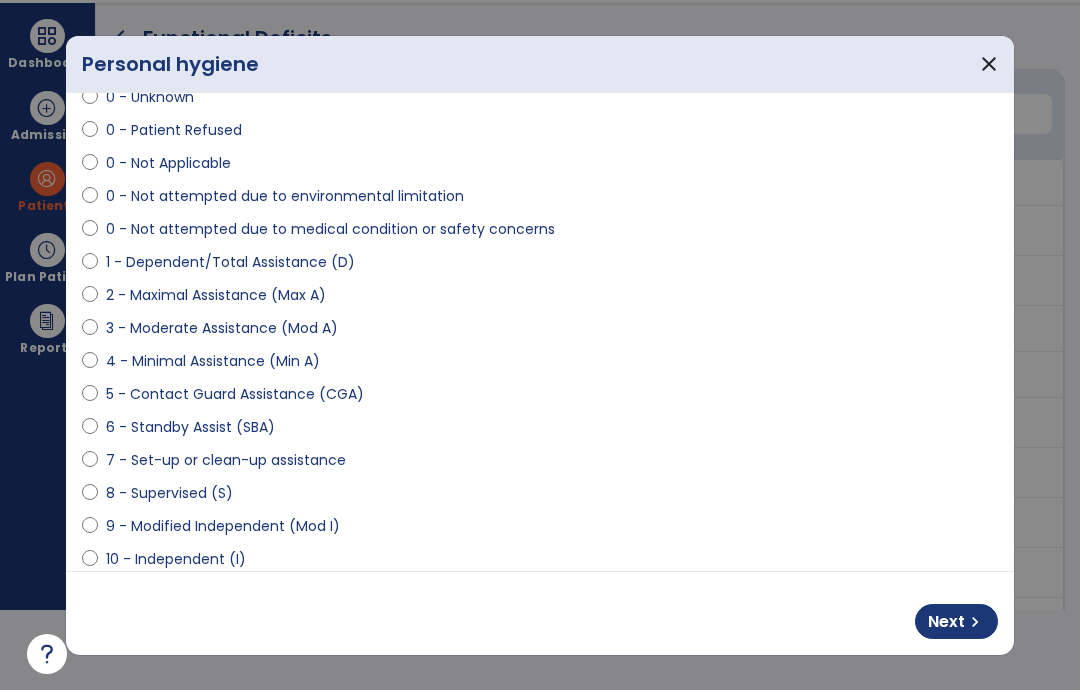 scroll, scrollTop: 87, scrollLeft: 0, axis: vertical 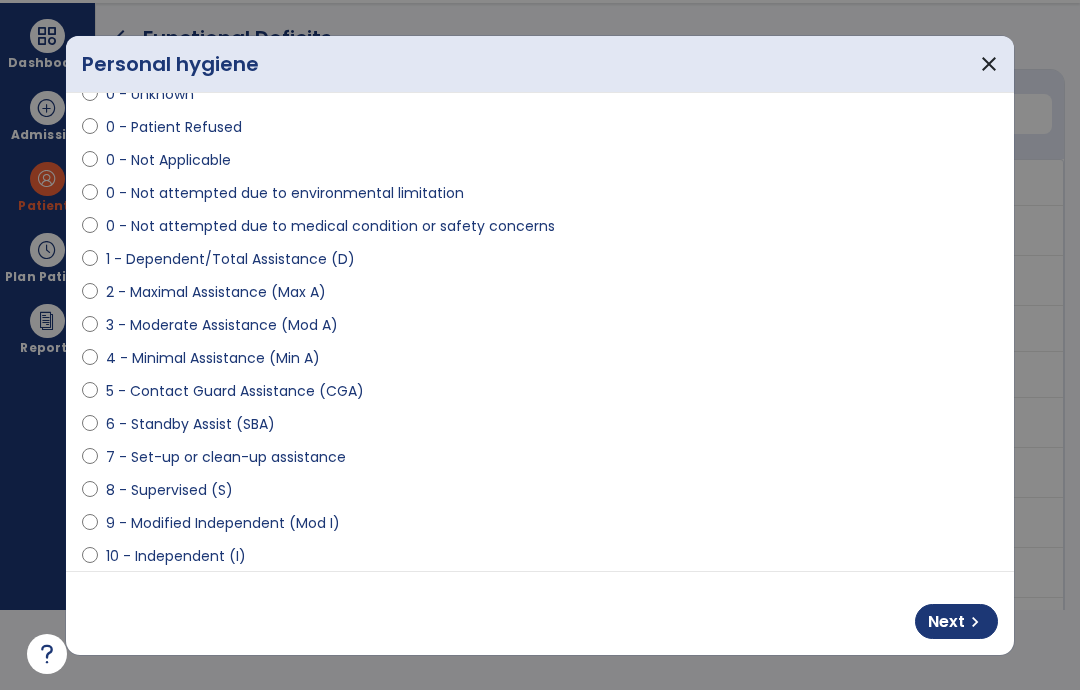 click on "Next" at bounding box center [946, 622] 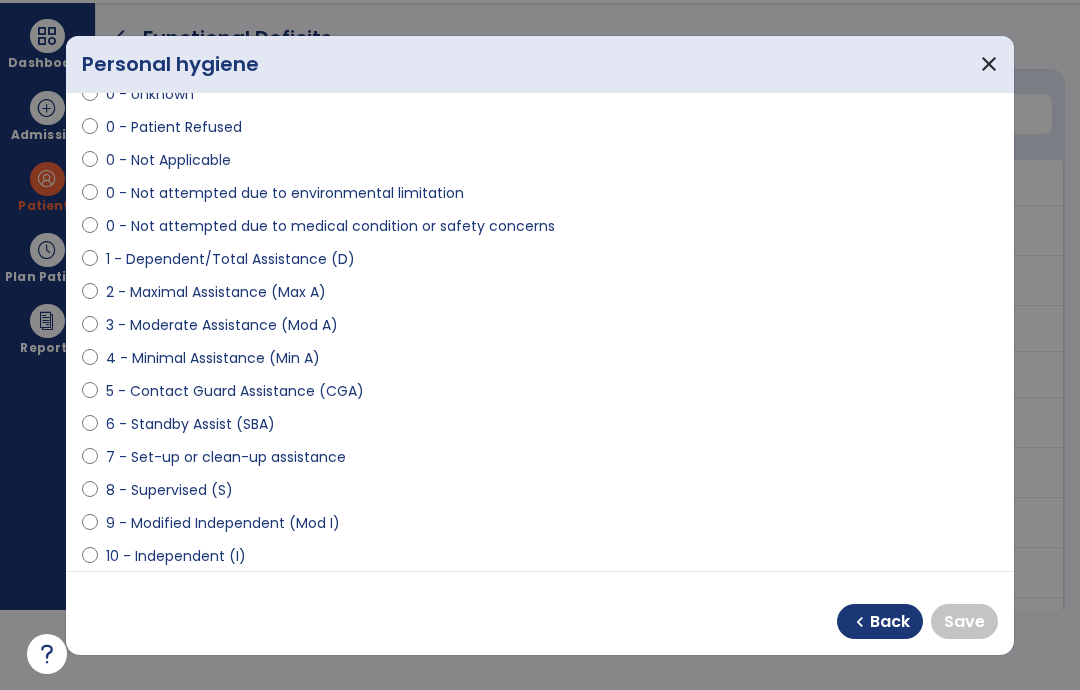 select on "**********" 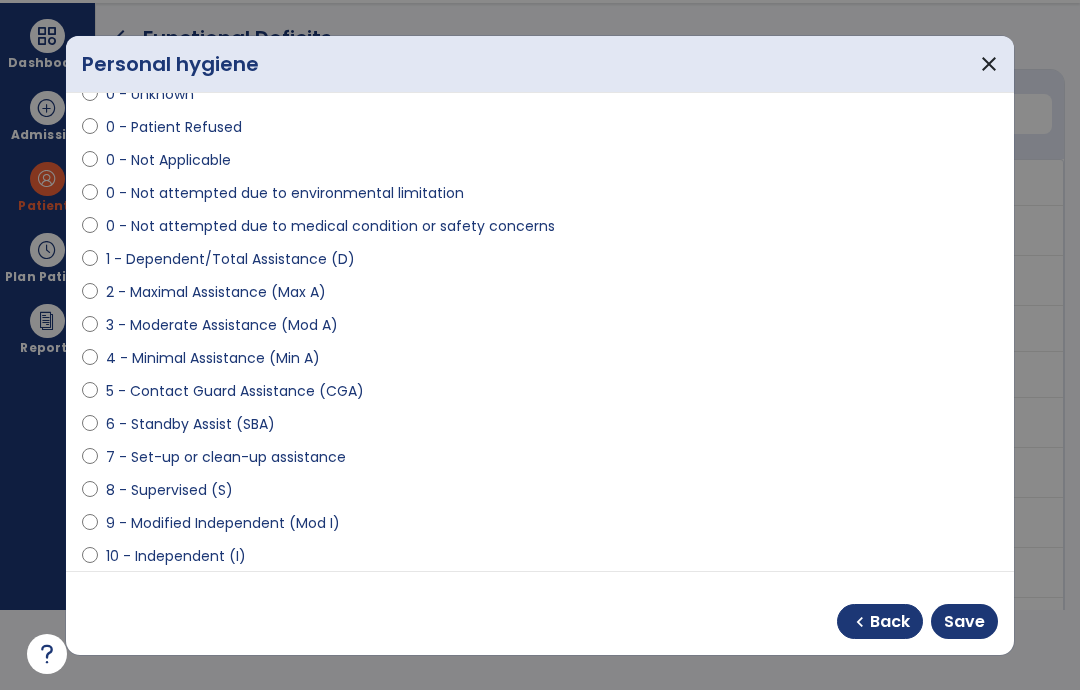click on "Save" at bounding box center [964, 622] 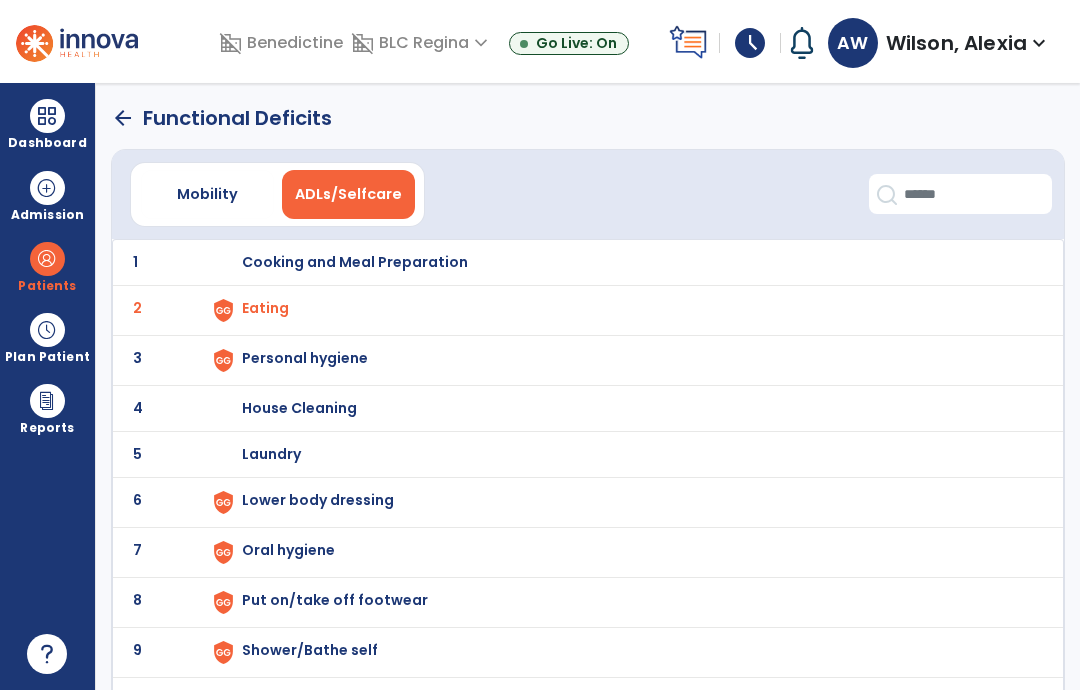 scroll, scrollTop: 80, scrollLeft: 0, axis: vertical 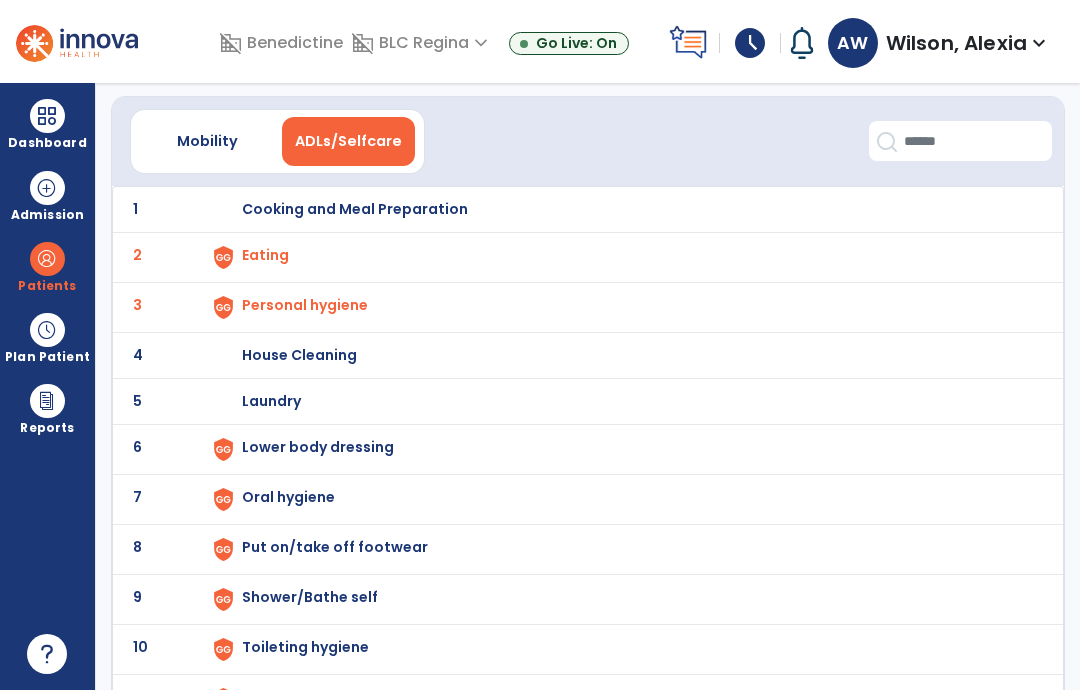 click on "Lower body dressing" at bounding box center (355, 209) 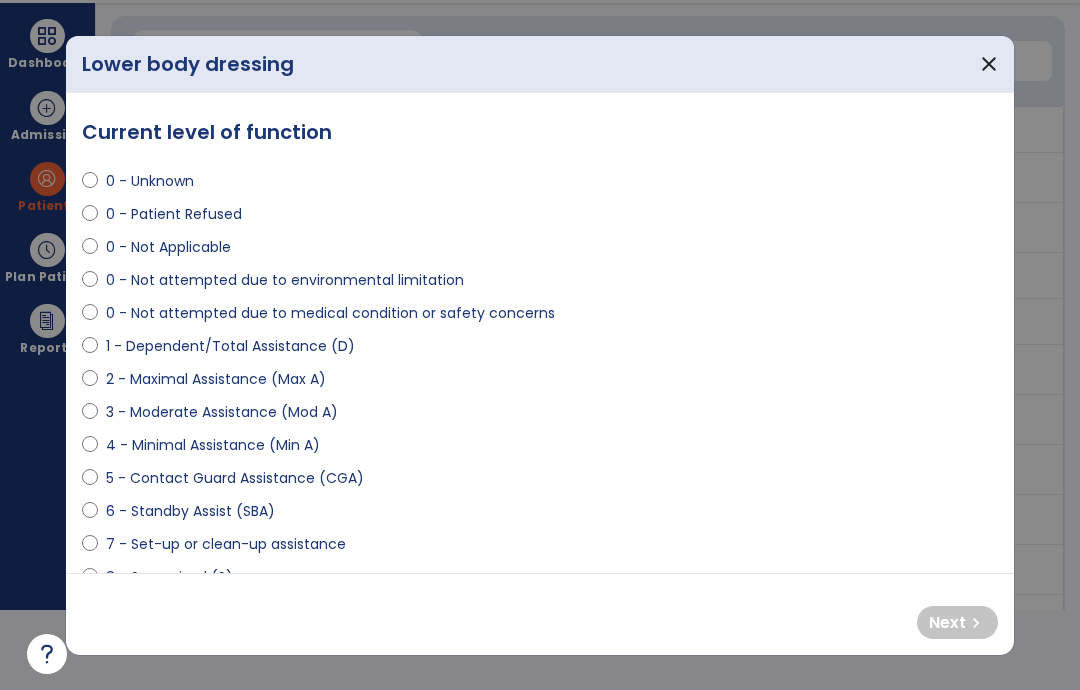 scroll, scrollTop: 0, scrollLeft: 0, axis: both 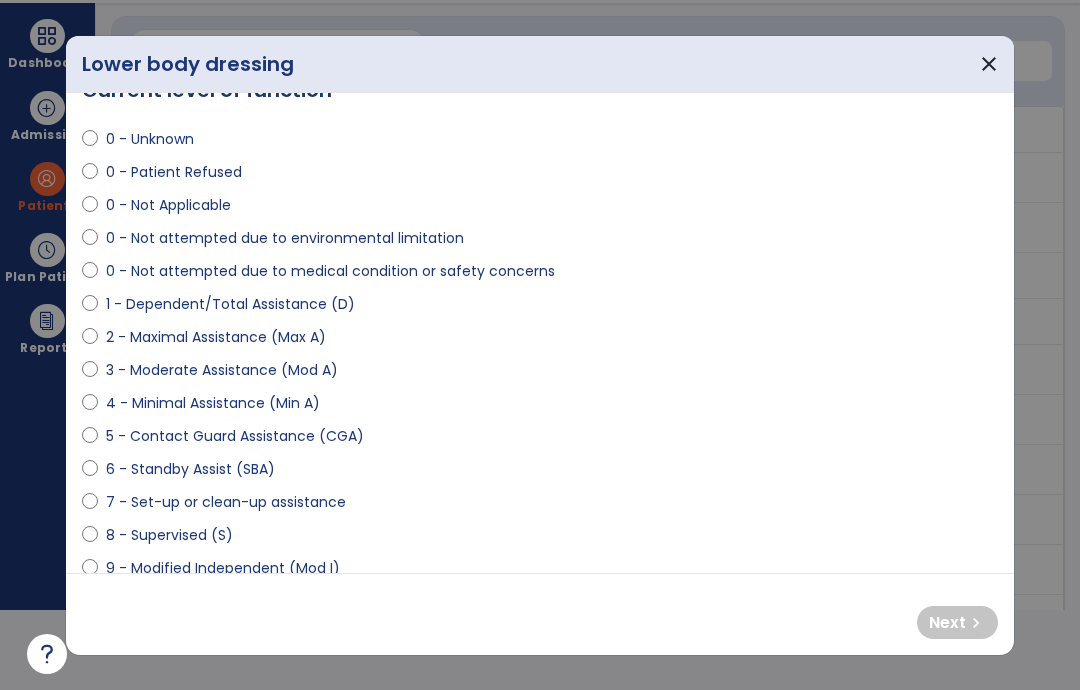 click on "2 - Maximal Assistance (Max A)" at bounding box center (216, 337) 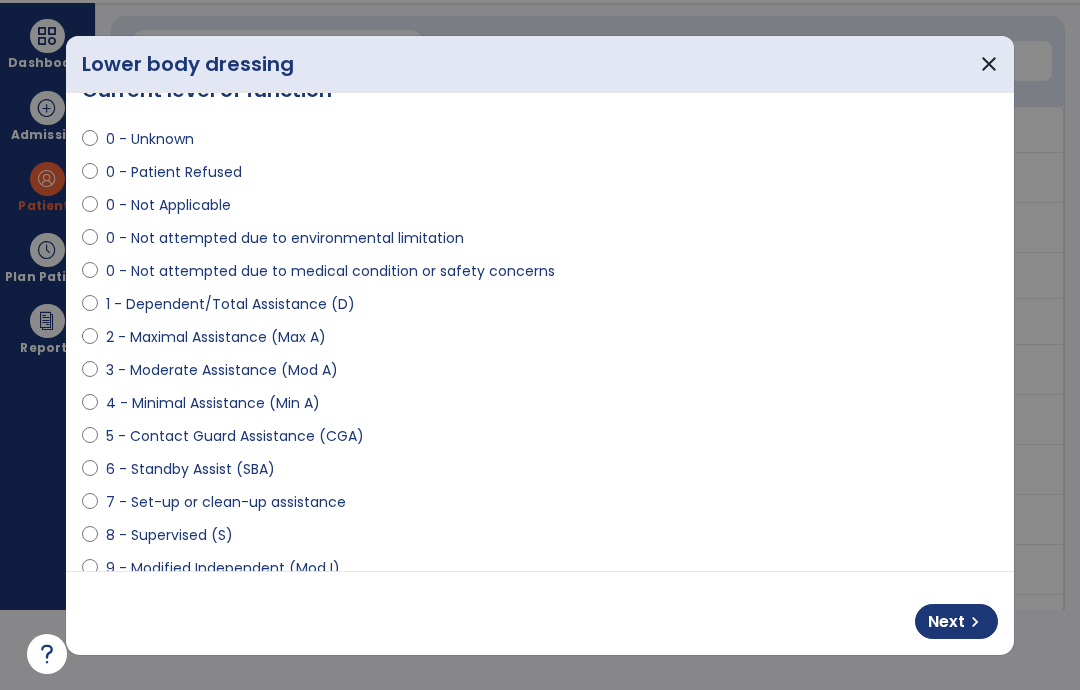 click on "Next  chevron_right" at bounding box center (956, 621) 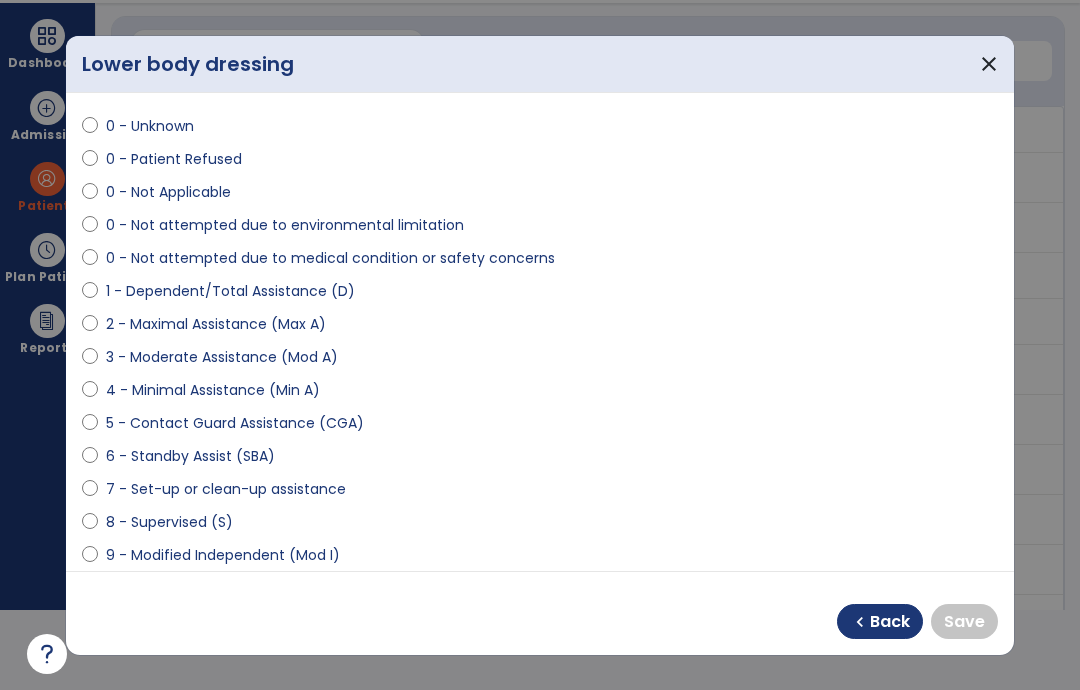 scroll, scrollTop: 56, scrollLeft: 0, axis: vertical 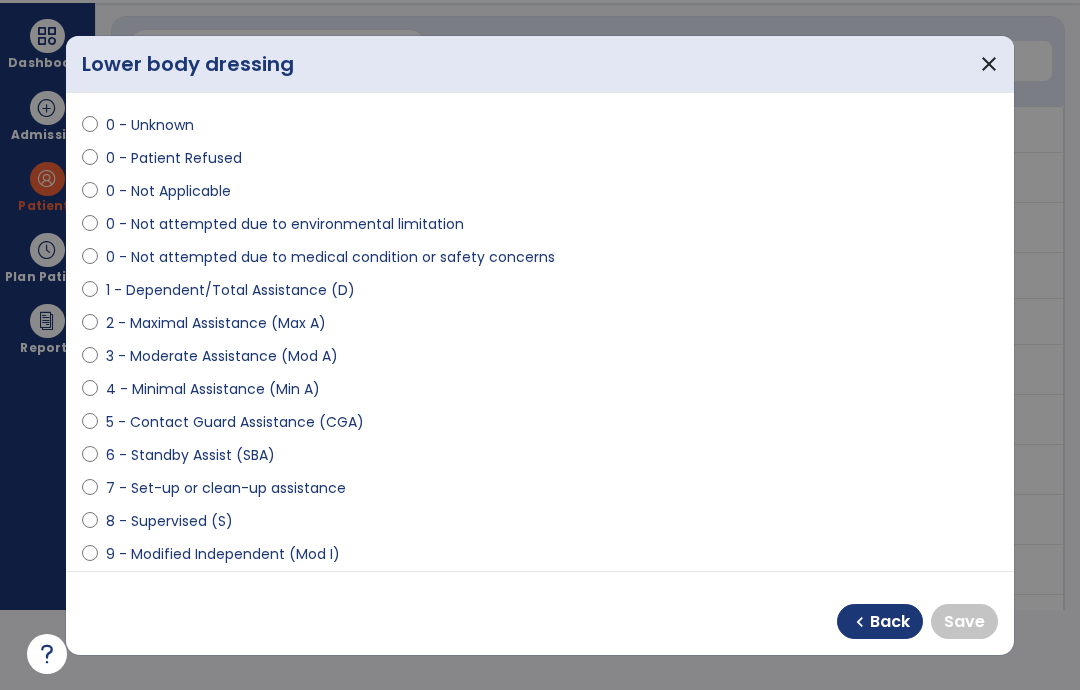 click at bounding box center (90, 393) 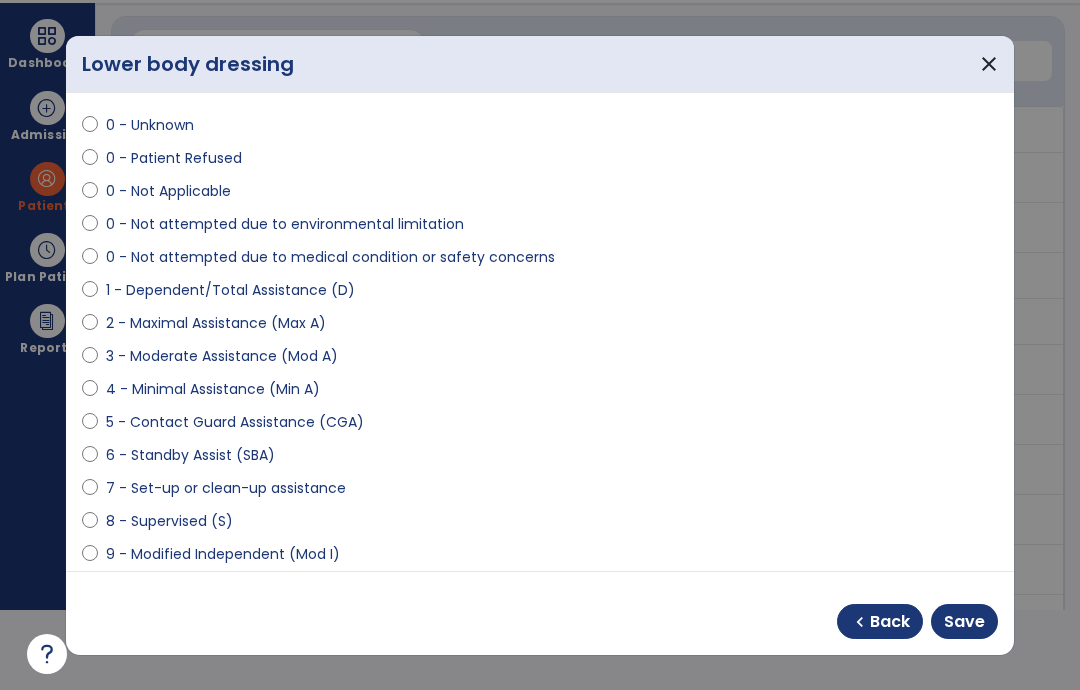 click on "Save" at bounding box center [964, 622] 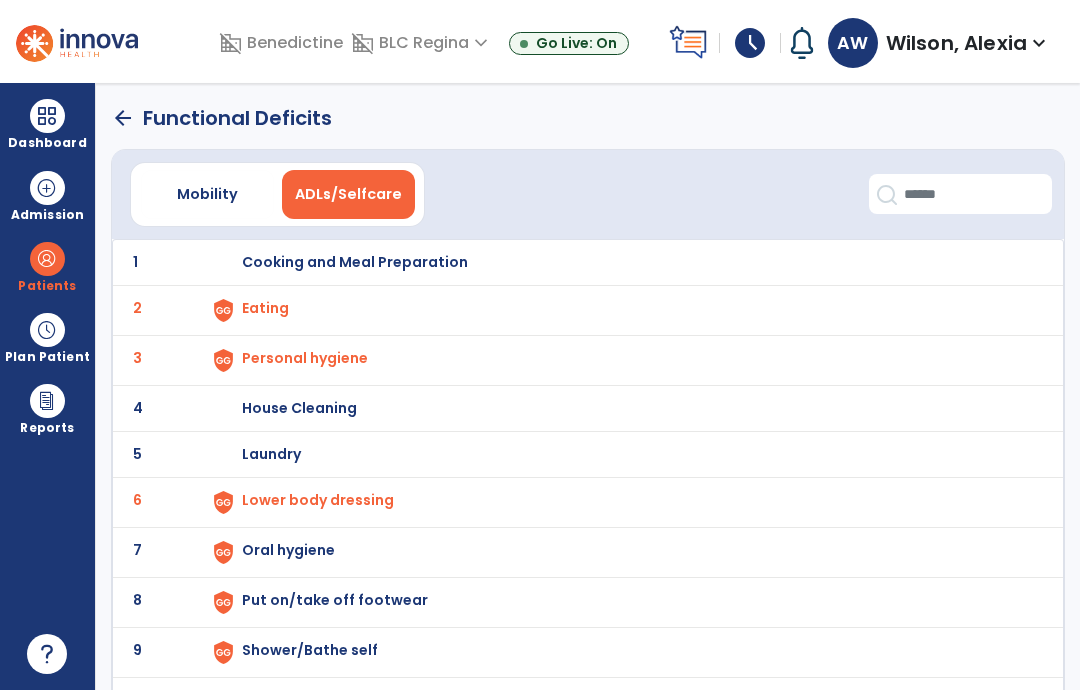 scroll, scrollTop: 0, scrollLeft: 0, axis: both 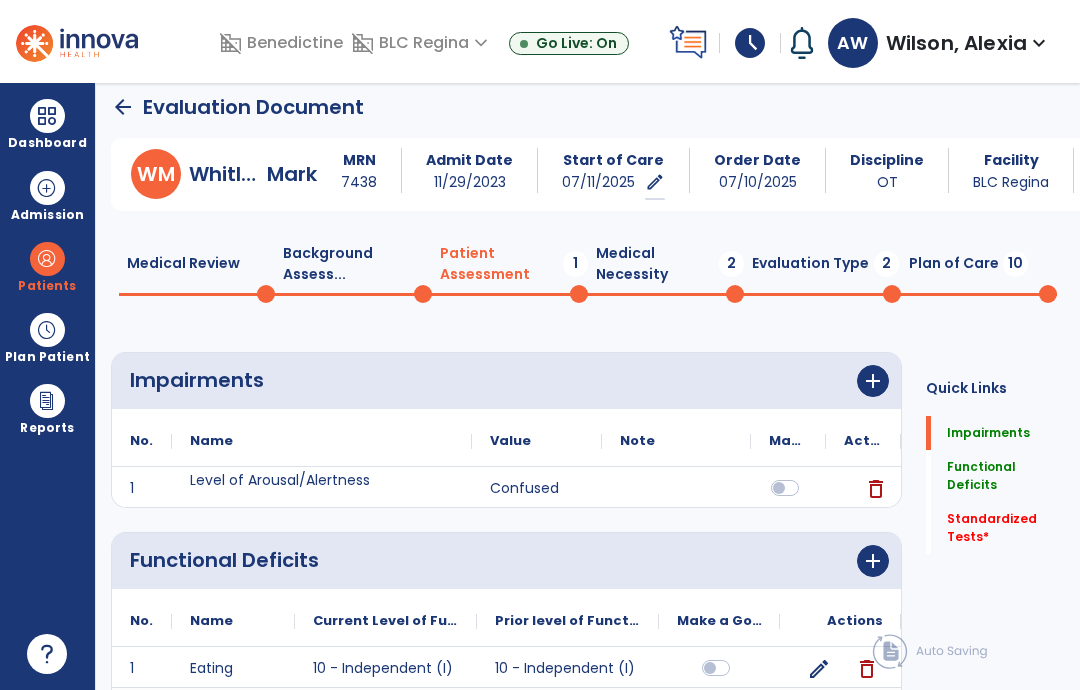 click on "arrow_back" 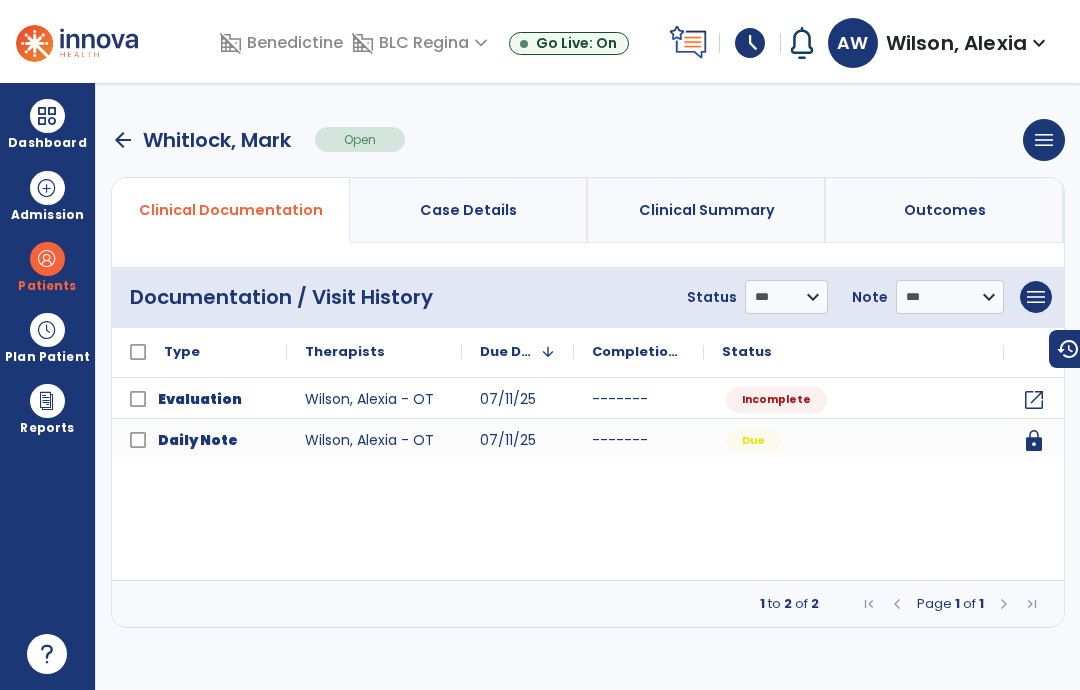 click on "arrow_back" at bounding box center [123, 140] 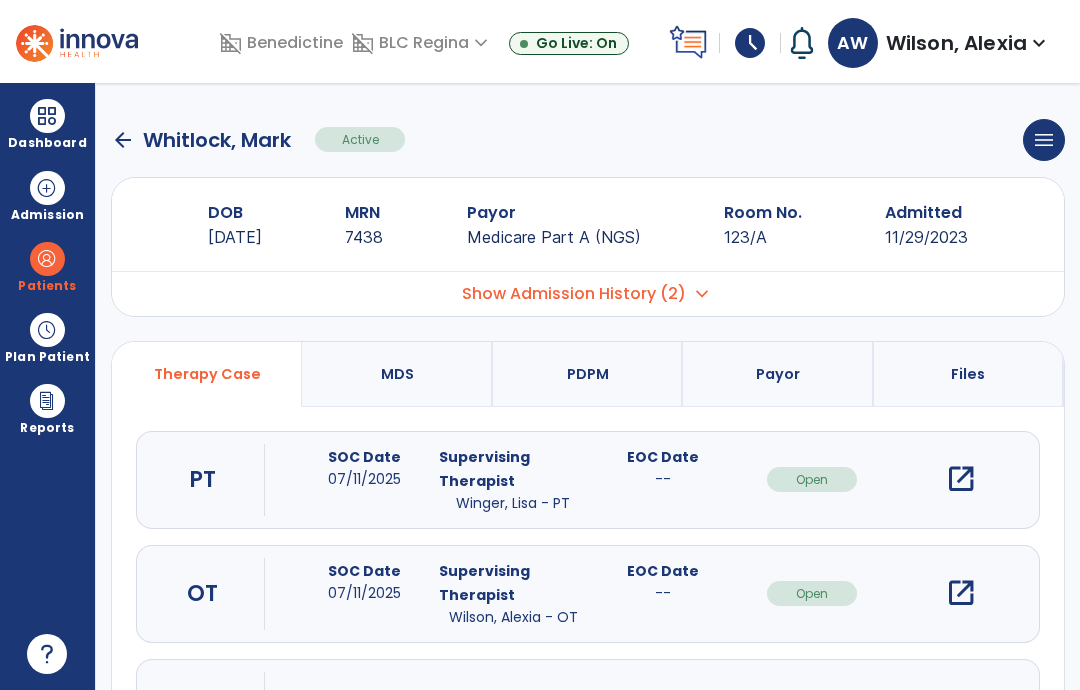 click on "arrow_back" 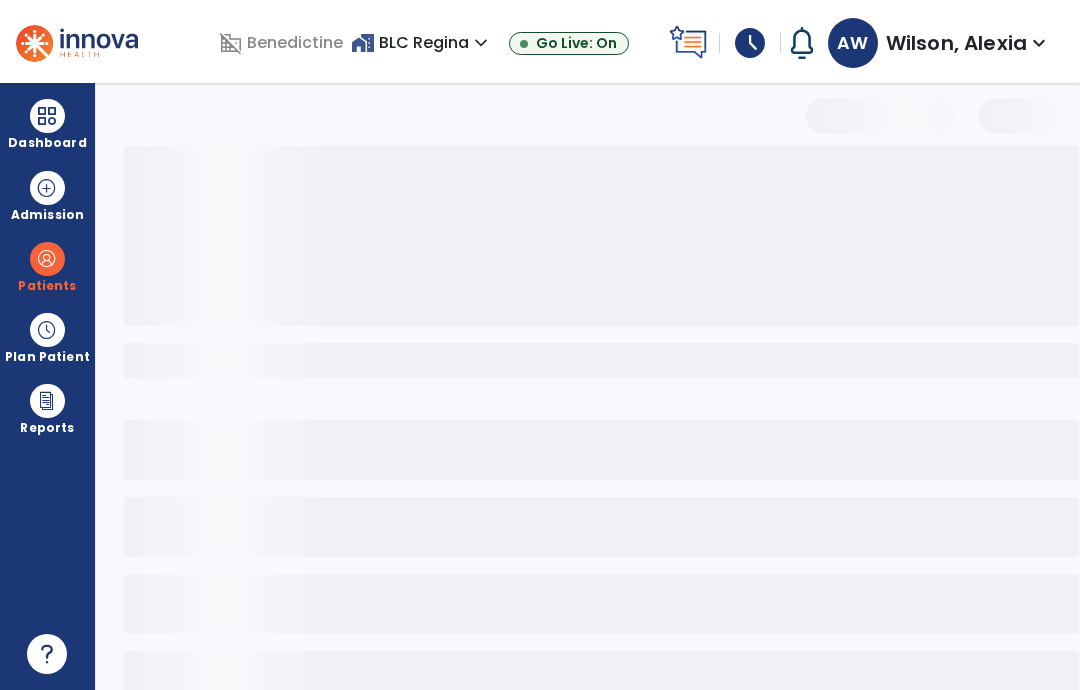 select on "***" 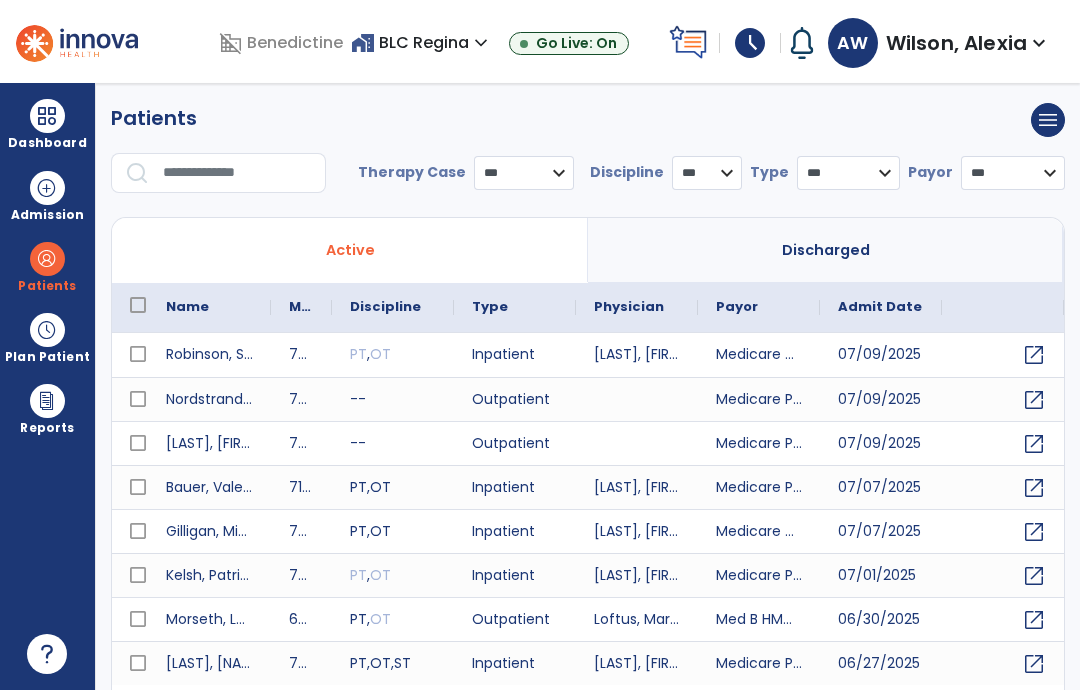 click at bounding box center [237, 173] 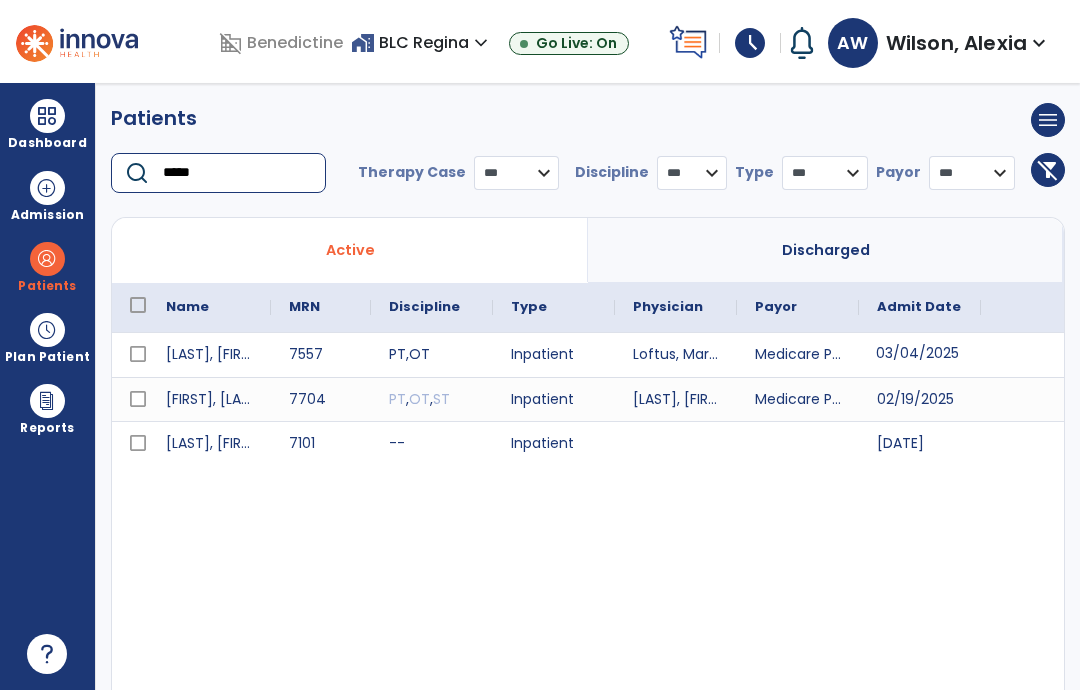 type on "*****" 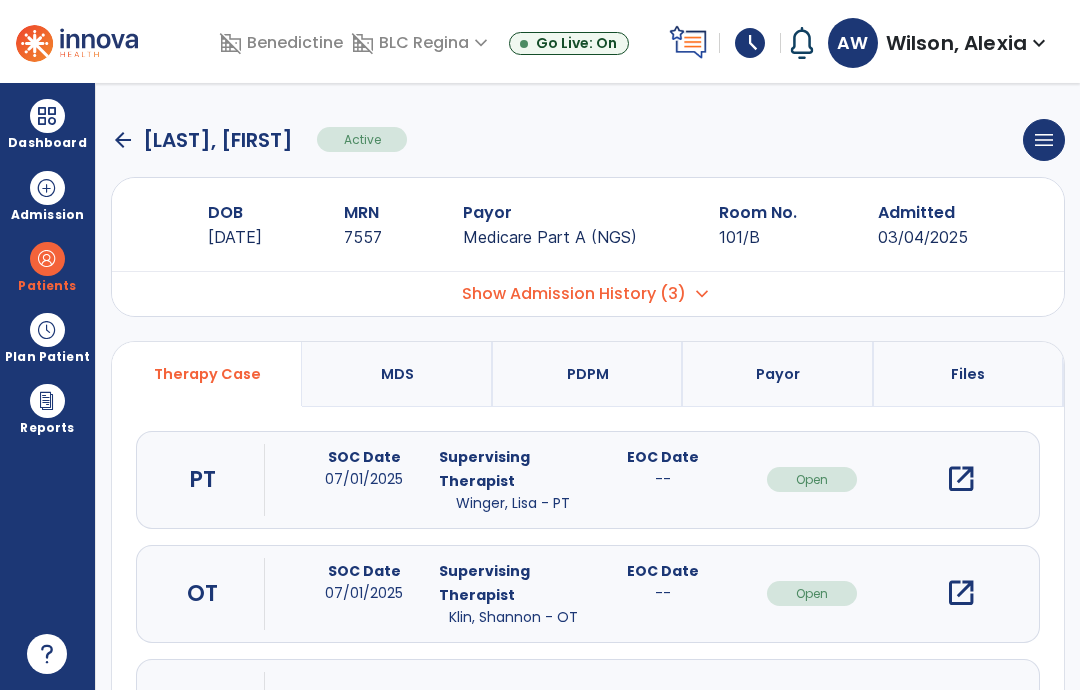 click on "open_in_new" at bounding box center (961, 593) 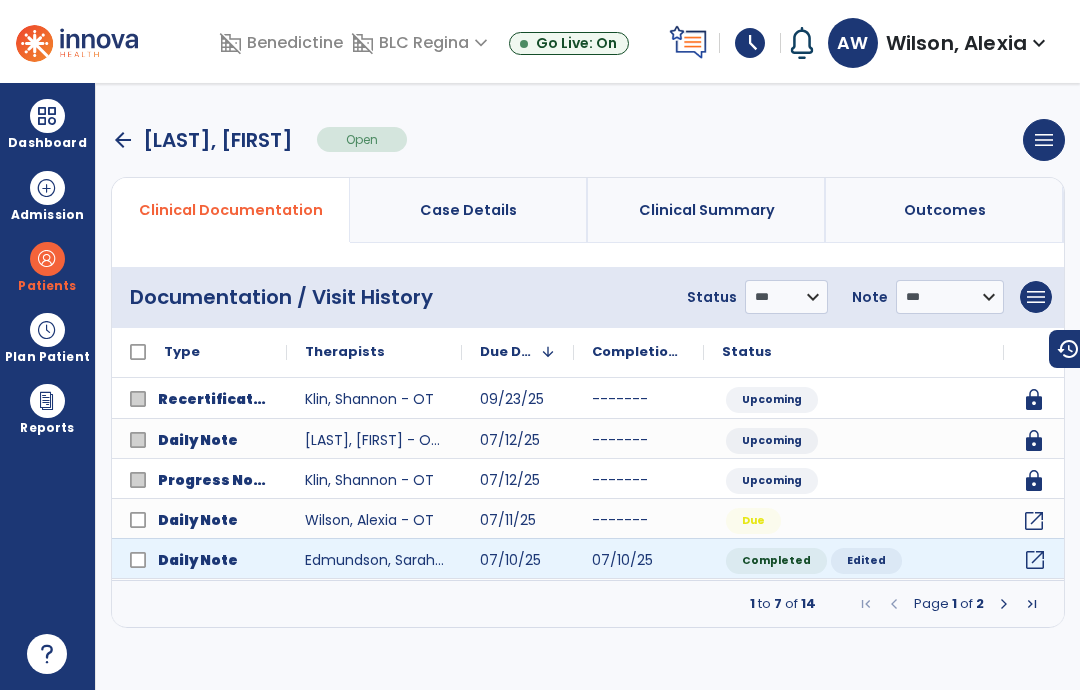 click on "open_in_new" 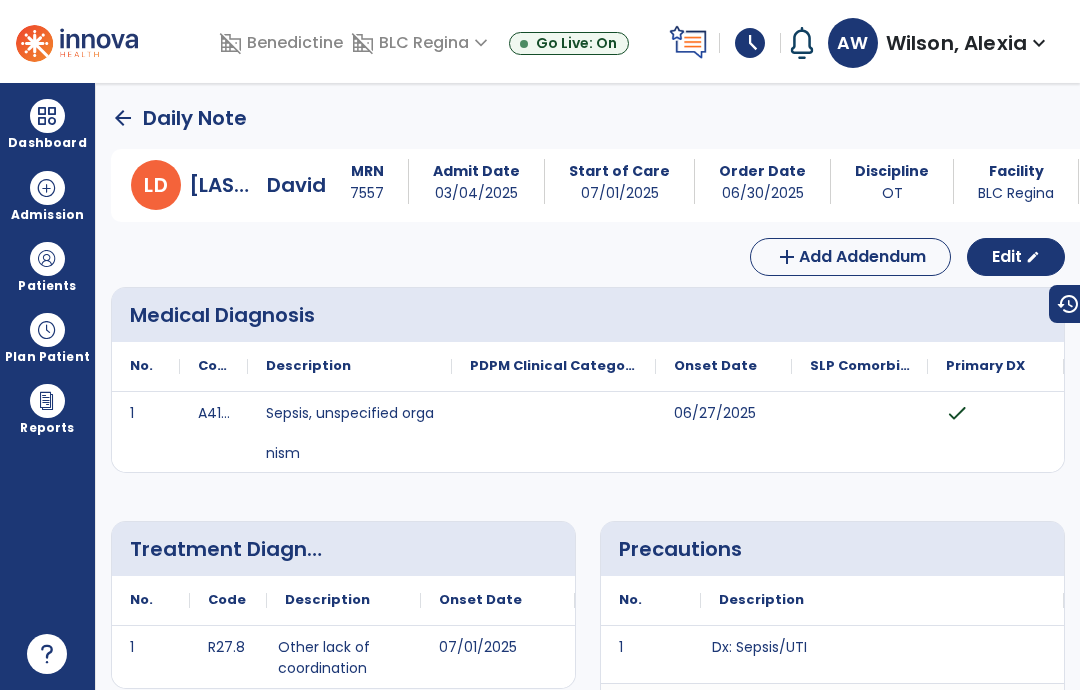 scroll, scrollTop: 0, scrollLeft: 0, axis: both 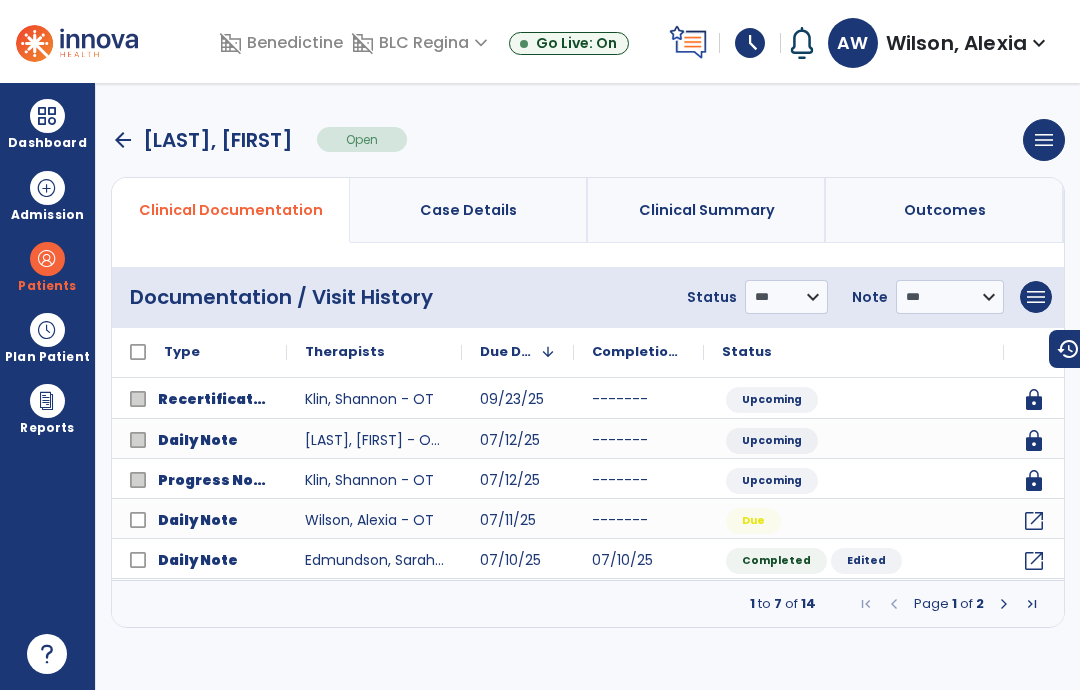 click on "arrow_back" at bounding box center [123, 140] 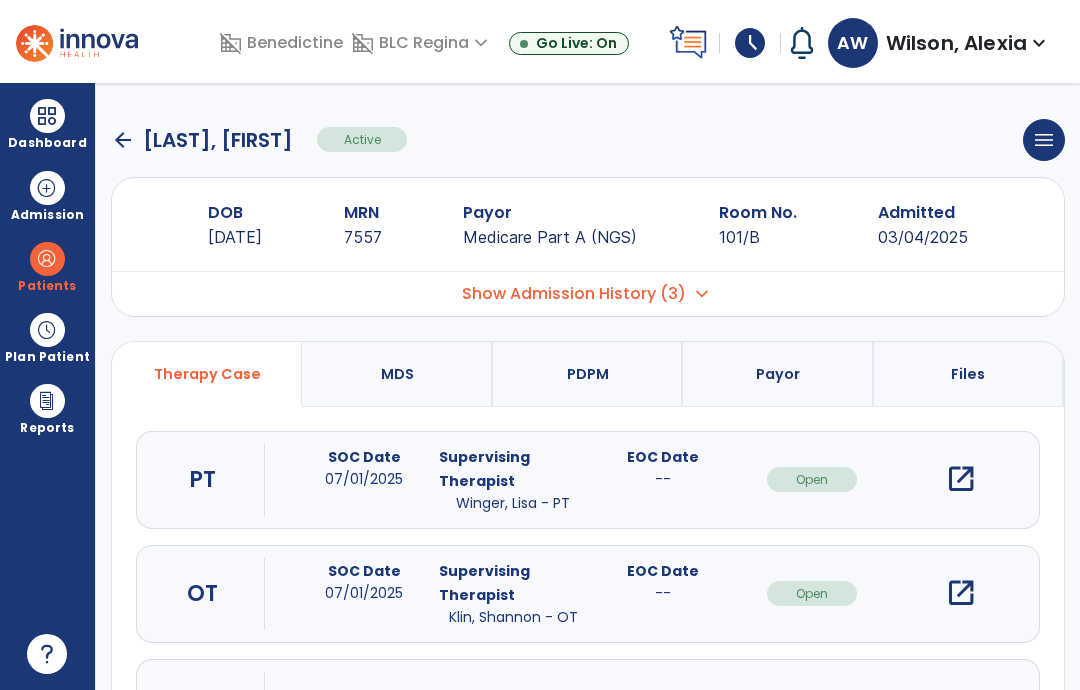 click on "arrow_back" 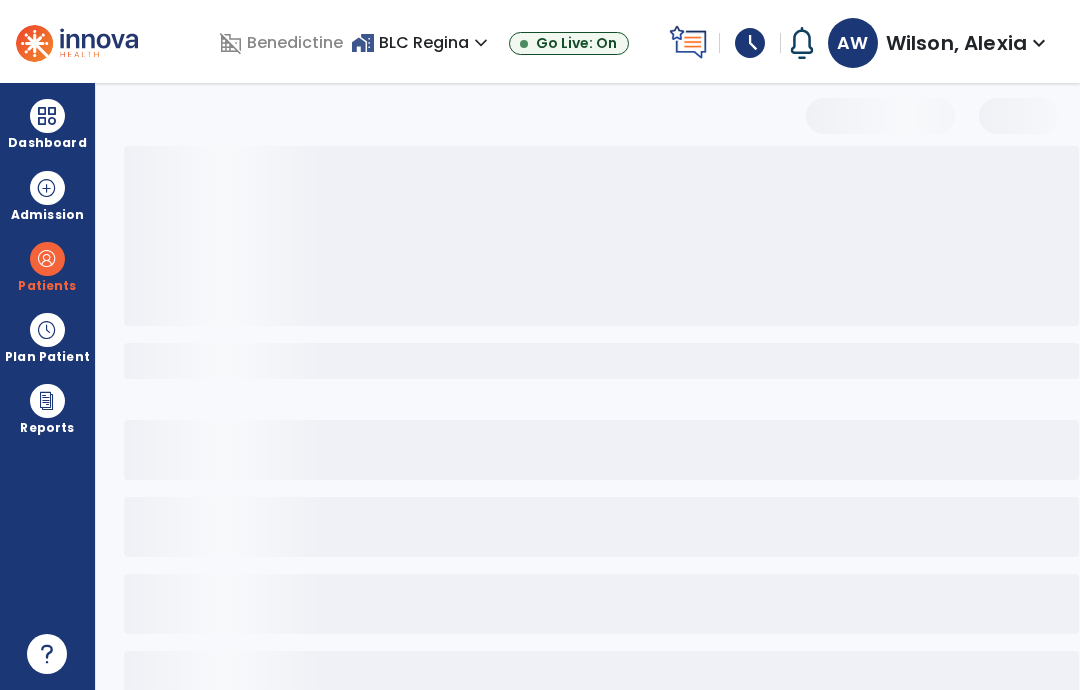 select on "***" 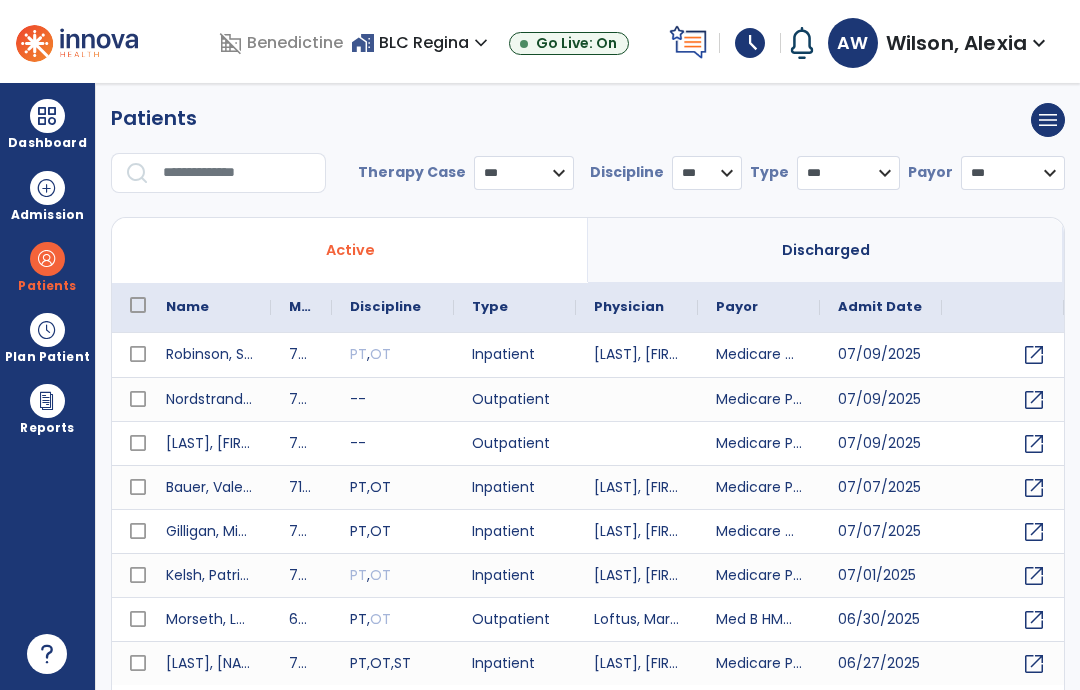 click at bounding box center [237, 173] 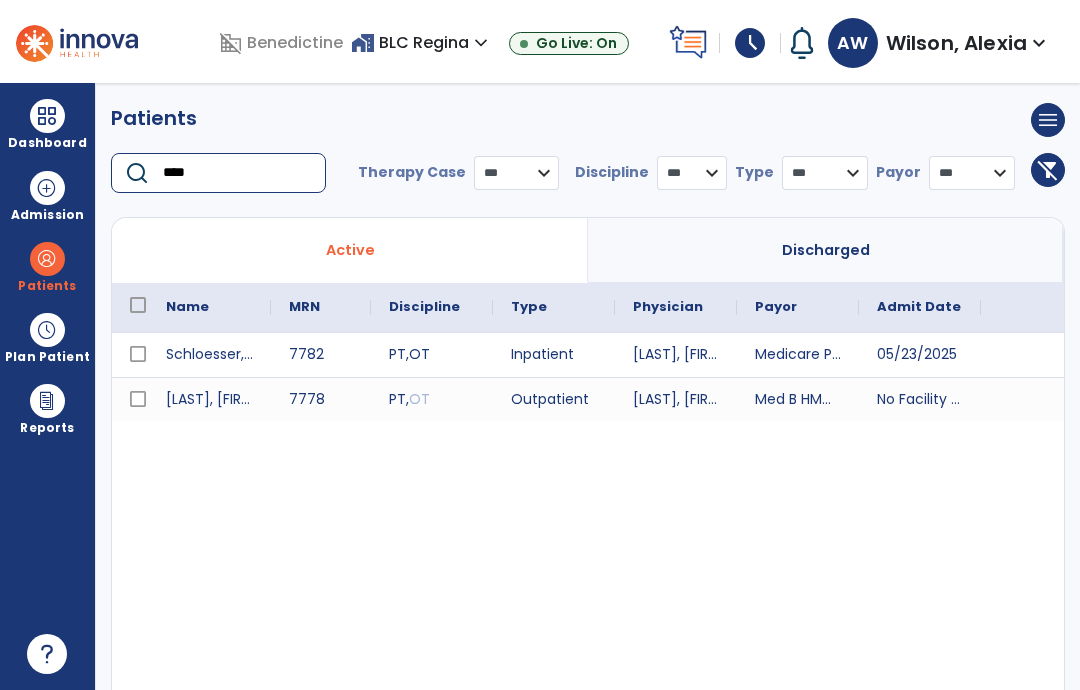type on "****" 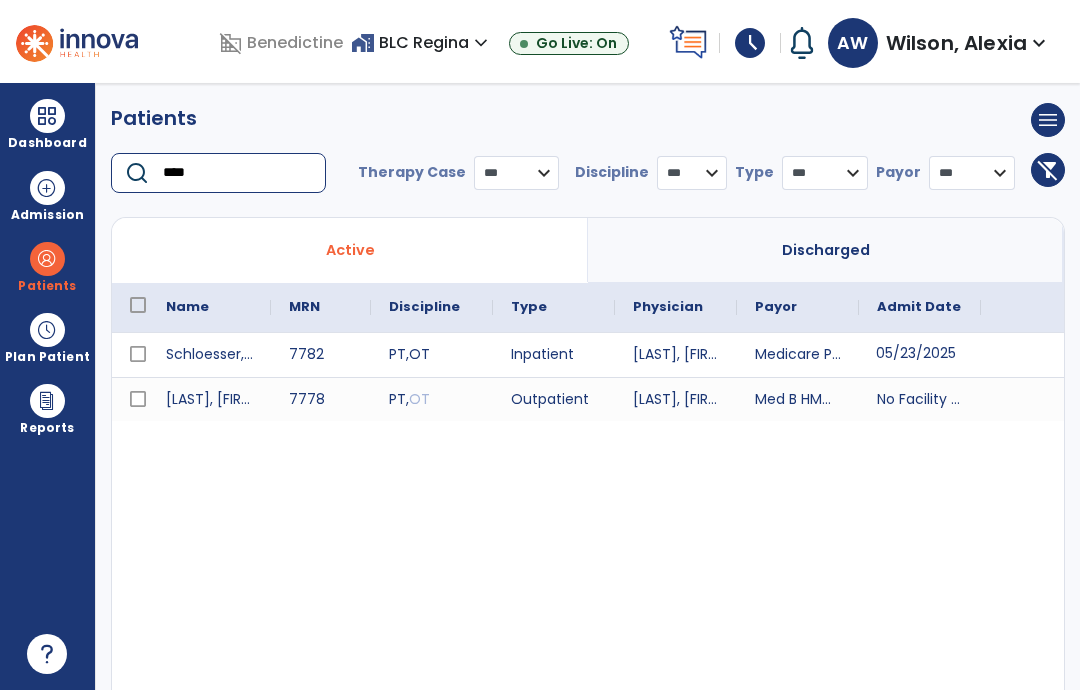 click on "05/23/2025" at bounding box center [920, 355] 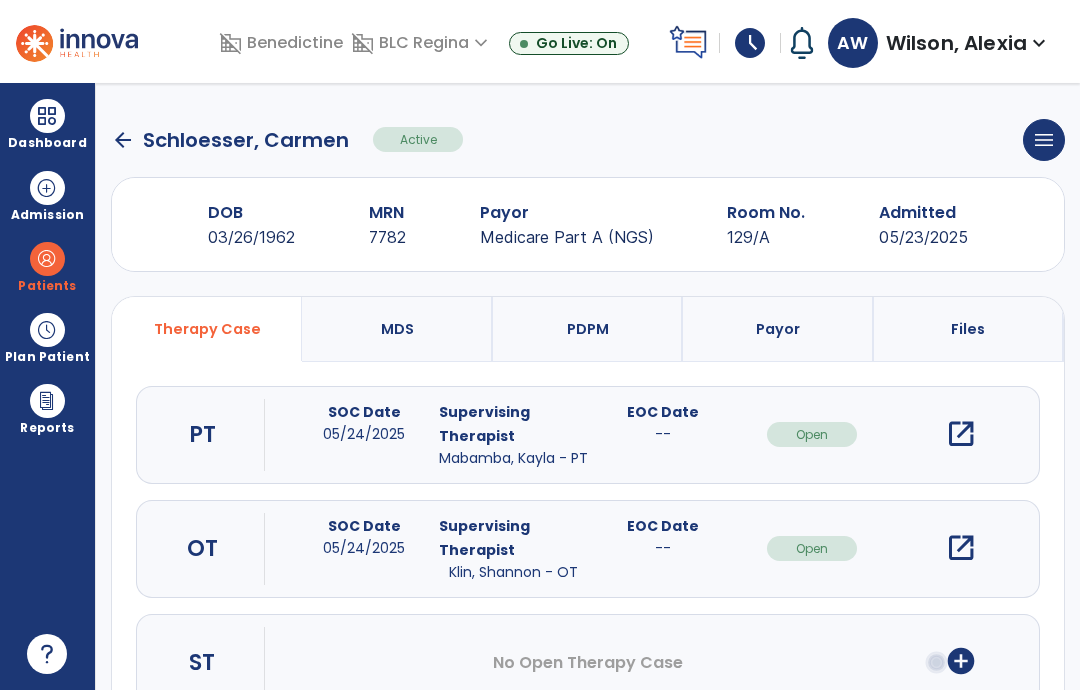 click on "open_in_new" at bounding box center [961, 548] 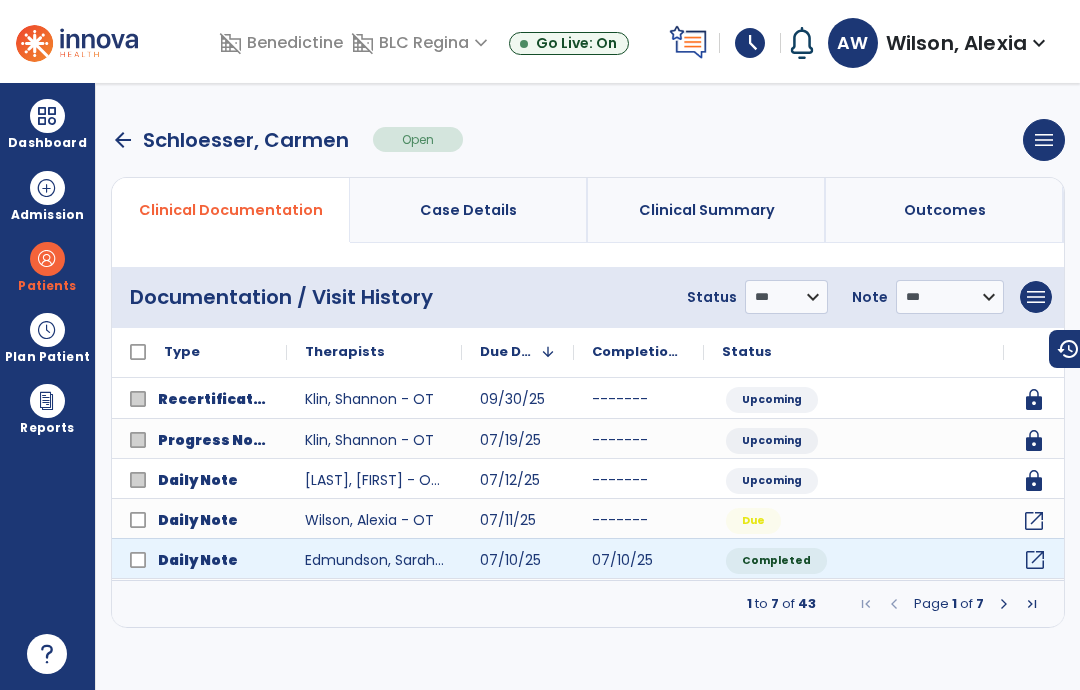 click on "open_in_new" 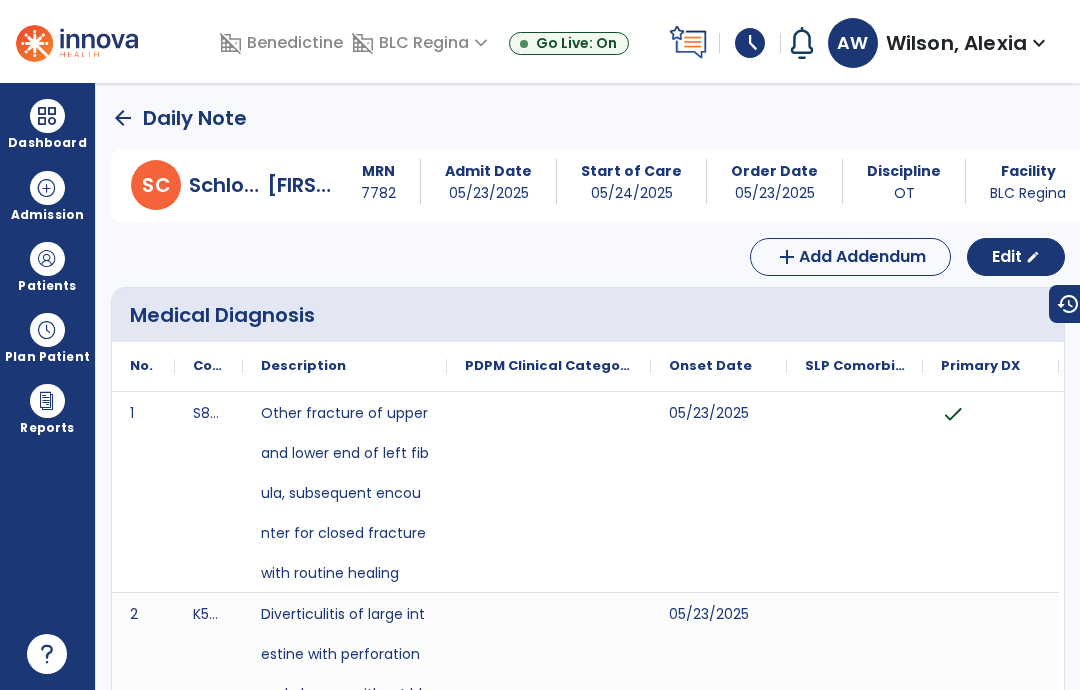 scroll, scrollTop: 0, scrollLeft: 0, axis: both 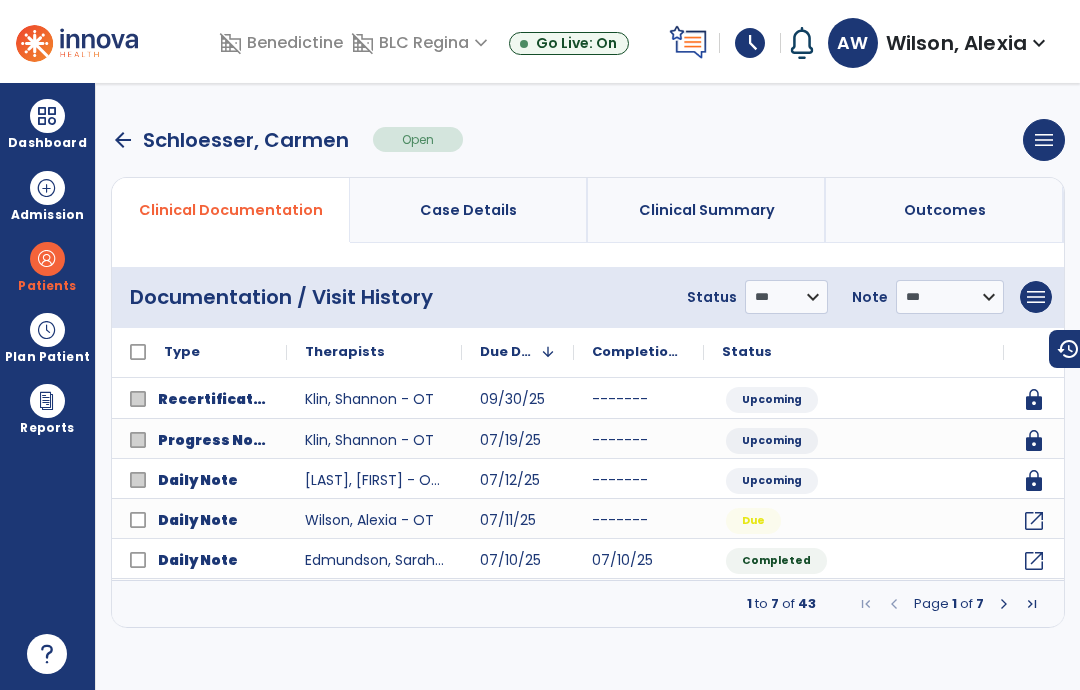 click on "arrow_back   [FIRST], [LAST]  Open  menu   Edit Therapy Case   Delete Therapy Case   Close Therapy Case" at bounding box center (588, 140) 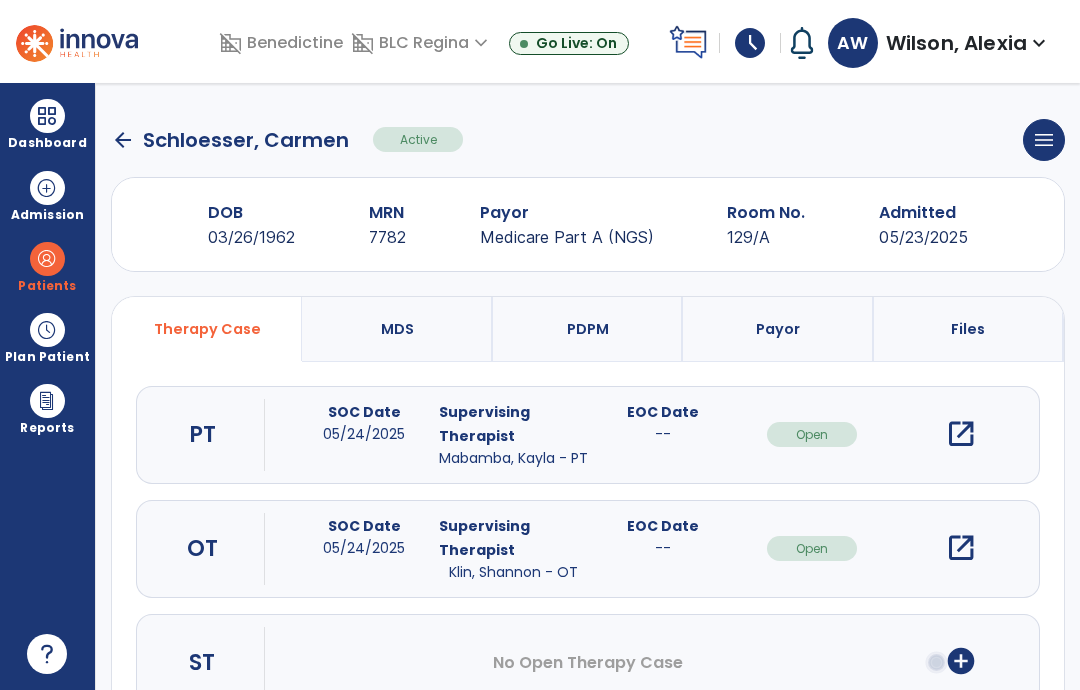 click on "arrow_back" 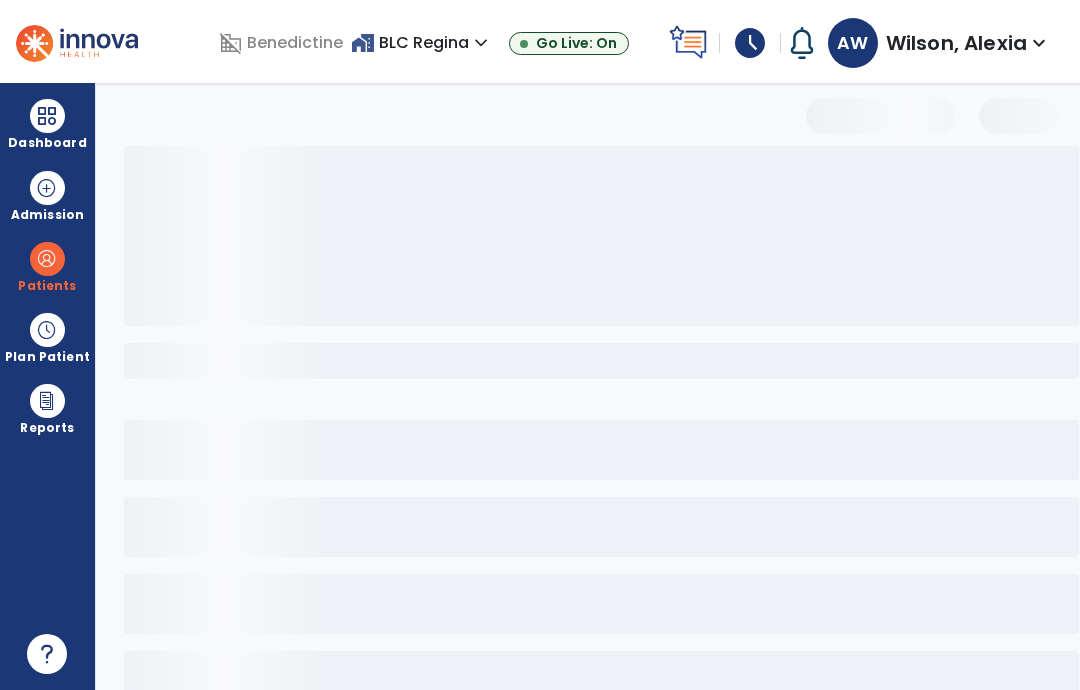 select on "***" 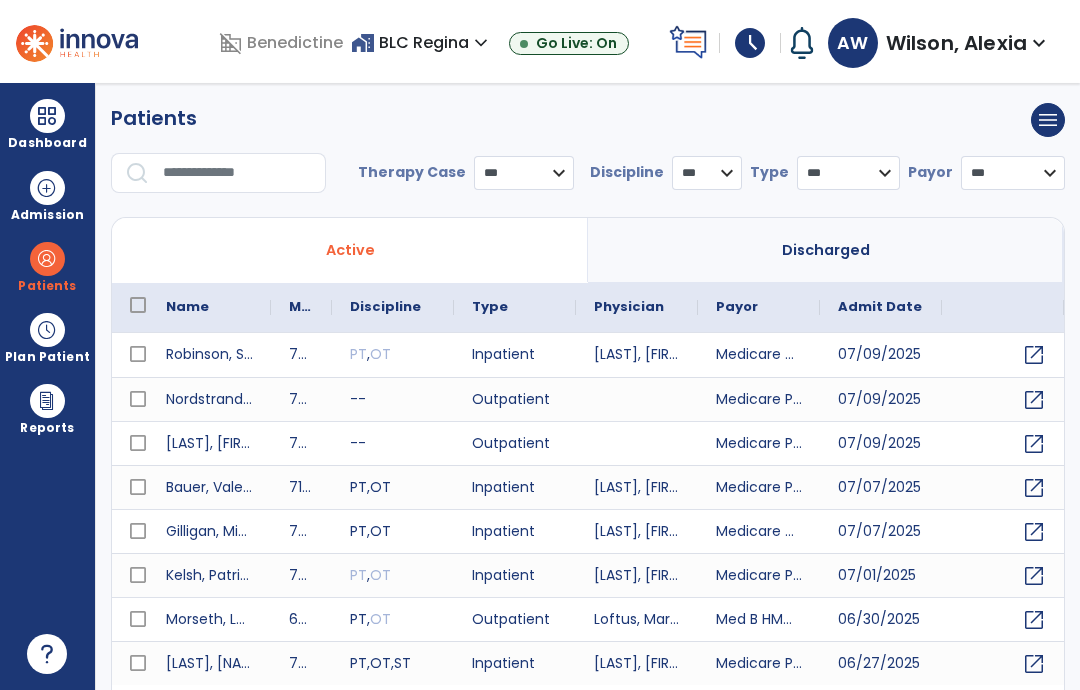 click at bounding box center (237, 173) 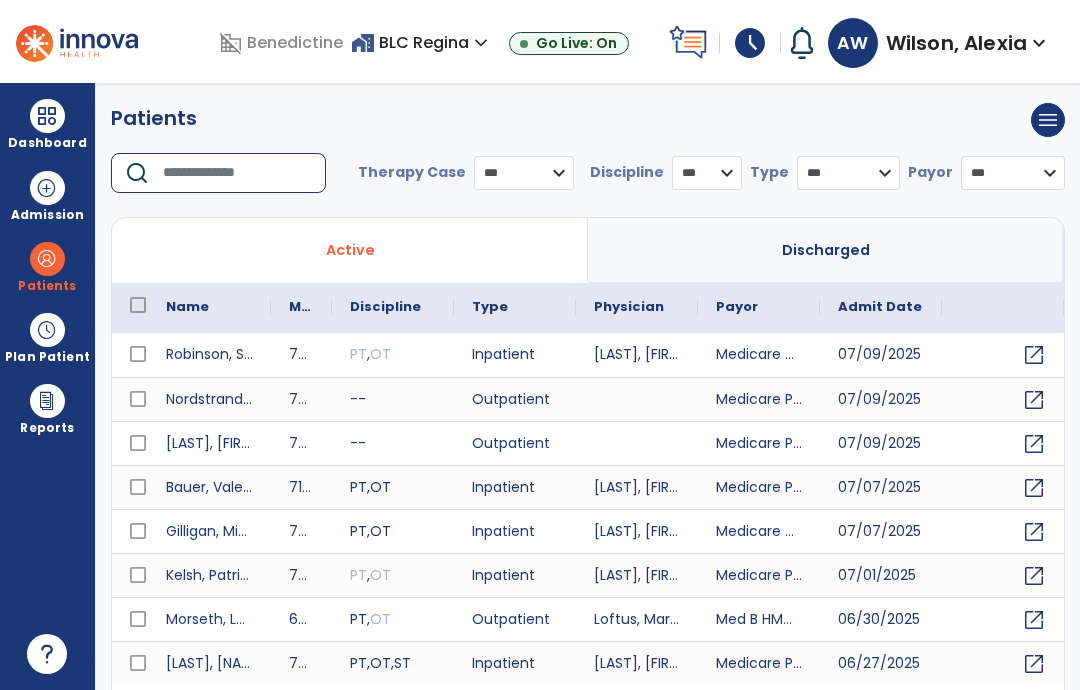 click at bounding box center [237, 173] 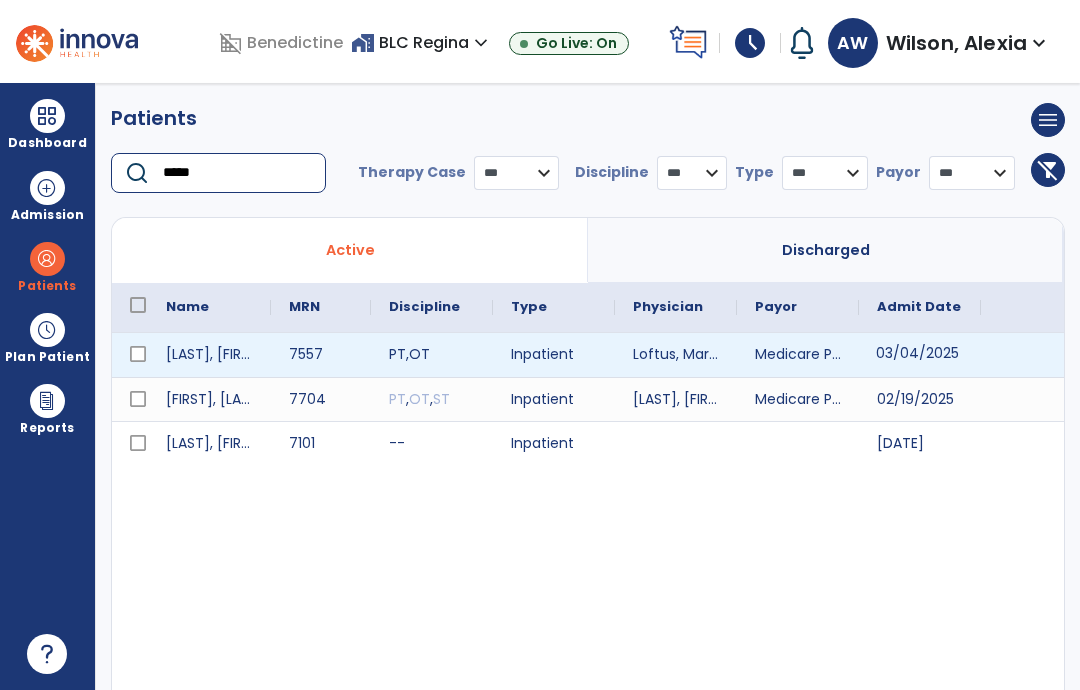 type on "*****" 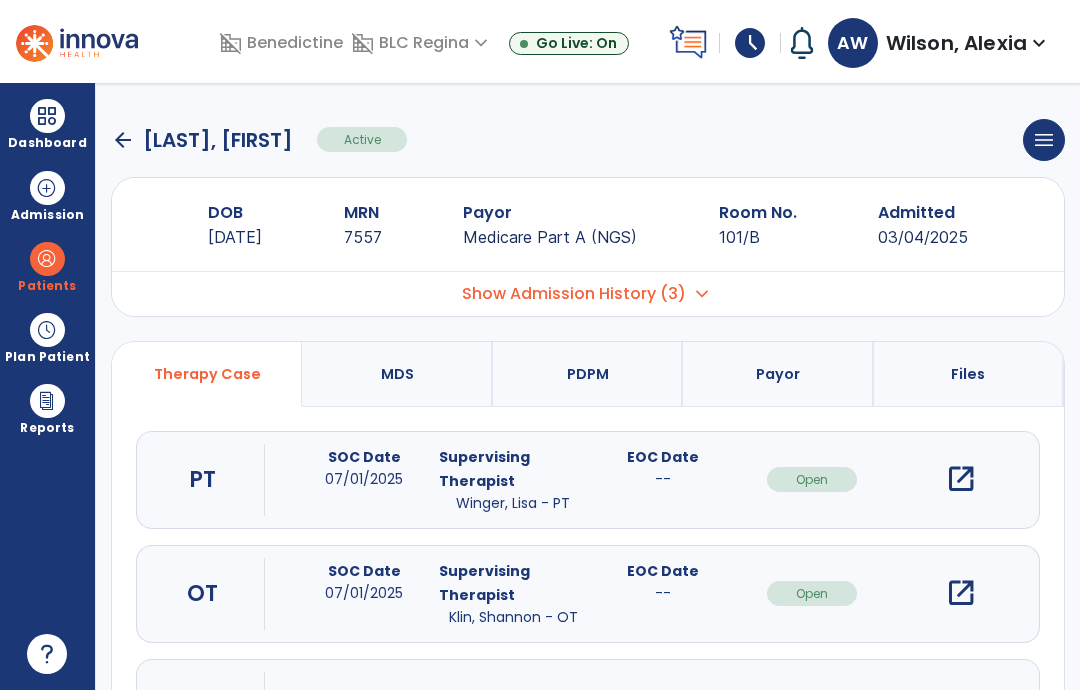 click on "open_in_new" at bounding box center [961, 593] 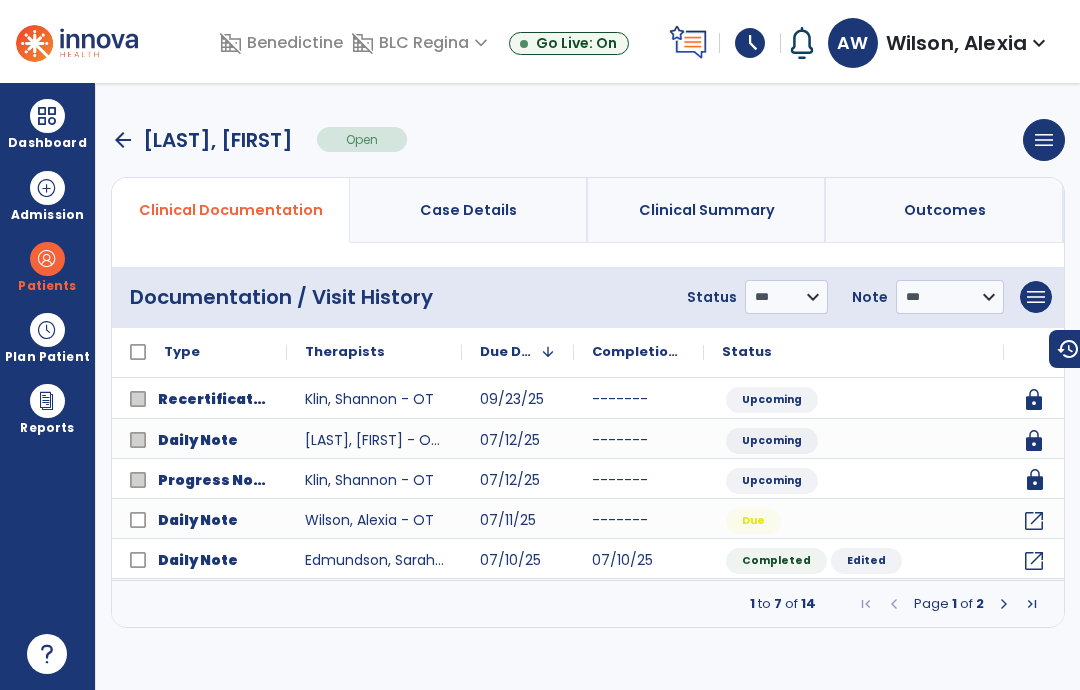 click on "open_in_new" 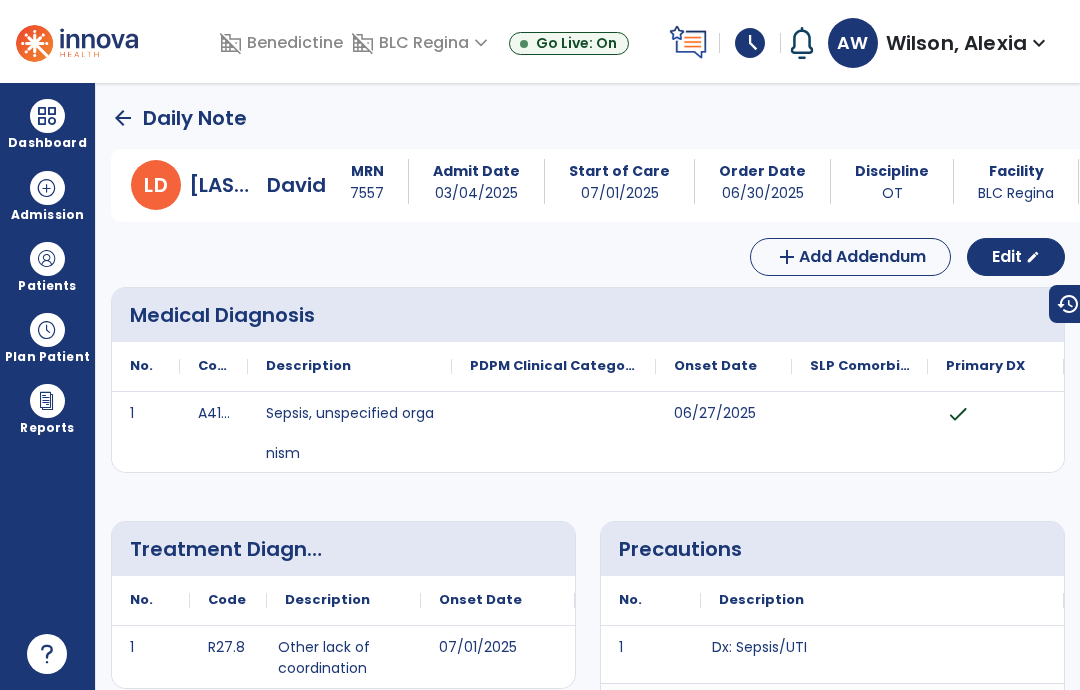 scroll, scrollTop: 0, scrollLeft: 0, axis: both 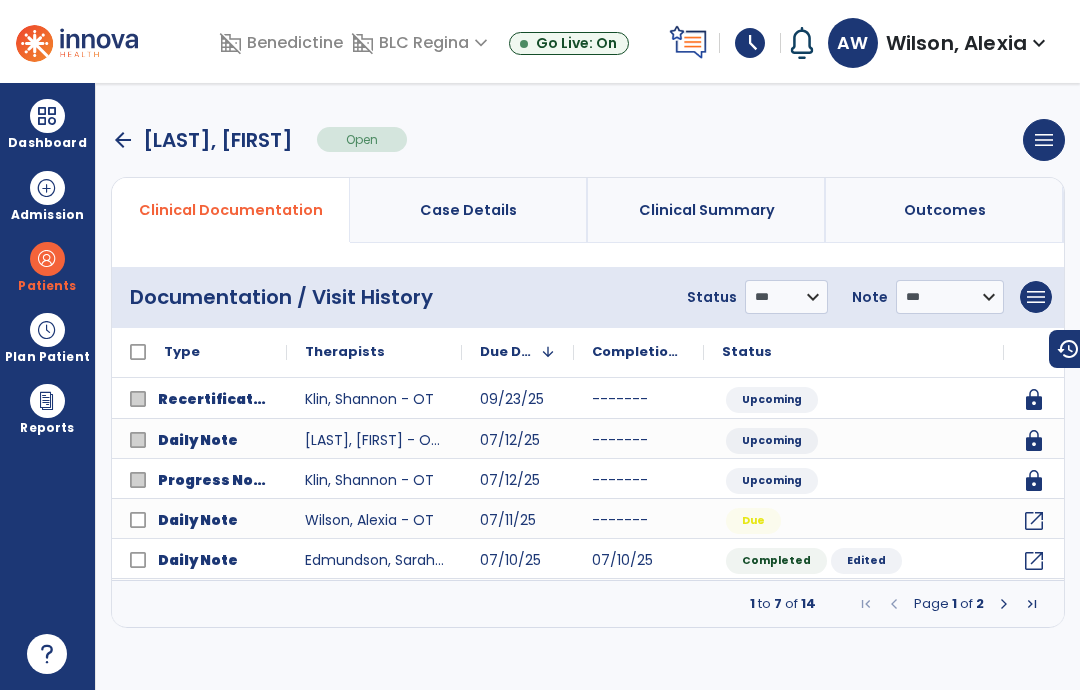 click on "open_in_new" 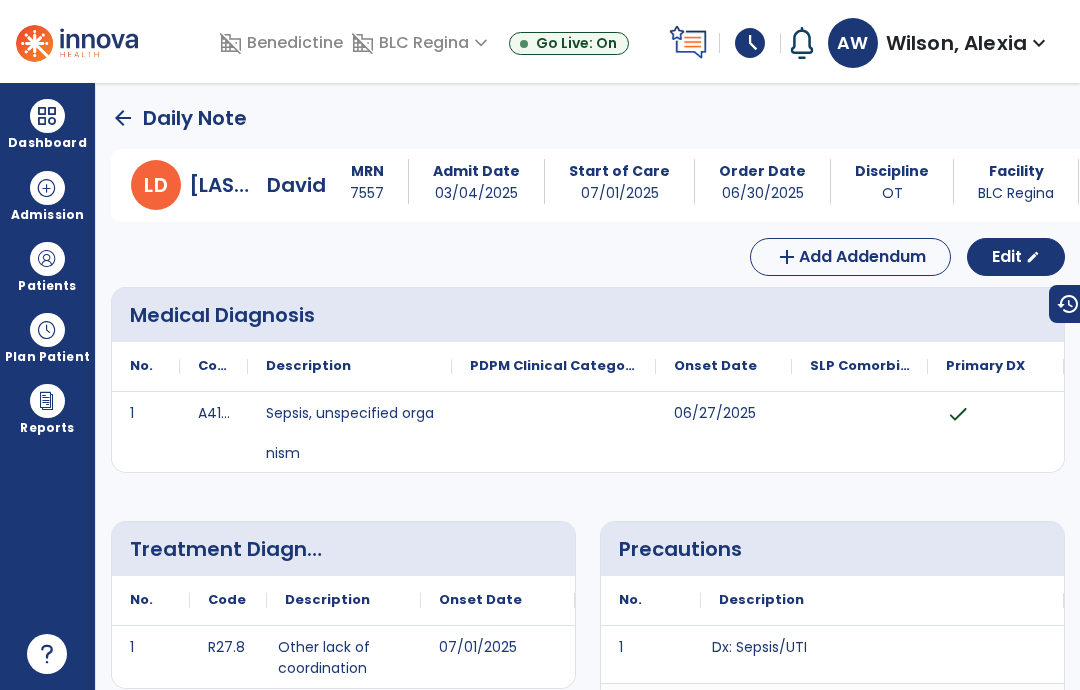 scroll, scrollTop: 0, scrollLeft: 0, axis: both 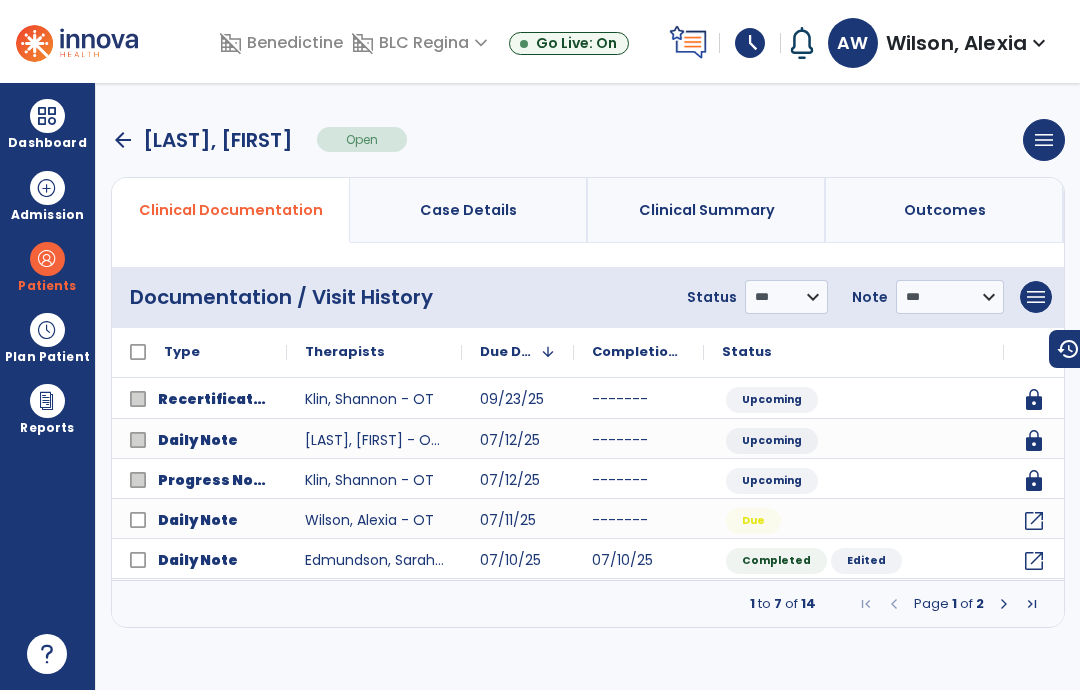 click on "arrow_back" at bounding box center (123, 140) 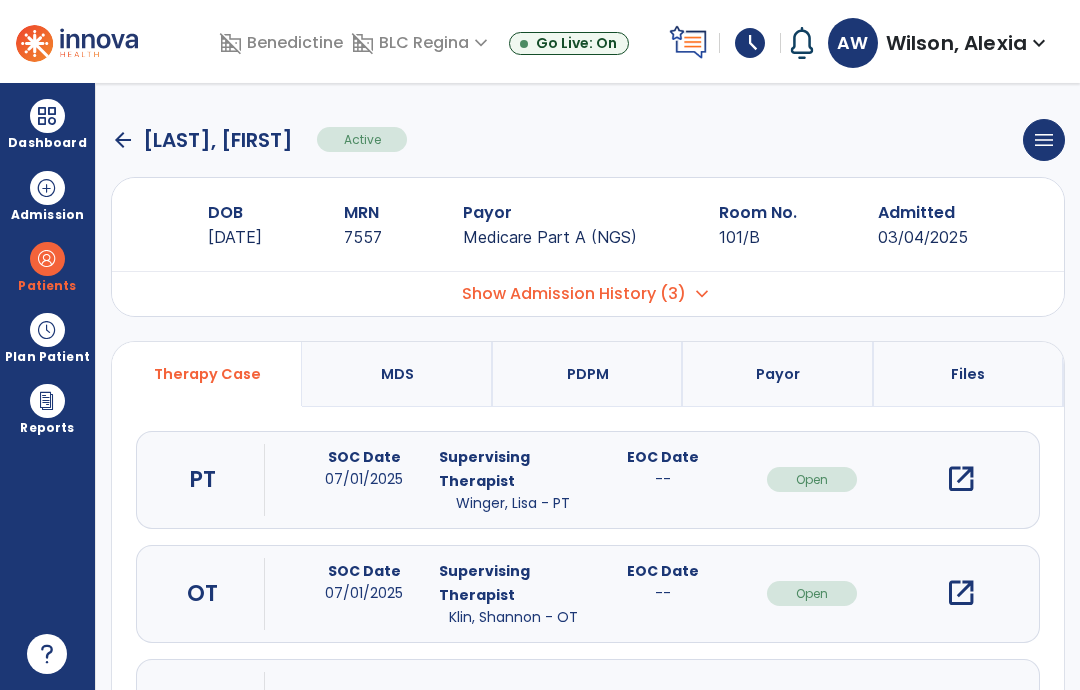 scroll, scrollTop: 0, scrollLeft: 0, axis: both 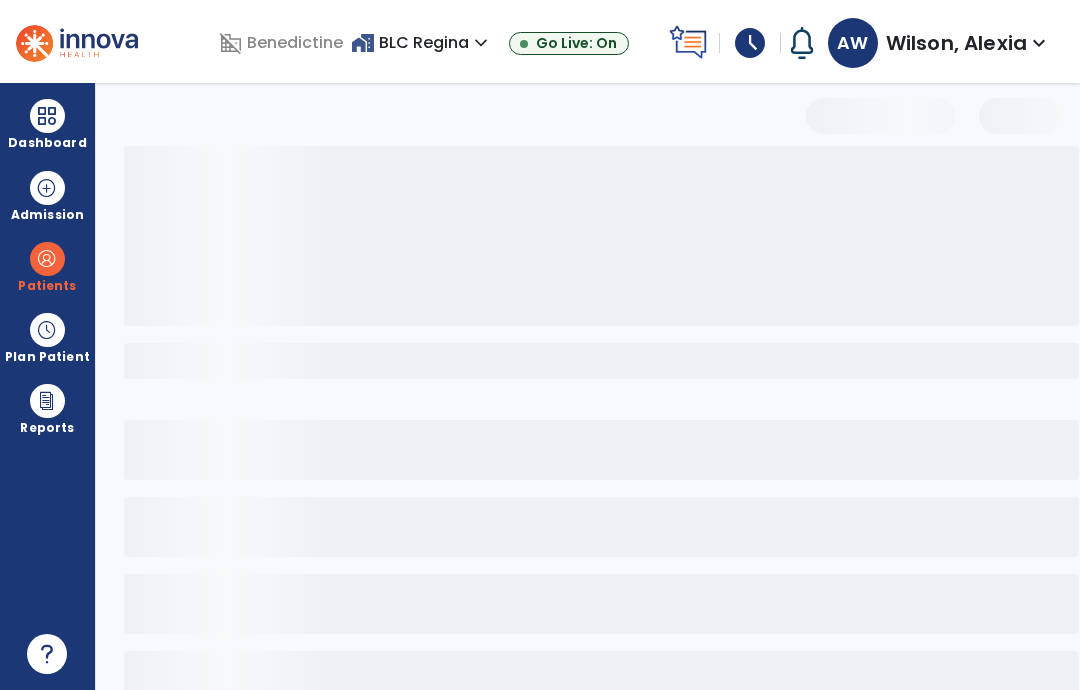 select on "***" 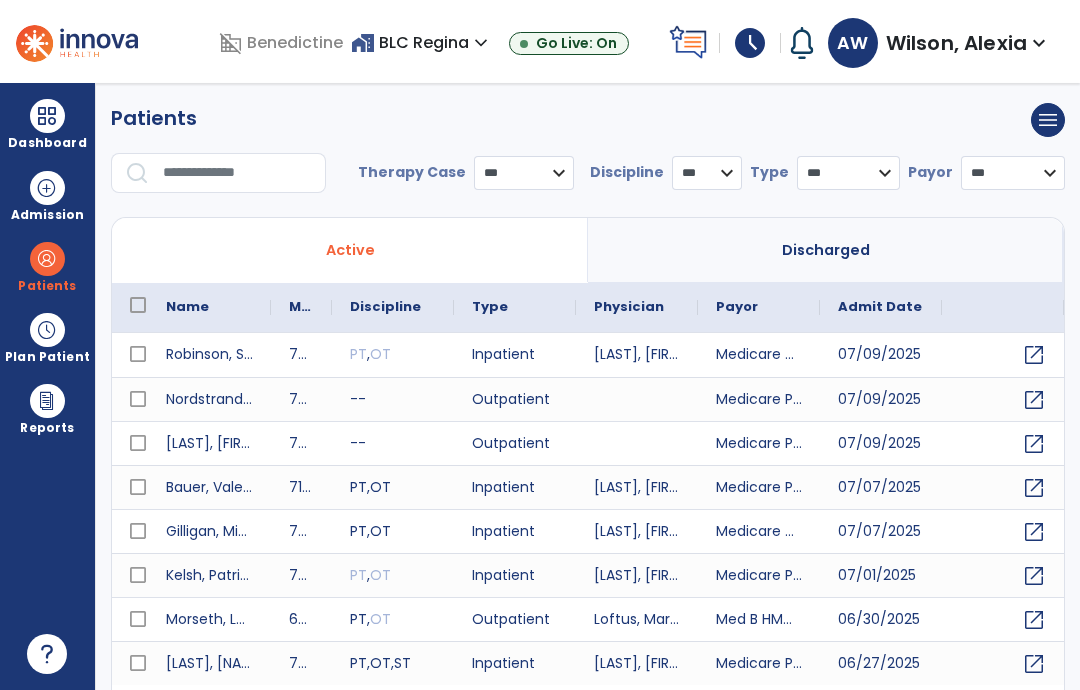 click at bounding box center (237, 173) 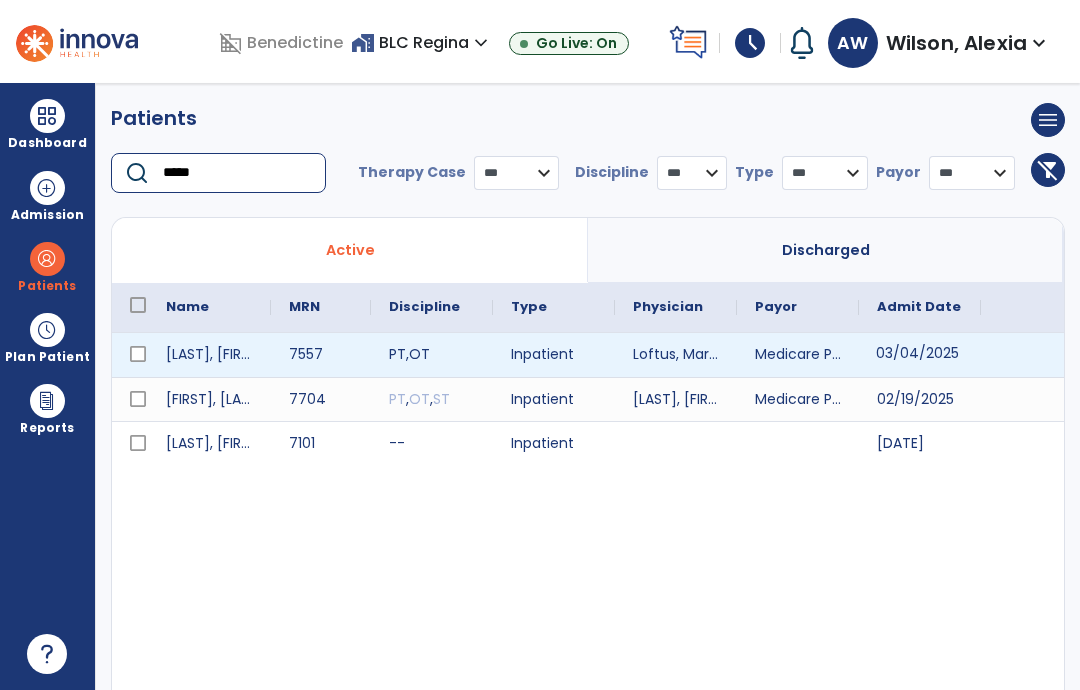 type on "*****" 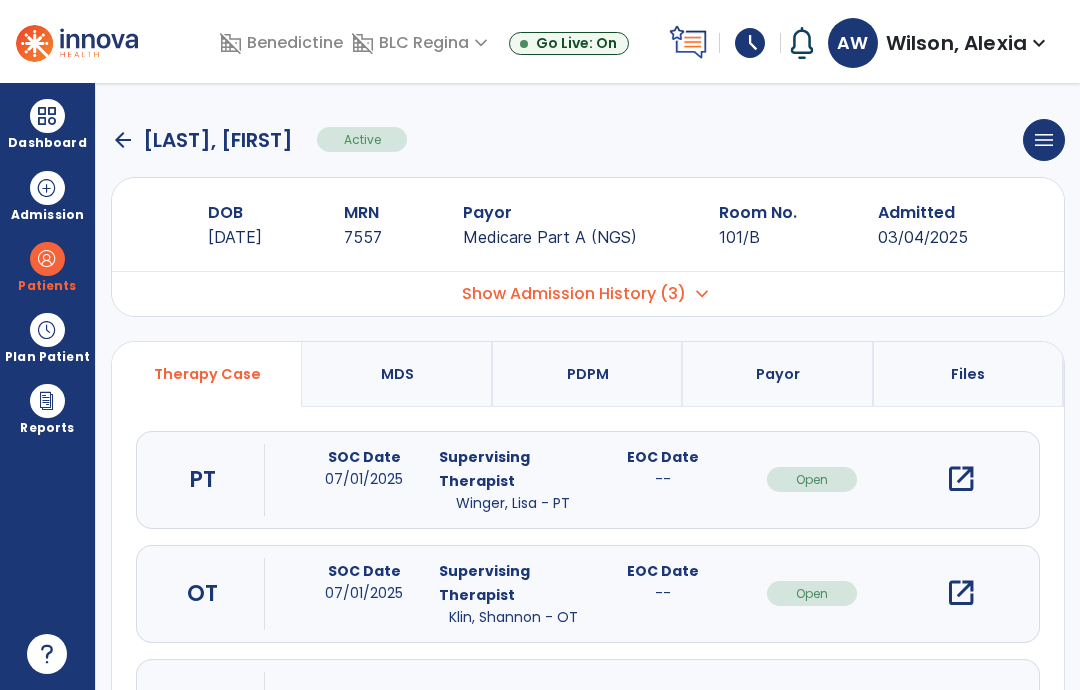 click on "open_in_new" at bounding box center (961, 593) 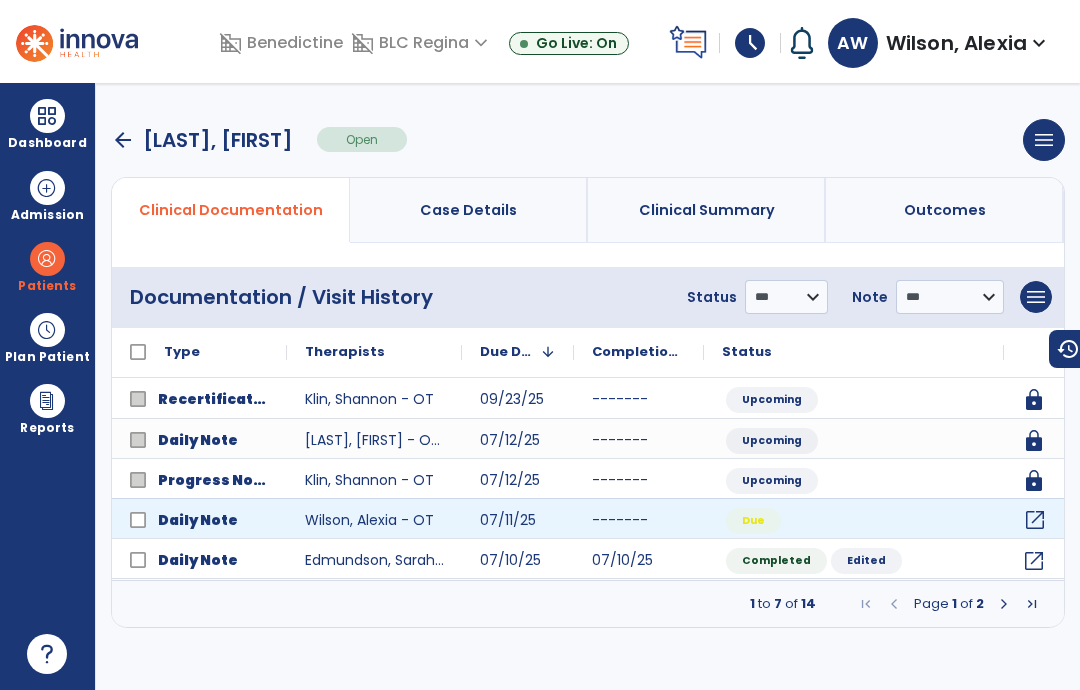 click on "open_in_new" 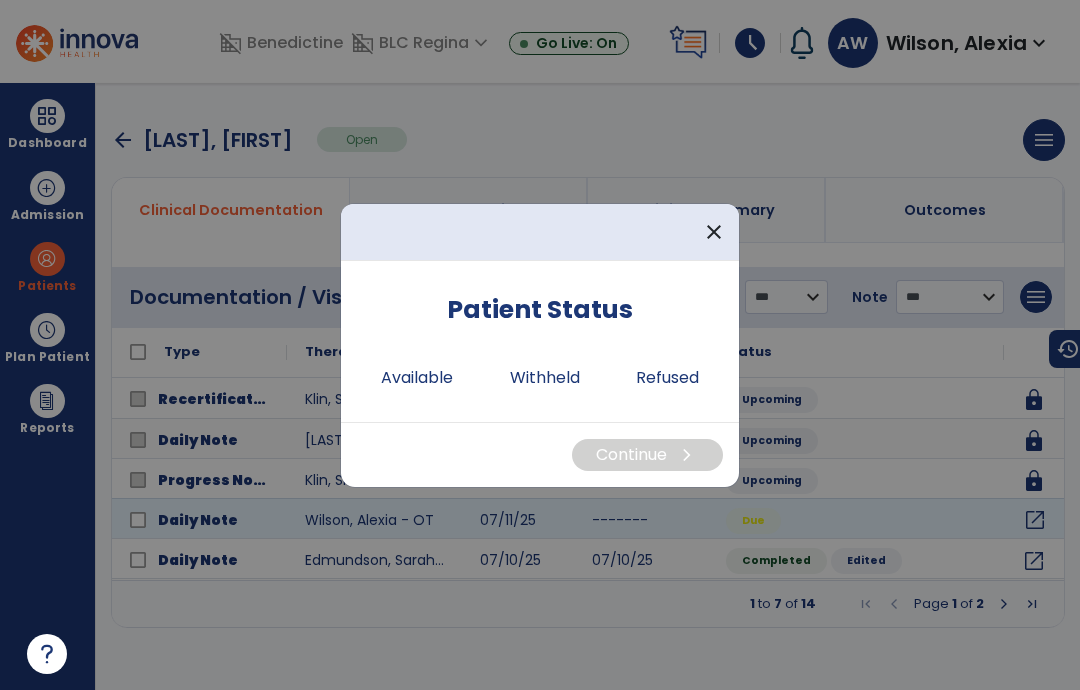 click on "Available" at bounding box center (417, 378) 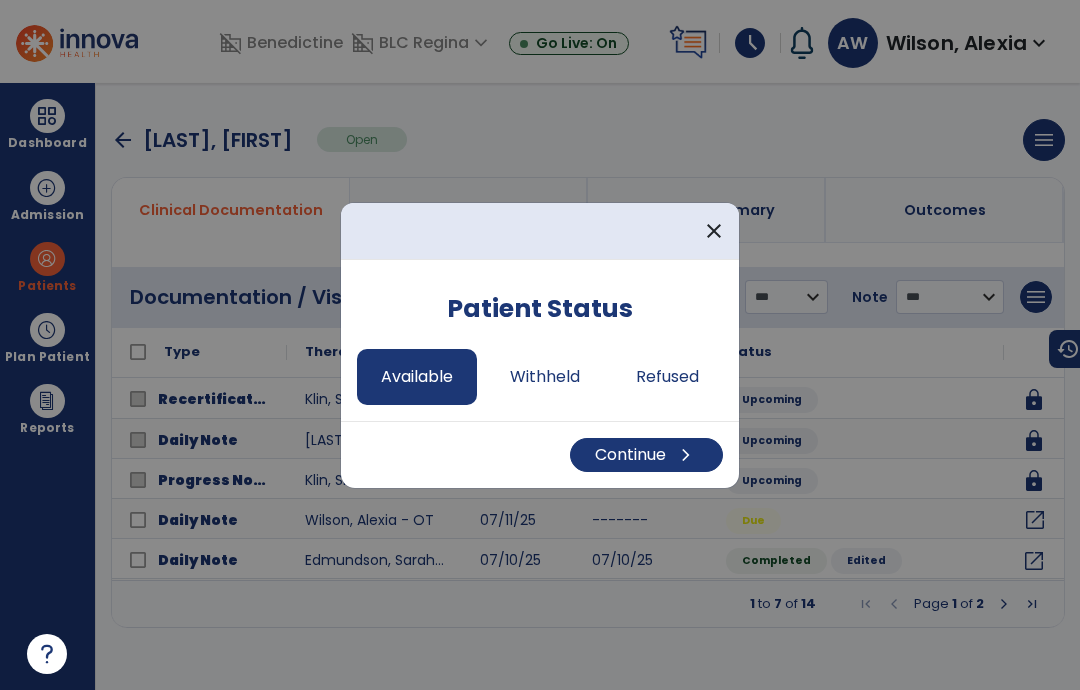 click on "chevron_right" at bounding box center [686, 455] 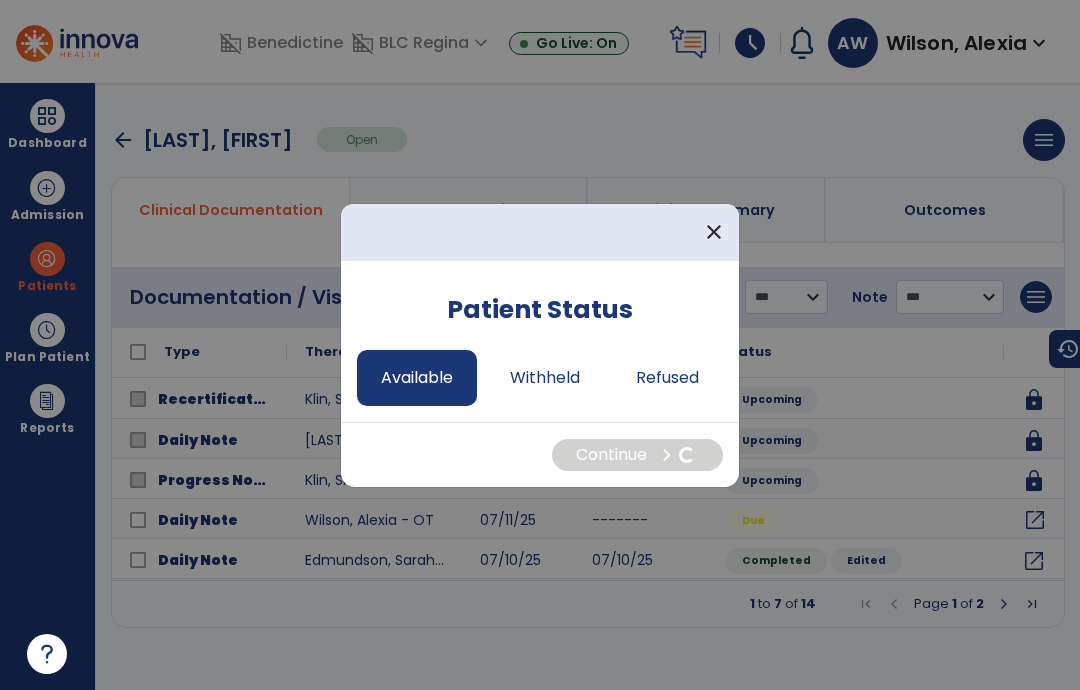 select on "*" 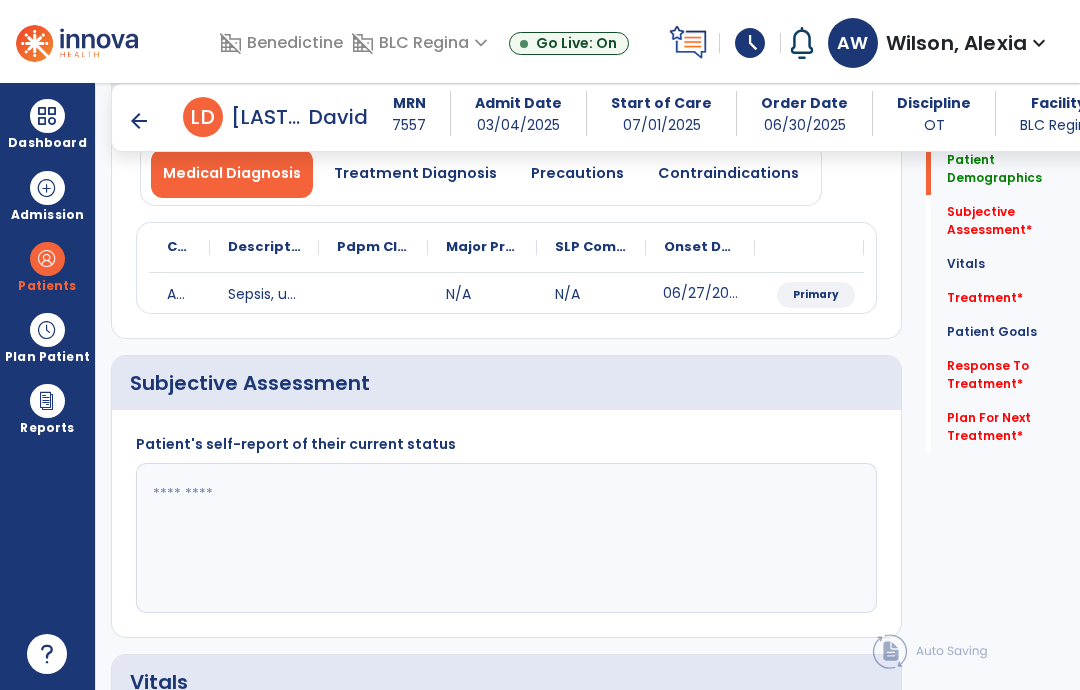 scroll, scrollTop: 174, scrollLeft: 0, axis: vertical 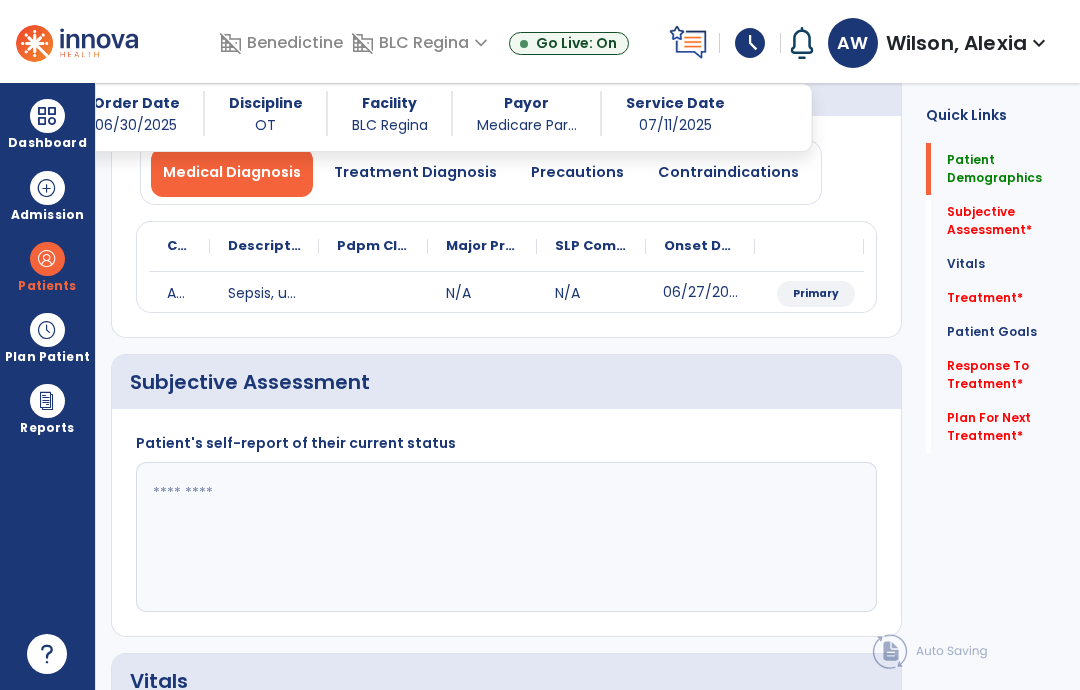 click 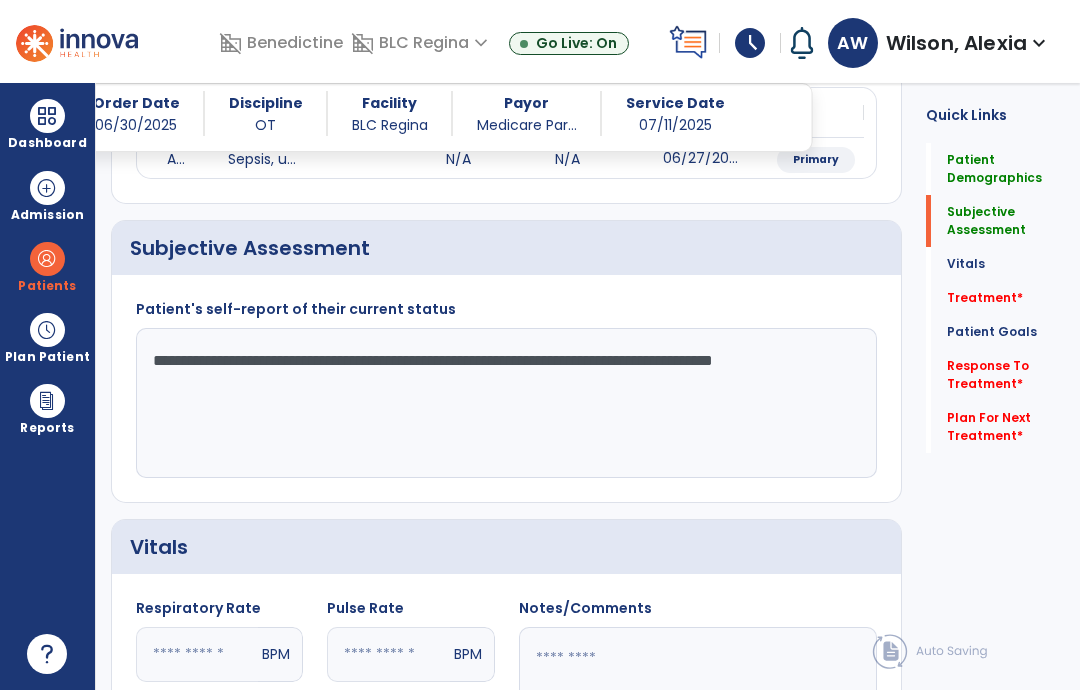 type on "**********" 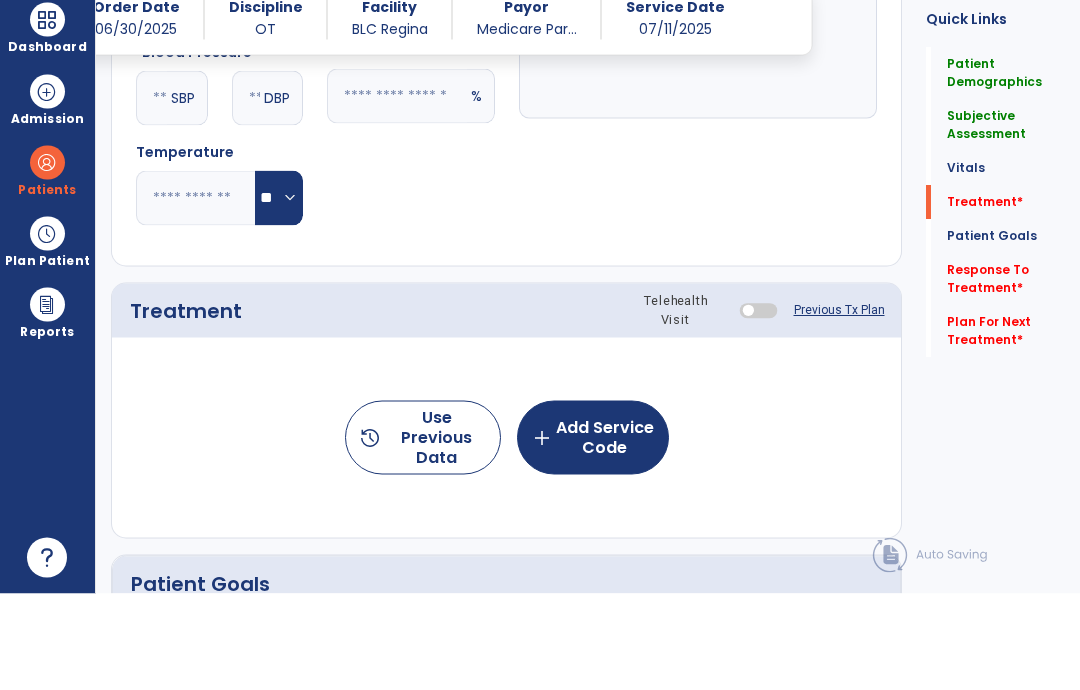 scroll, scrollTop: 952, scrollLeft: 0, axis: vertical 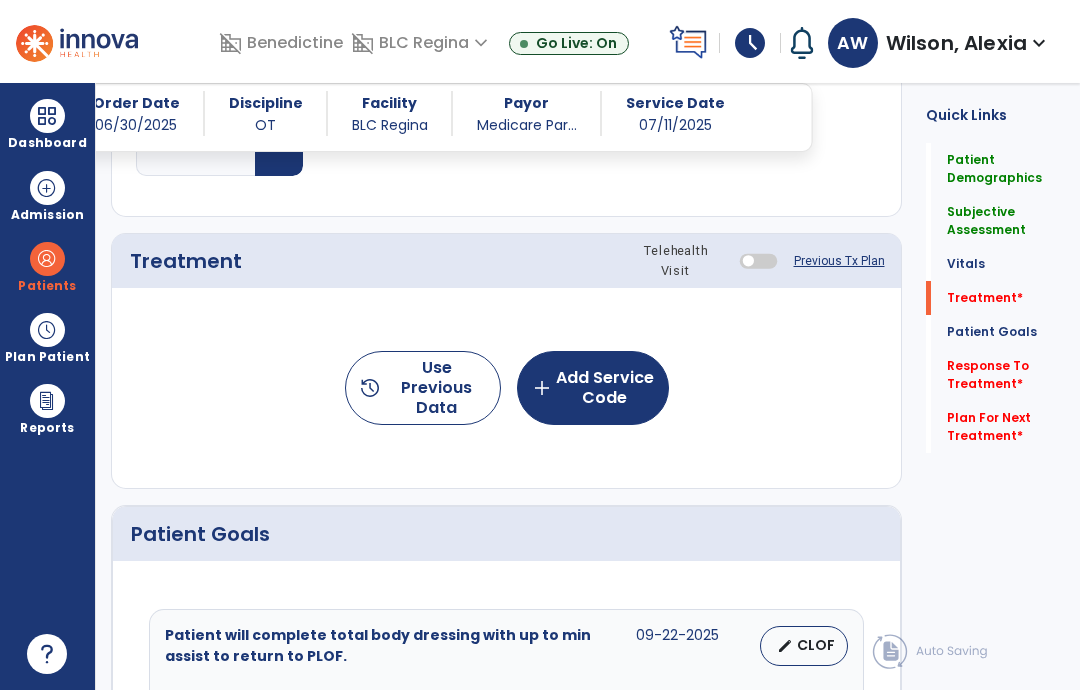 click on "add  Add Service Code" 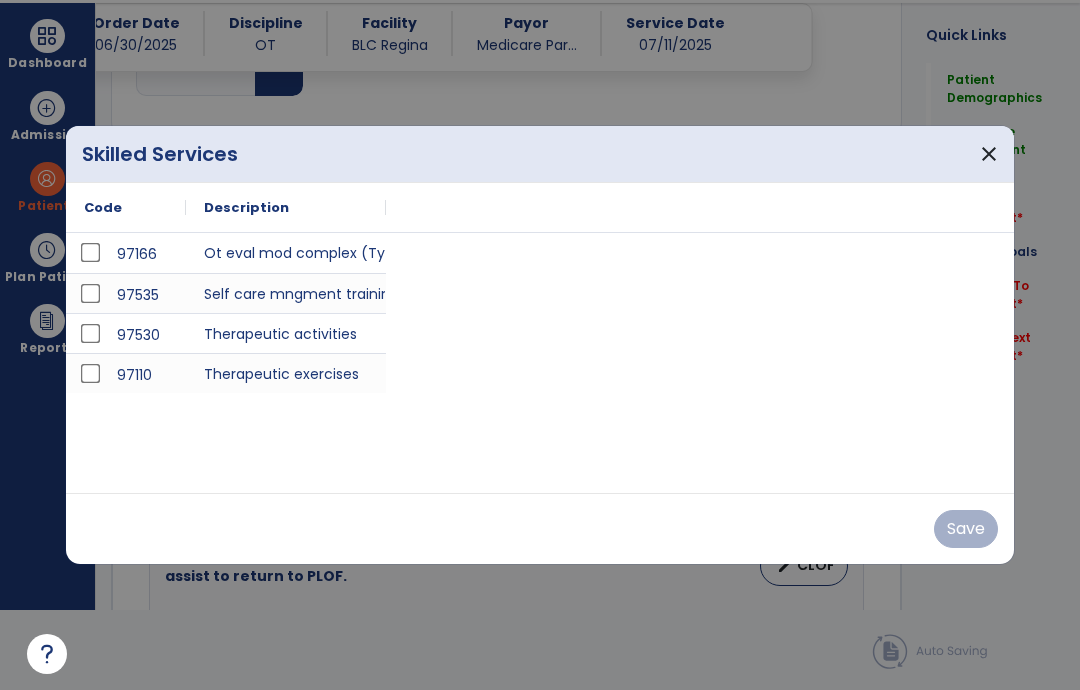 scroll, scrollTop: 0, scrollLeft: 0, axis: both 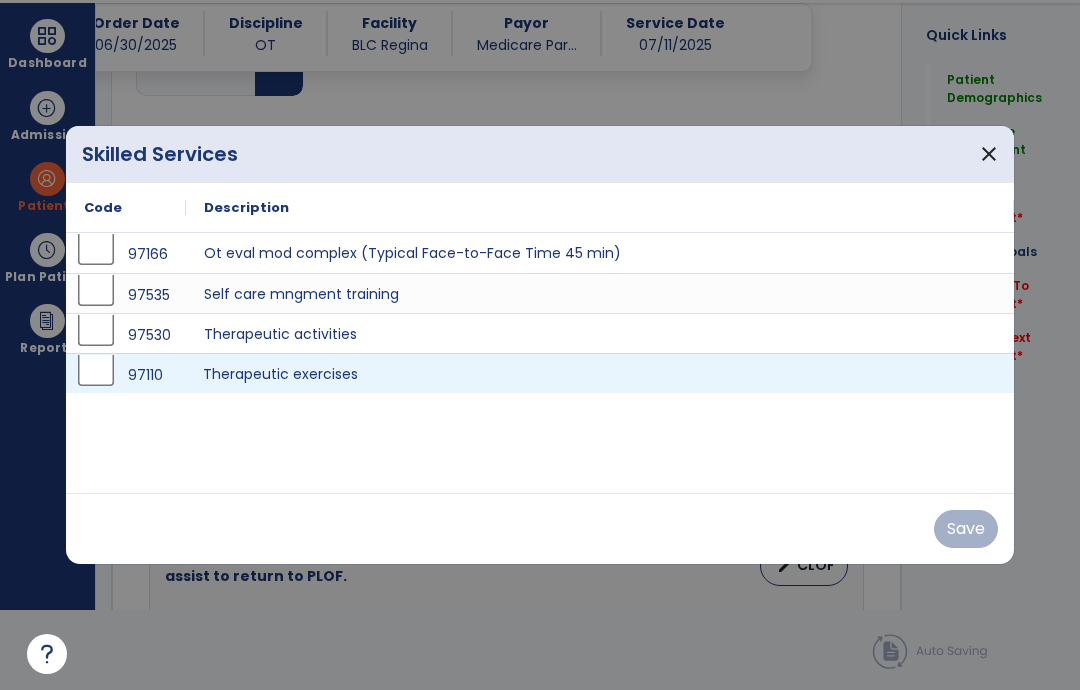 click on "Therapeutic exercises" at bounding box center (600, 373) 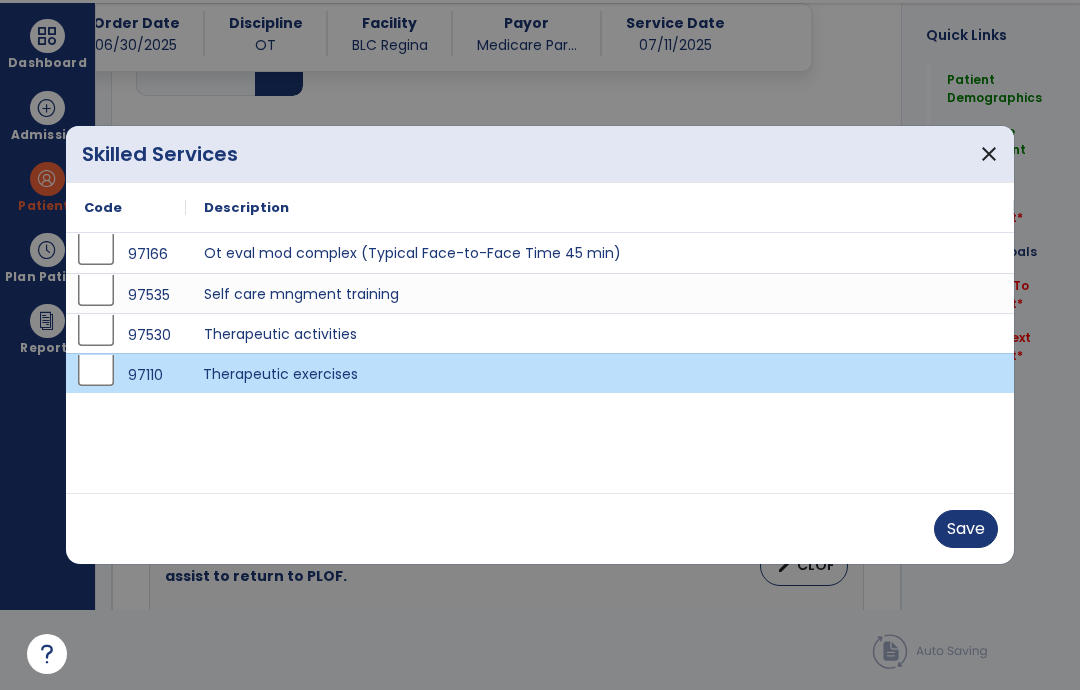 click on "Save" at bounding box center [966, 529] 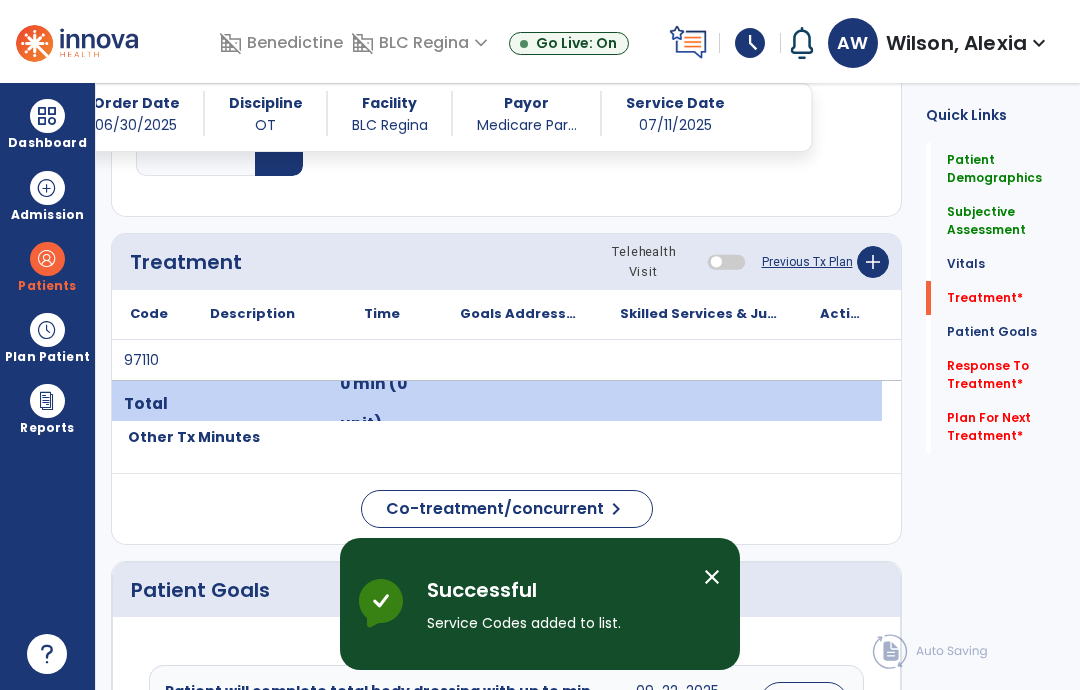 scroll, scrollTop: 80, scrollLeft: 0, axis: vertical 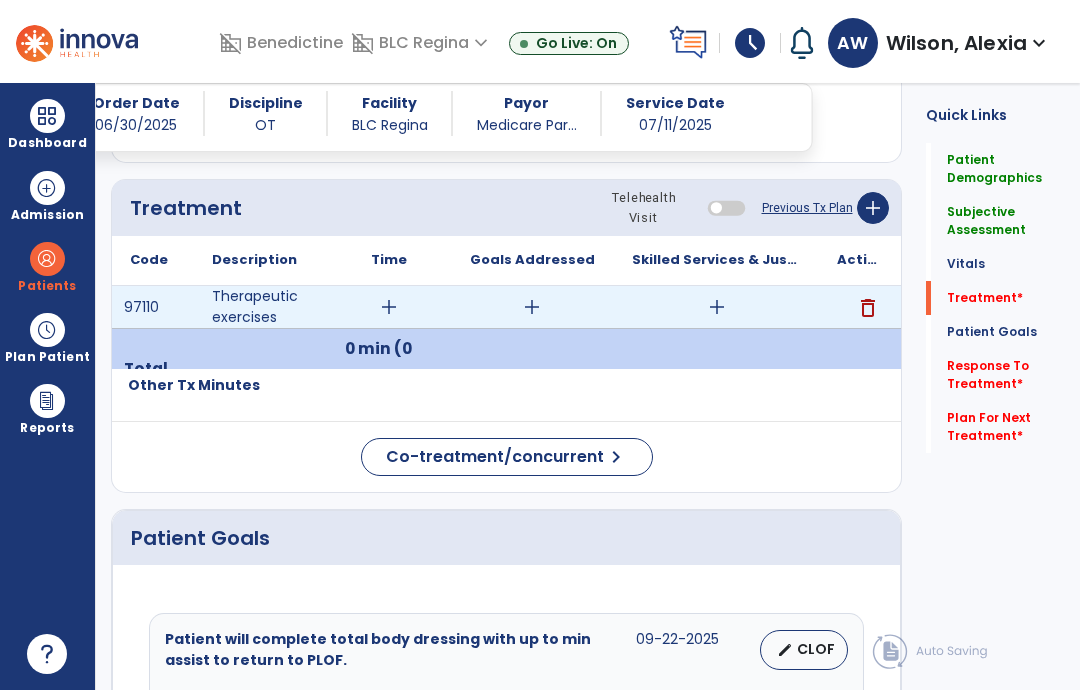 click on "add" at bounding box center [716, 307] 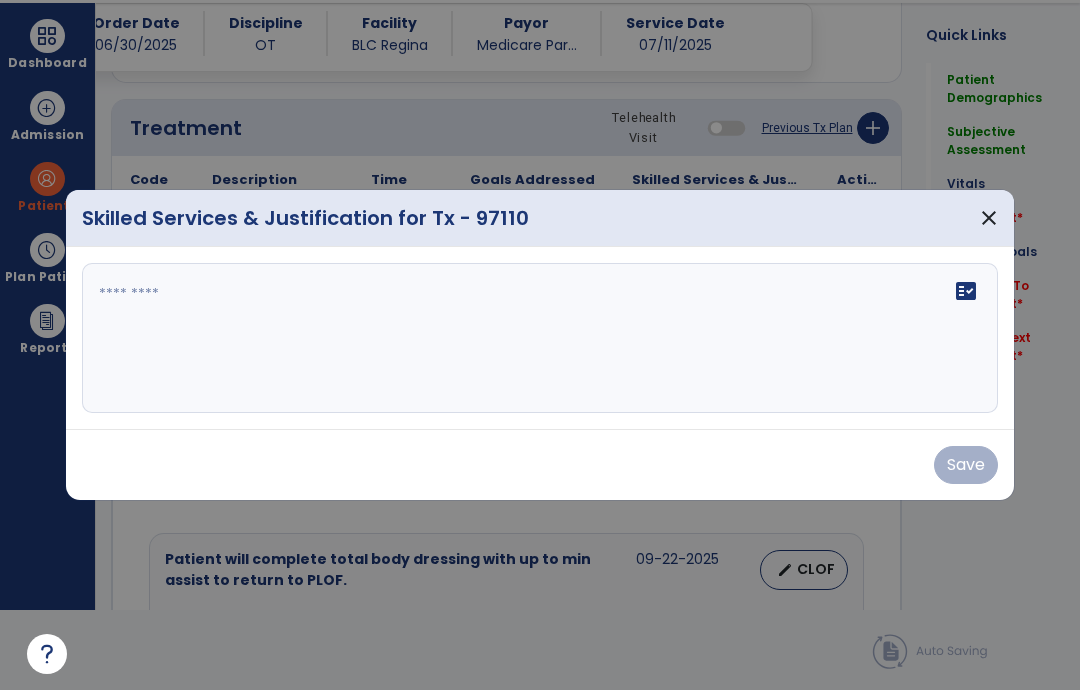 click at bounding box center [540, 338] 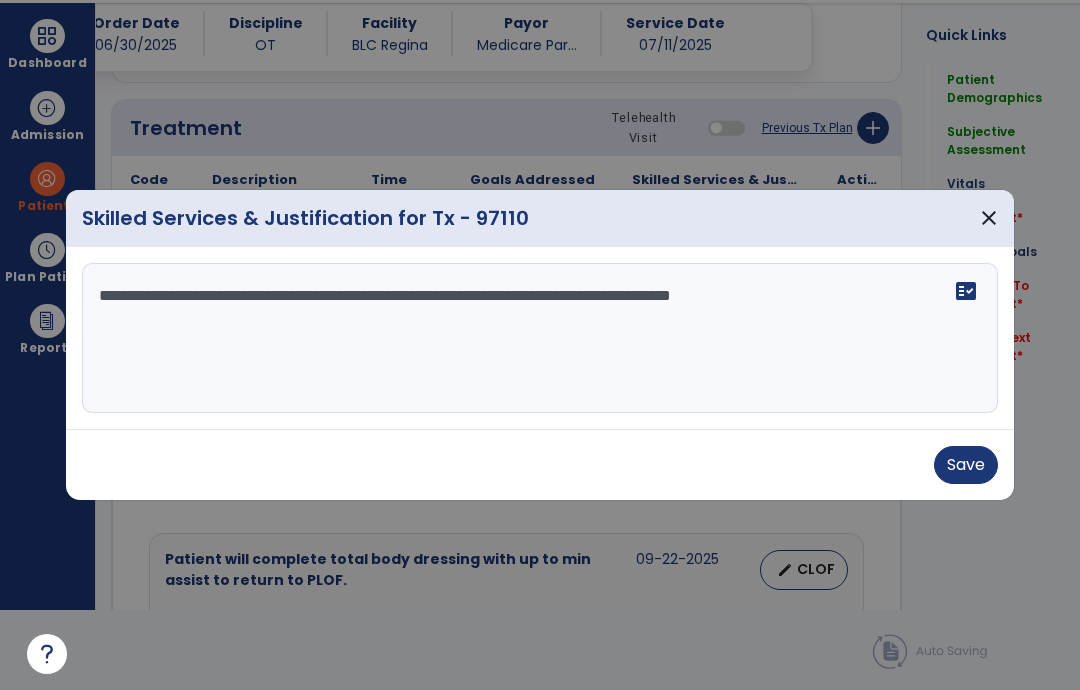 click on "**********" at bounding box center (540, 338) 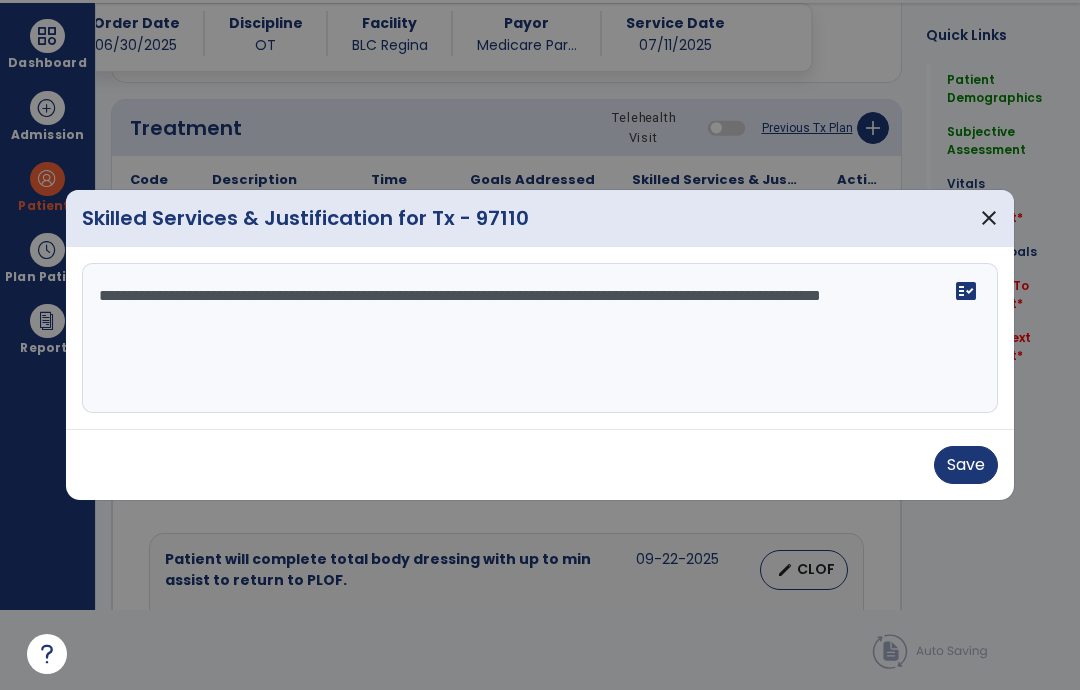 click on "**********" at bounding box center [540, 338] 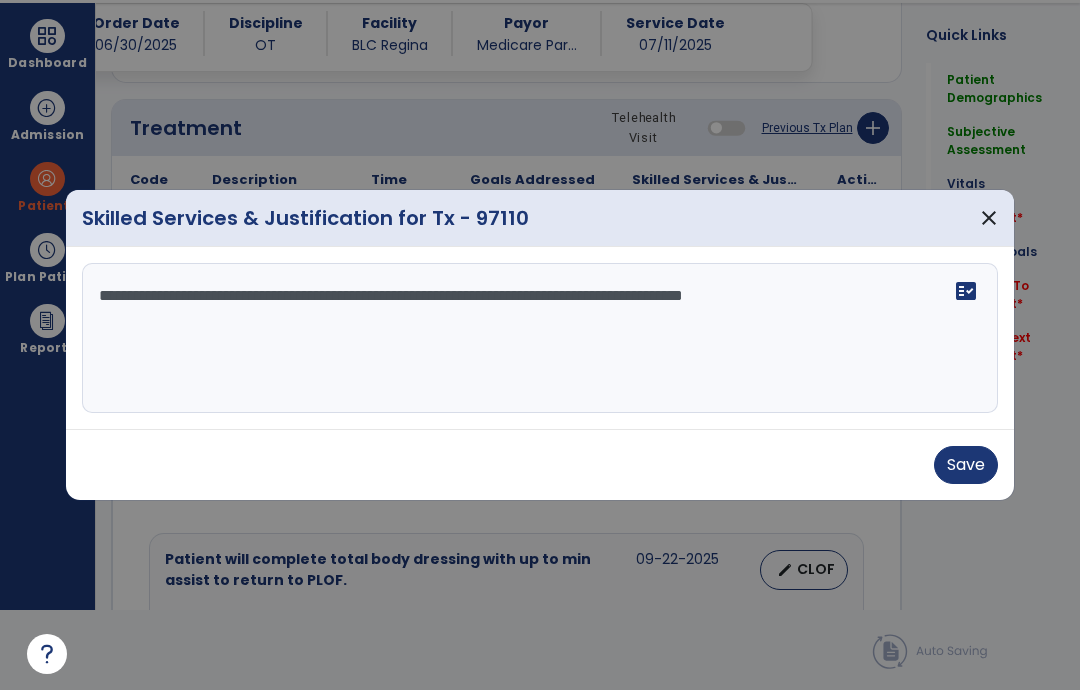 click on "**********" at bounding box center [540, 338] 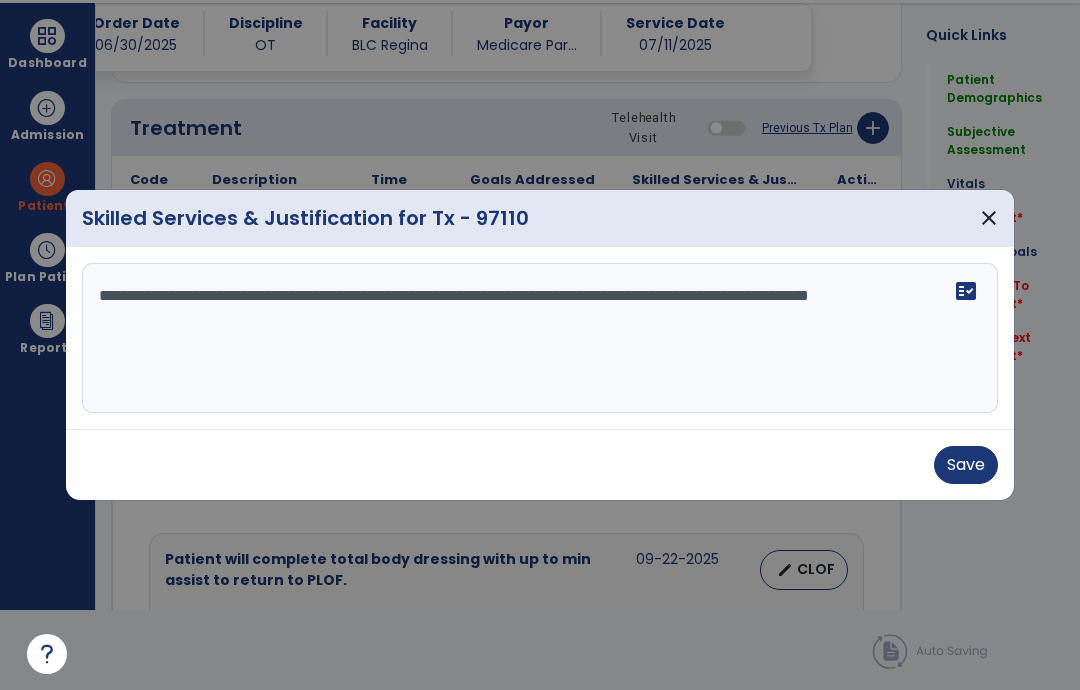 click on "**********" at bounding box center [540, 338] 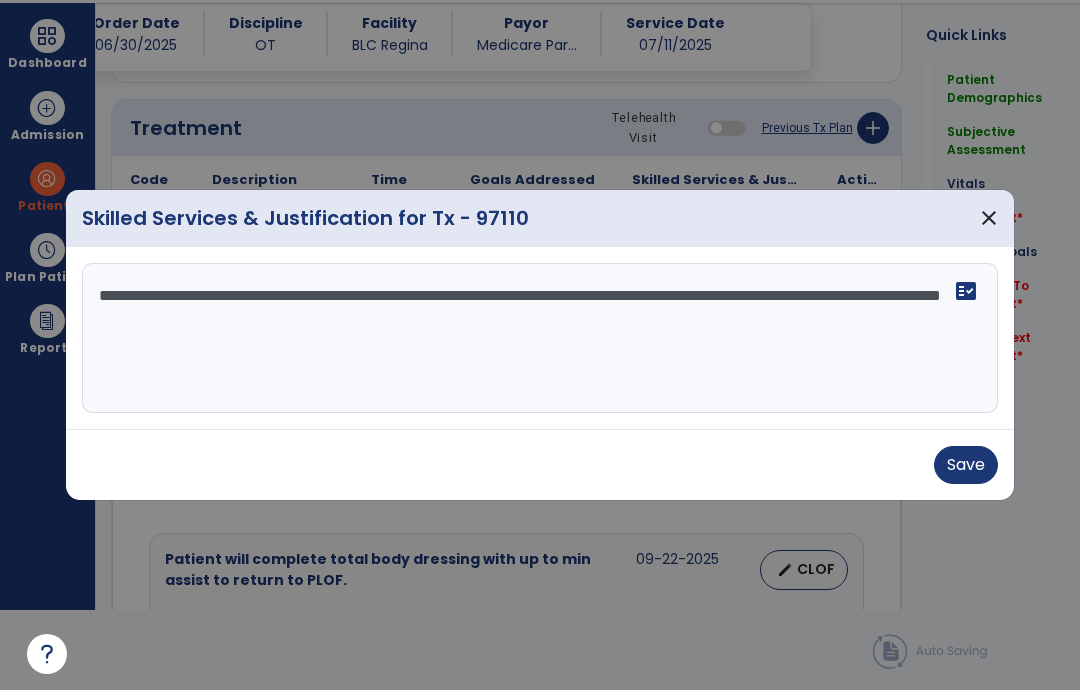 click on "**********" at bounding box center [540, 338] 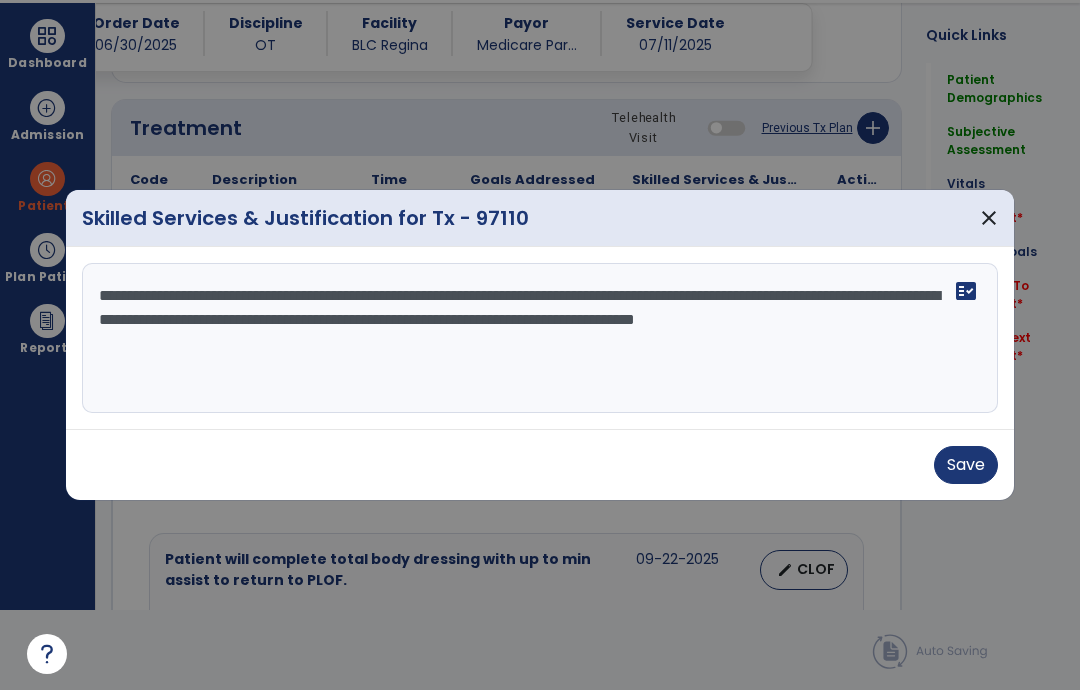 type on "**********" 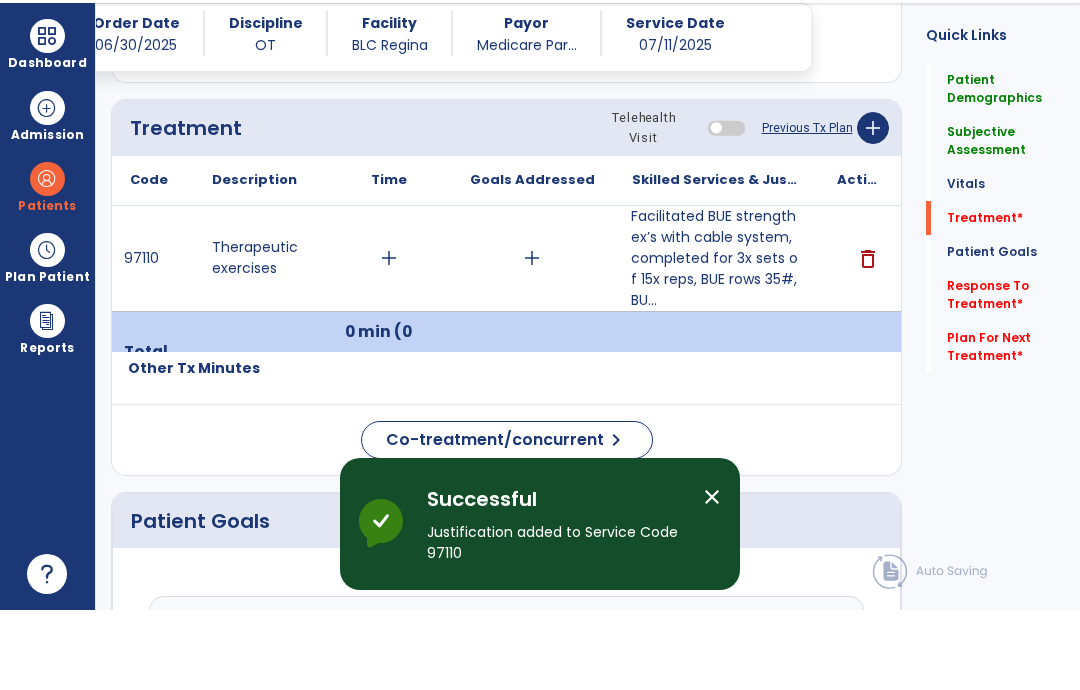 scroll, scrollTop: 80, scrollLeft: 0, axis: vertical 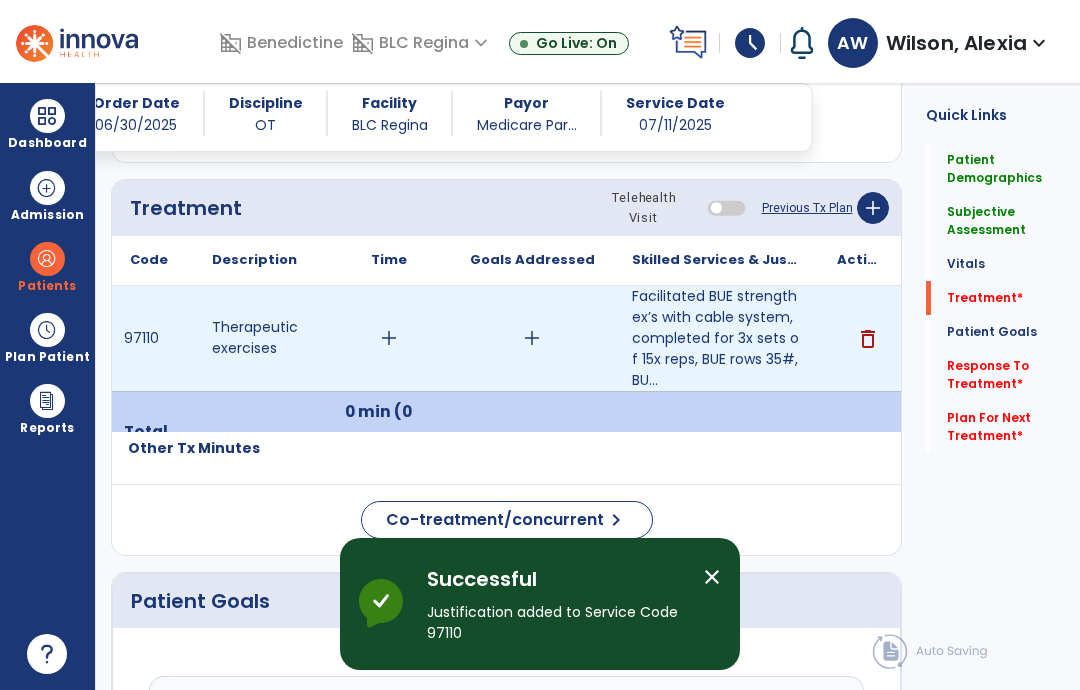 click on "add" at bounding box center (389, 338) 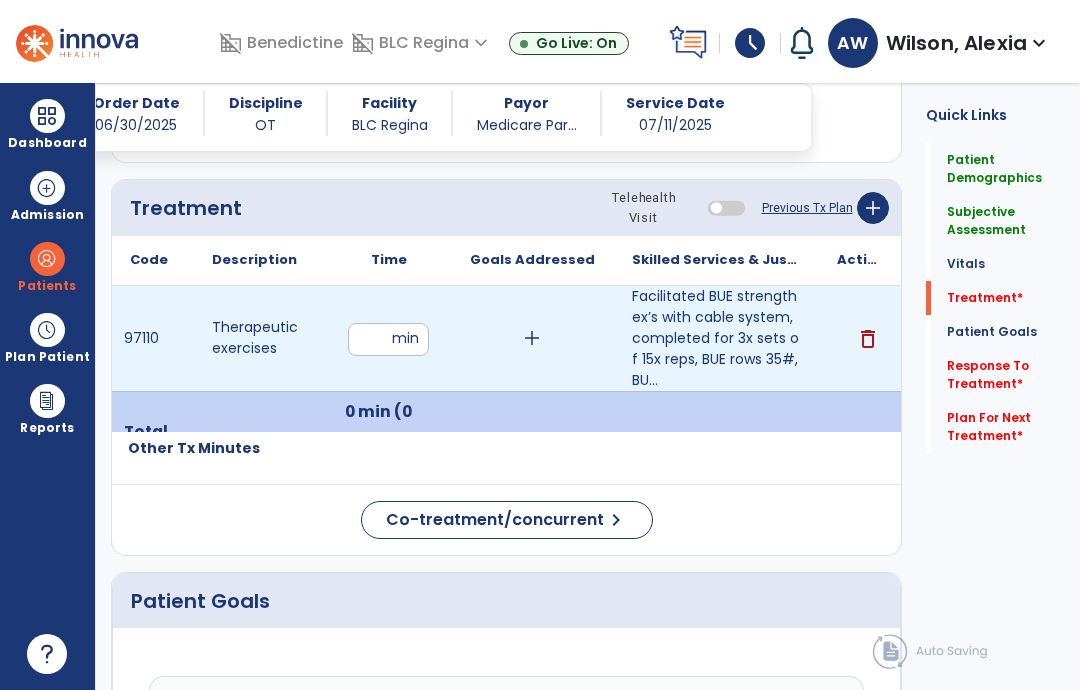 type on "**" 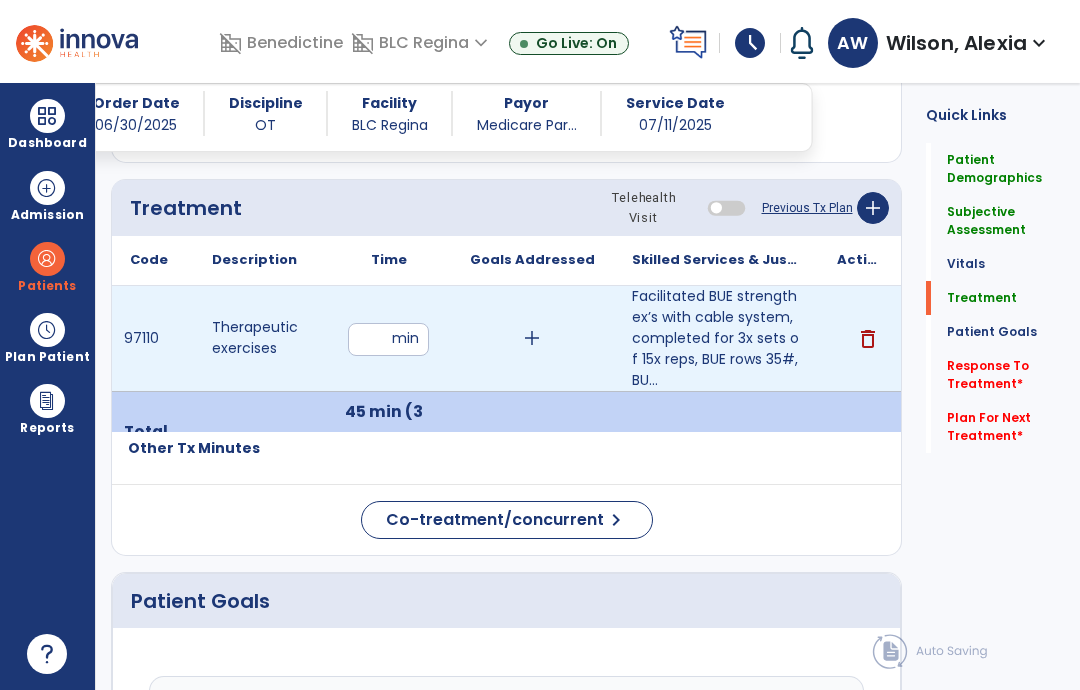 click on "add" at bounding box center (532, 338) 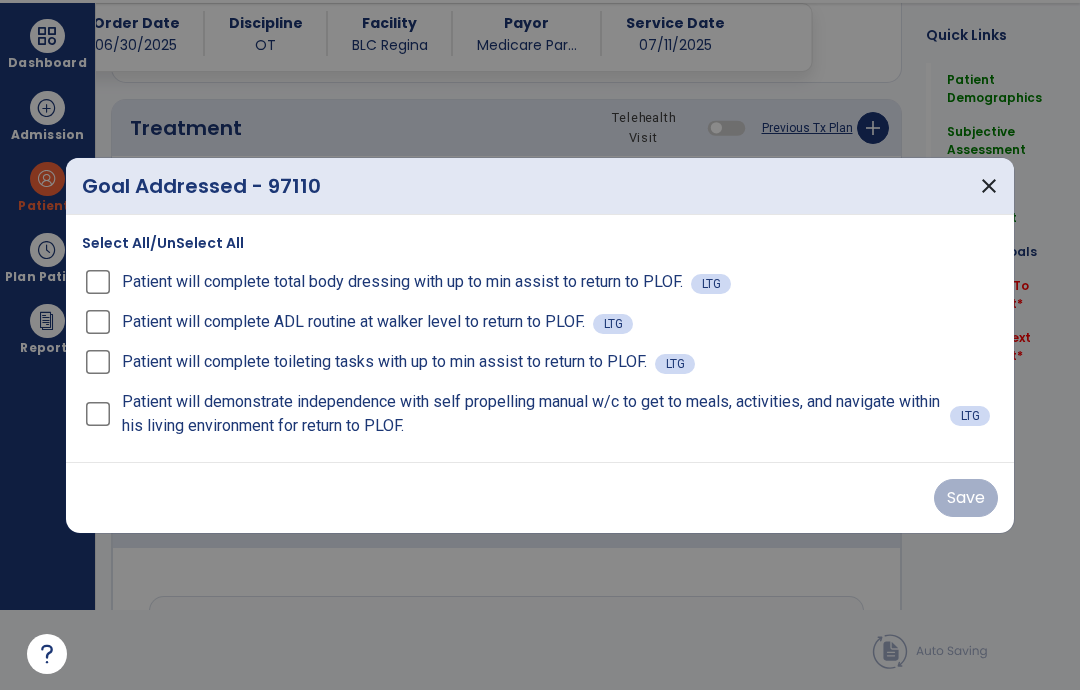 click on "close" at bounding box center (989, 186) 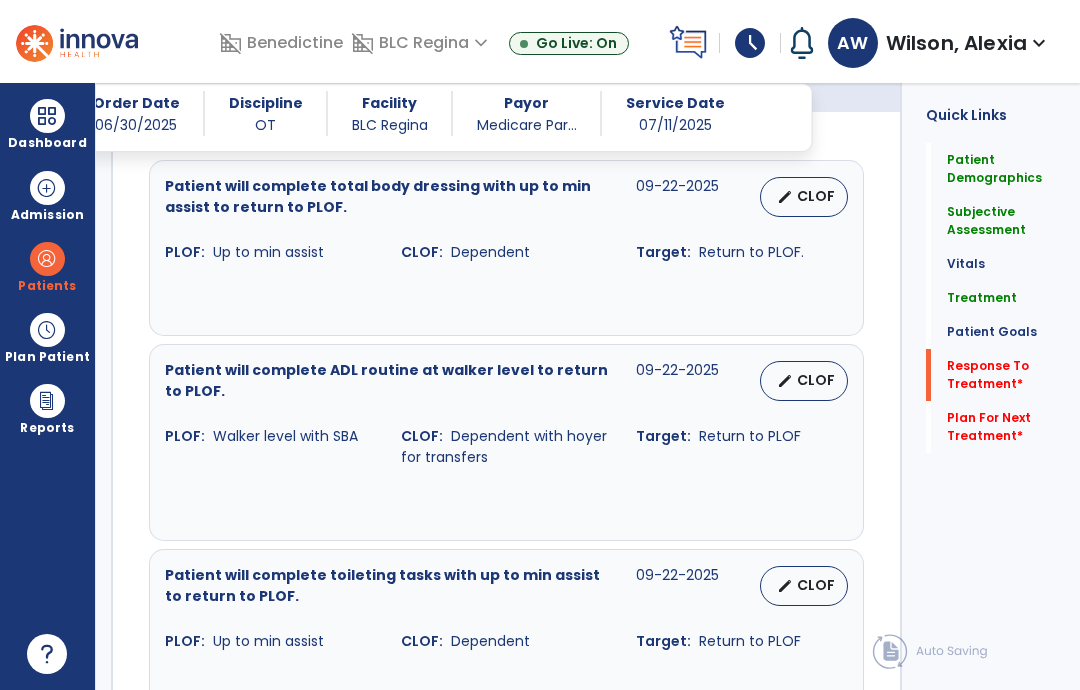 click on "Response To Treatment   *" 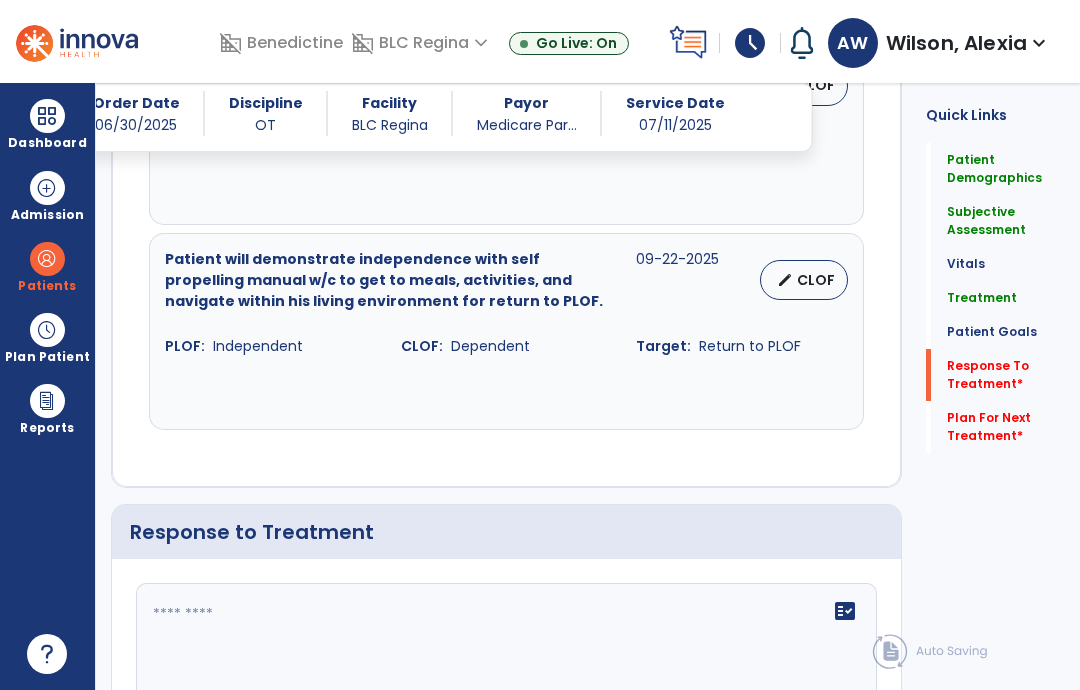 scroll, scrollTop: 2292, scrollLeft: 0, axis: vertical 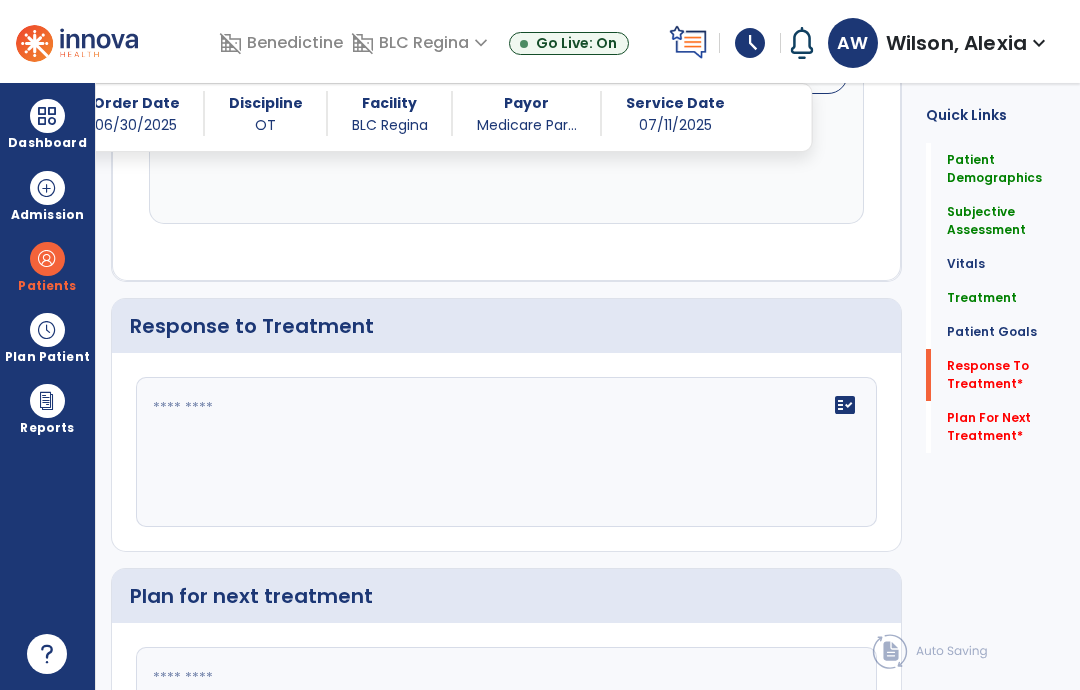 click on "fact_check" 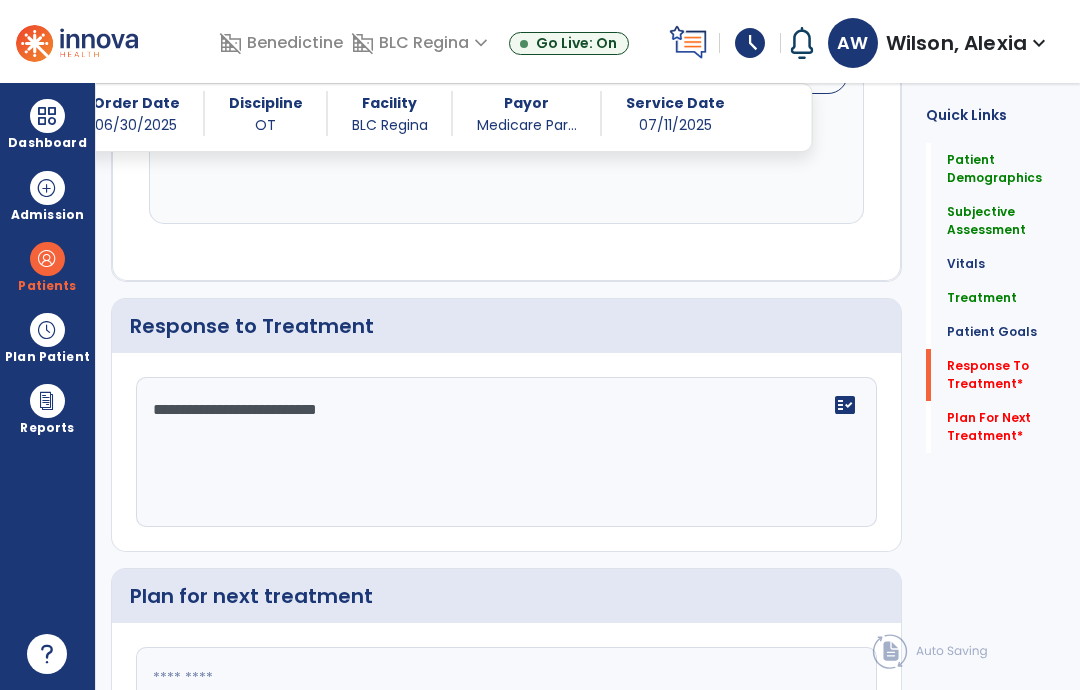 type on "**********" 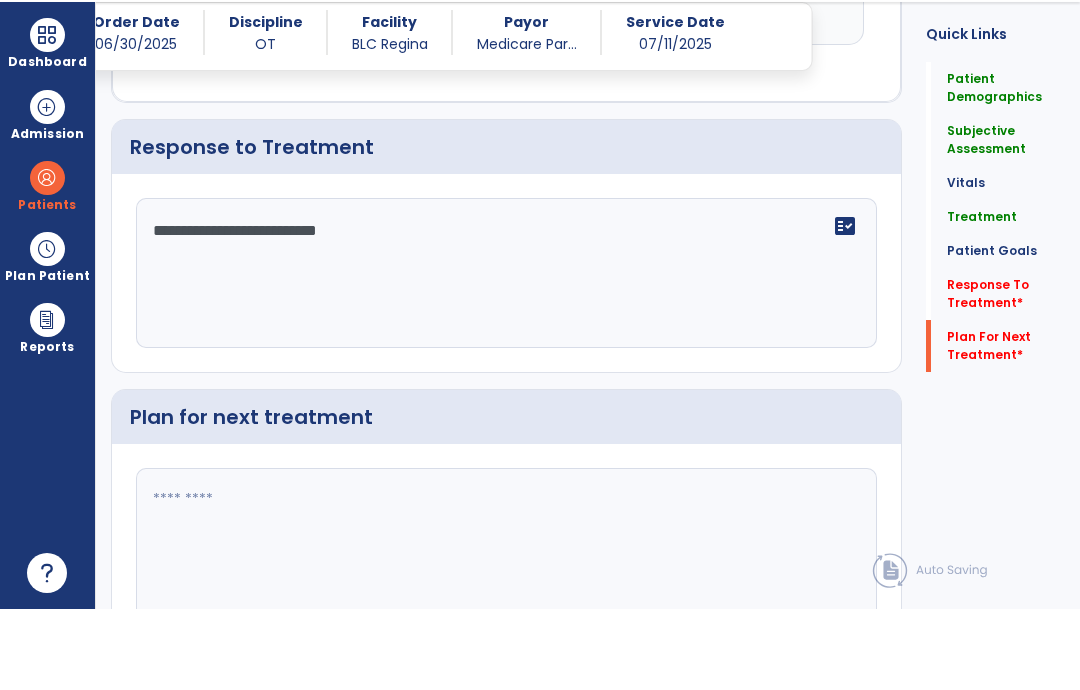 scroll, scrollTop: 2411, scrollLeft: 0, axis: vertical 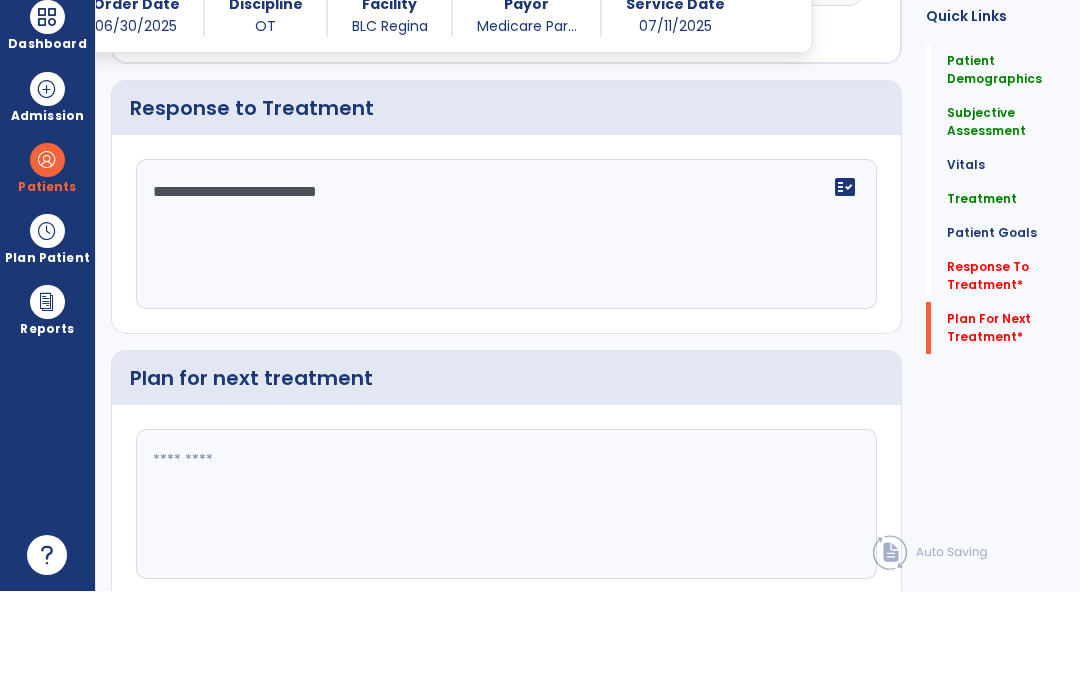 click 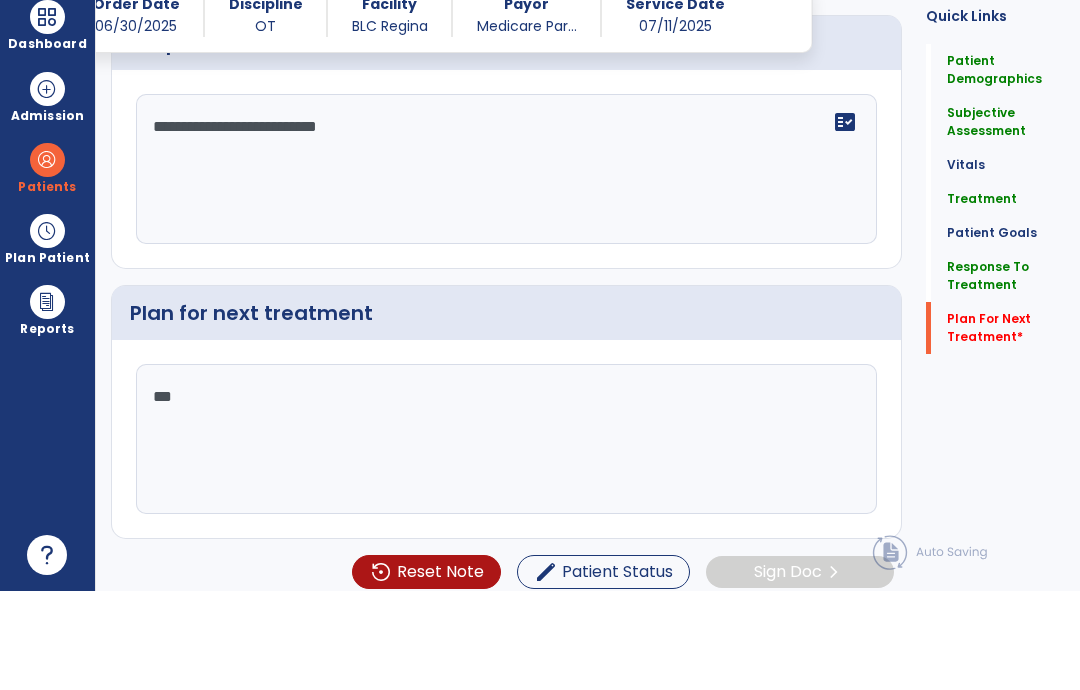 scroll, scrollTop: 2346, scrollLeft: 0, axis: vertical 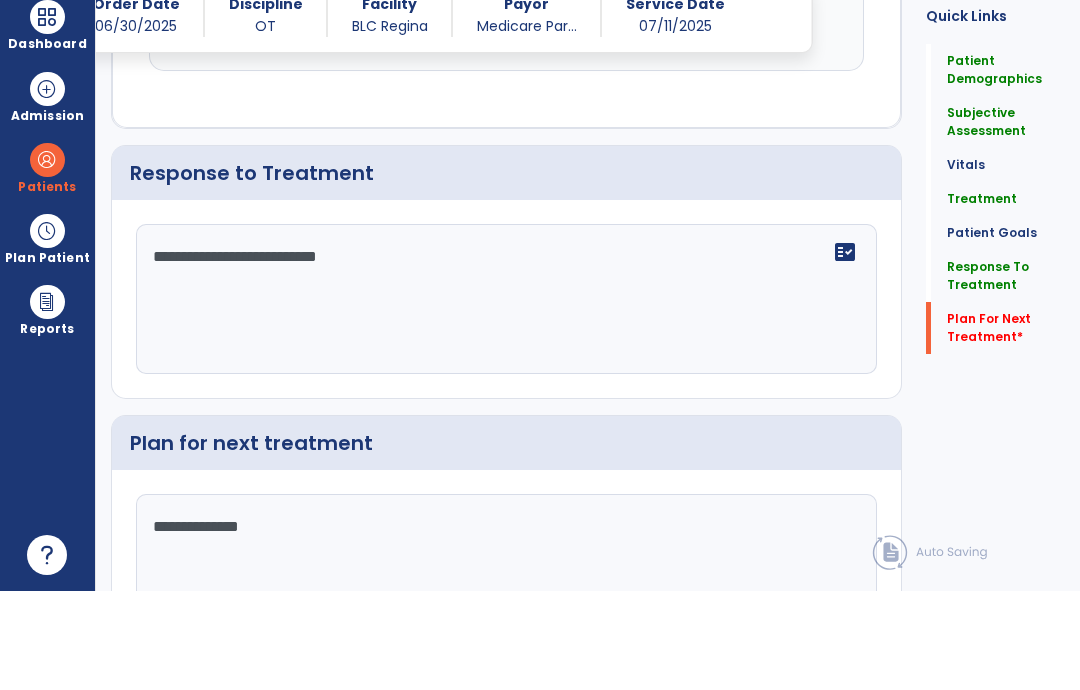 type on "**********" 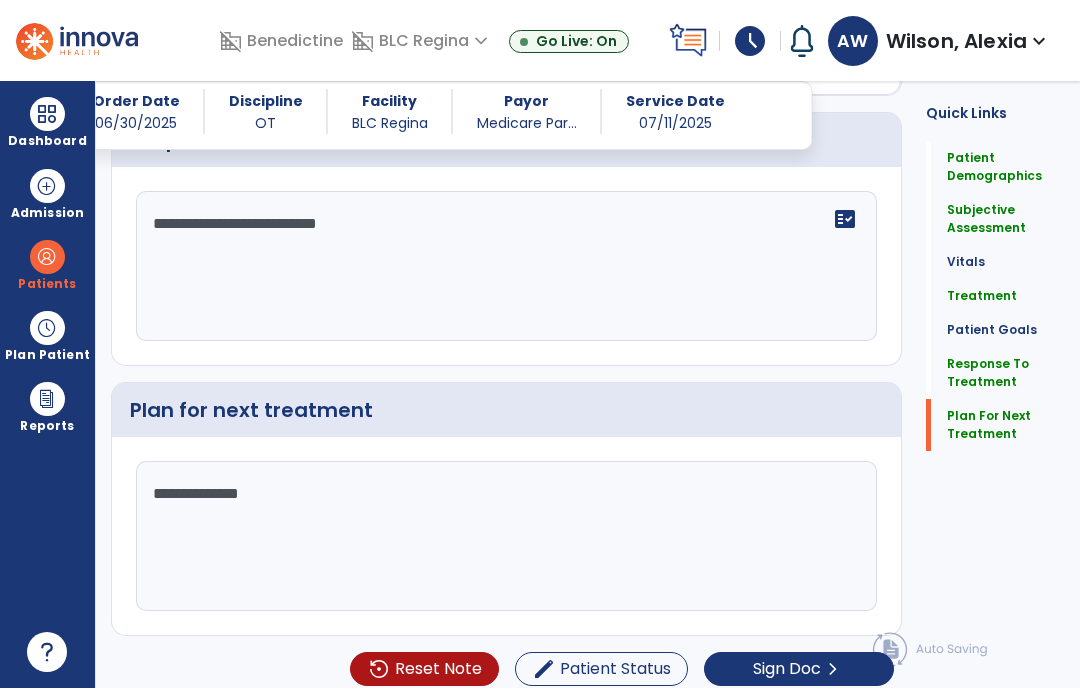 scroll, scrollTop: 2346, scrollLeft: 0, axis: vertical 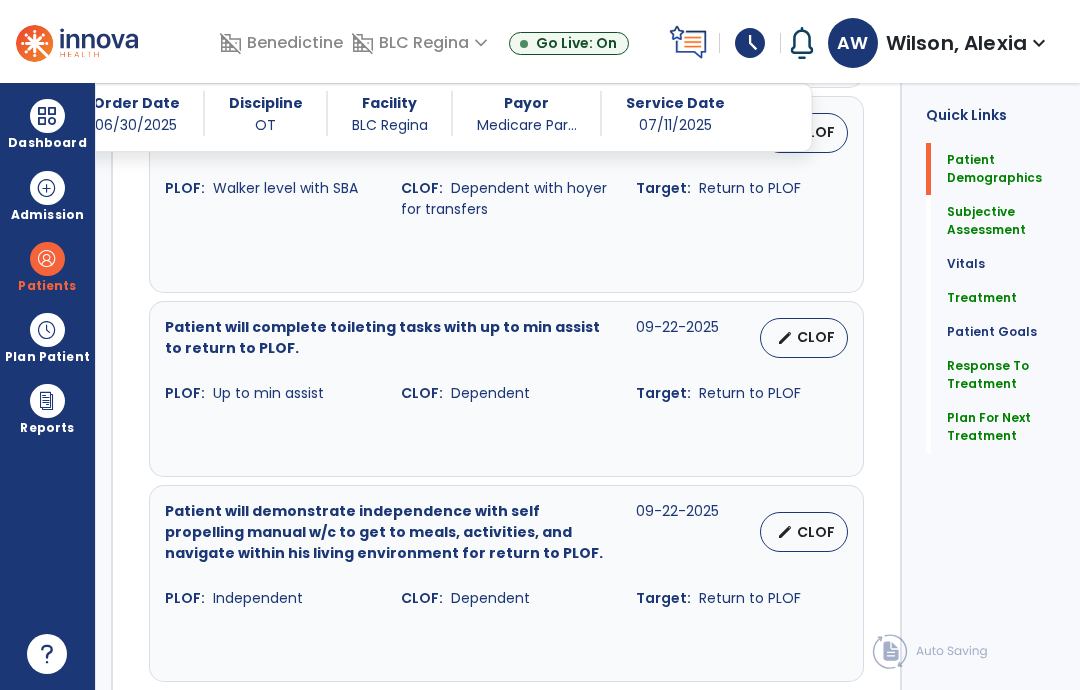 click on "Patient Demographics" 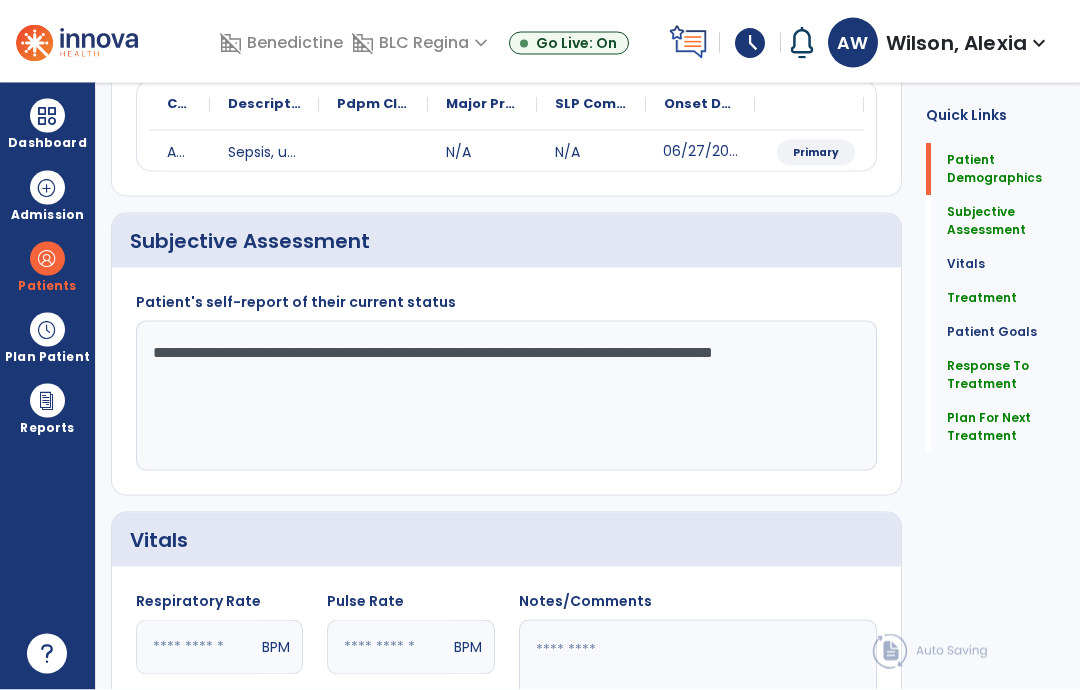 scroll, scrollTop: 0, scrollLeft: 0, axis: both 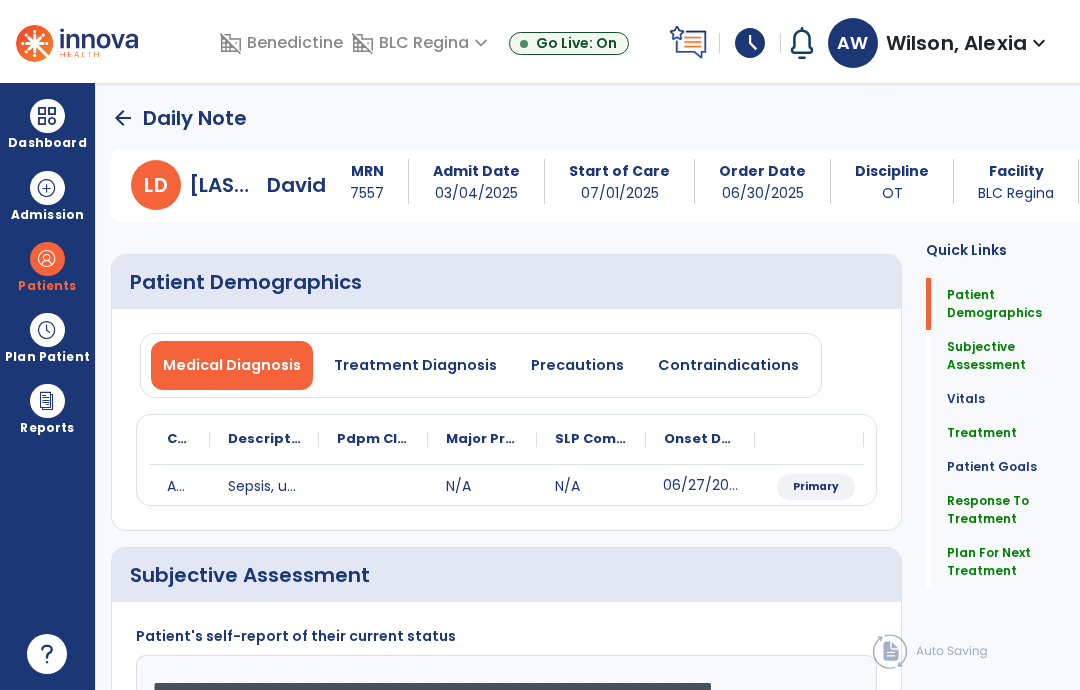 click on "arrow_back" 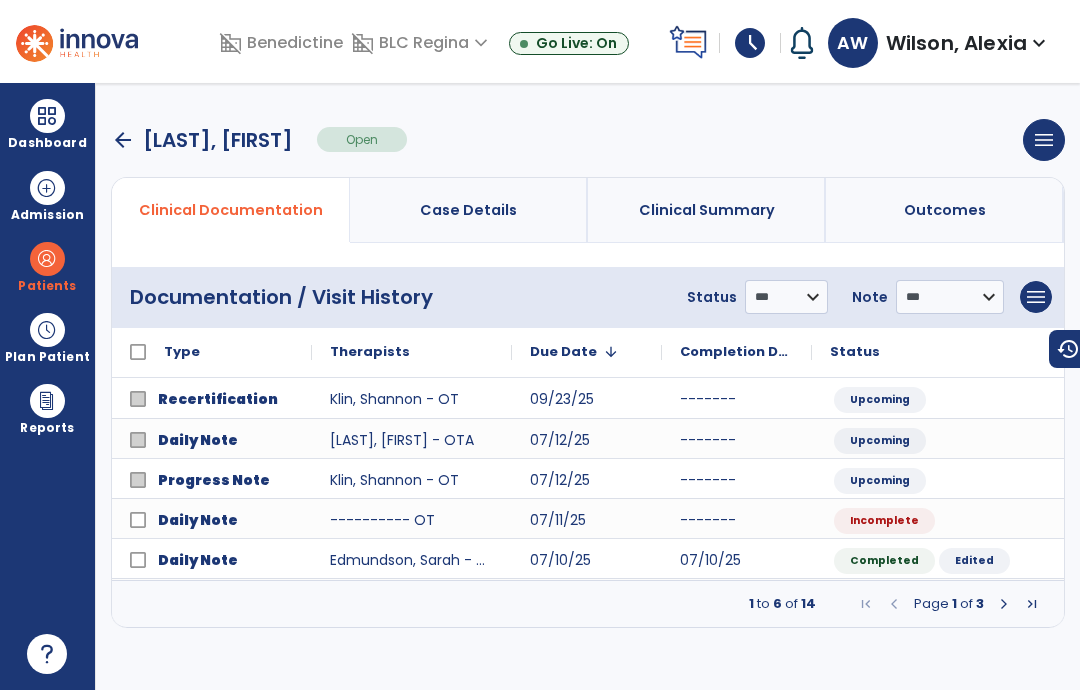 scroll, scrollTop: 0, scrollLeft: 0, axis: both 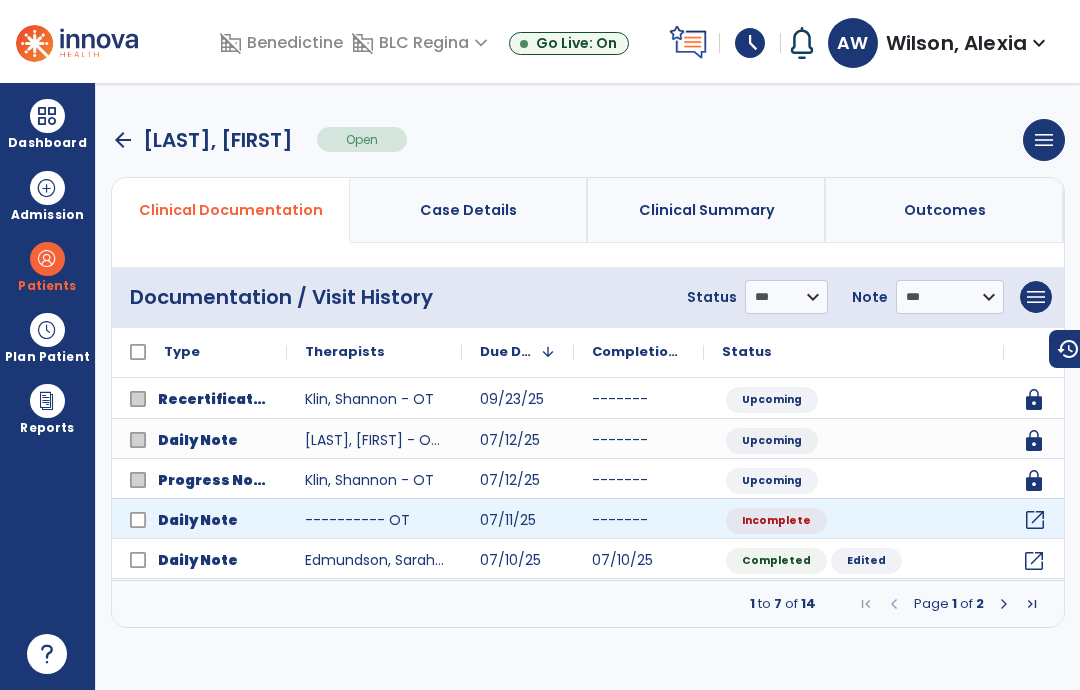 click on "open_in_new" 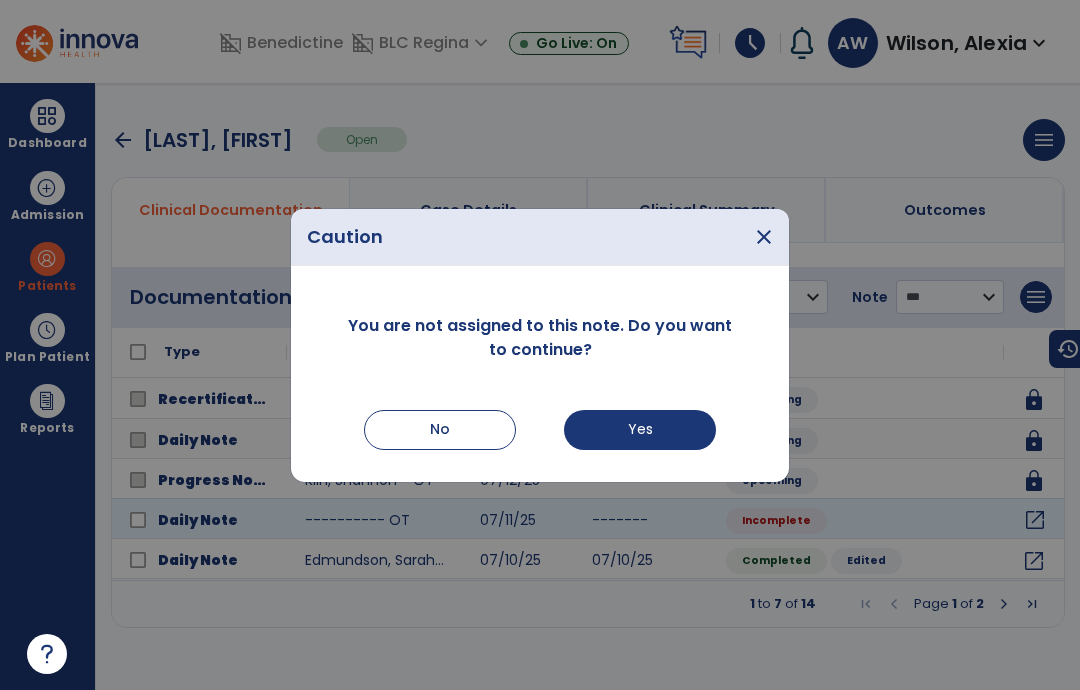 click on "Yes" at bounding box center [640, 430] 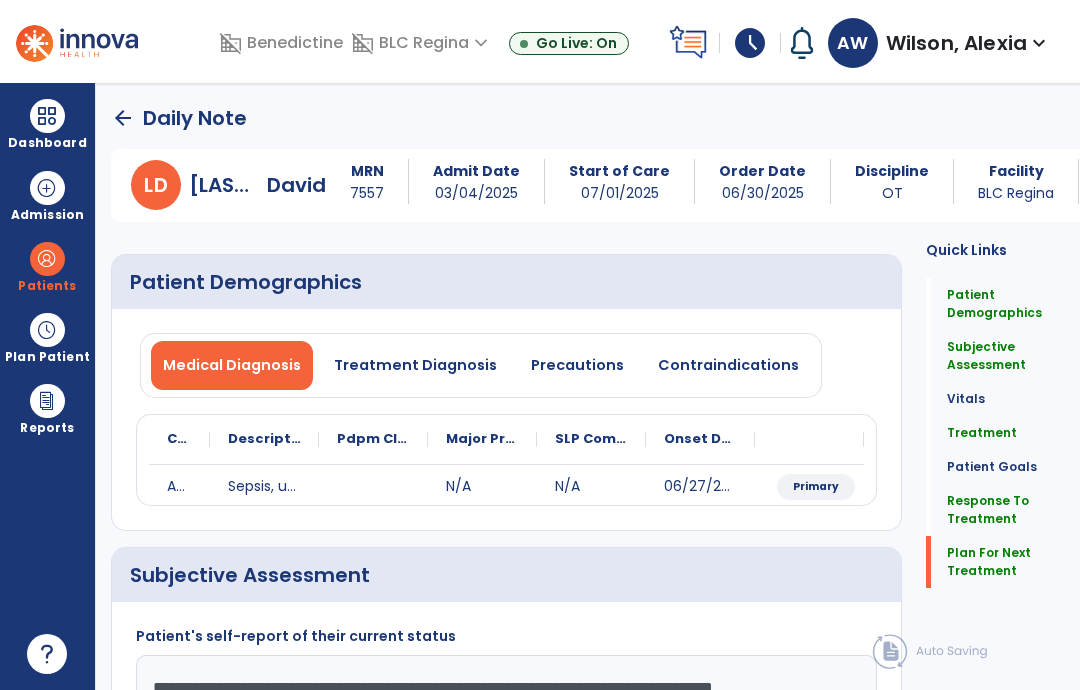 scroll, scrollTop: 9, scrollLeft: 0, axis: vertical 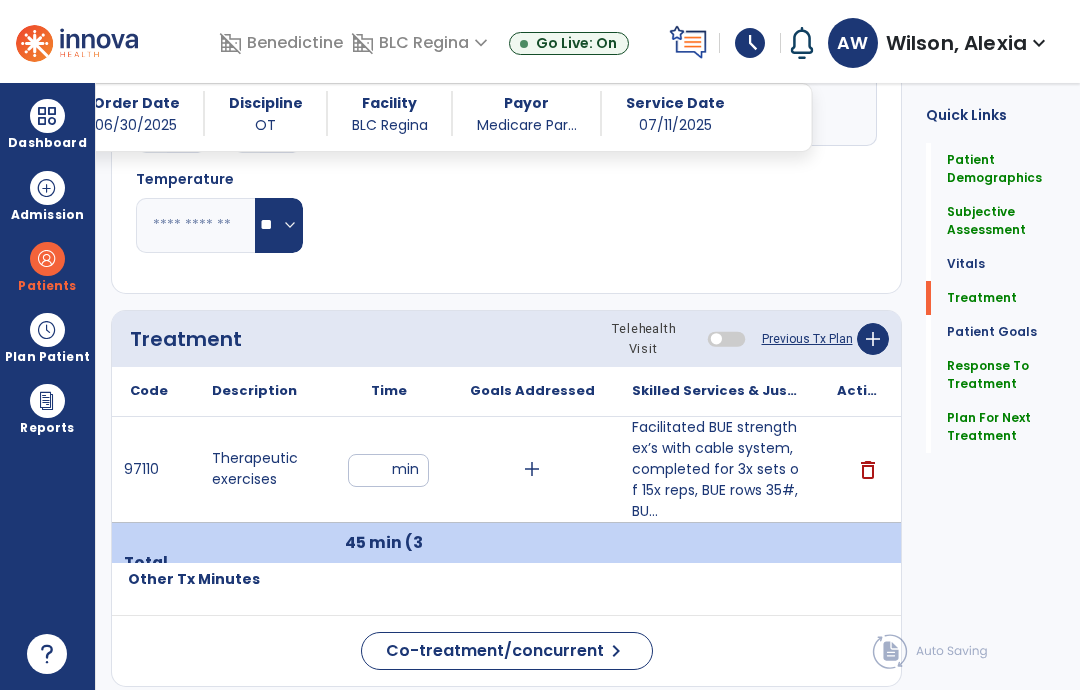 click on "add" 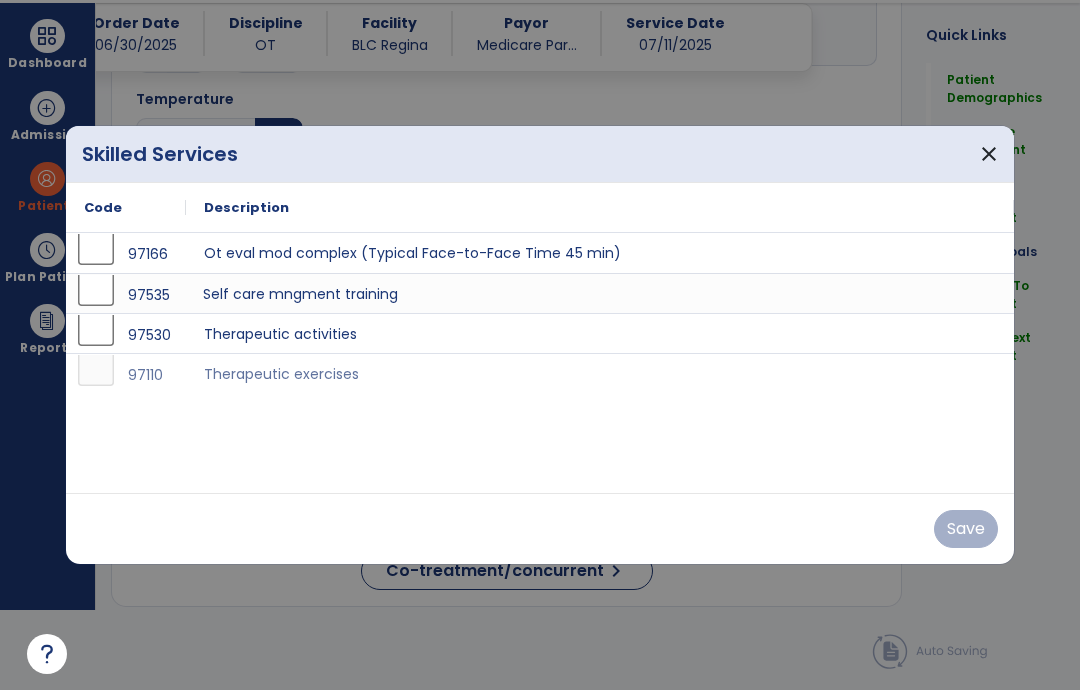 click on "Self care mngment training" at bounding box center (600, 293) 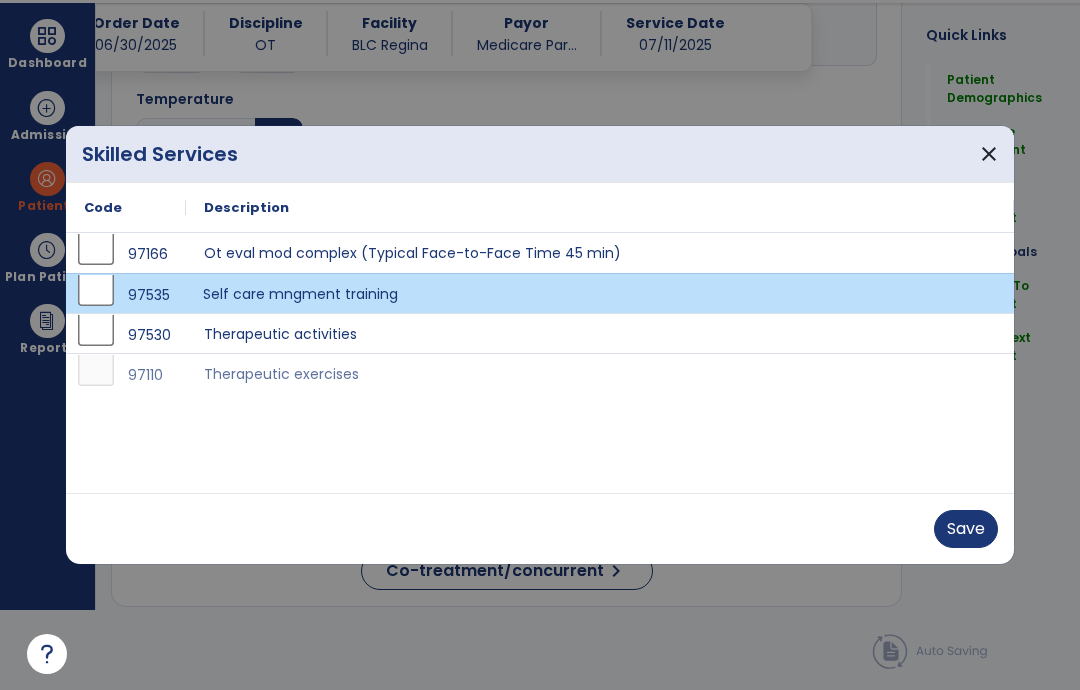 click on "Save" at bounding box center [966, 529] 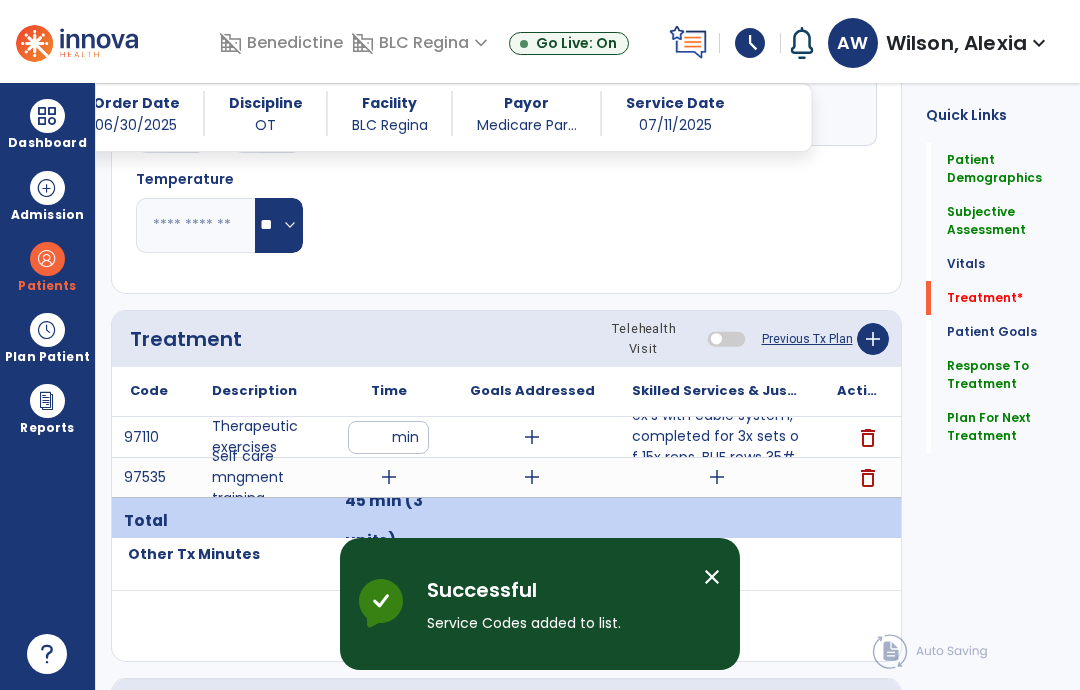 scroll, scrollTop: 80, scrollLeft: 0, axis: vertical 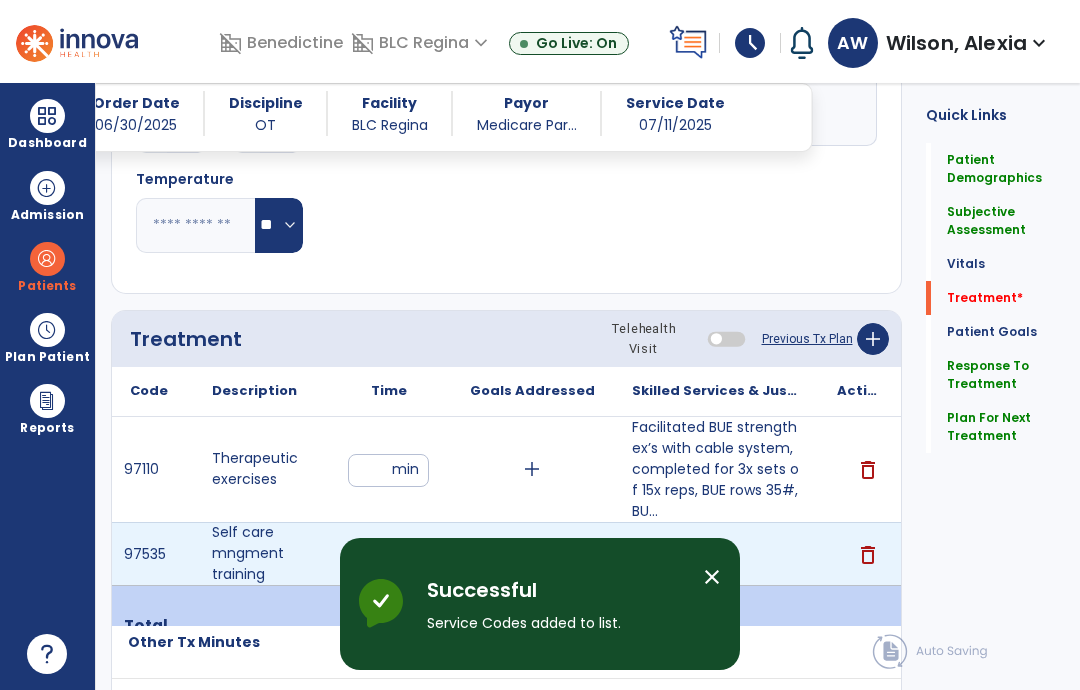 click on "add" at bounding box center [389, 554] 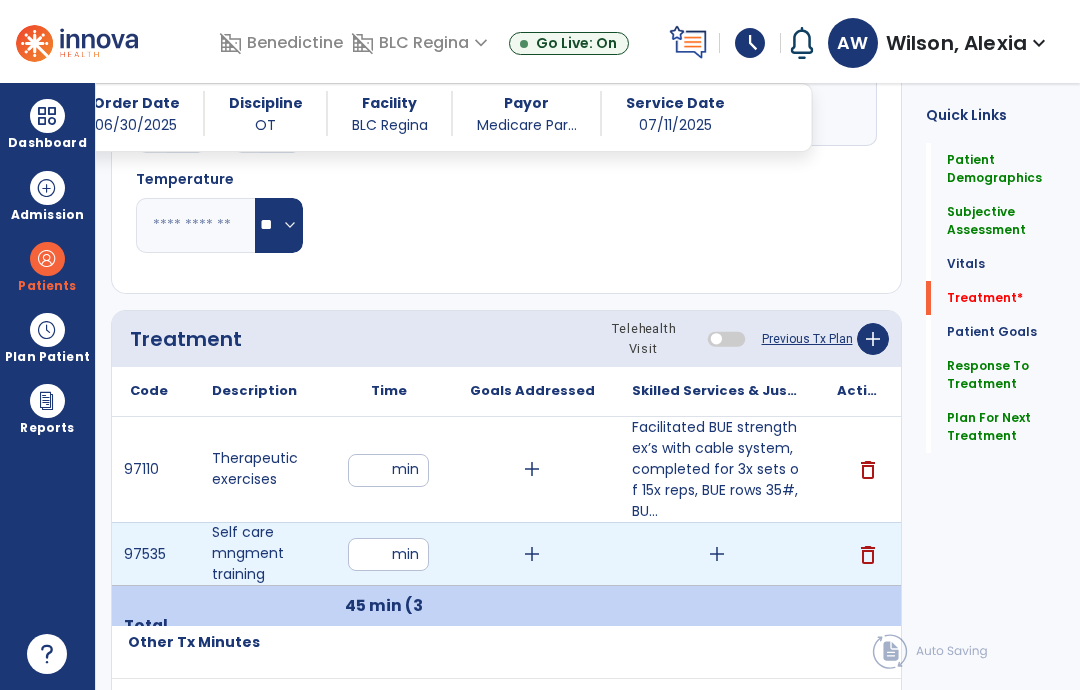 type on "**" 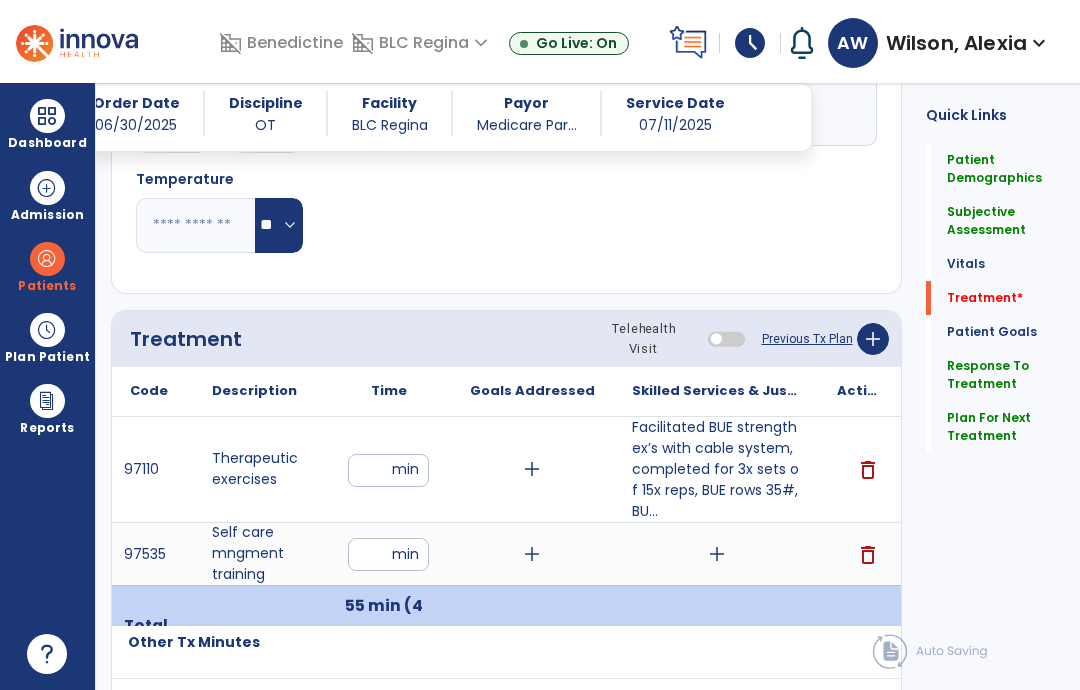 click on "add" at bounding box center [716, 554] 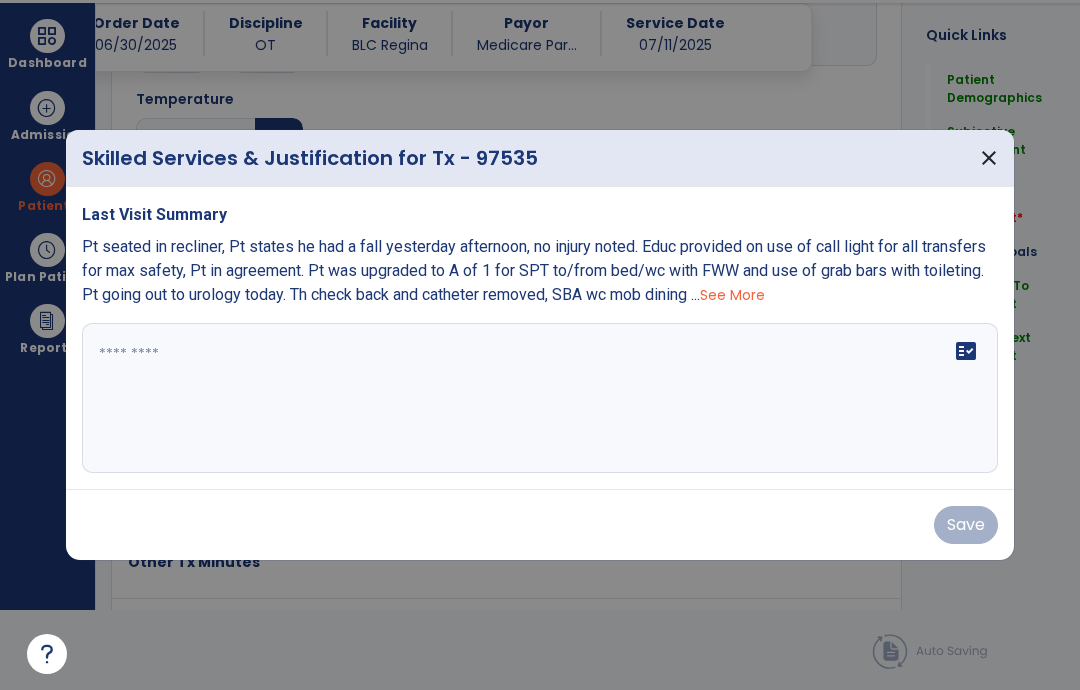 scroll, scrollTop: 0, scrollLeft: 0, axis: both 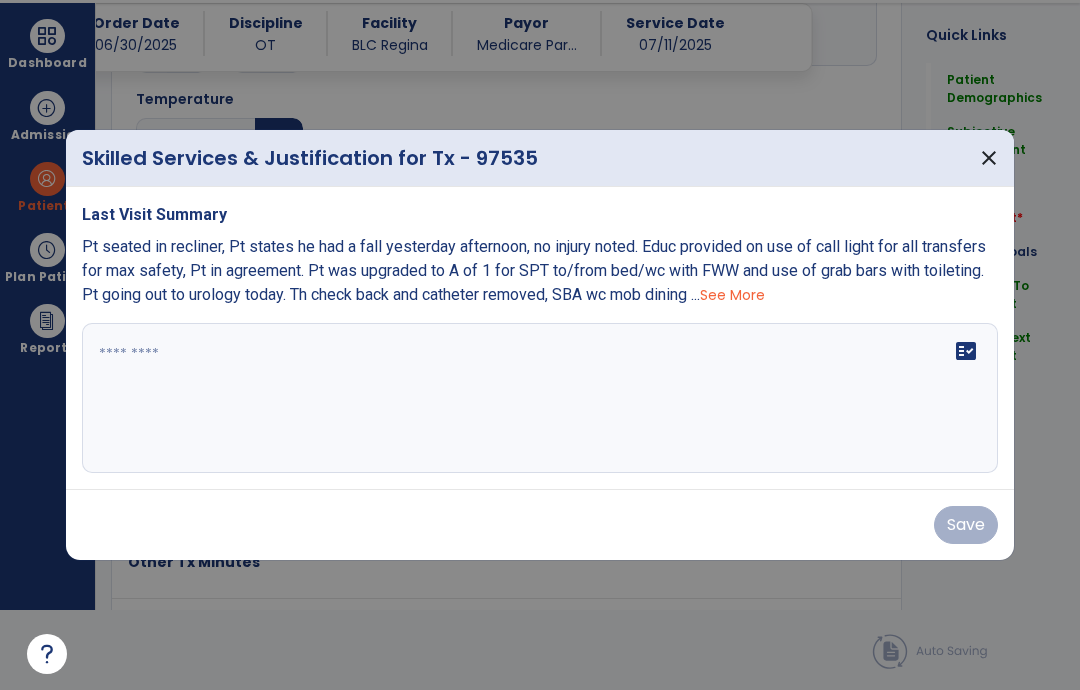 click at bounding box center (540, 398) 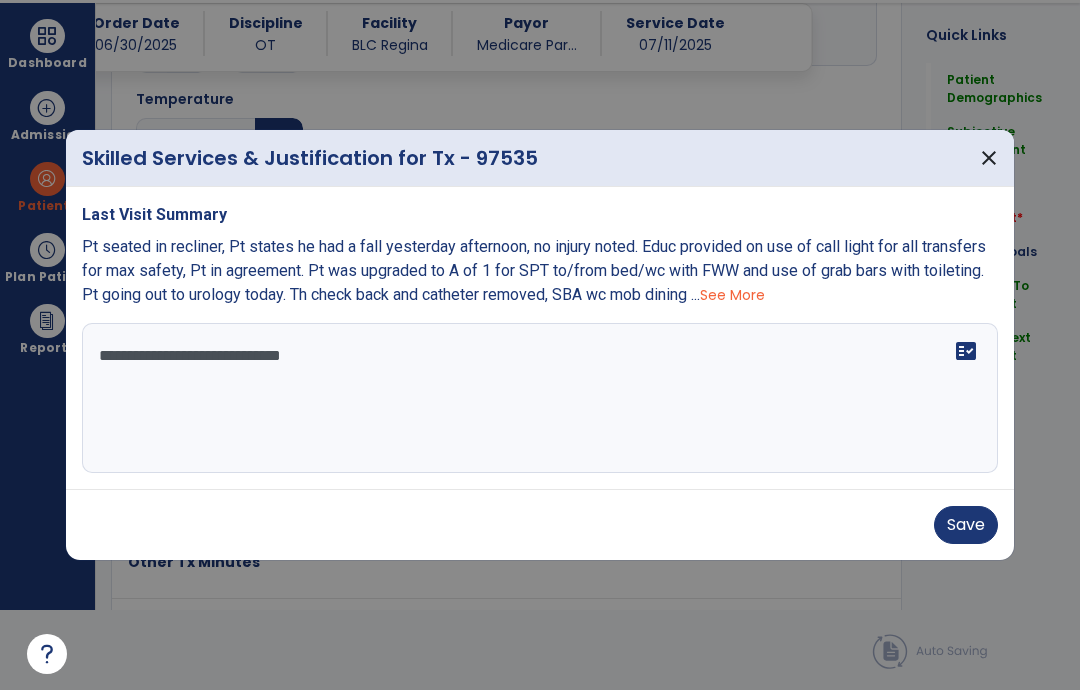 click on "**********" at bounding box center (540, 398) 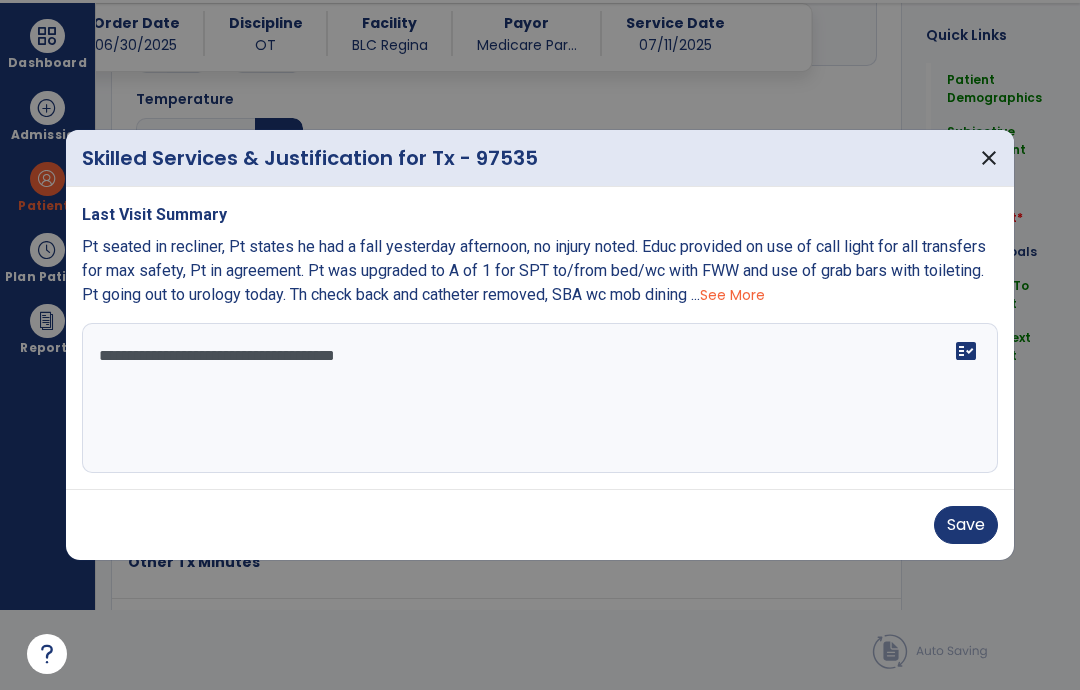 click on "**********" at bounding box center (540, 398) 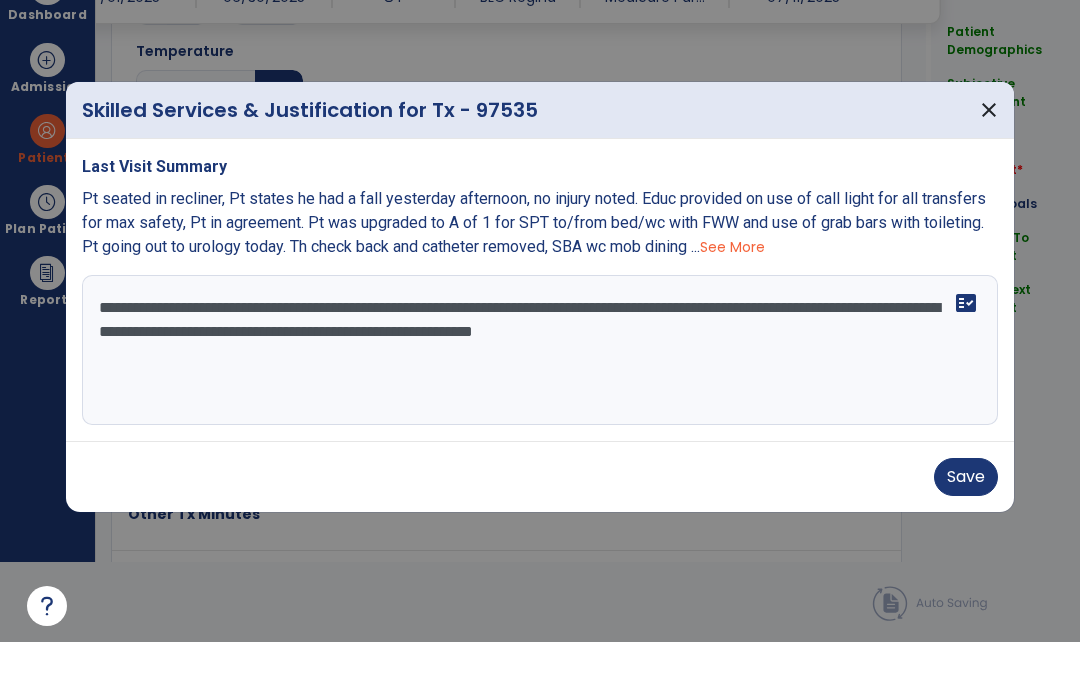 click on "See More" at bounding box center (732, 295) 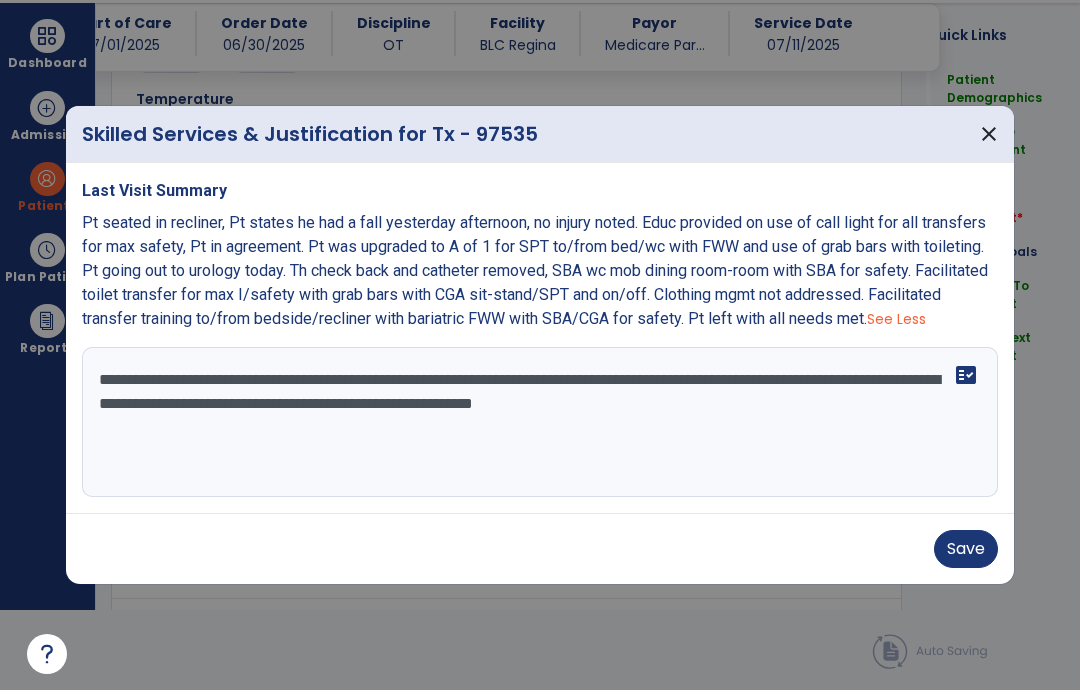 click on "**********" at bounding box center [540, 422] 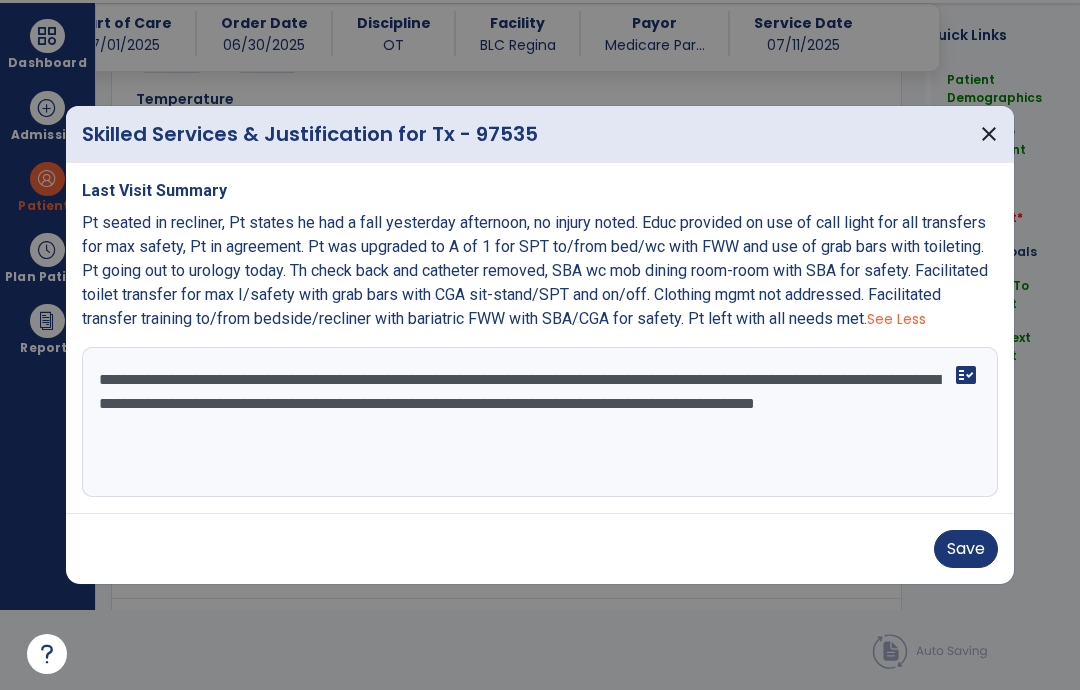 click on "**********" at bounding box center [540, 422] 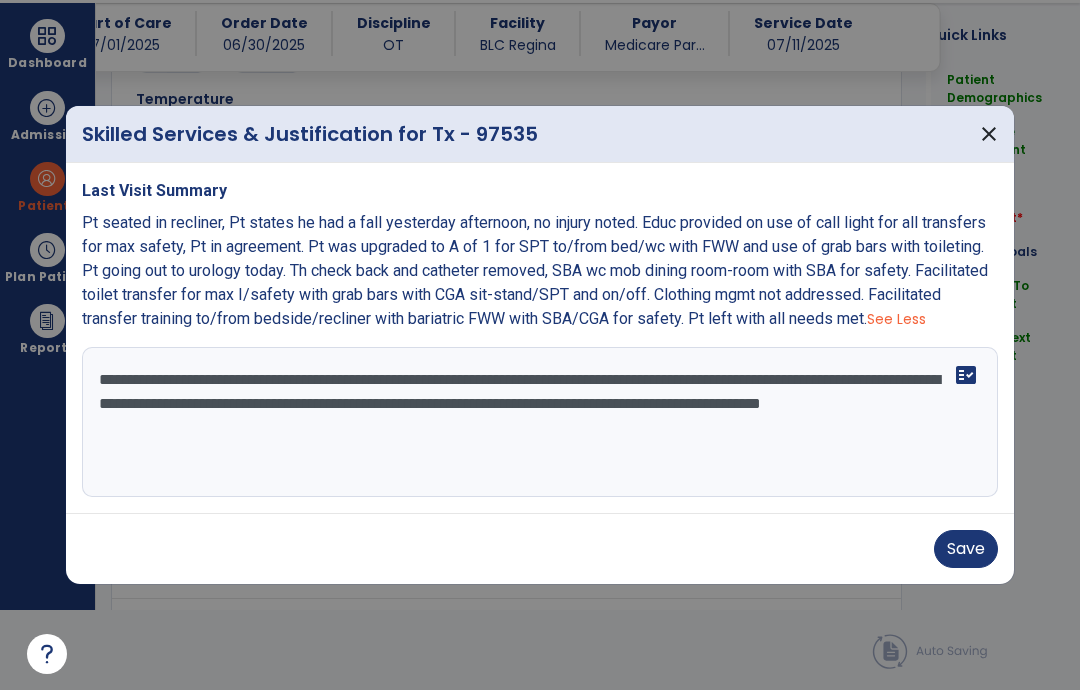 type on "**********" 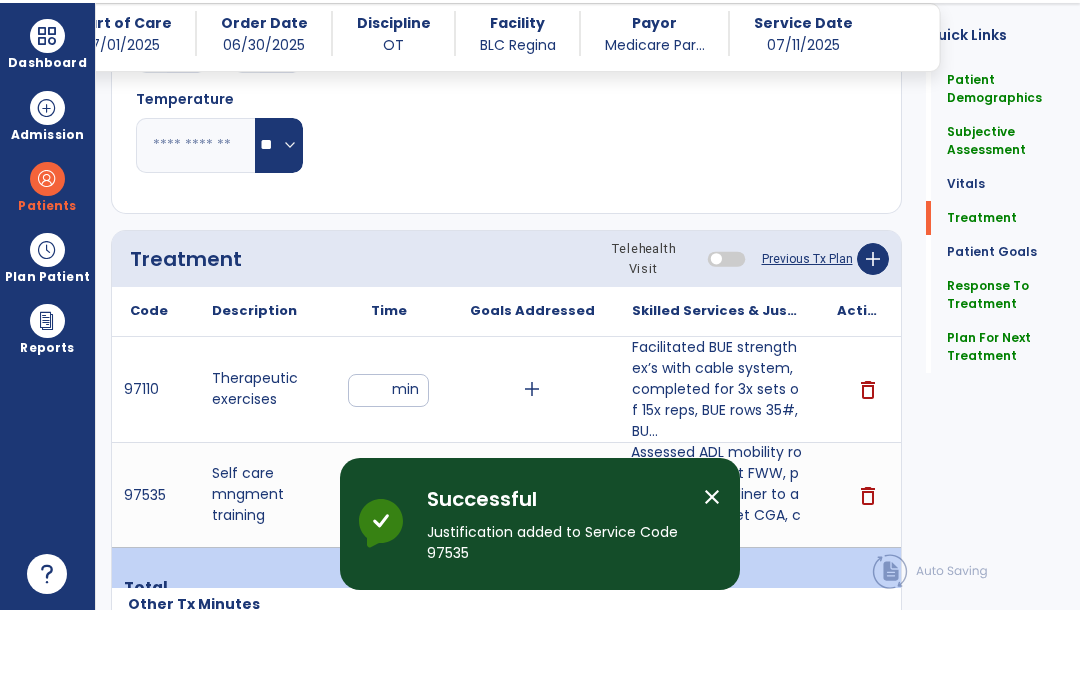 scroll, scrollTop: 80, scrollLeft: 0, axis: vertical 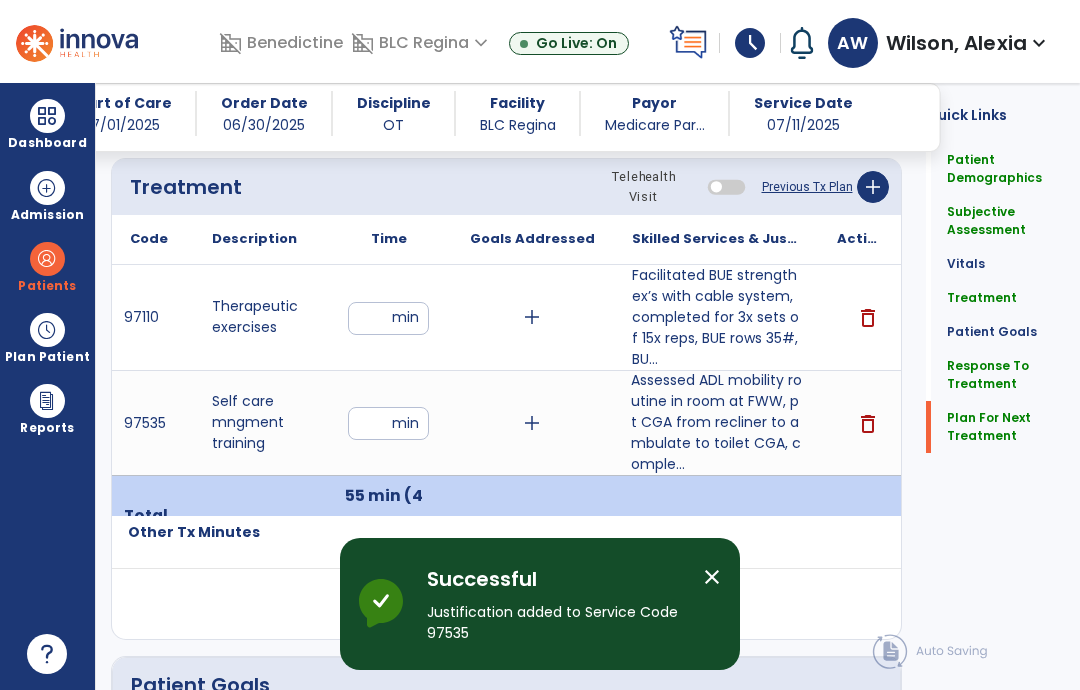 click on "Plan For Next Treatment" 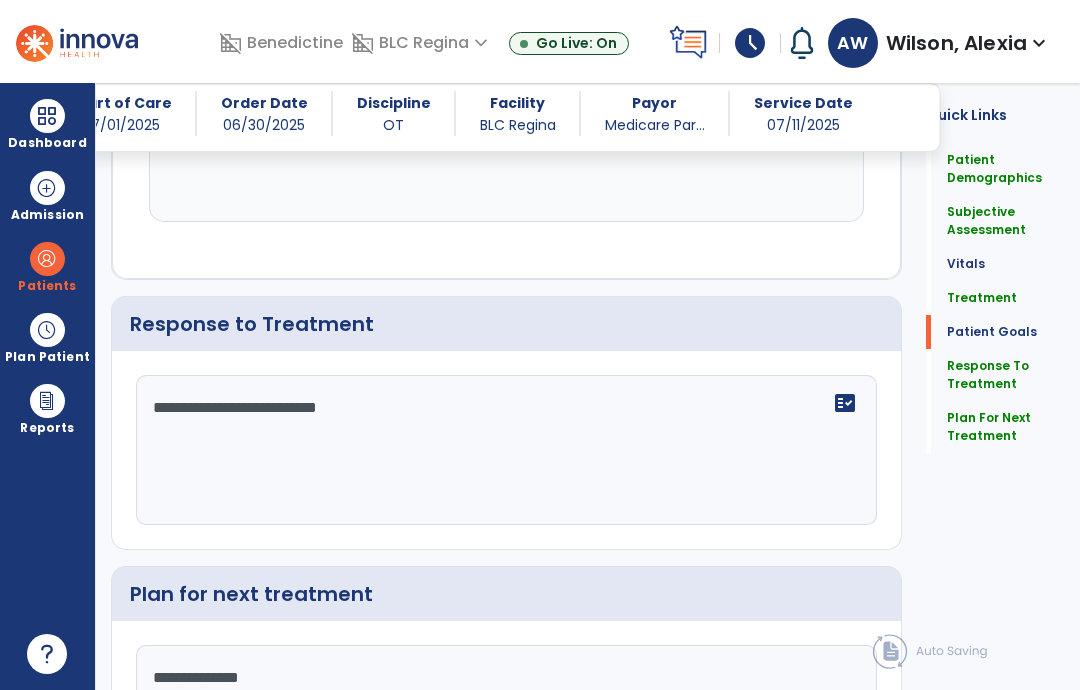 scroll, scrollTop: 2516, scrollLeft: 0, axis: vertical 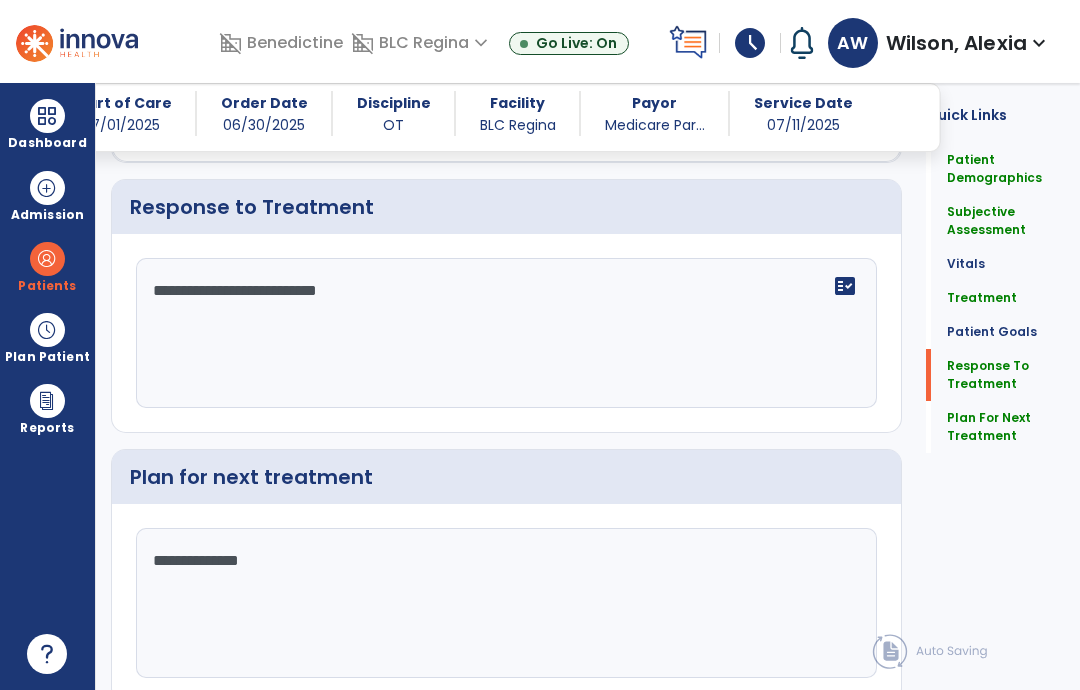 click on "Sign Doc" 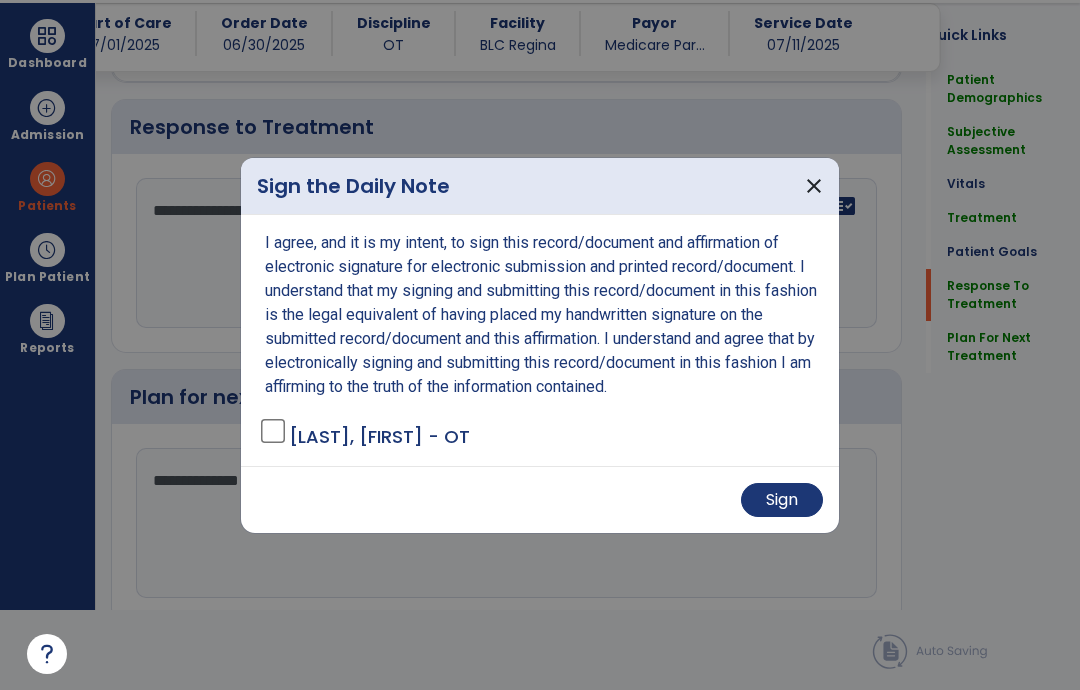 click on "Sign" at bounding box center (782, 500) 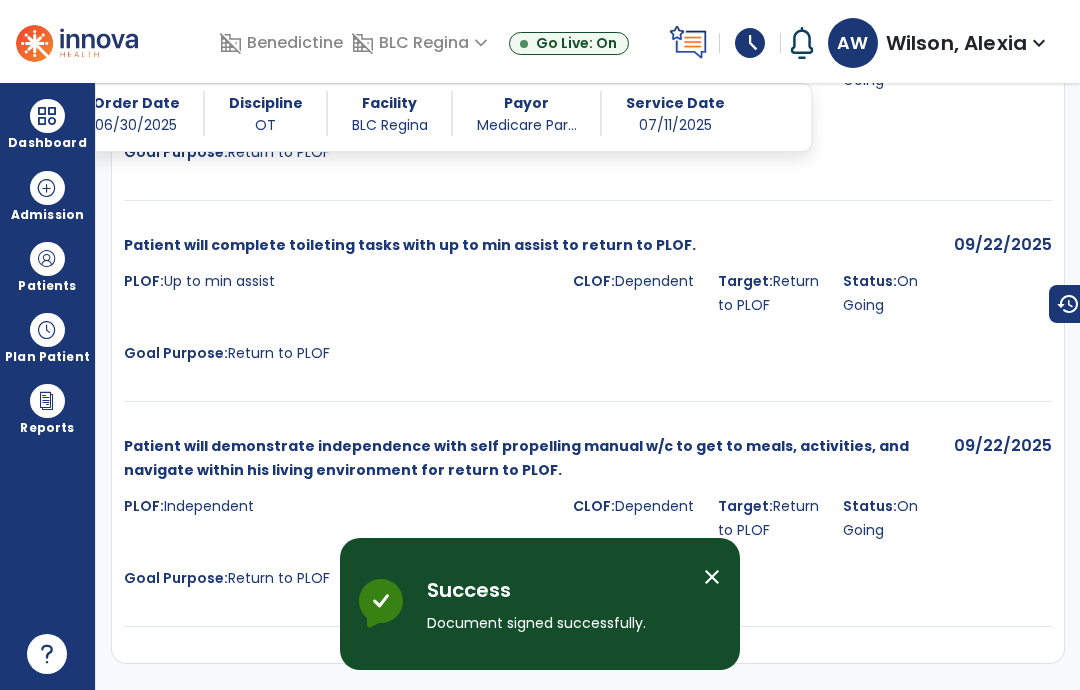 scroll, scrollTop: 80, scrollLeft: 0, axis: vertical 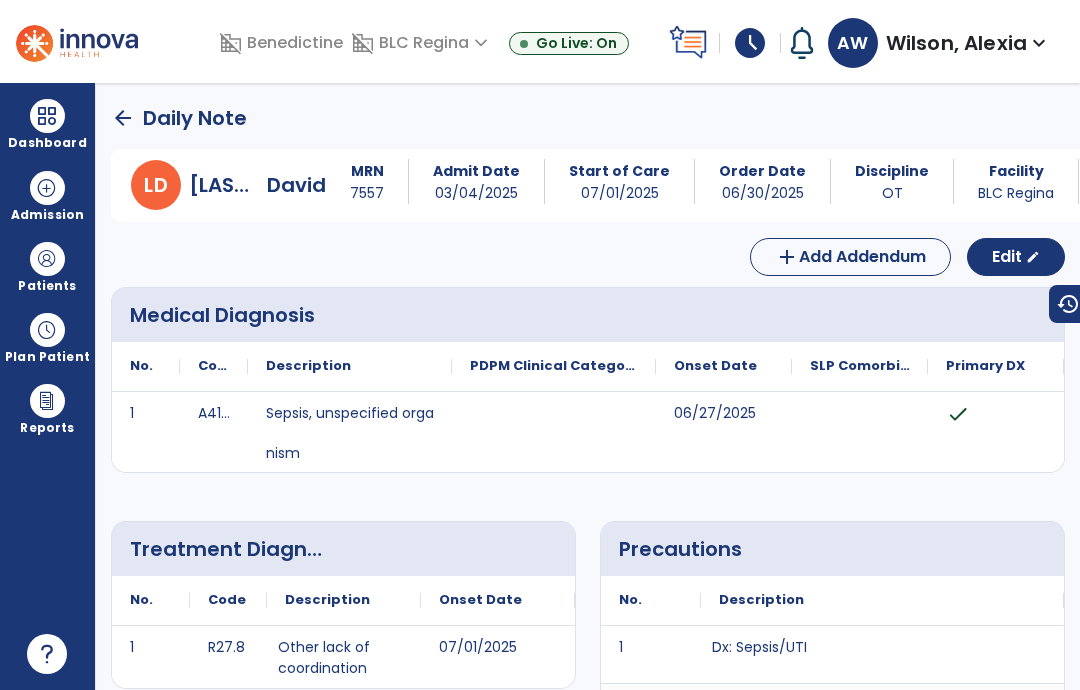 click on "arrow_back" 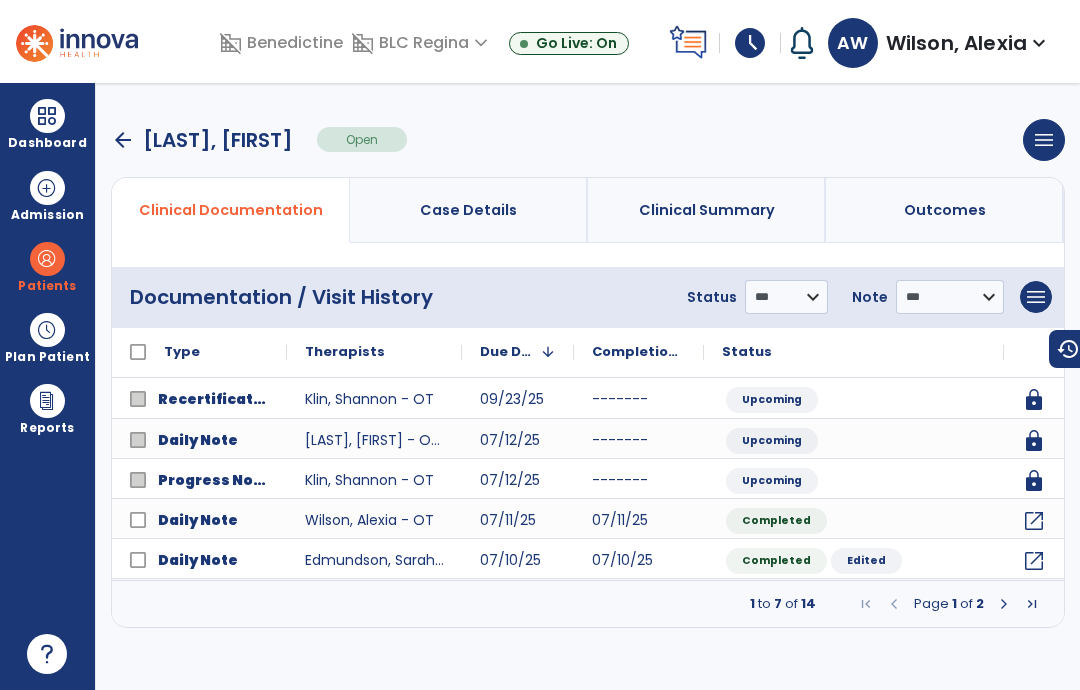 click on "arrow_back" at bounding box center (123, 140) 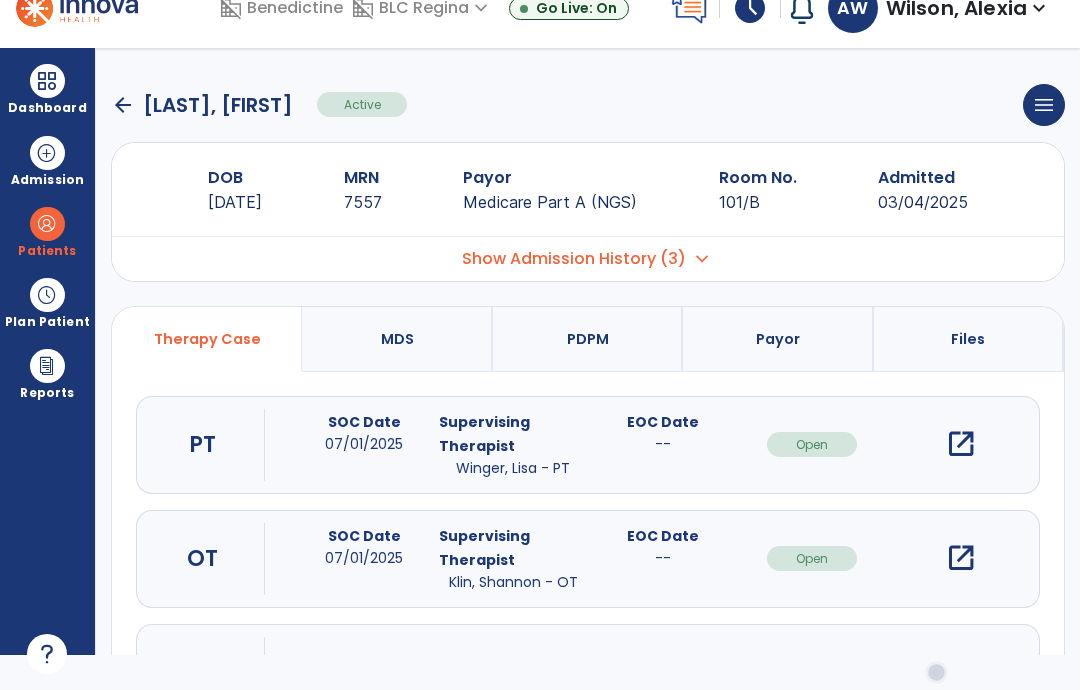 click on "arrow_back" 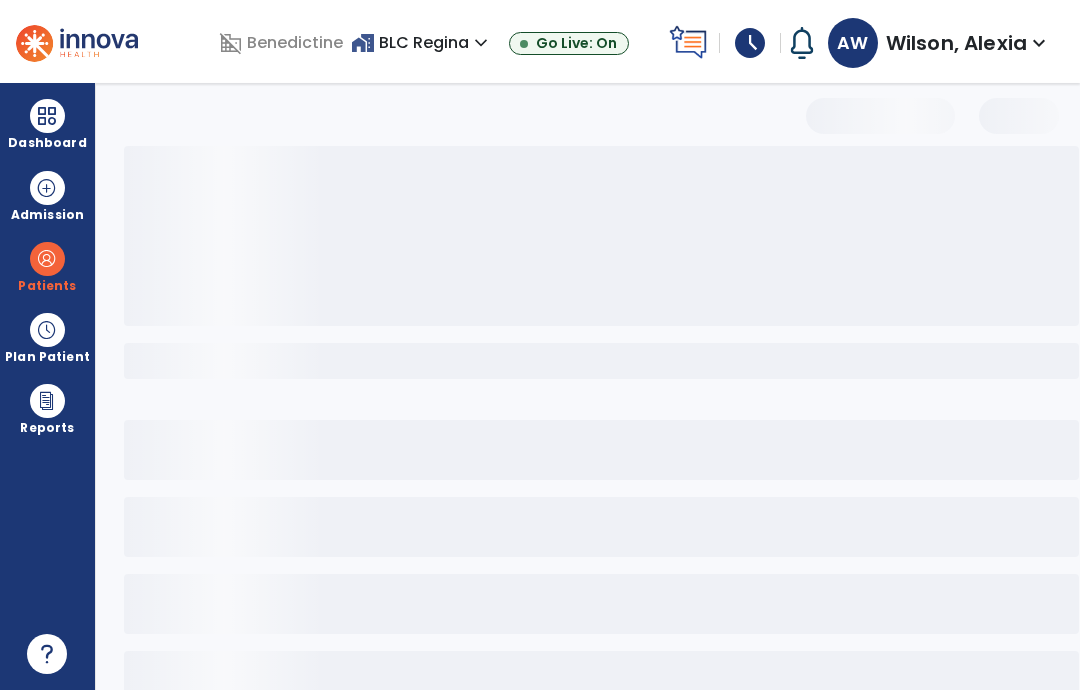 select on "***" 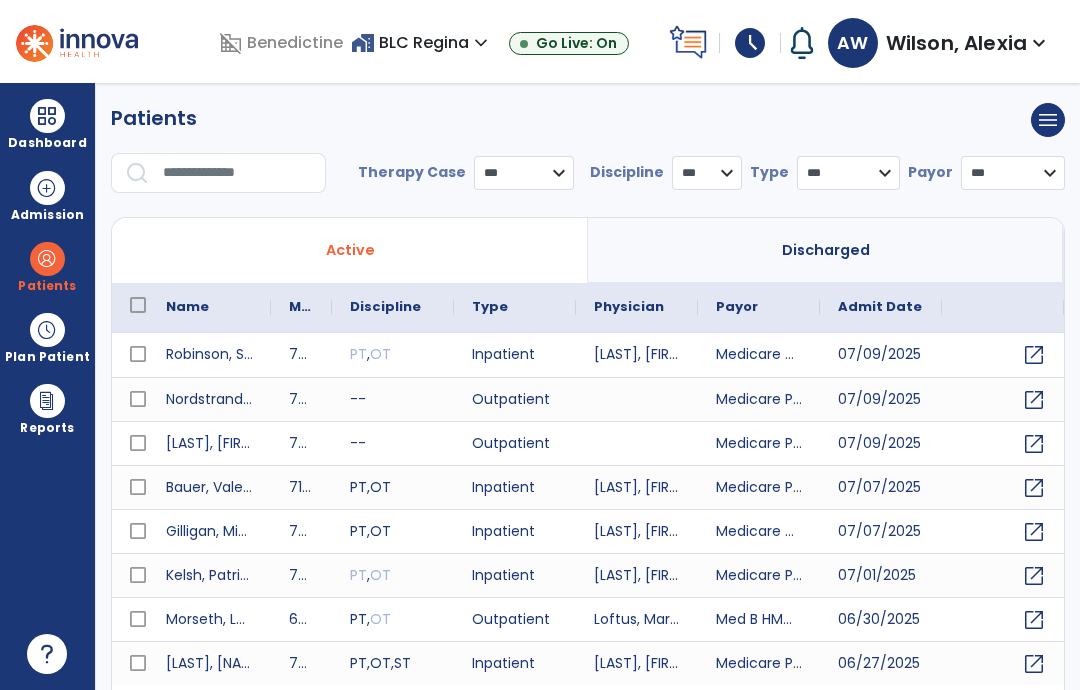 click at bounding box center (237, 173) 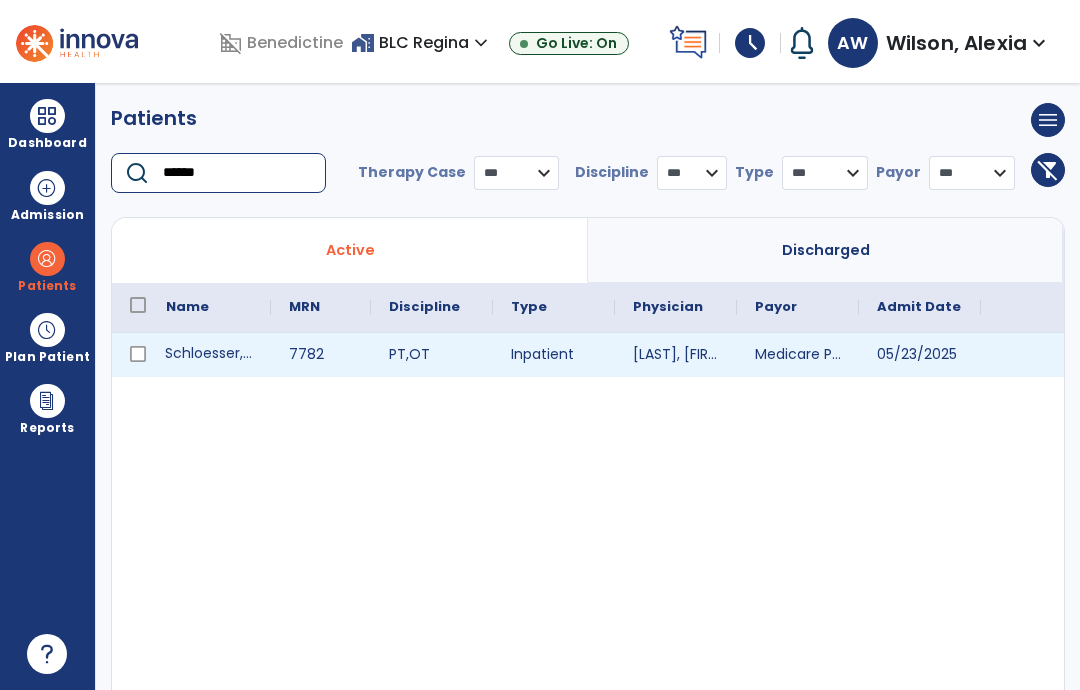 type on "******" 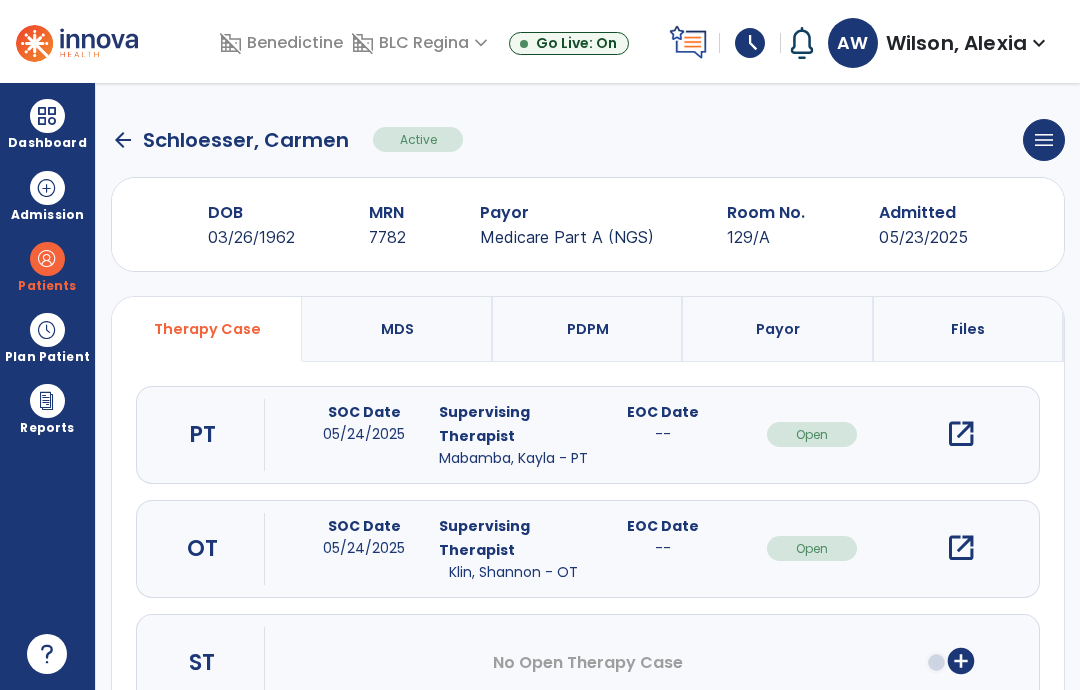 click on "OT SOC Date 05/24/2025 Supervising Therapist Klin, Shannon - OT EOC Date   --    Open  open_in_new" at bounding box center (588, 549) 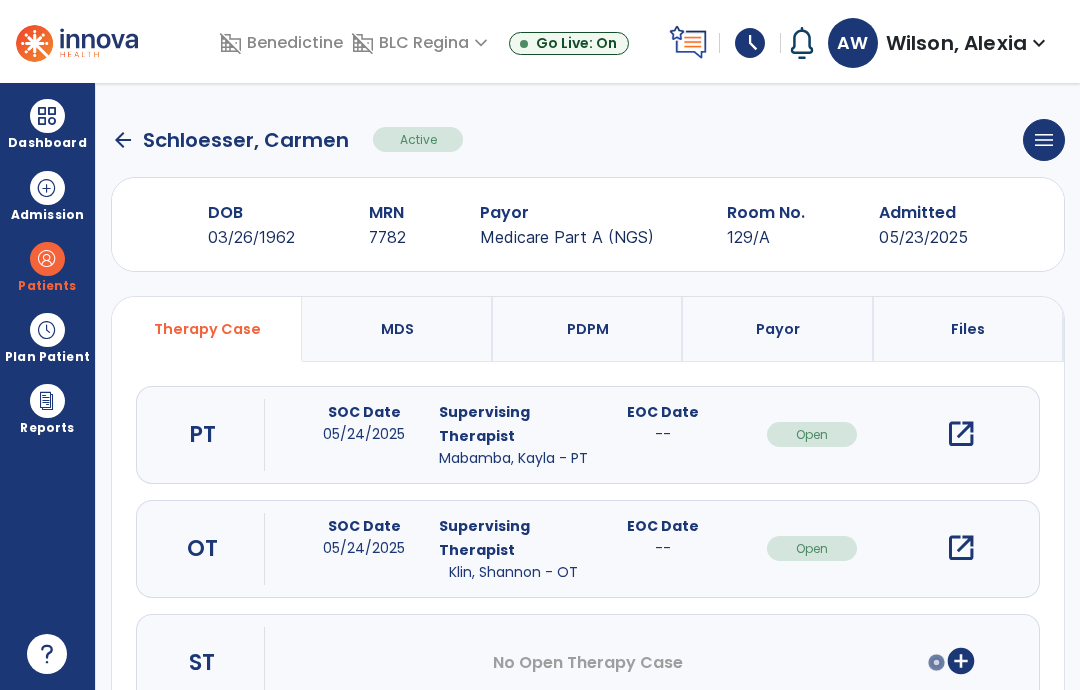 click on "open_in_new" at bounding box center [961, 548] 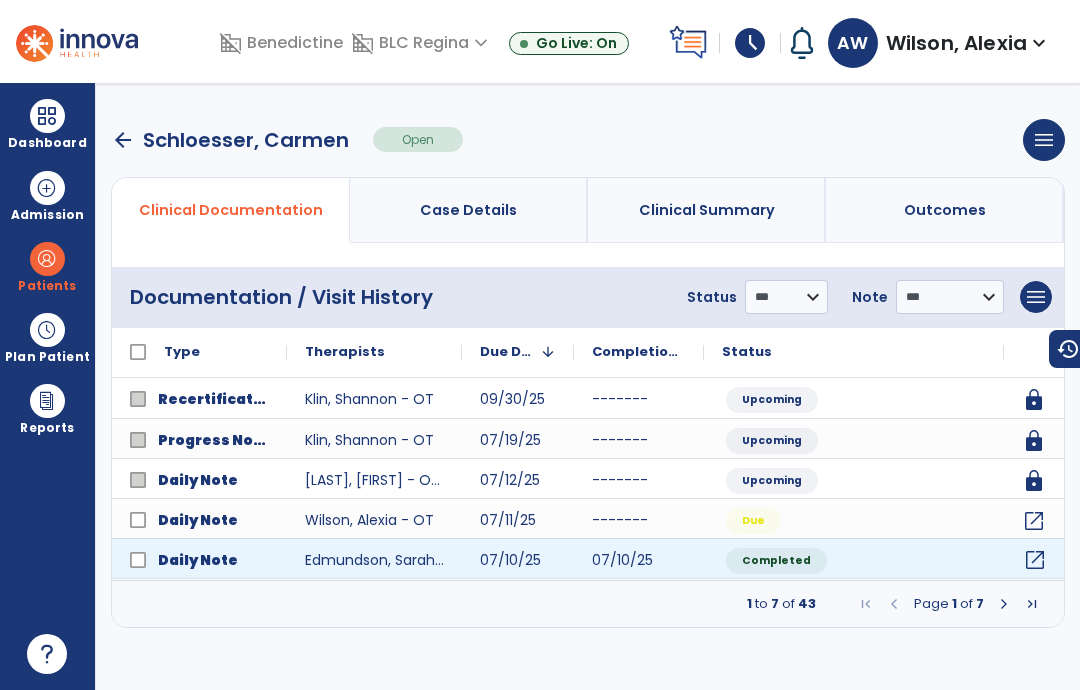 click on "open_in_new" 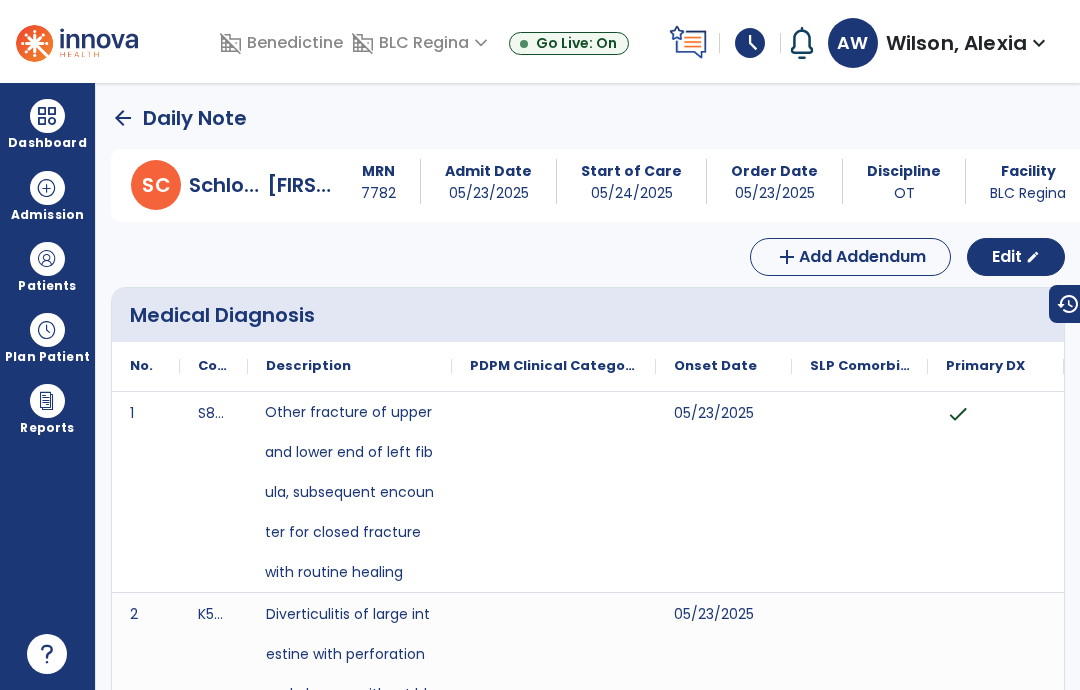 scroll, scrollTop: 0, scrollLeft: 0, axis: both 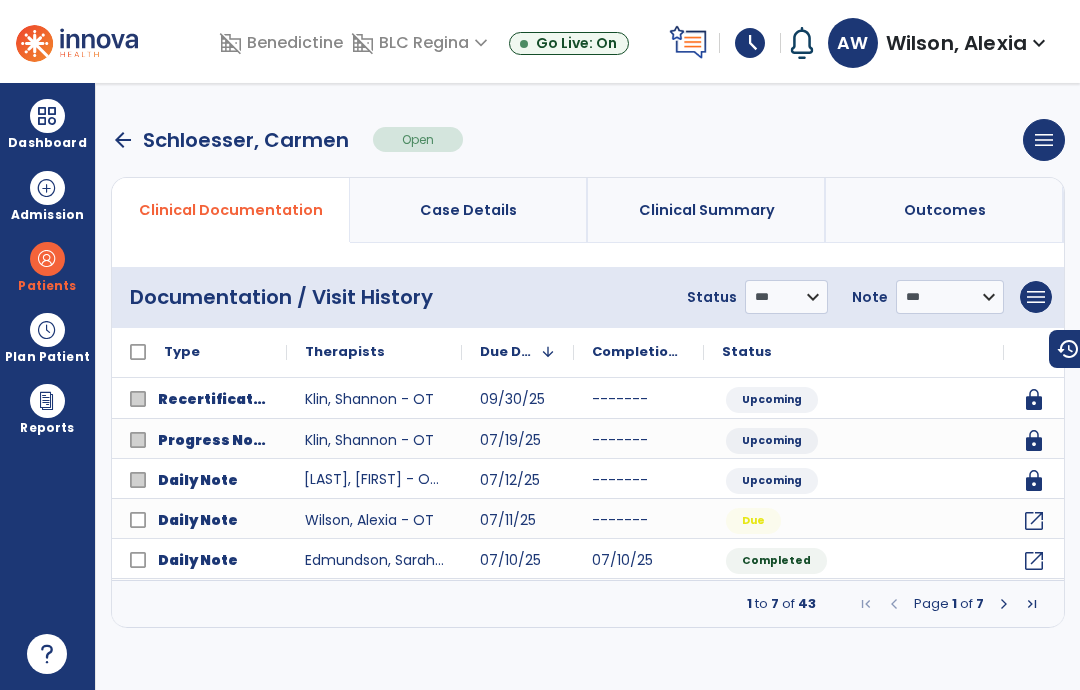 click on "open_in_new" 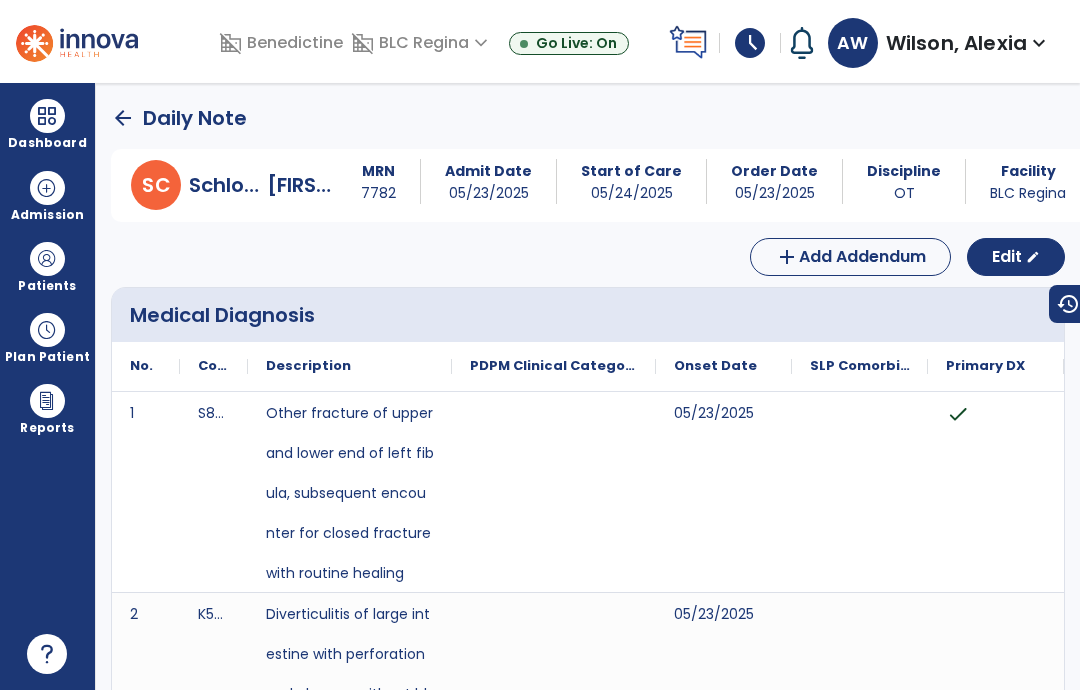 click on "arrow_back" 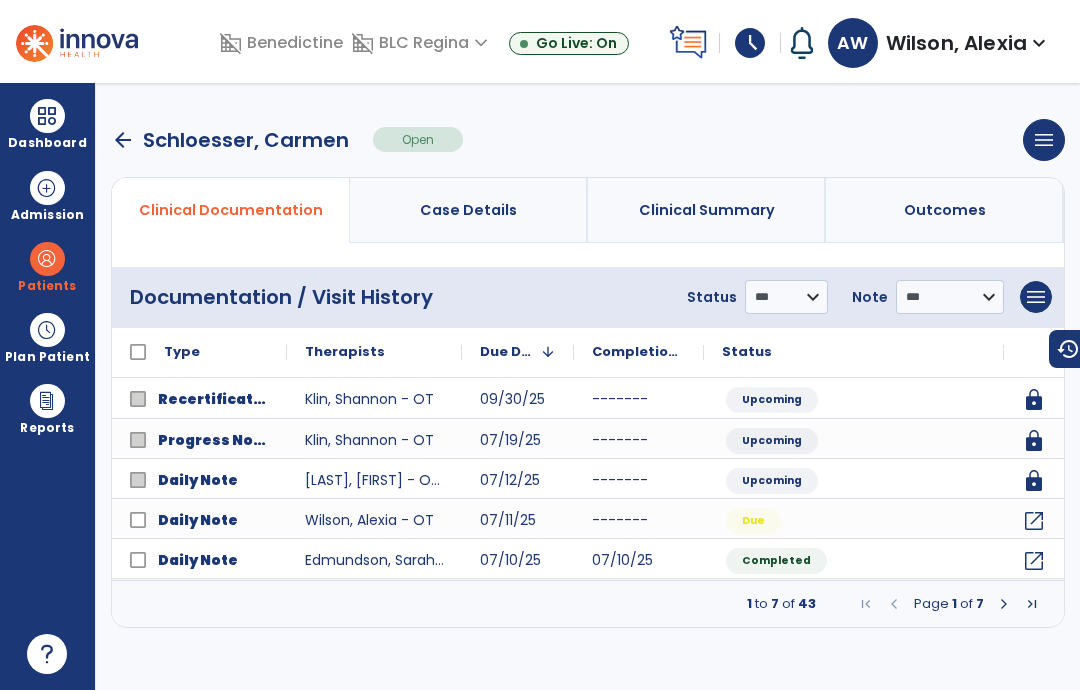 click on "arrow_back" at bounding box center (123, 140) 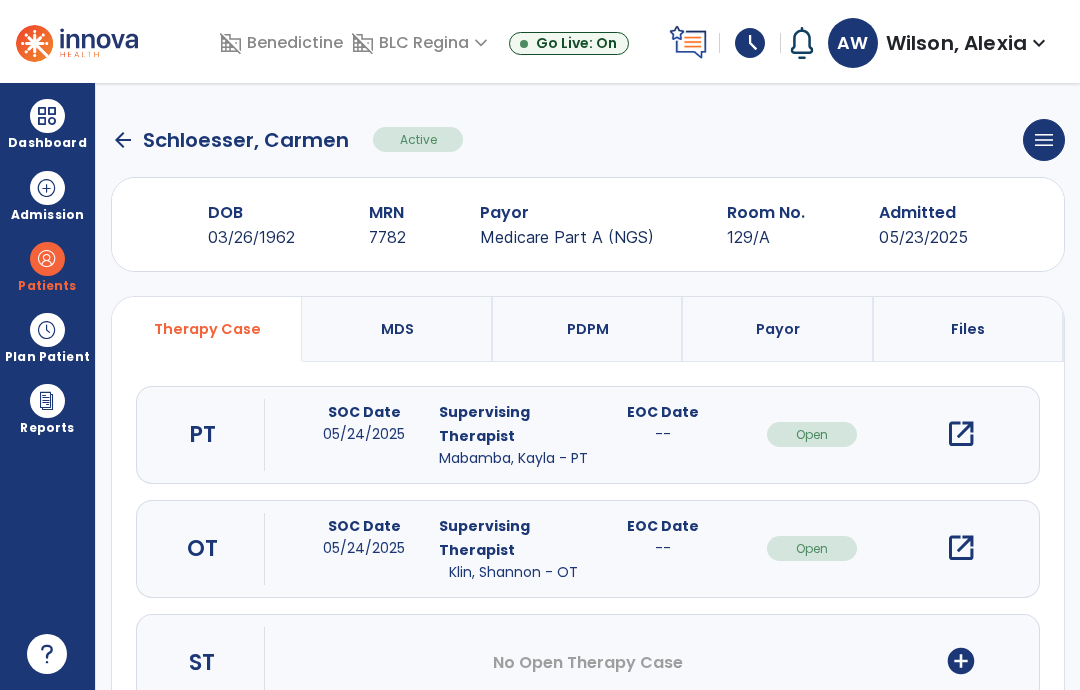 click on "arrow_back" 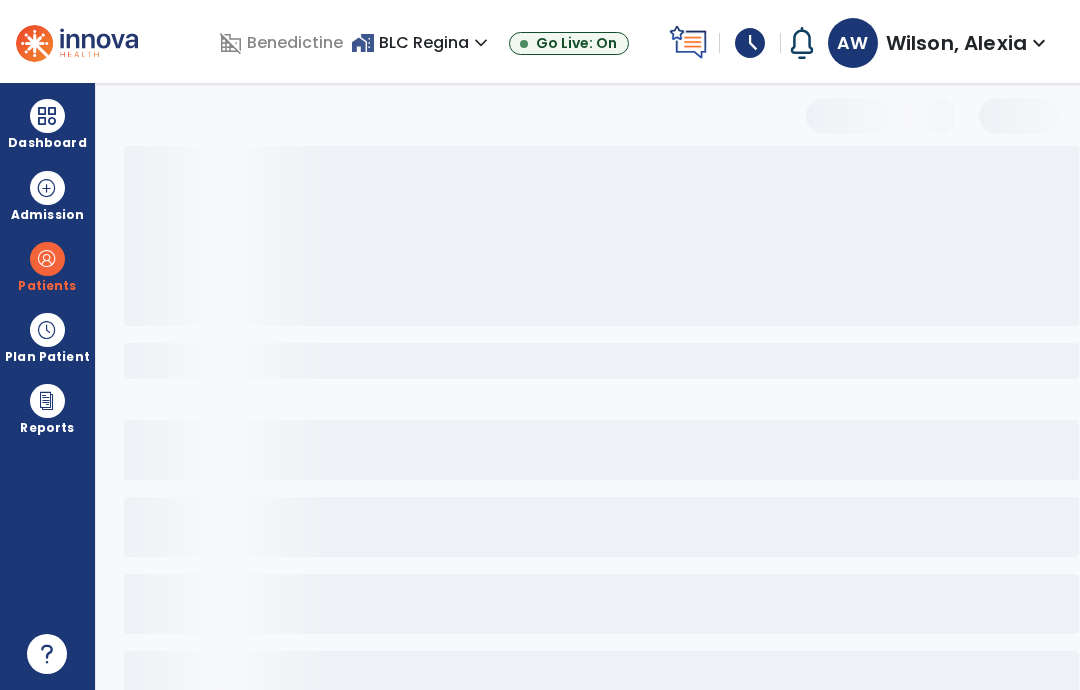 select on "***" 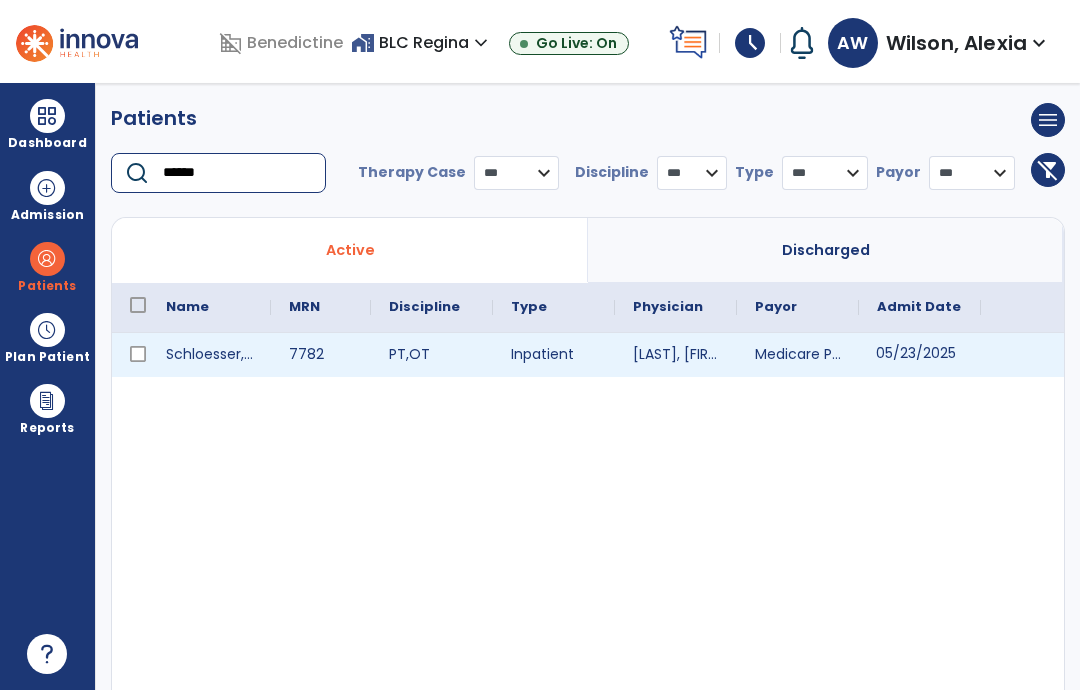 type on "******" 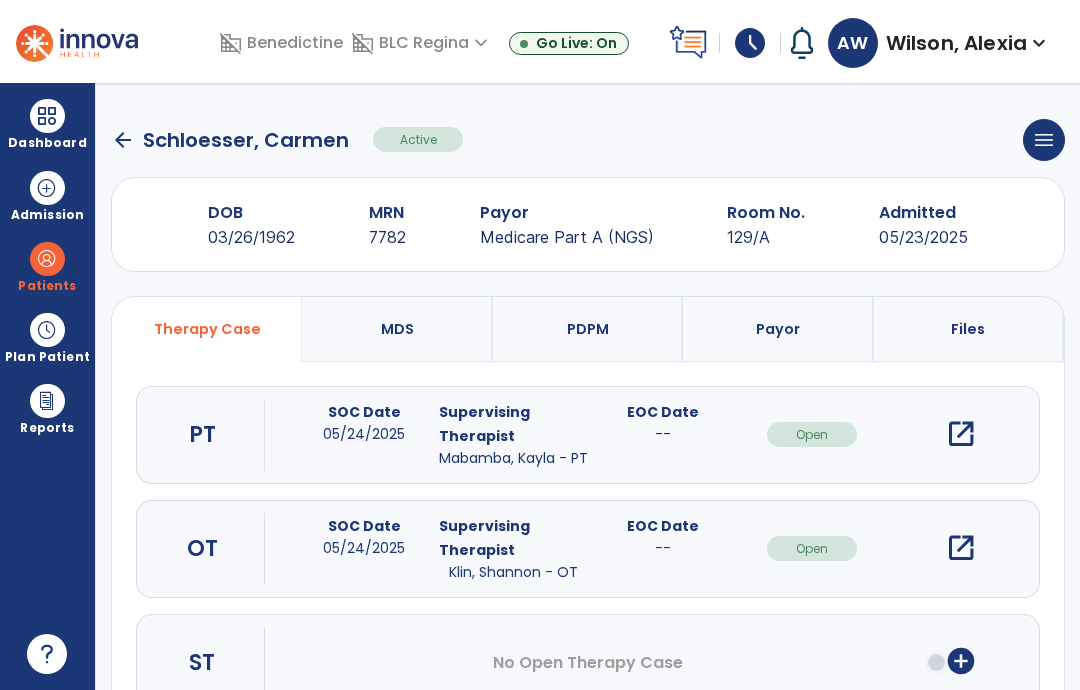 click on "open_in_new" at bounding box center [961, 548] 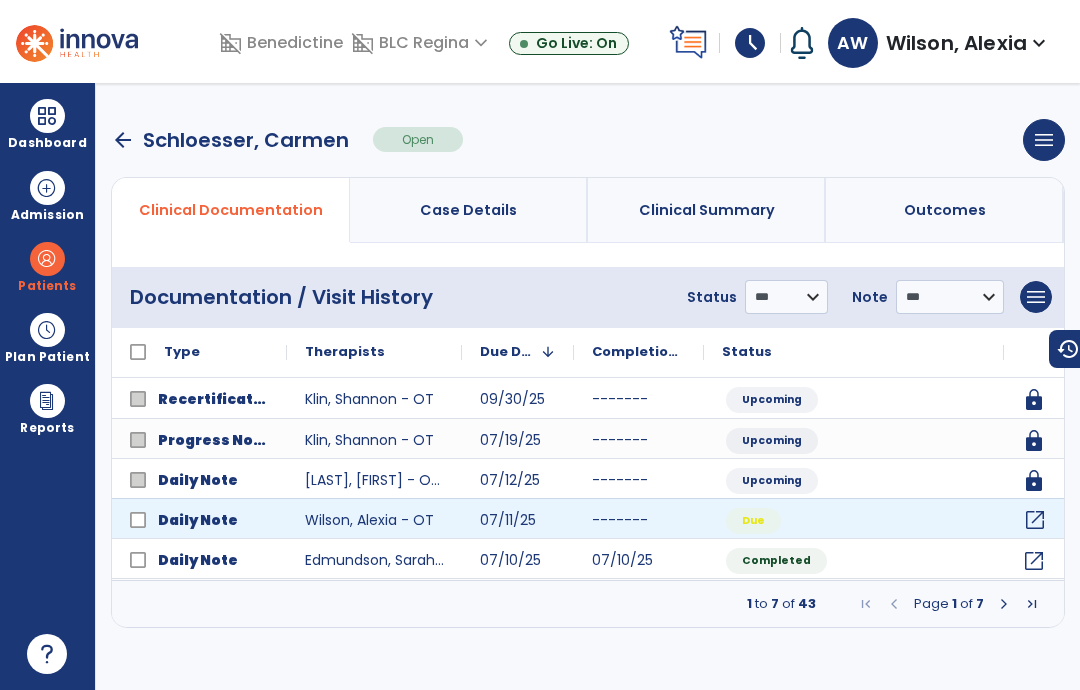 click on "open_in_new" 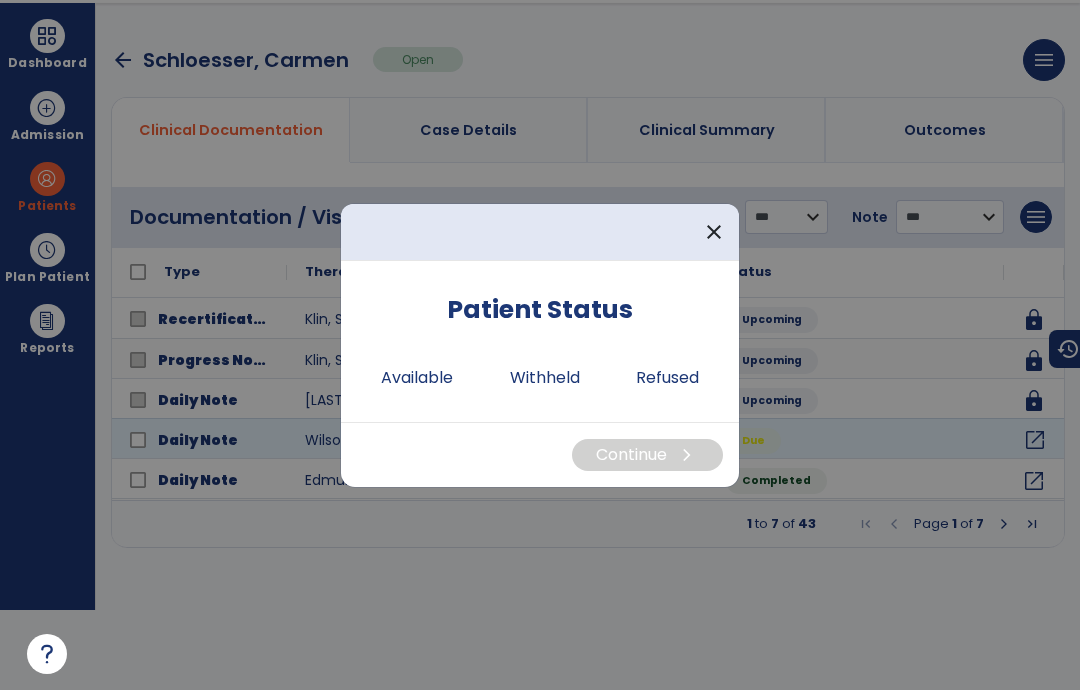 scroll, scrollTop: 0, scrollLeft: 0, axis: both 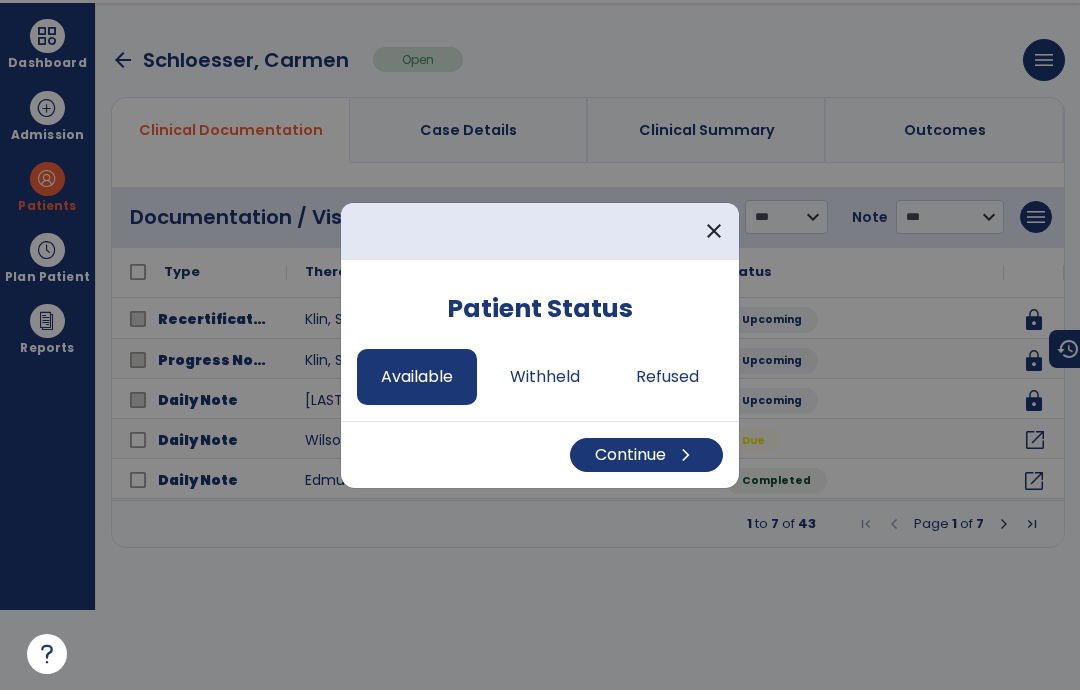 click on "Continue   chevron_right" at bounding box center [646, 455] 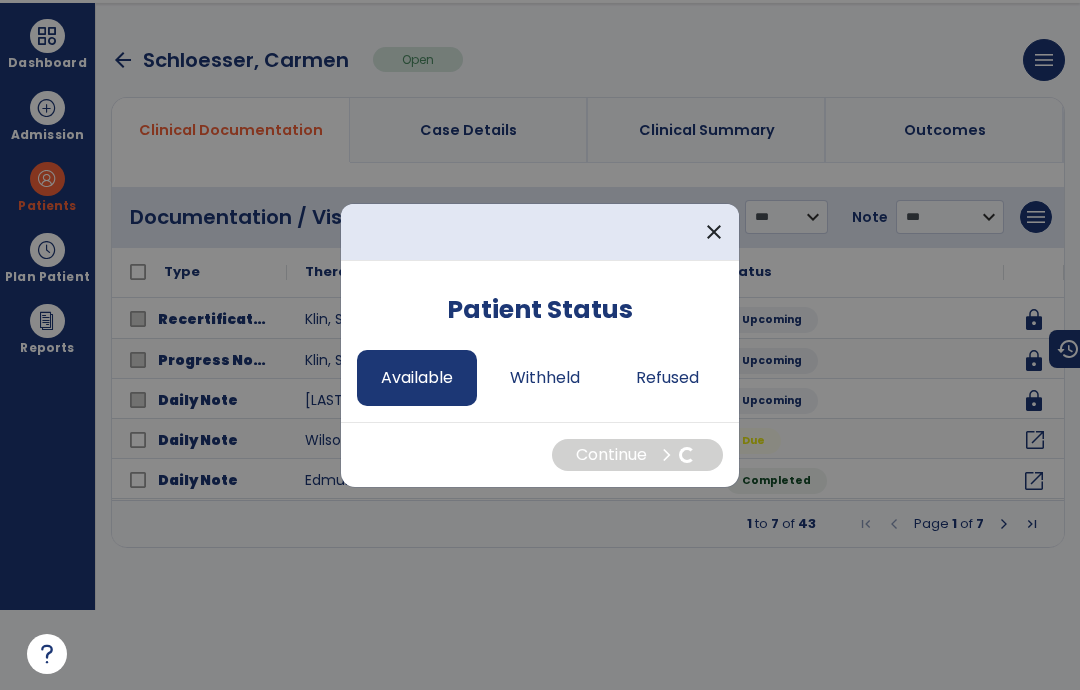 select on "*" 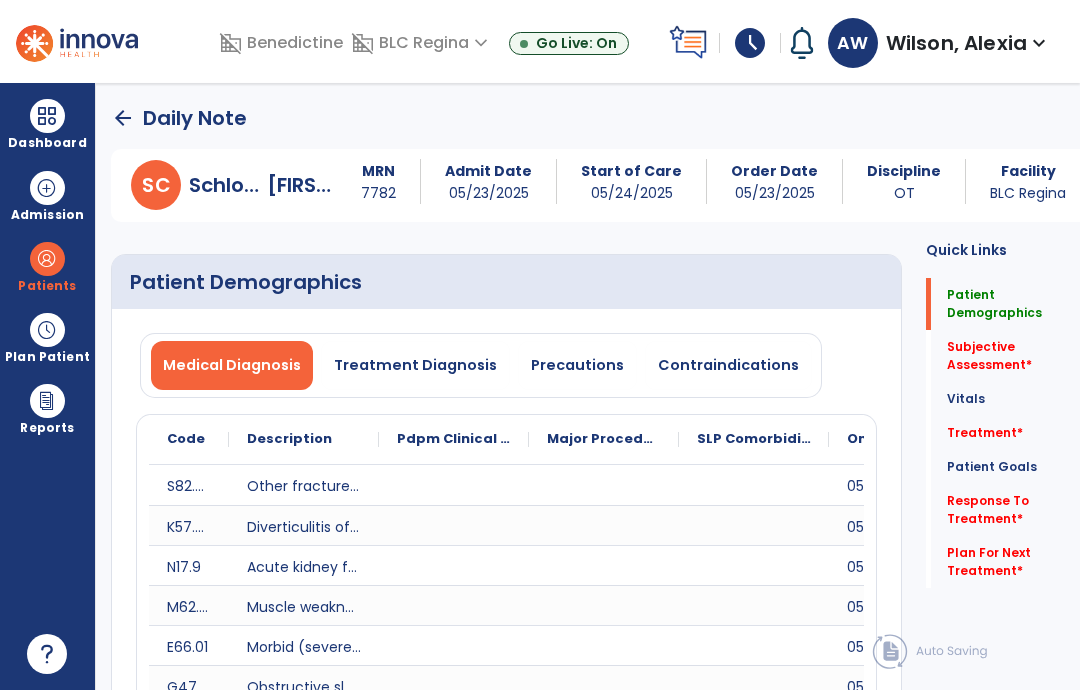 scroll, scrollTop: 80, scrollLeft: 0, axis: vertical 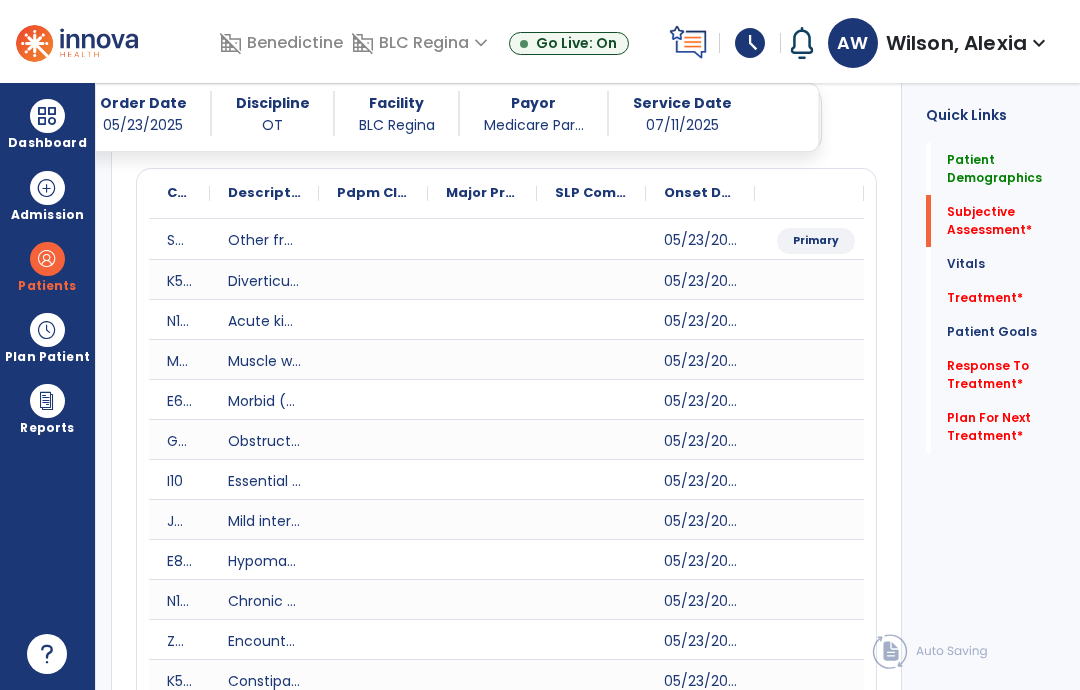 click on "Subjective Assessment   *" 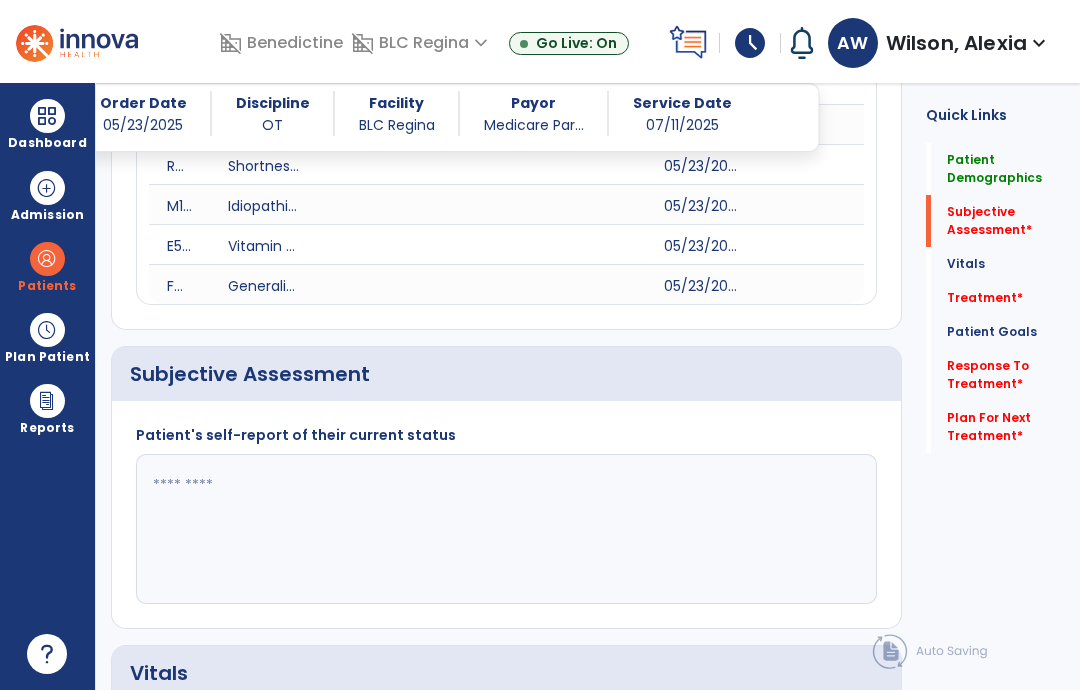 scroll, scrollTop: 843, scrollLeft: 0, axis: vertical 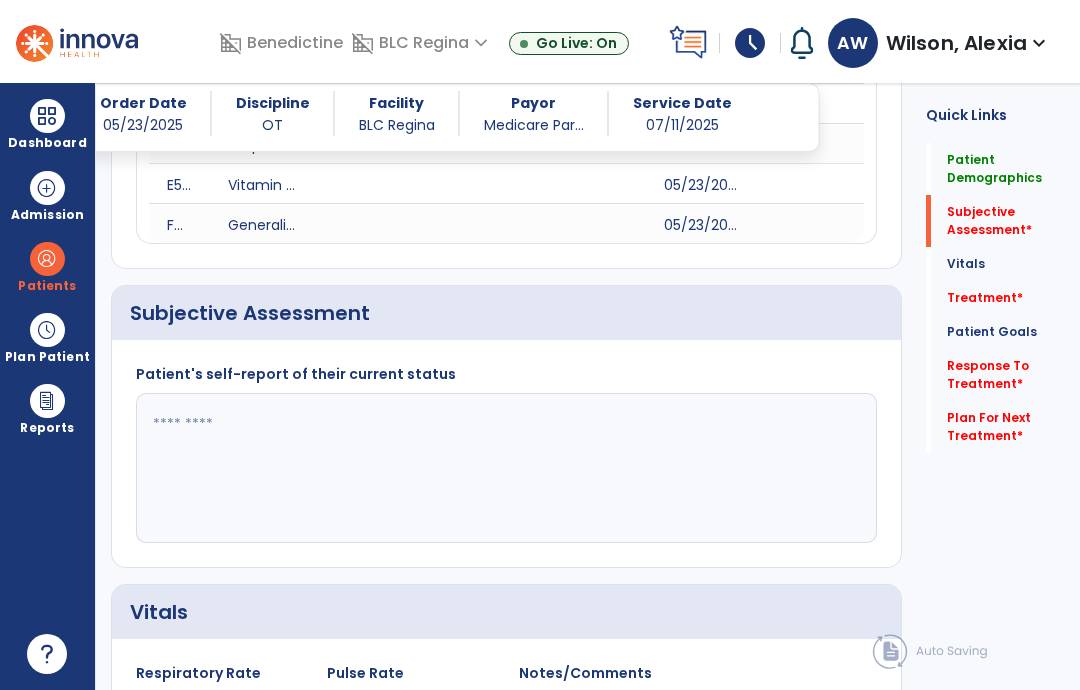 click 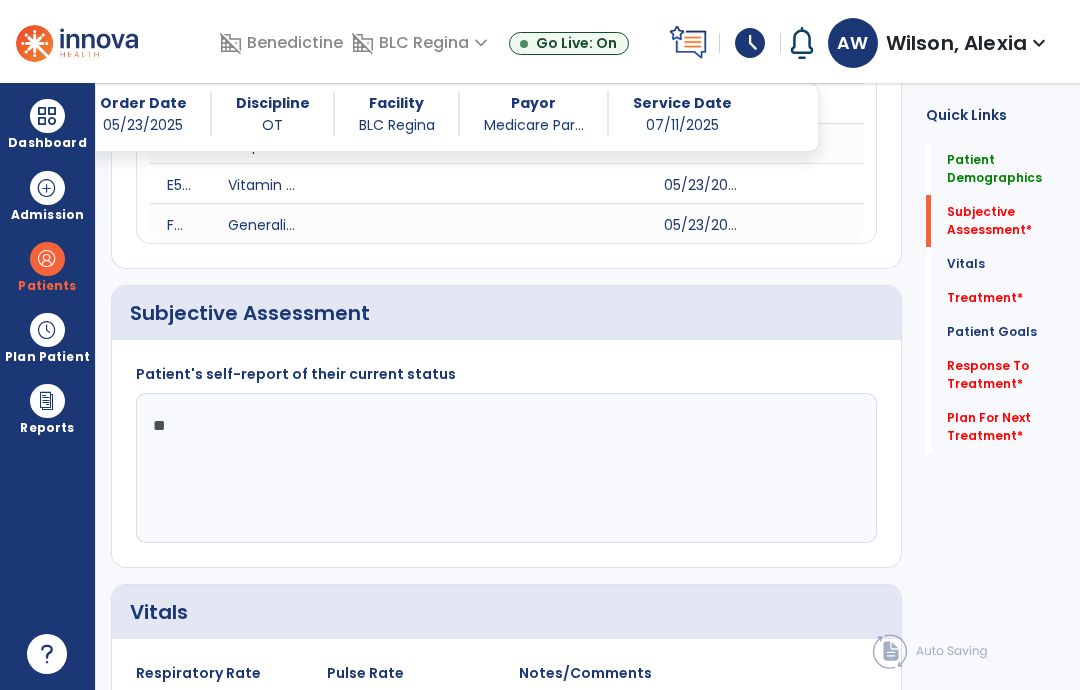 type on "*" 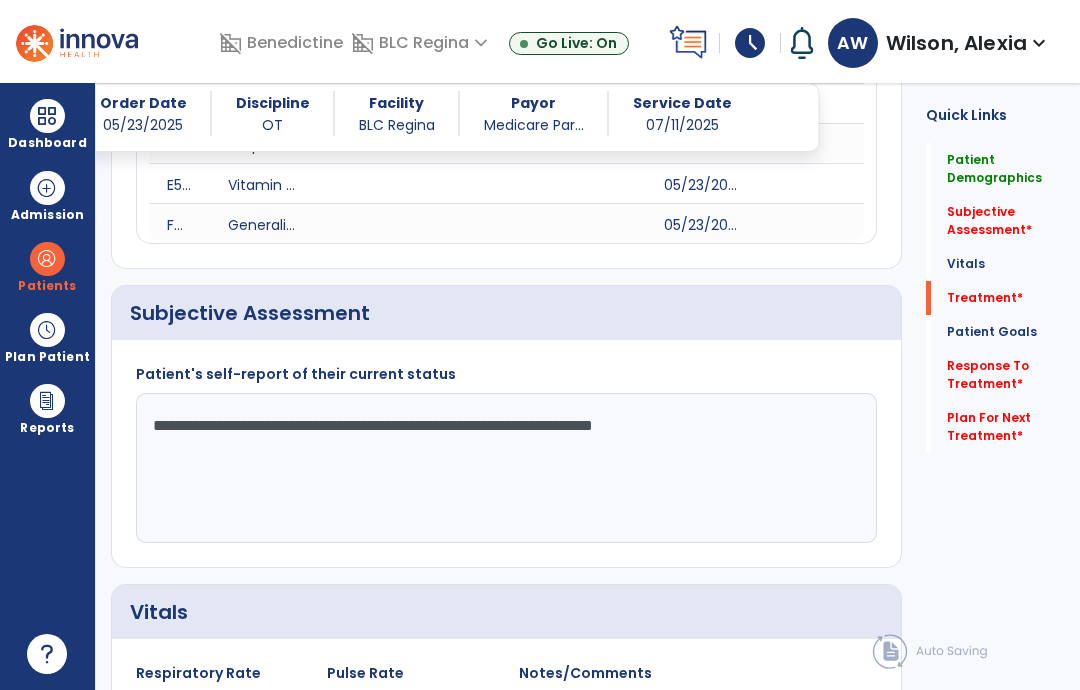 type on "**********" 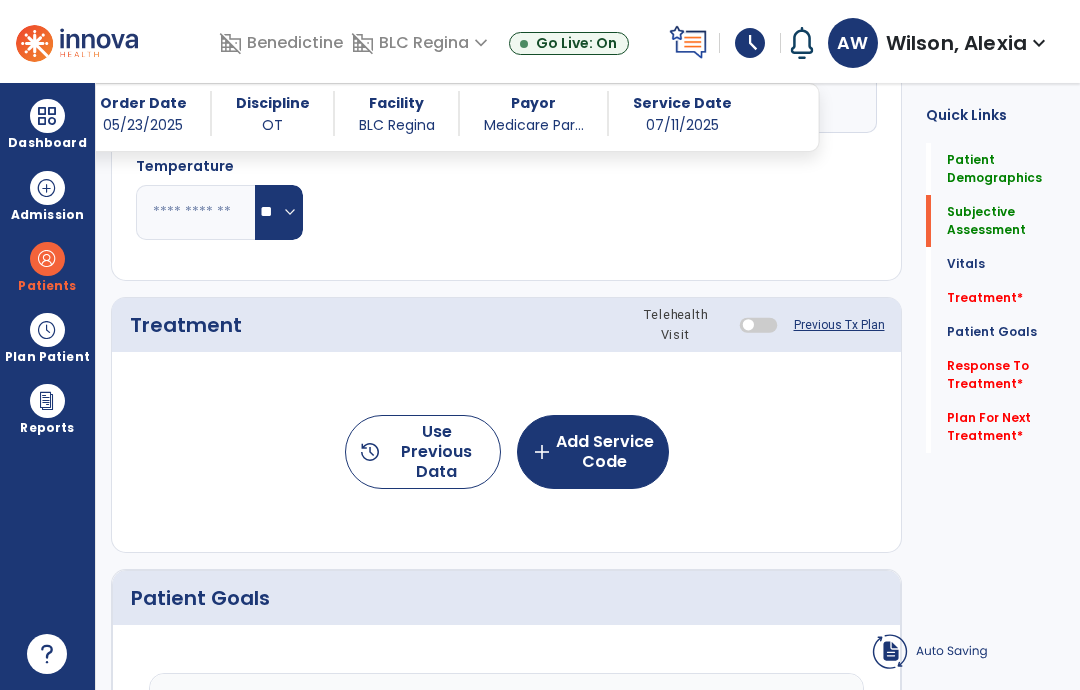 click on "Subjective Assessment" 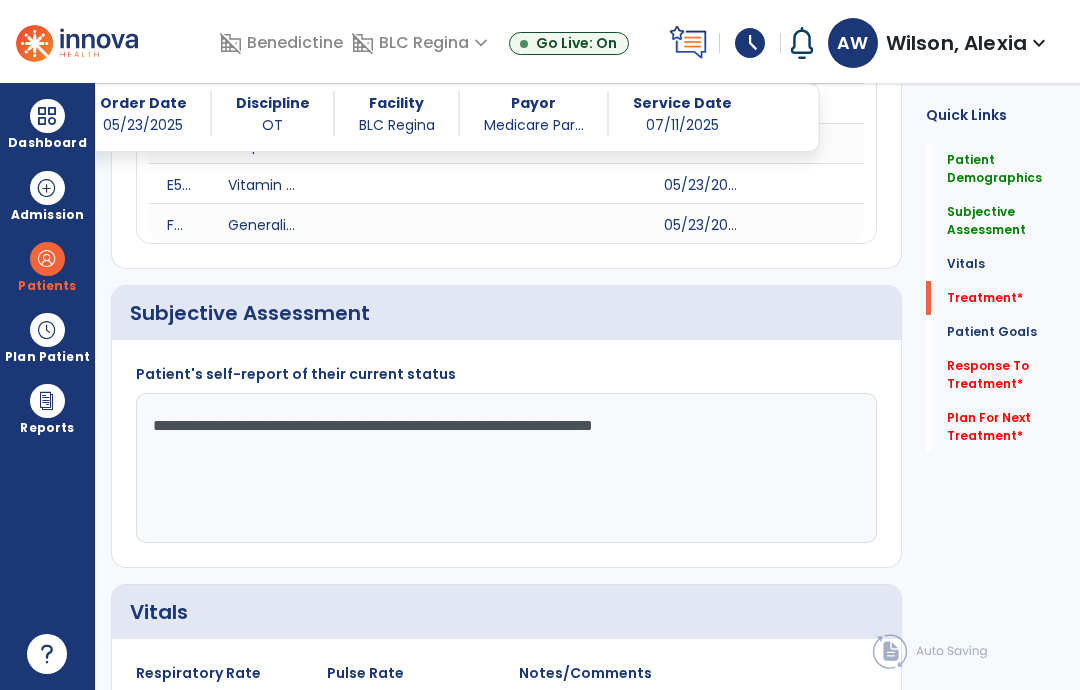 click on "Treatment   *" 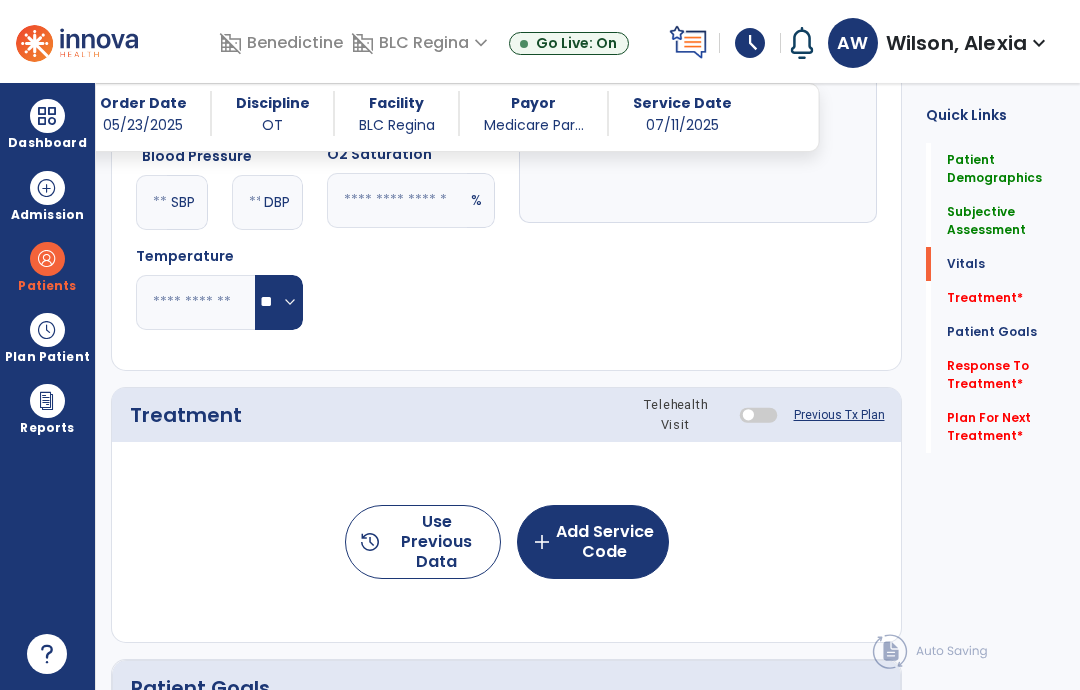 scroll, scrollTop: 1552, scrollLeft: 0, axis: vertical 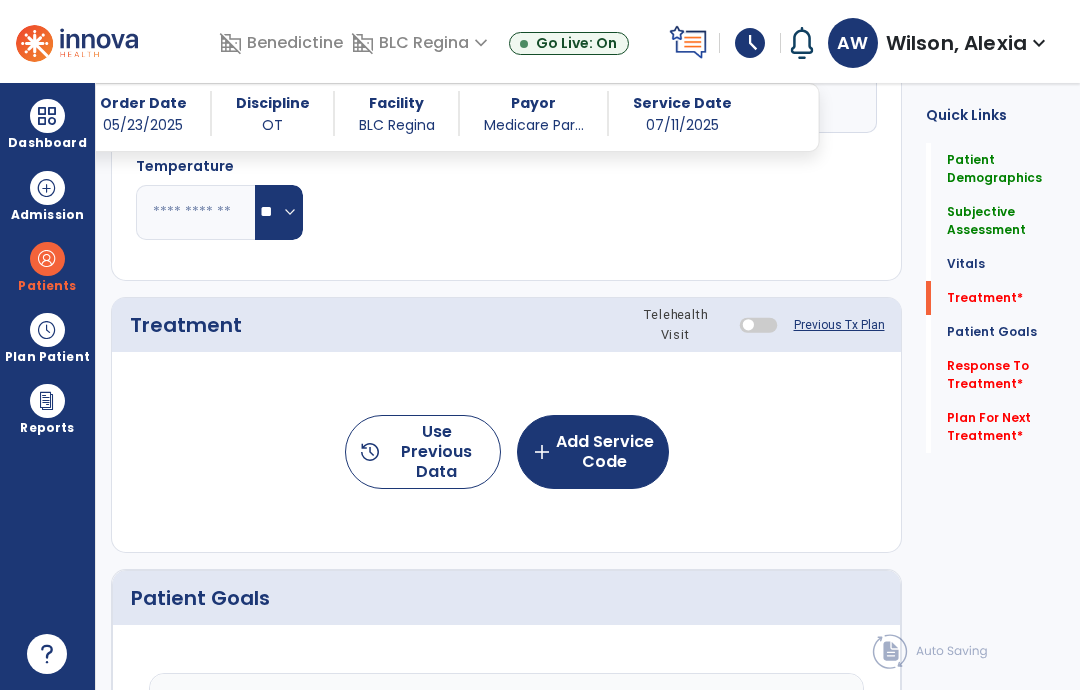 click on "add  Add Service Code" 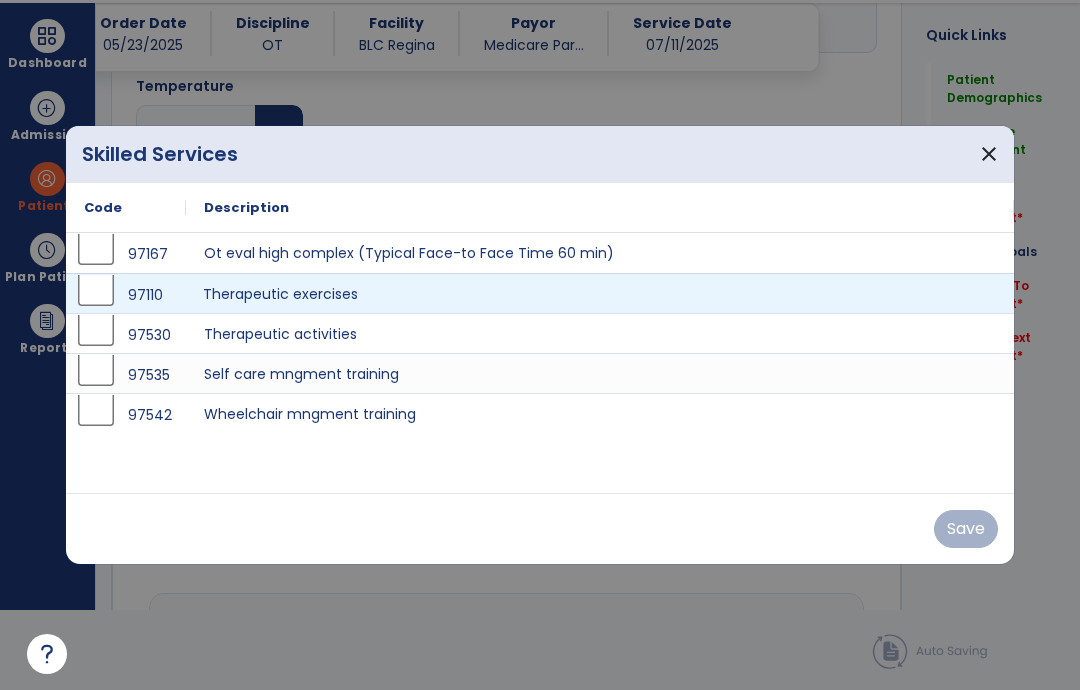 click on "Therapeutic exercises" at bounding box center [600, 293] 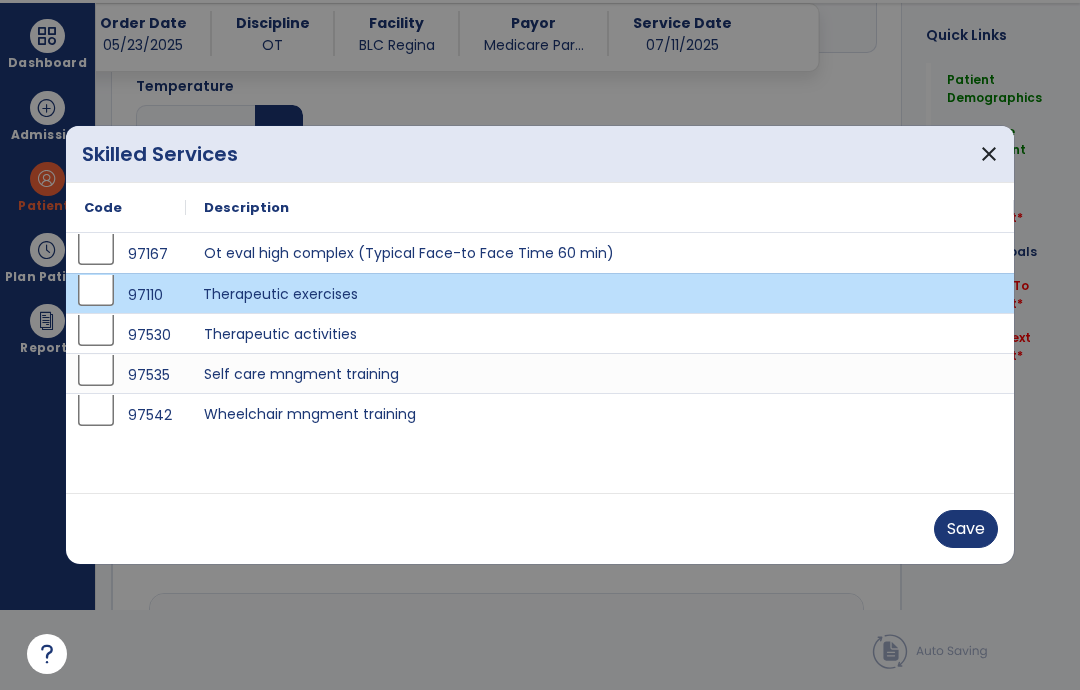 click on "Save" at bounding box center (966, 529) 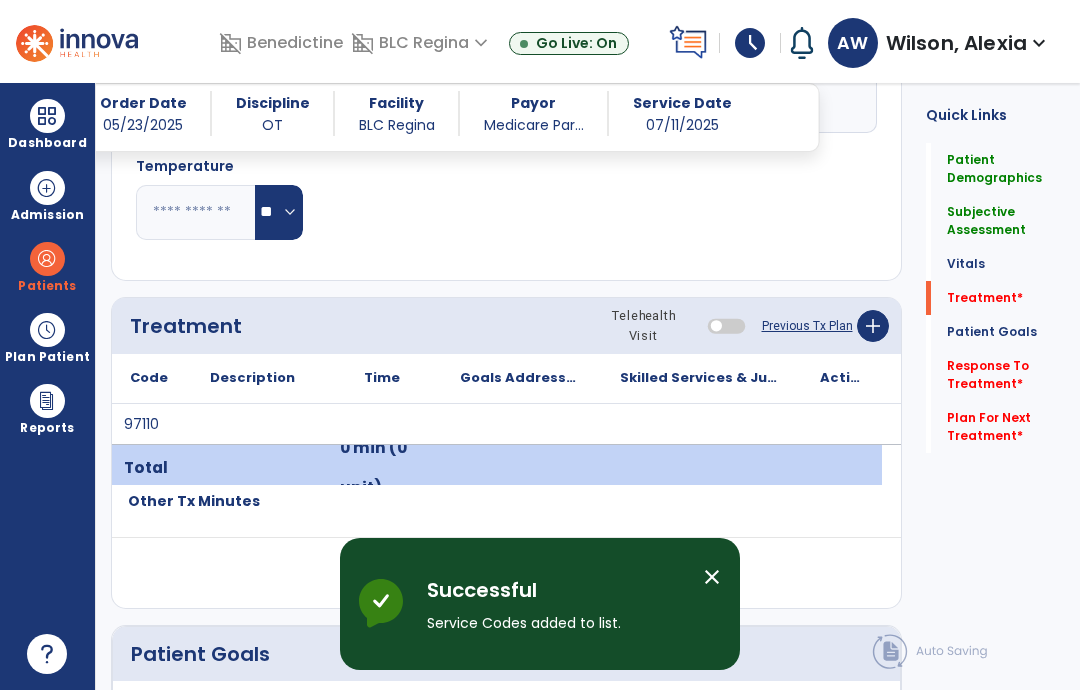 scroll, scrollTop: 80, scrollLeft: 0, axis: vertical 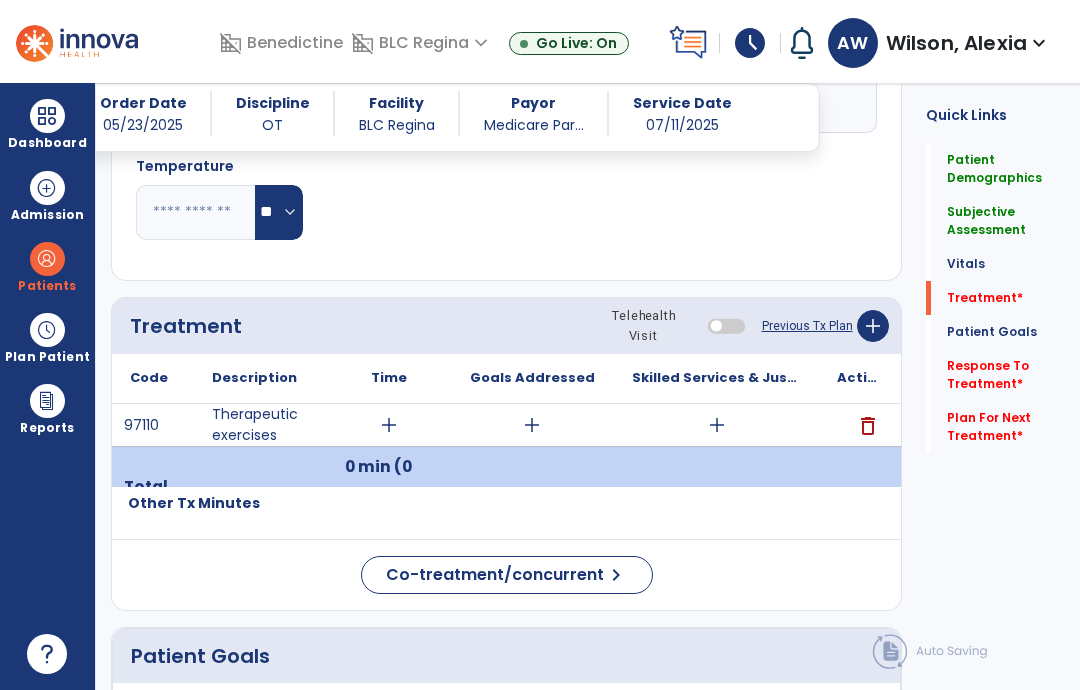 click on "add" at bounding box center (717, 425) 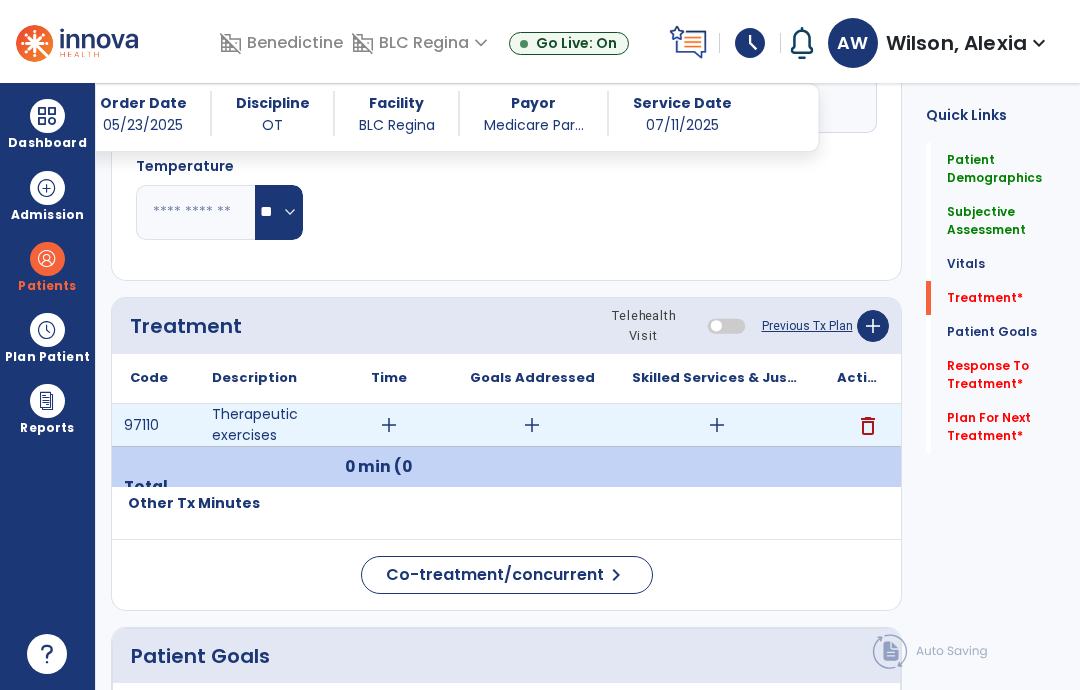 scroll, scrollTop: 0, scrollLeft: 0, axis: both 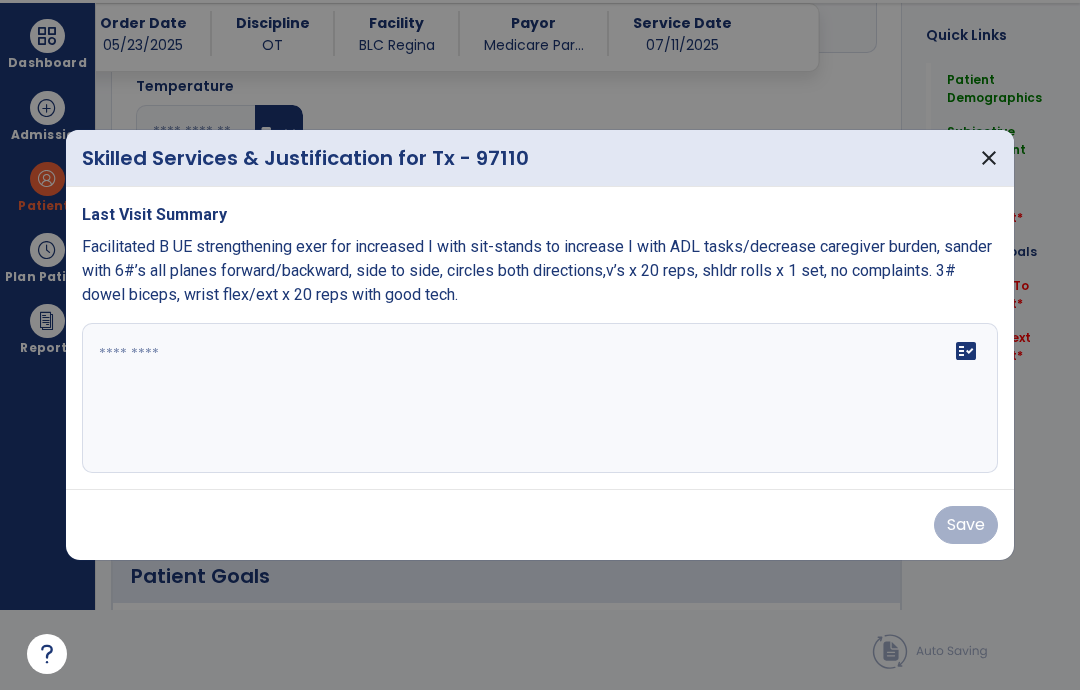 click on "fact_check" at bounding box center [540, 398] 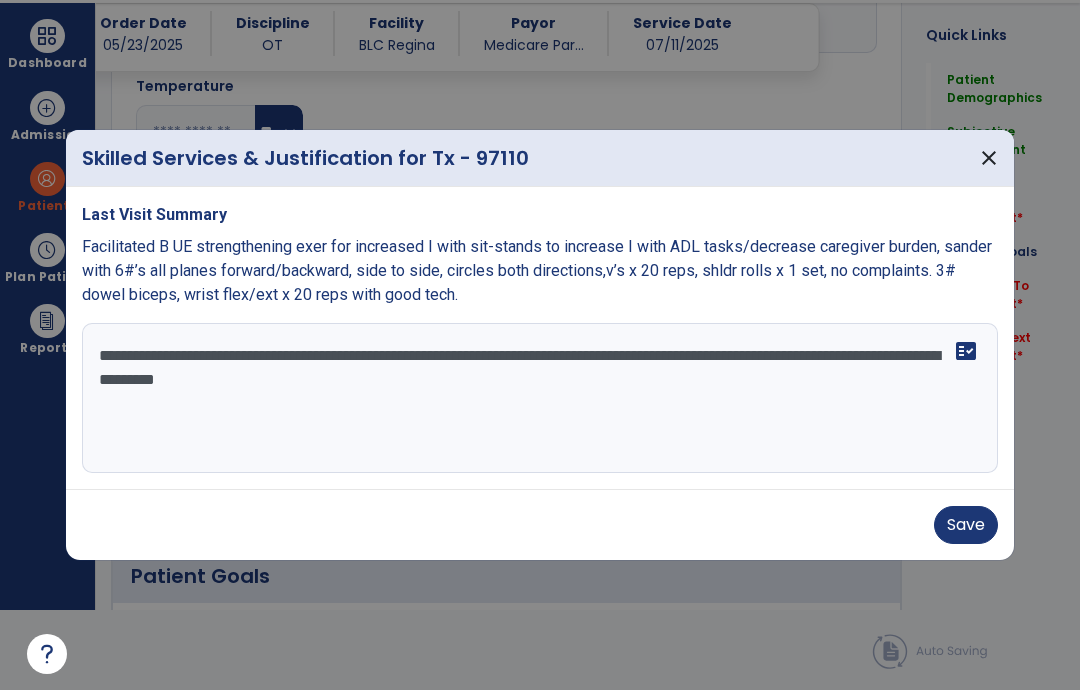 click on "**********" at bounding box center [540, 398] 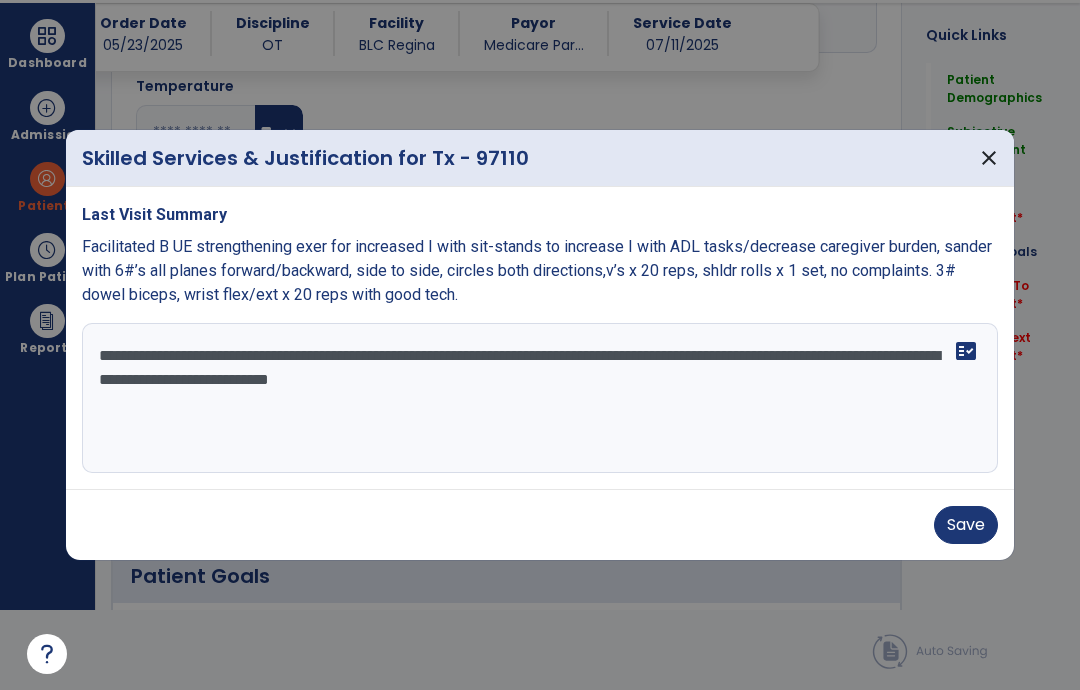 type on "**********" 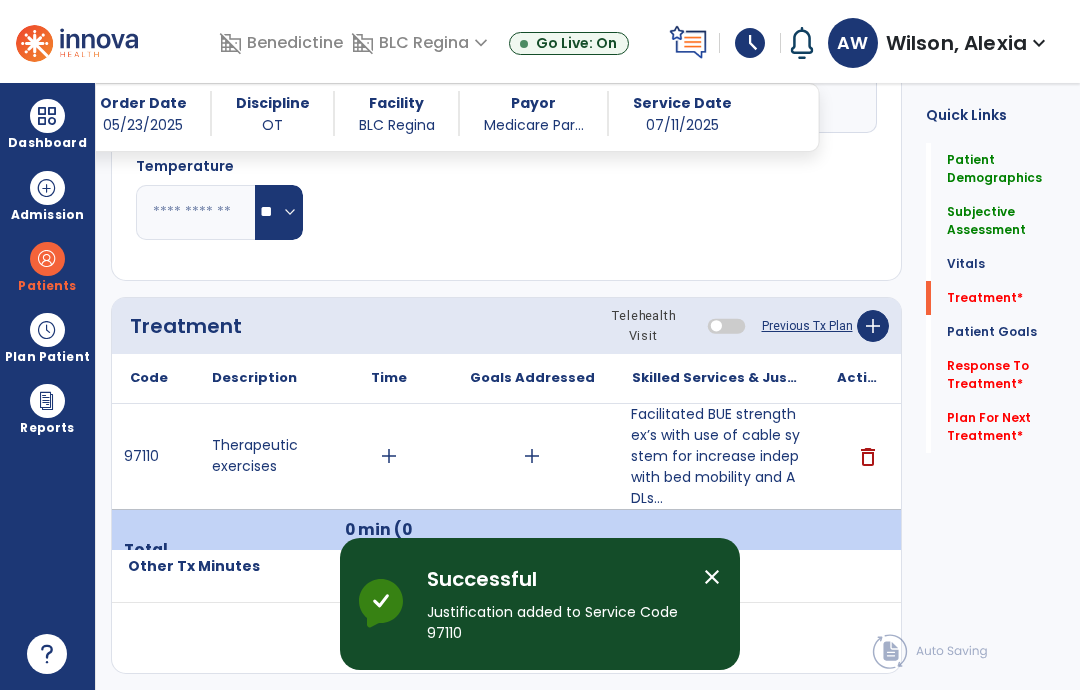 scroll, scrollTop: 80, scrollLeft: 0, axis: vertical 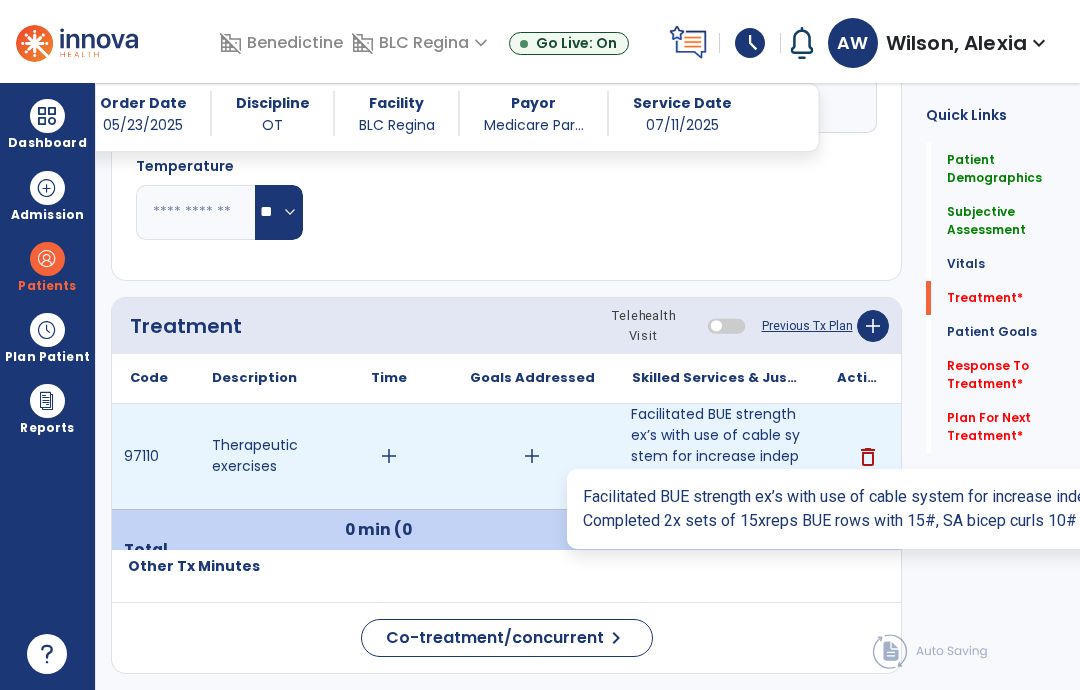click on "Facilitated BUE strength ex’s with use of cable system for increase indep with bed mobility and ADLs..." at bounding box center (716, 456) 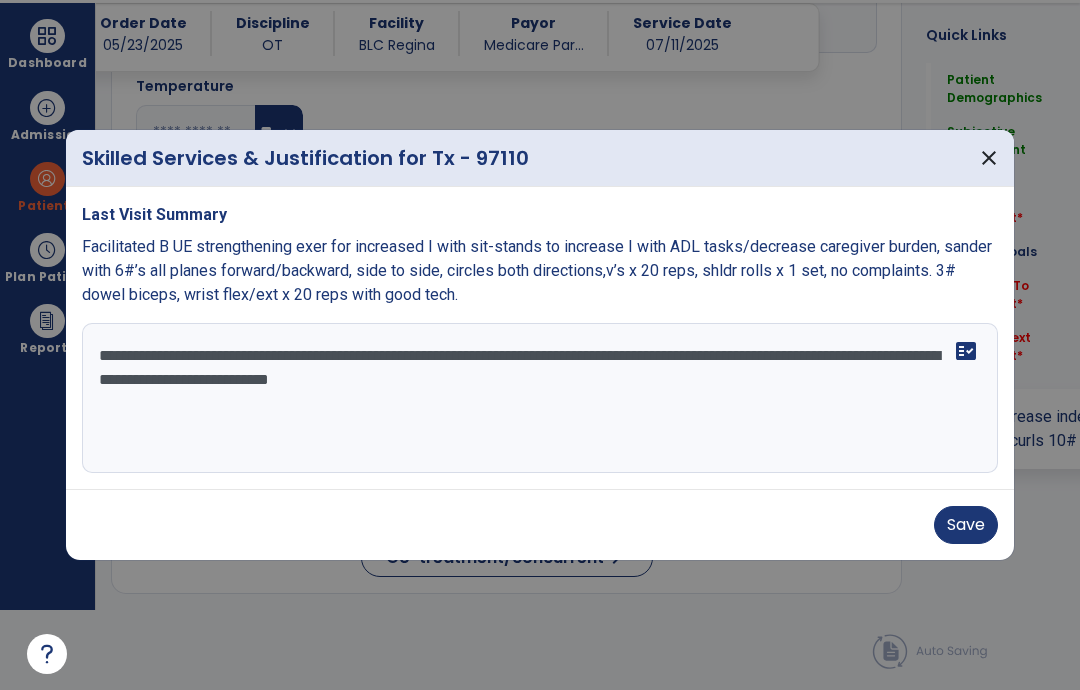 scroll, scrollTop: 0, scrollLeft: 0, axis: both 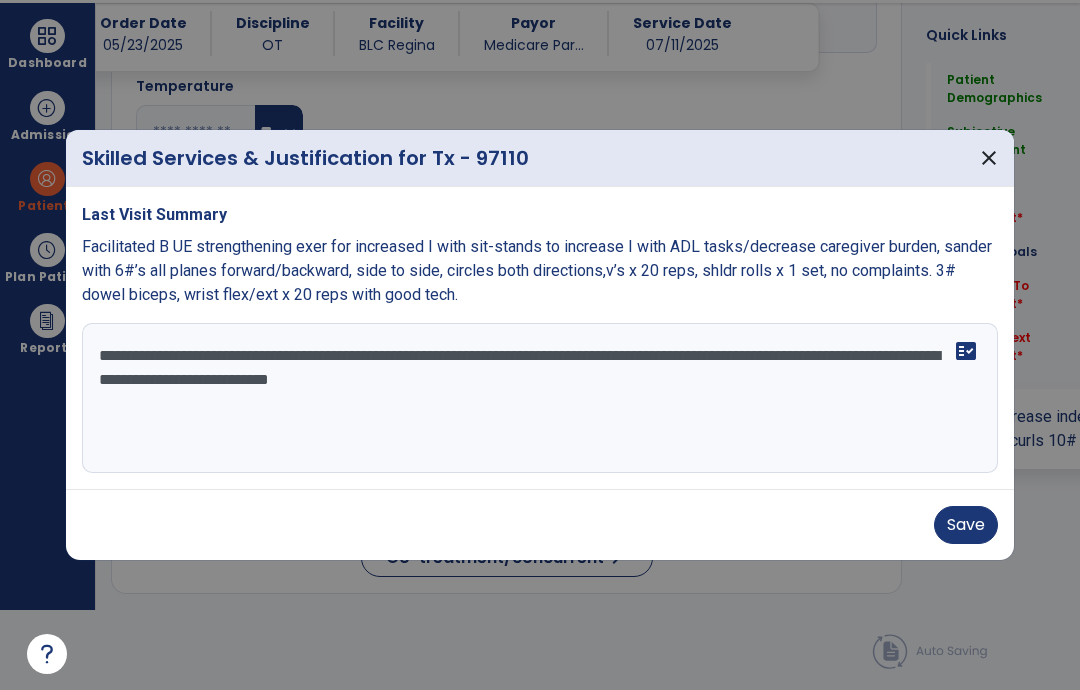 click on "**********" at bounding box center (540, 398) 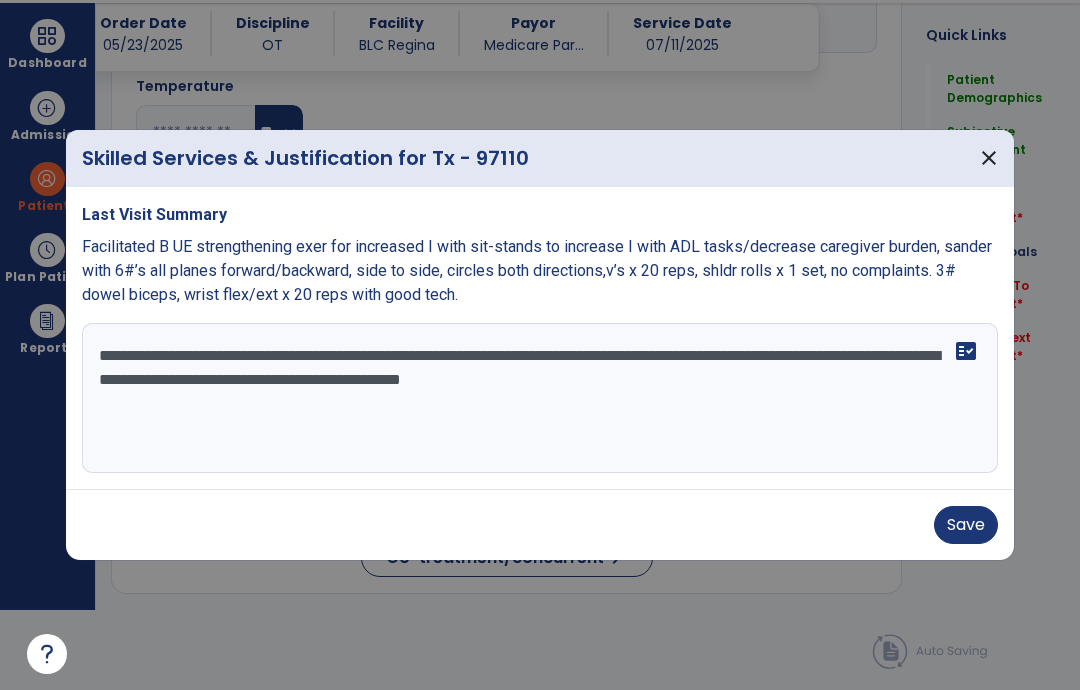 click on "**********" at bounding box center (540, 398) 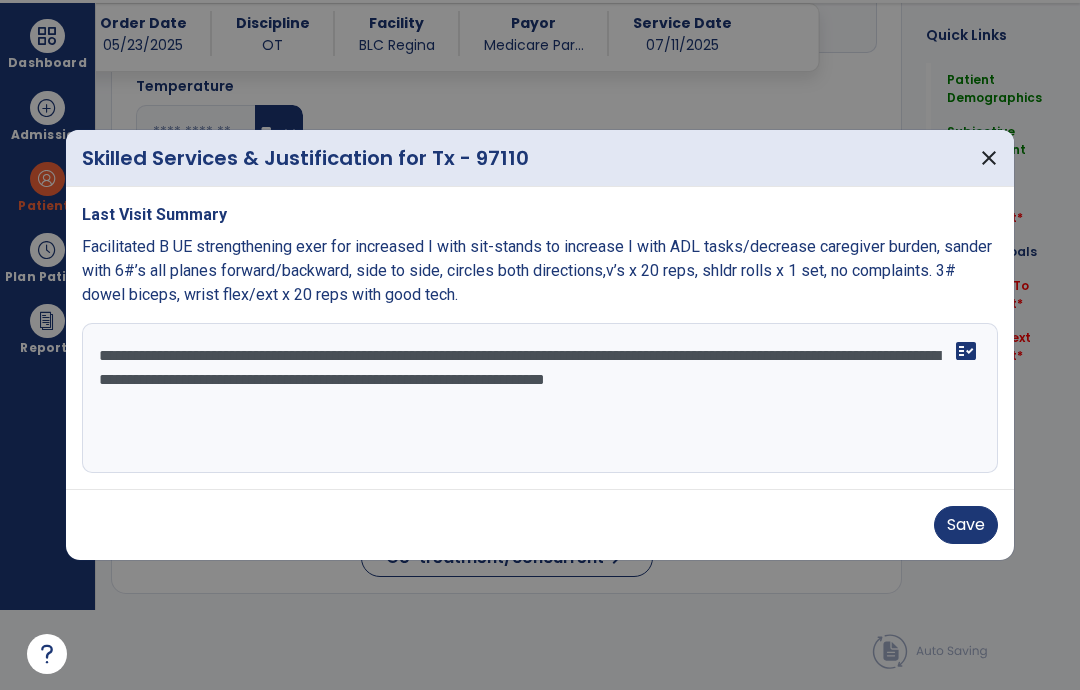 click on "**********" at bounding box center [540, 398] 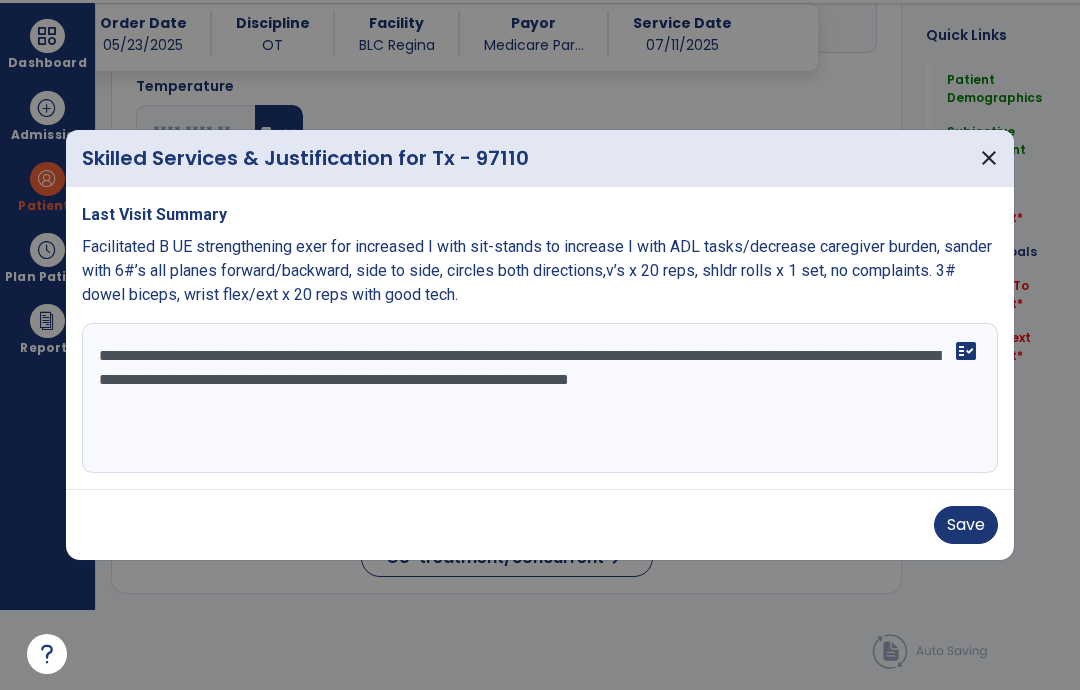 type on "**********" 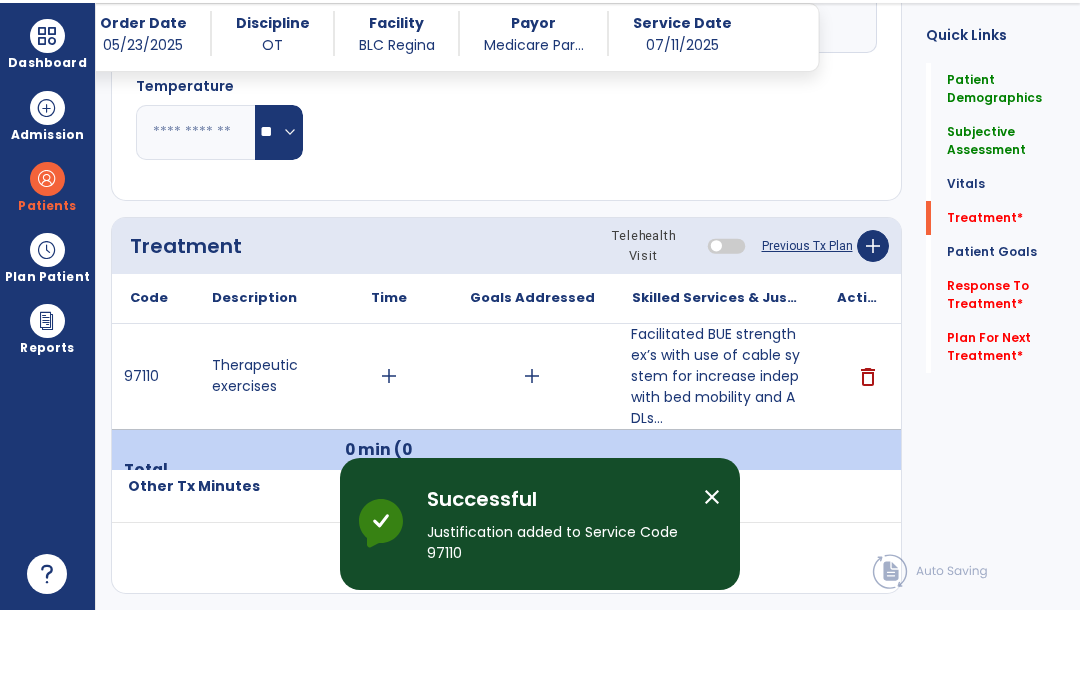 scroll, scrollTop: 80, scrollLeft: 0, axis: vertical 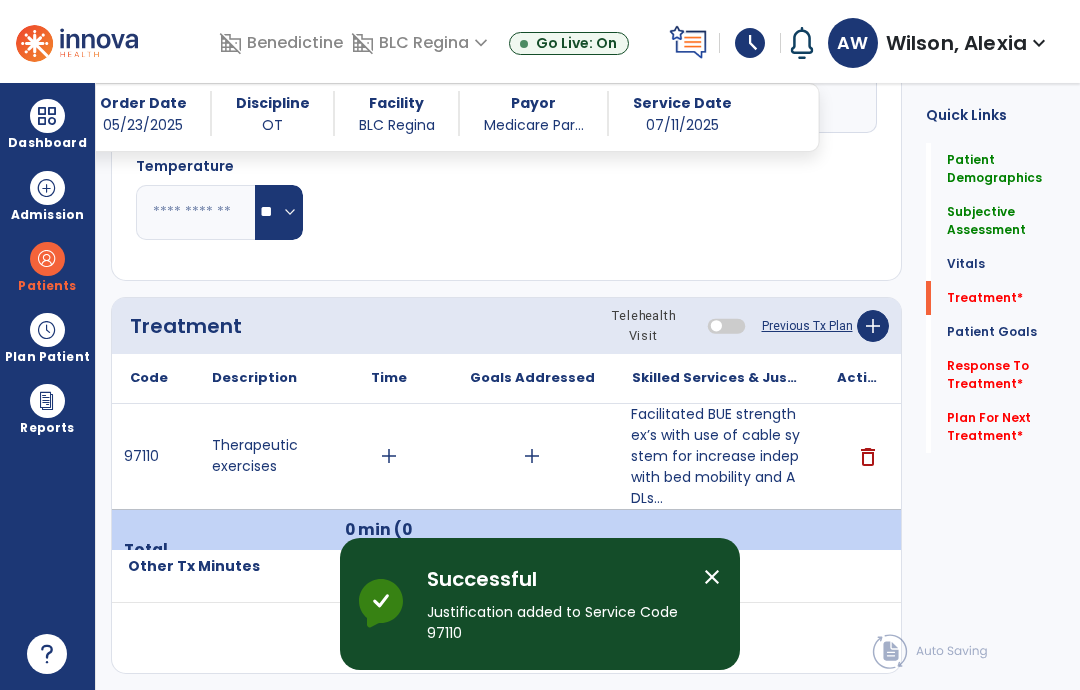 click on "Facilitated BUE strength ex’s with use of cable system for increase indep with bed mobility and ADLs..." at bounding box center (716, 456) 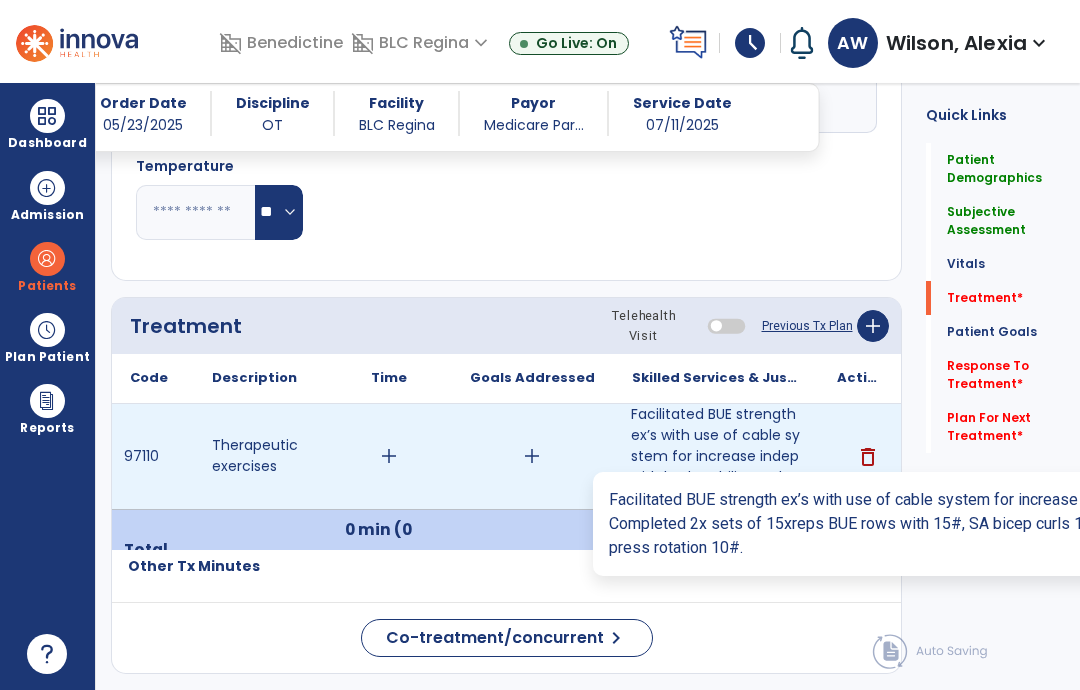 scroll, scrollTop: 0, scrollLeft: 0, axis: both 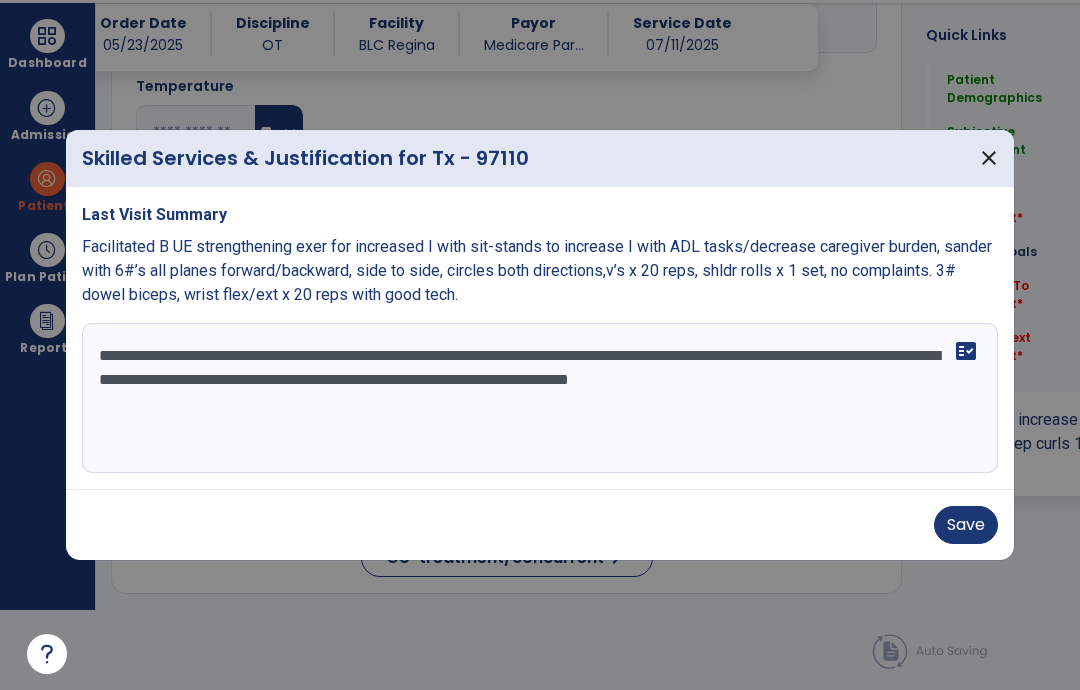 click on "**********" at bounding box center [540, 398] 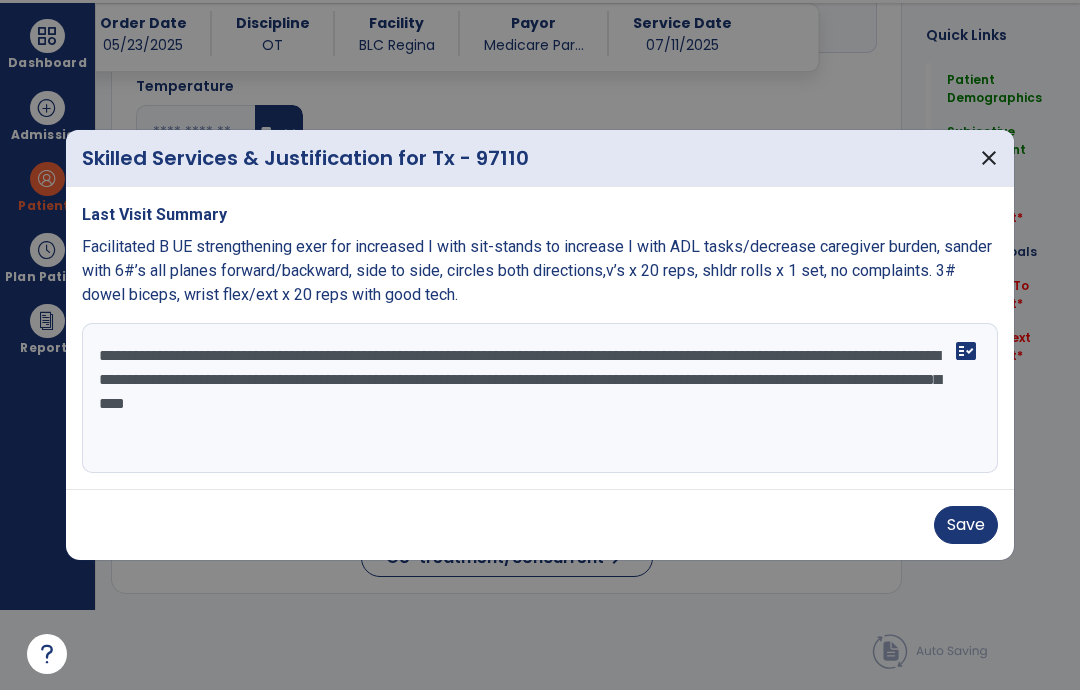 type on "**********" 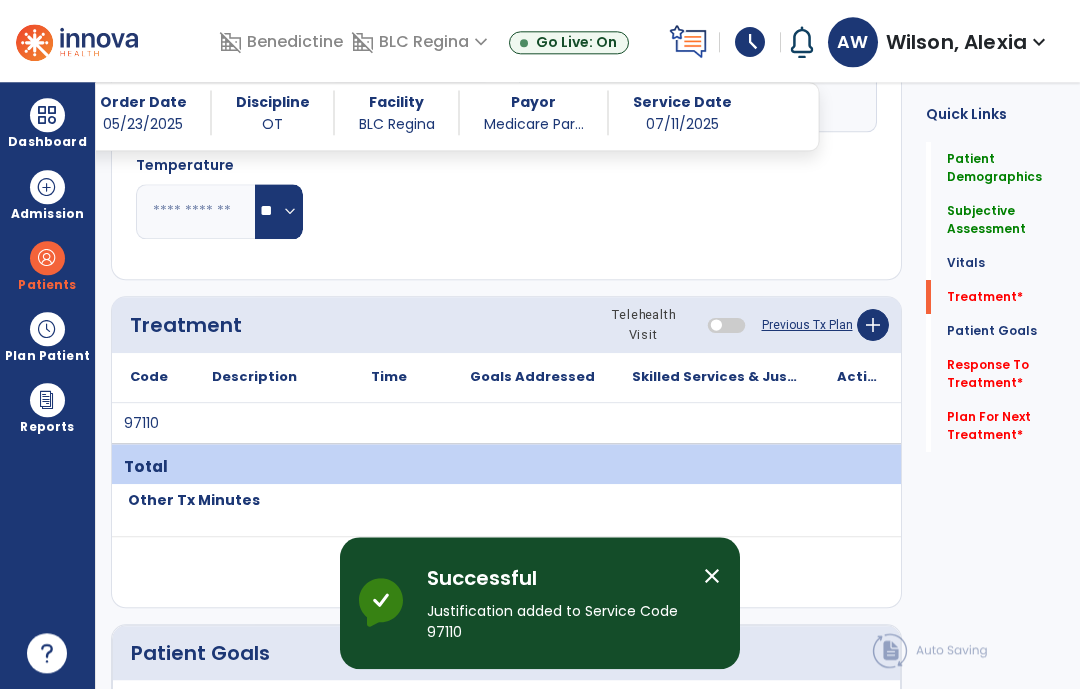 scroll, scrollTop: 80, scrollLeft: 0, axis: vertical 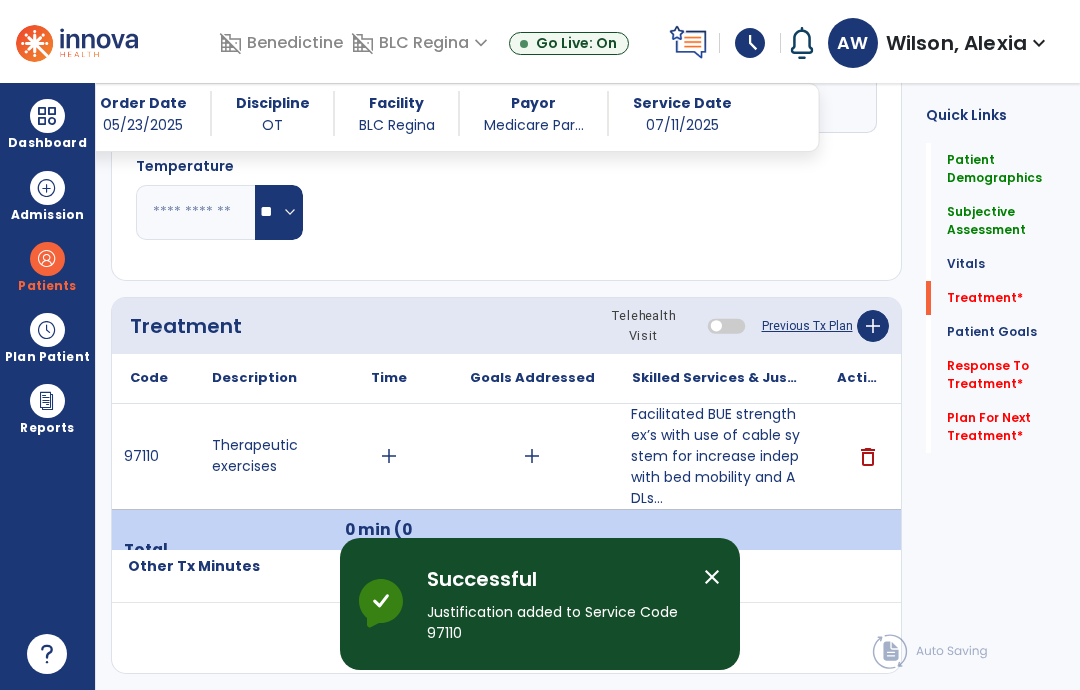 click on "add" at bounding box center [532, 456] 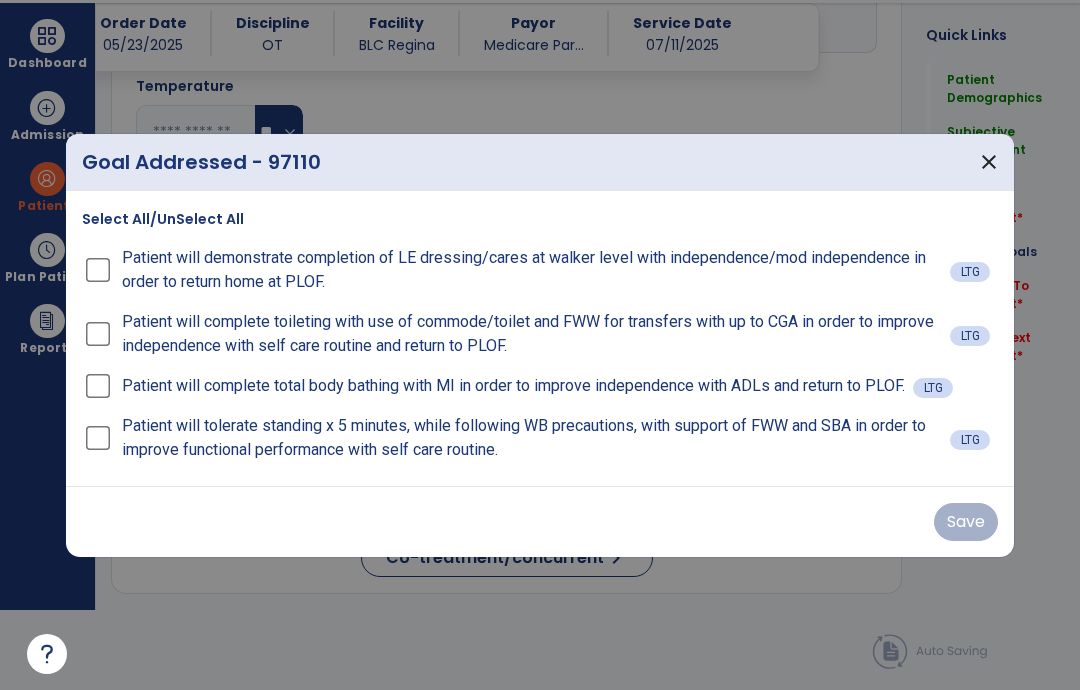 scroll, scrollTop: 0, scrollLeft: 0, axis: both 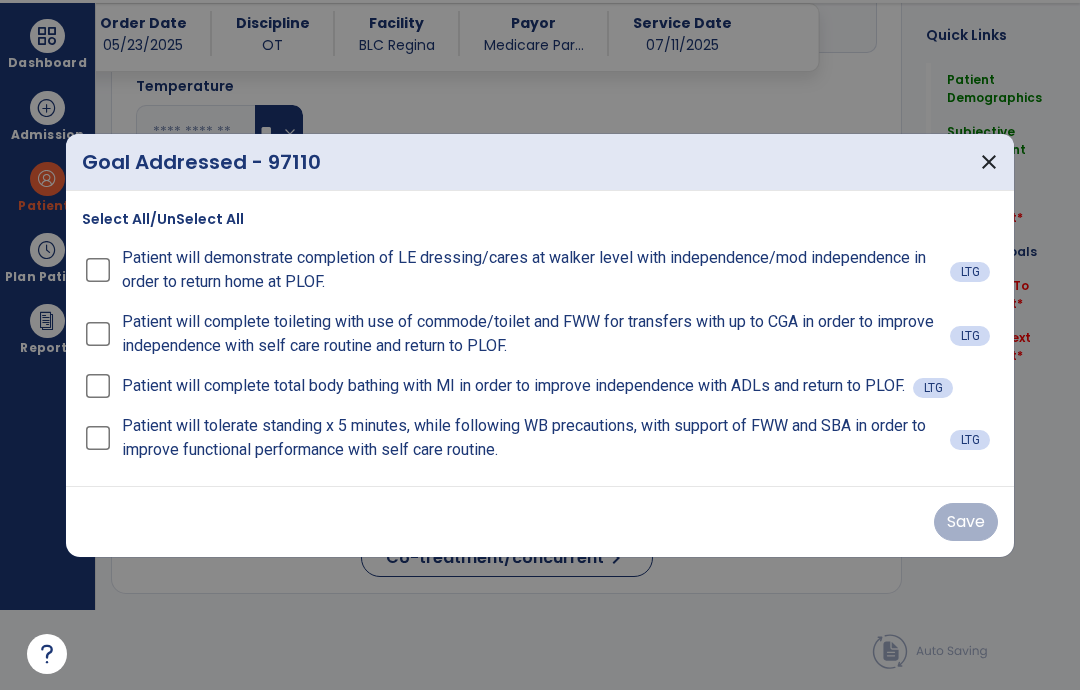 click on "close" at bounding box center [989, 162] 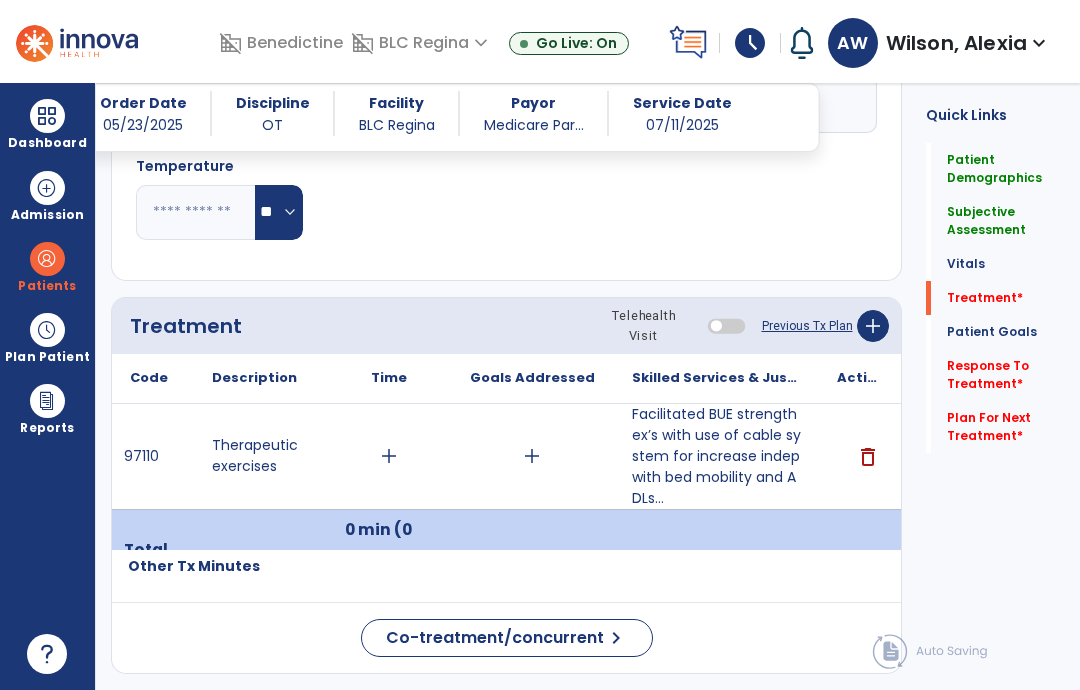 click on "add" at bounding box center [389, 456] 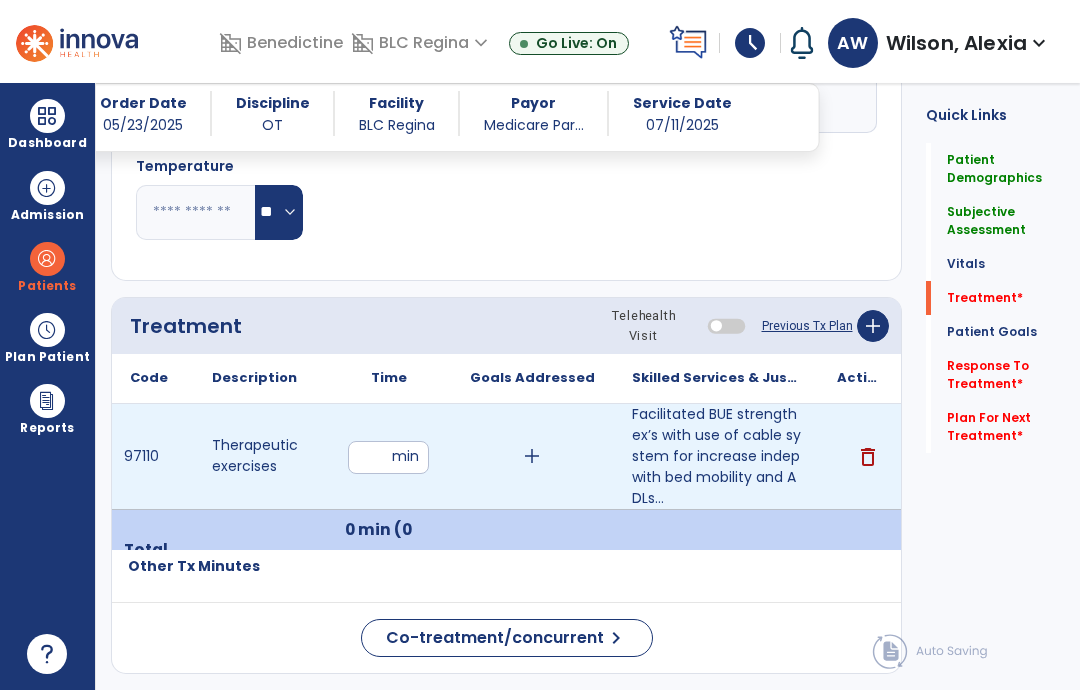 type on "**" 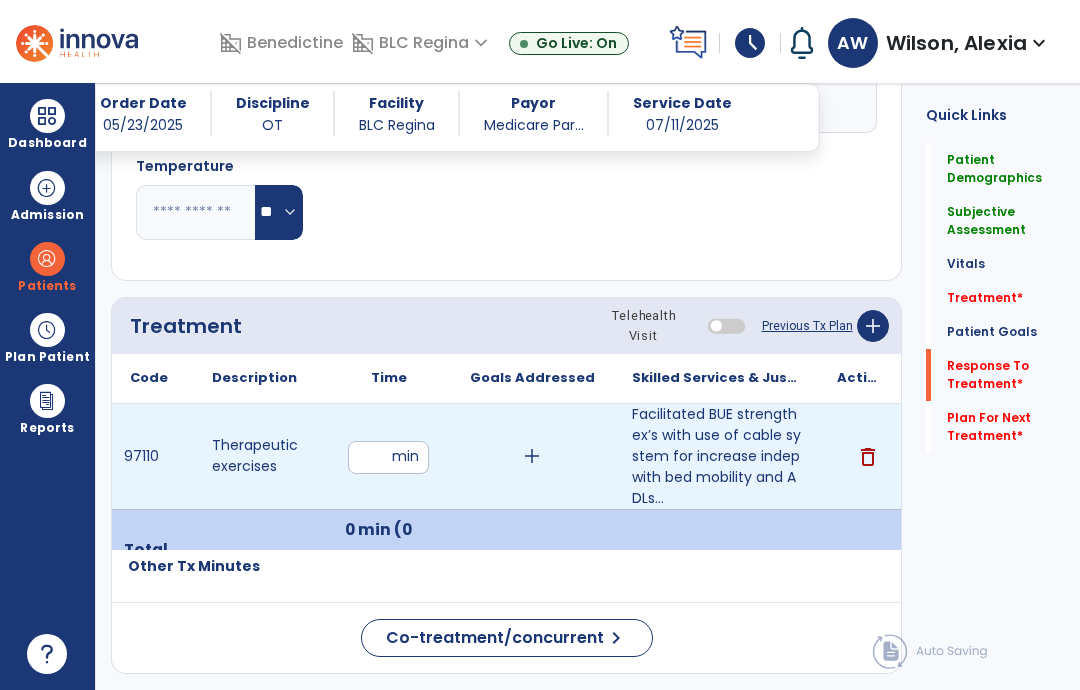 click on "Response To Treatment   *" 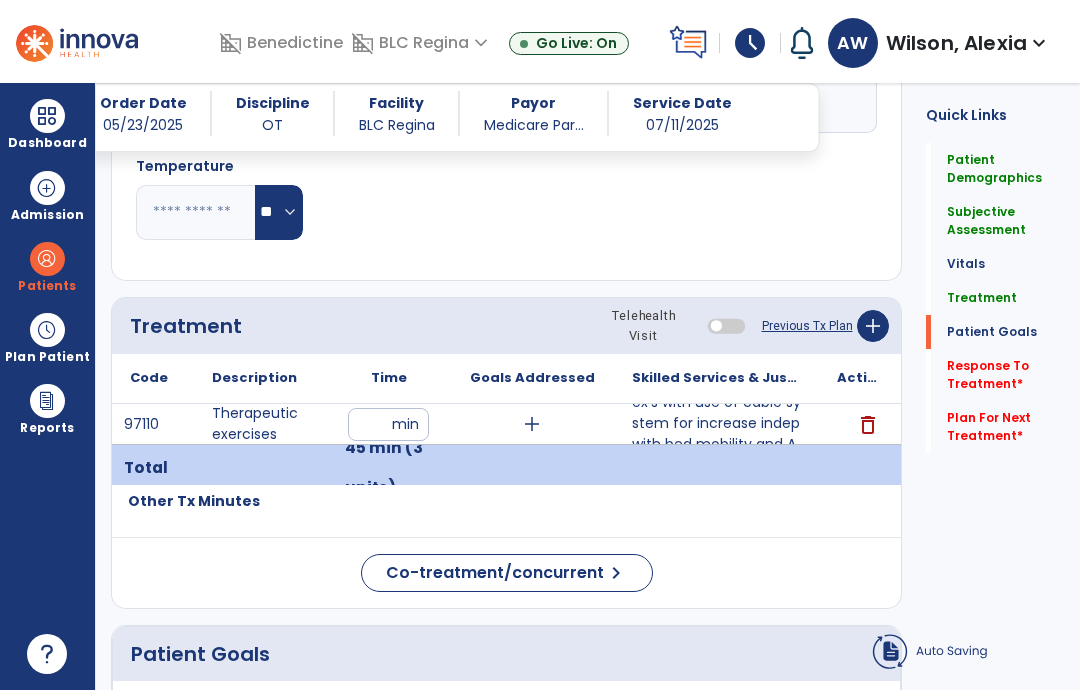 scroll, scrollTop: 3838, scrollLeft: 0, axis: vertical 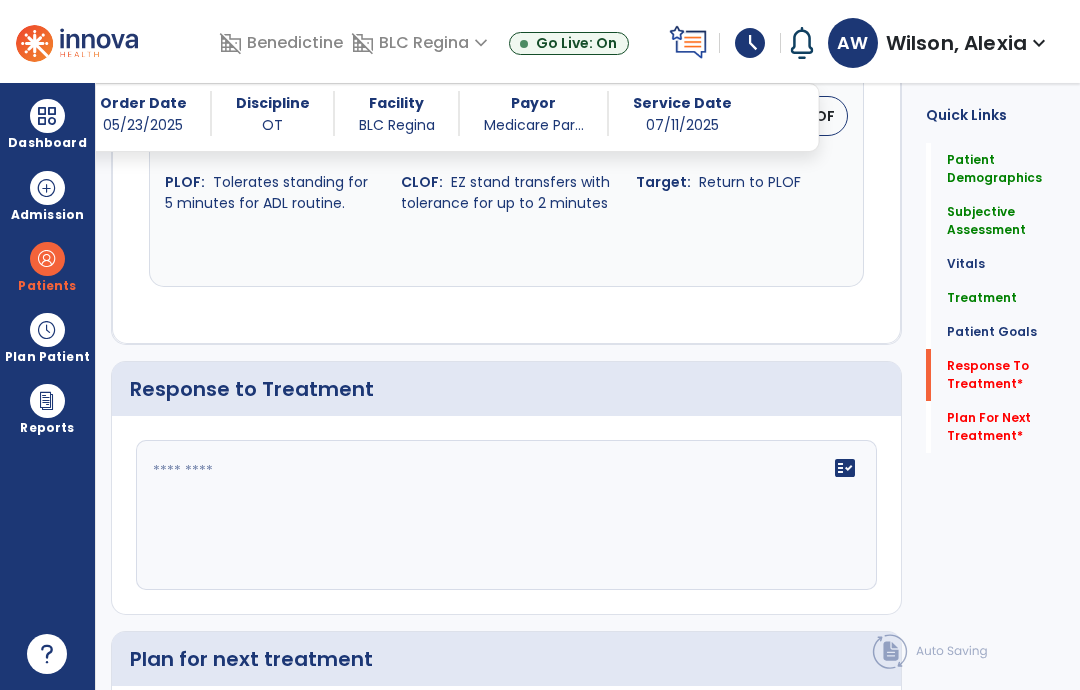 click 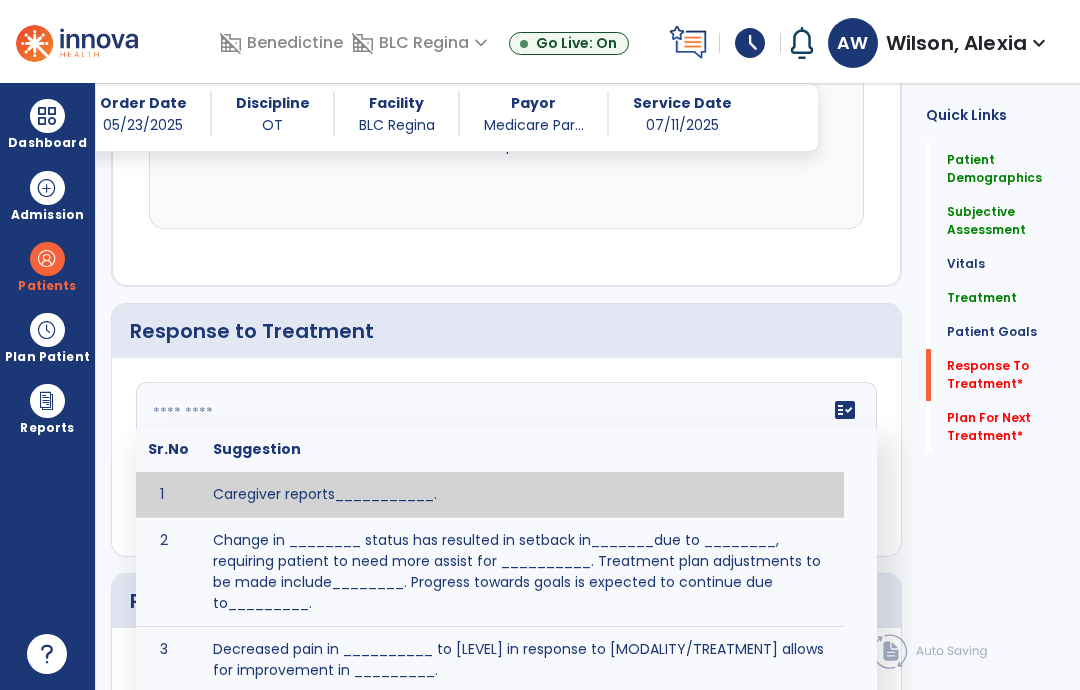 scroll, scrollTop: 3912, scrollLeft: 0, axis: vertical 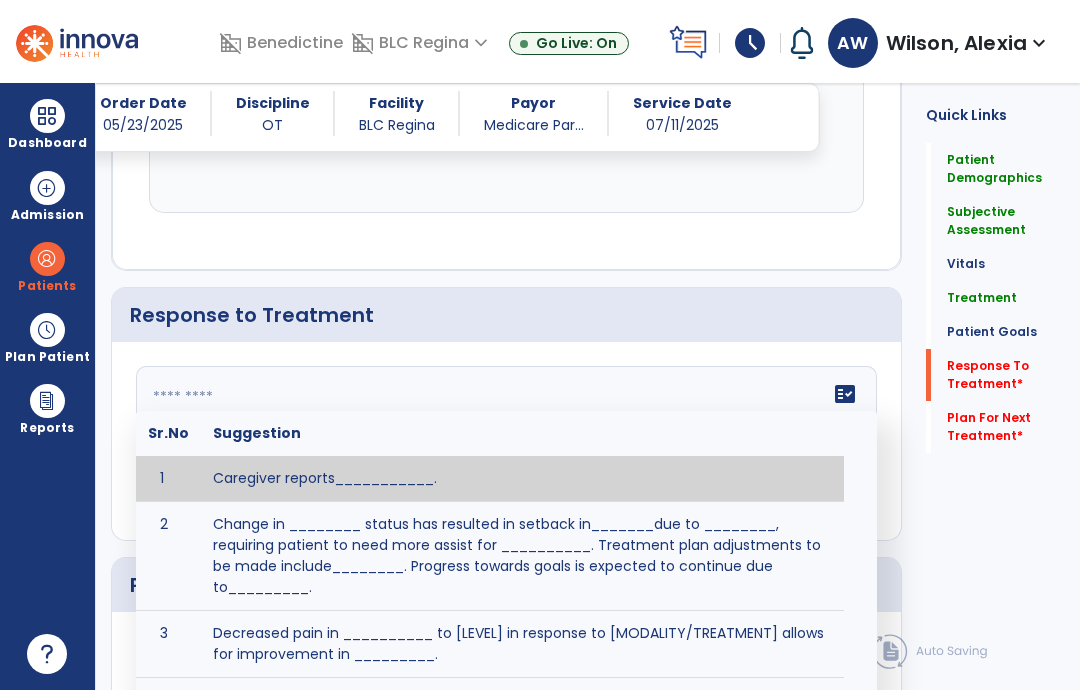 click 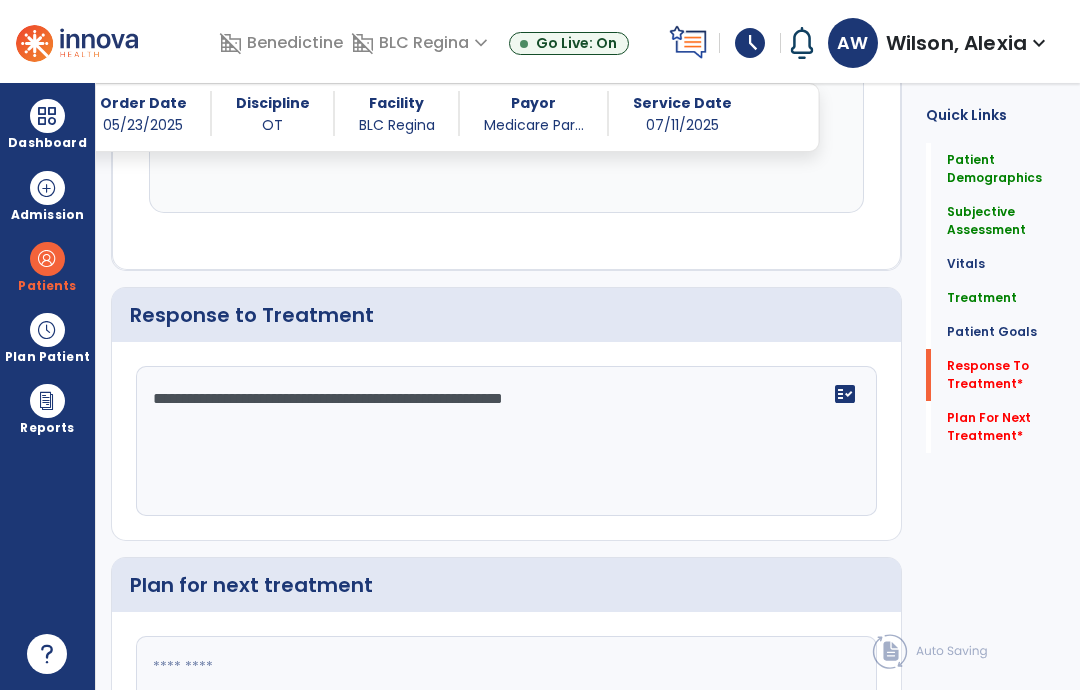 type on "**********" 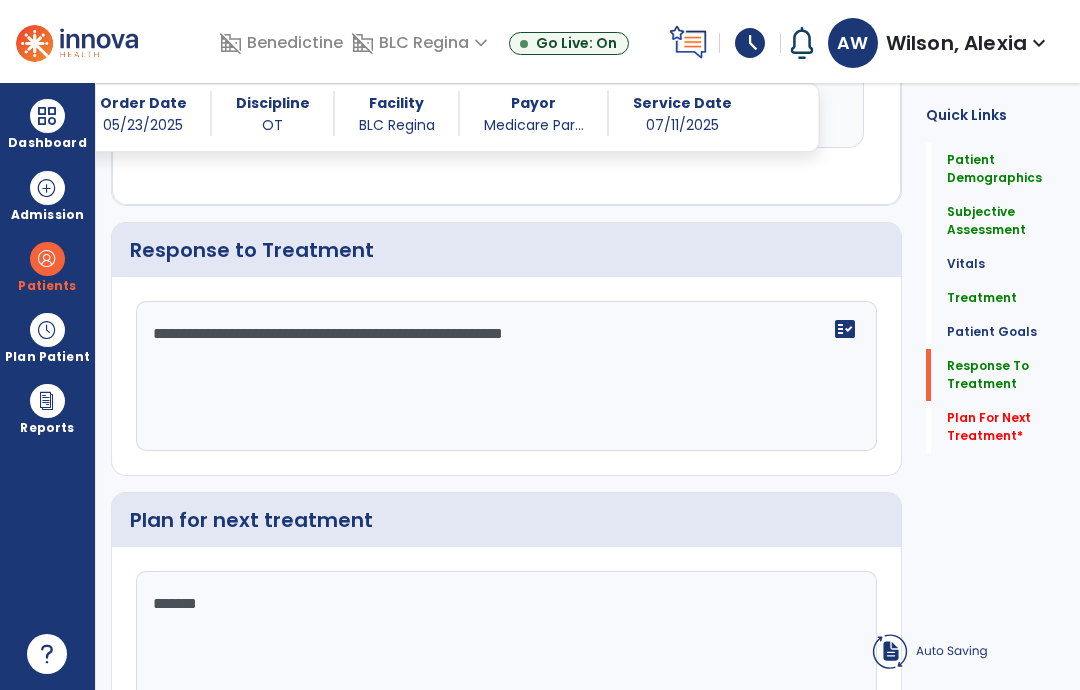 scroll, scrollTop: 3892, scrollLeft: 0, axis: vertical 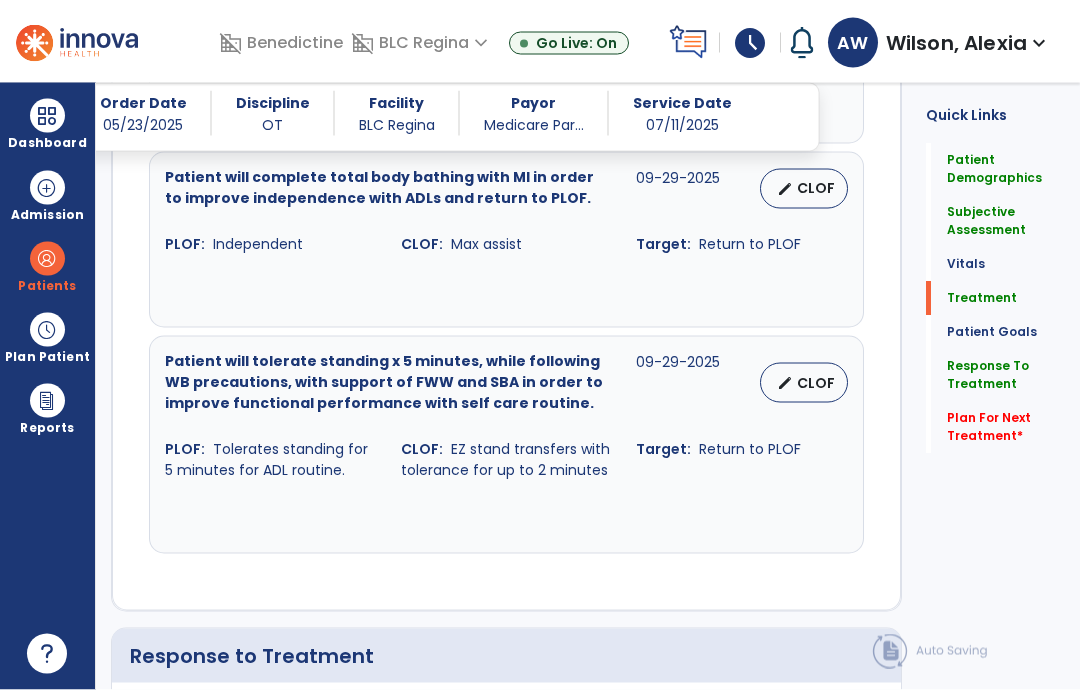 type on "**********" 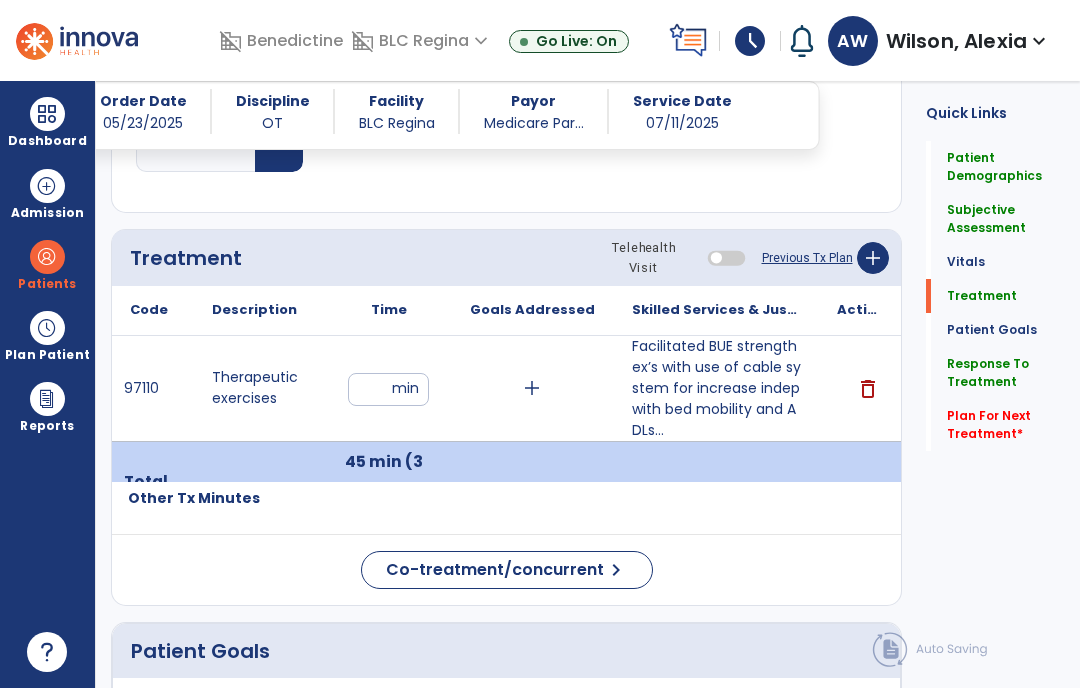 scroll, scrollTop: 1612, scrollLeft: 0, axis: vertical 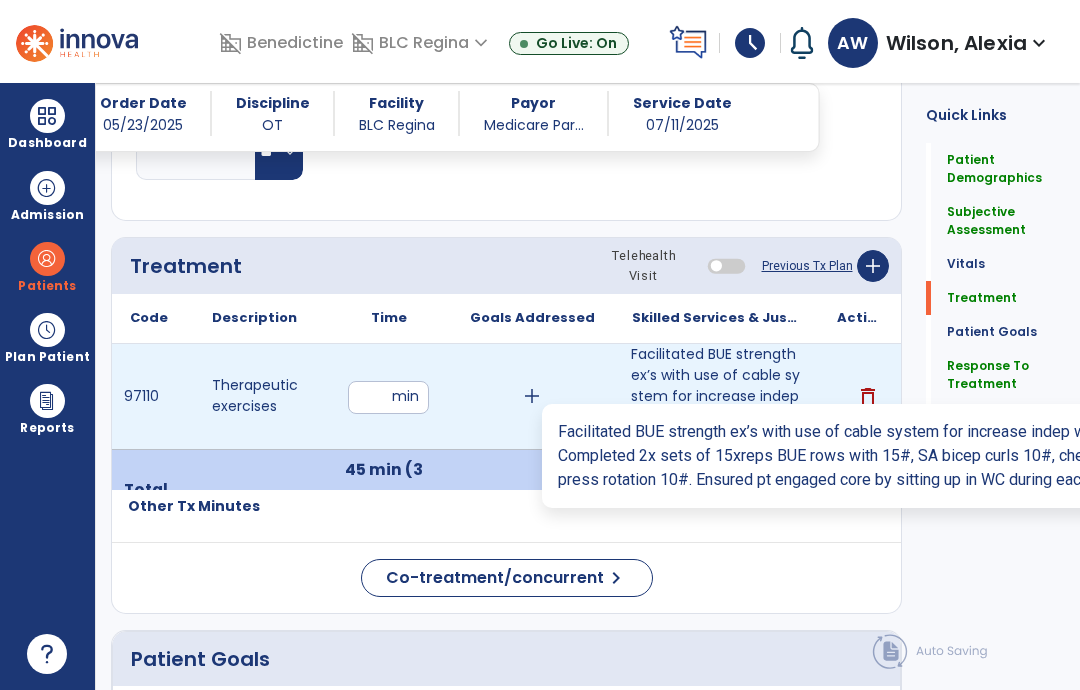 click on "Facilitated BUE strength ex’s with use of cable system for increase indep with bed mobility and ADLs..." at bounding box center [716, 396] 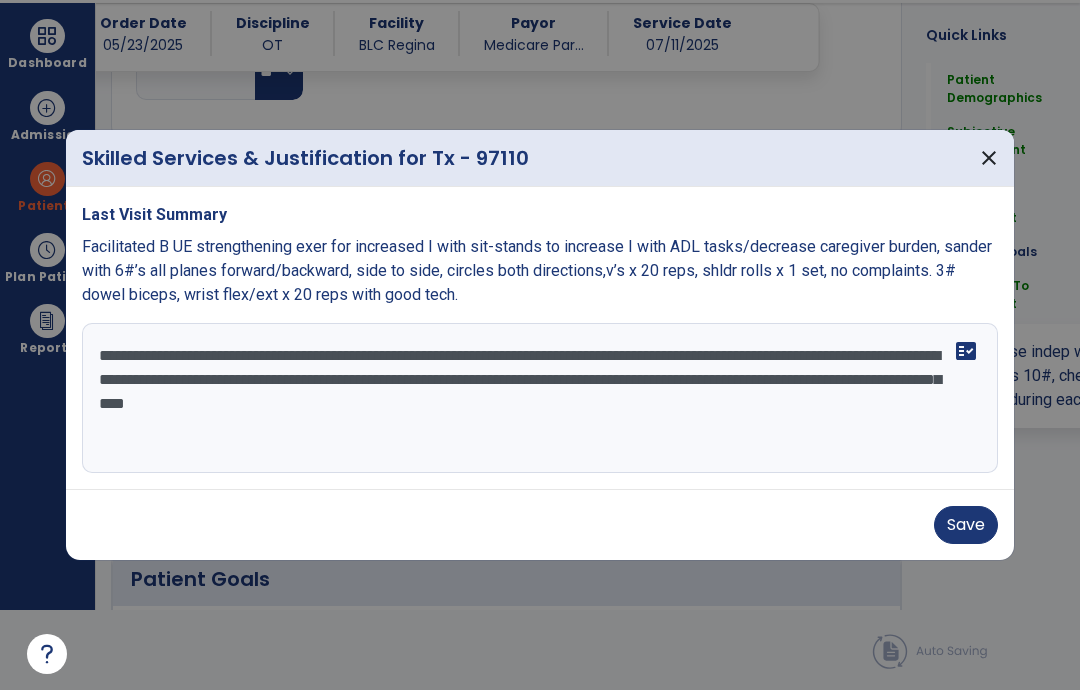 scroll, scrollTop: 0, scrollLeft: 0, axis: both 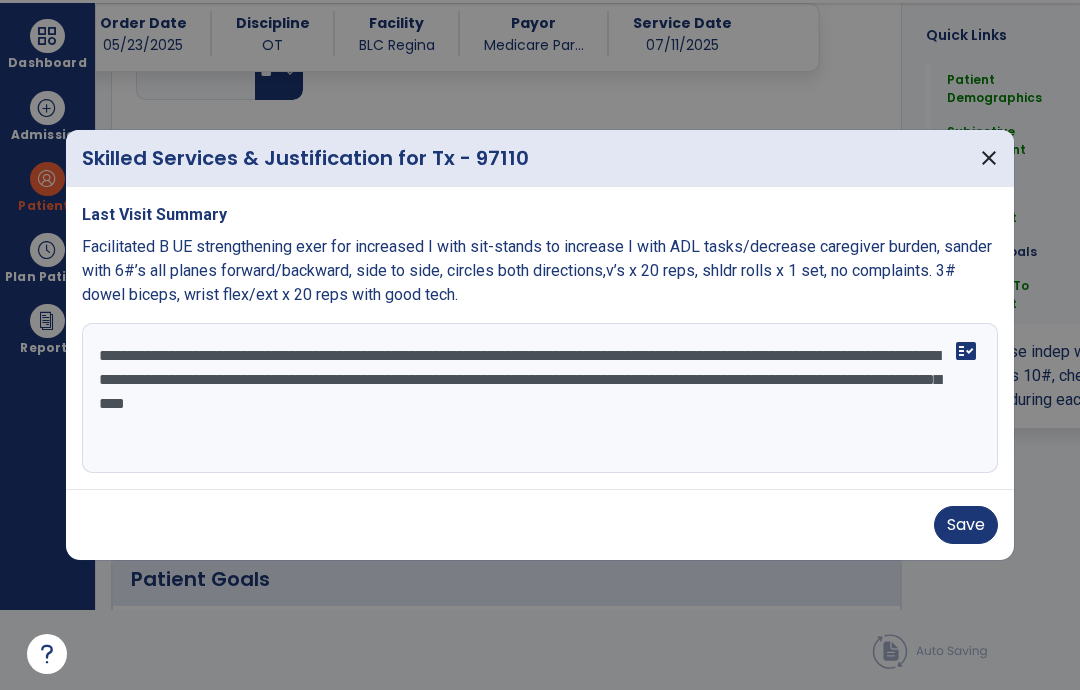 click on "**********" at bounding box center [540, 398] 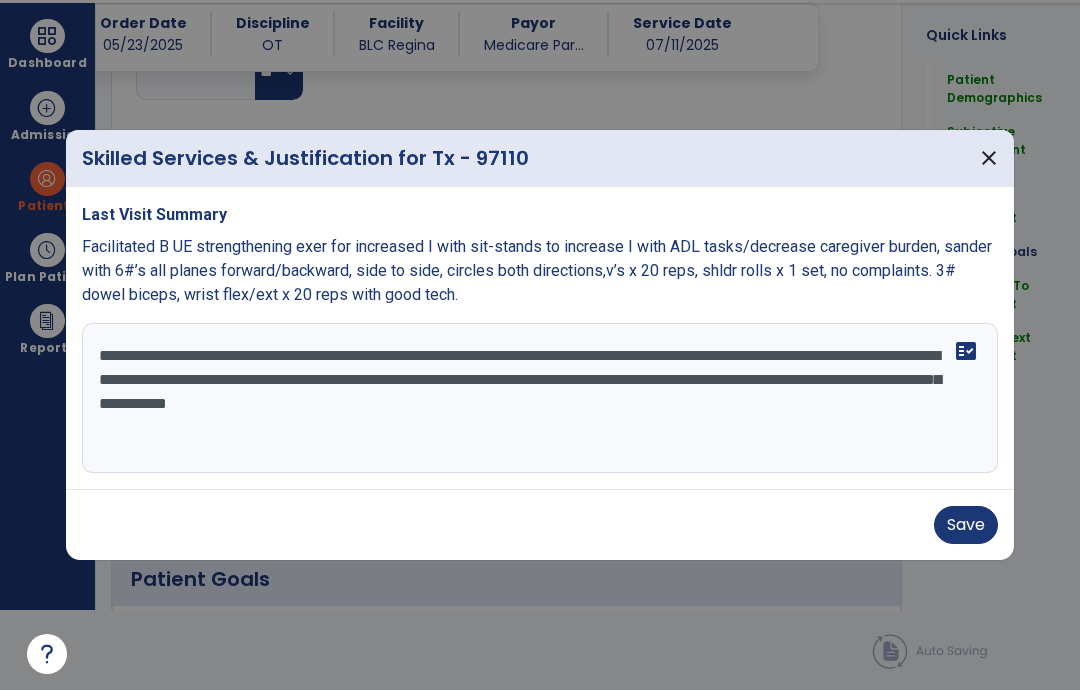 type on "**********" 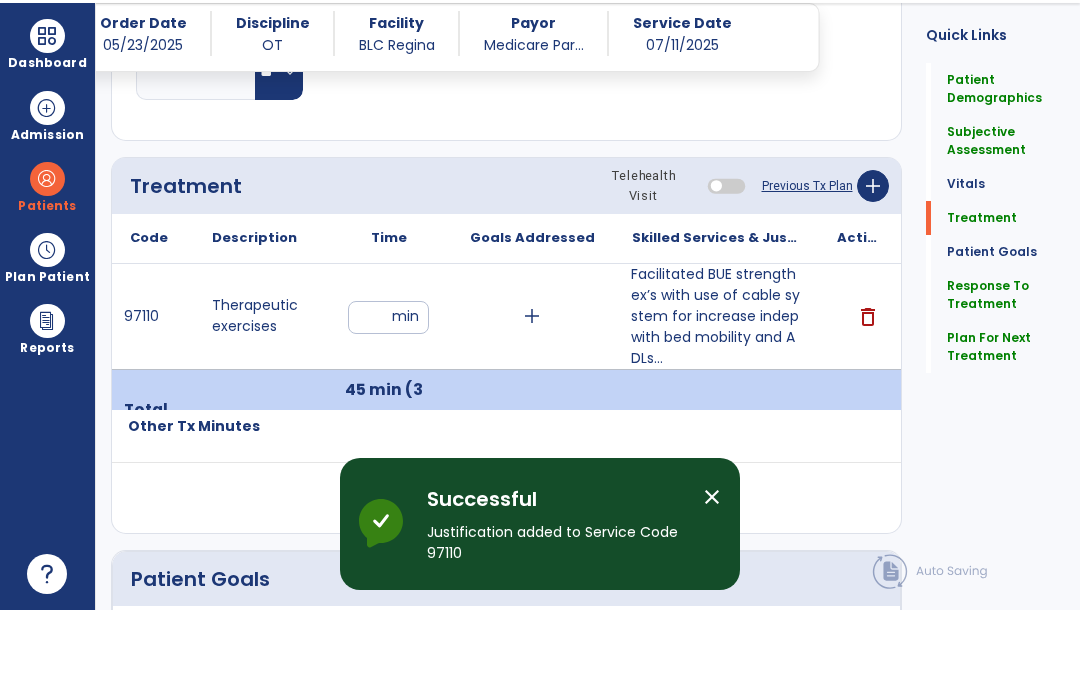 scroll, scrollTop: 80, scrollLeft: 0, axis: vertical 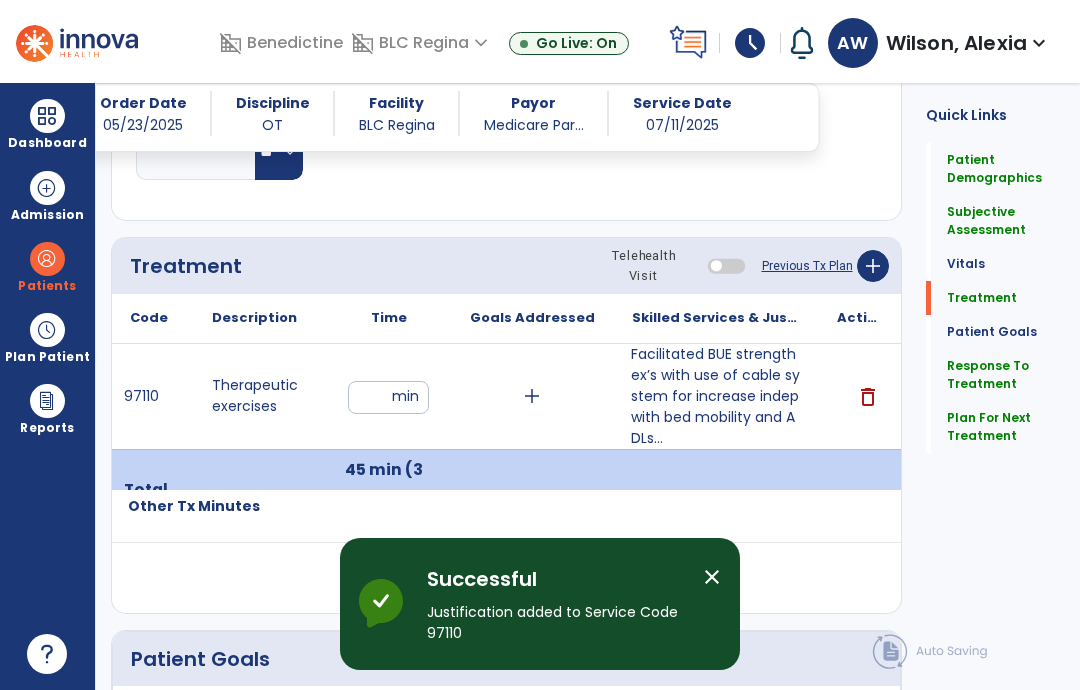 click on "Plan For Next Treatment   Plan For Next Treatment" 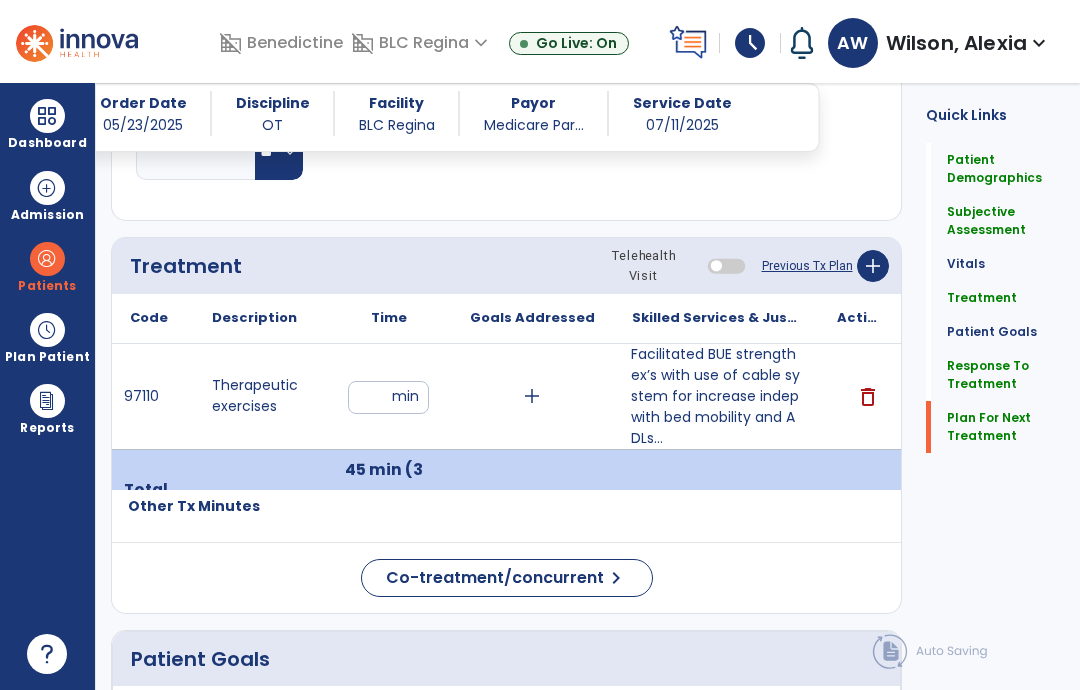click on "Plan For Next Treatment" 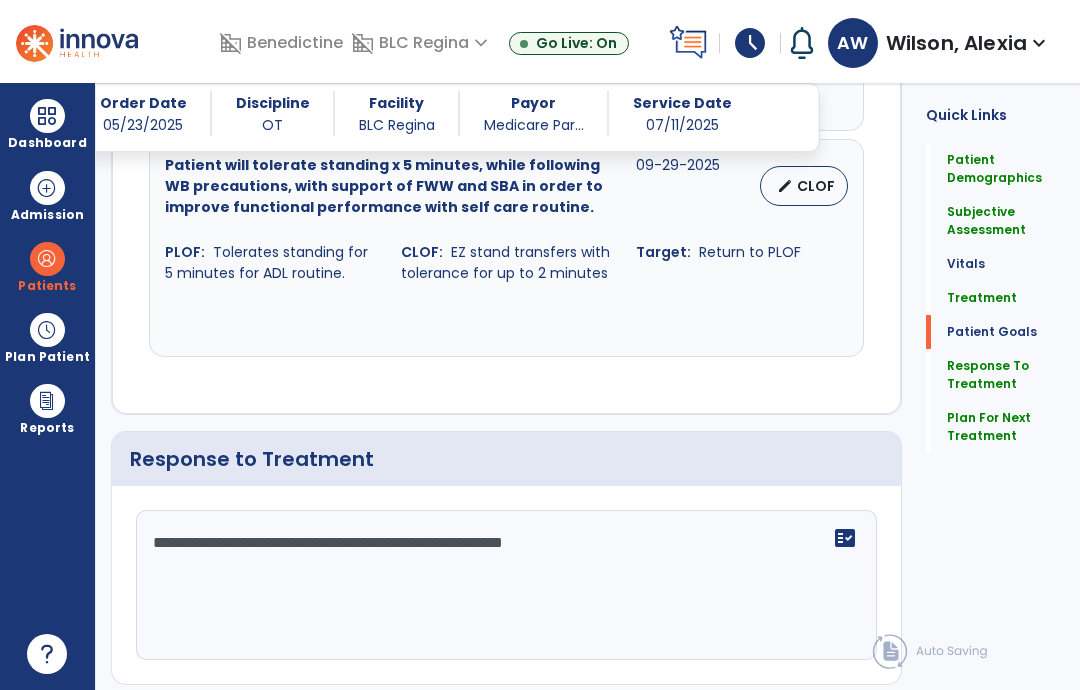 scroll, scrollTop: 3957, scrollLeft: 0, axis: vertical 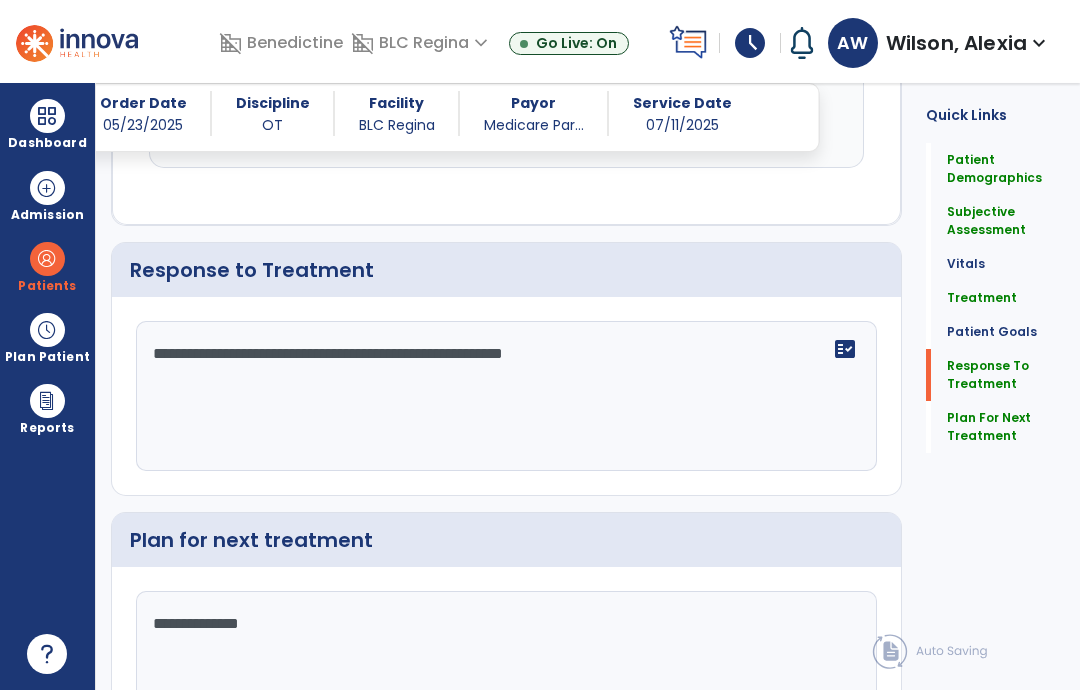 click on "Sign Doc" 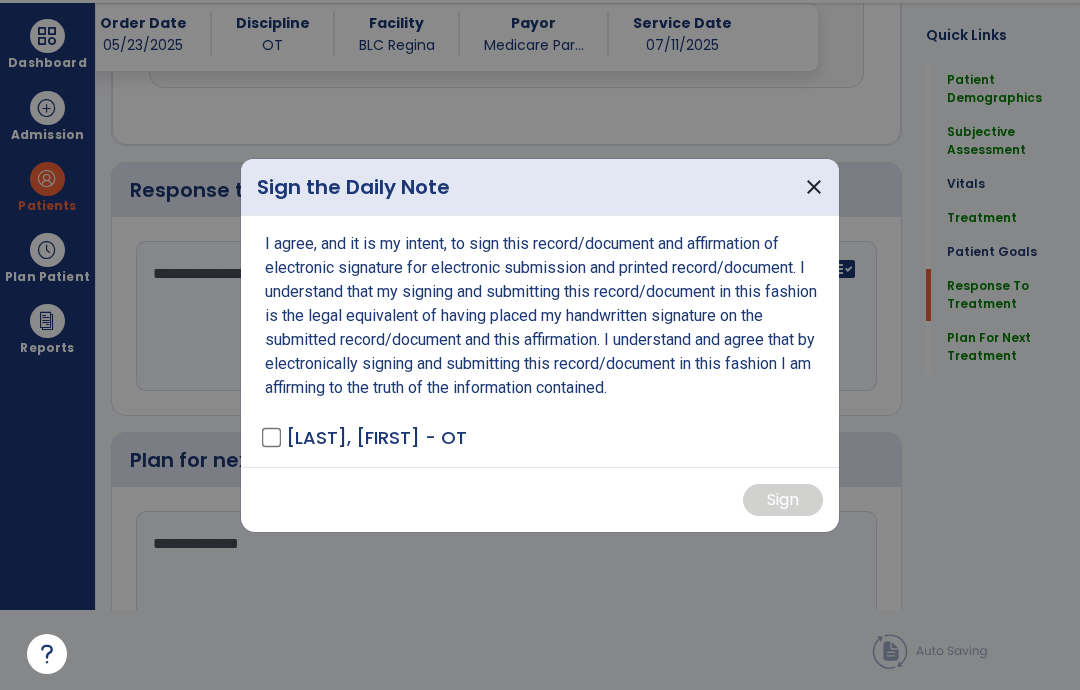 scroll, scrollTop: 0, scrollLeft: 0, axis: both 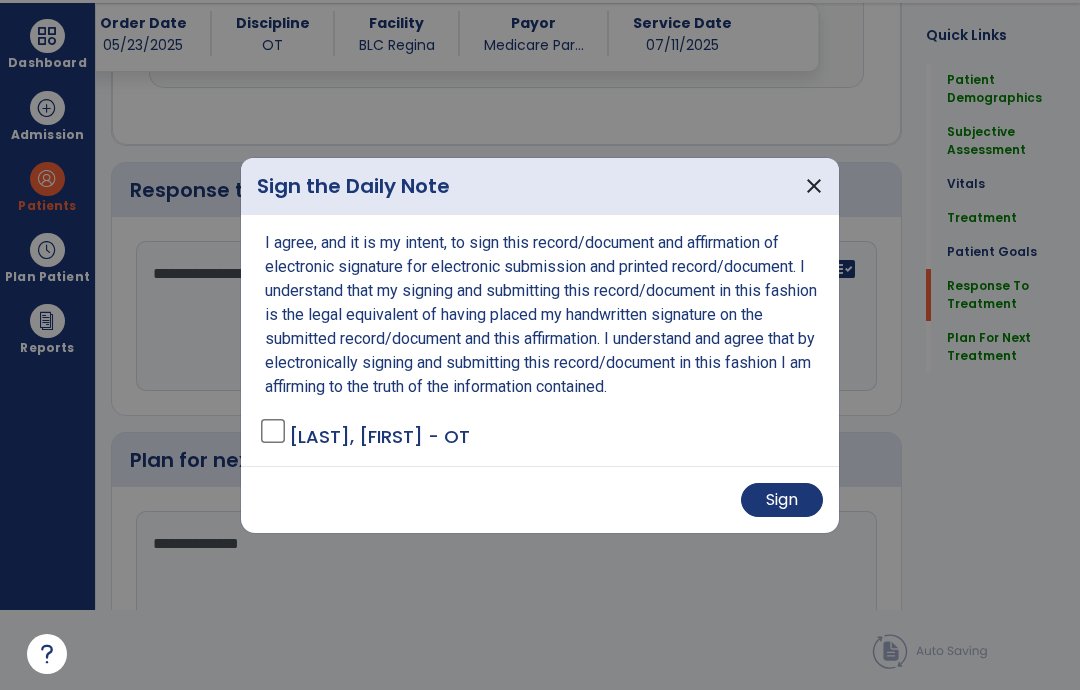 click on "Sign" at bounding box center [782, 500] 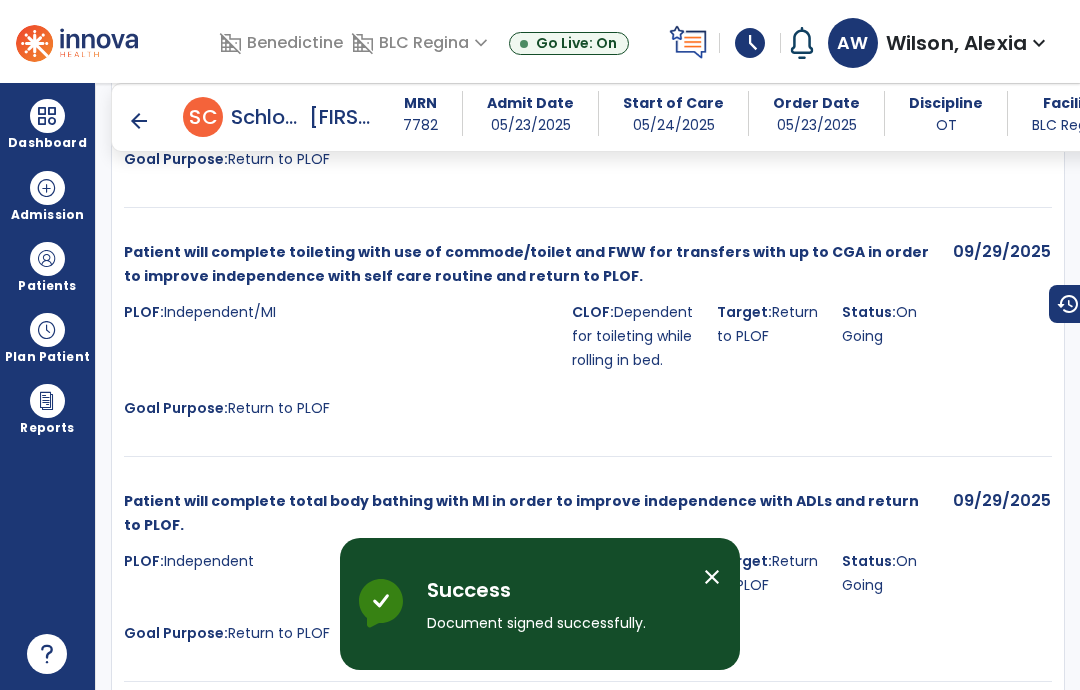 scroll, scrollTop: 80, scrollLeft: 0, axis: vertical 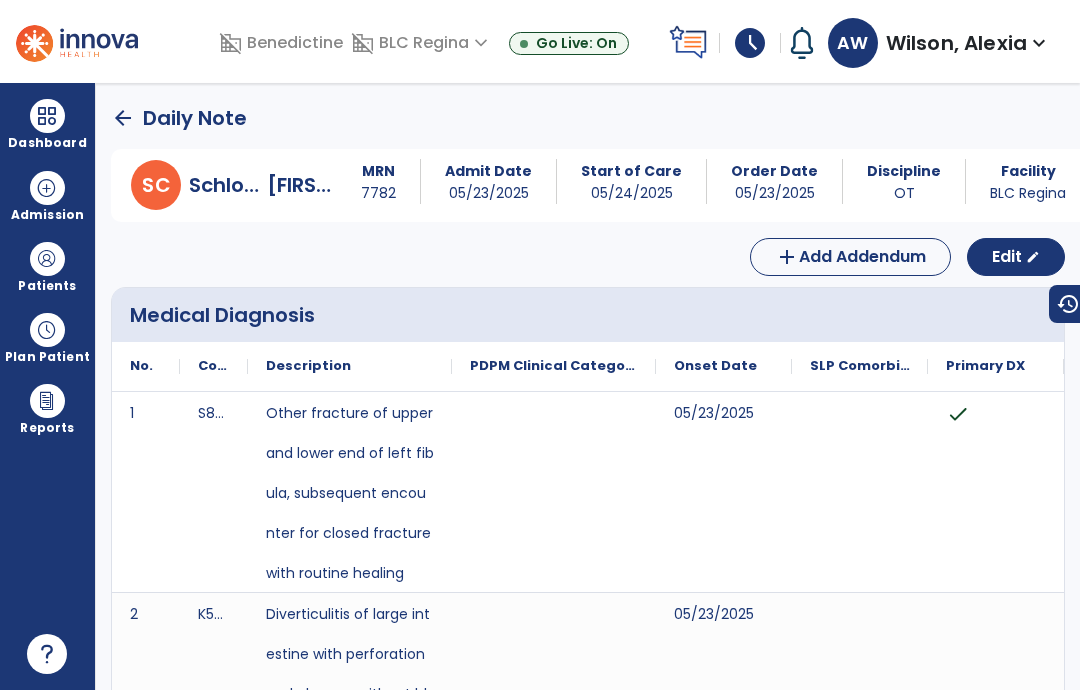 click on "arrow_back" 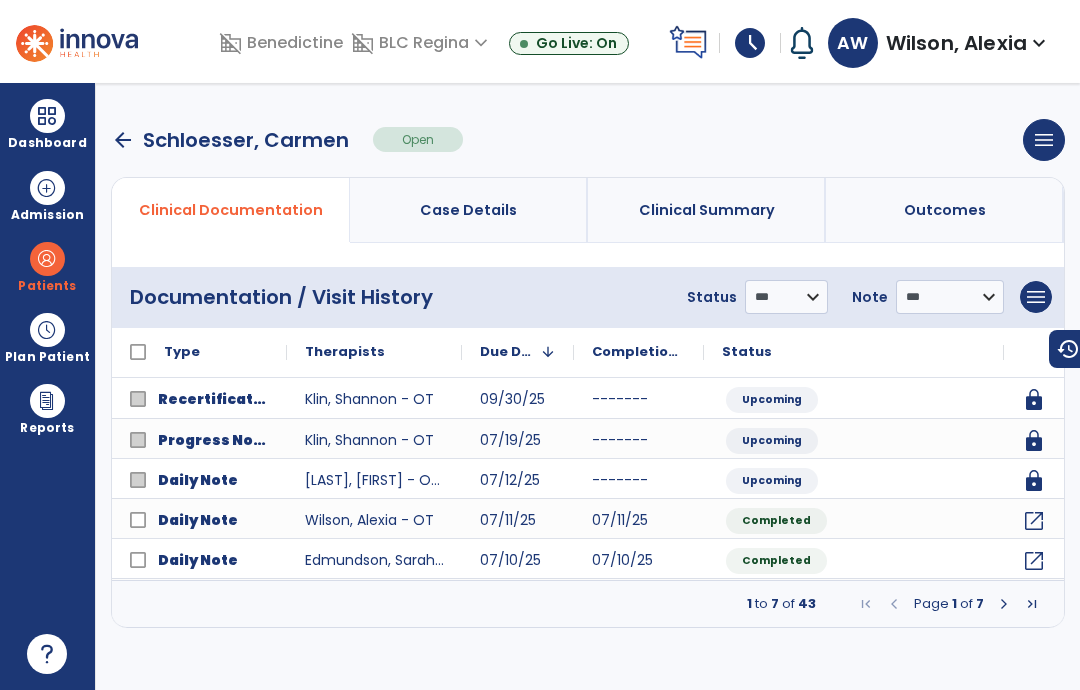 click on "arrow_back" at bounding box center (123, 140) 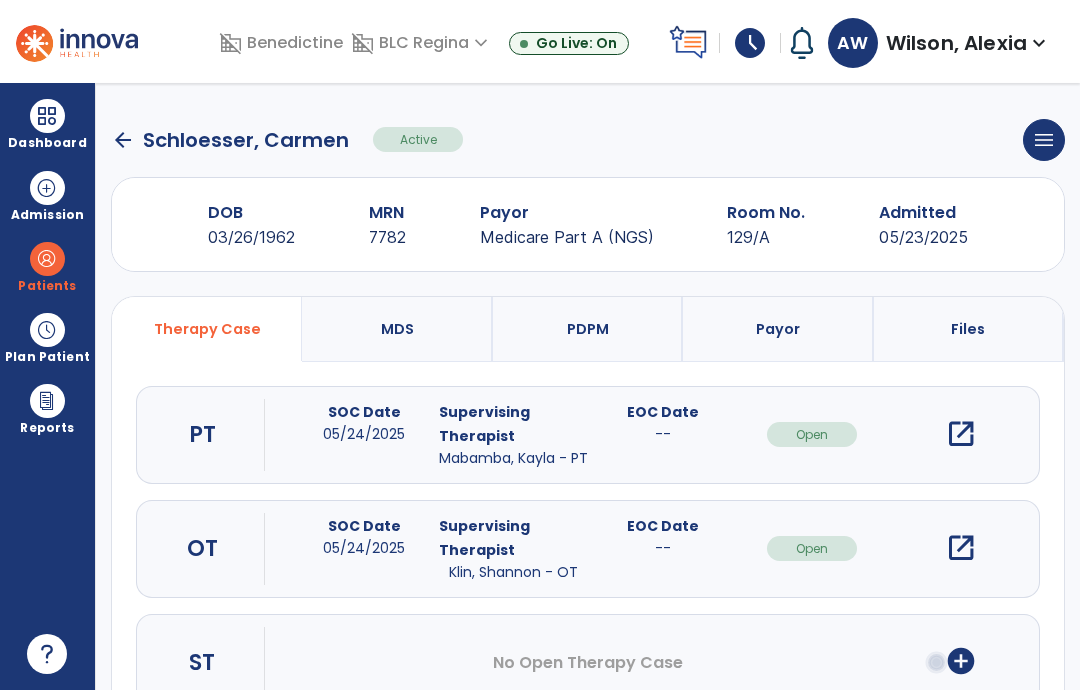 click on "arrow_back" 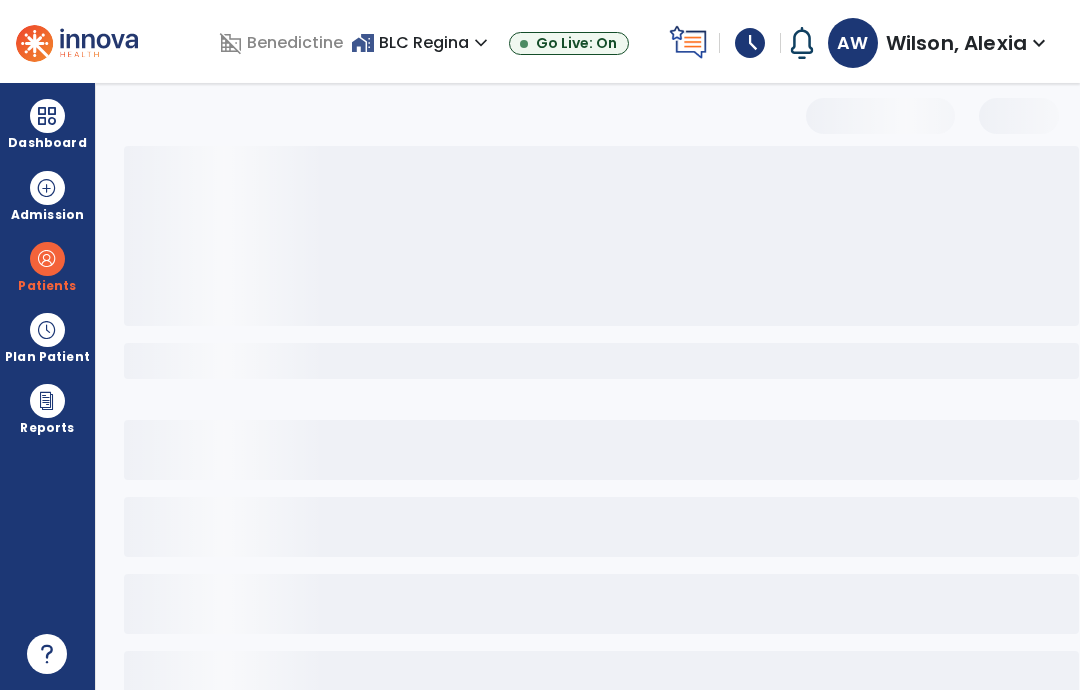 select on "***" 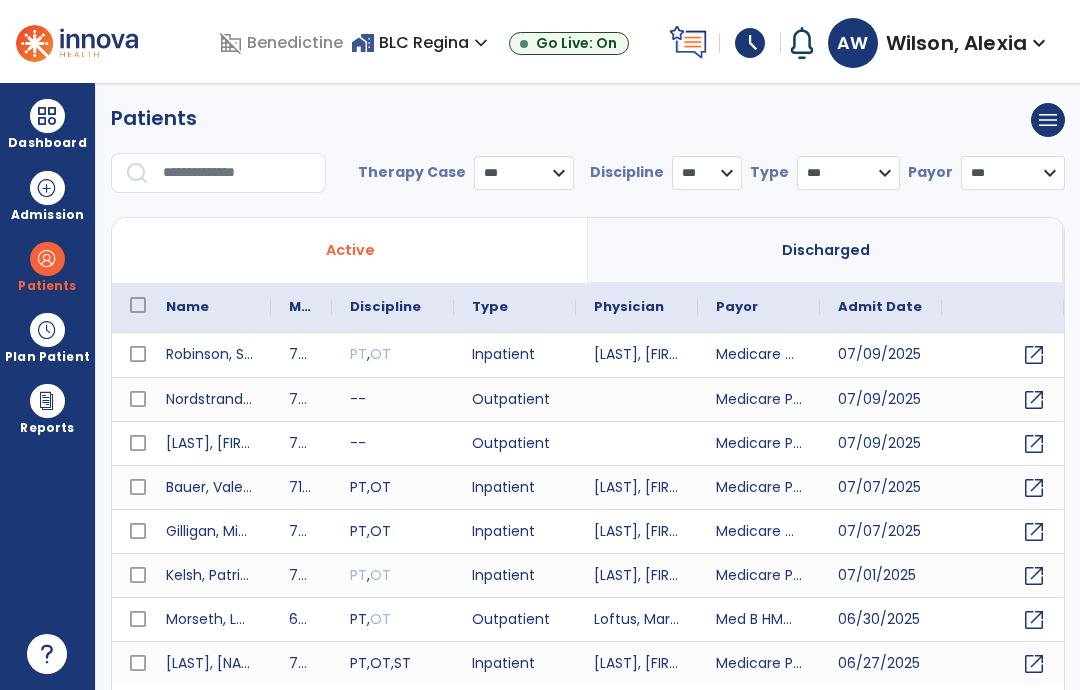 click at bounding box center (237, 173) 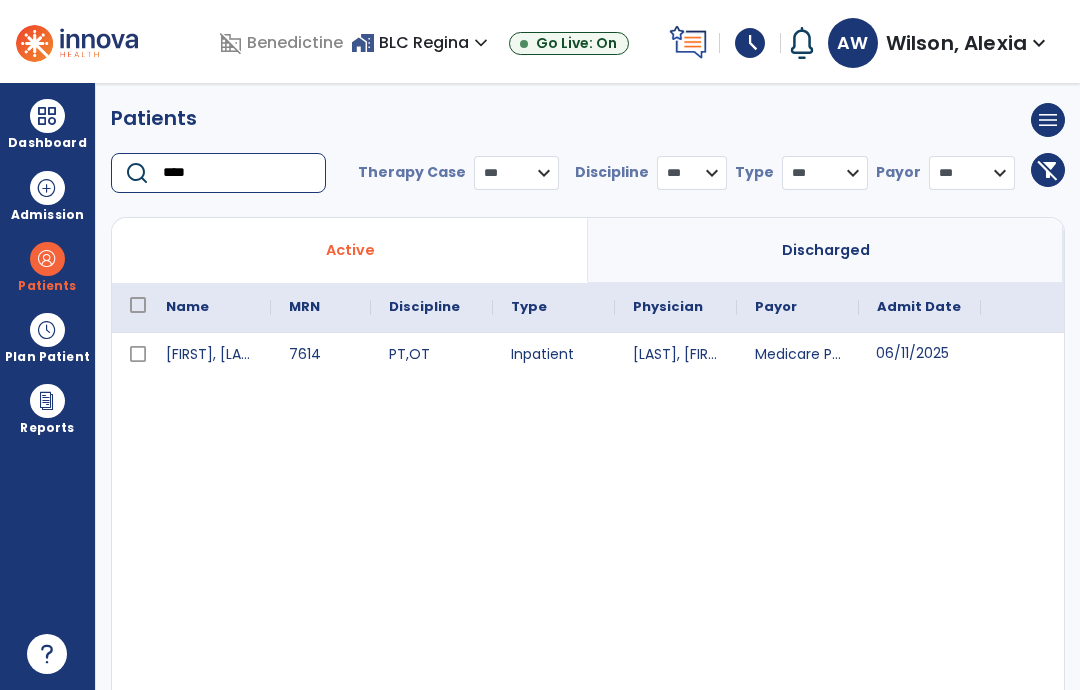 type on "****" 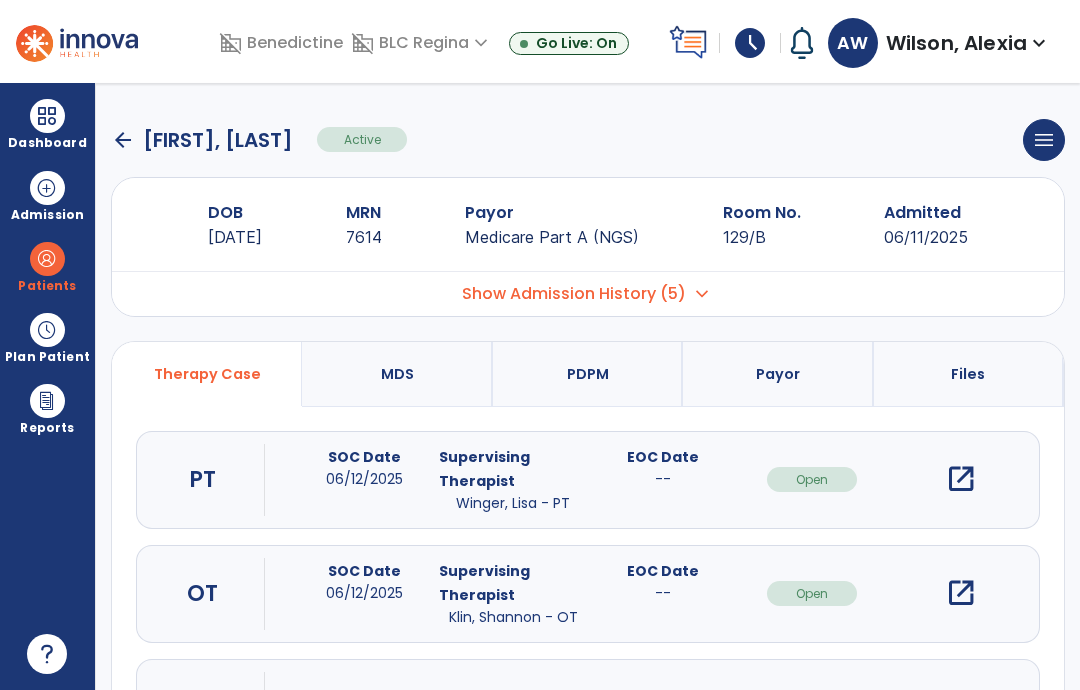 click on "open_in_new" at bounding box center [961, 593] 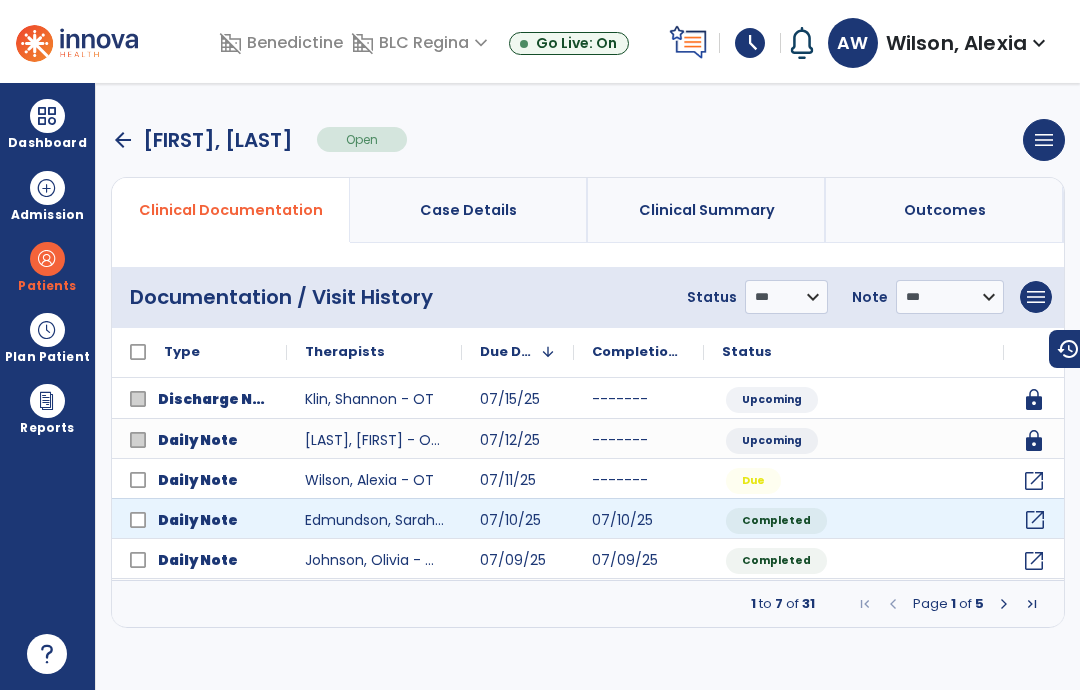 click on "open_in_new" 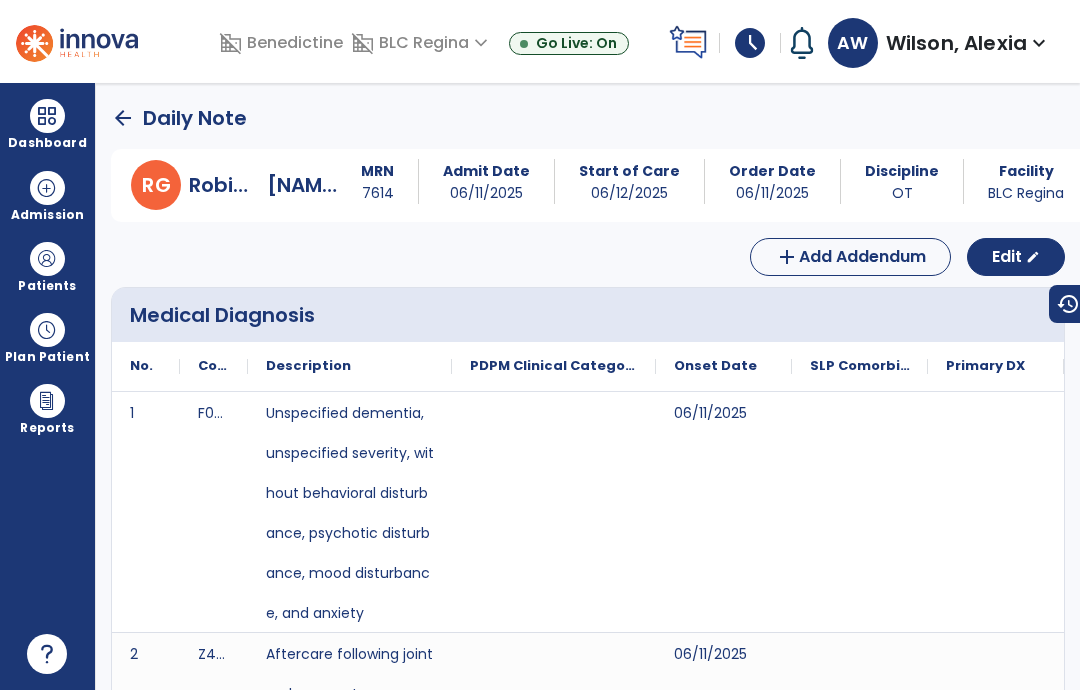 scroll, scrollTop: 0, scrollLeft: 0, axis: both 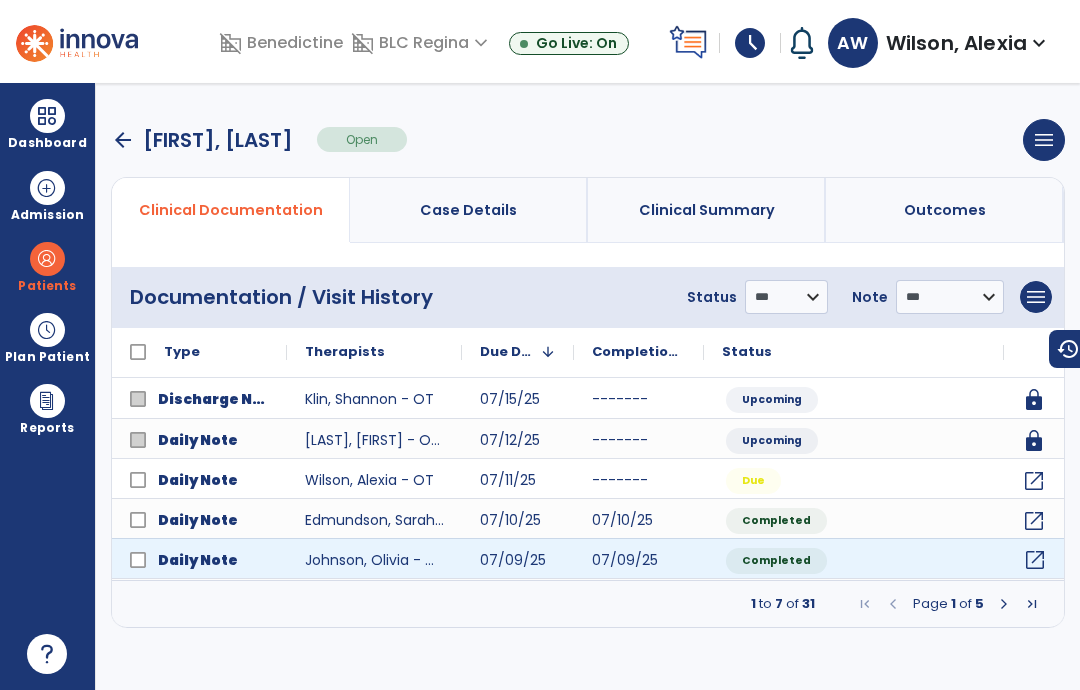 click on "open_in_new" 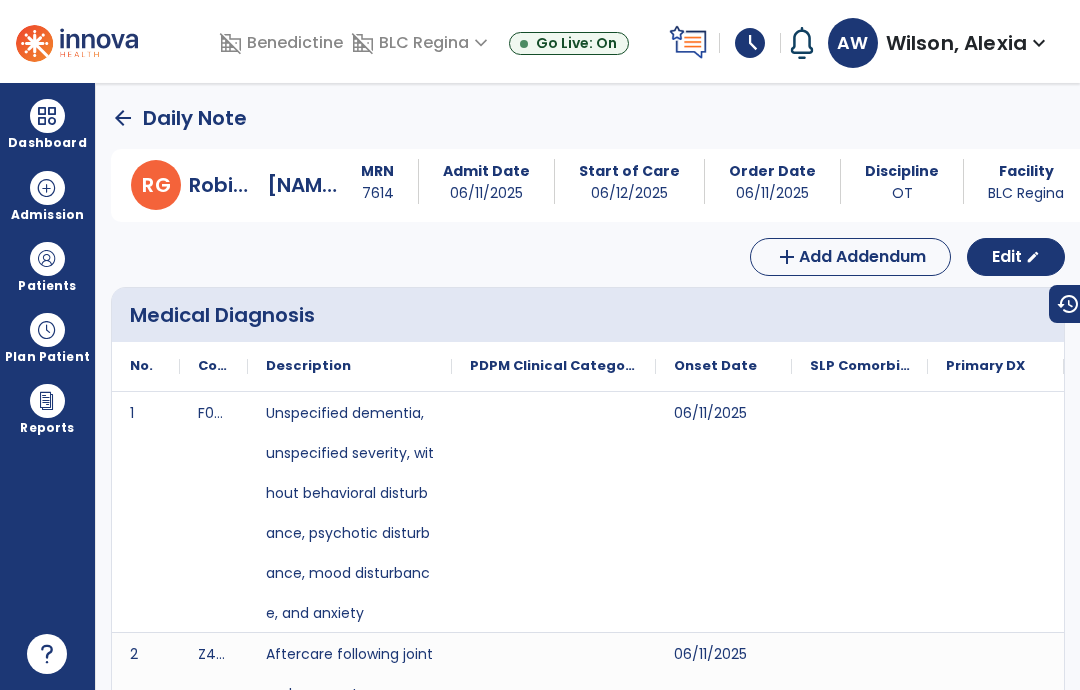 scroll, scrollTop: 0, scrollLeft: 0, axis: both 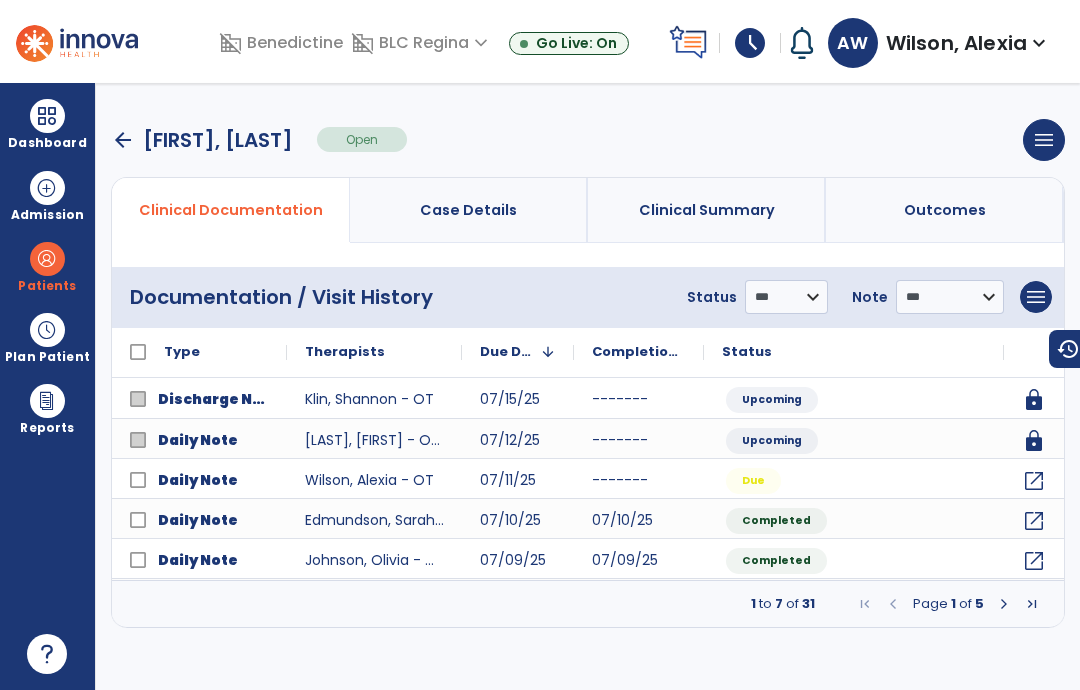 click on "open_in_new" 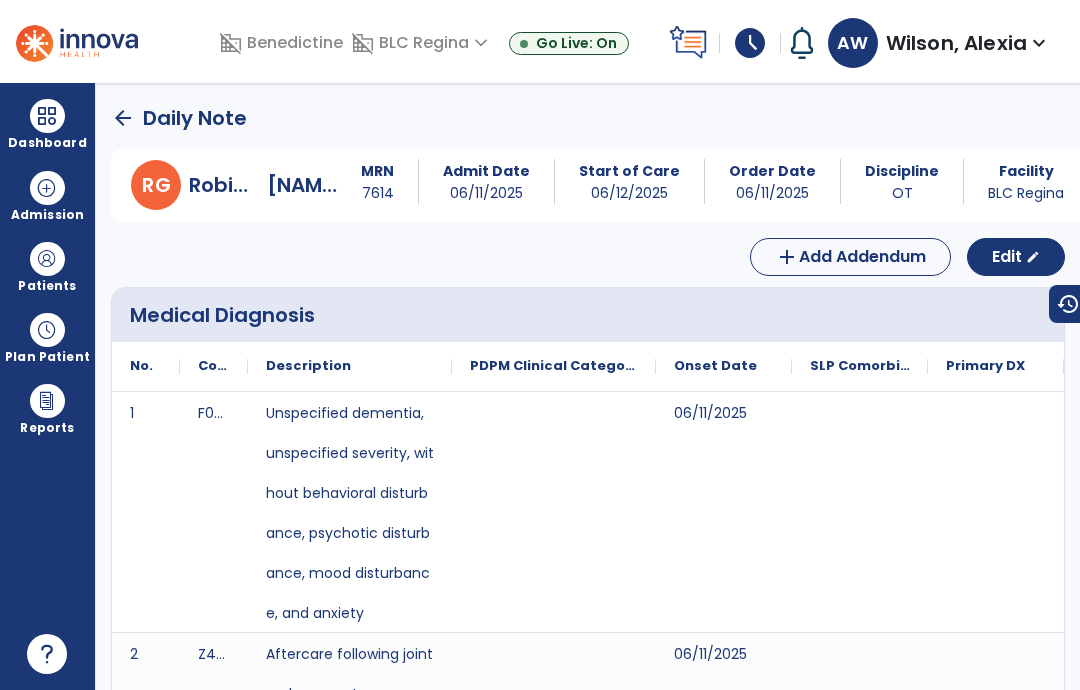 scroll, scrollTop: 0, scrollLeft: 0, axis: both 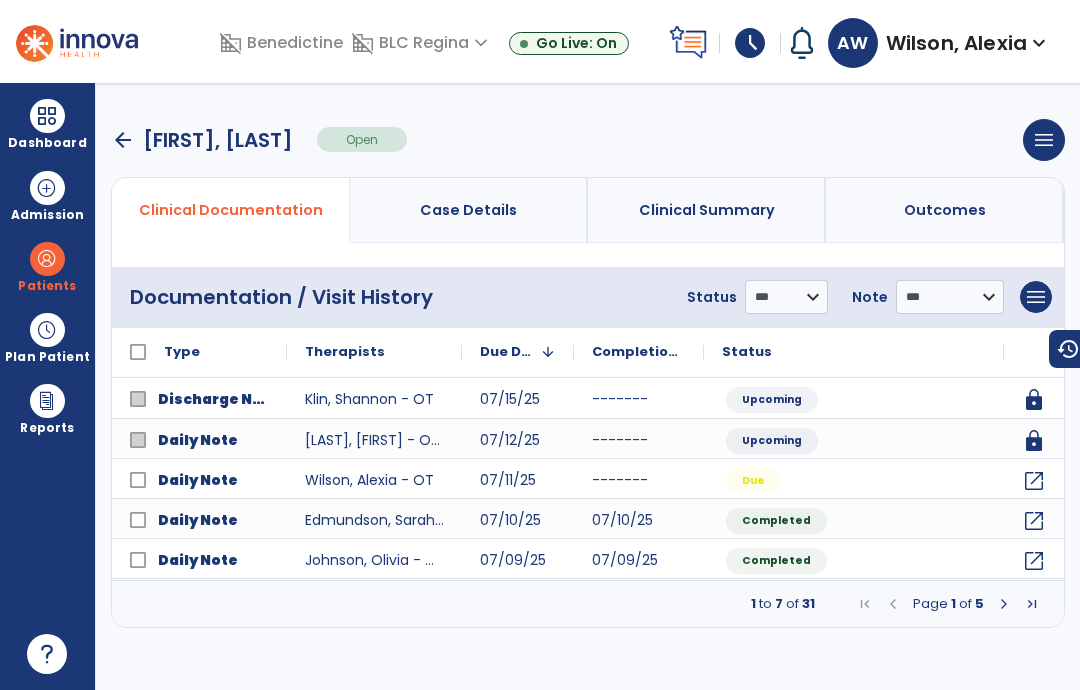 click on "arrow_back" at bounding box center [123, 140] 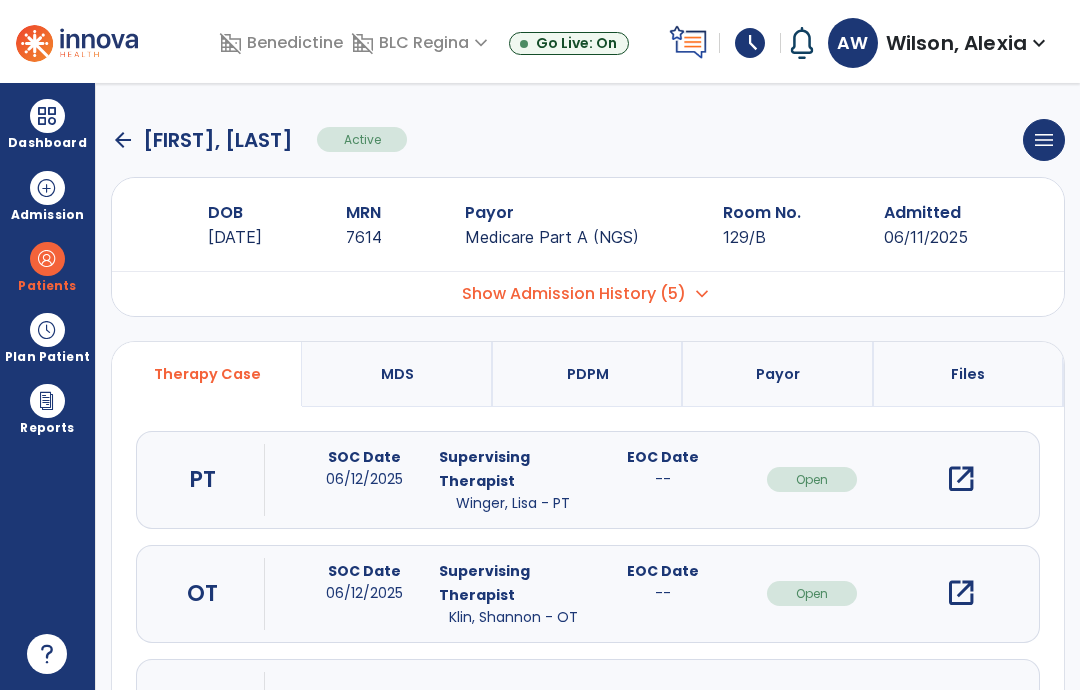 click on "arrow_back" 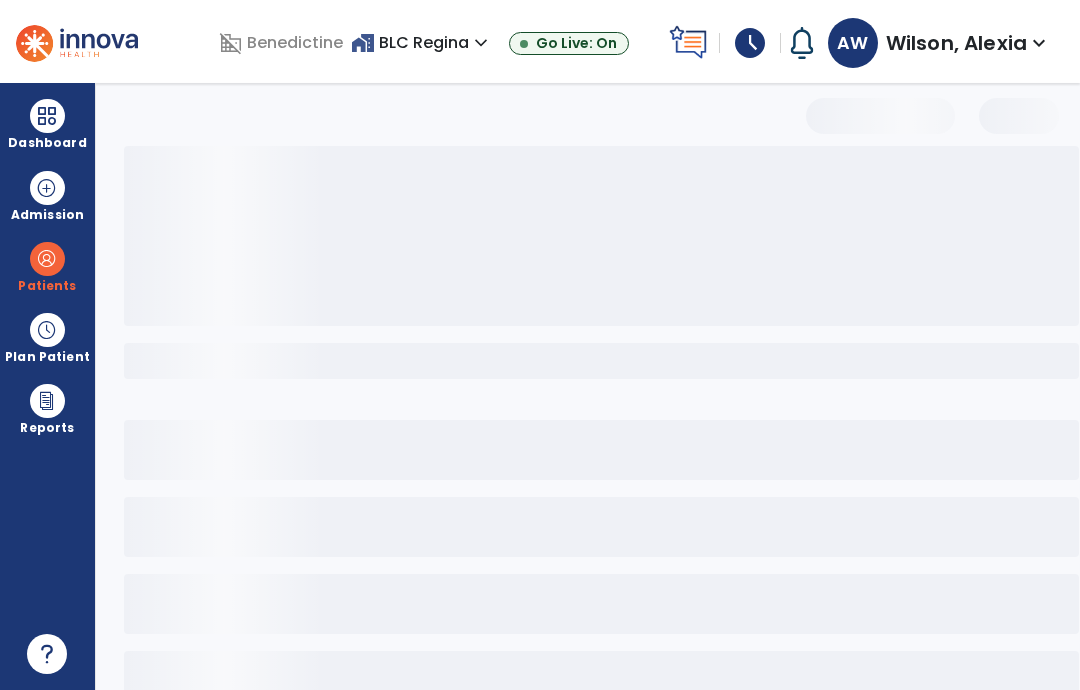 select on "***" 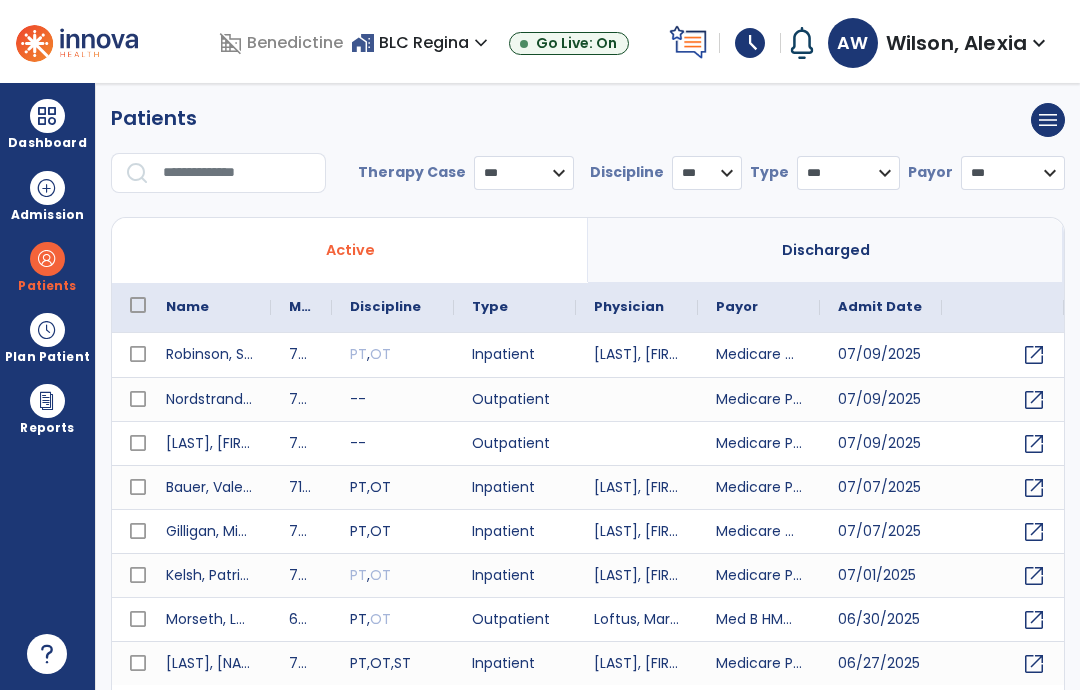 click at bounding box center (237, 173) 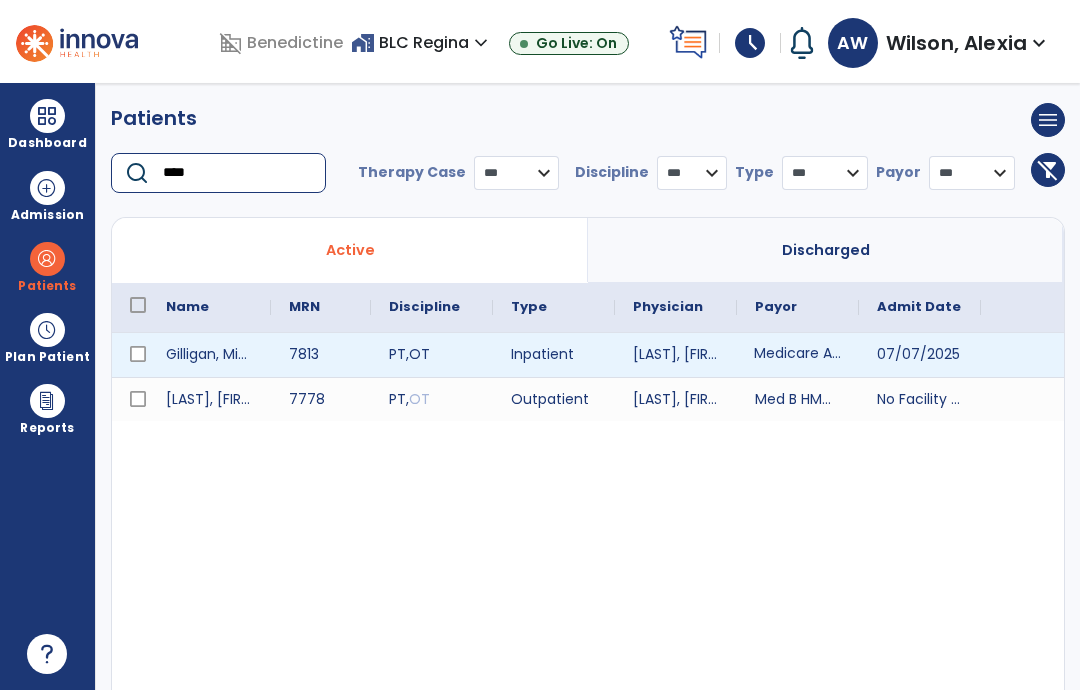 type on "****" 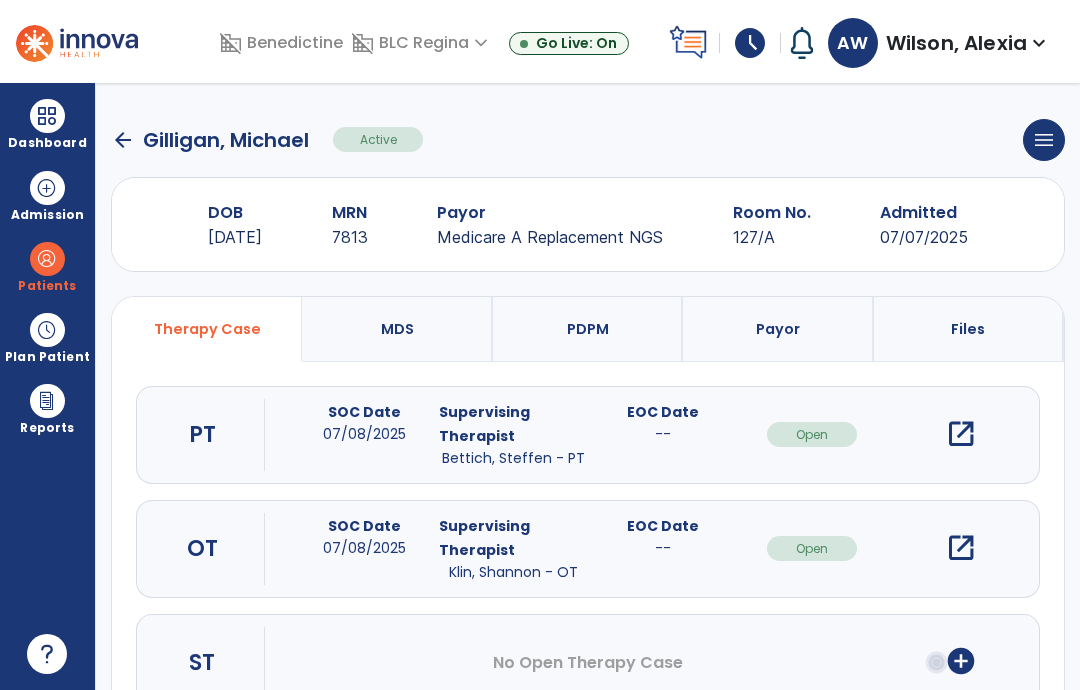 click on "open_in_new" at bounding box center (961, 548) 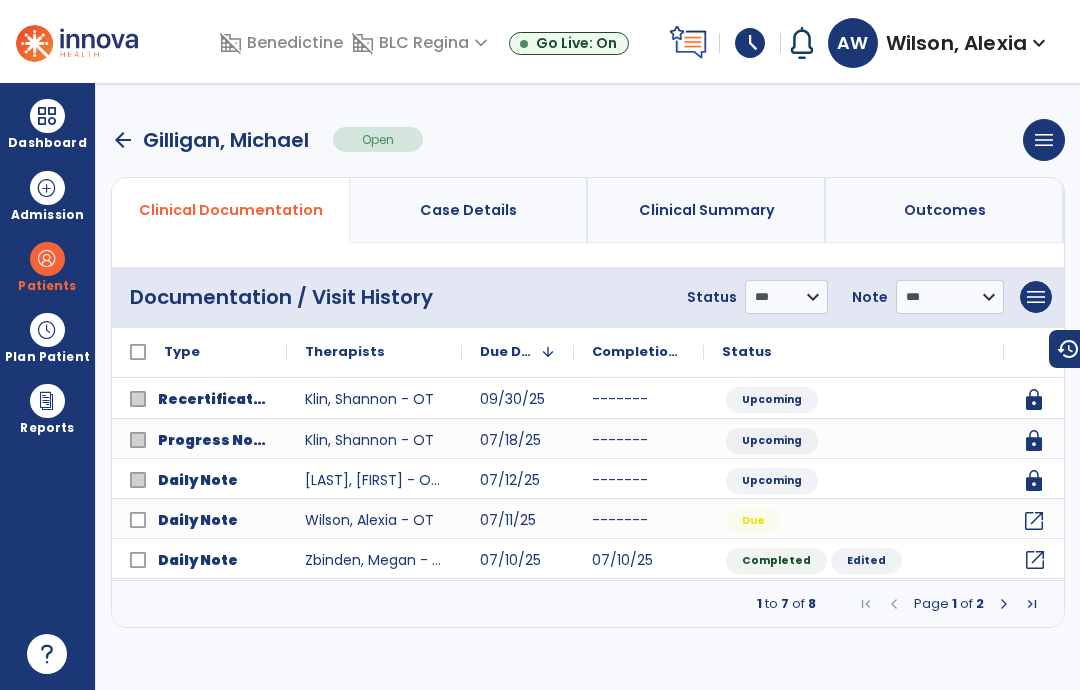 click on "open_in_new" 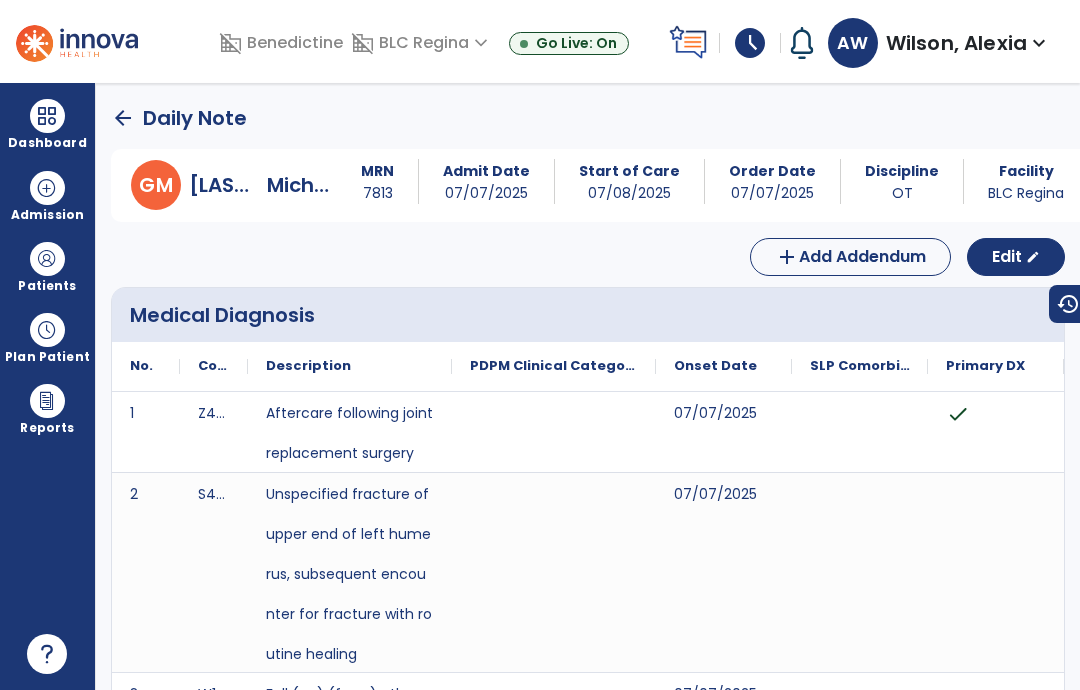 scroll, scrollTop: 0, scrollLeft: 0, axis: both 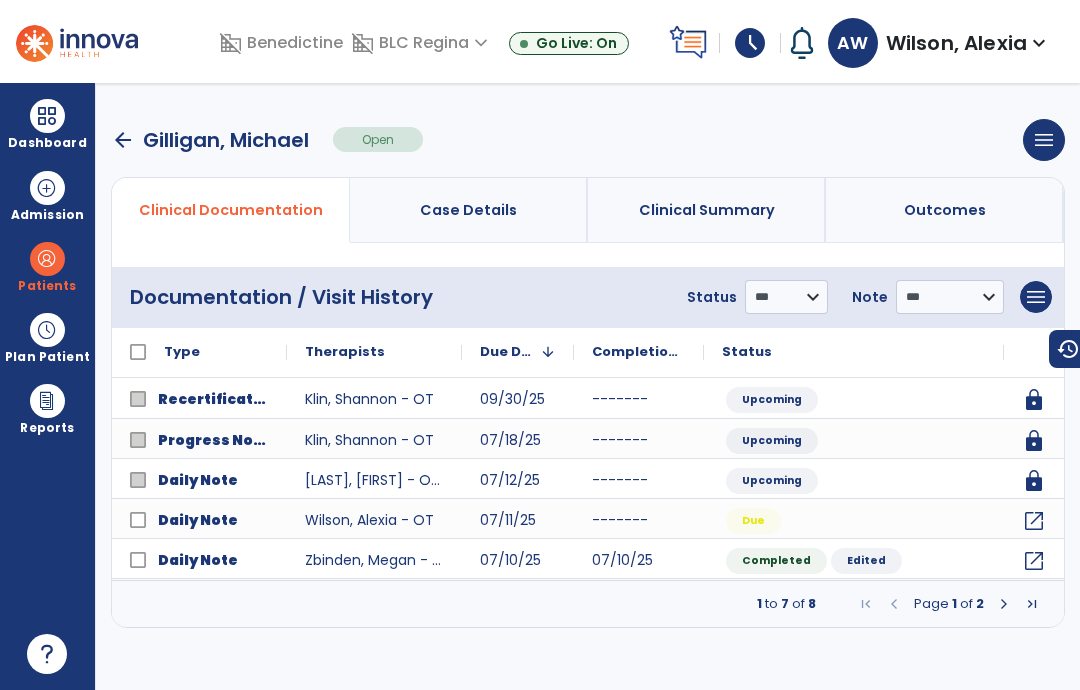 click on "open_in_new" 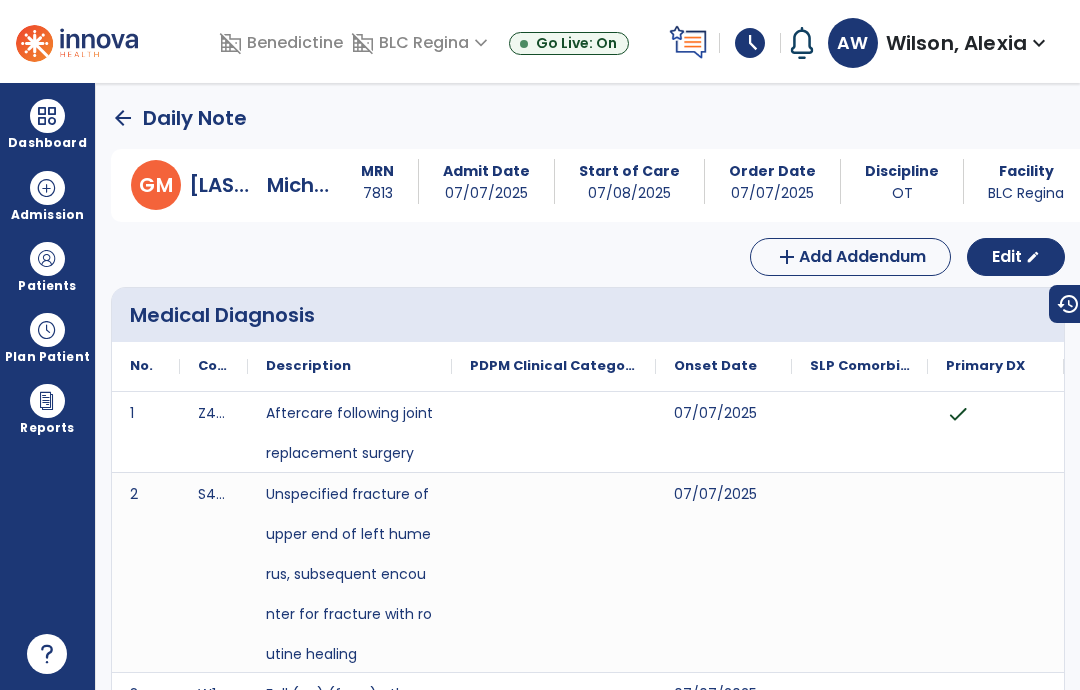 scroll, scrollTop: 0, scrollLeft: 0, axis: both 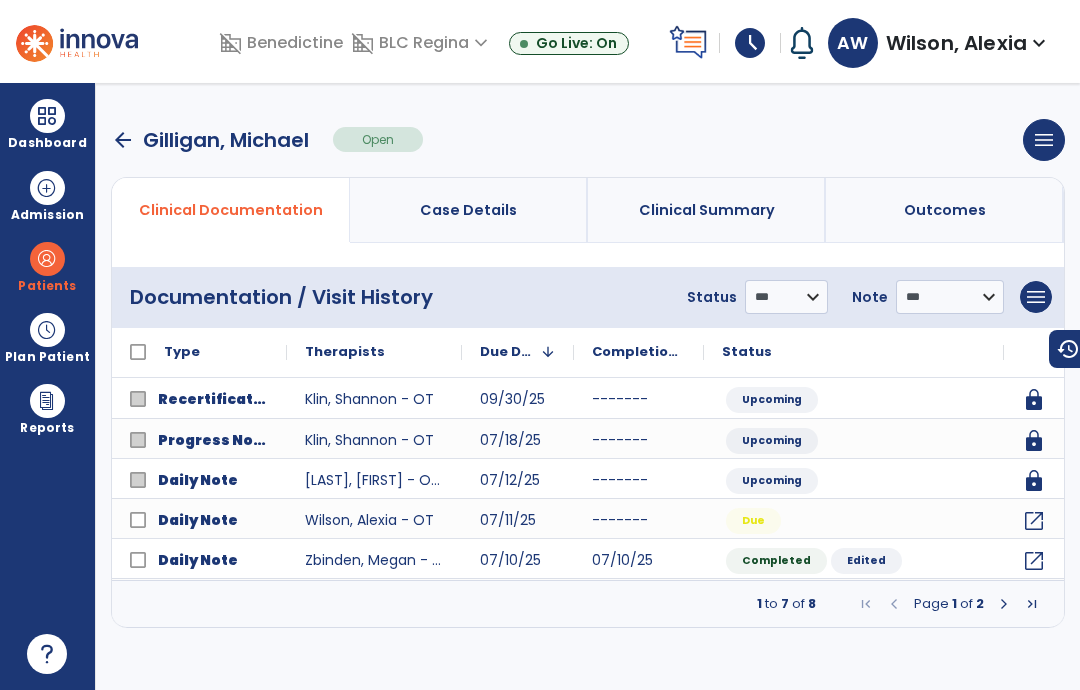 click at bounding box center (1004, 604) 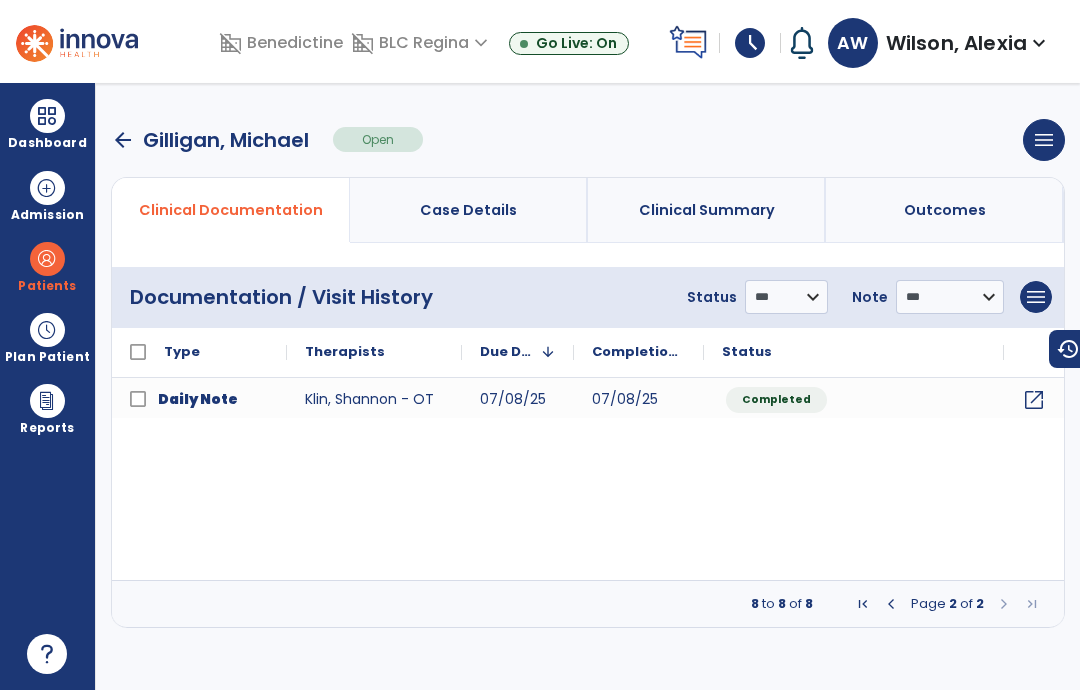 click at bounding box center [891, 604] 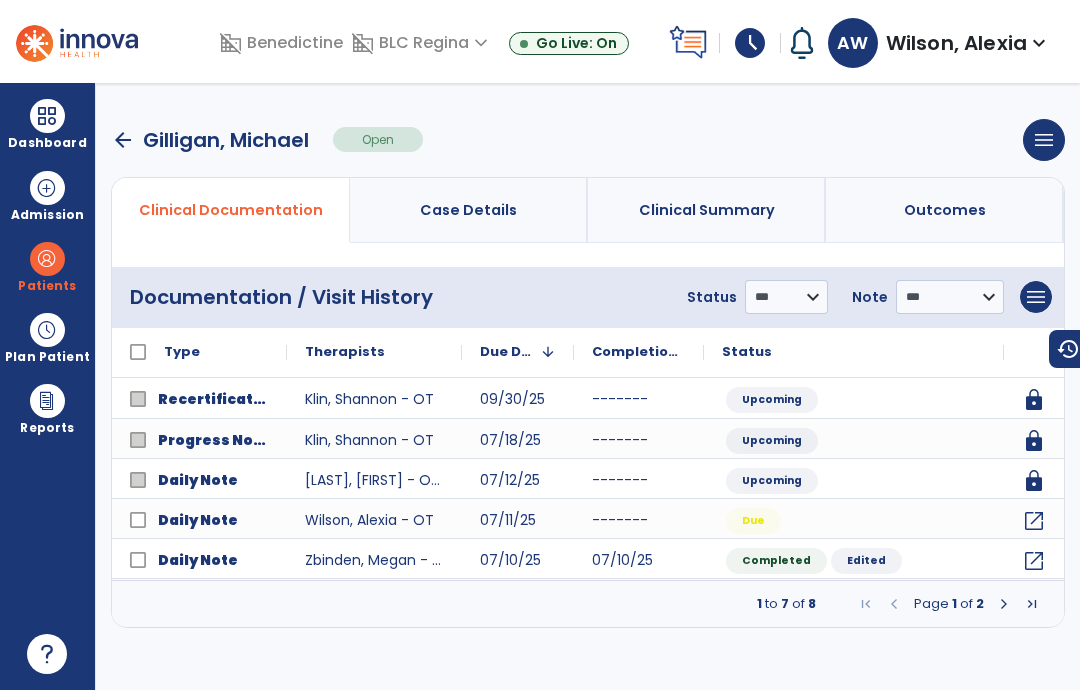 click on "arrow_back" at bounding box center [123, 140] 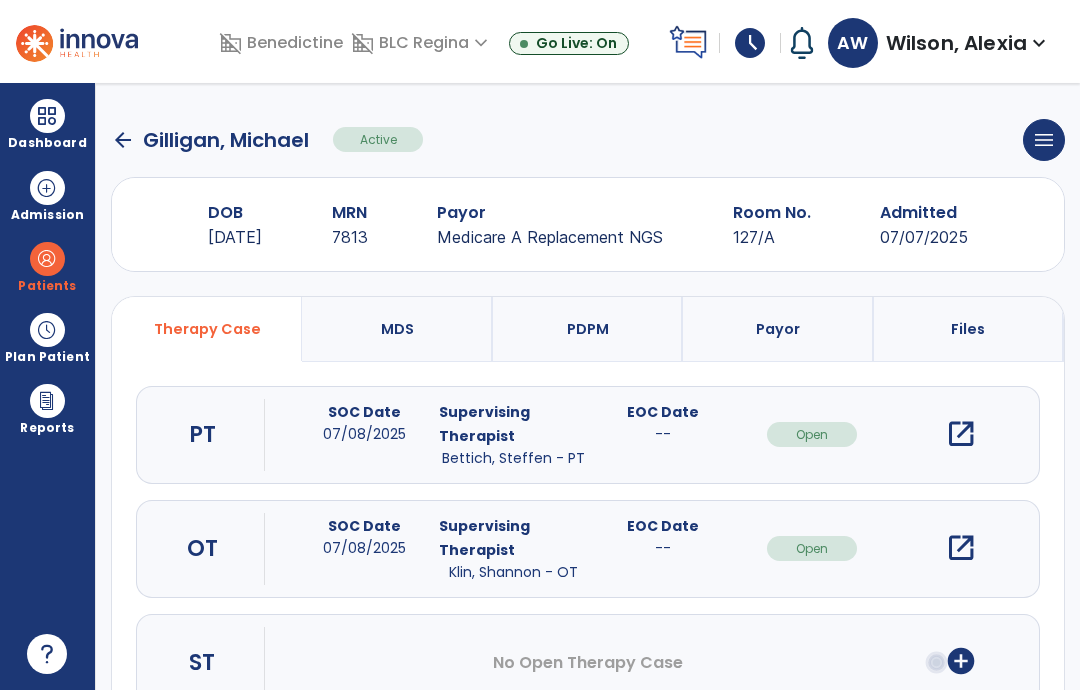 click on "open_in_new" at bounding box center [961, 548] 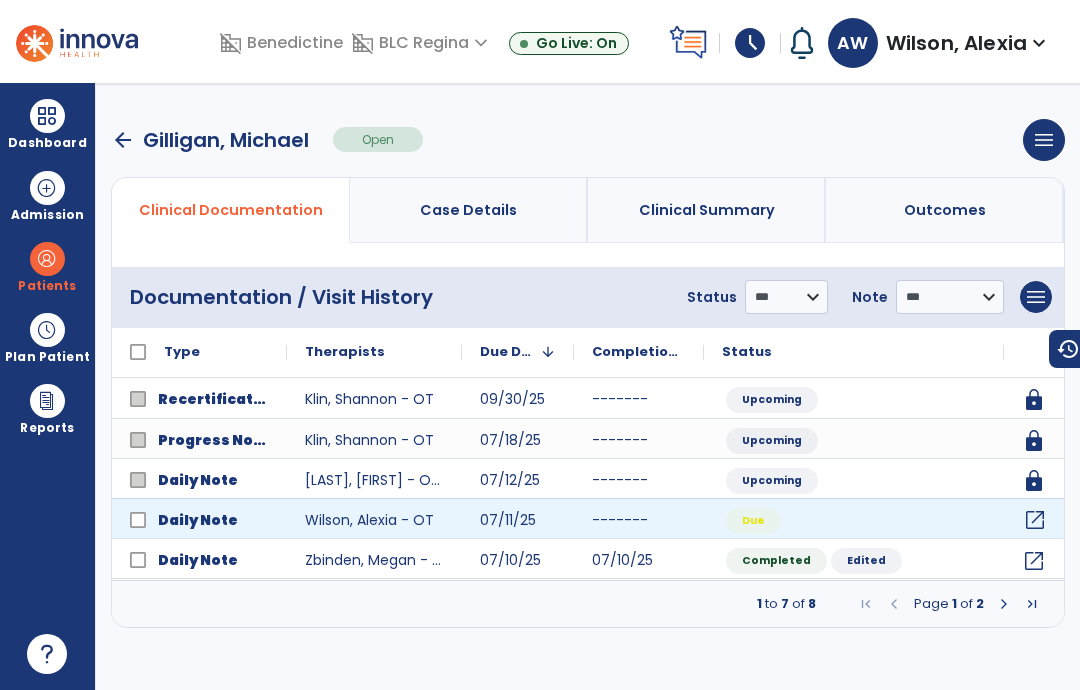 click on "open_in_new" 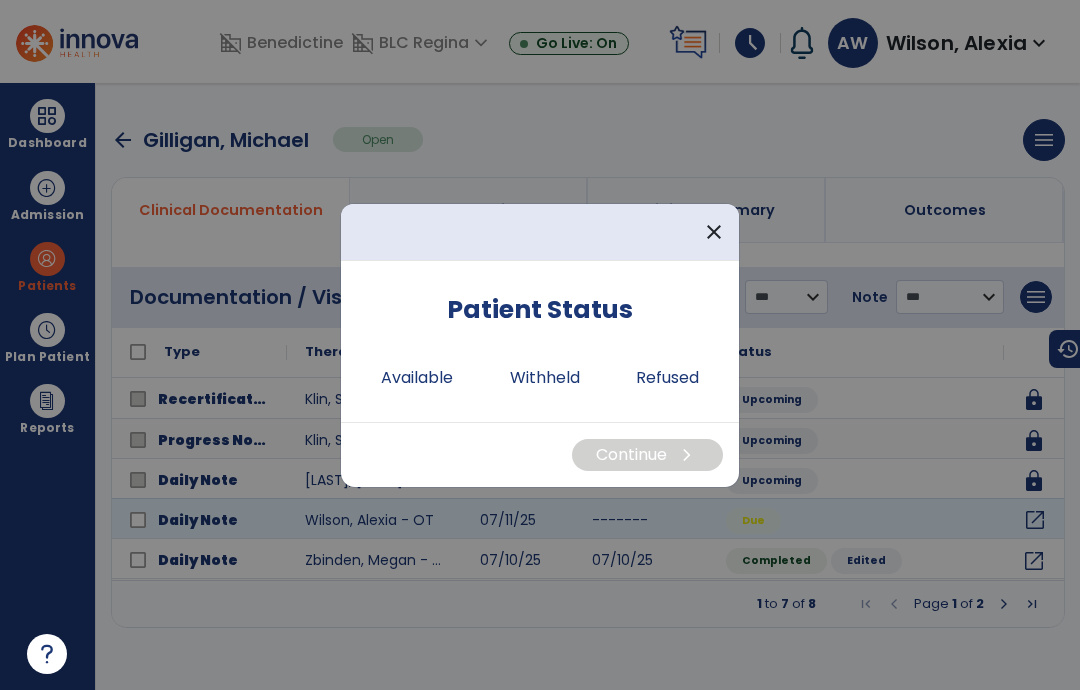 click on "Available" at bounding box center [417, 378] 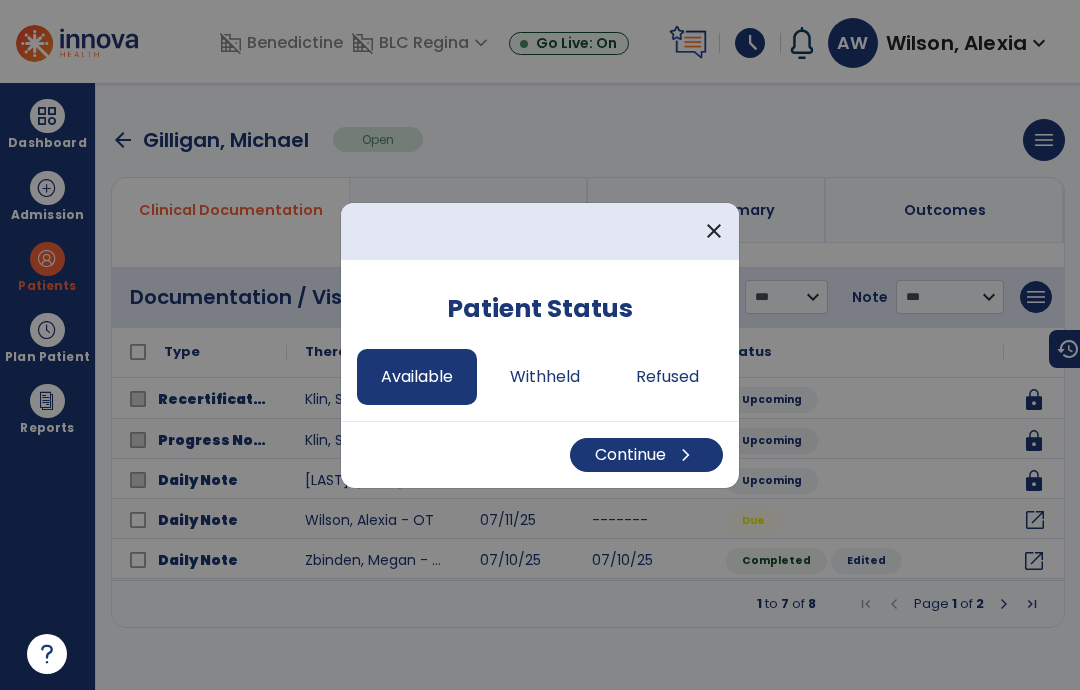 click on "Continue   chevron_right" at bounding box center (646, 455) 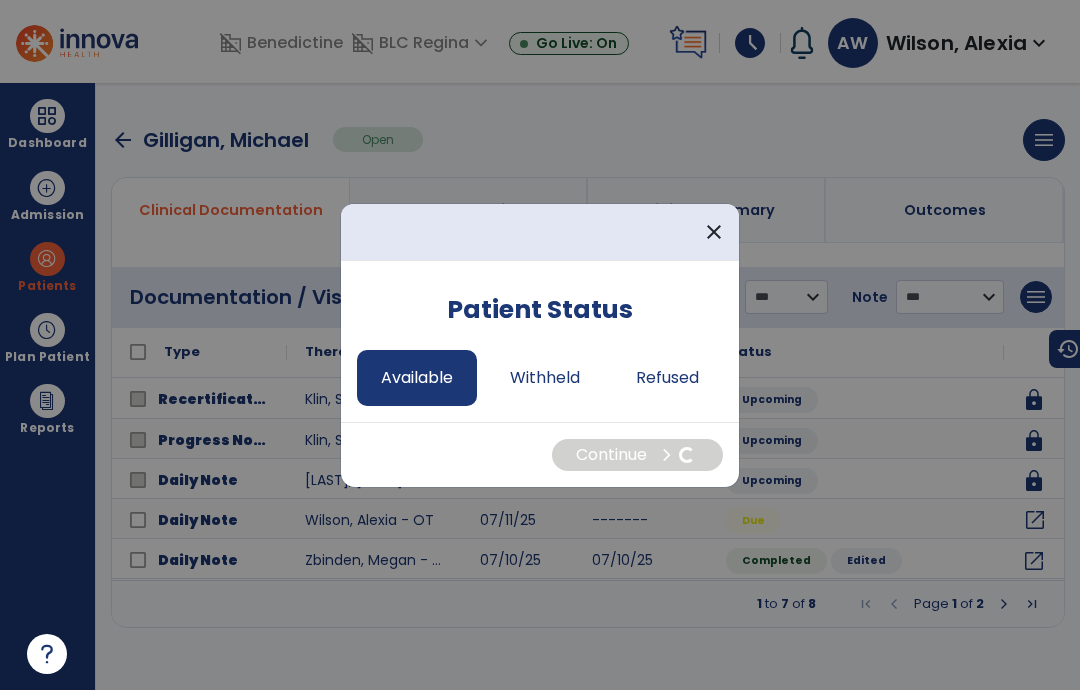 select on "*" 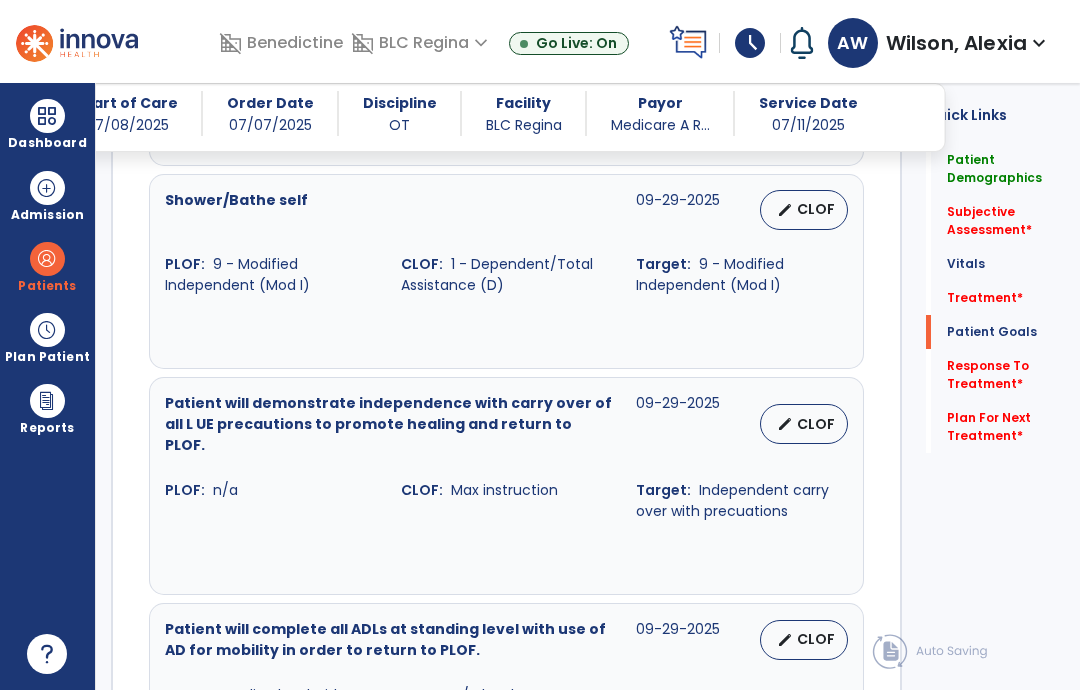 scroll, scrollTop: 1824, scrollLeft: 0, axis: vertical 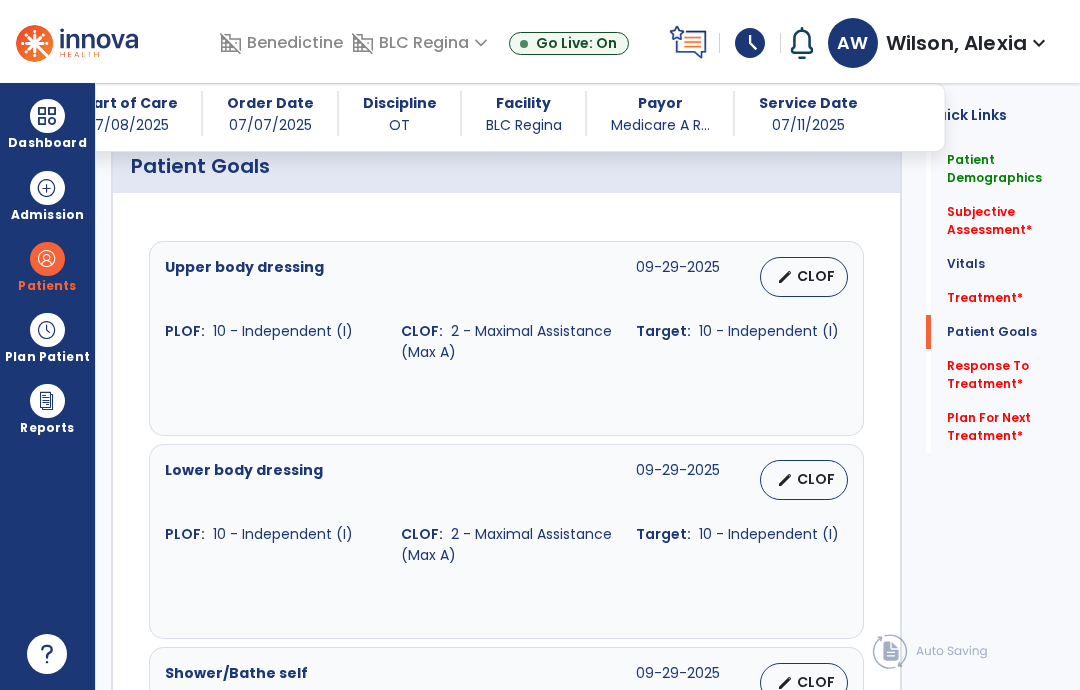 click on "Subjective Assessment   *" 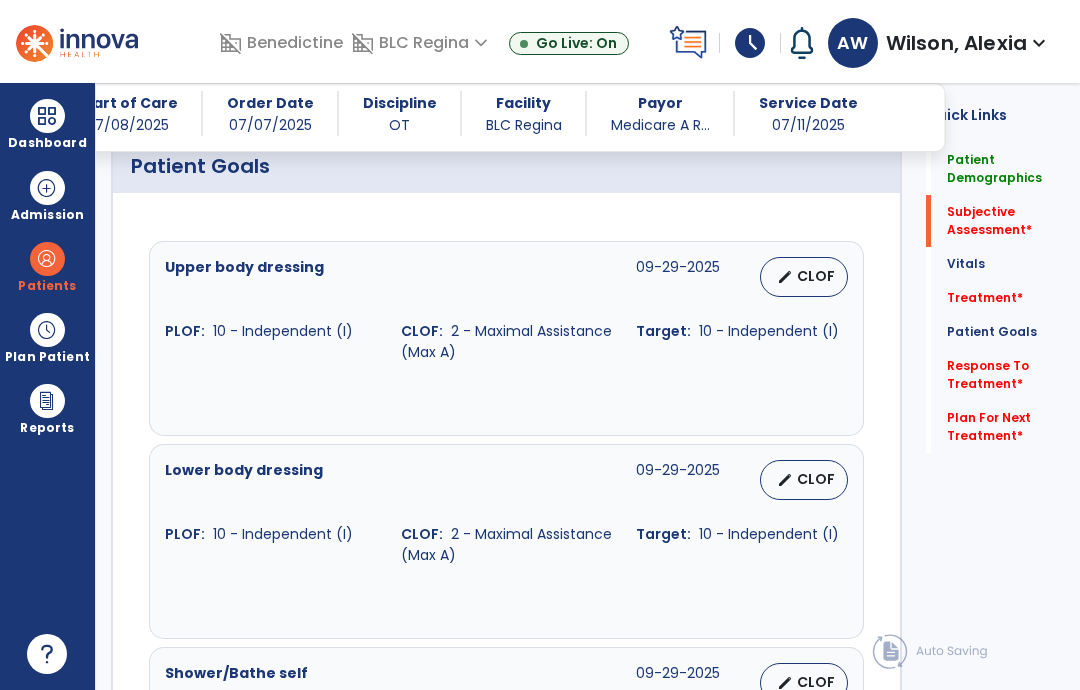 scroll, scrollTop: 937, scrollLeft: 0, axis: vertical 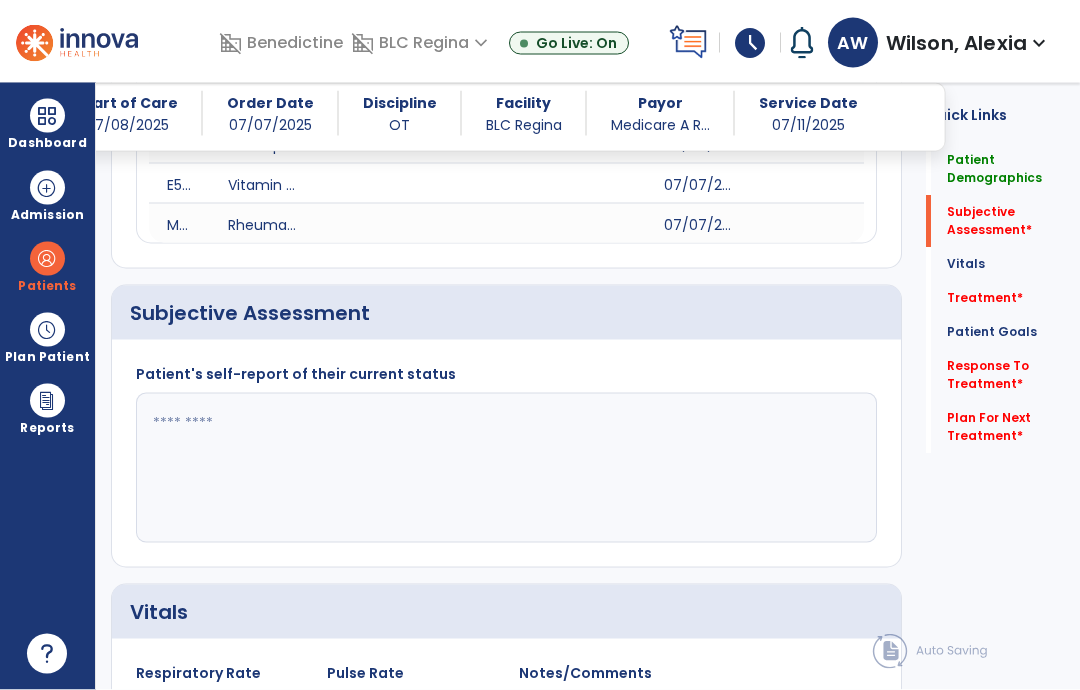 click 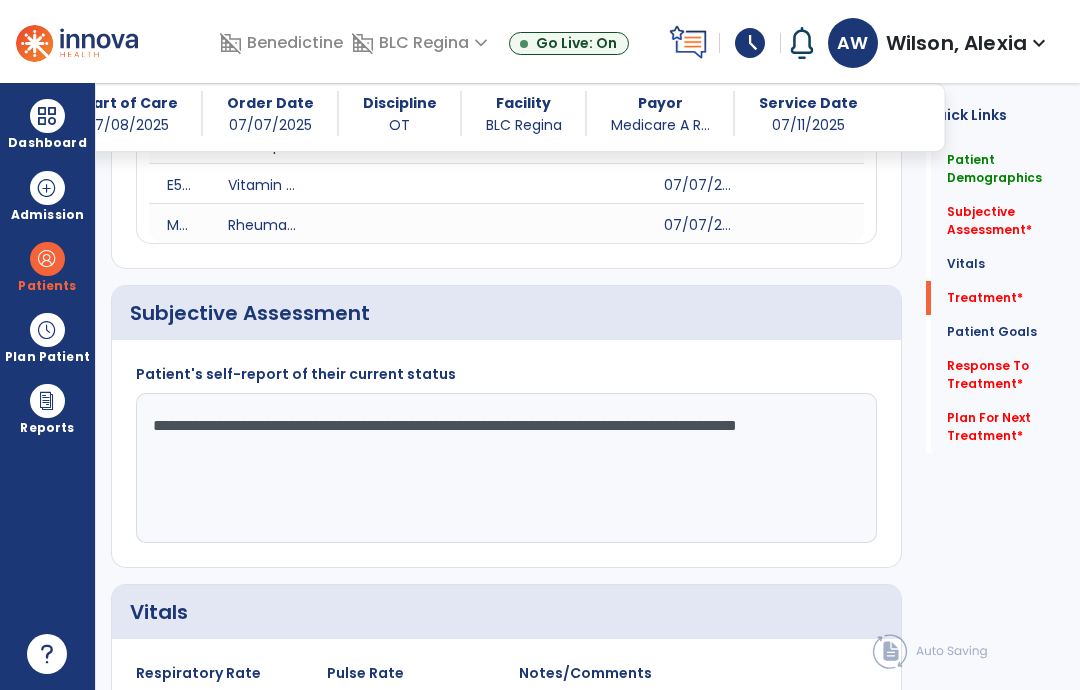 type on "**********" 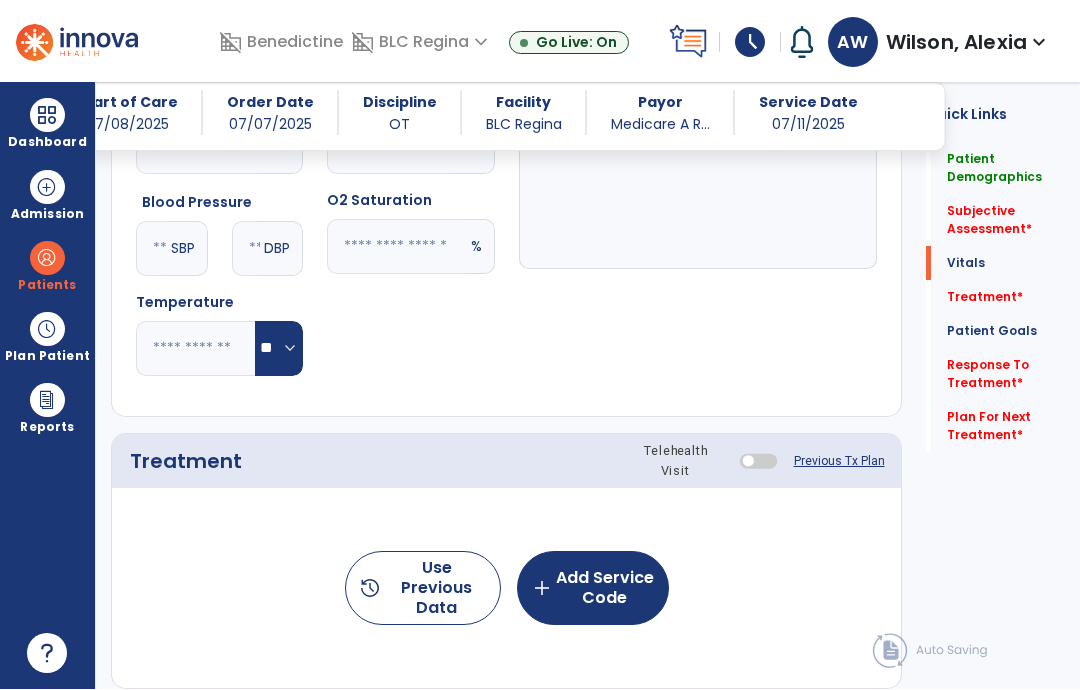 scroll, scrollTop: 1392, scrollLeft: 0, axis: vertical 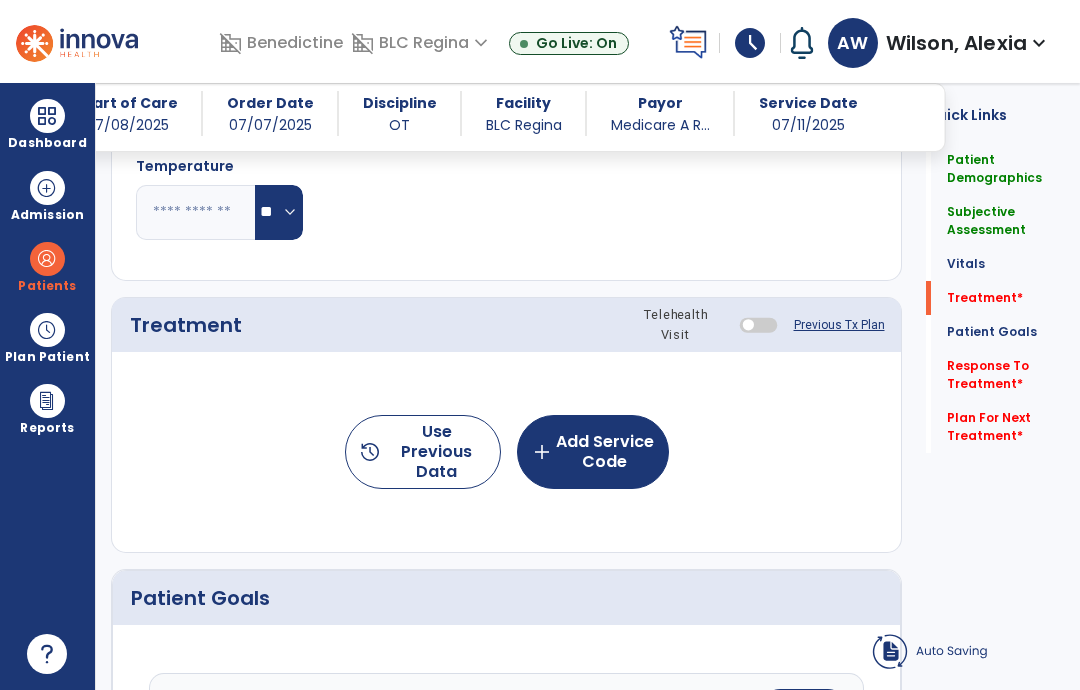 click on "add  Add Service Code" 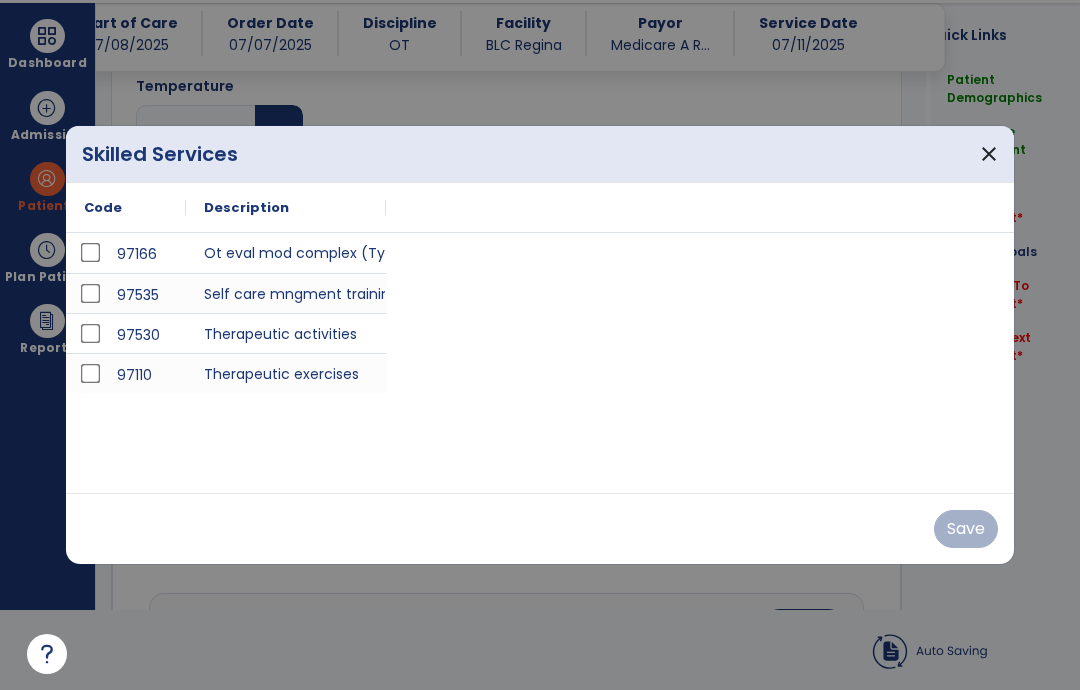 scroll, scrollTop: 0, scrollLeft: 0, axis: both 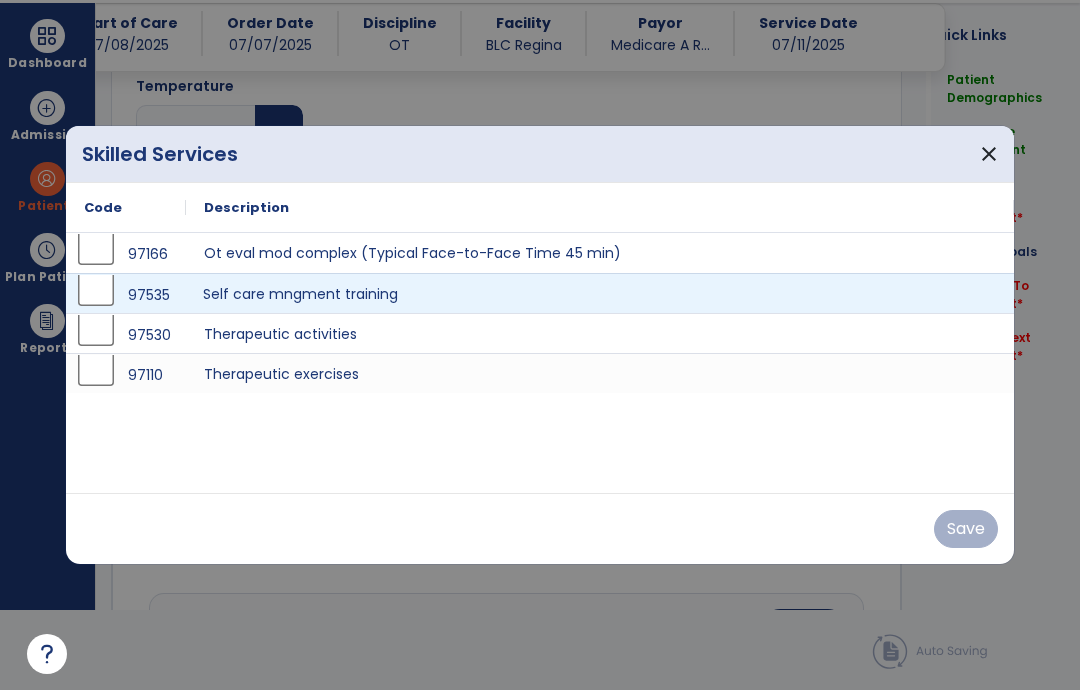 click on "Self care mngment training" at bounding box center [600, 293] 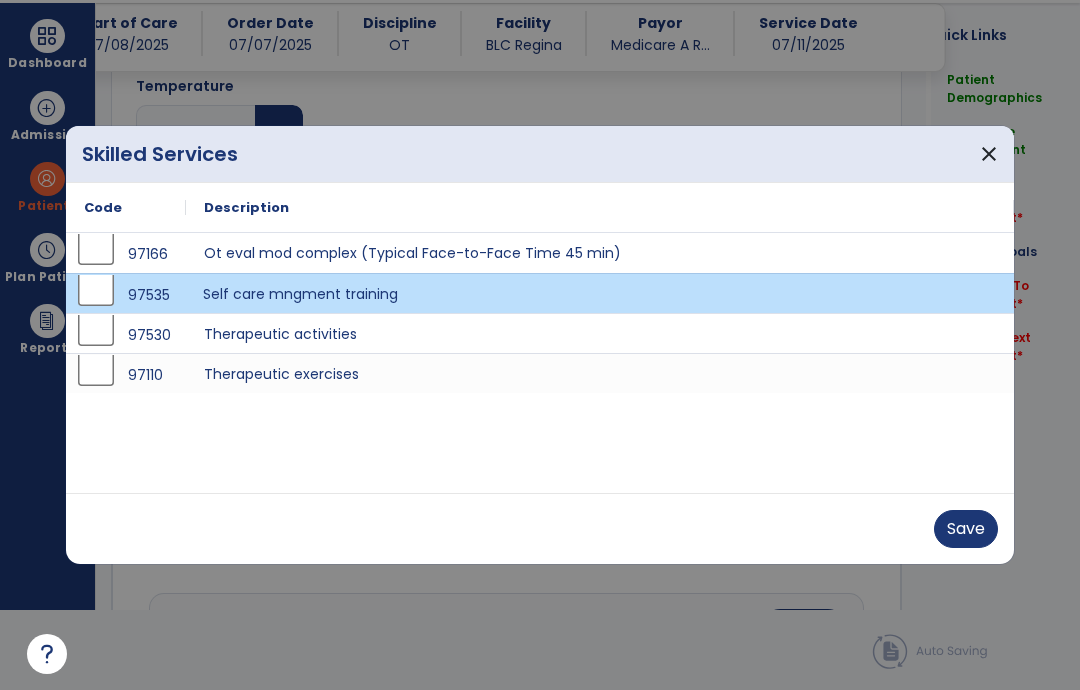 click on "Save" at bounding box center [966, 529] 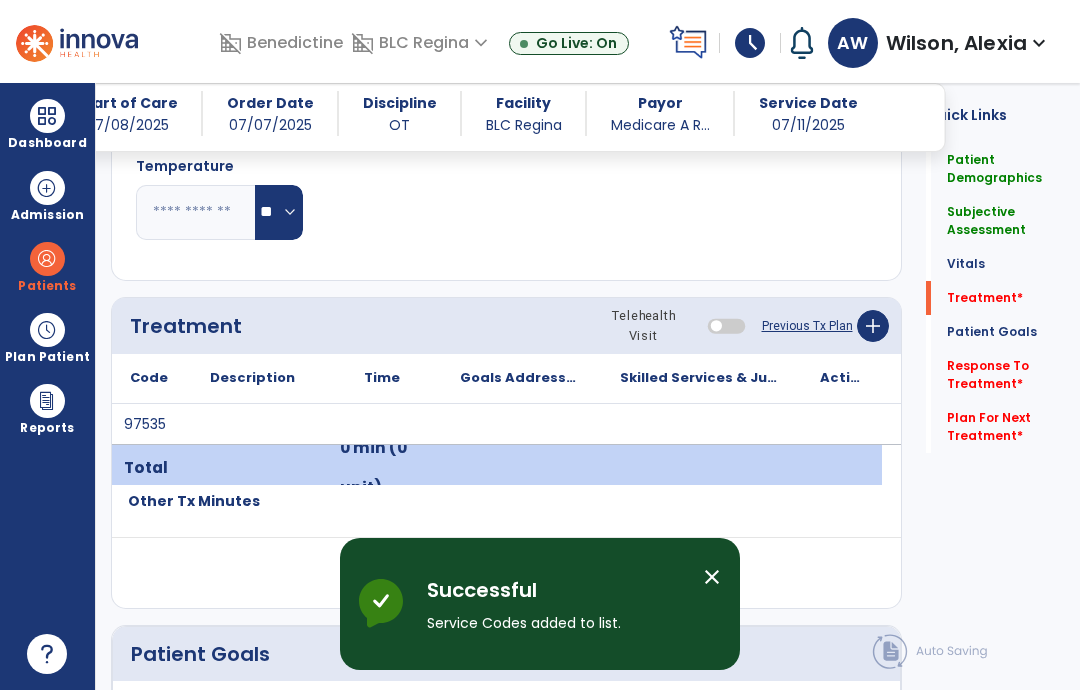 scroll, scrollTop: 80, scrollLeft: 0, axis: vertical 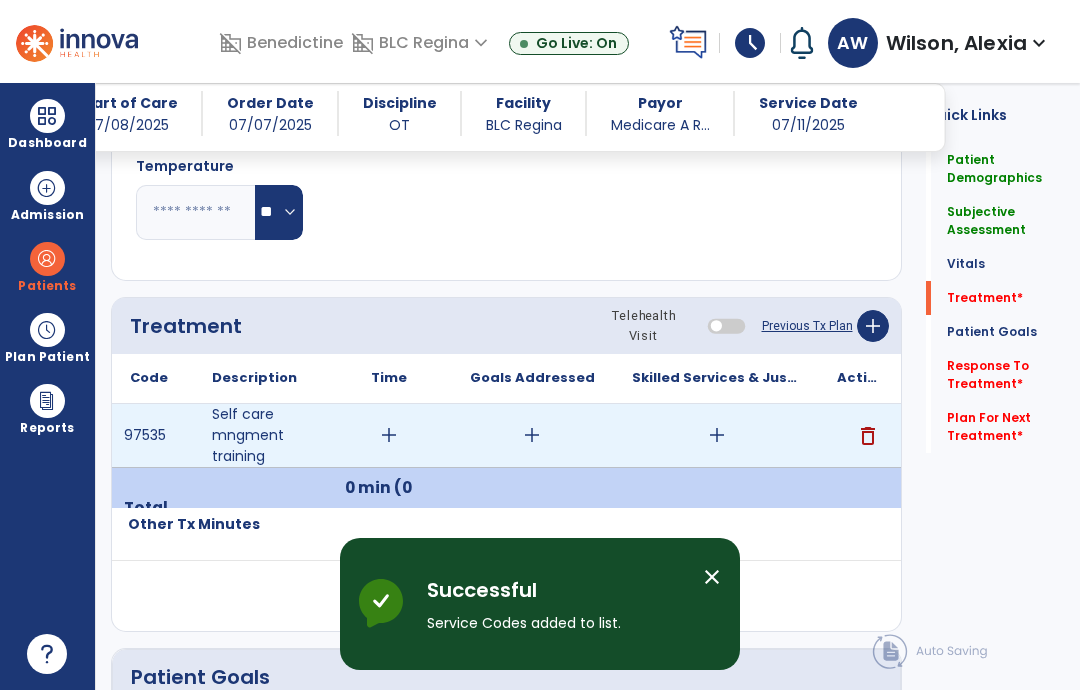 click on "add" at bounding box center (717, 435) 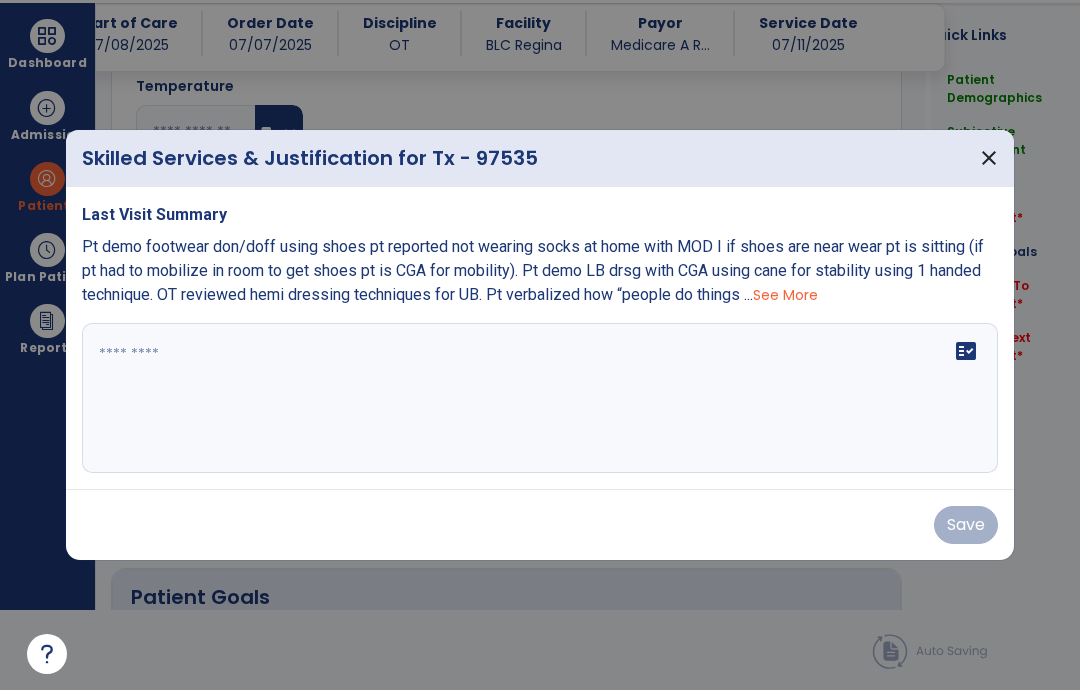 click at bounding box center [540, 398] 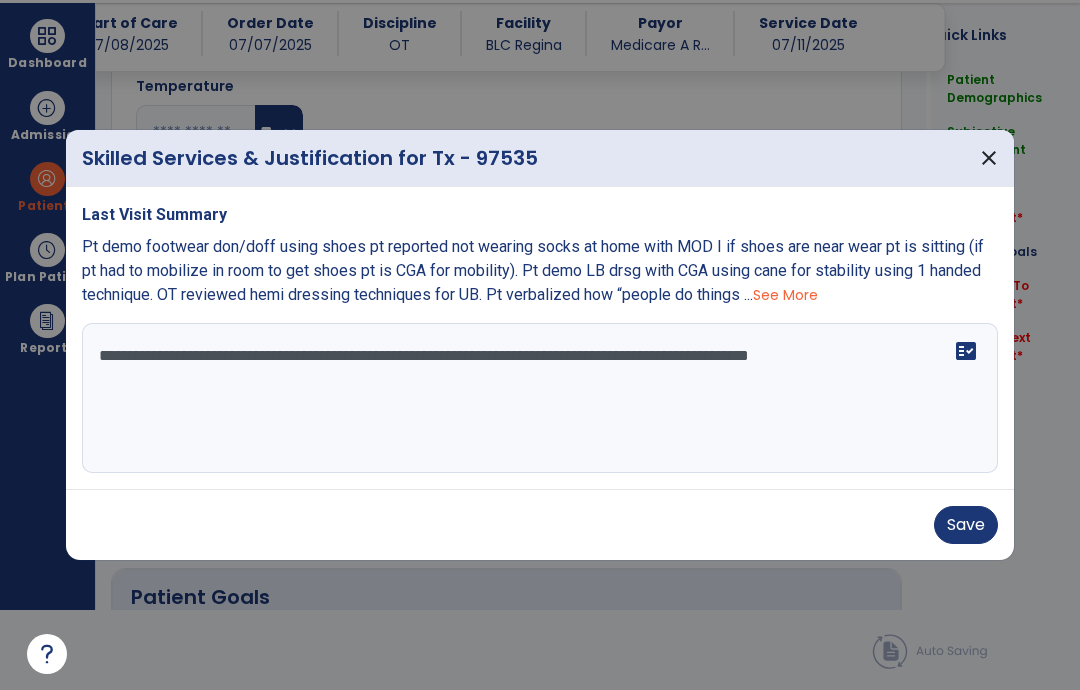 click on "**********" at bounding box center [540, 398] 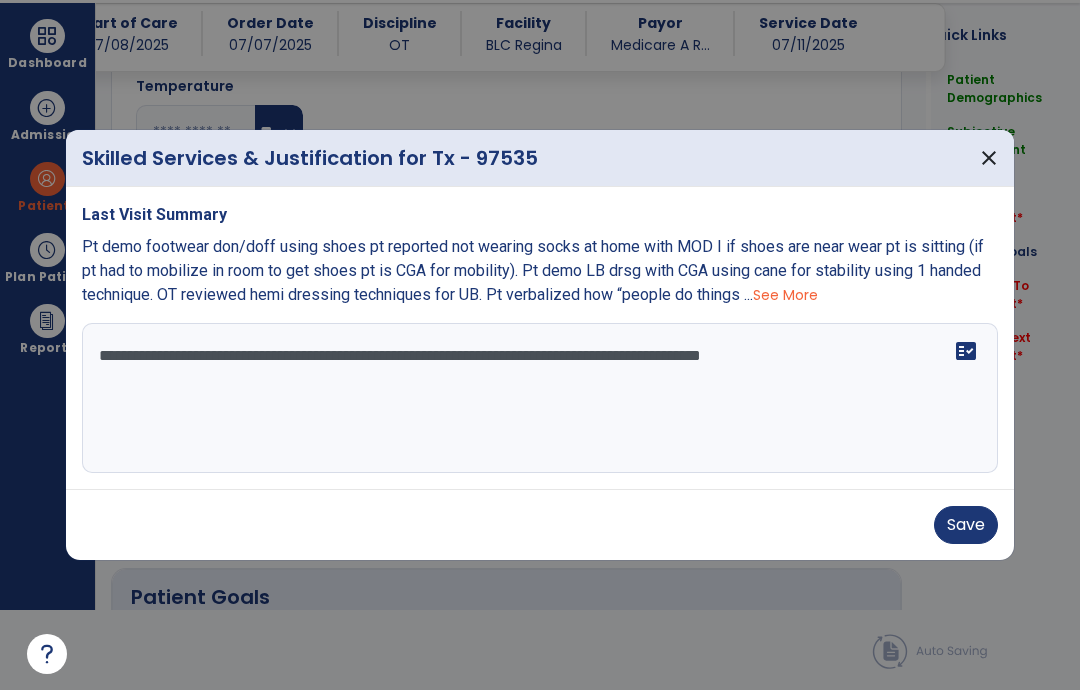 click on "**********" at bounding box center [540, 398] 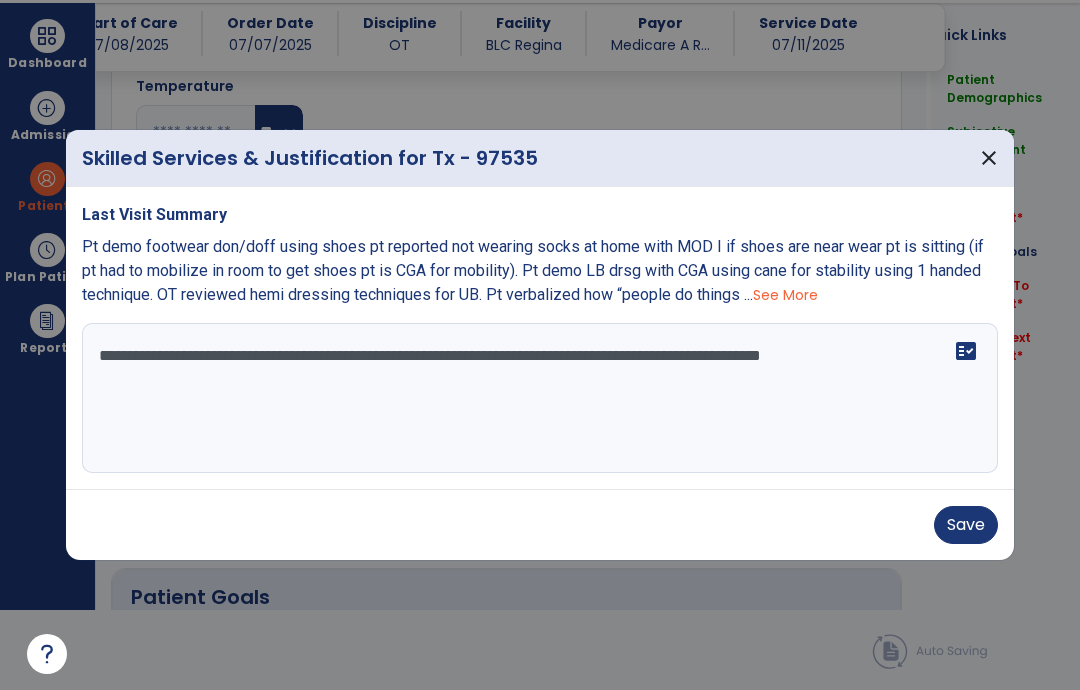 click on "**********" at bounding box center (540, 398) 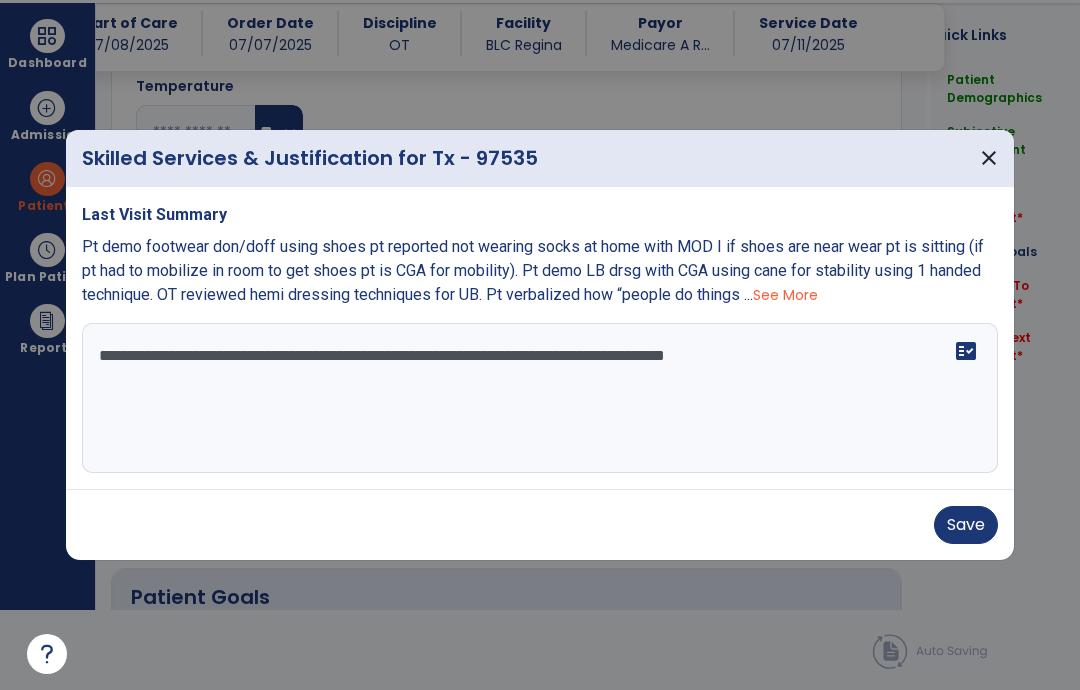 click on "See More" at bounding box center (785, 295) 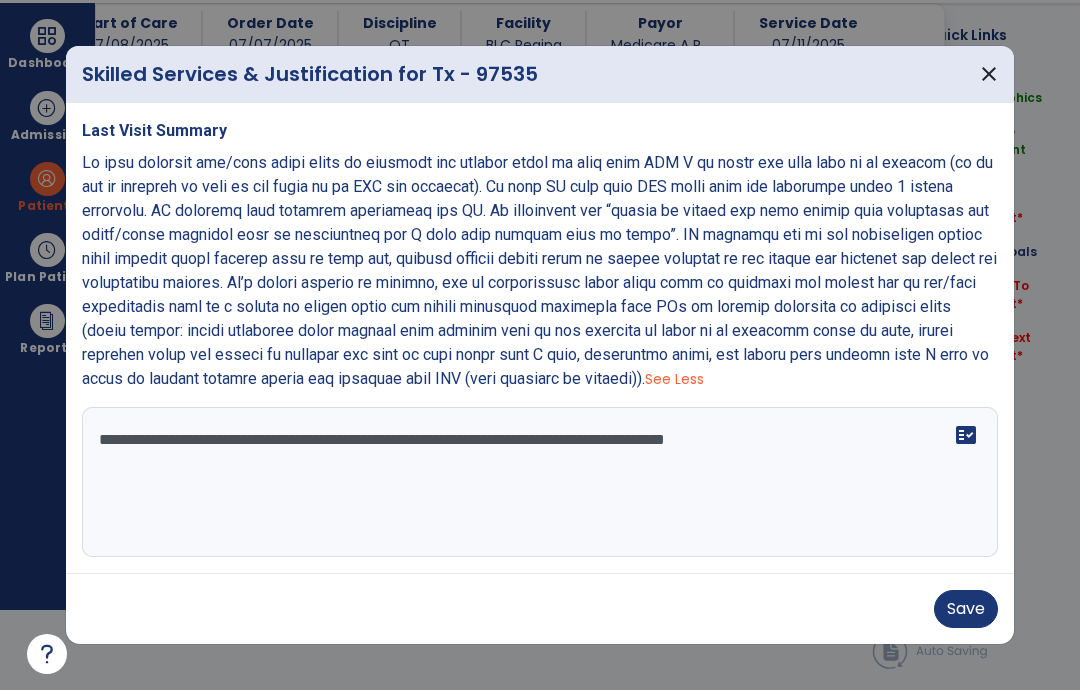 click on "**********" at bounding box center [540, 482] 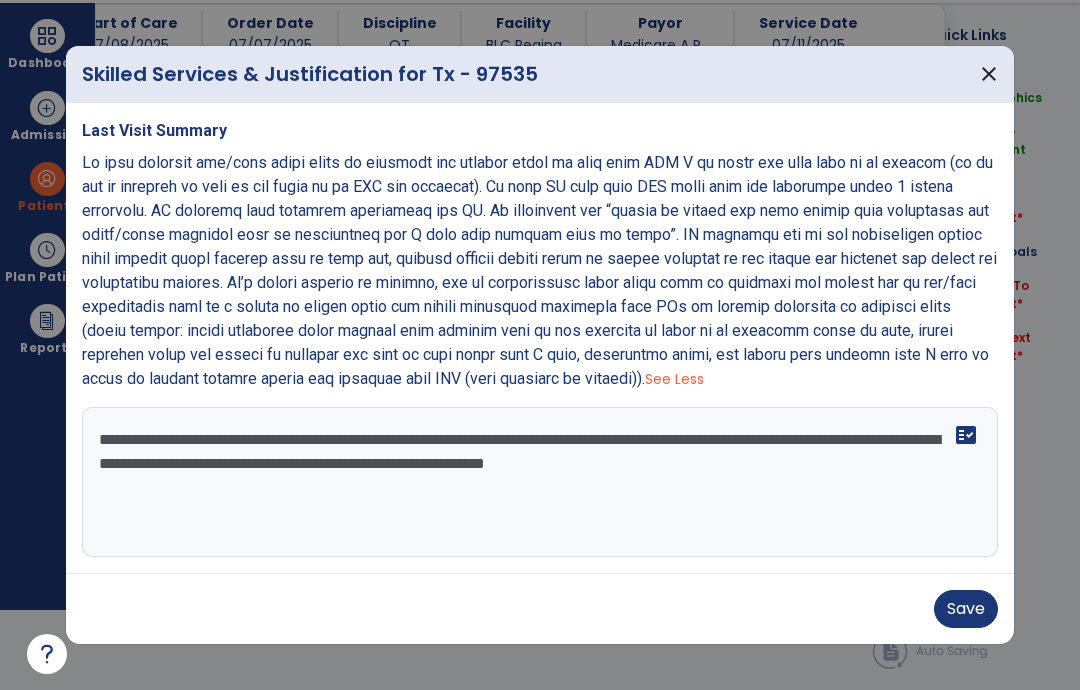 click on "**********" at bounding box center (540, 482) 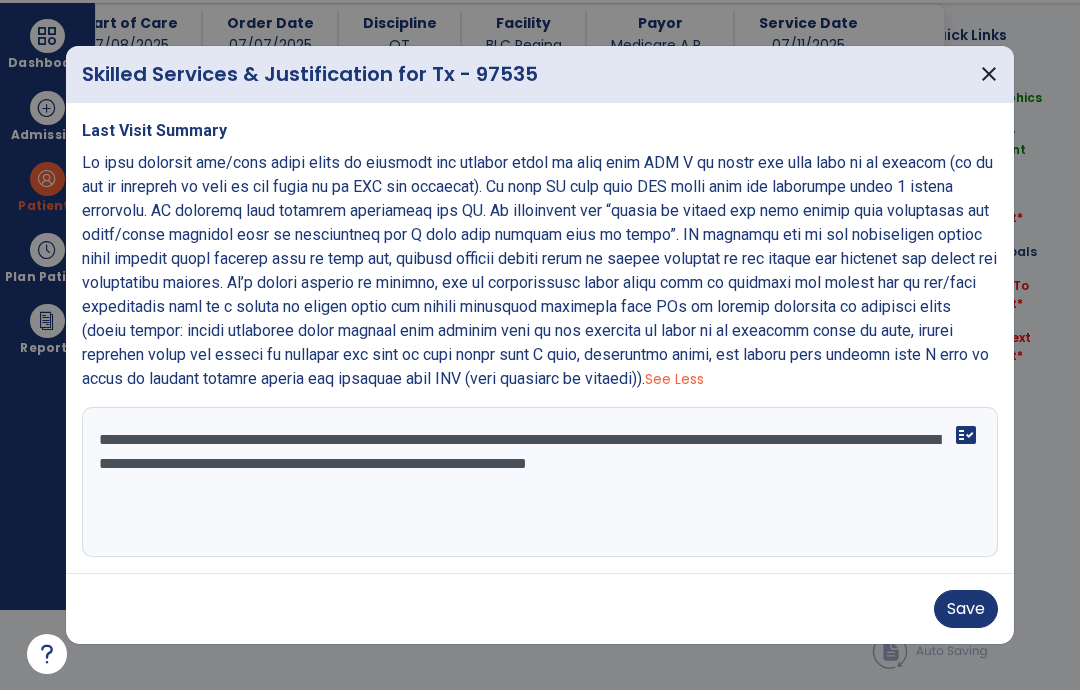 click on "**********" at bounding box center [540, 482] 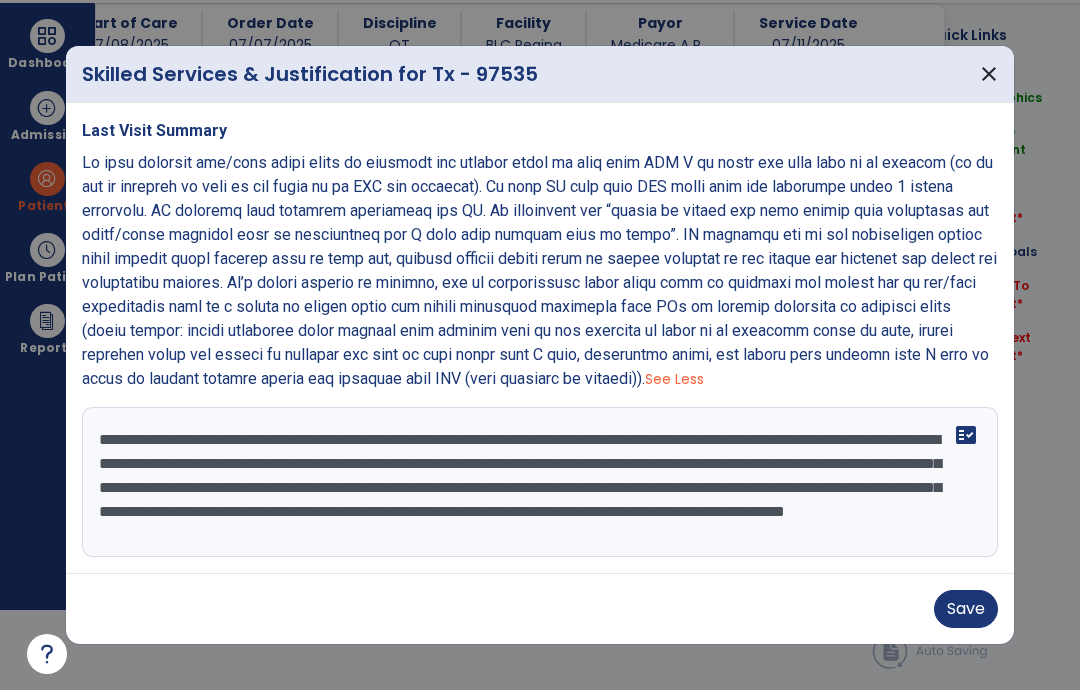 scroll, scrollTop: 15, scrollLeft: 0, axis: vertical 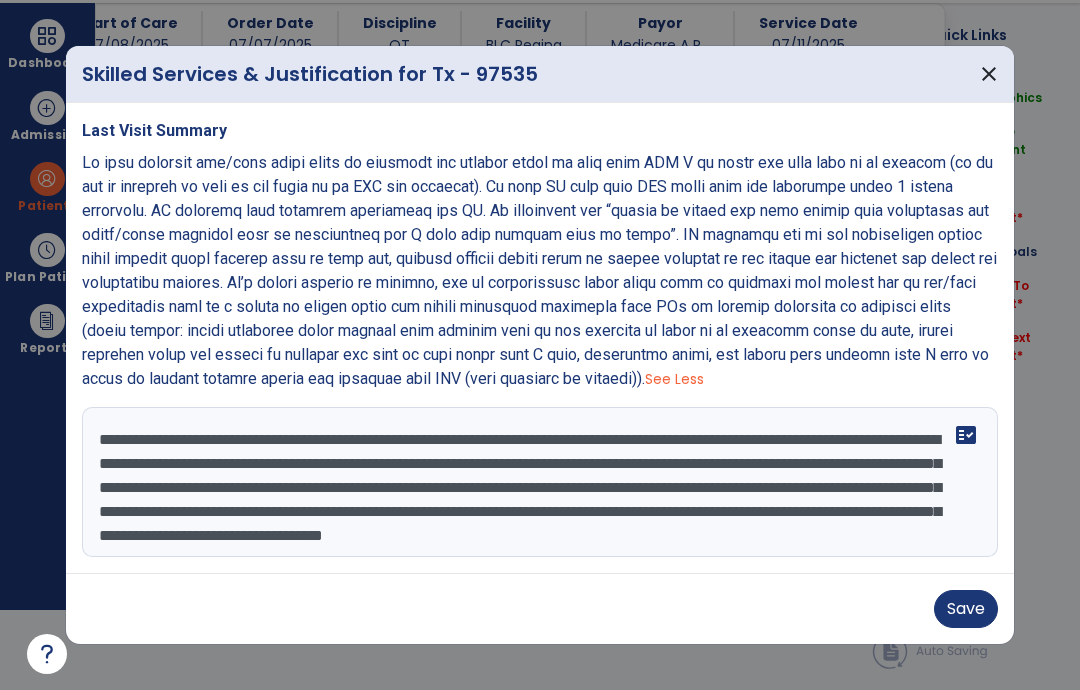click on "**********" at bounding box center [540, 482] 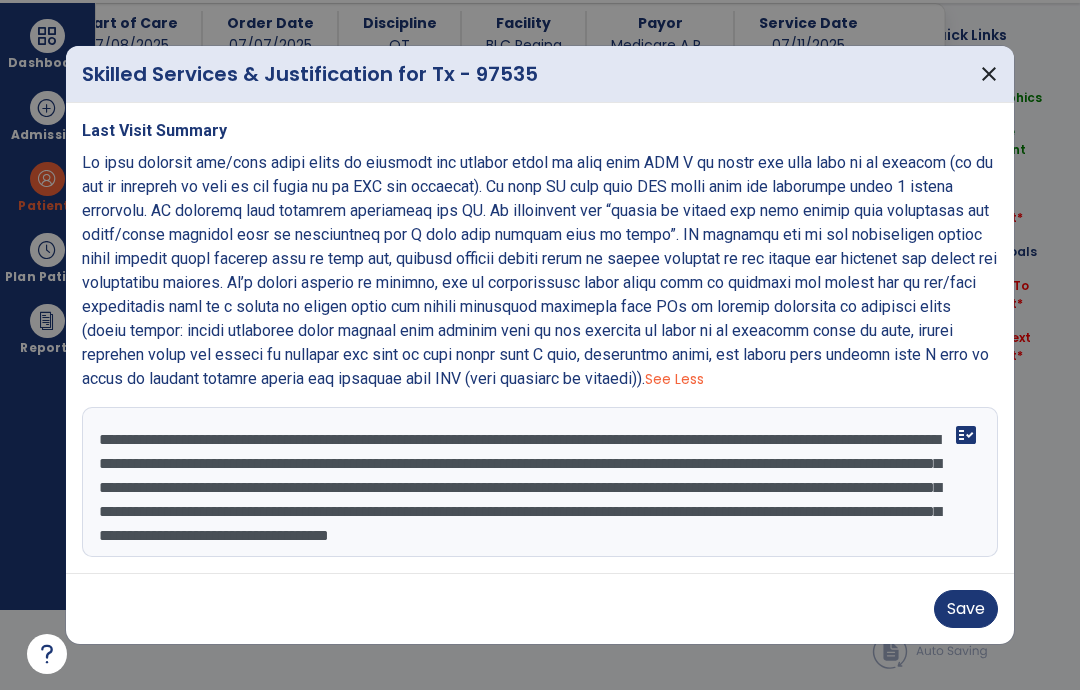 scroll, scrollTop: 28, scrollLeft: 0, axis: vertical 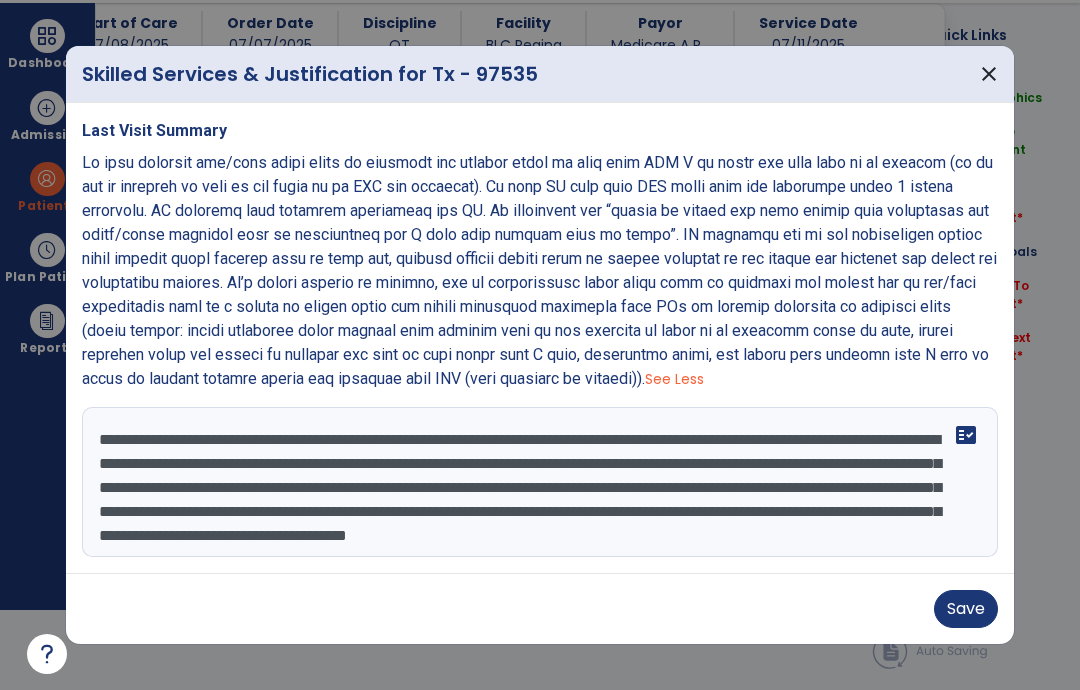 click on "**********" at bounding box center (540, 482) 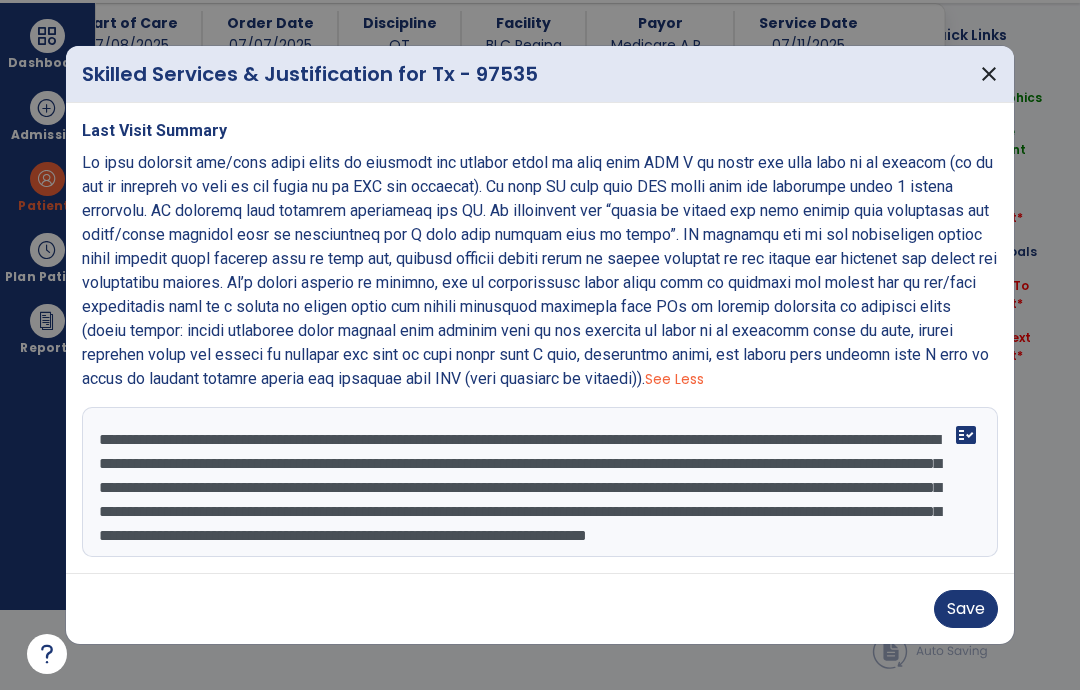 scroll, scrollTop: 39, scrollLeft: 0, axis: vertical 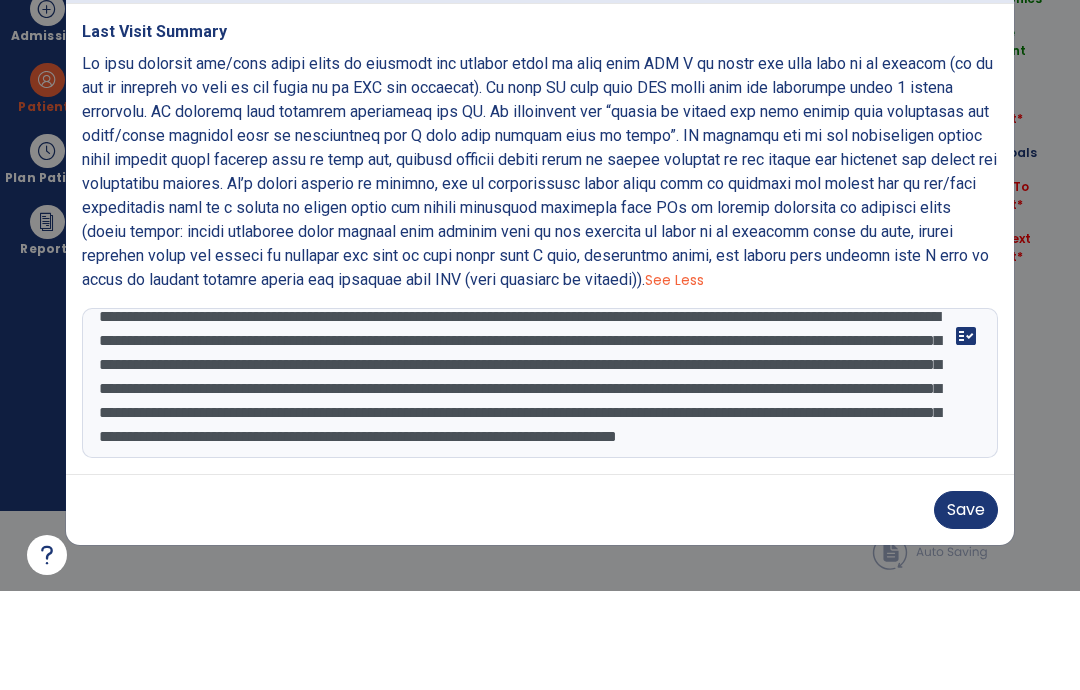 type on "**********" 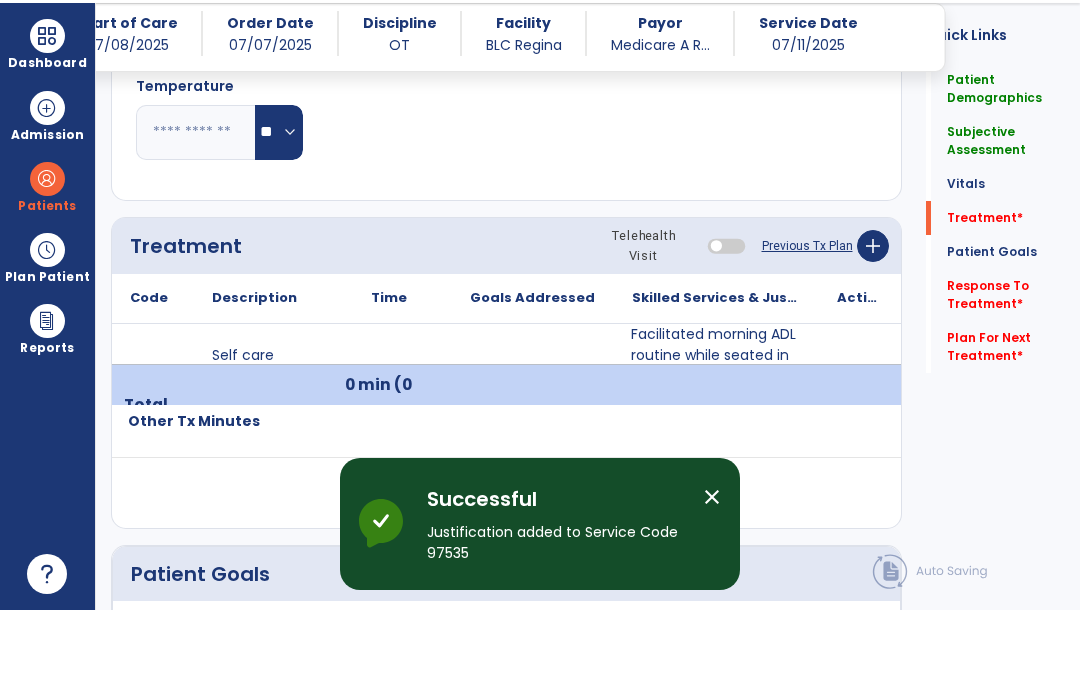 scroll, scrollTop: 80, scrollLeft: 0, axis: vertical 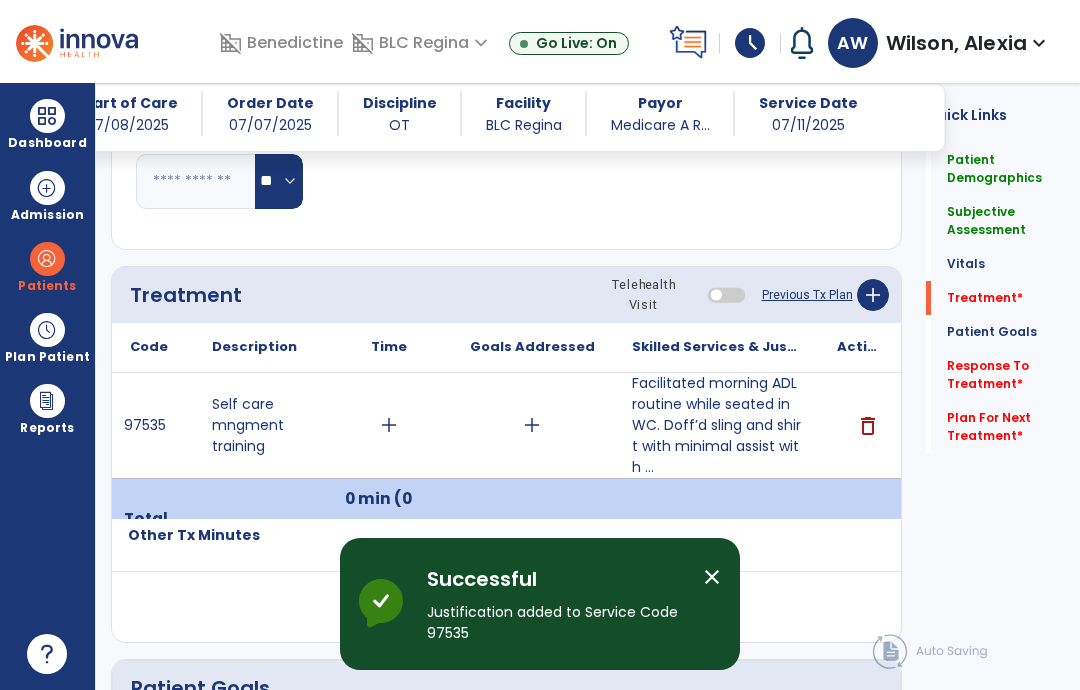 click on "add" at bounding box center [532, 425] 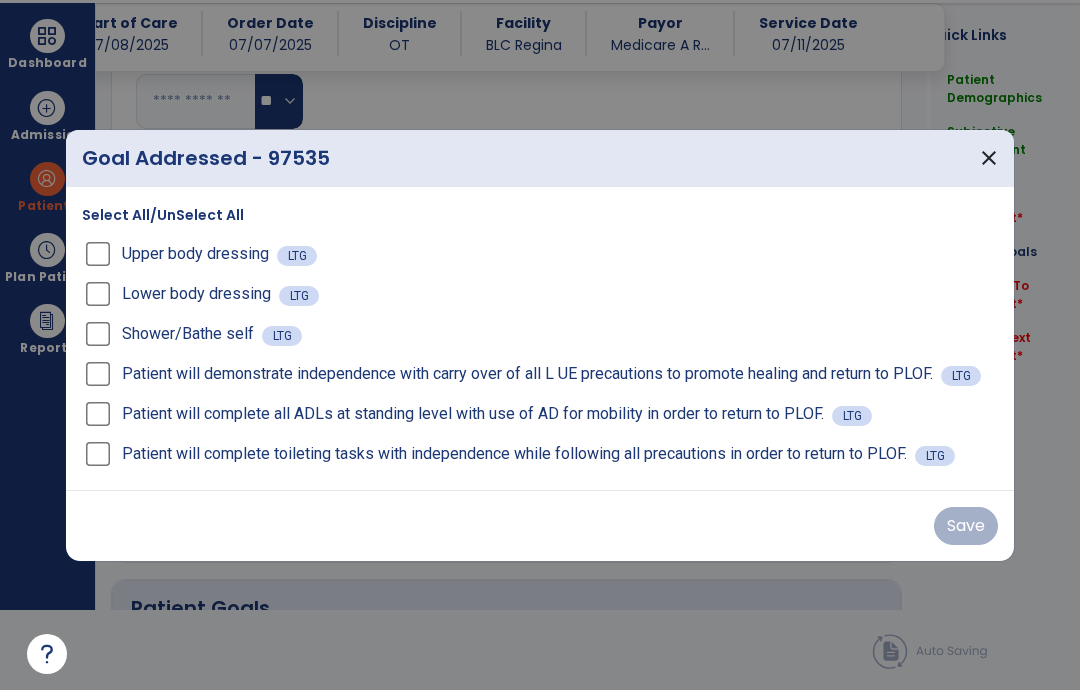 scroll, scrollTop: 0, scrollLeft: 0, axis: both 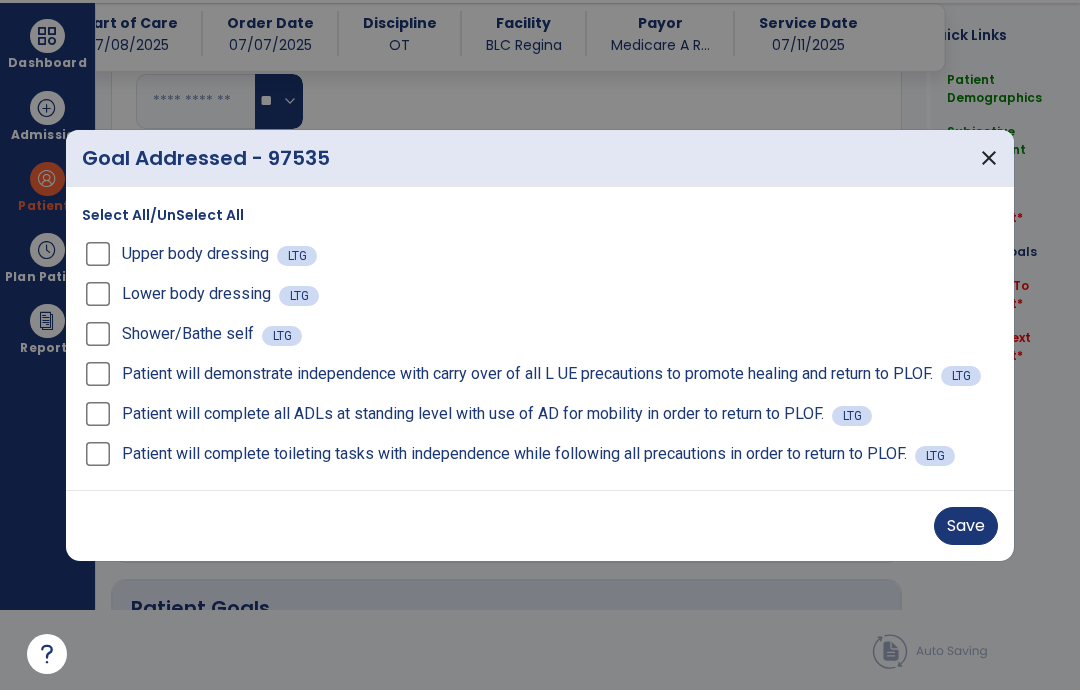 click on "Save" at bounding box center (966, 526) 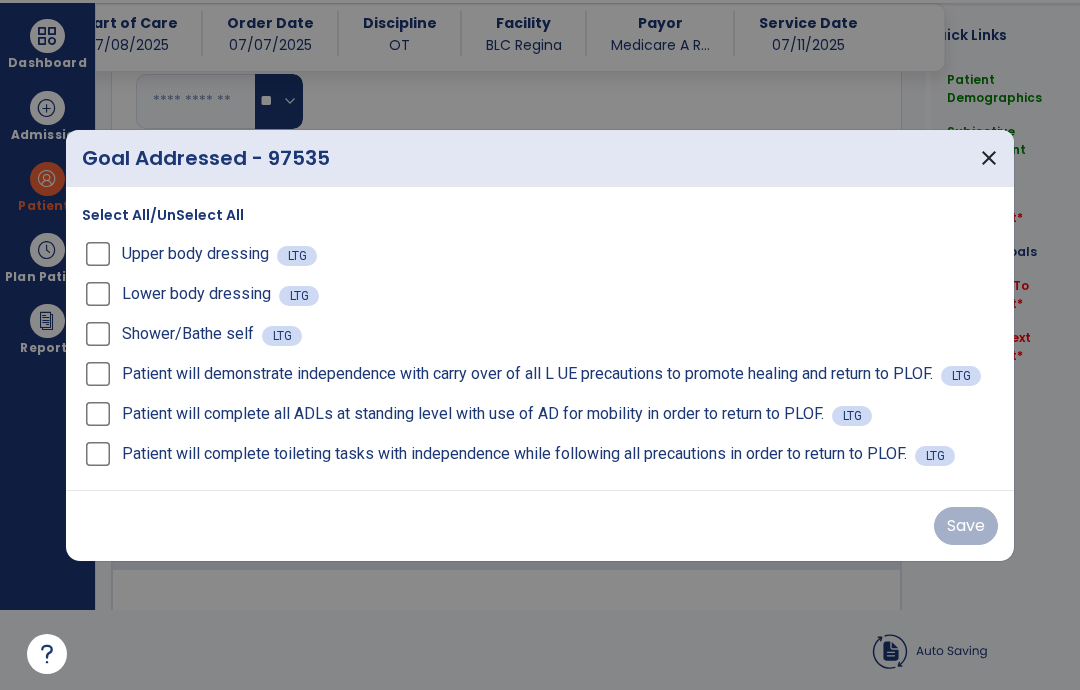 scroll, scrollTop: 80, scrollLeft: 0, axis: vertical 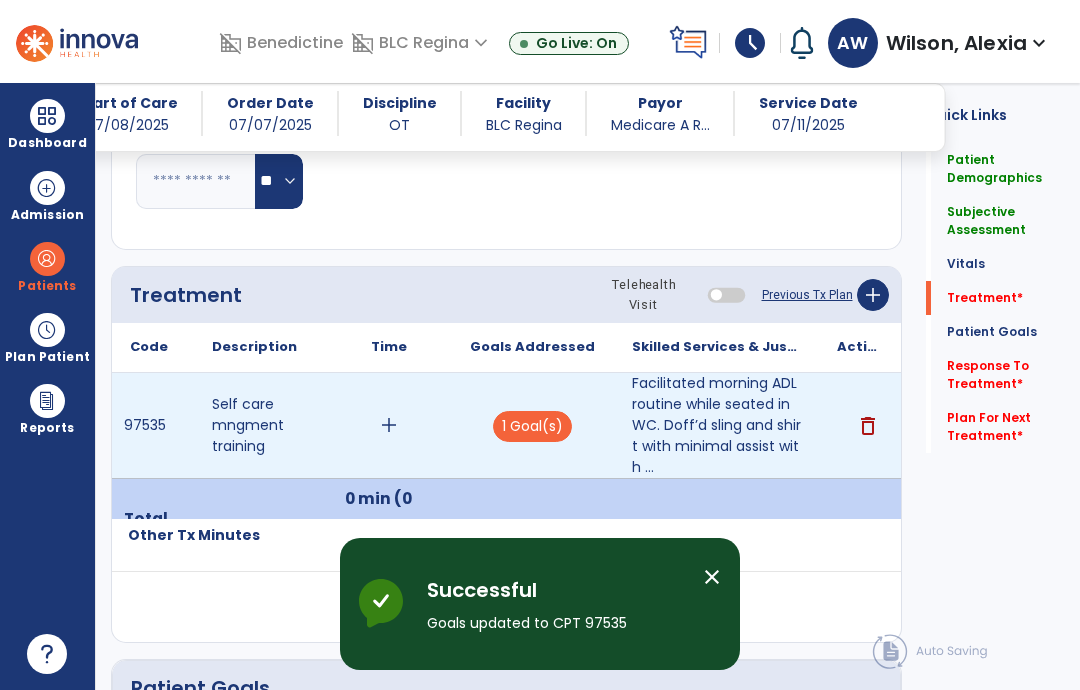 click on "add" at bounding box center [389, 425] 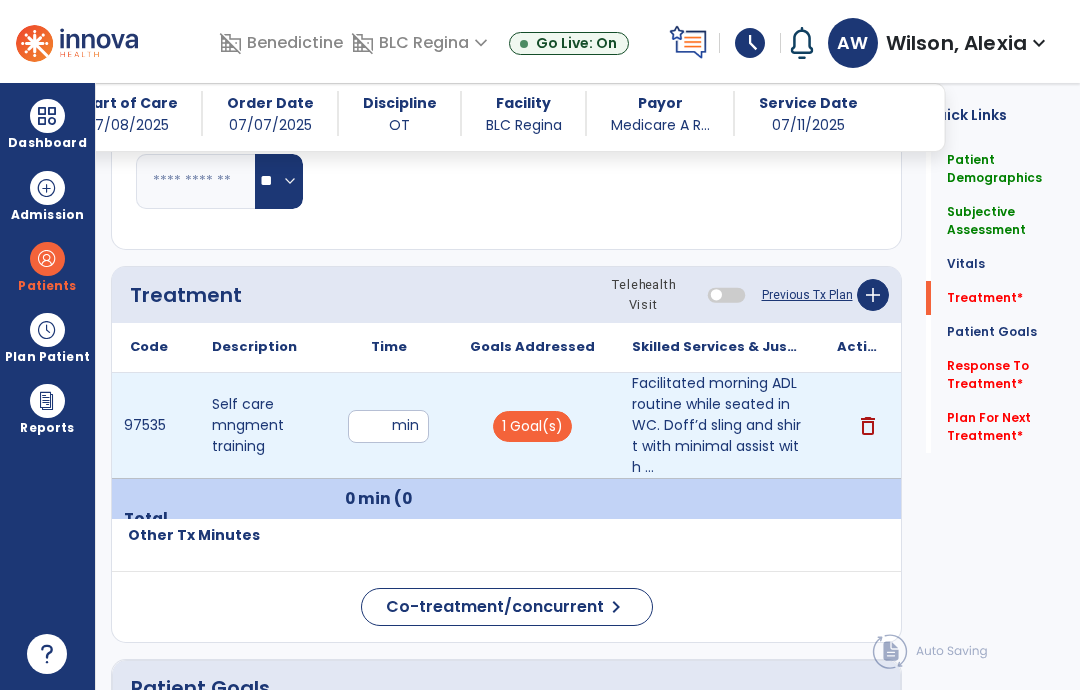 type on "**" 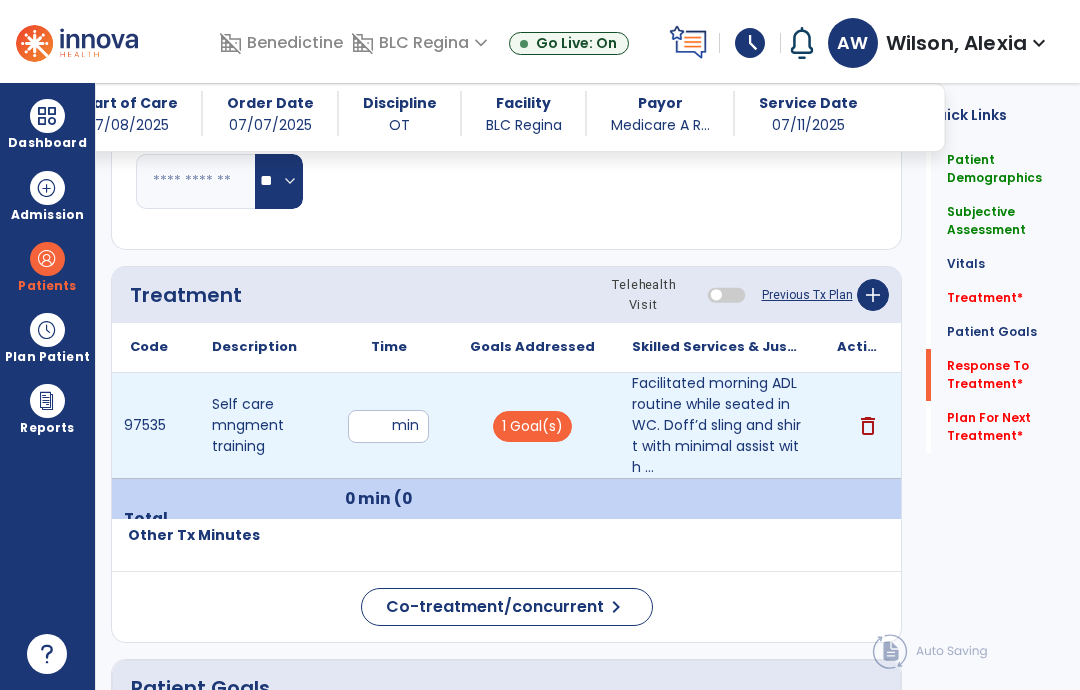 click on "Response To Treatment   *" 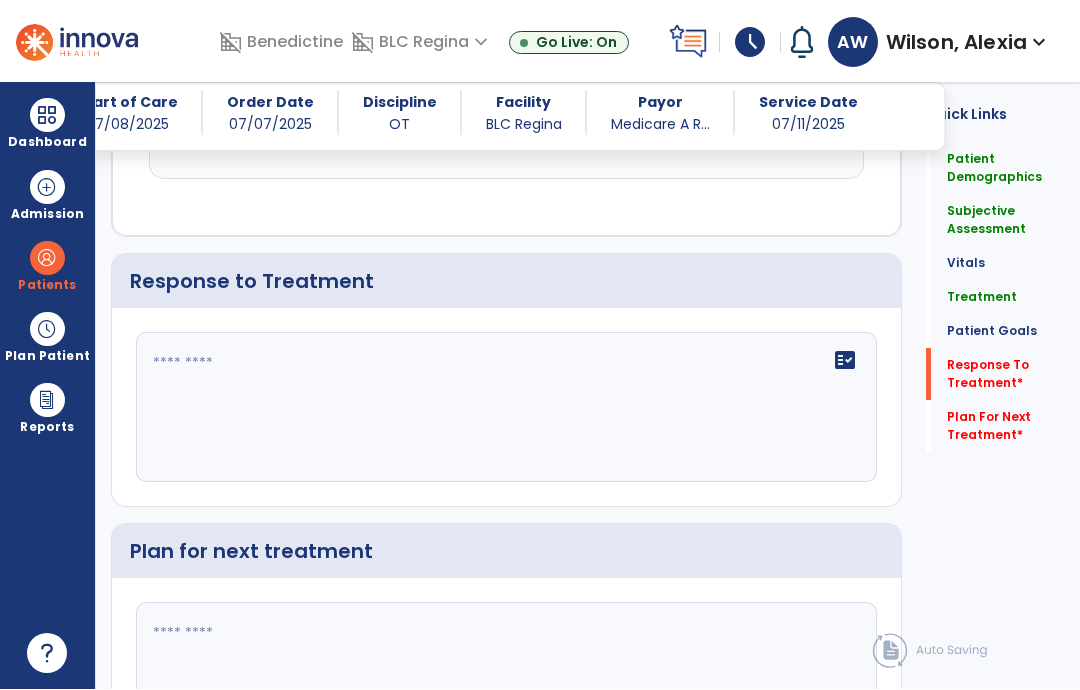scroll, scrollTop: 3157, scrollLeft: 0, axis: vertical 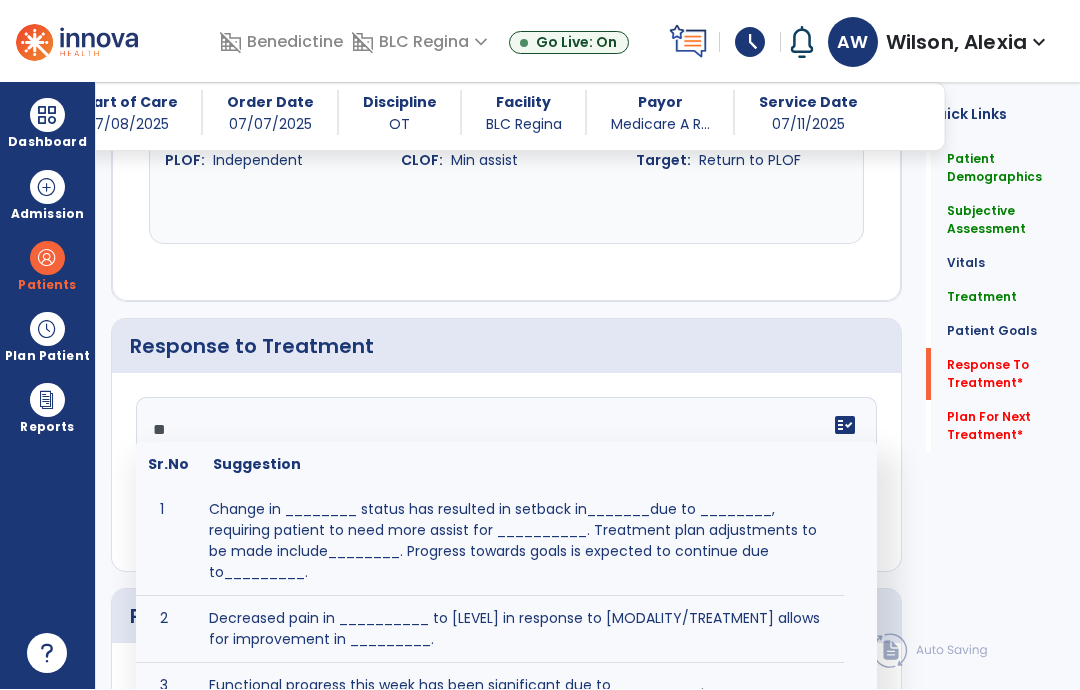 type on "*" 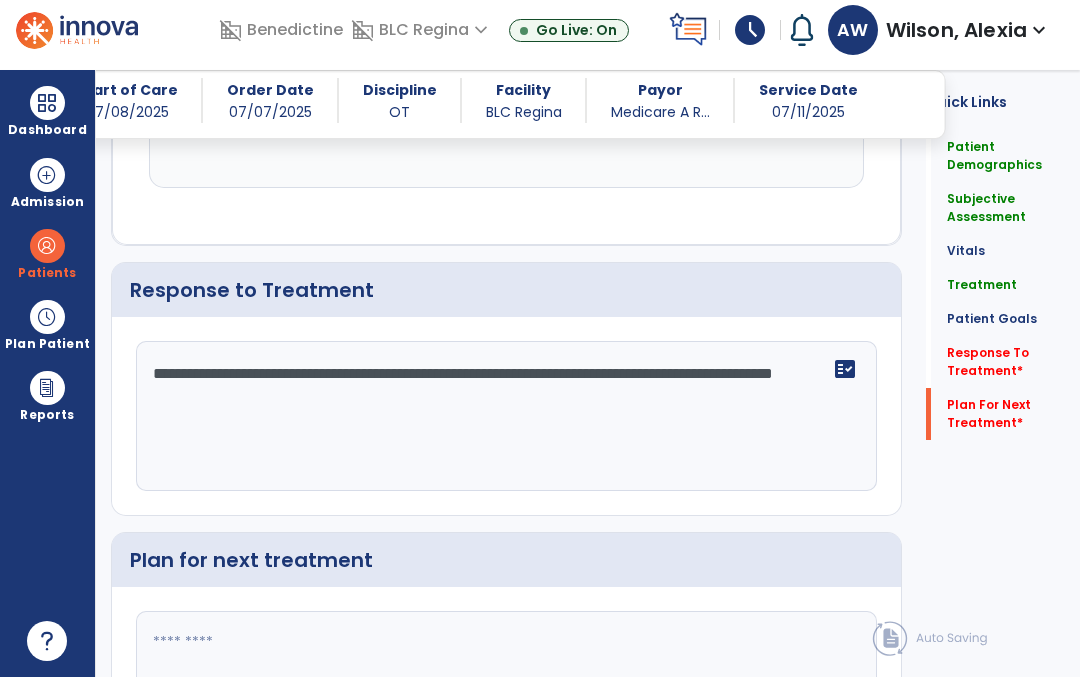 type on "**********" 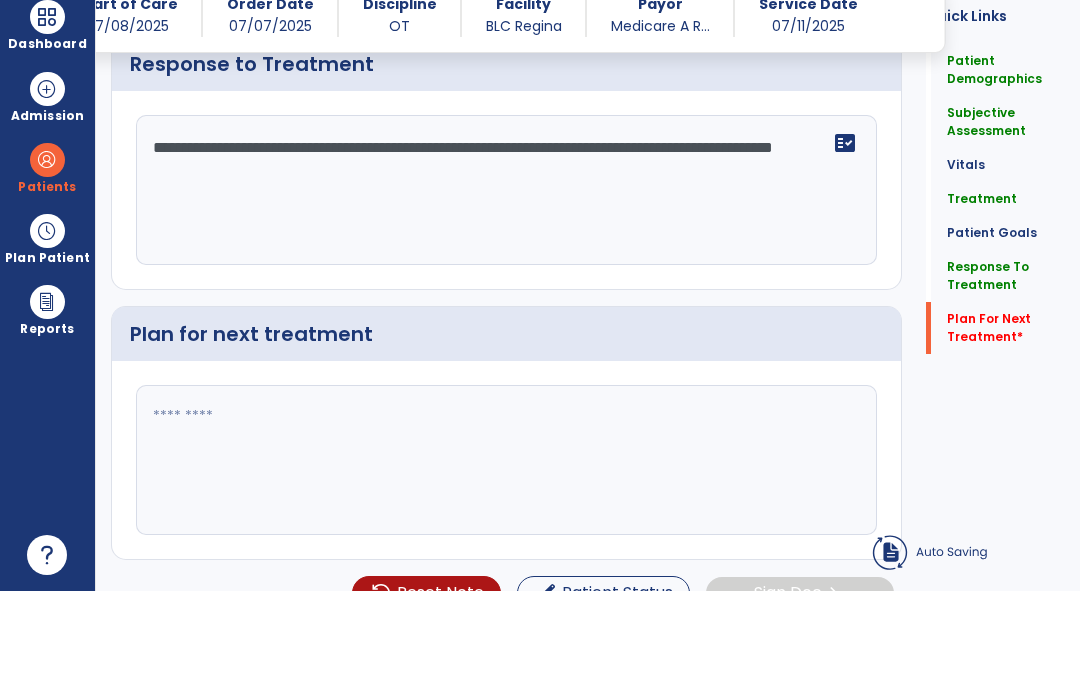 scroll, scrollTop: 3211, scrollLeft: 0, axis: vertical 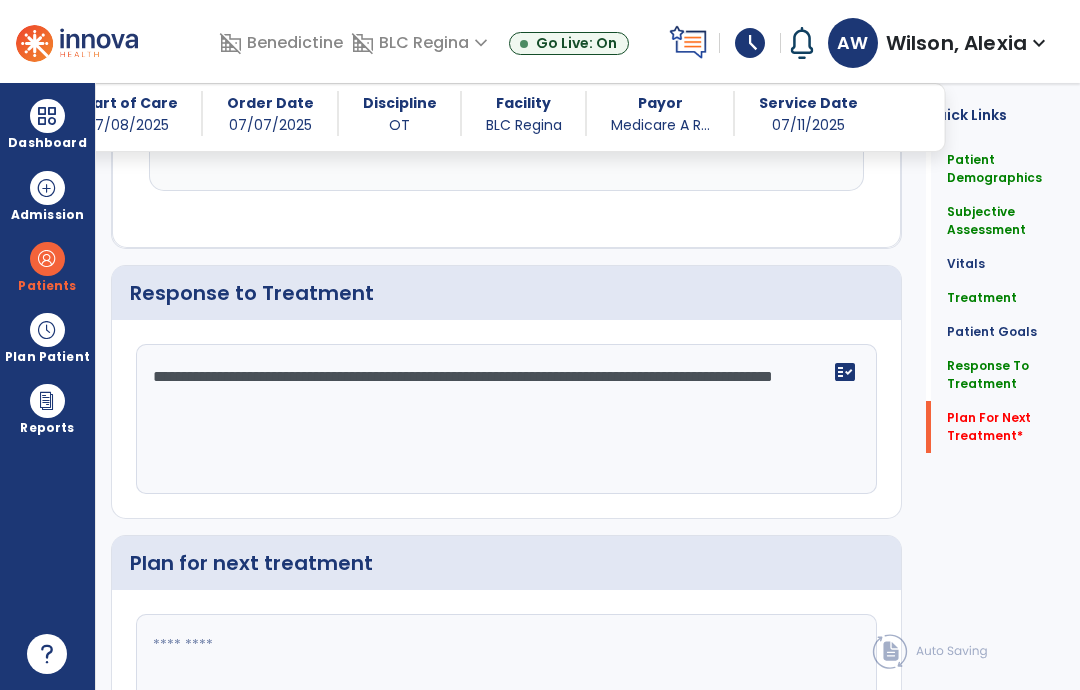 click 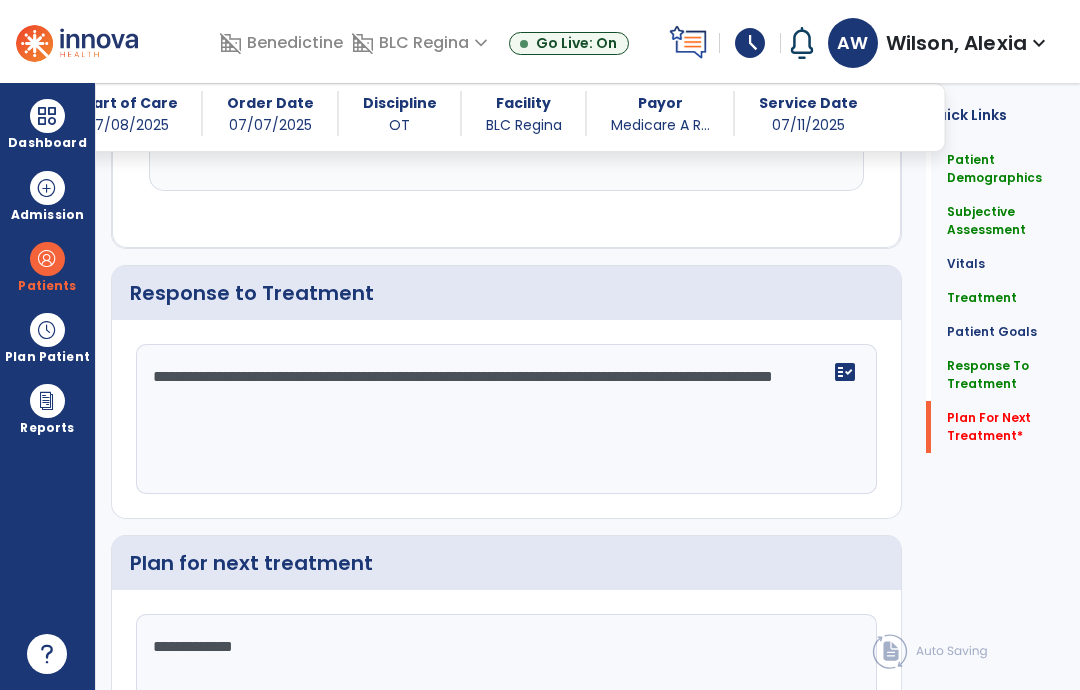 type on "**********" 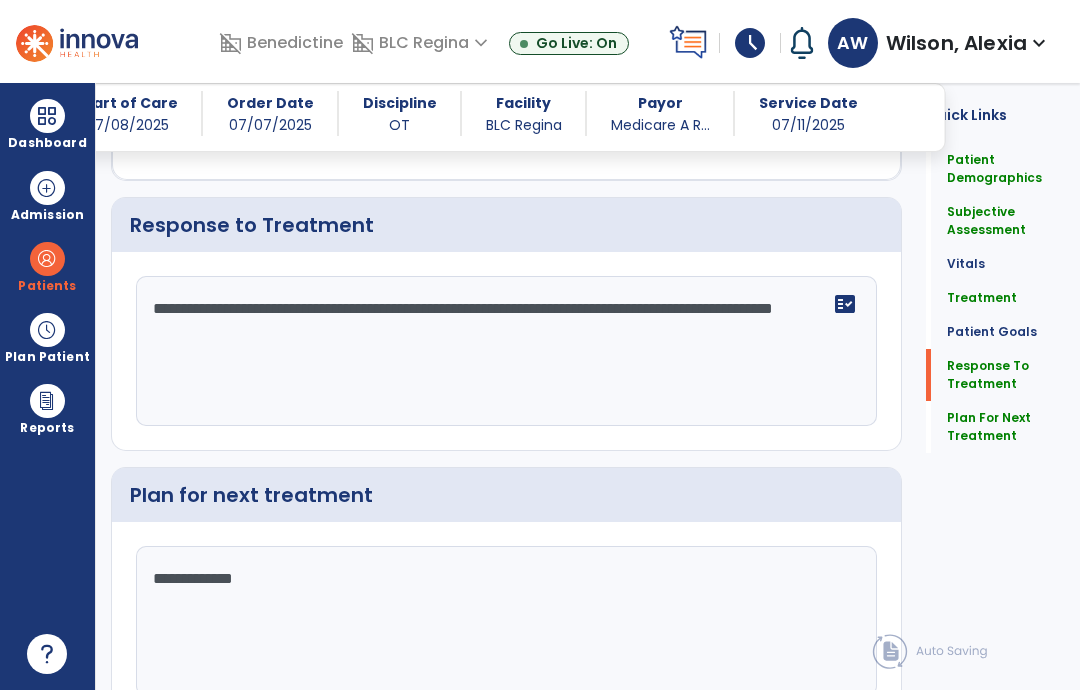 scroll, scrollTop: 3276, scrollLeft: 0, axis: vertical 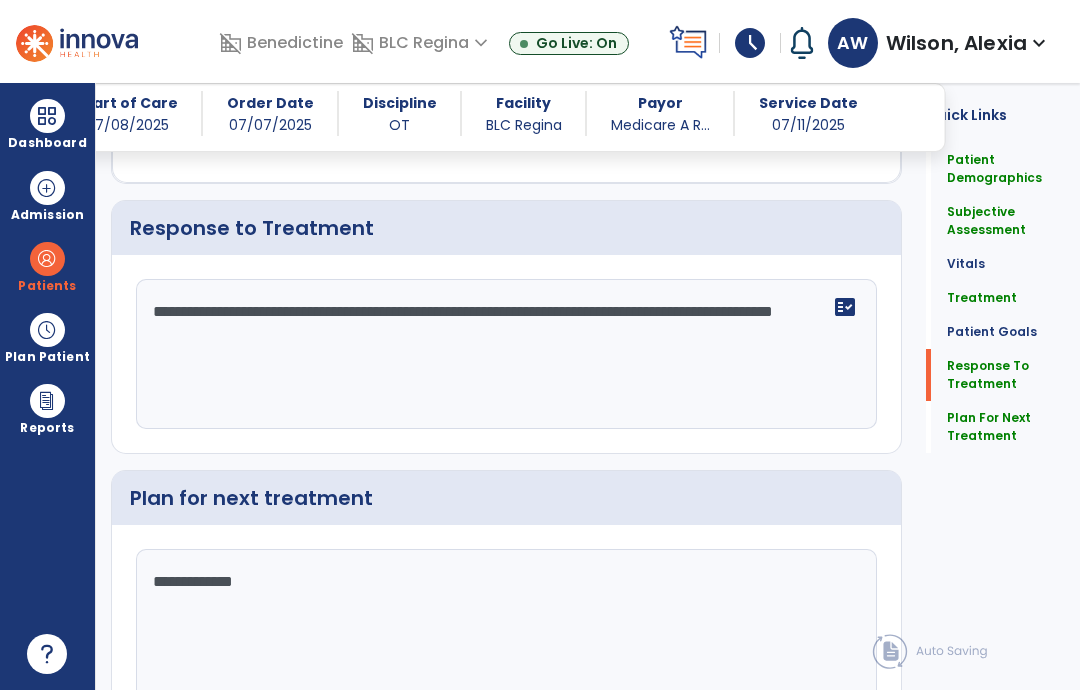 click on "Sign Doc" 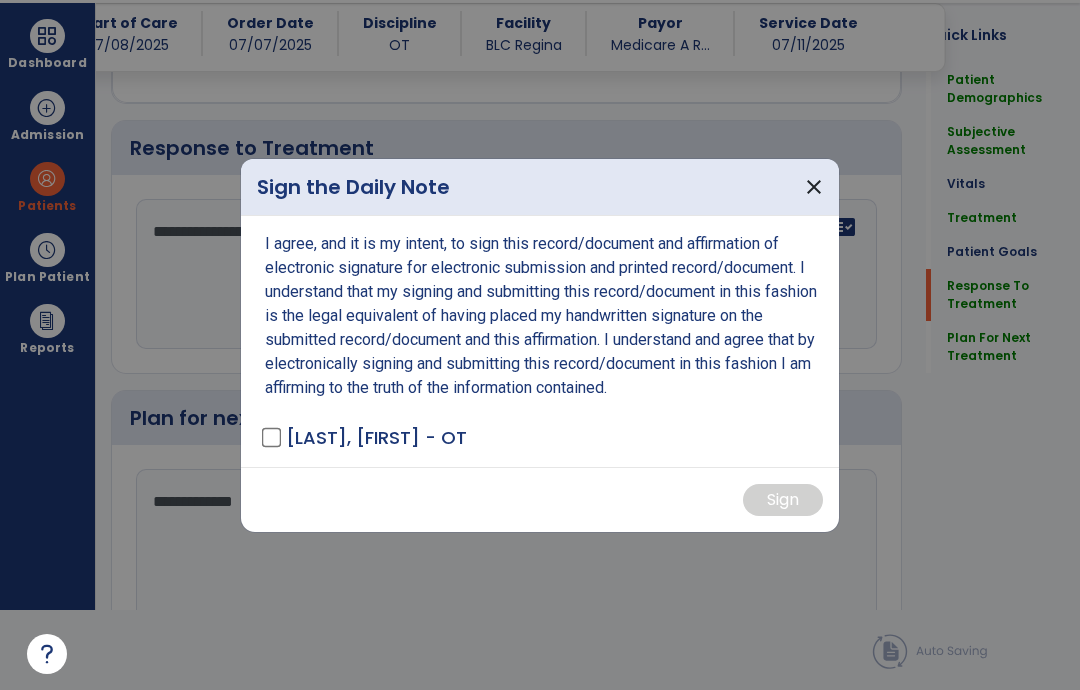 scroll, scrollTop: 0, scrollLeft: 0, axis: both 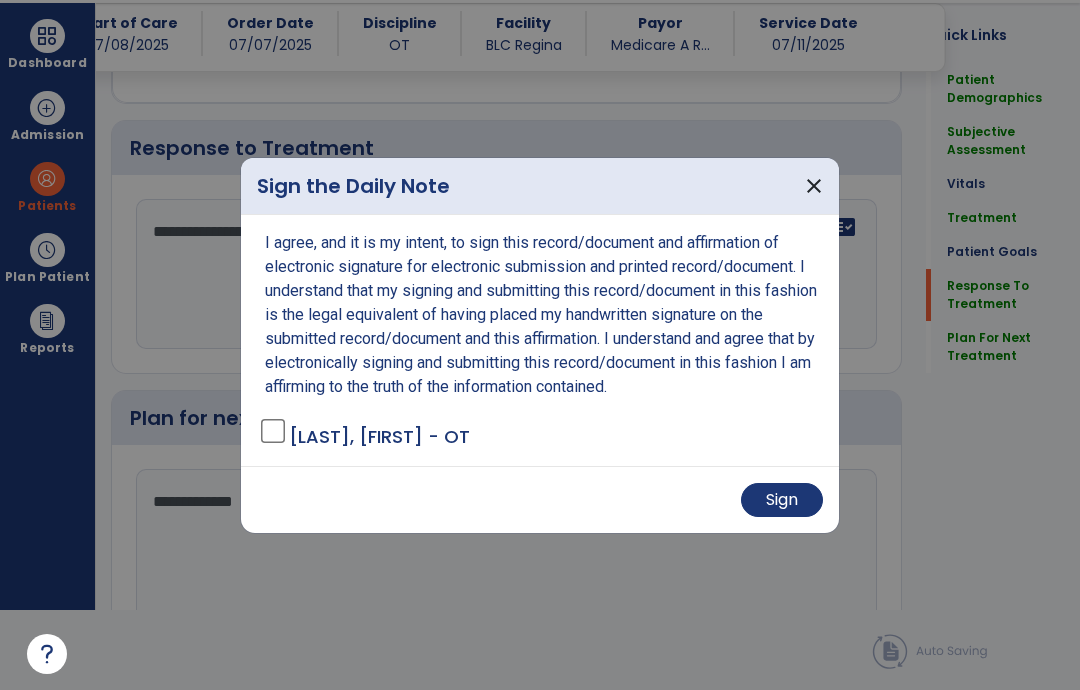 click on "Sign" at bounding box center [782, 500] 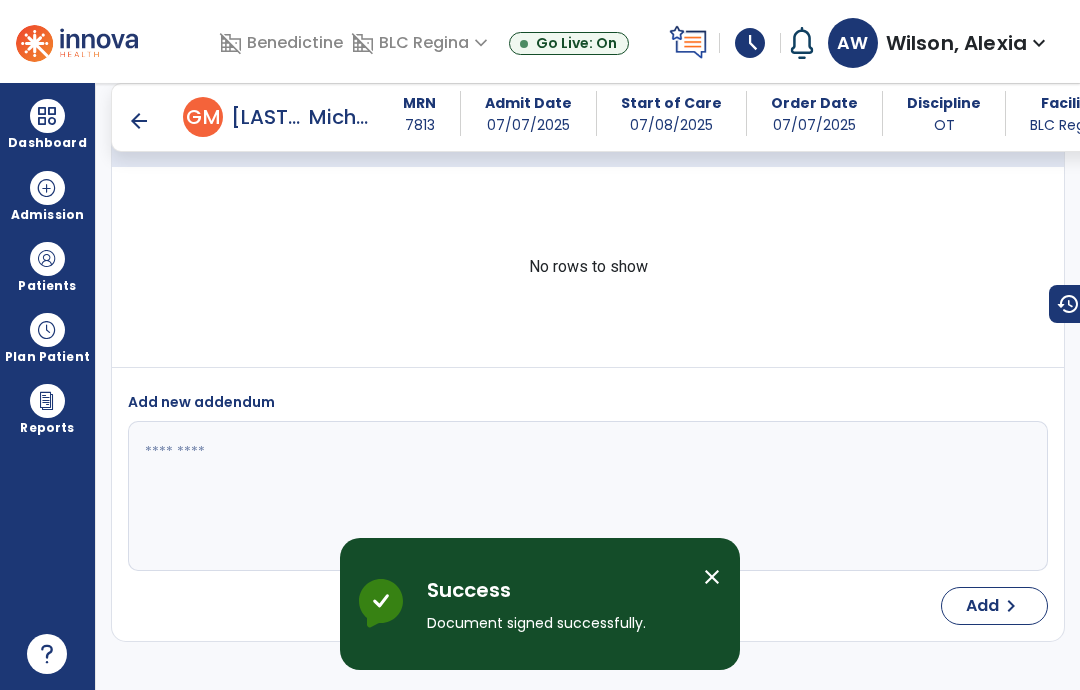 scroll, scrollTop: 80, scrollLeft: 0, axis: vertical 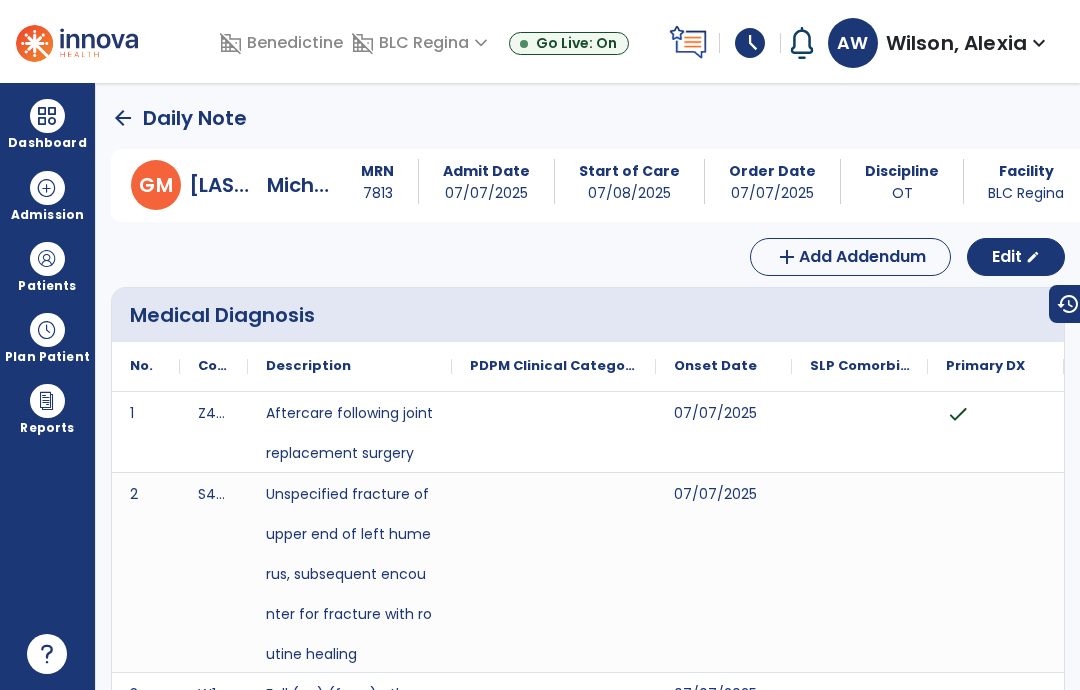 click on "arrow_back" 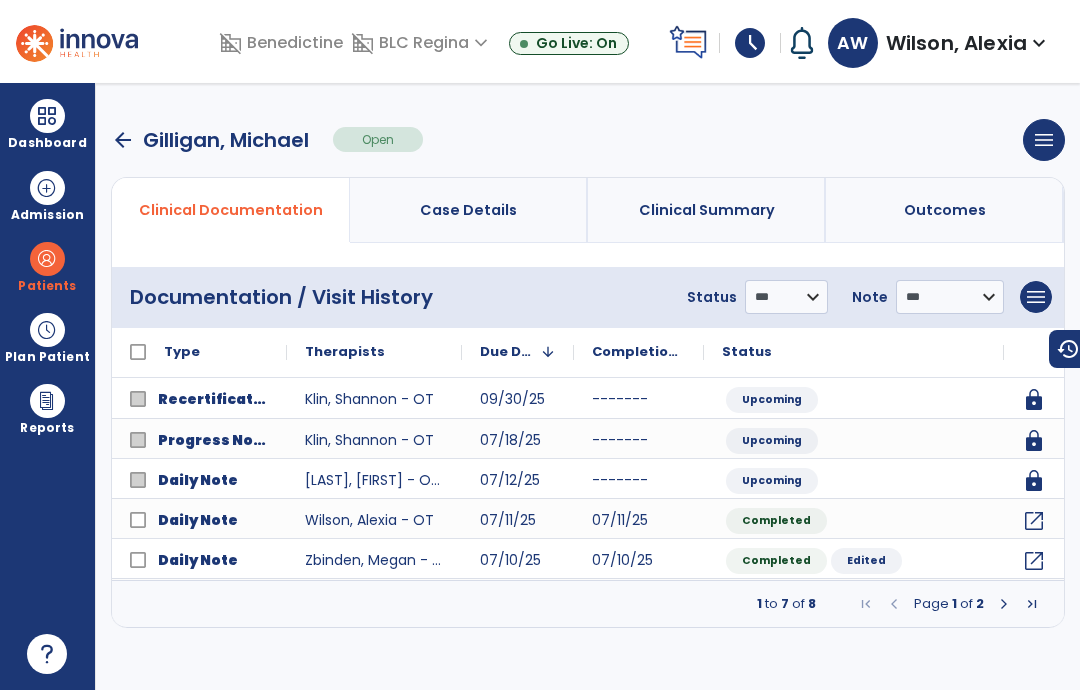 click on "arrow_back" at bounding box center (123, 140) 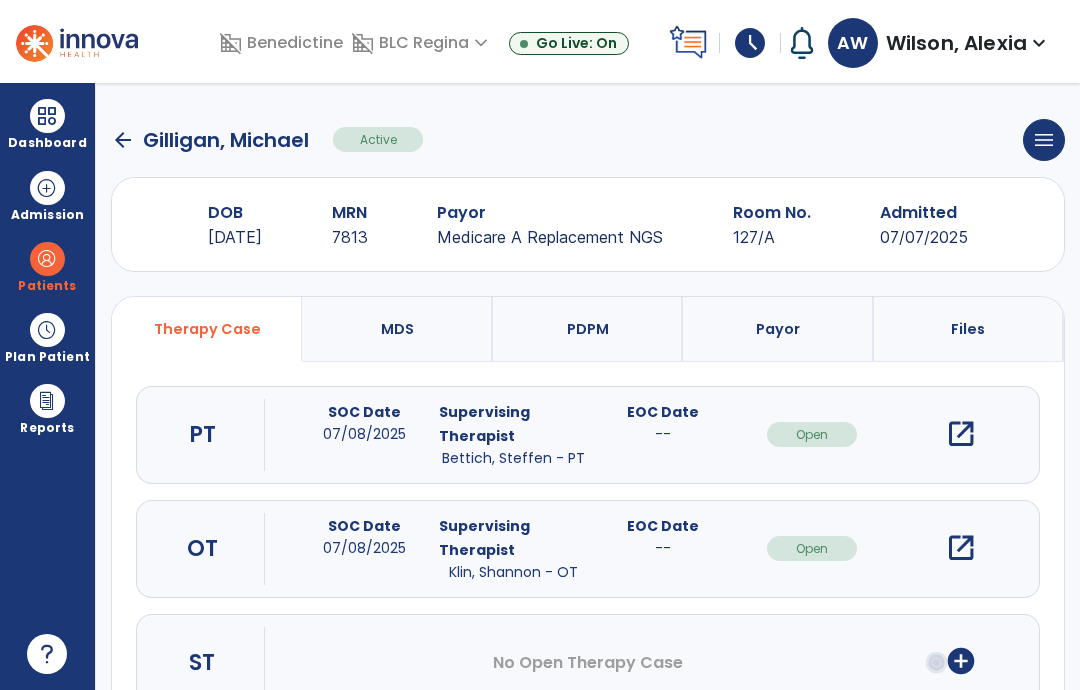 click on "arrow_back" 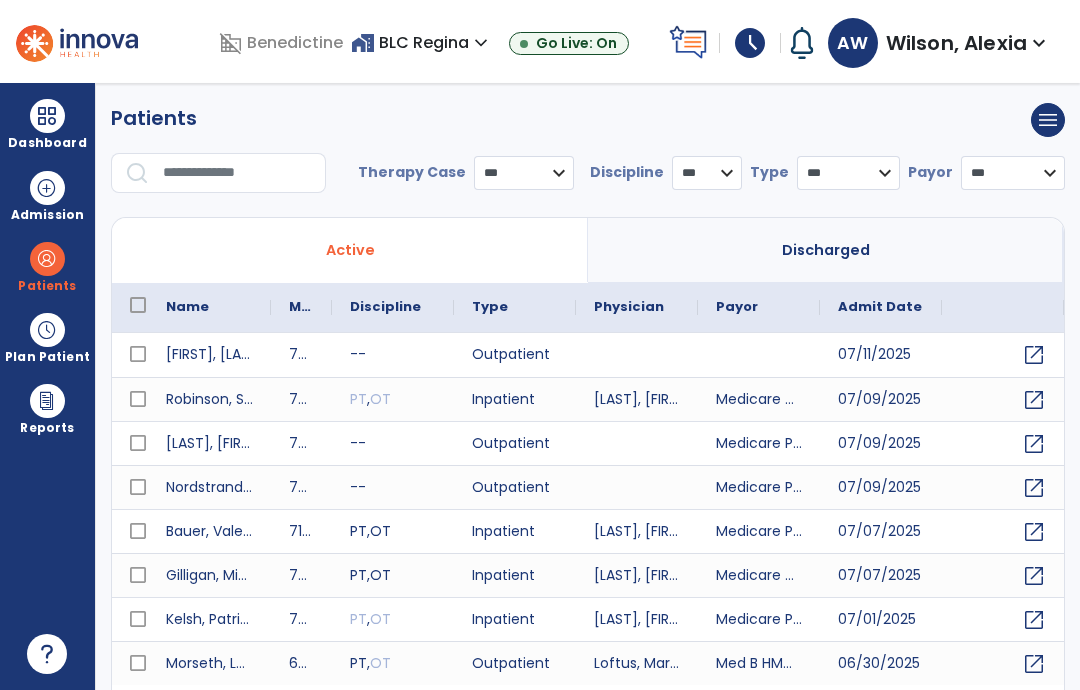 click at bounding box center (237, 173) 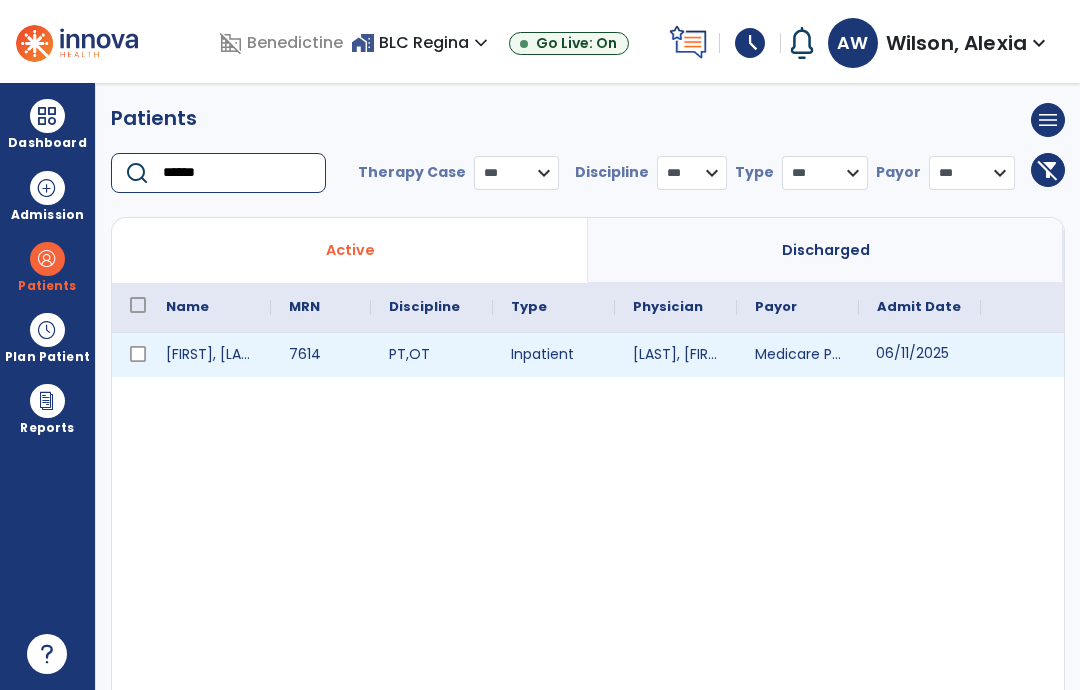 type on "******" 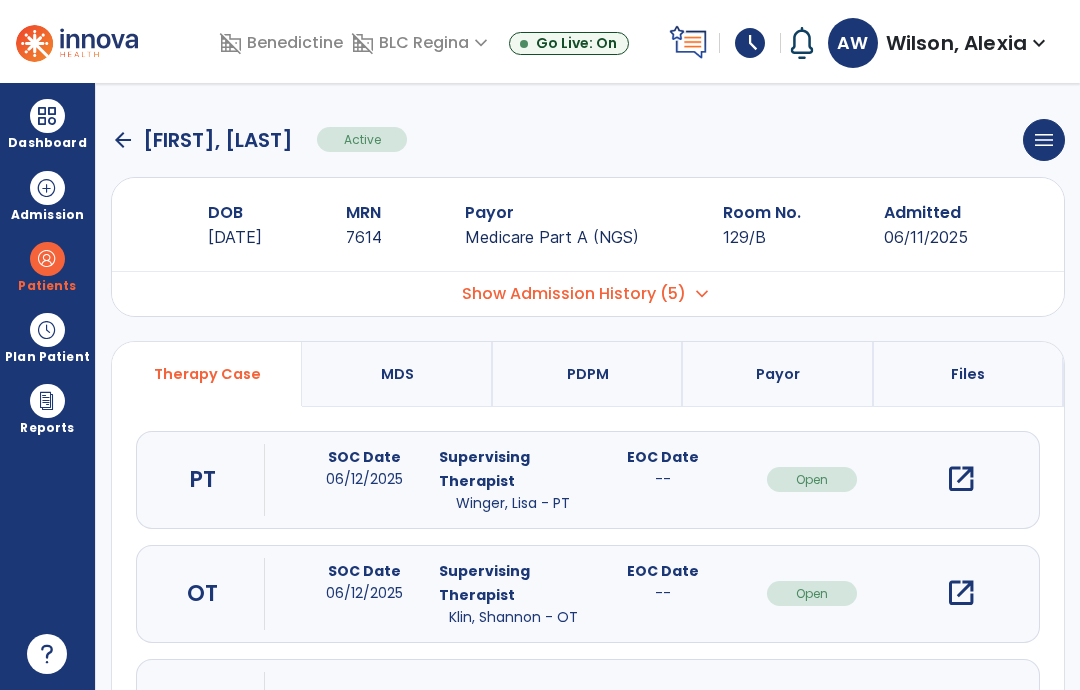 click on "Files" at bounding box center (969, 374) 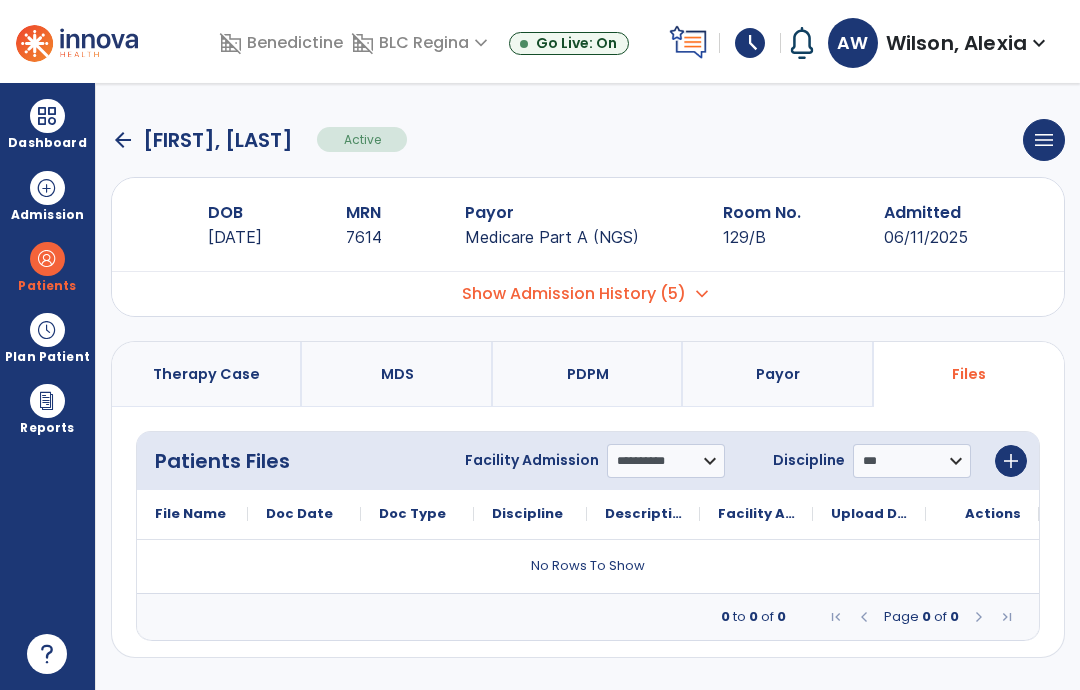 click on "Therapy Case" at bounding box center (206, 374) 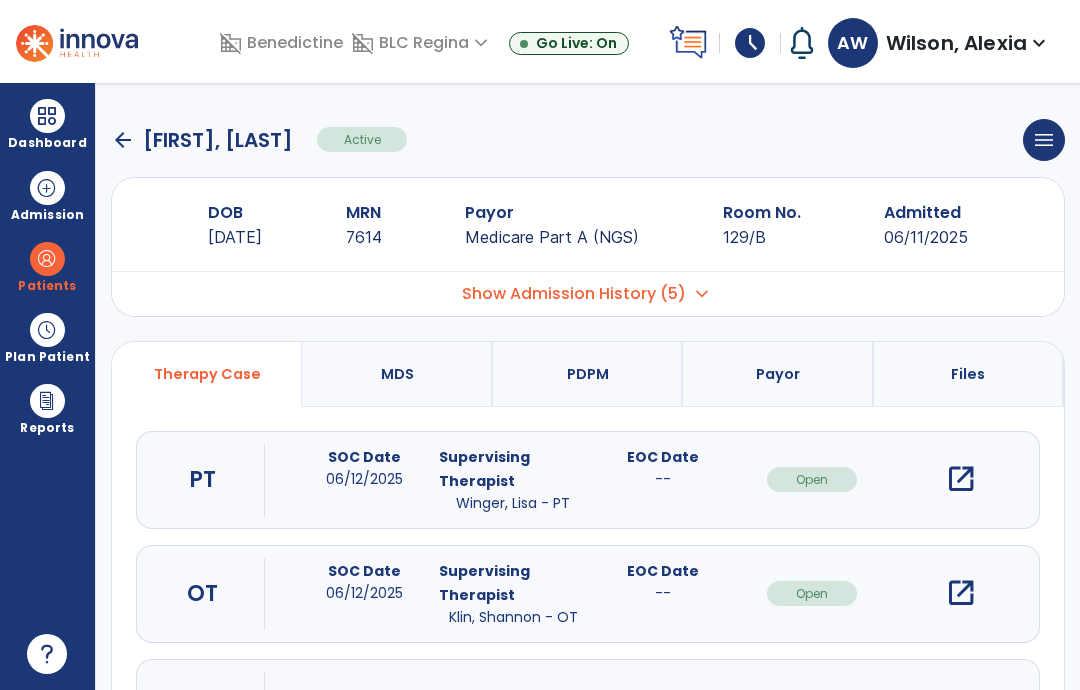 click on "open_in_new" at bounding box center [961, 593] 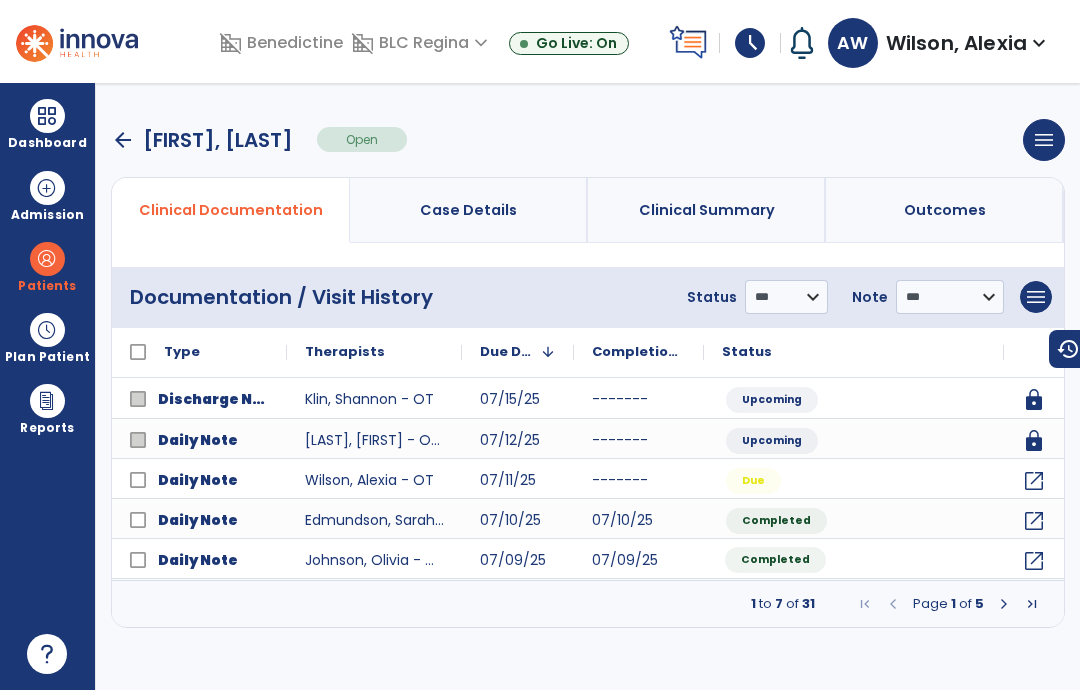 click at bounding box center (1004, 604) 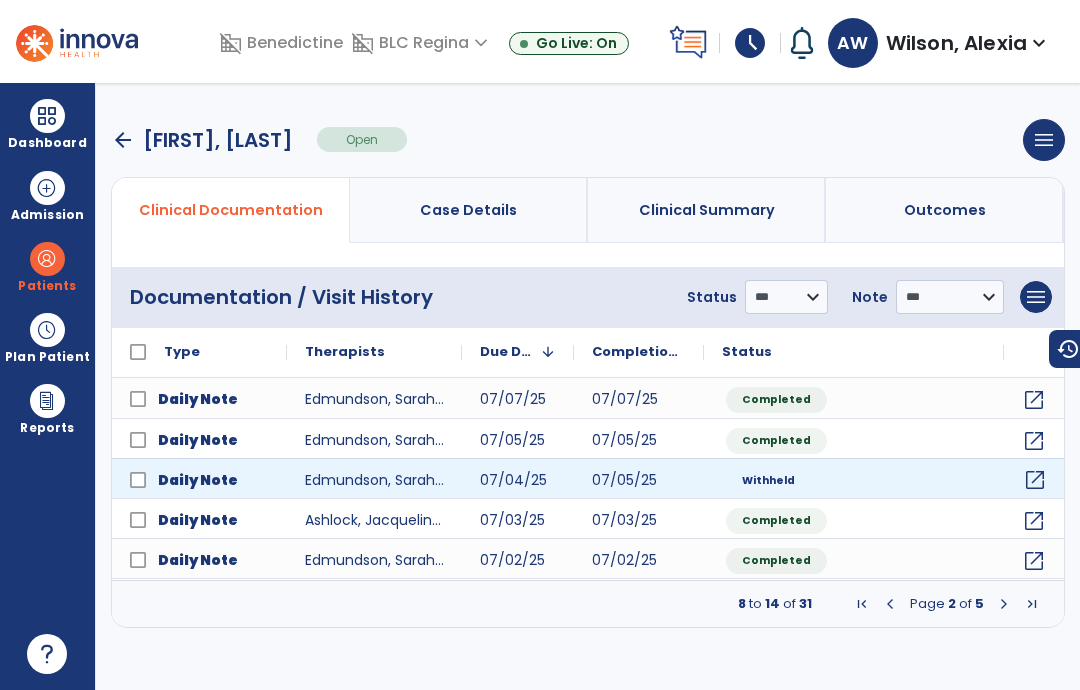 click on "open_in_new" 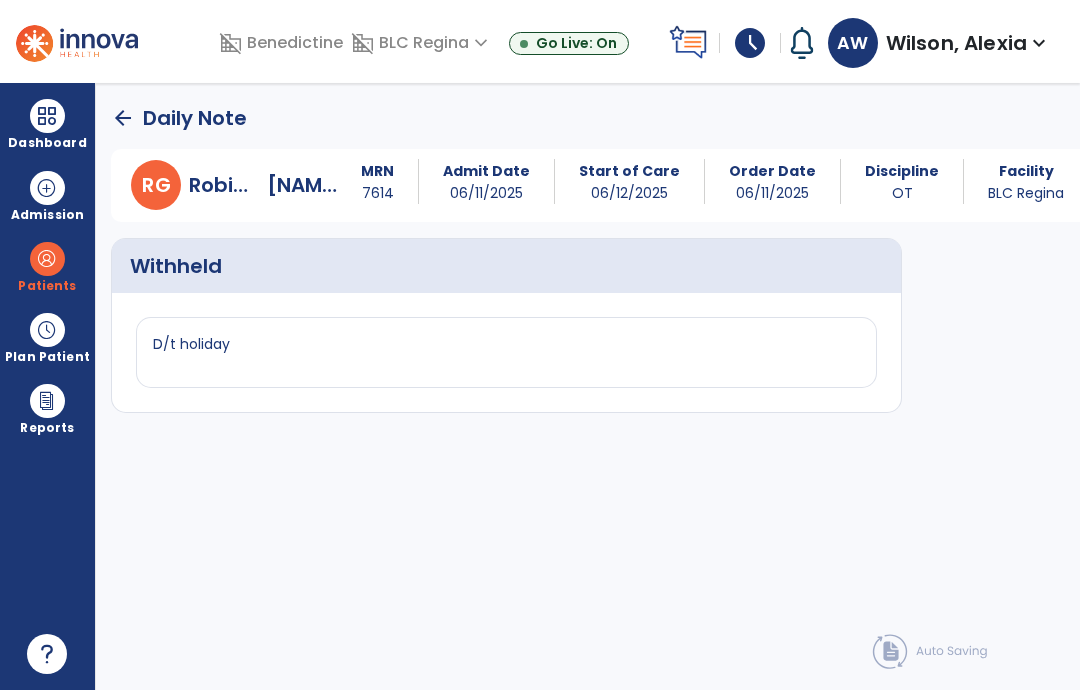 click on "arrow_back" 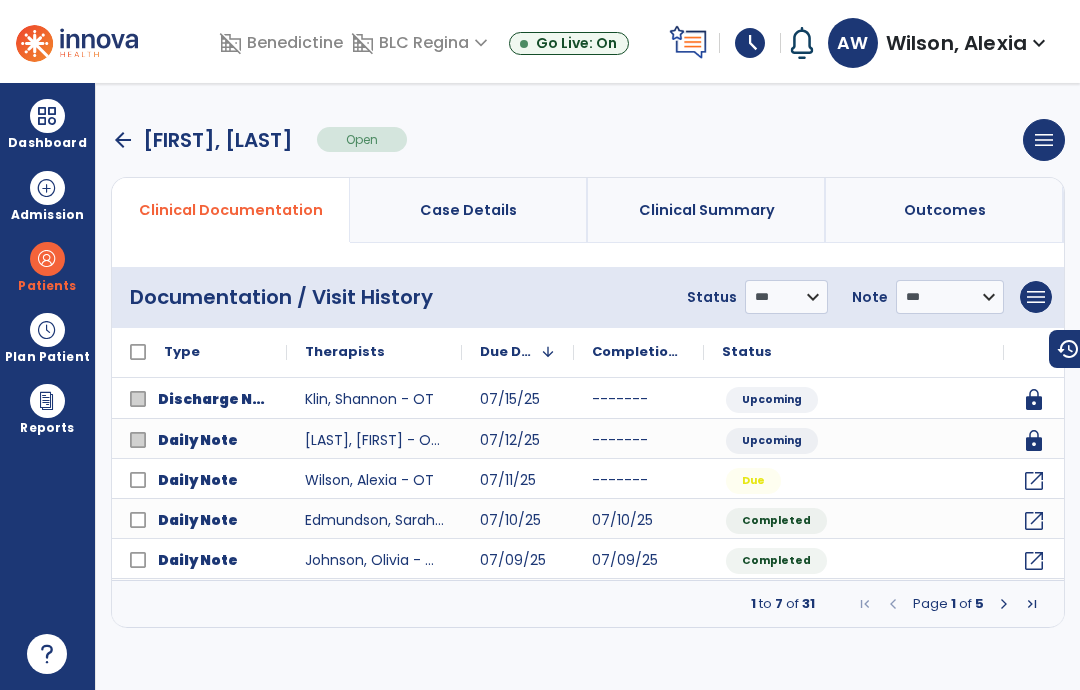click at bounding box center (1004, 604) 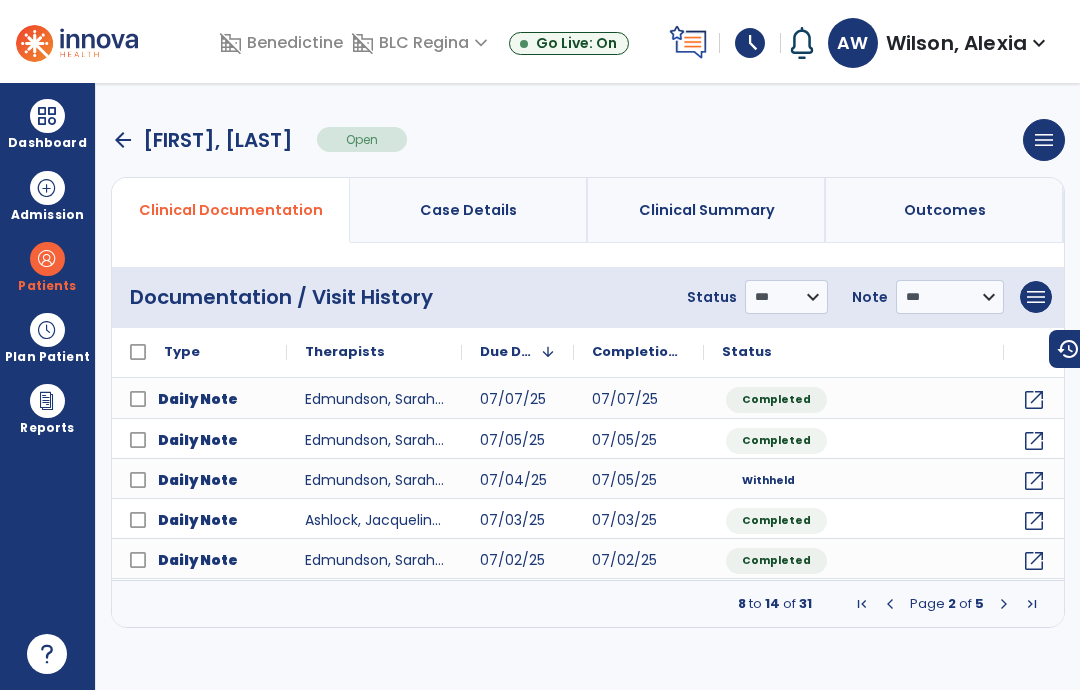 click at bounding box center (1004, 604) 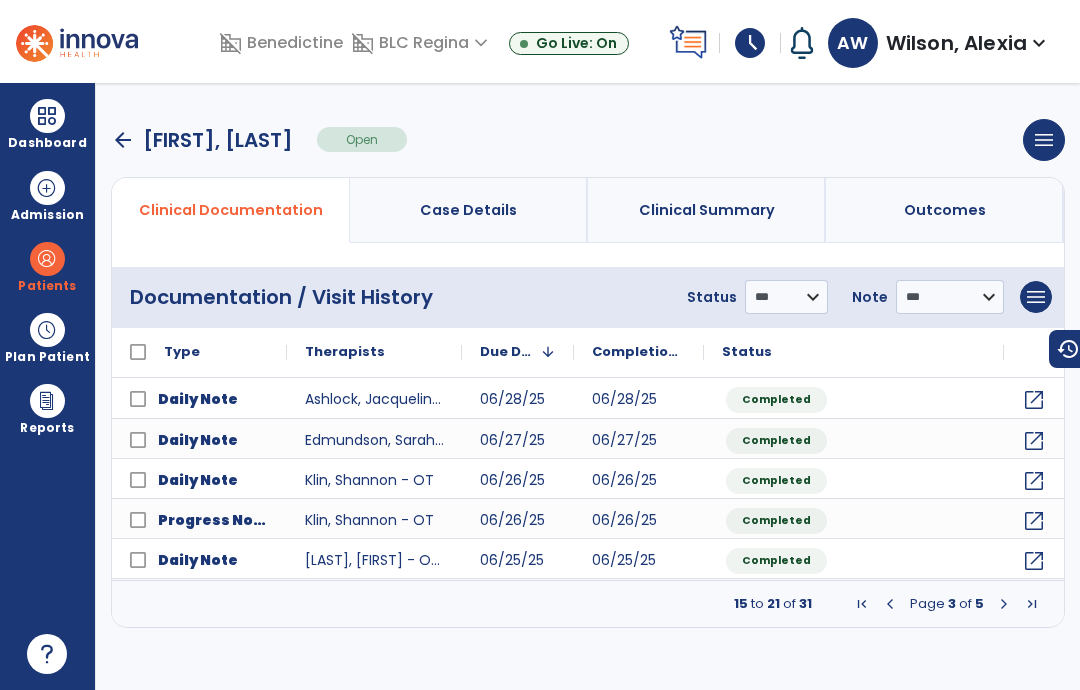 click on "open_in_new" 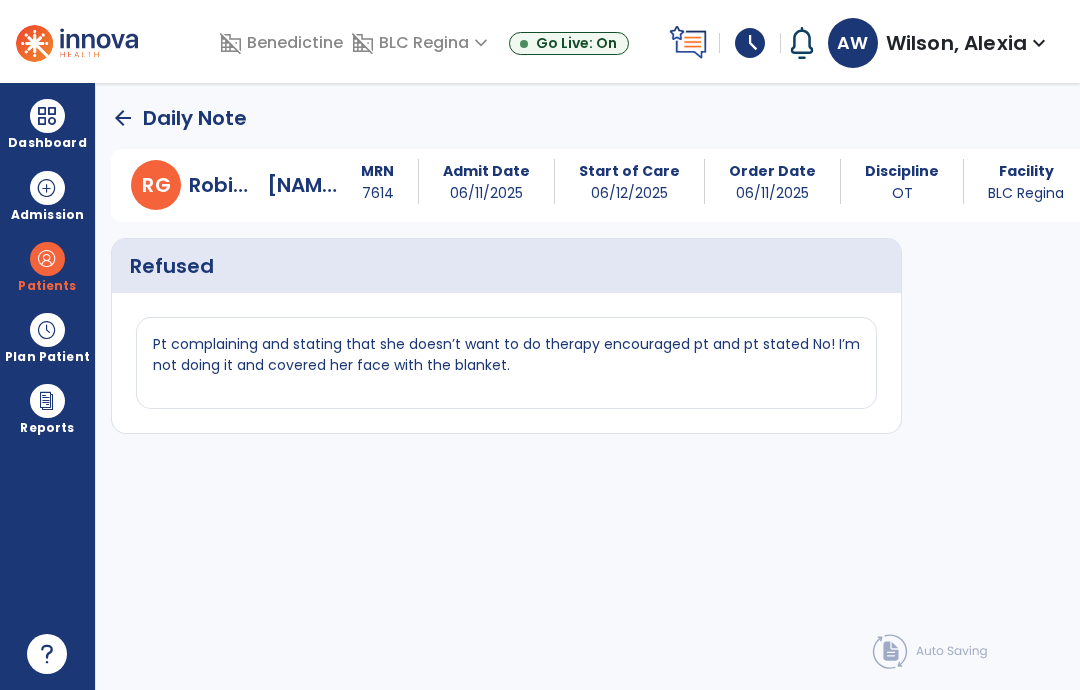 click on "arrow_back" 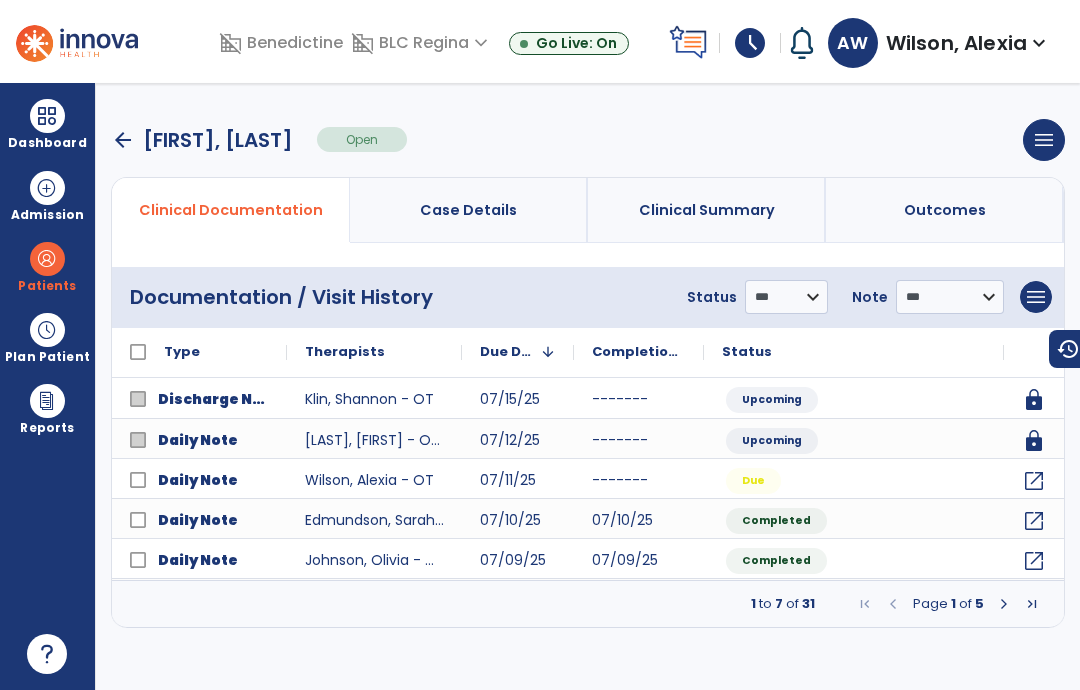 click at bounding box center [1004, 604] 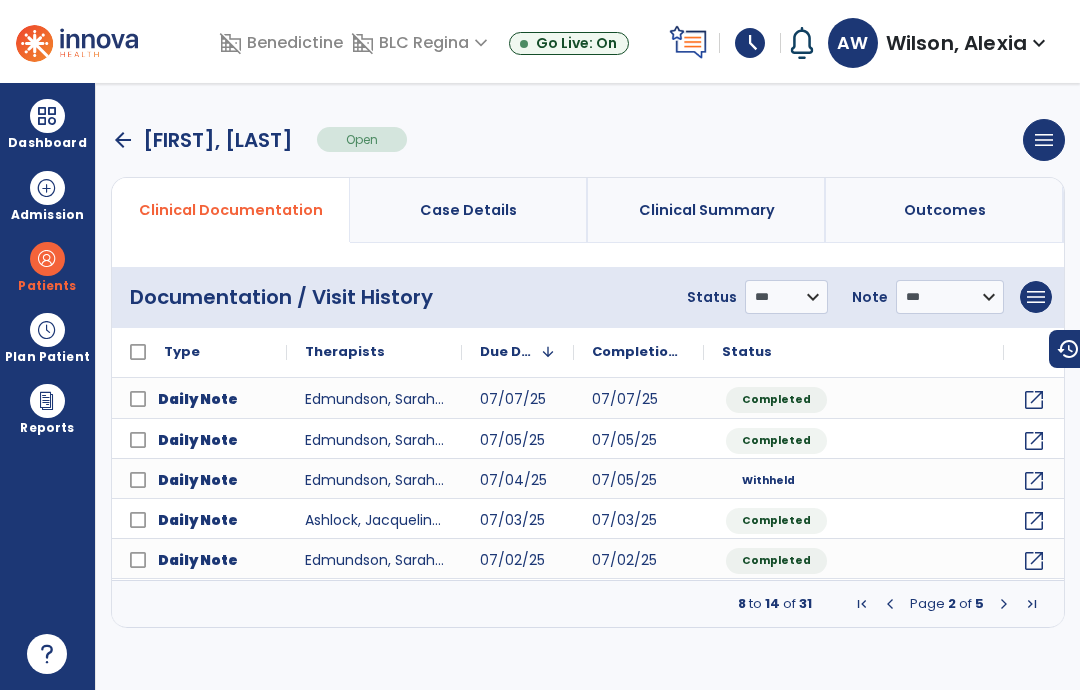 click at bounding box center [1004, 604] 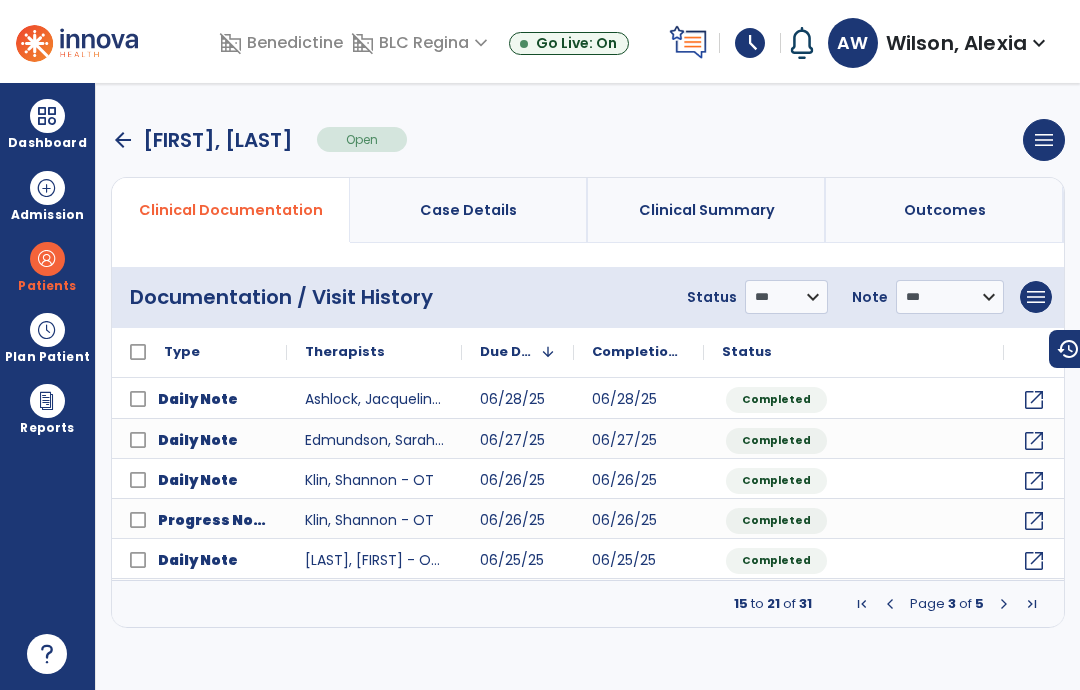 click at bounding box center (1004, 604) 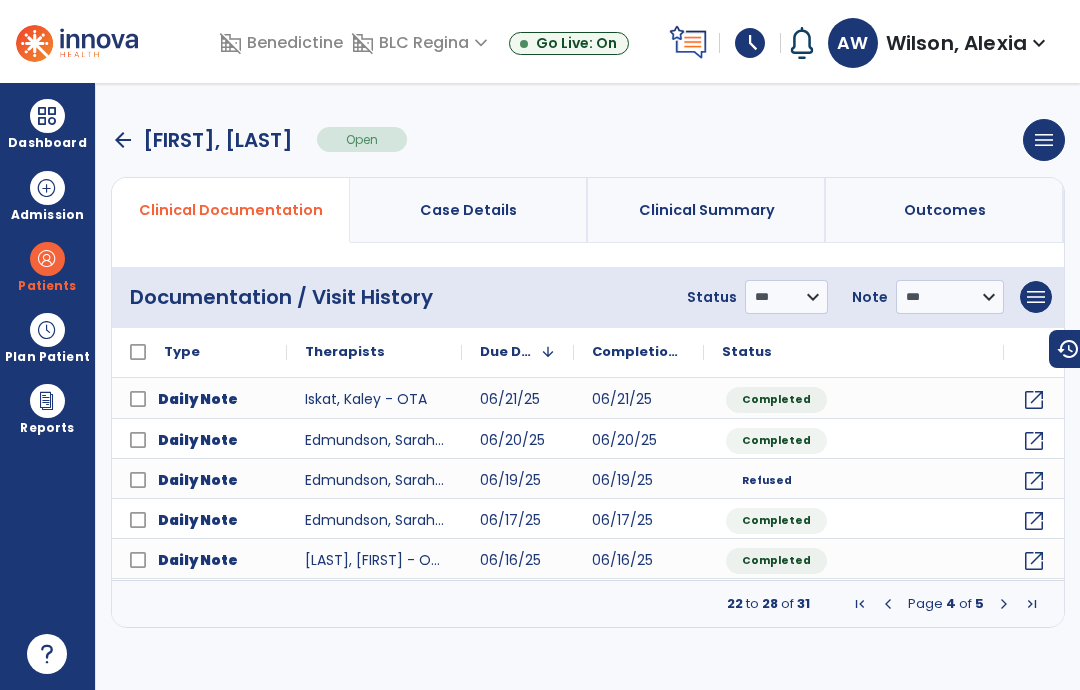 click at bounding box center (1004, 604) 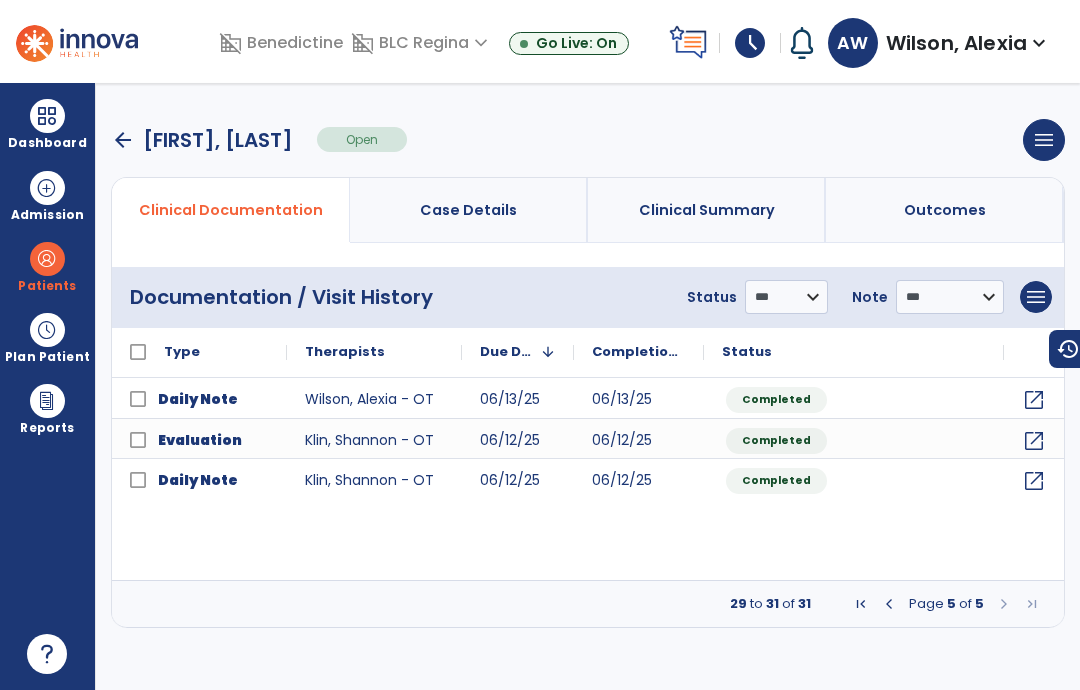 click at bounding box center (889, 604) 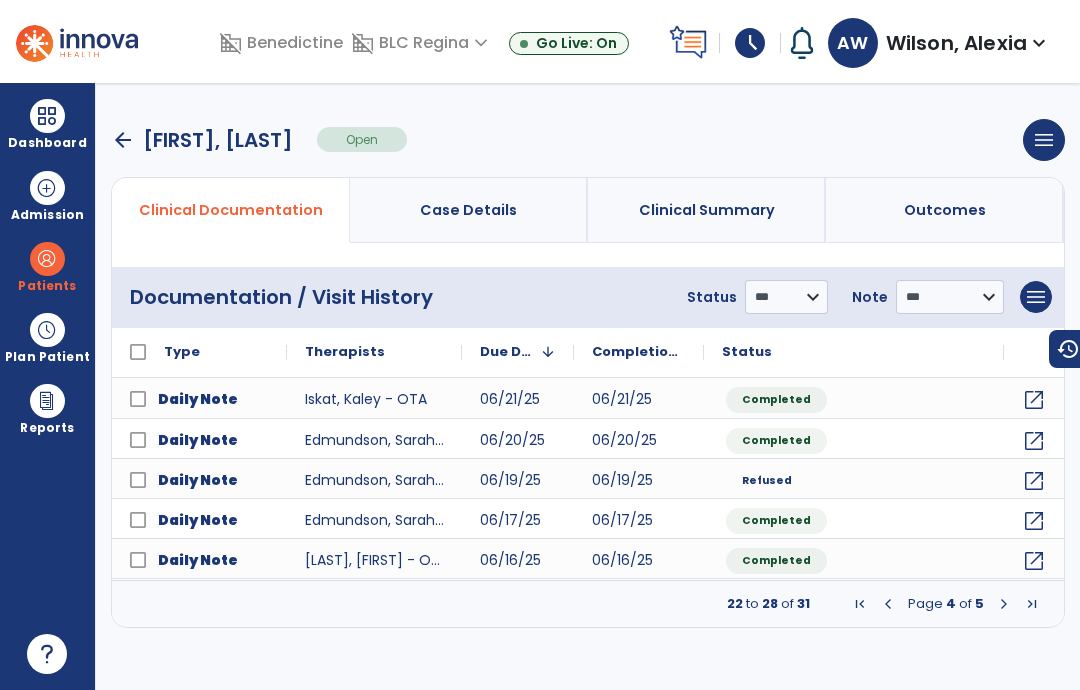 click at bounding box center [888, 604] 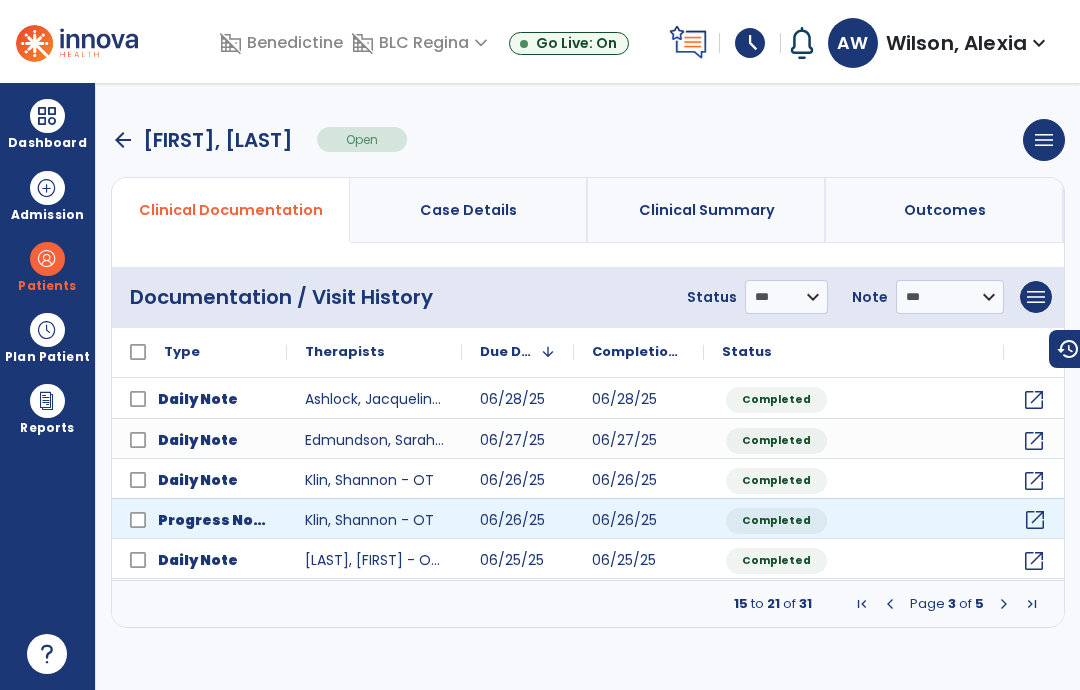 click on "open_in_new" 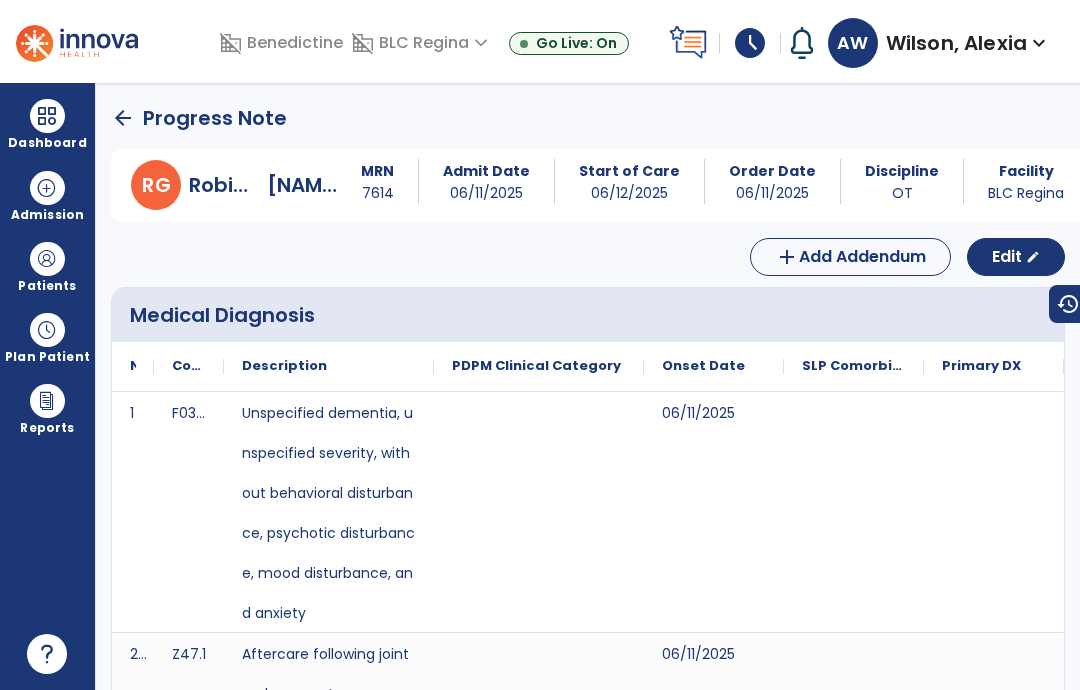 scroll, scrollTop: 0, scrollLeft: 0, axis: both 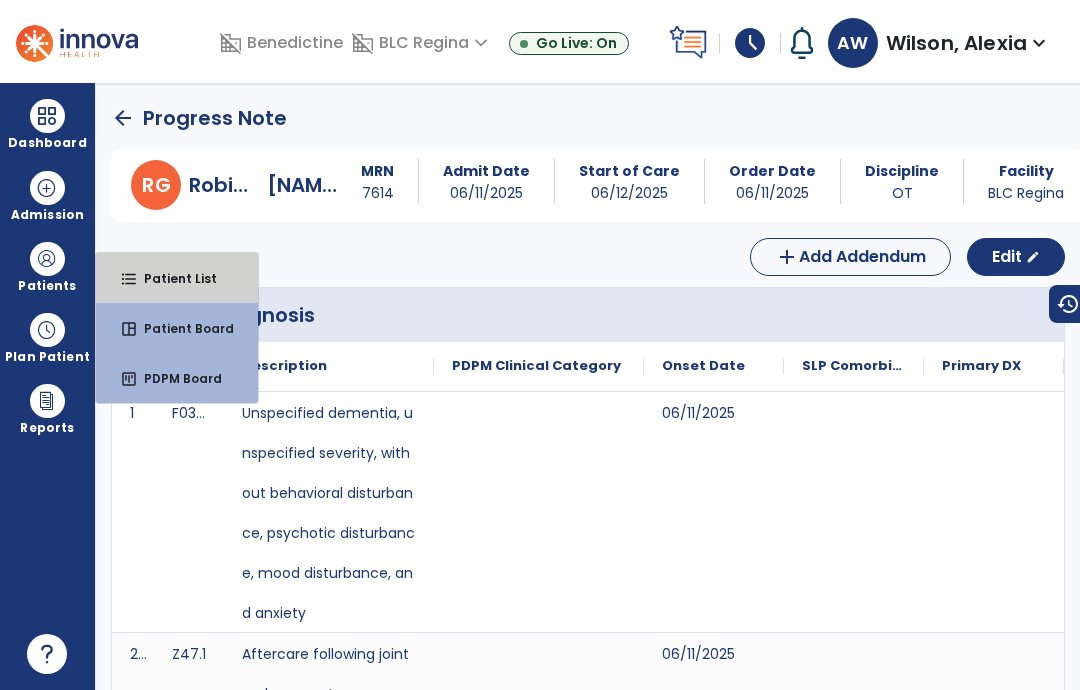 click on "format_list_bulleted" at bounding box center (129, 279) 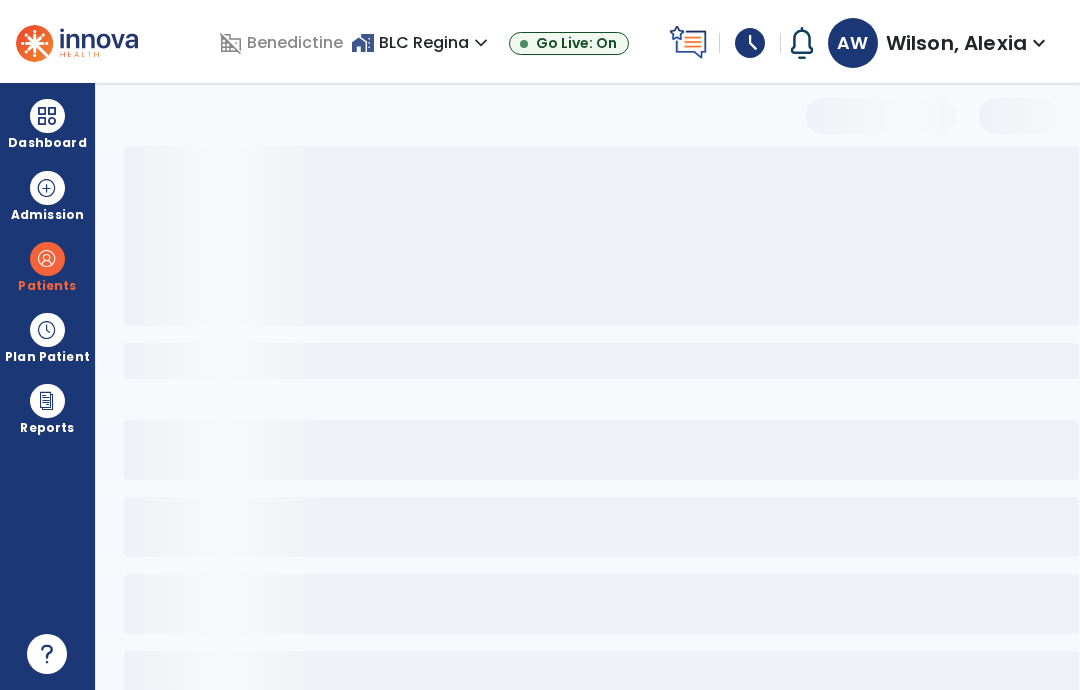 select on "***" 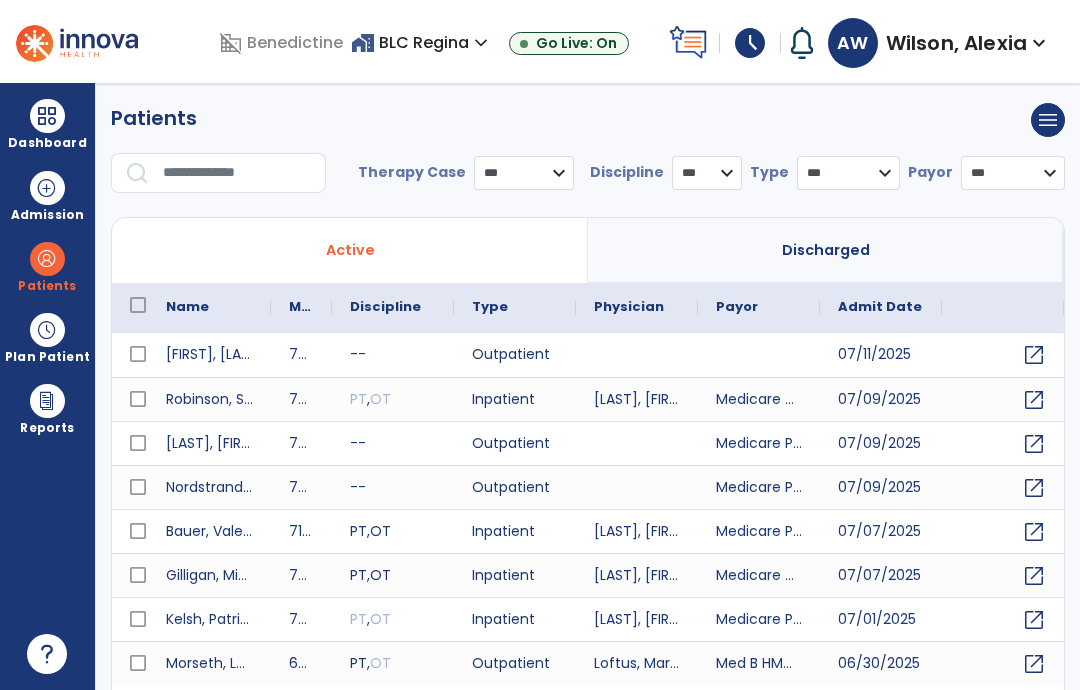 click at bounding box center [237, 173] 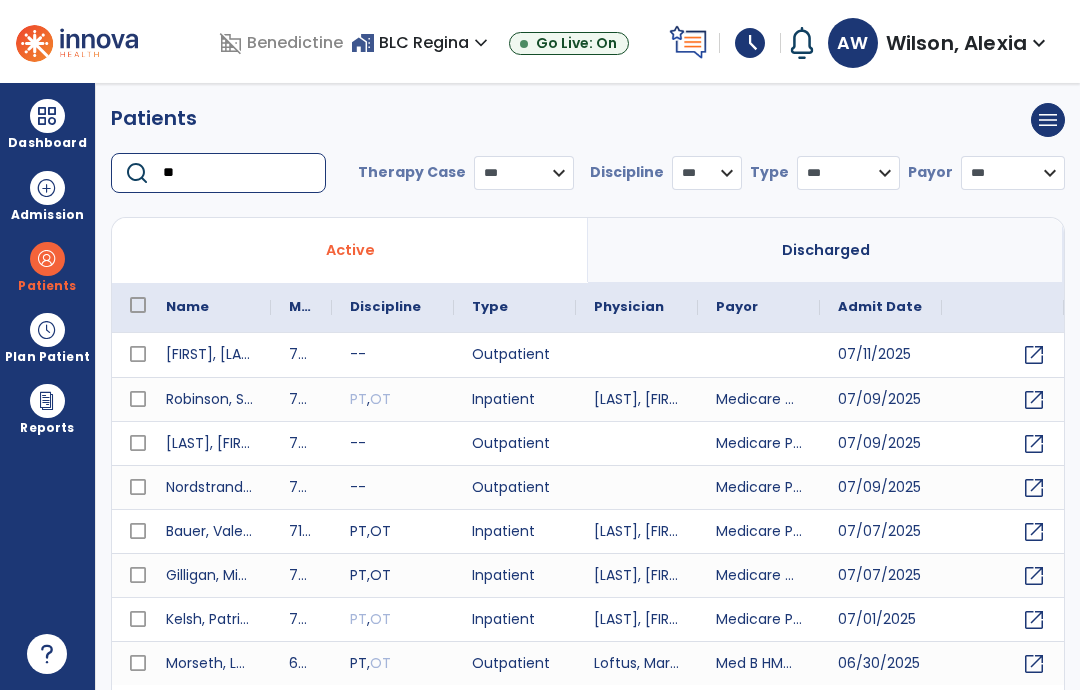 type on "*" 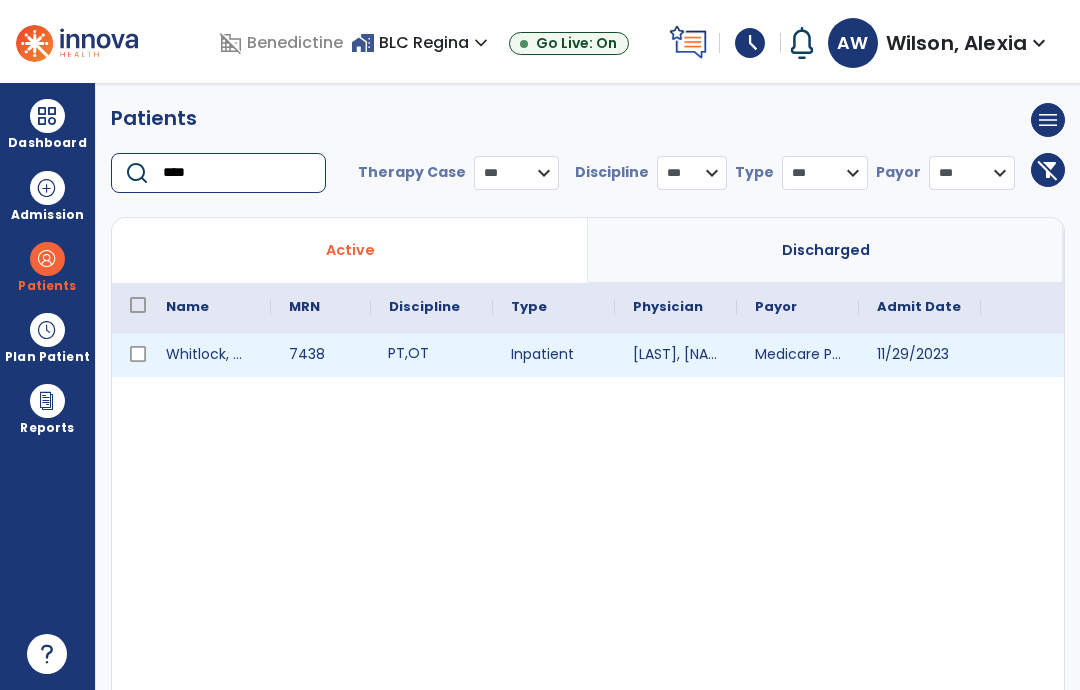 type on "****" 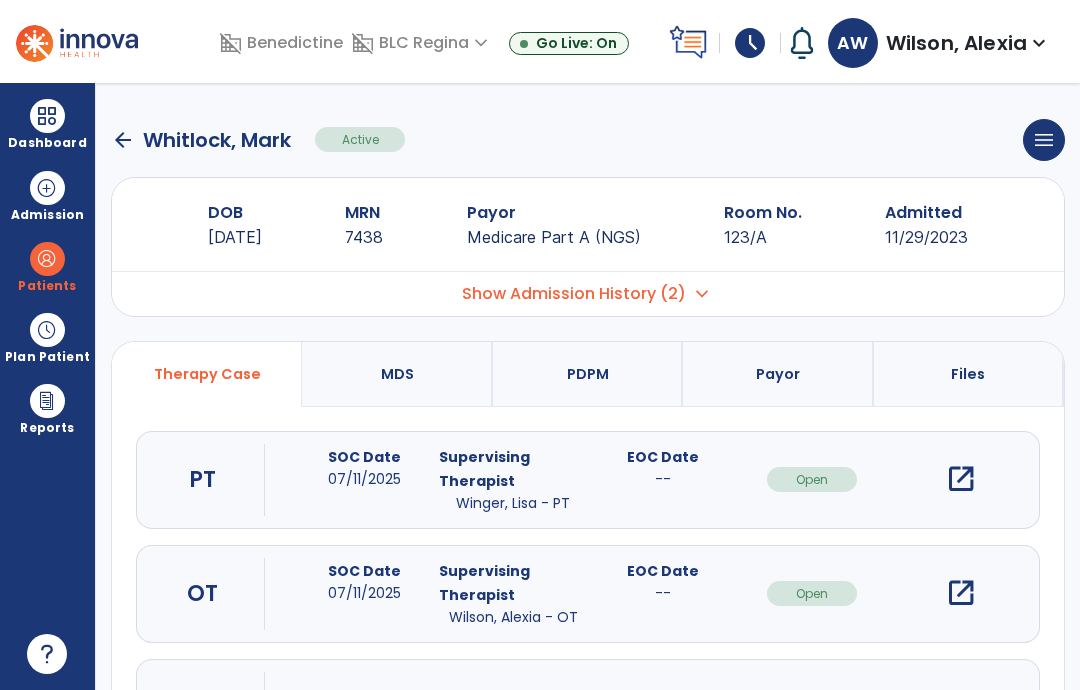 click on "open_in_new" at bounding box center [961, 593] 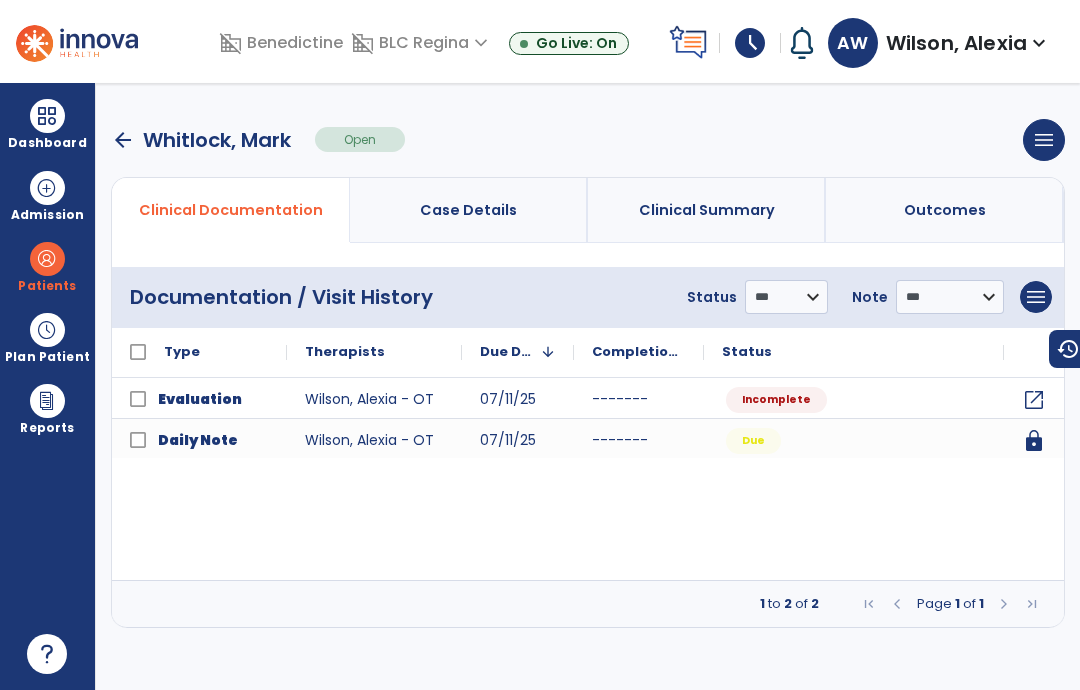 click on "arrow_back" at bounding box center (123, 140) 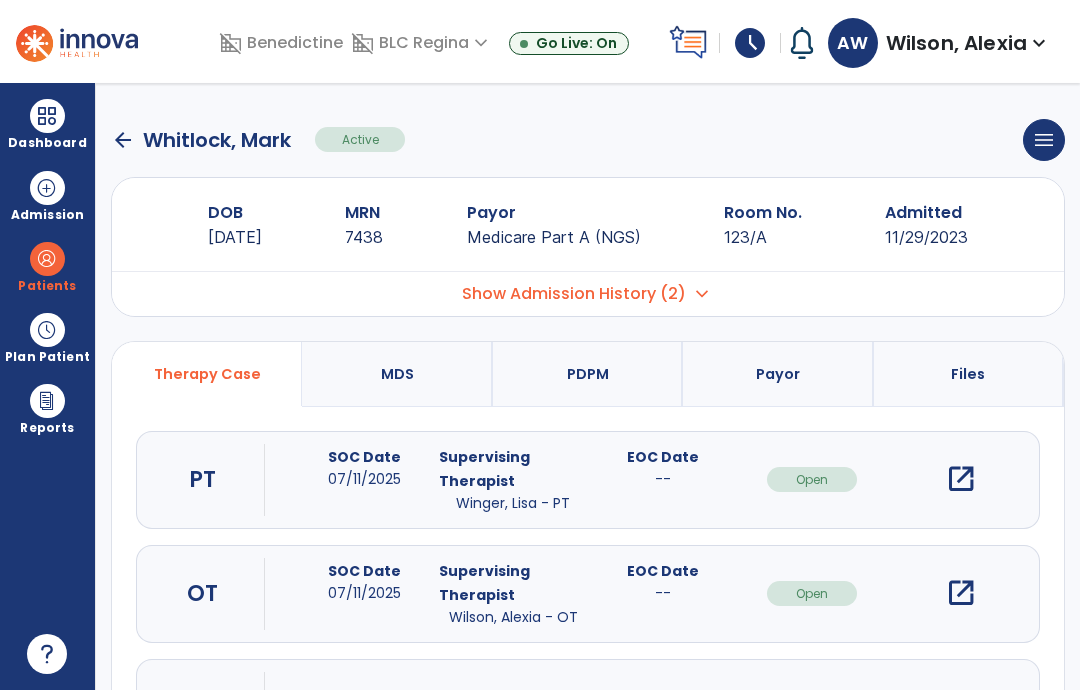 click on "Show Admission History (2)" at bounding box center (574, 294) 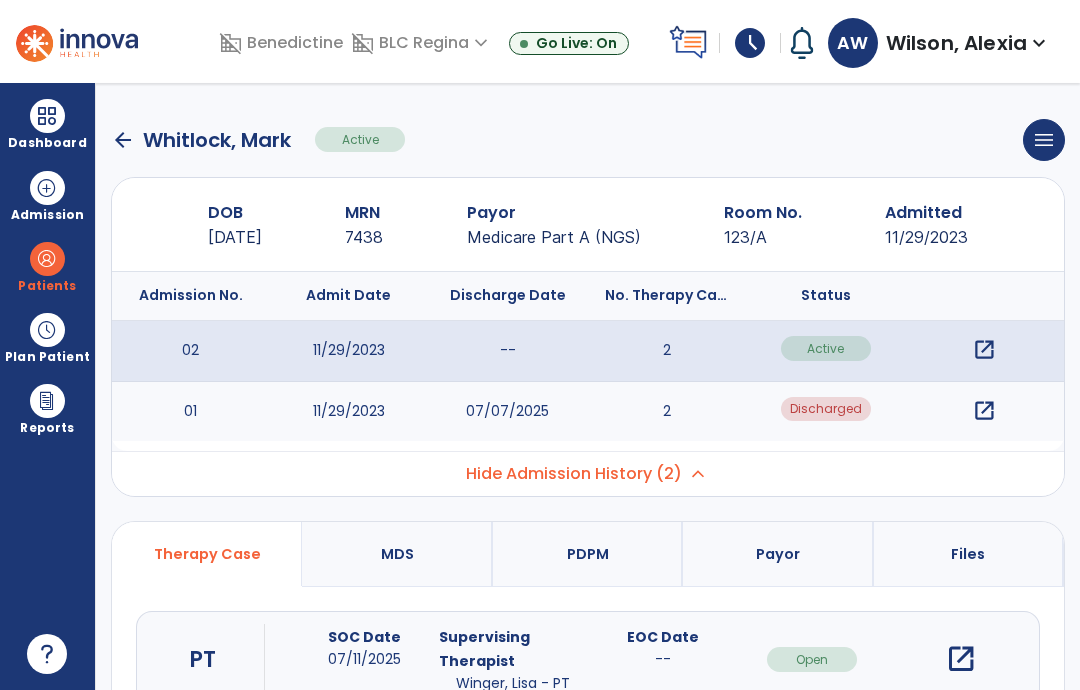 click on "open_in_new" at bounding box center [984, 411] 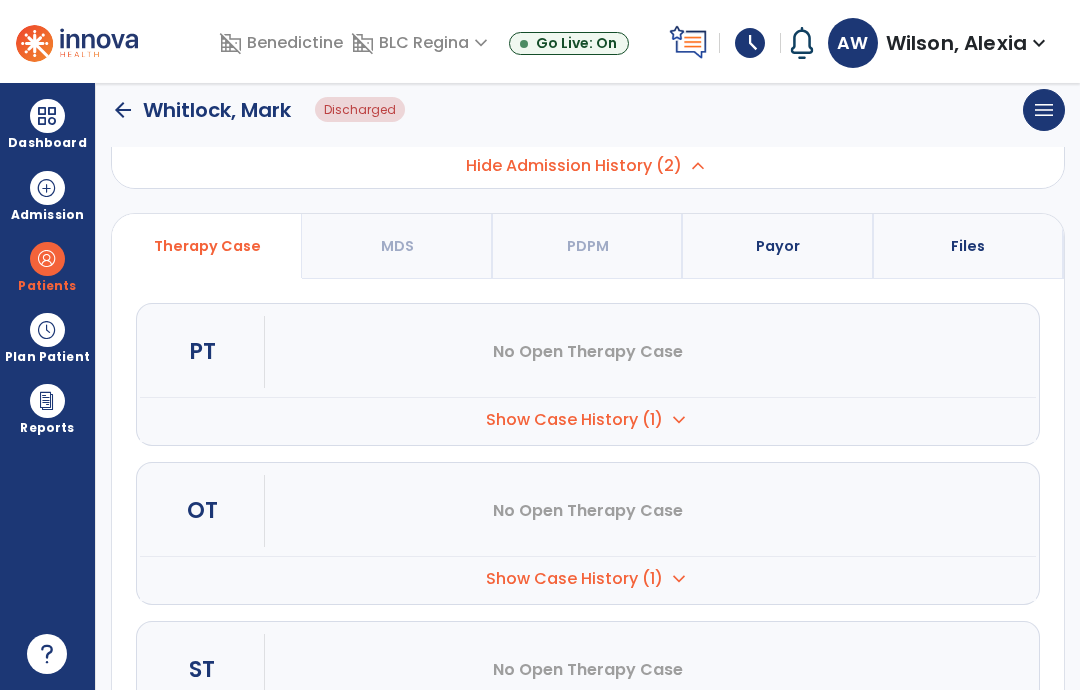 scroll, scrollTop: 306, scrollLeft: 0, axis: vertical 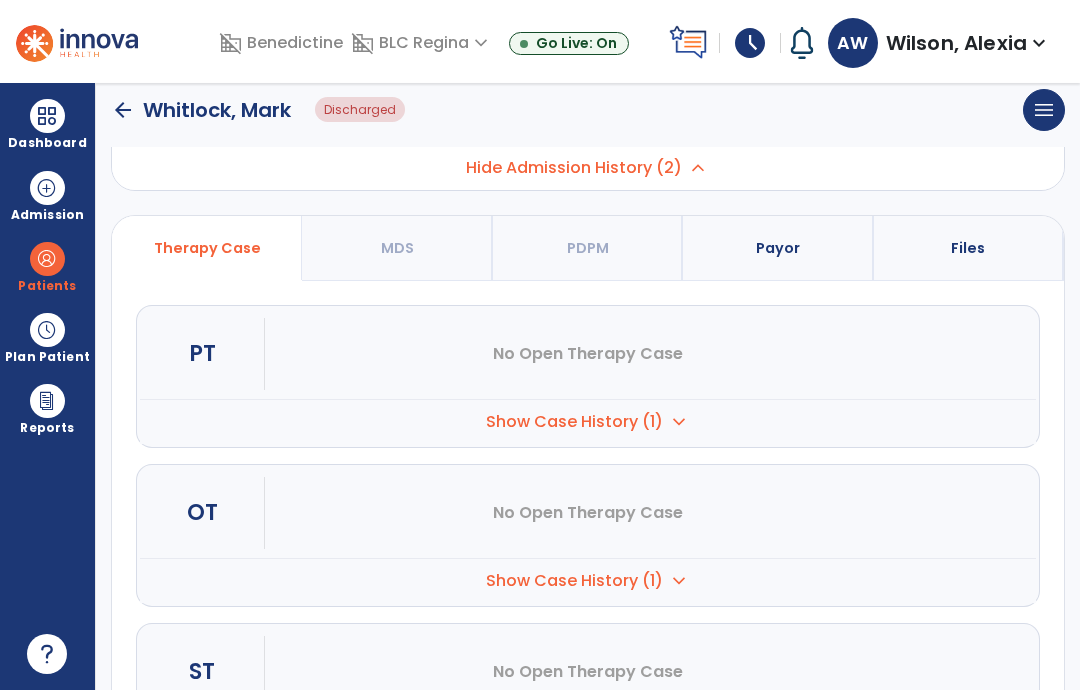 click on "Show Case History (1)     expand_more" at bounding box center [588, 421] 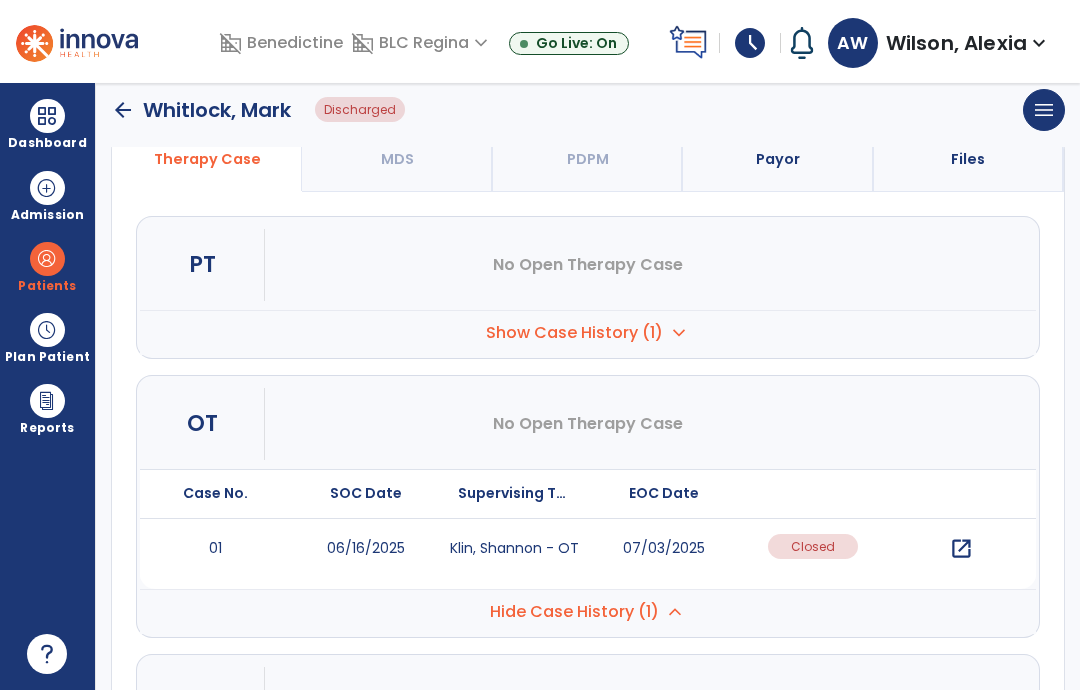 scroll, scrollTop: 423, scrollLeft: 0, axis: vertical 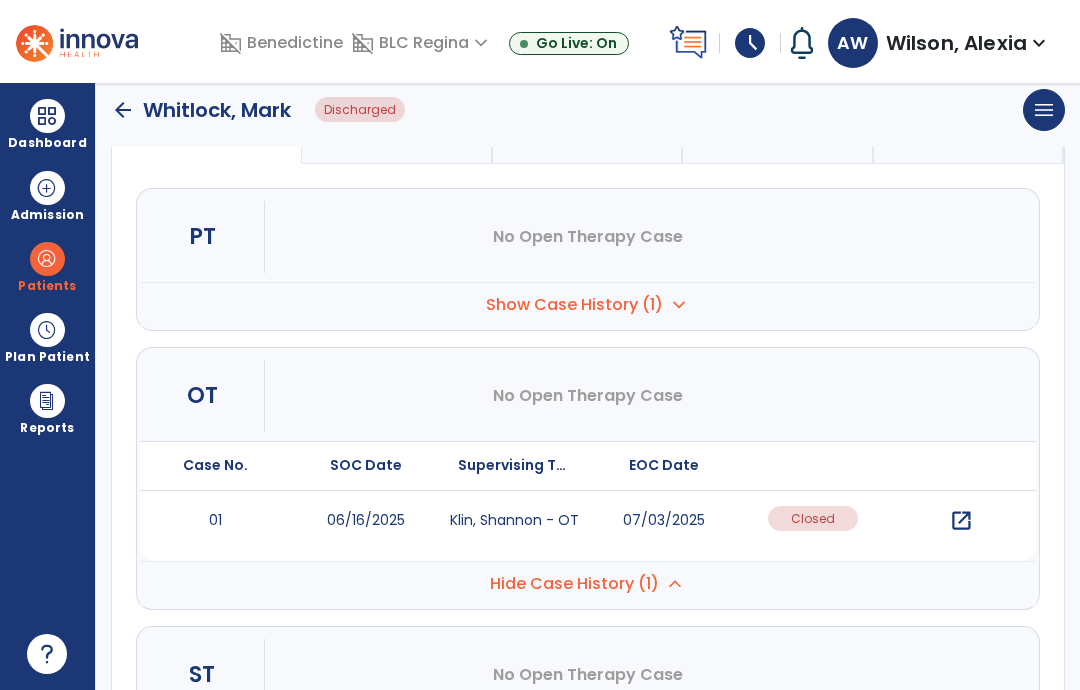 click on "open_in_new" at bounding box center [961, 521] 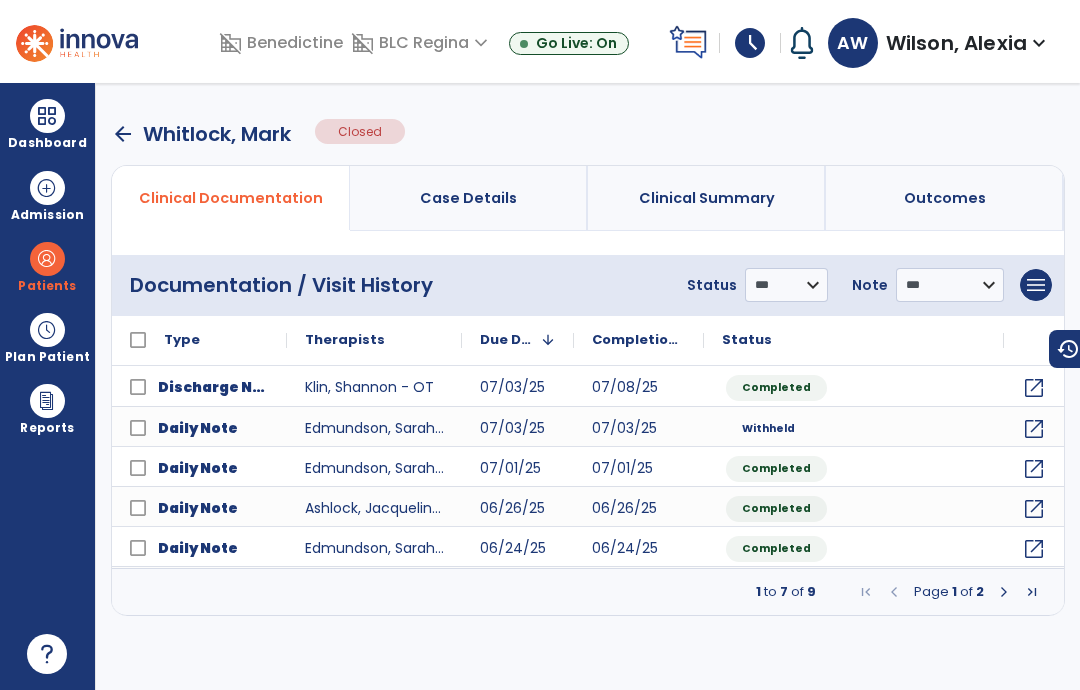 click at bounding box center (1004, 592) 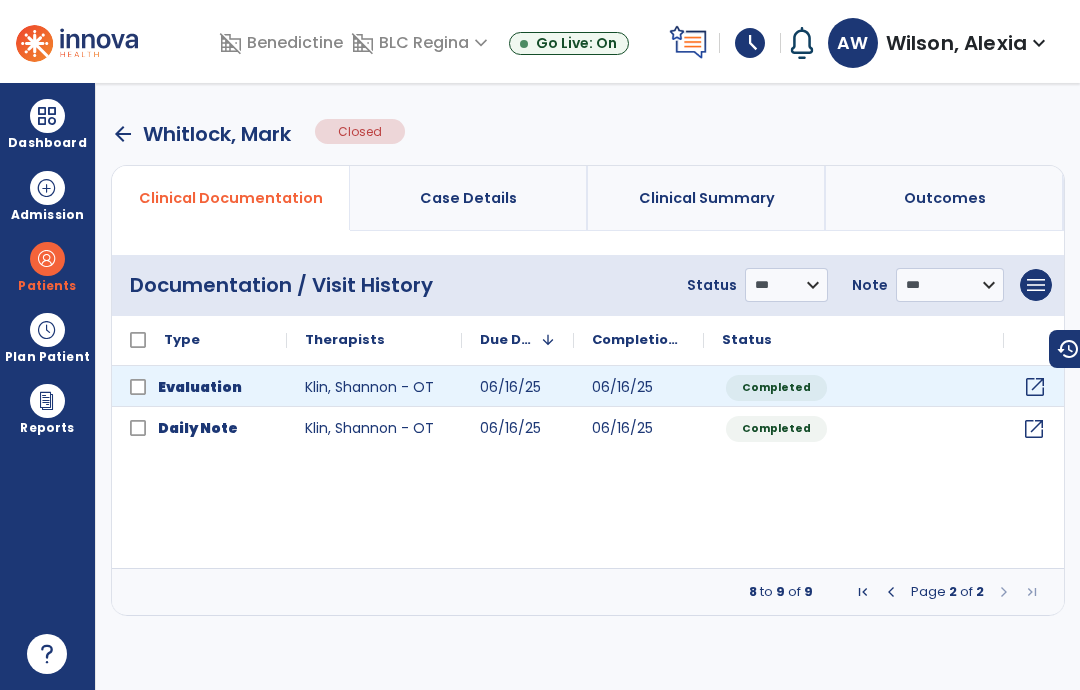 click on "open_in_new" 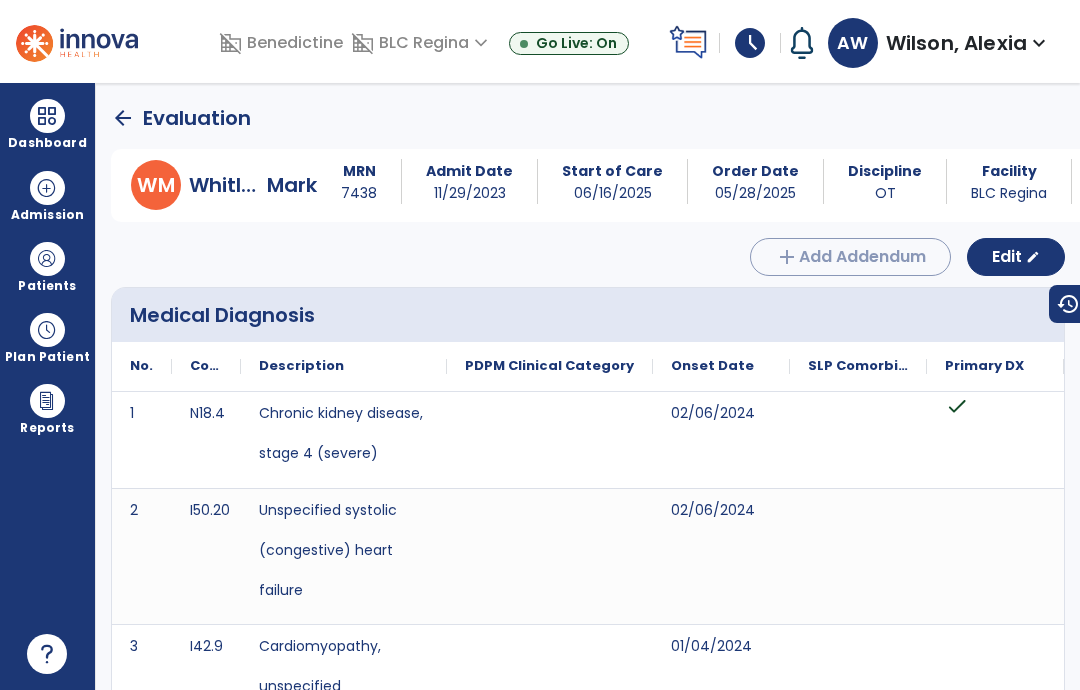 scroll, scrollTop: 0, scrollLeft: 0, axis: both 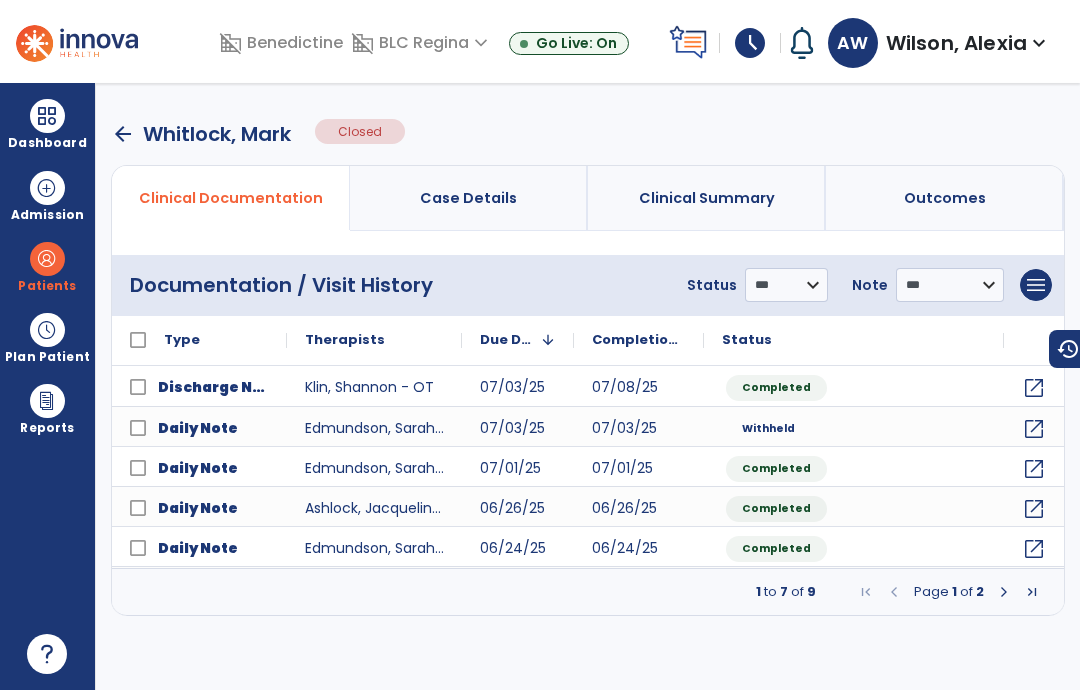 click on "arrow_back" at bounding box center [123, 134] 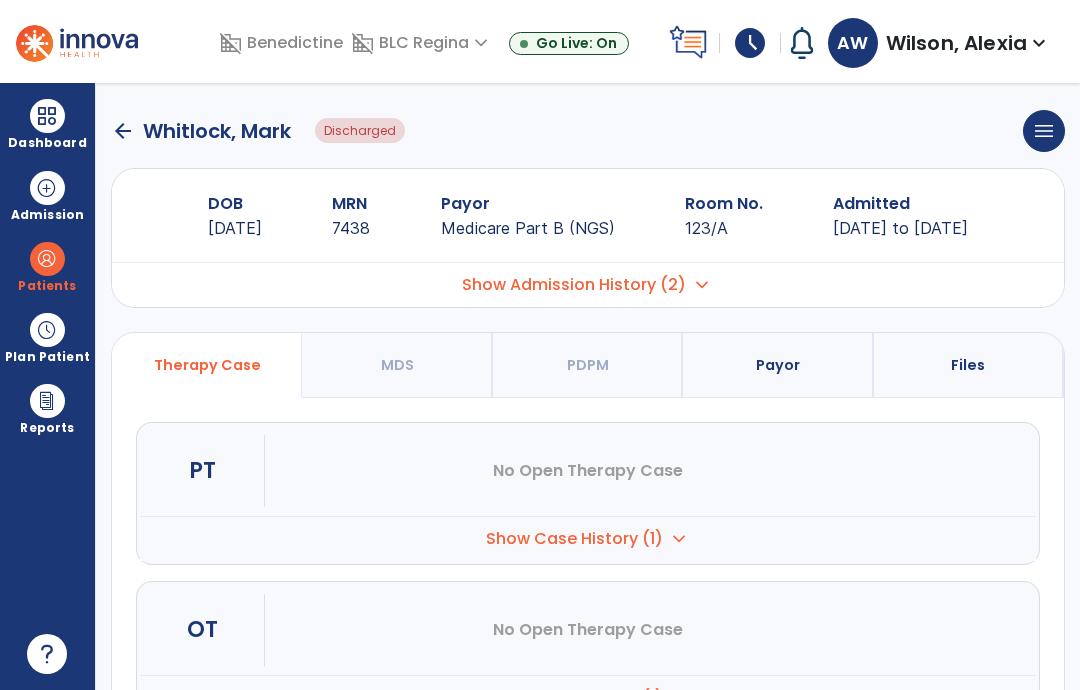 scroll, scrollTop: 1, scrollLeft: 0, axis: vertical 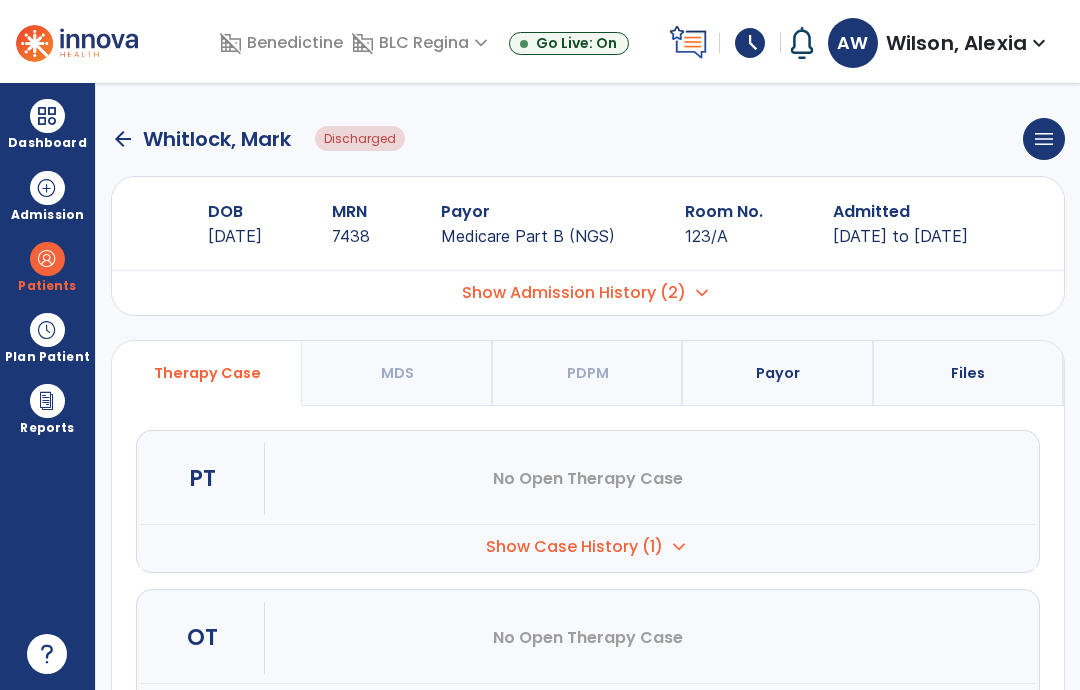 click on "arrow_back" 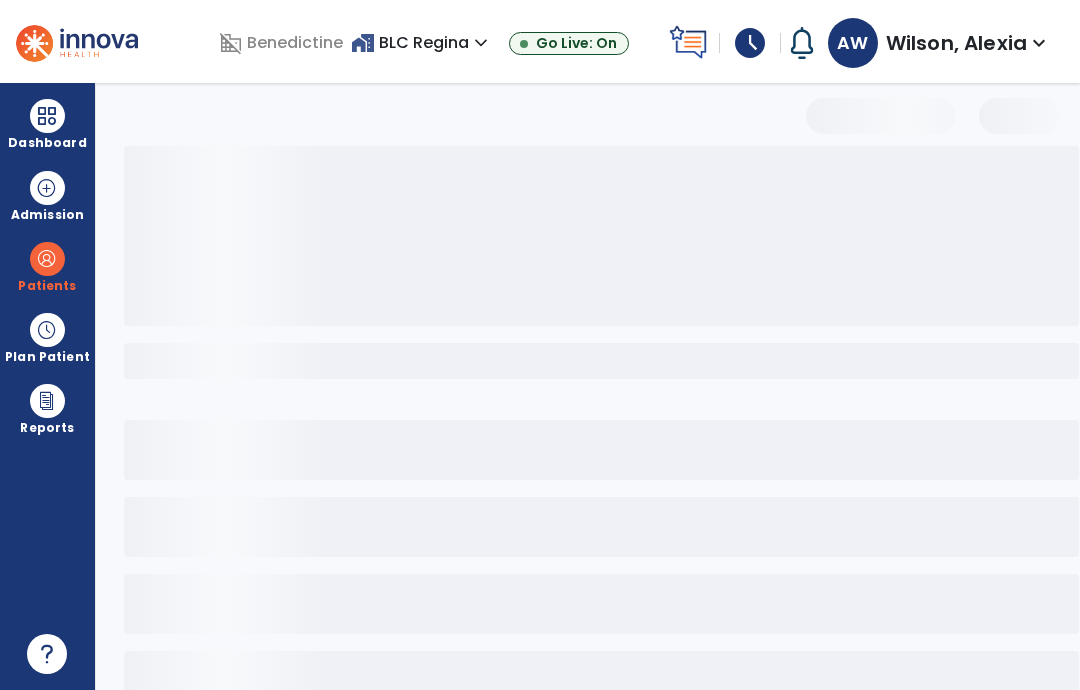 scroll, scrollTop: 0, scrollLeft: 0, axis: both 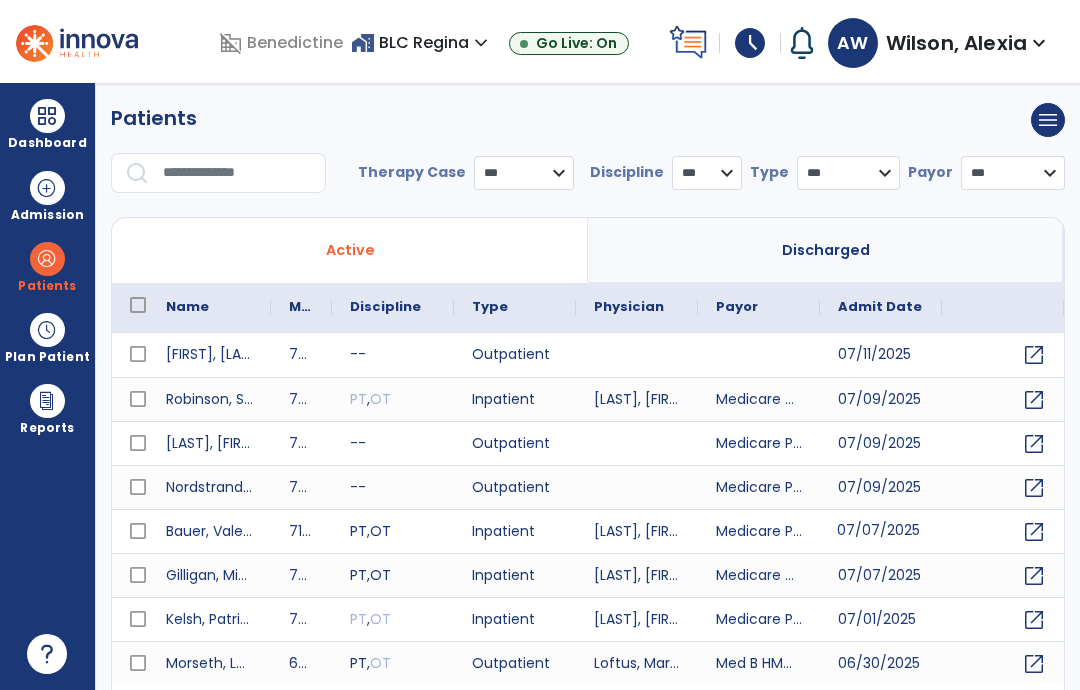 click on "07/07/2025" at bounding box center (881, 531) 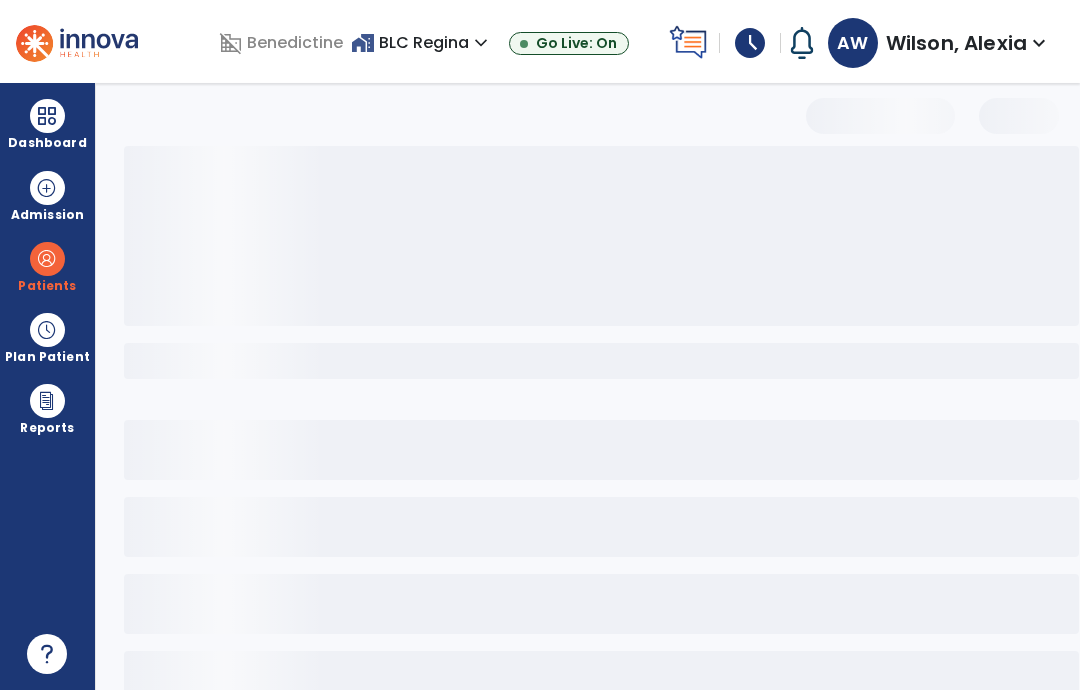 click at bounding box center (47, 259) 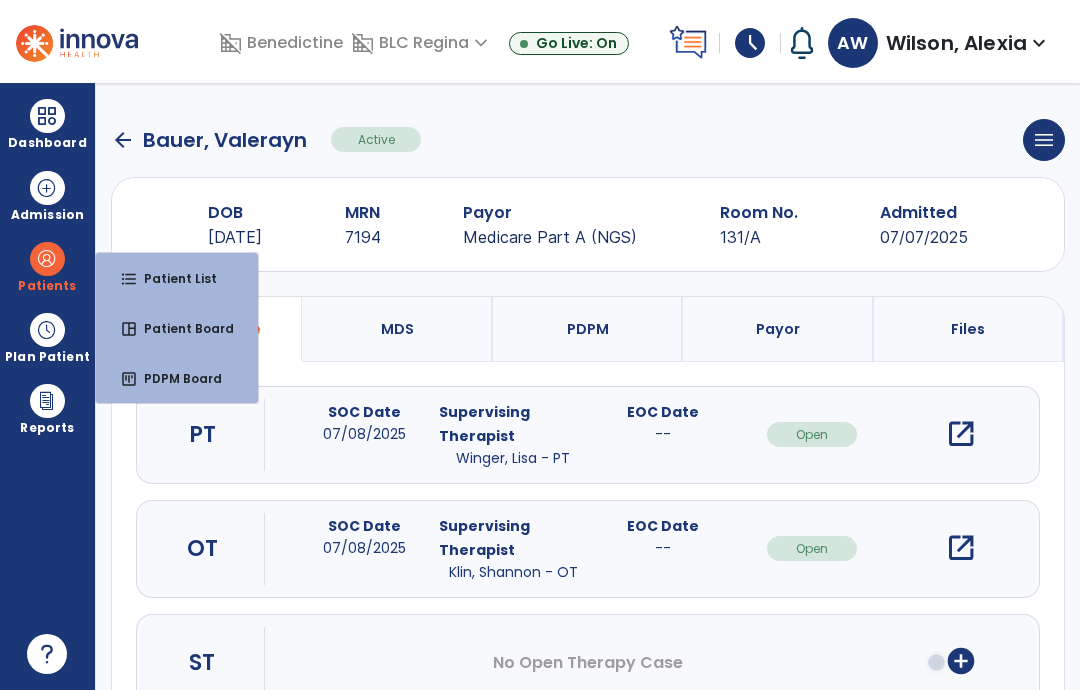 click on "Patient List" at bounding box center (172, 278) 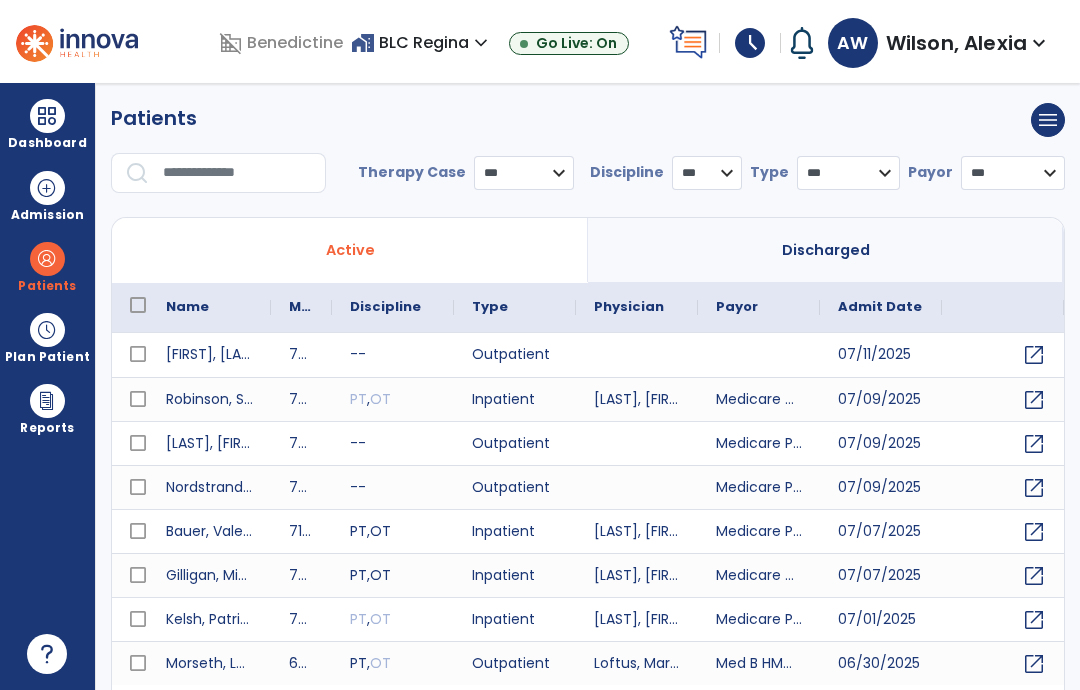 click at bounding box center (237, 173) 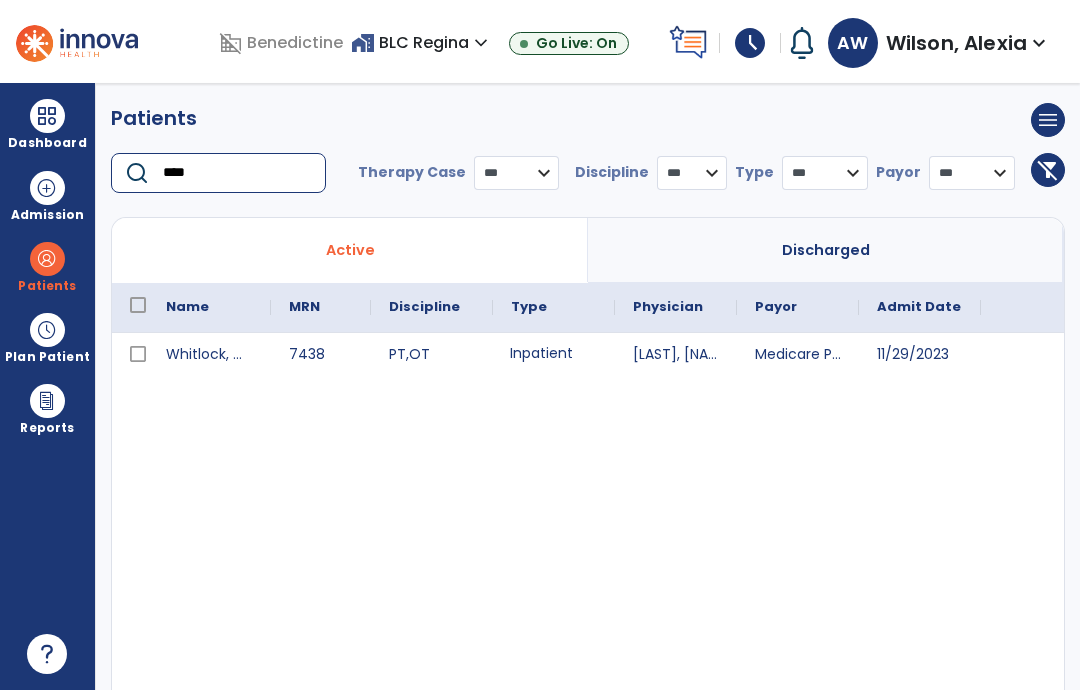 type on "****" 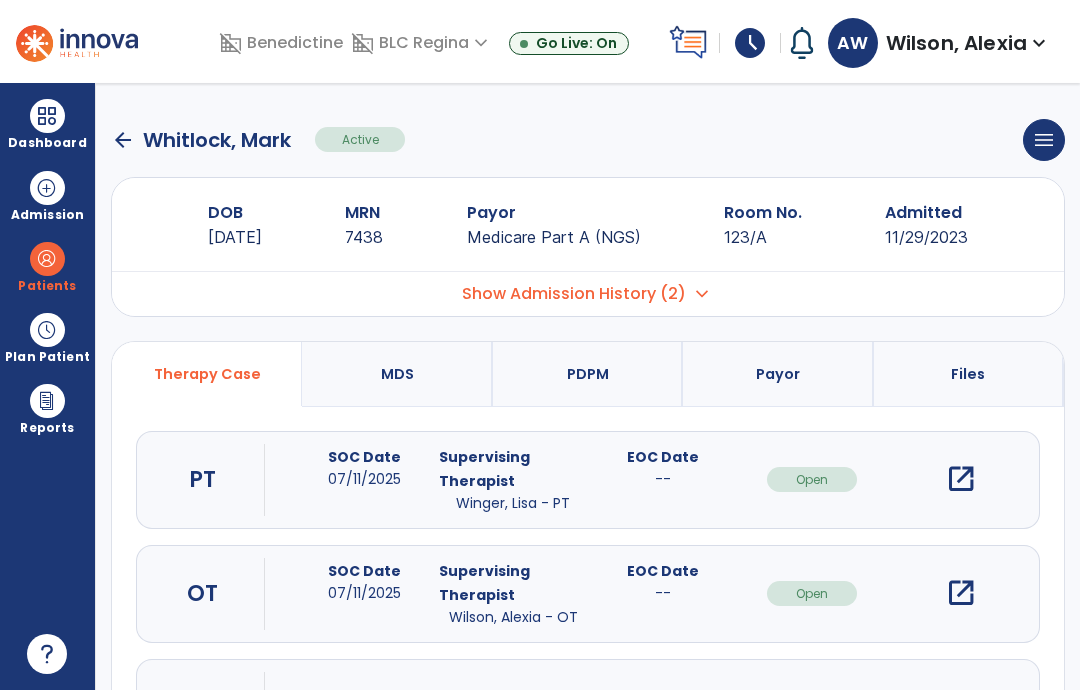 click on "open_in_new" at bounding box center (961, 593) 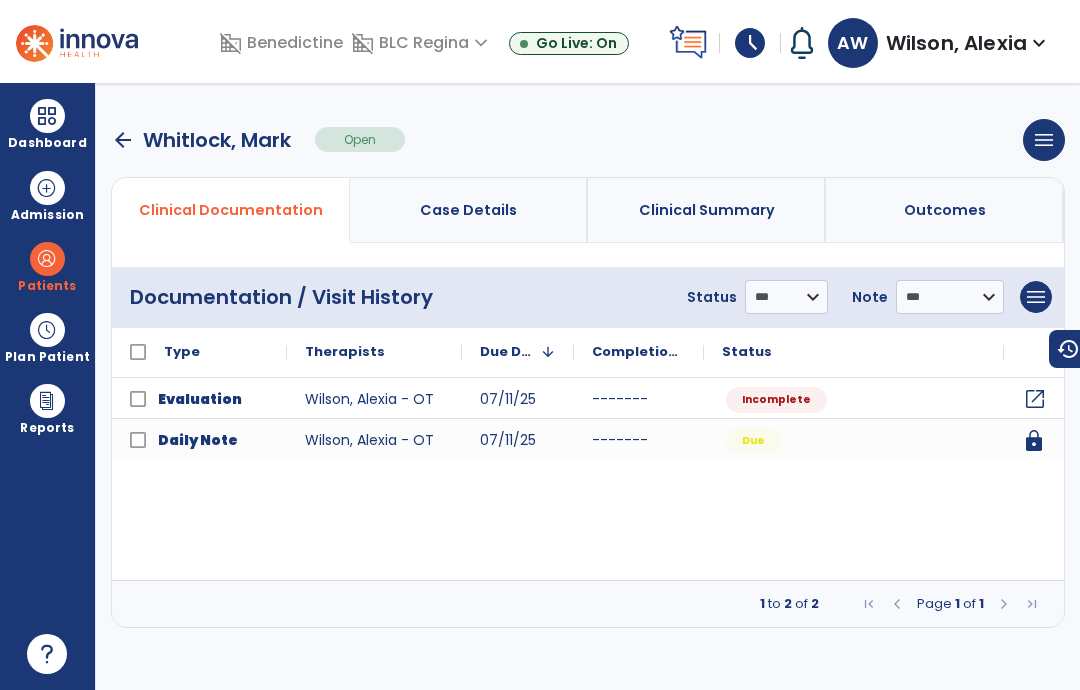 click on "open_in_new" 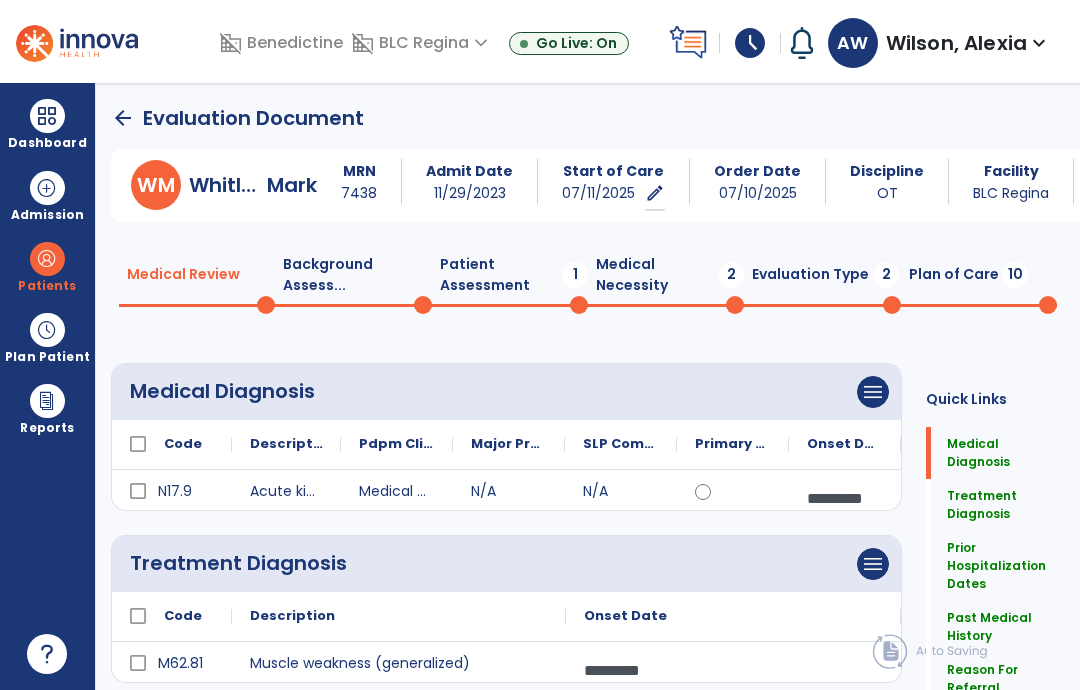scroll, scrollTop: 0, scrollLeft: 0, axis: both 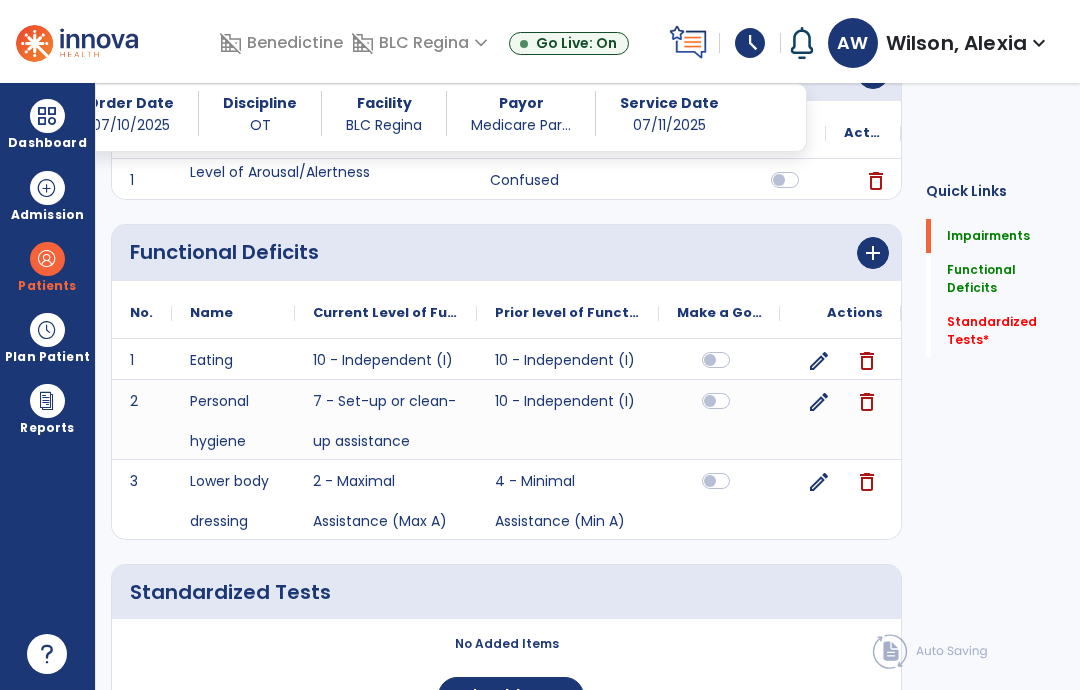 click on "add" 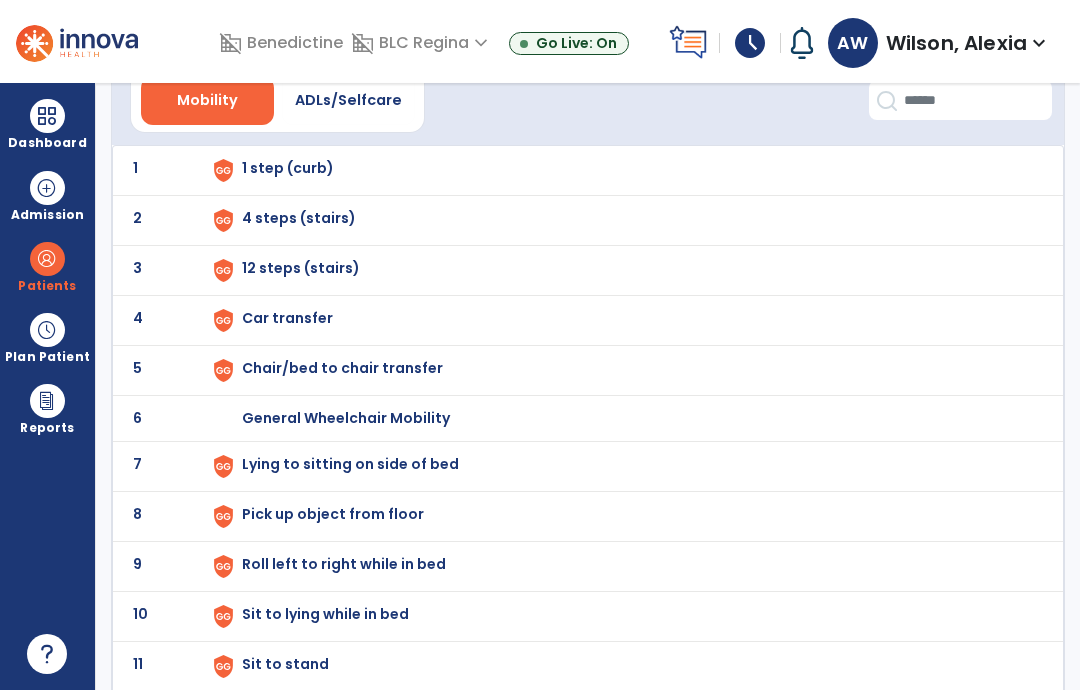 click on "ADLs/Selfcare" at bounding box center [348, 100] 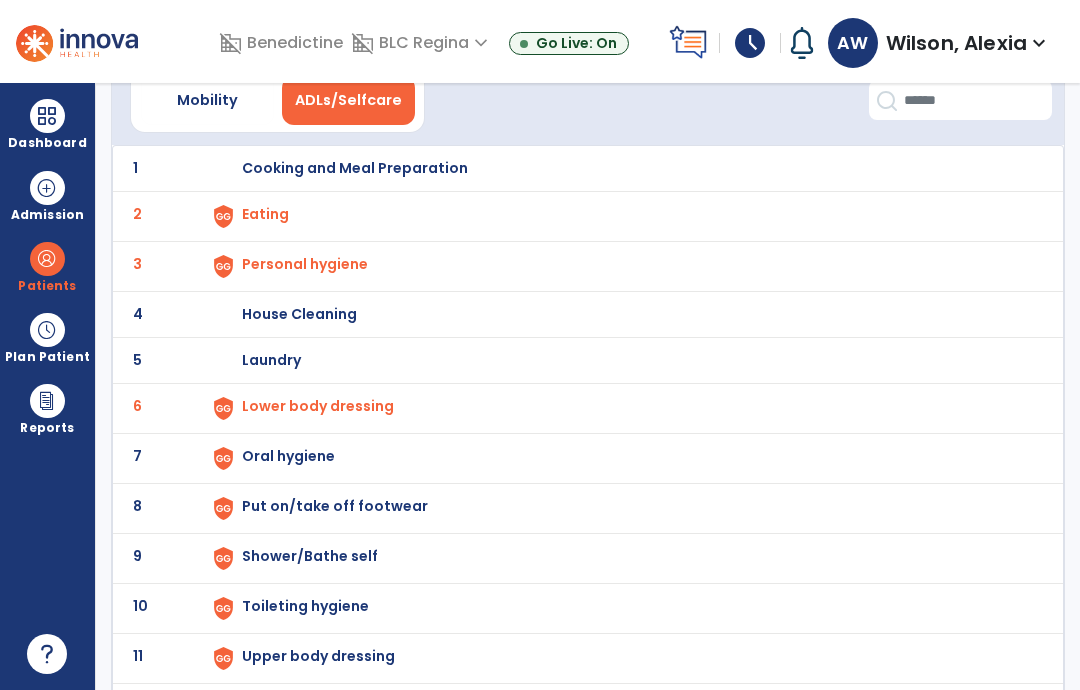 click on "Lower body dressing" at bounding box center [265, 214] 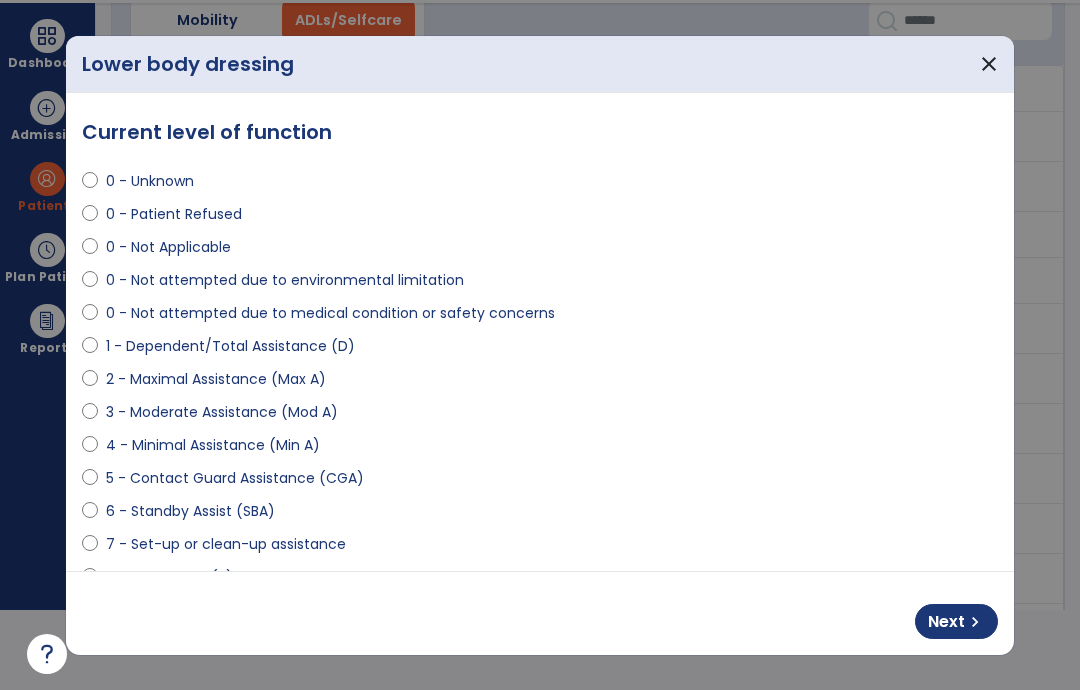click on "Next  chevron_right" at bounding box center (956, 621) 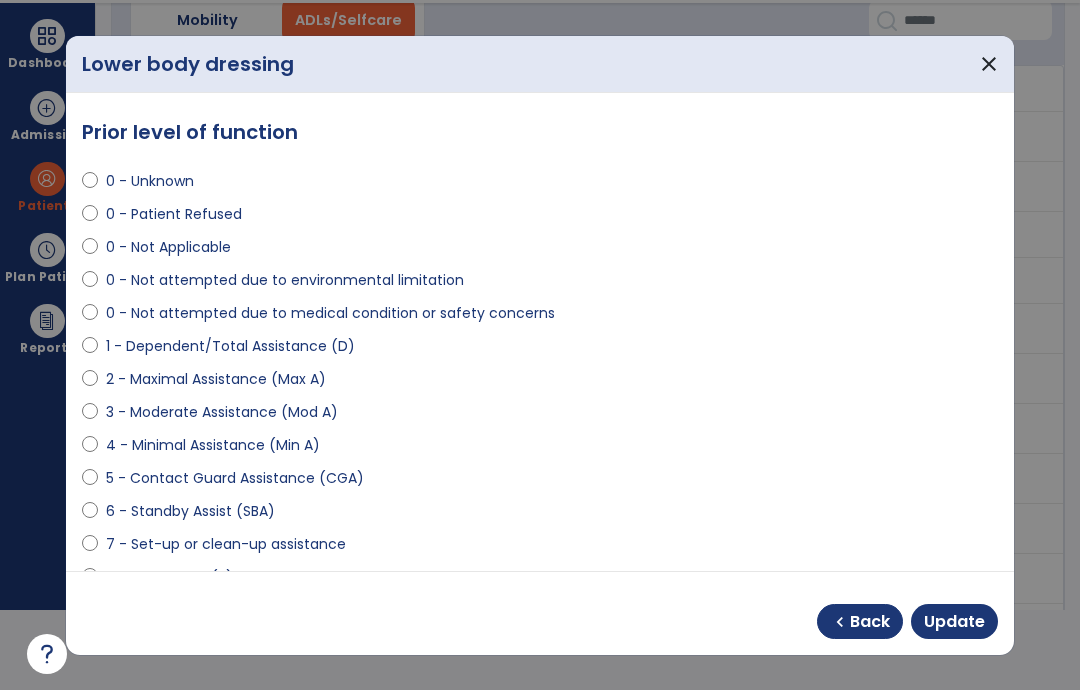 click on "8 - Supervised (S)" at bounding box center (169, 577) 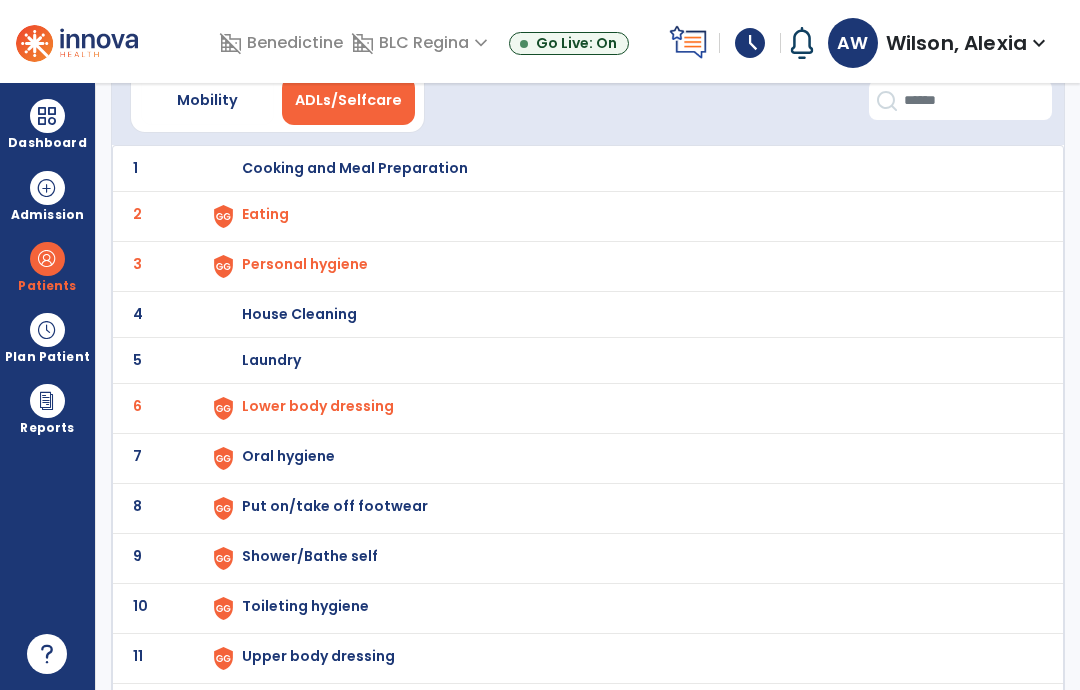 click on "7 Oral hygiene" 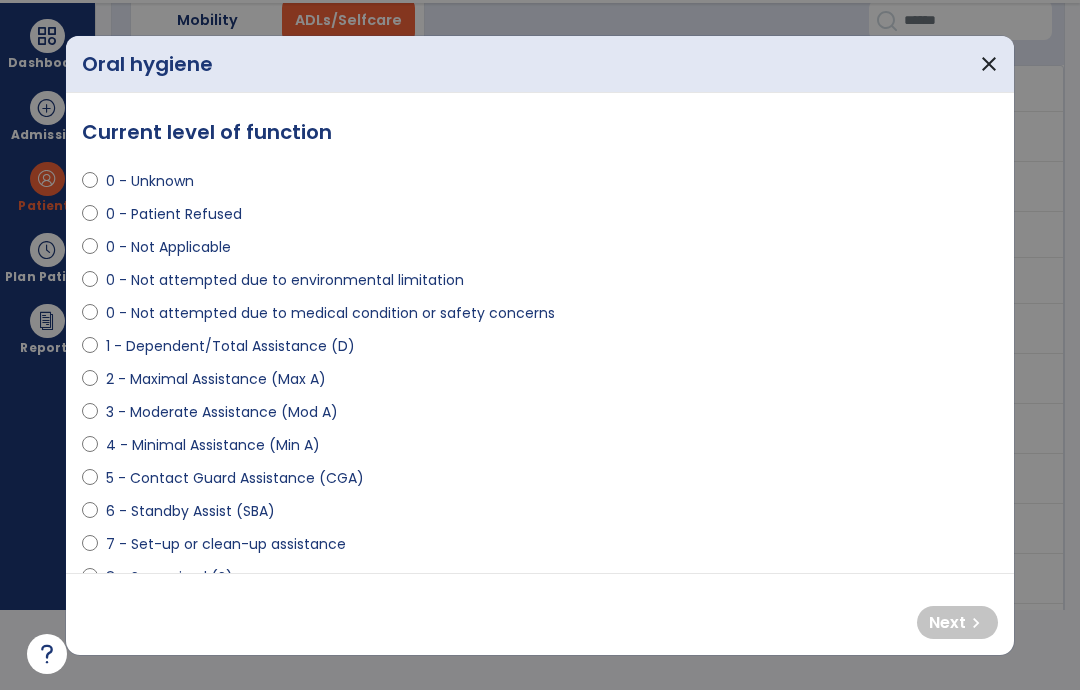 scroll, scrollTop: 0, scrollLeft: 0, axis: both 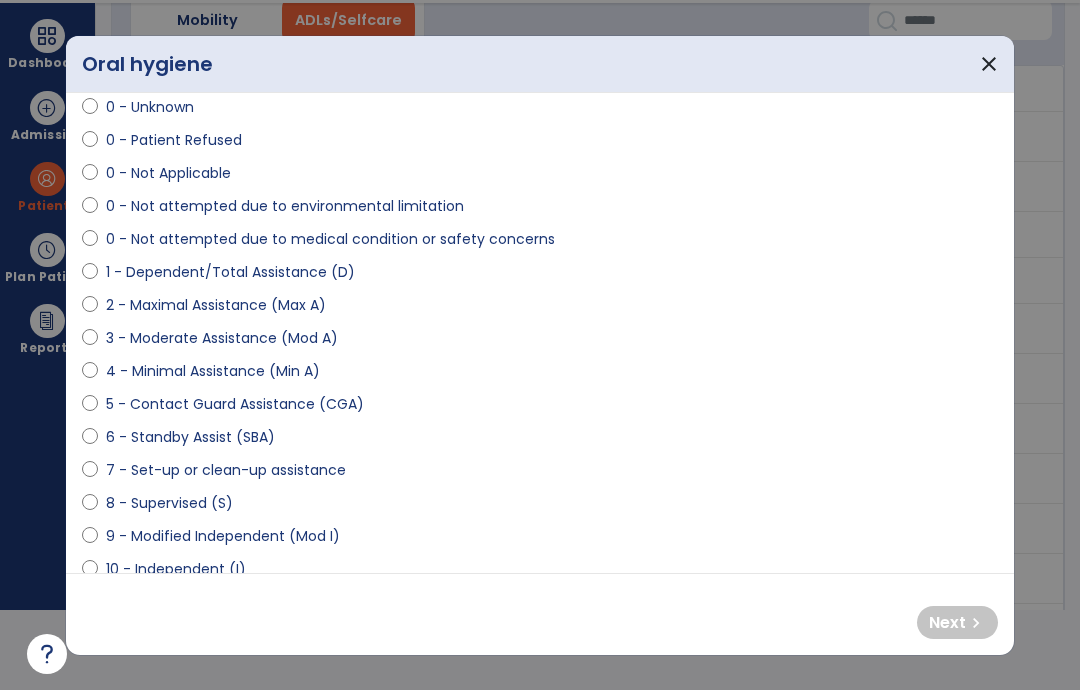 click on "**********" at bounding box center [540, 484] 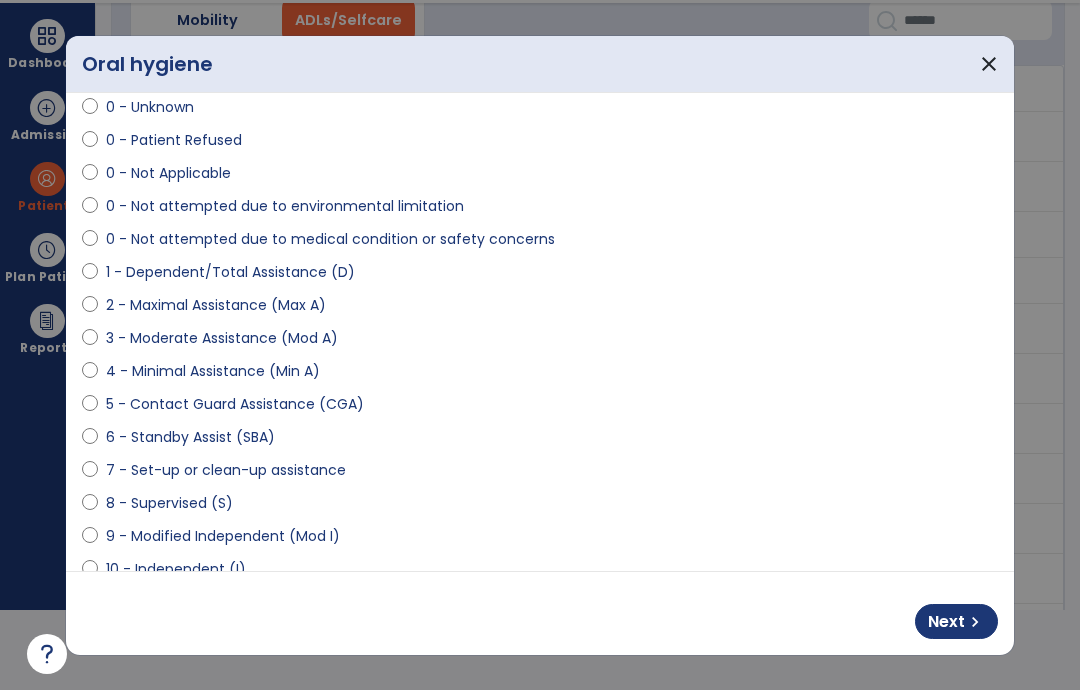 click on "chevron_right" at bounding box center [975, 622] 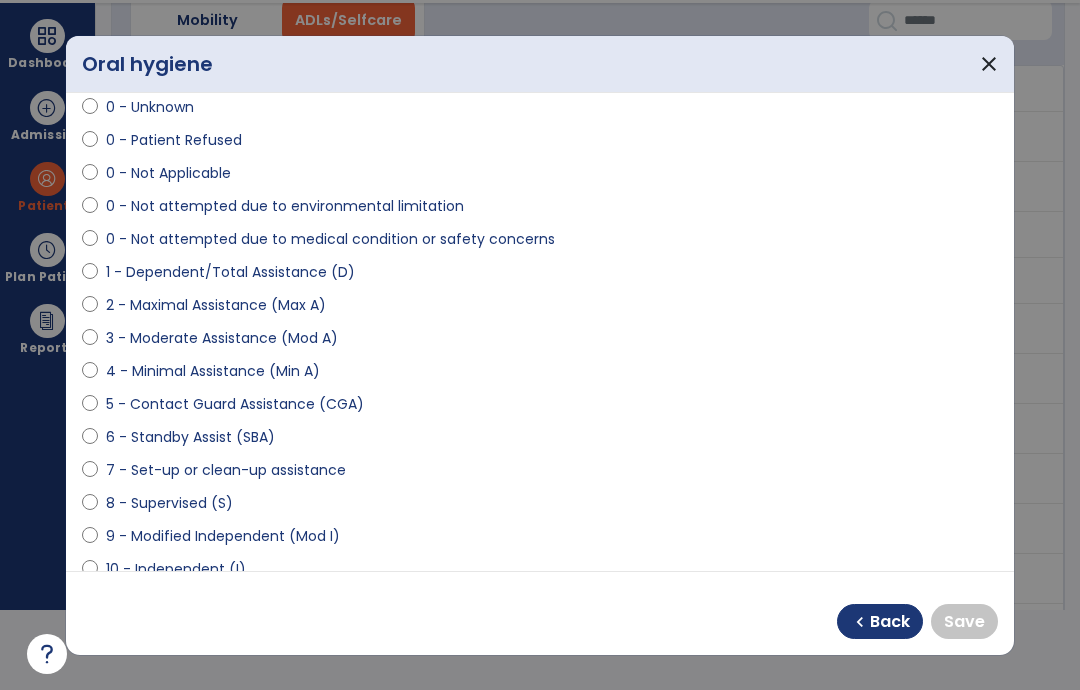 select on "**********" 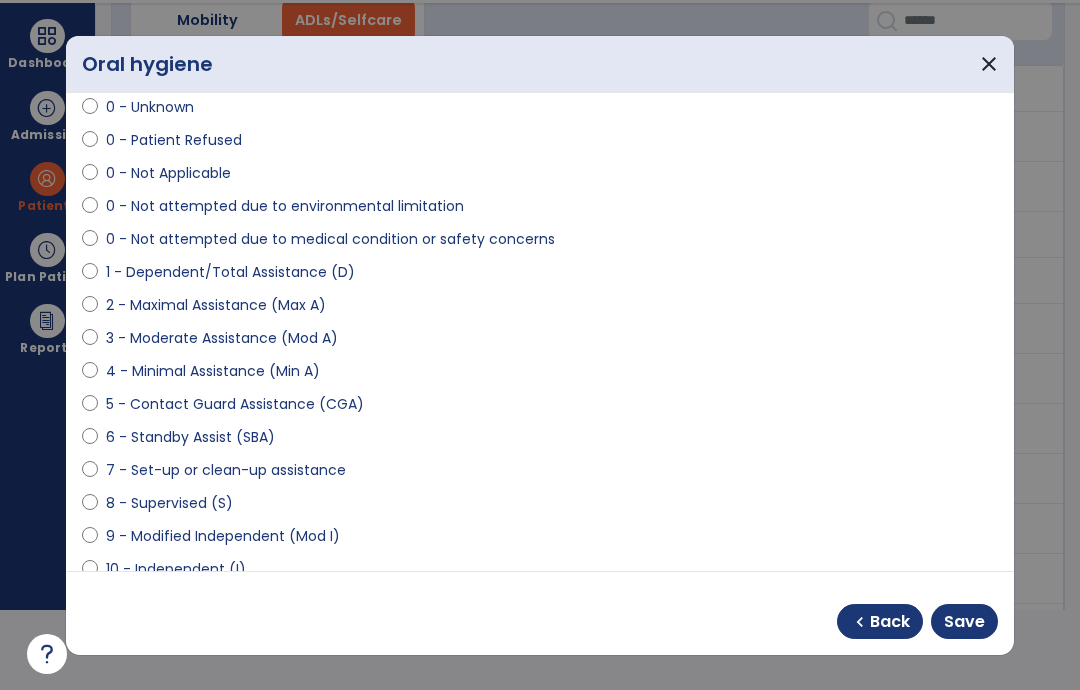 click on "Save" at bounding box center [964, 621] 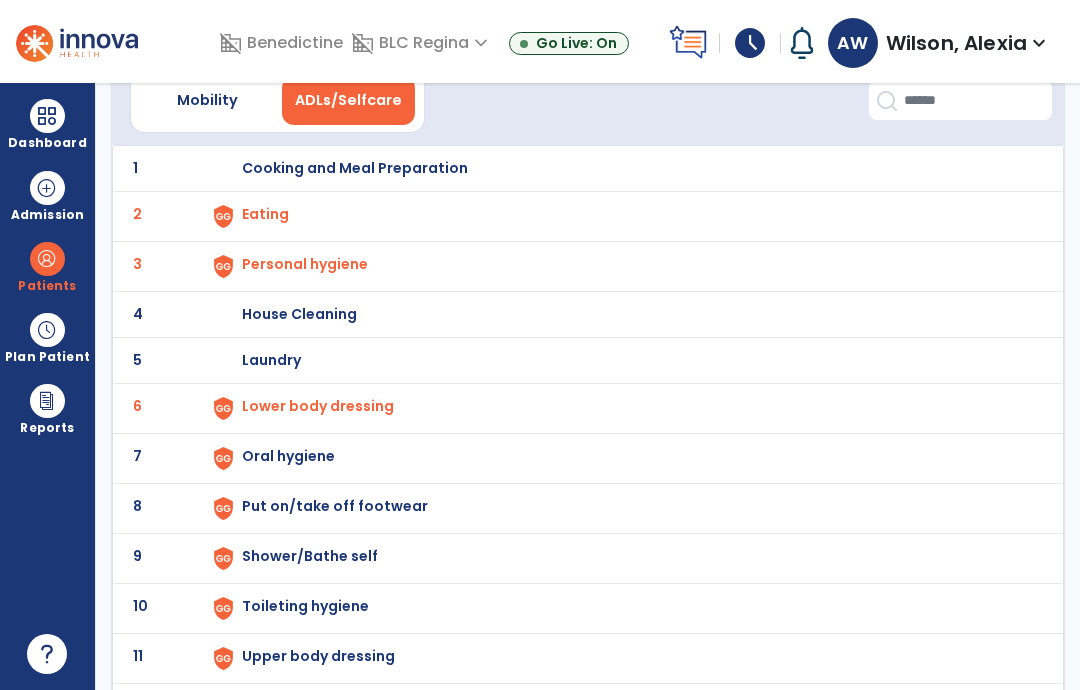 scroll, scrollTop: 80, scrollLeft: 0, axis: vertical 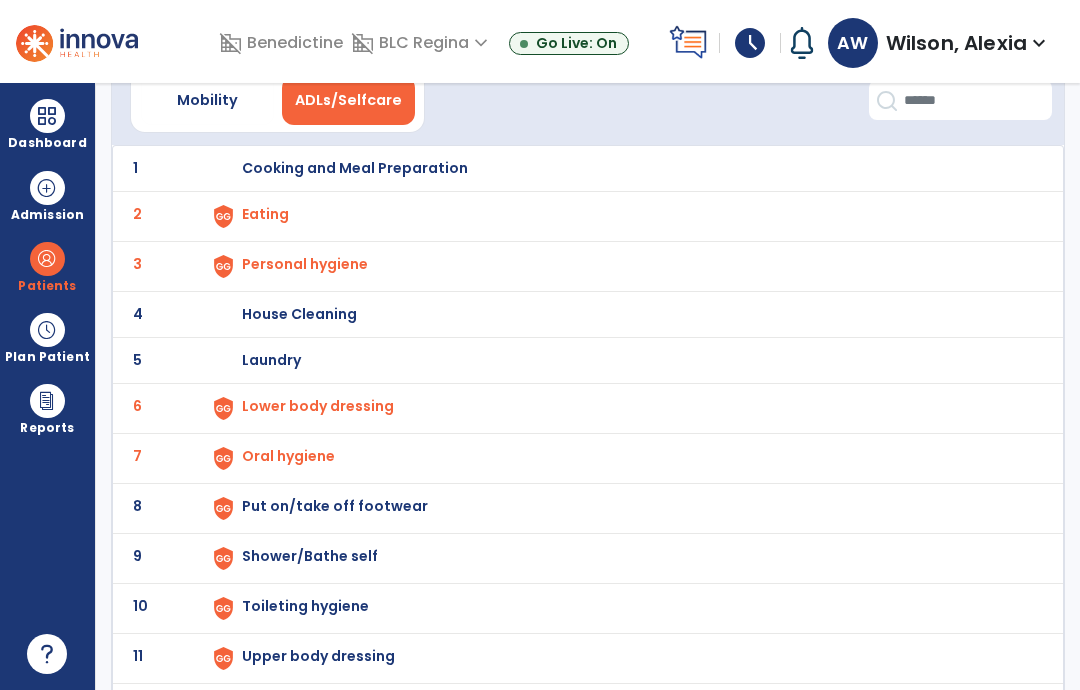 click on "Put on/take off footwear" at bounding box center [622, 168] 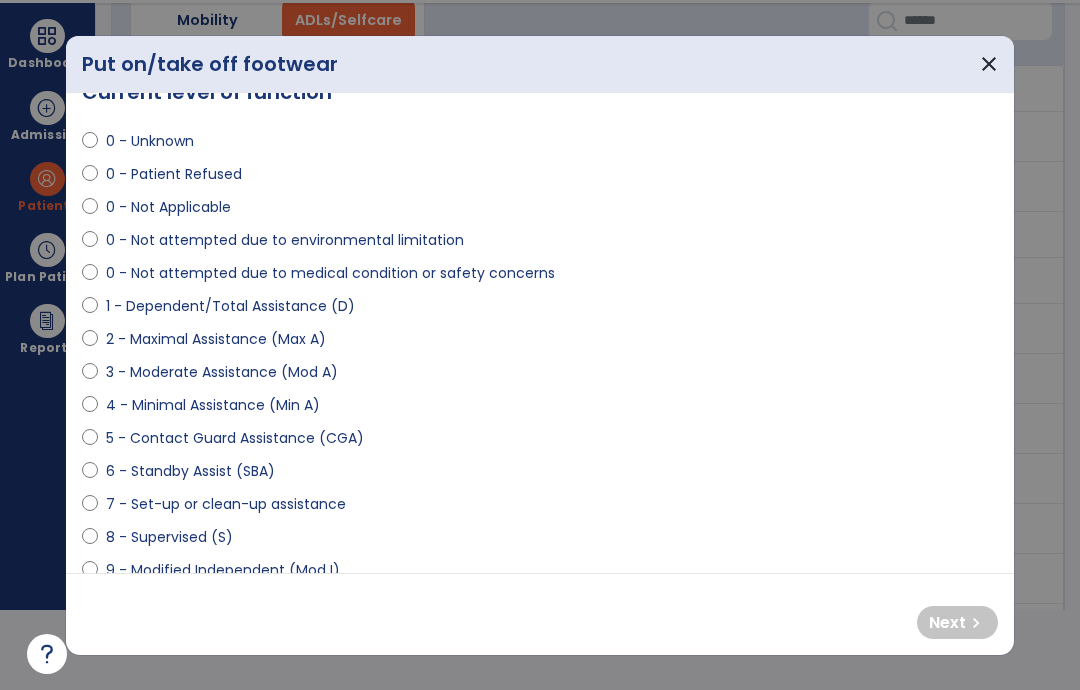 scroll, scrollTop: 37, scrollLeft: 0, axis: vertical 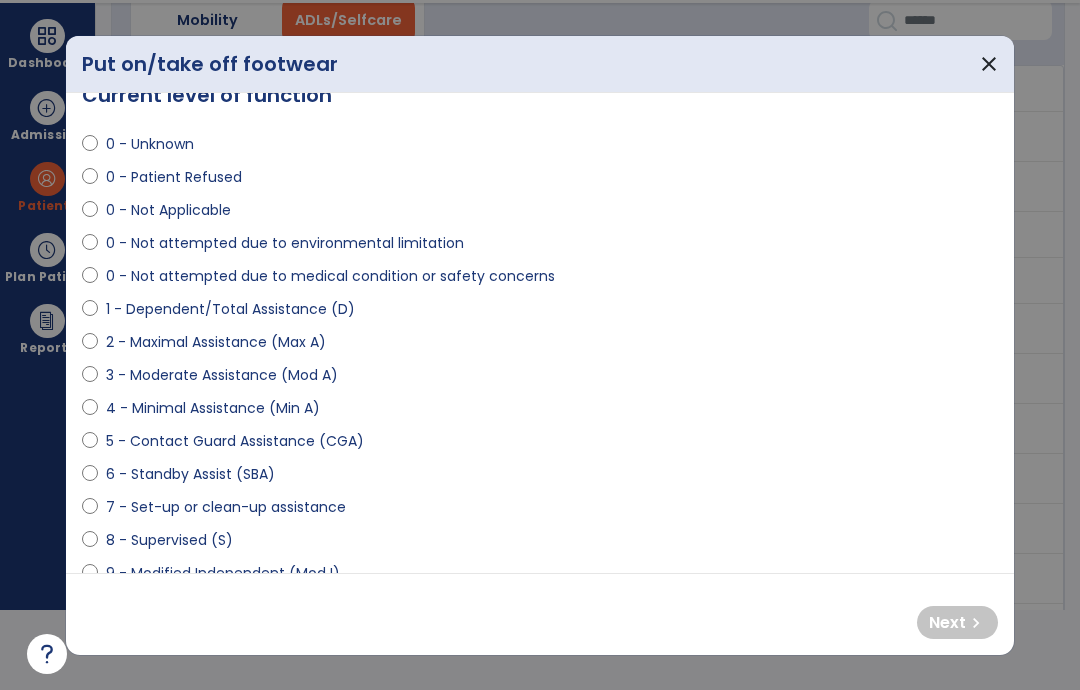 select on "**********" 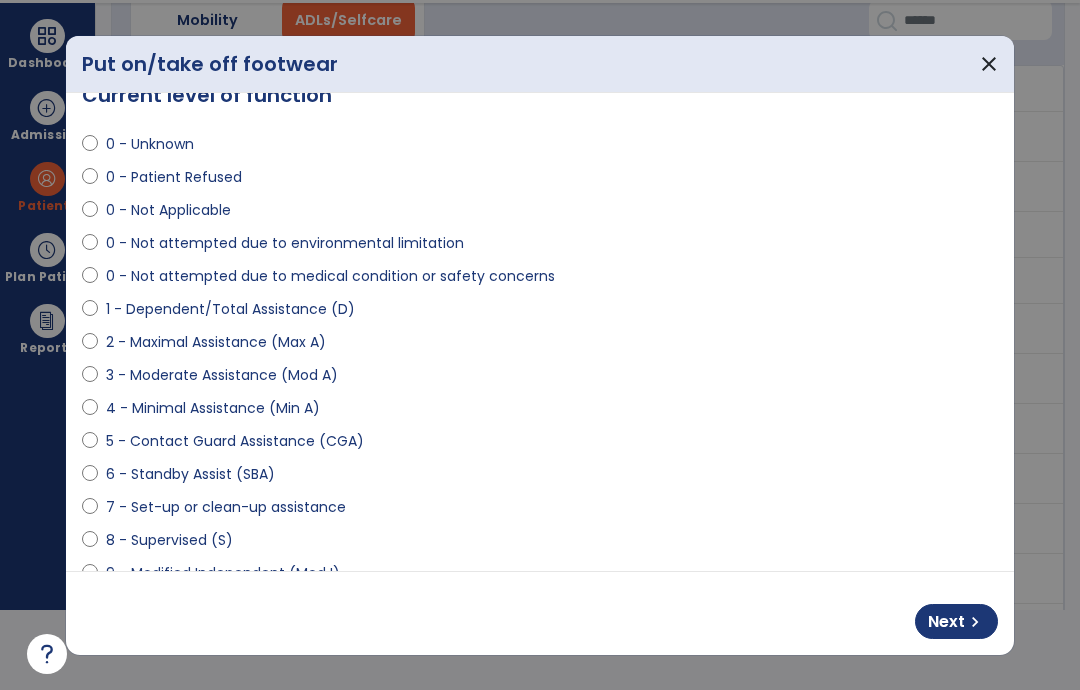 click on "Next  chevron_right" at bounding box center [956, 621] 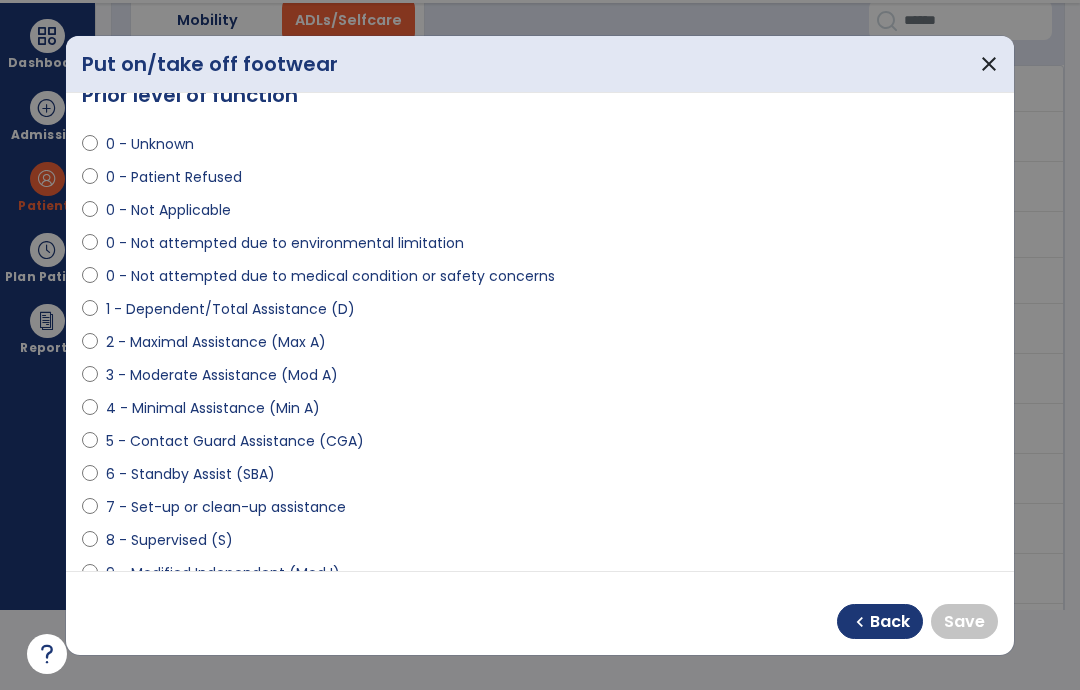 select on "**********" 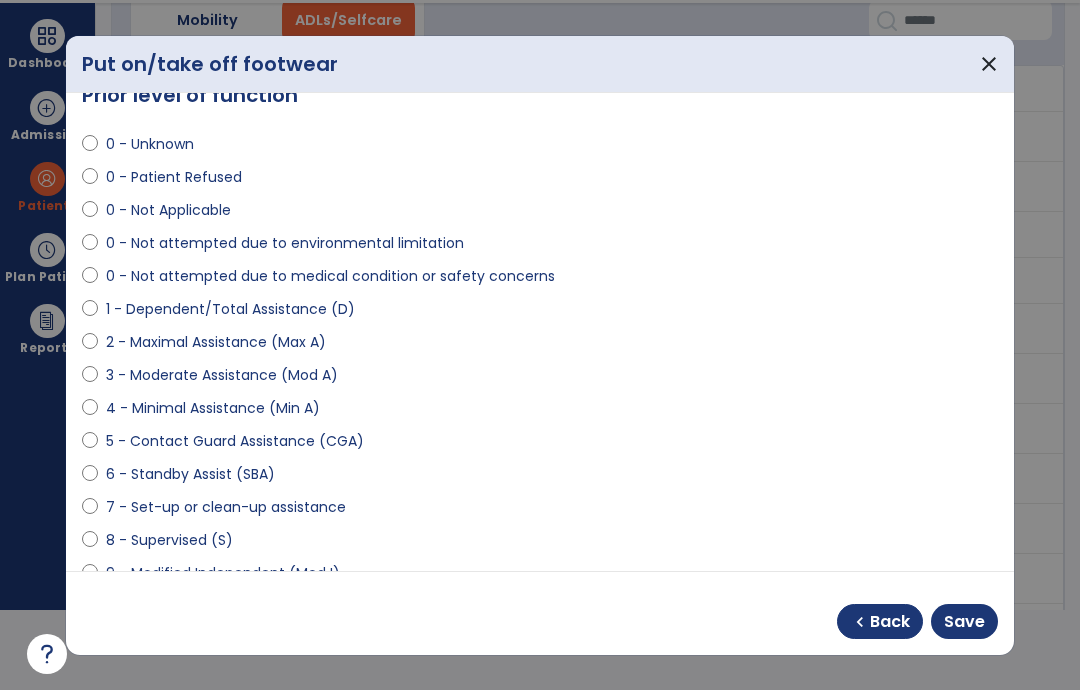 click on "Save" at bounding box center [964, 622] 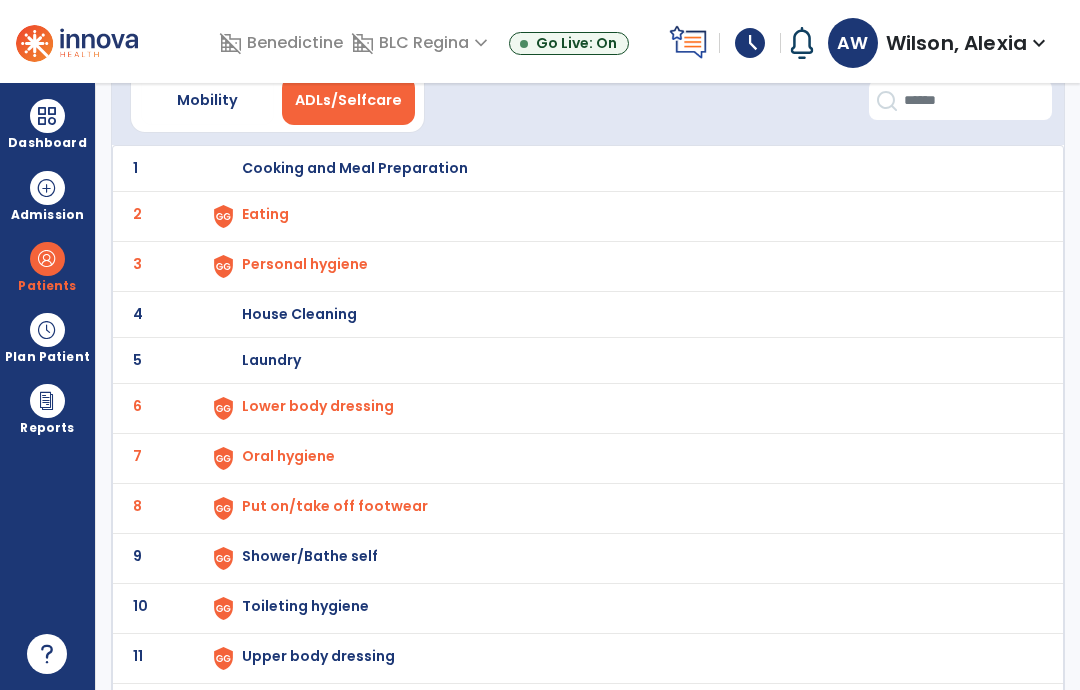 click on "Shower/Bathe self" at bounding box center [355, 168] 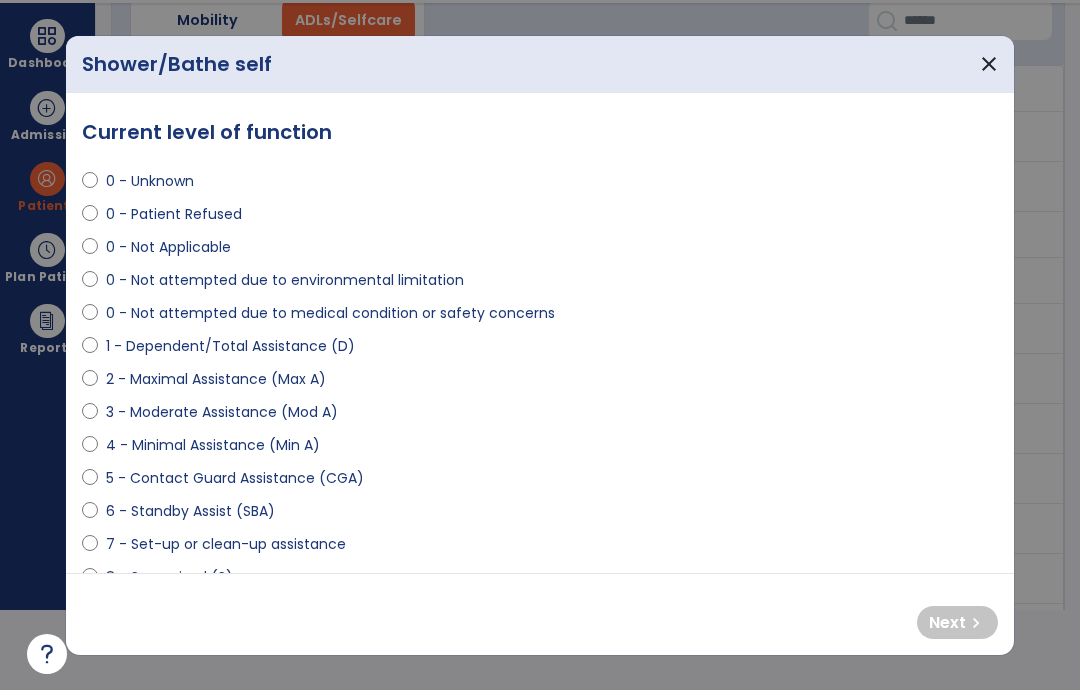 scroll, scrollTop: 0, scrollLeft: 0, axis: both 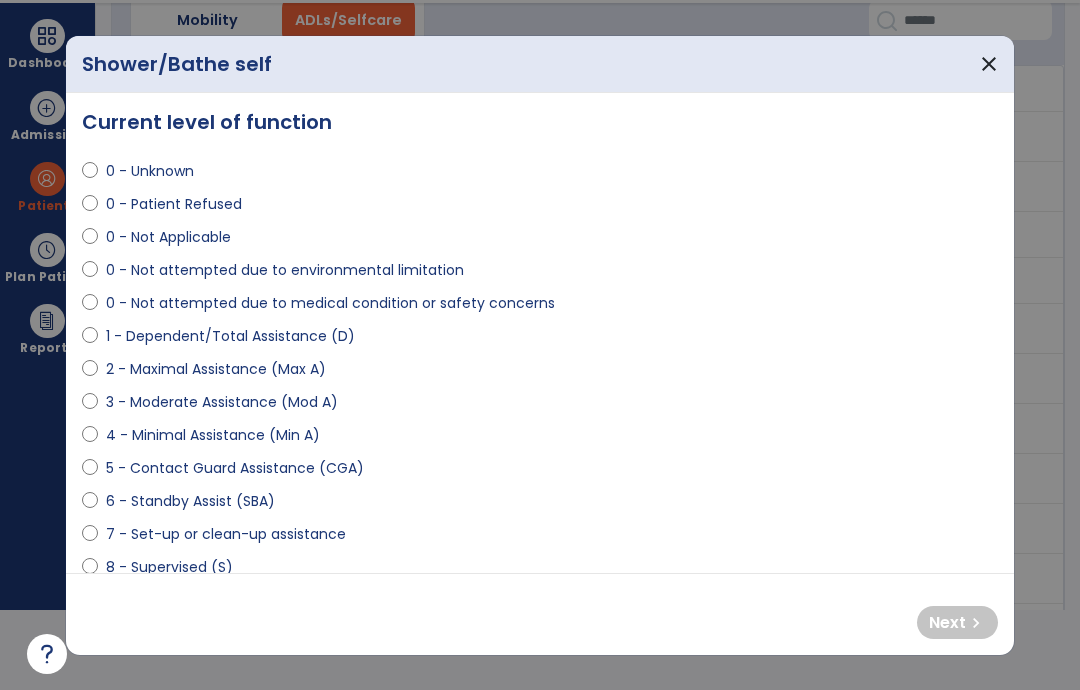 select on "**********" 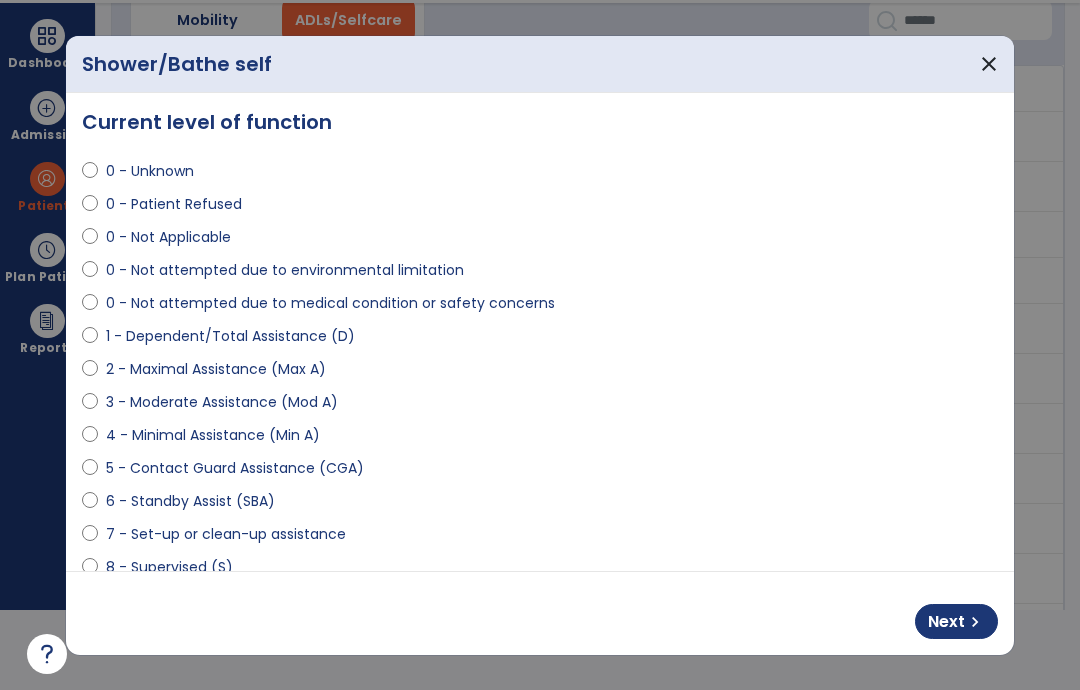 click on "Next  chevron_right" at bounding box center [956, 621] 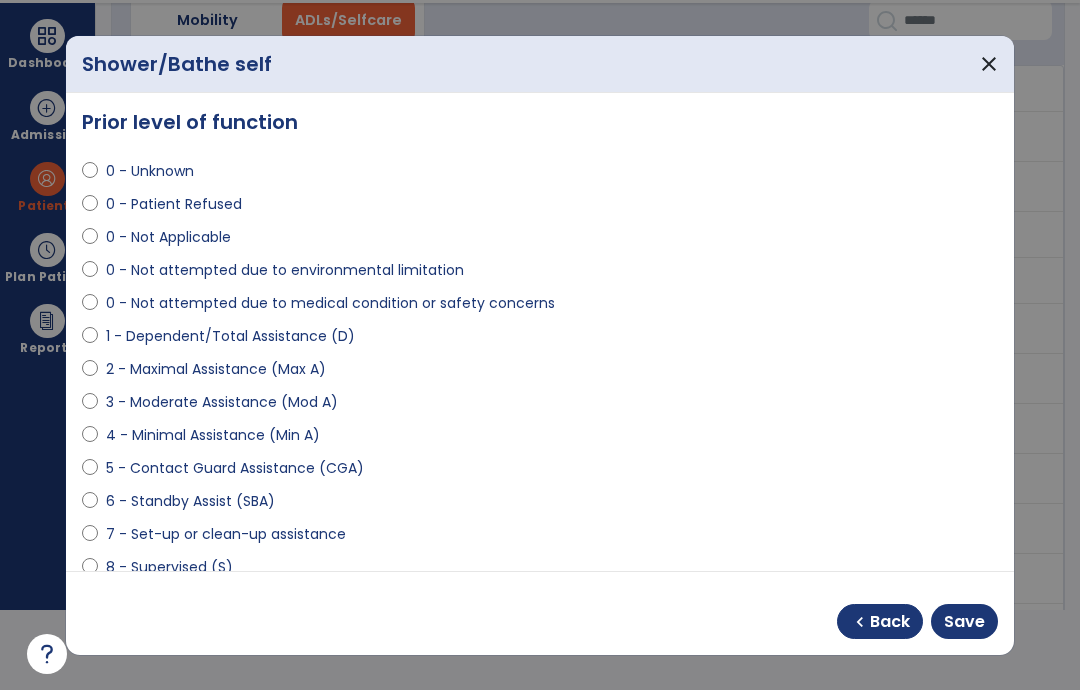 select on "**********" 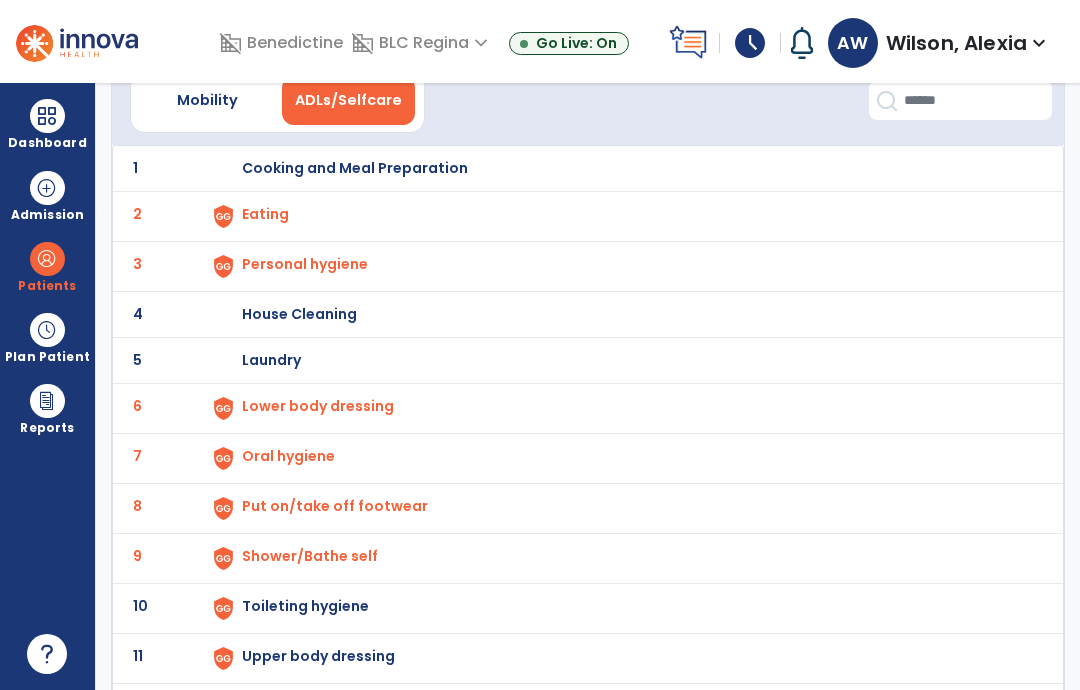 click at bounding box center [223, 216] 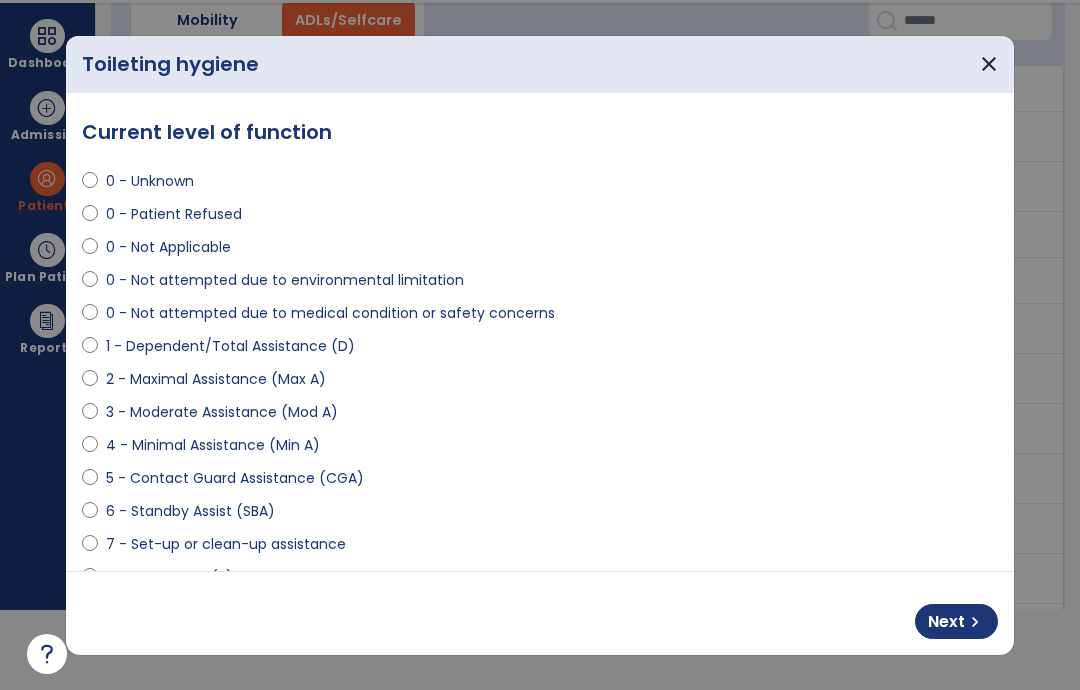 click at bounding box center [90, 416] 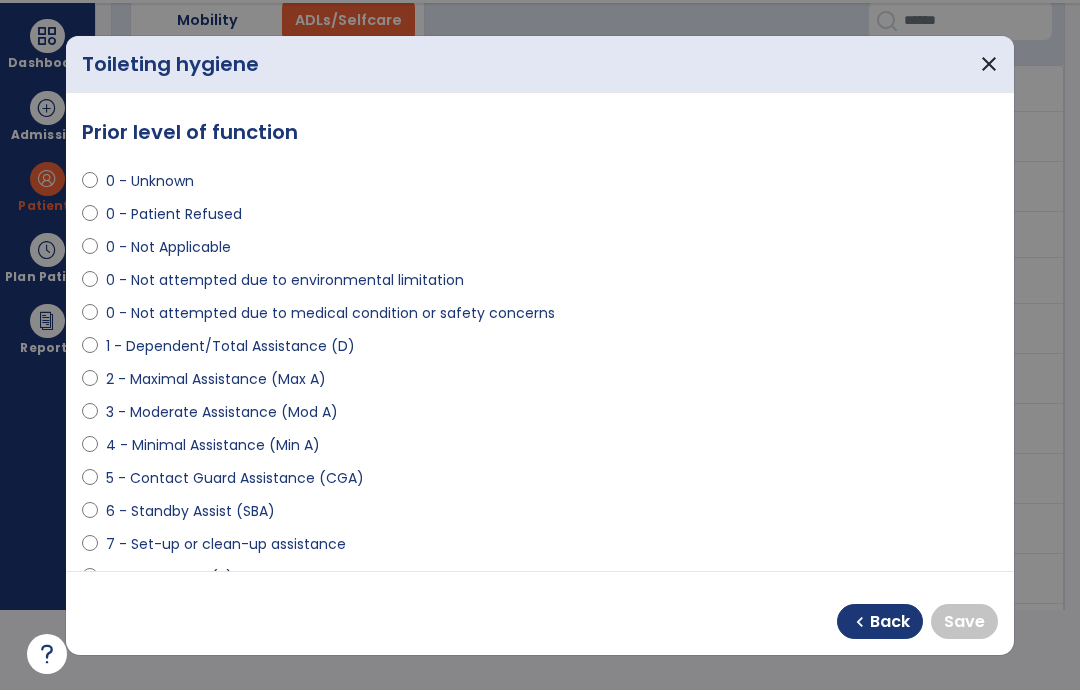 select on "**********" 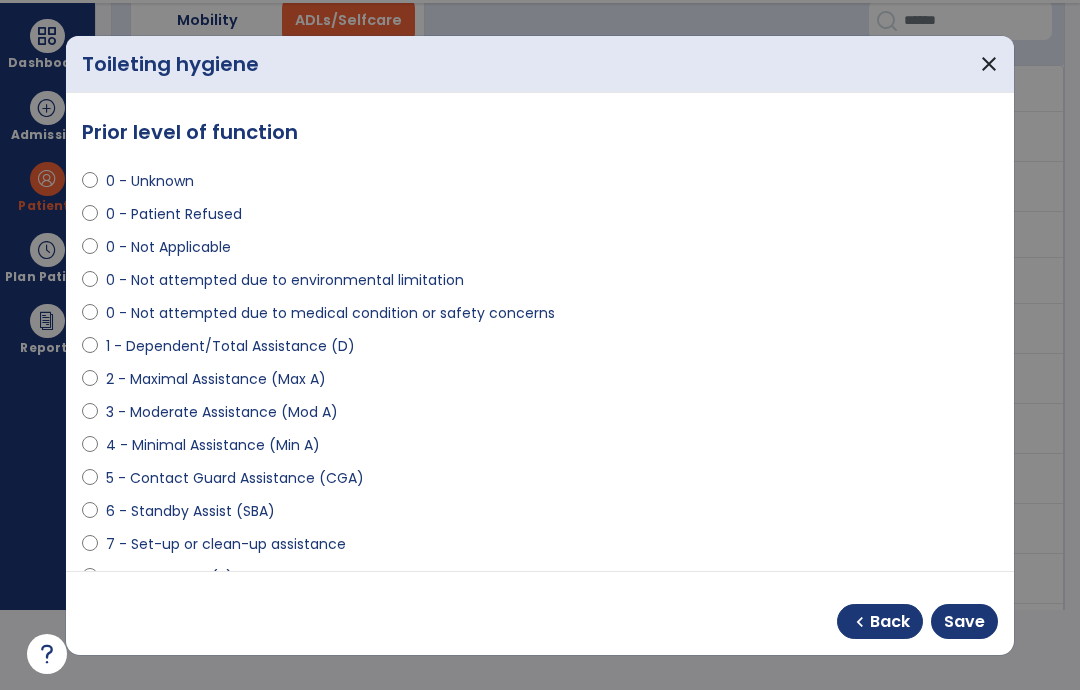 click on "Save" at bounding box center [964, 621] 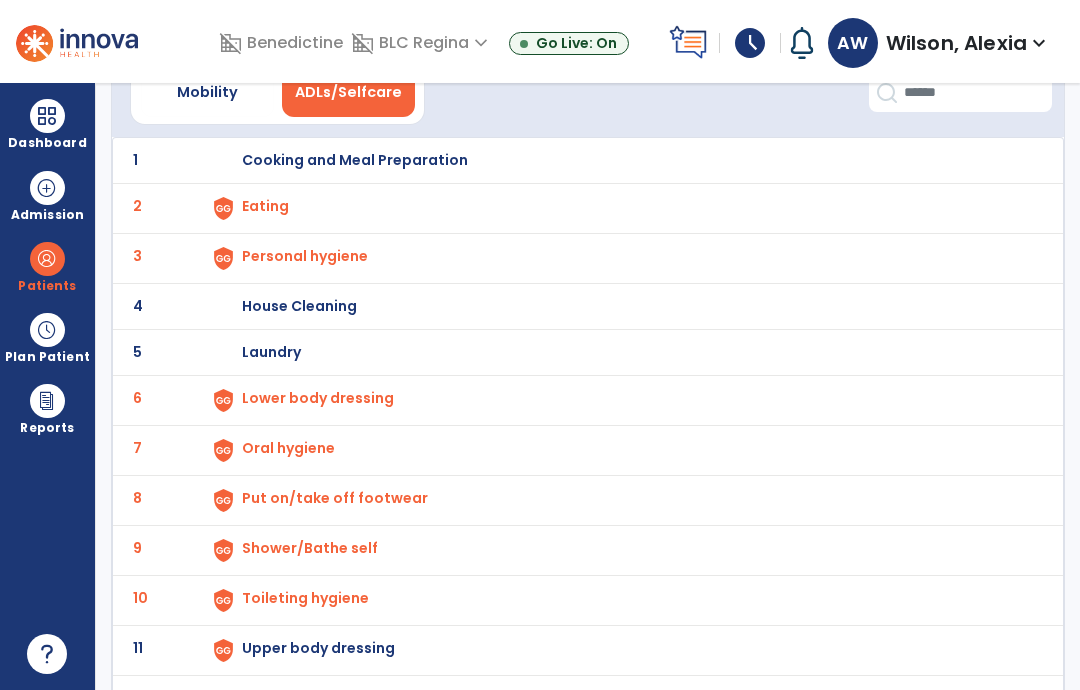 scroll, scrollTop: 101, scrollLeft: 0, axis: vertical 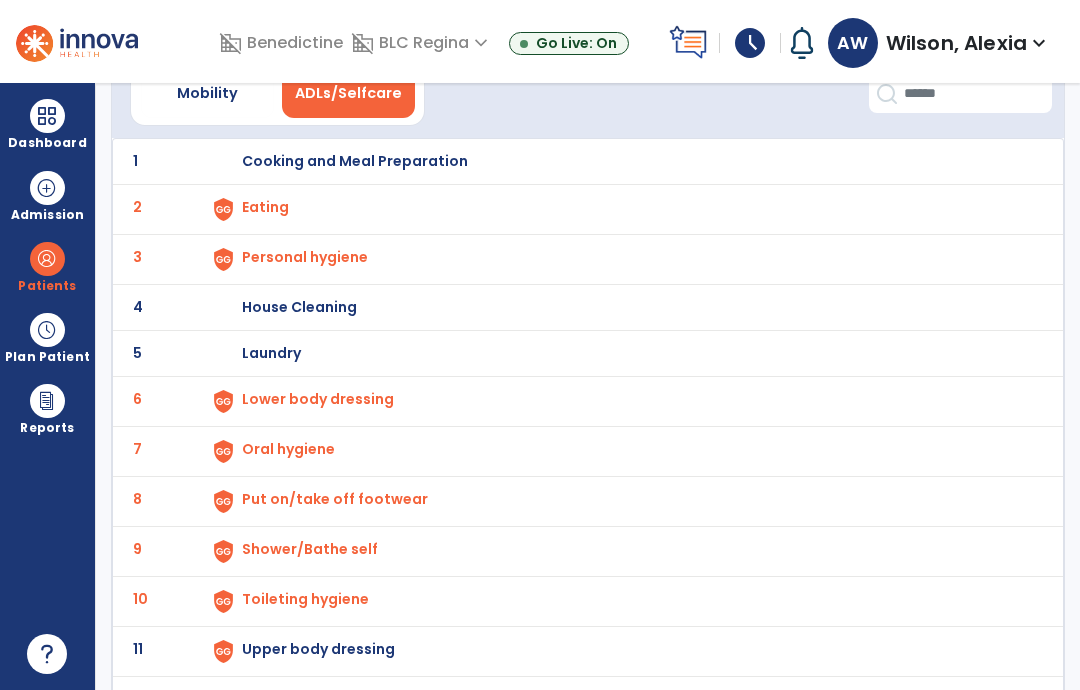 click on "Upper body dressing" at bounding box center [355, 161] 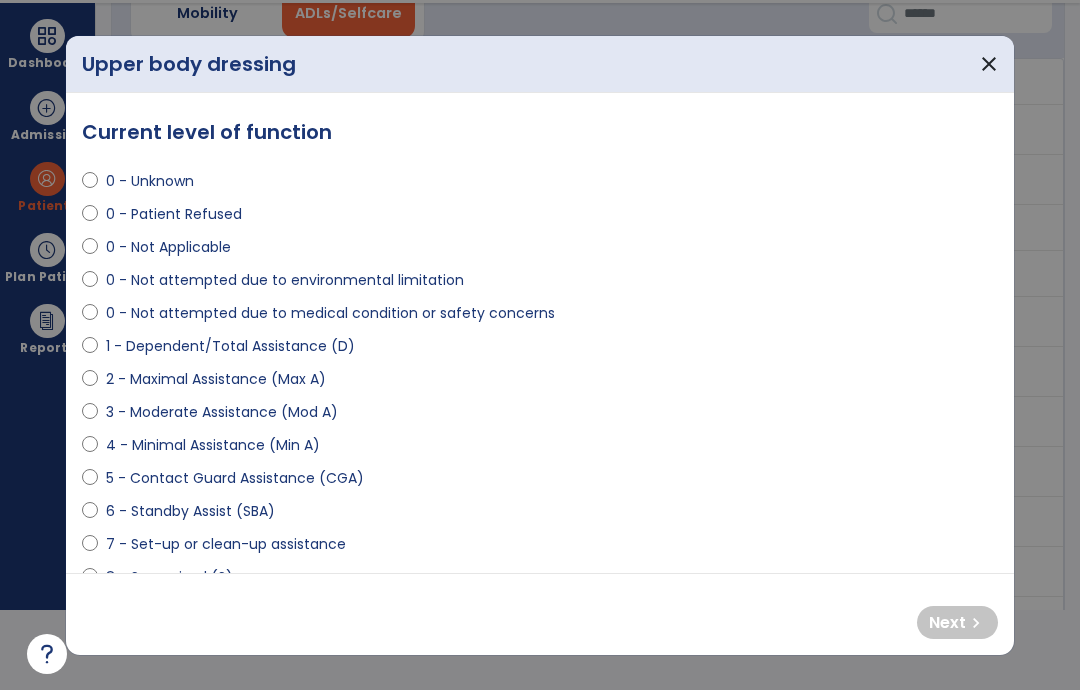 select on "**********" 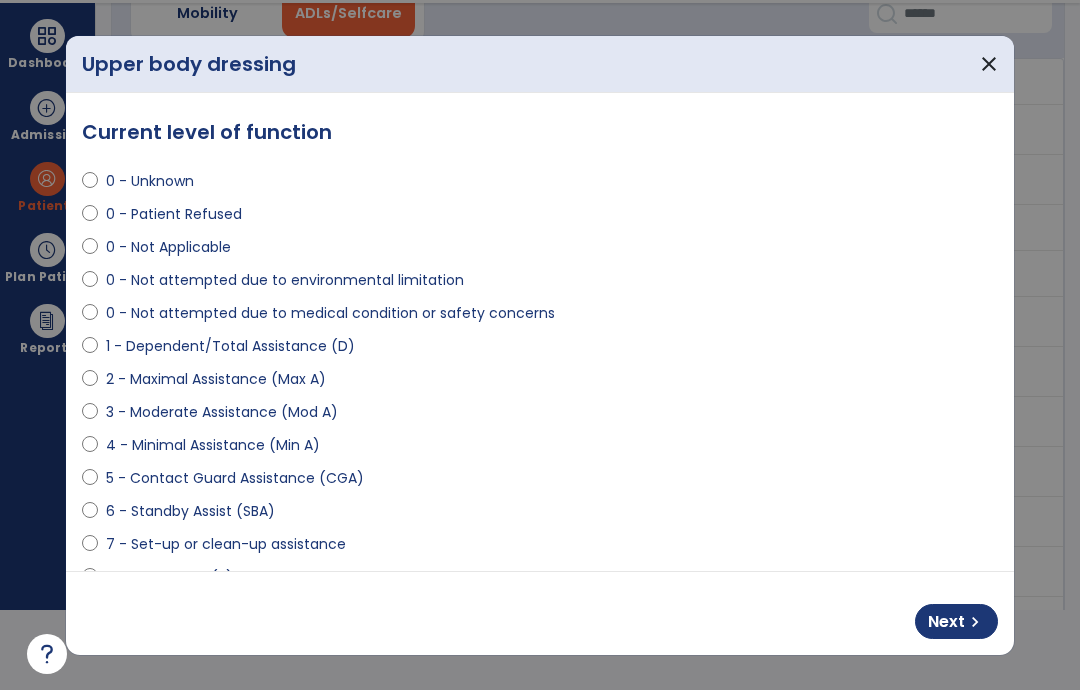 click on "chevron_right" at bounding box center (975, 622) 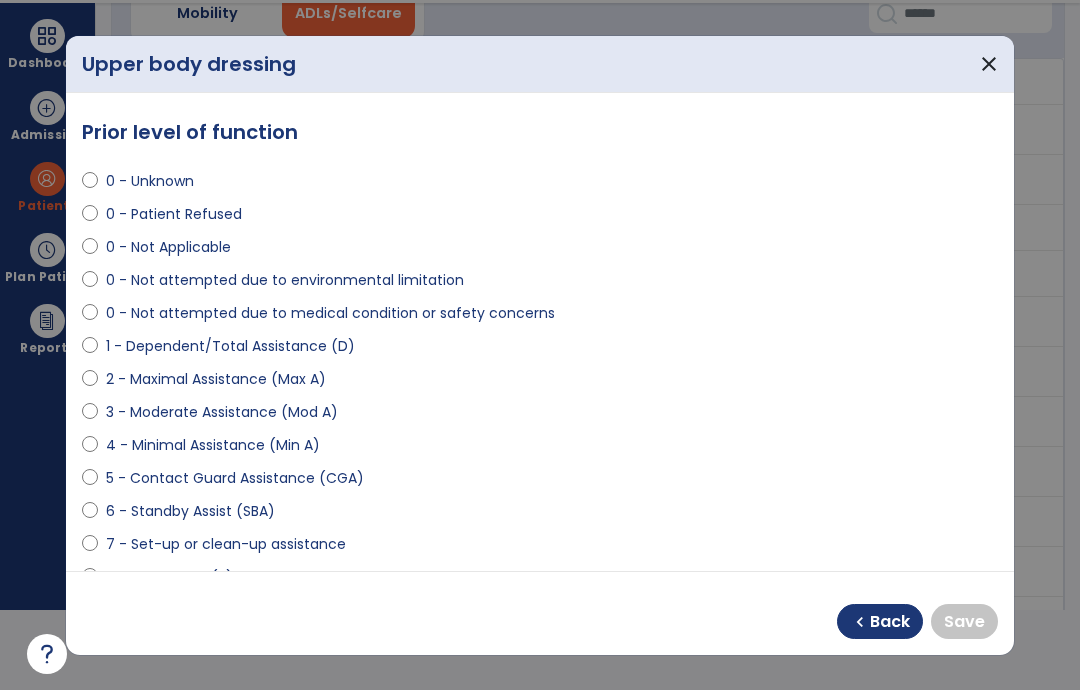 select on "**********" 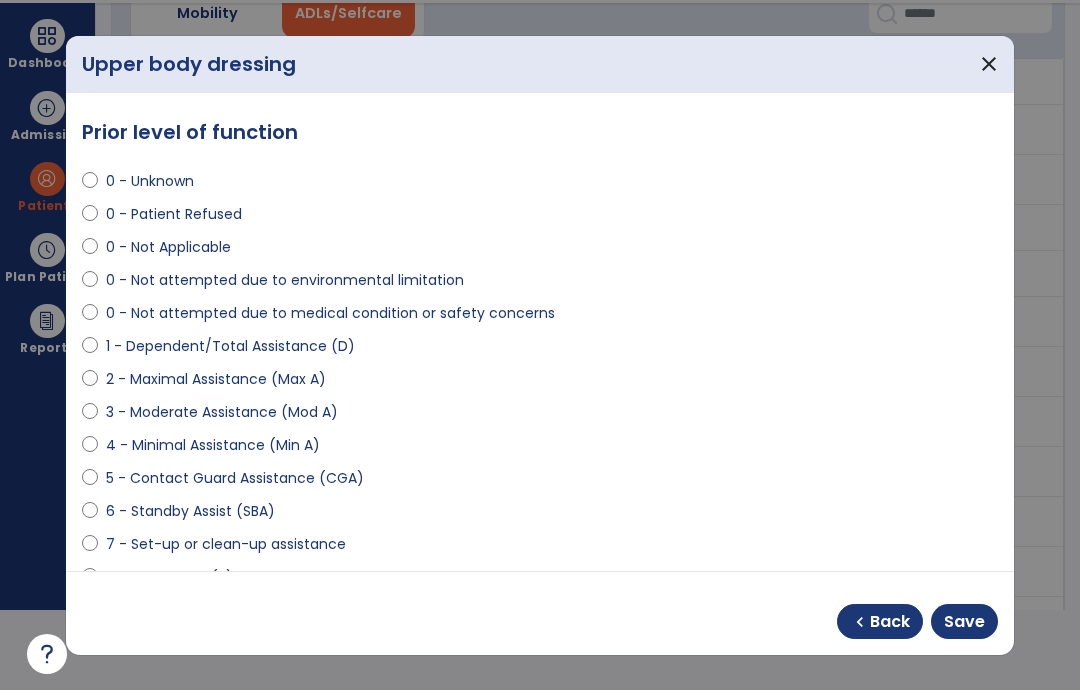 click on "Save" at bounding box center (964, 621) 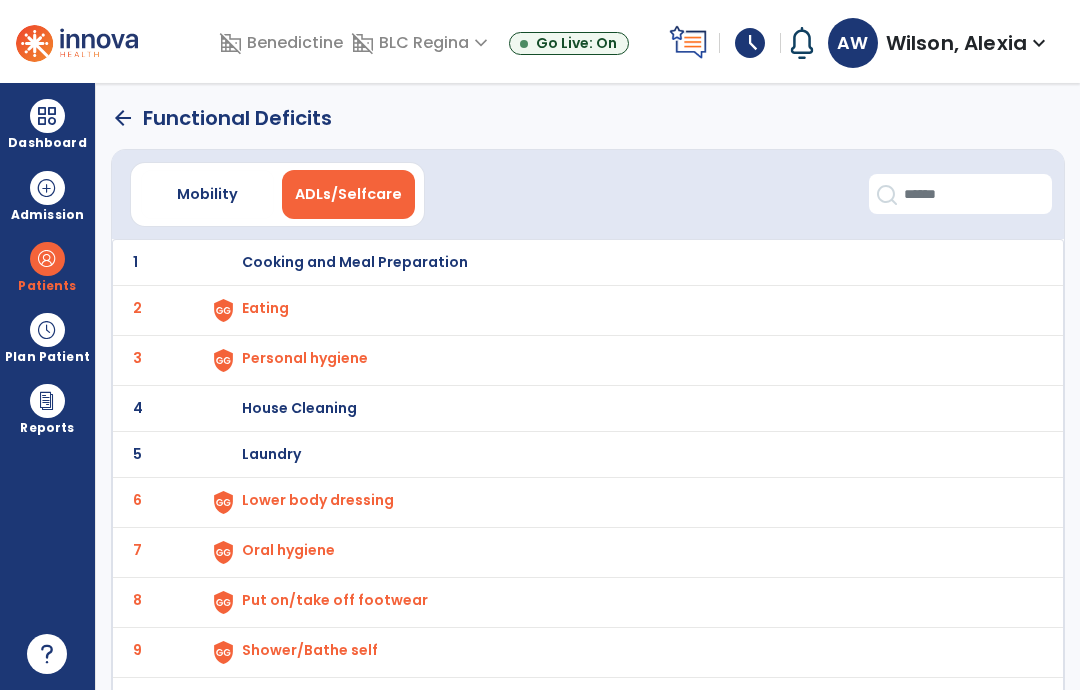 scroll, scrollTop: 0, scrollLeft: 0, axis: both 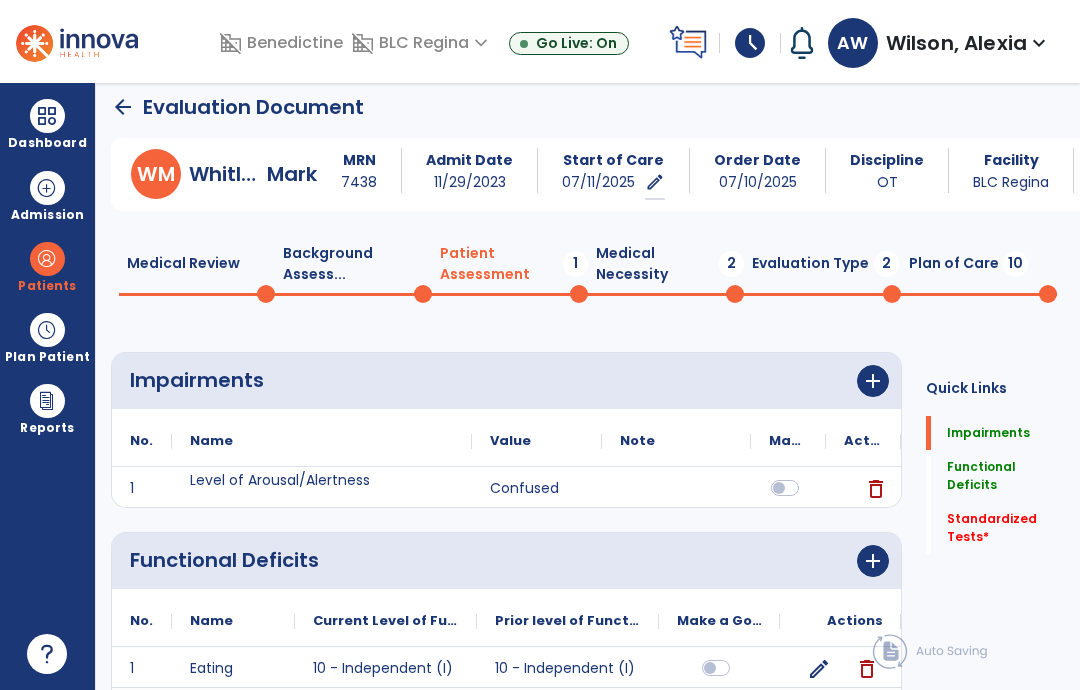 click on "Quick Links  Impairments   Impairments   Functional Deficits   Functional Deficits   Standardized Tests   *  Standardized Tests   *" 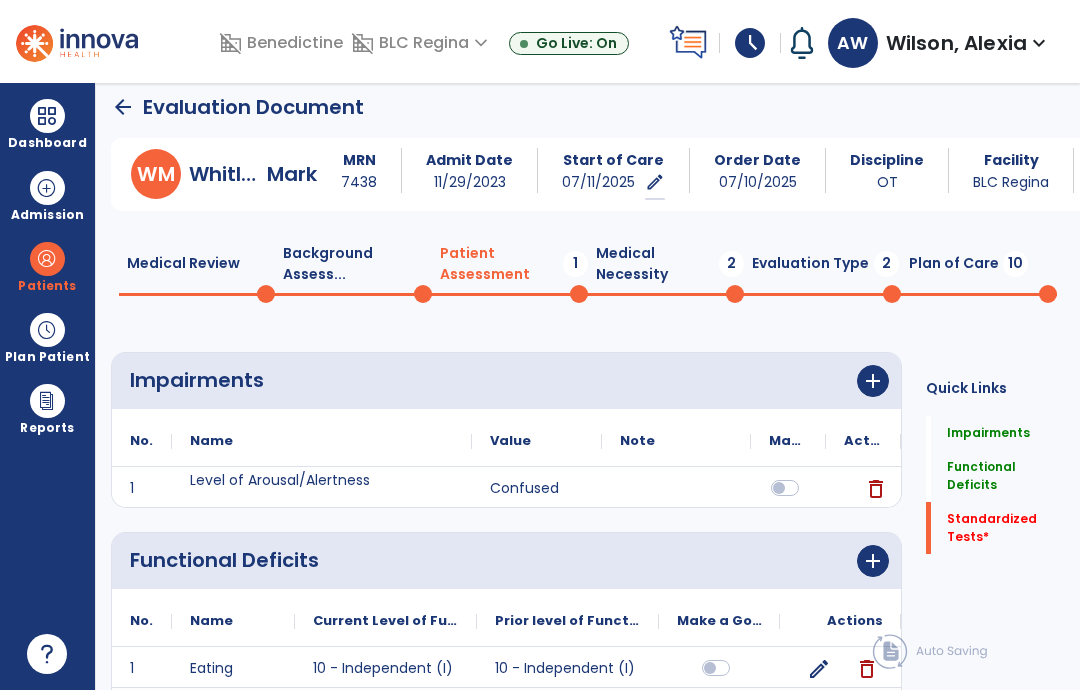 click on "Quick Links  Impairments   Impairments   Functional Deficits   Functional Deficits   Standardized Tests   *  Standardized Tests   *" 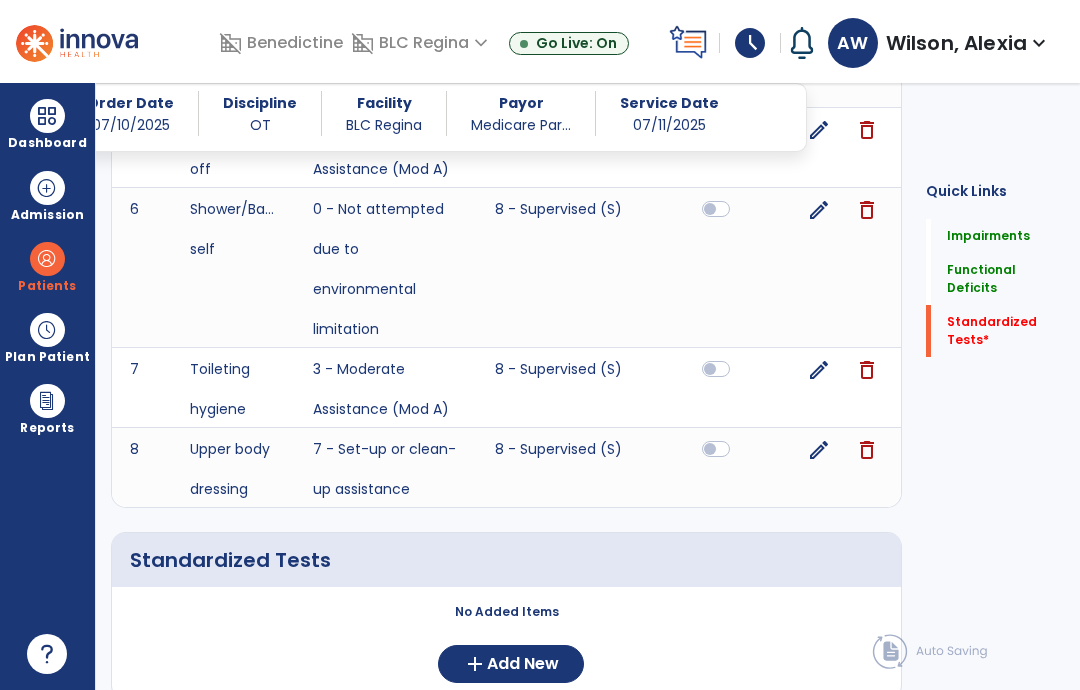 click on "Add New" 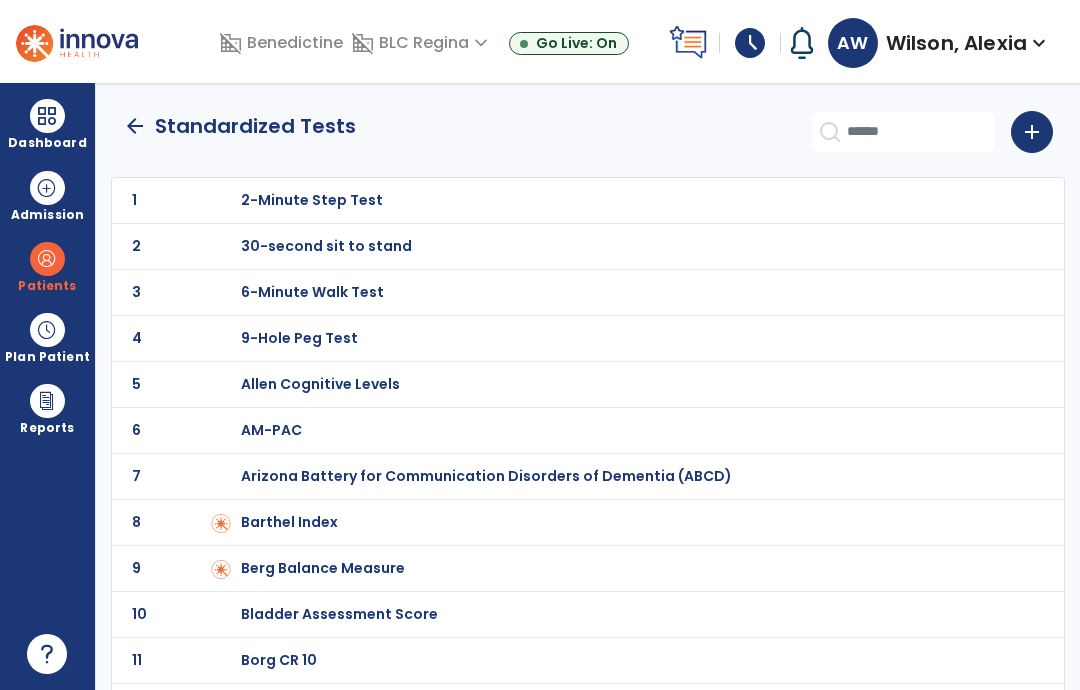 scroll, scrollTop: 0, scrollLeft: 0, axis: both 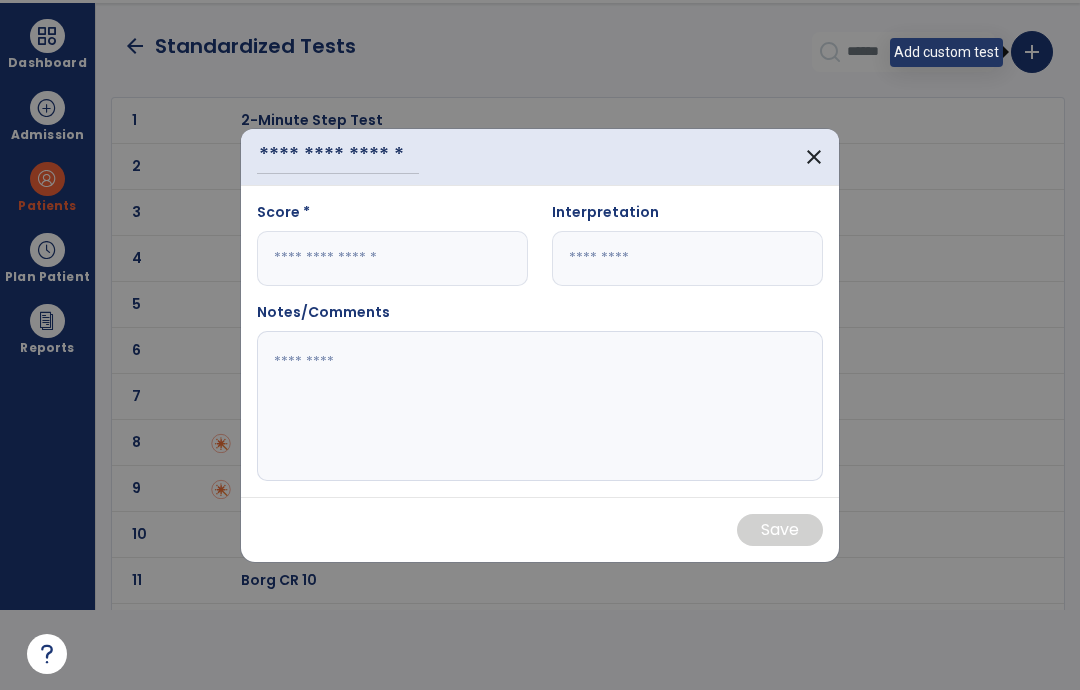 click at bounding box center (392, 258) 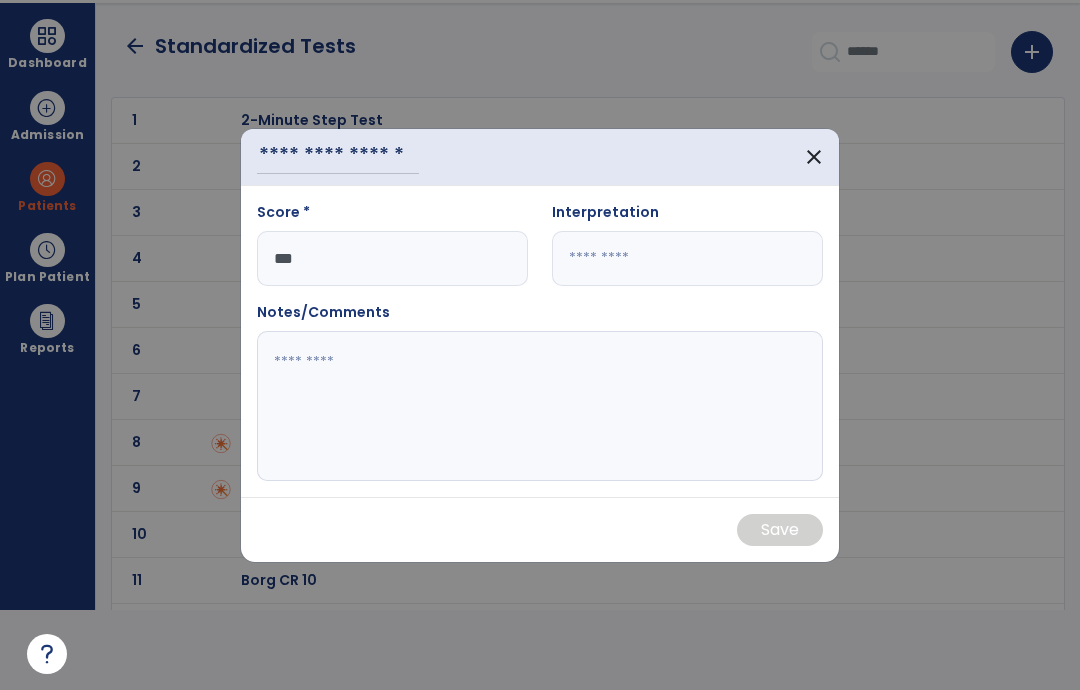type on "***" 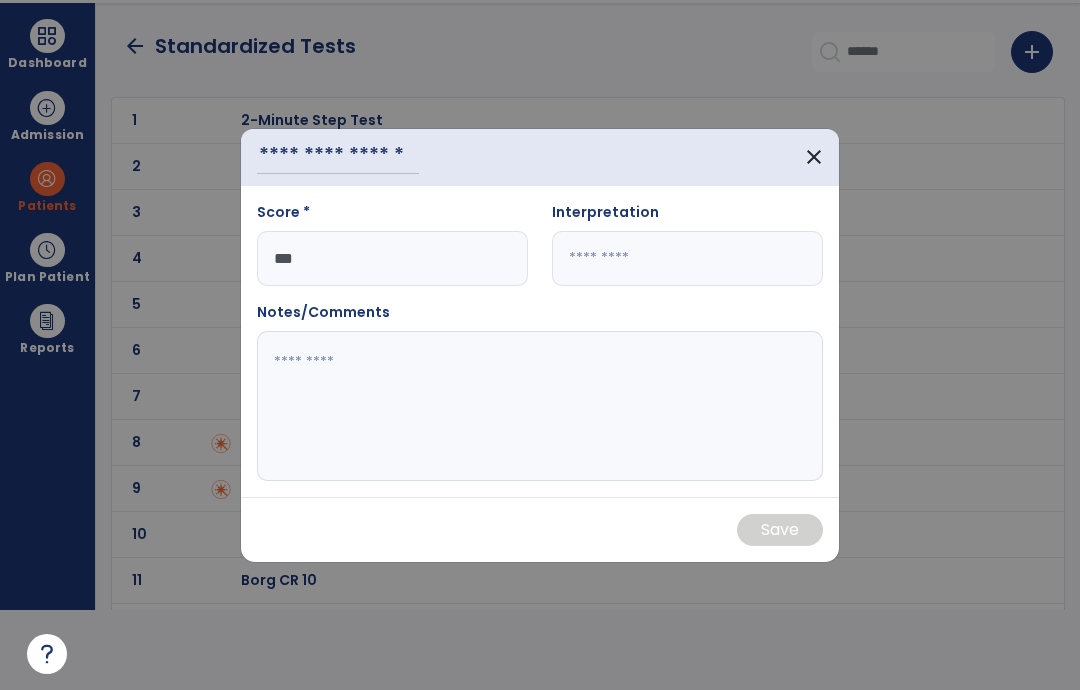click at bounding box center (687, 258) 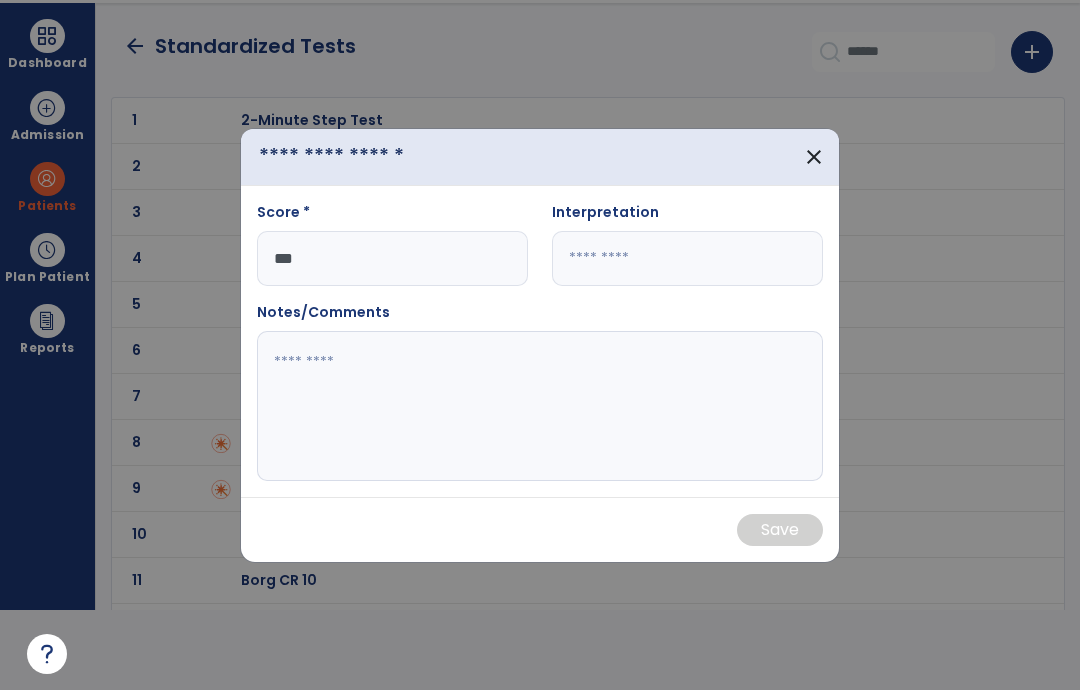 click at bounding box center (338, 156) 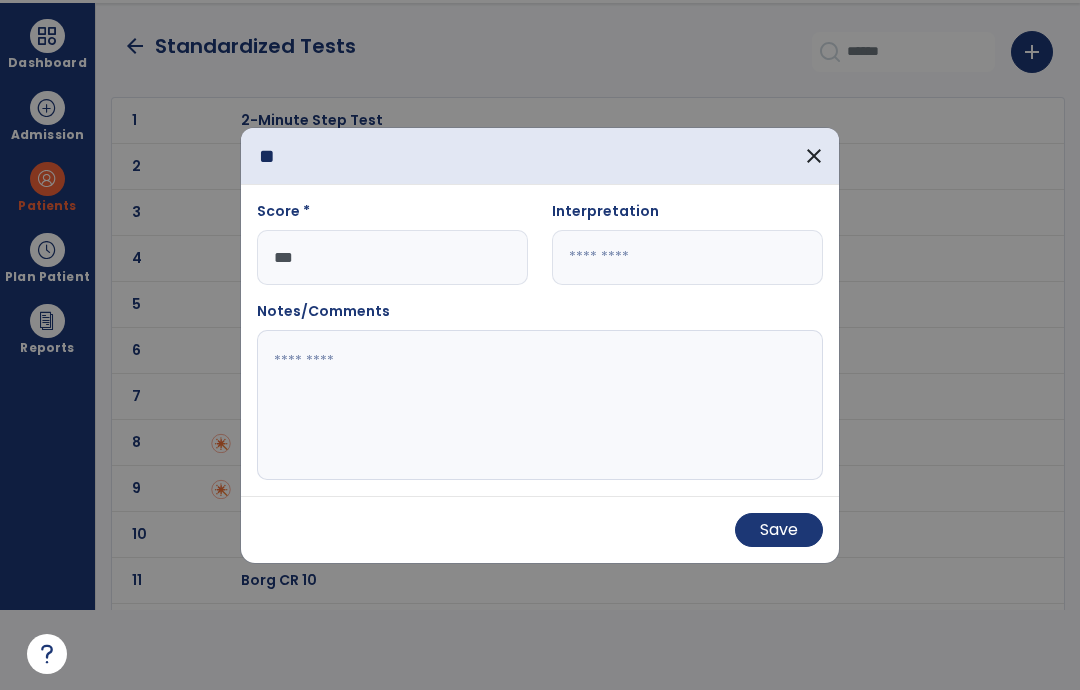 type on "***" 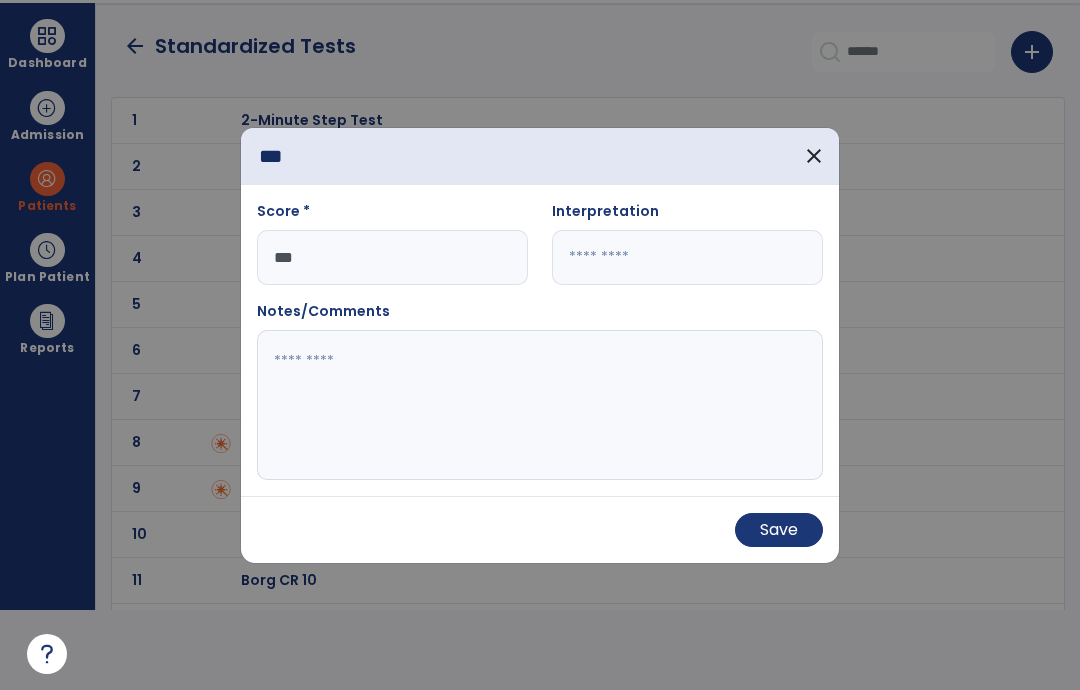 click on "Save" at bounding box center (779, 530) 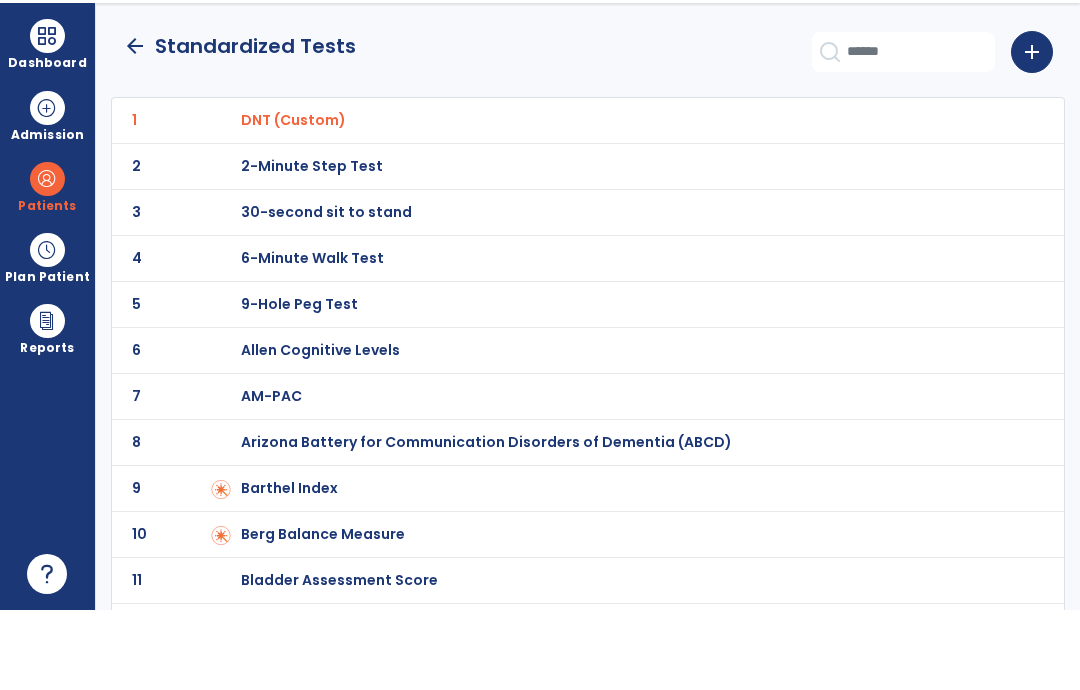 scroll, scrollTop: 80, scrollLeft: 0, axis: vertical 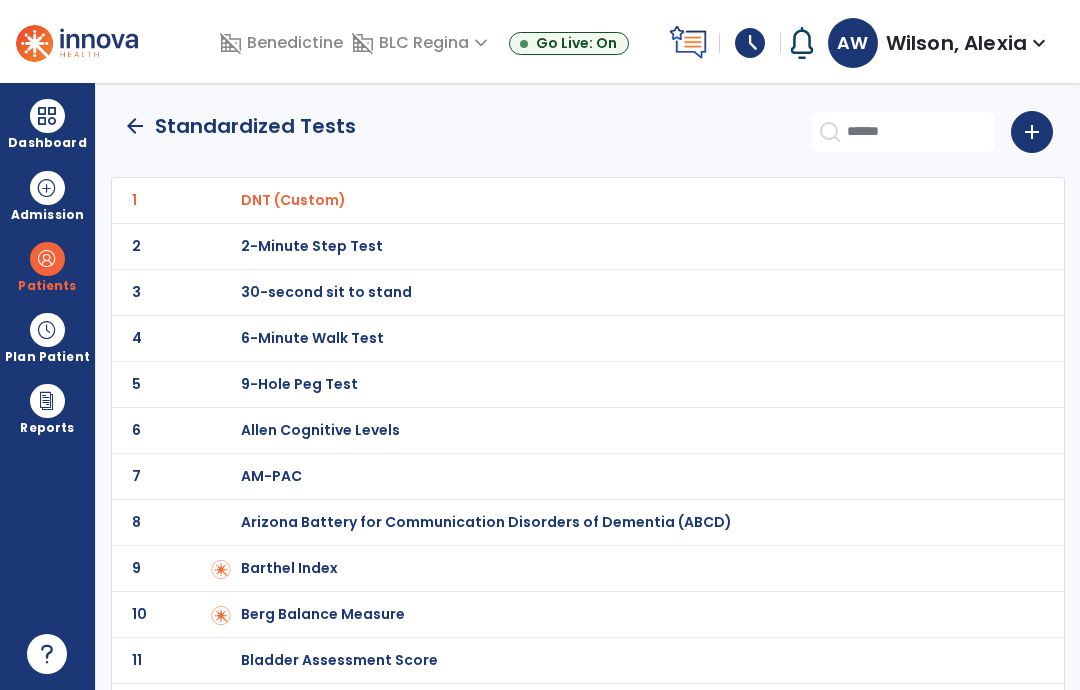 click on "arrow_back" 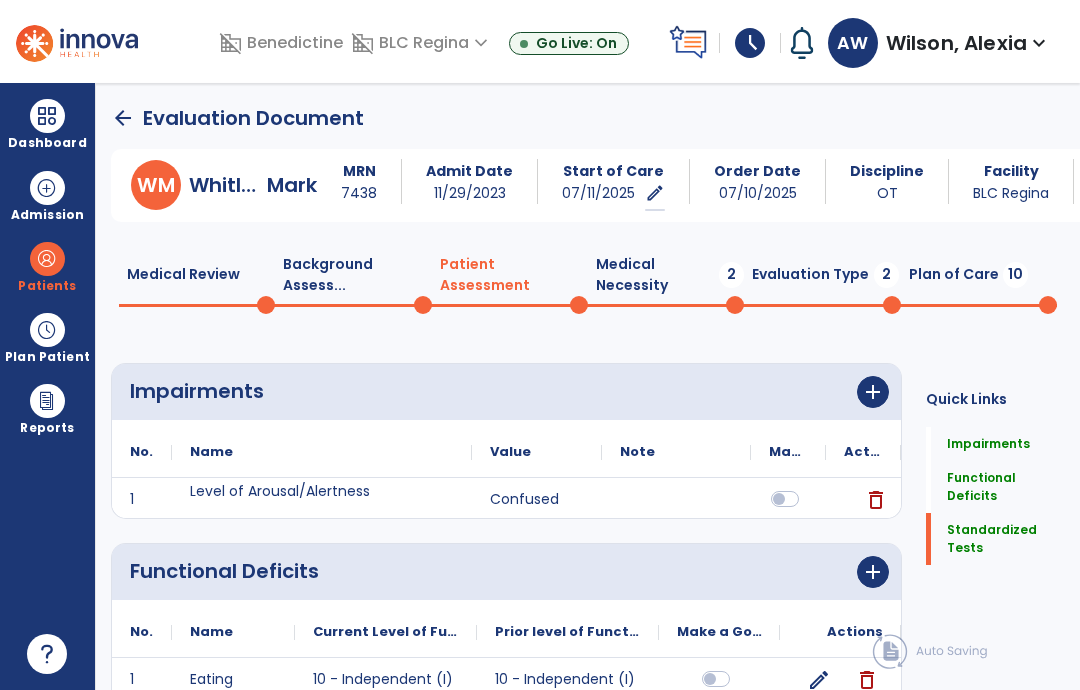 scroll, scrollTop: 0, scrollLeft: 0, axis: both 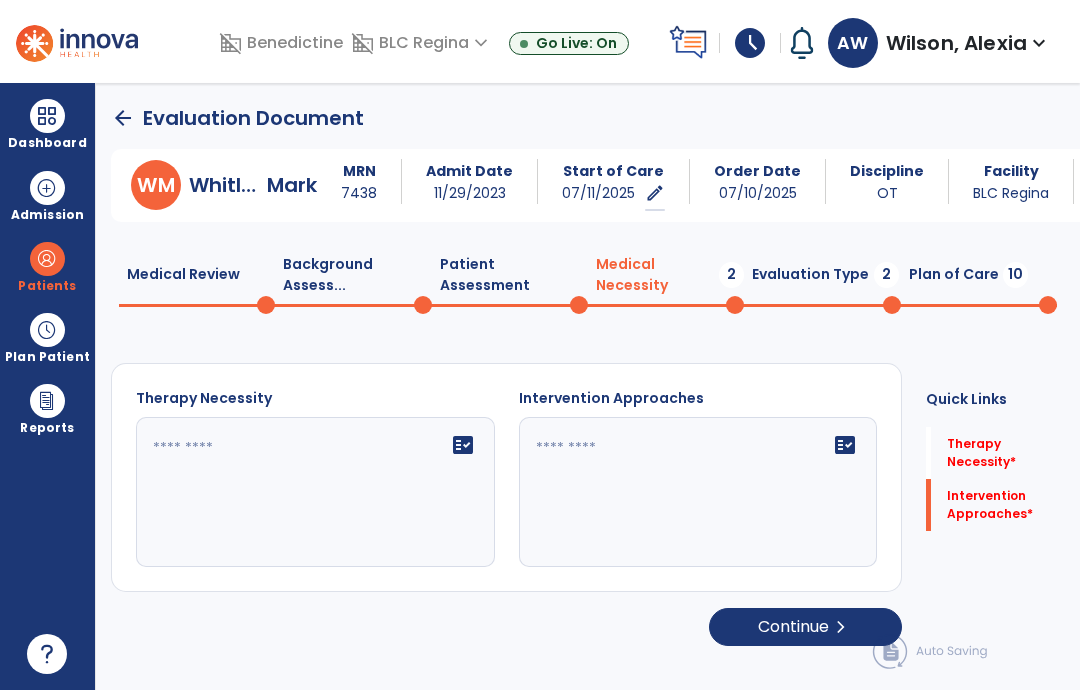click 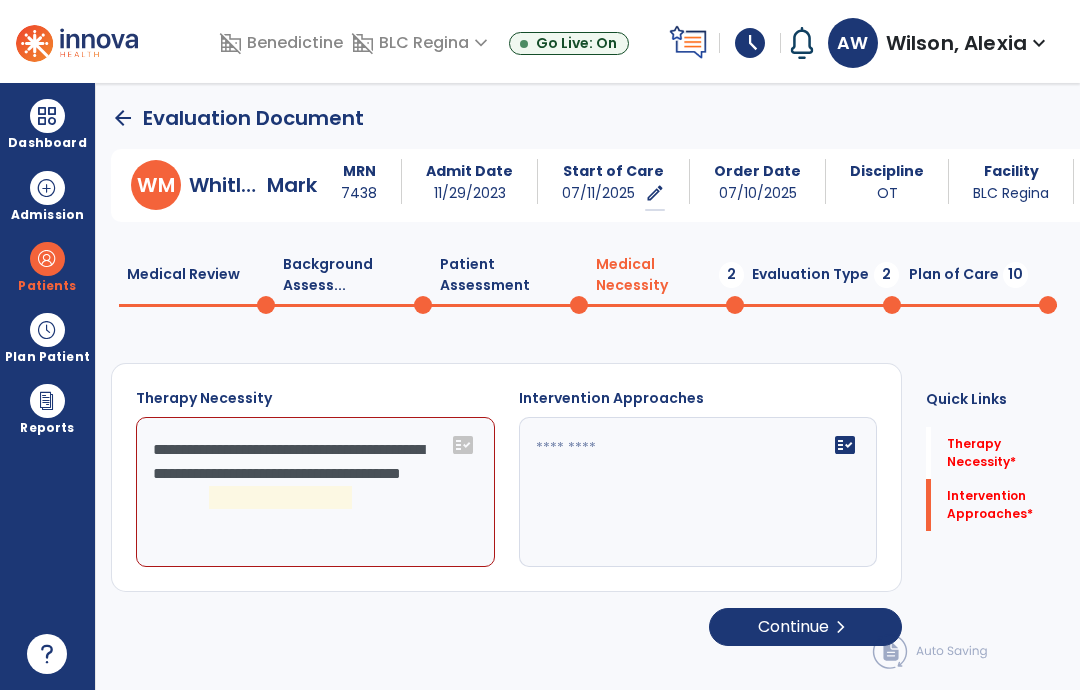 click on "**********" 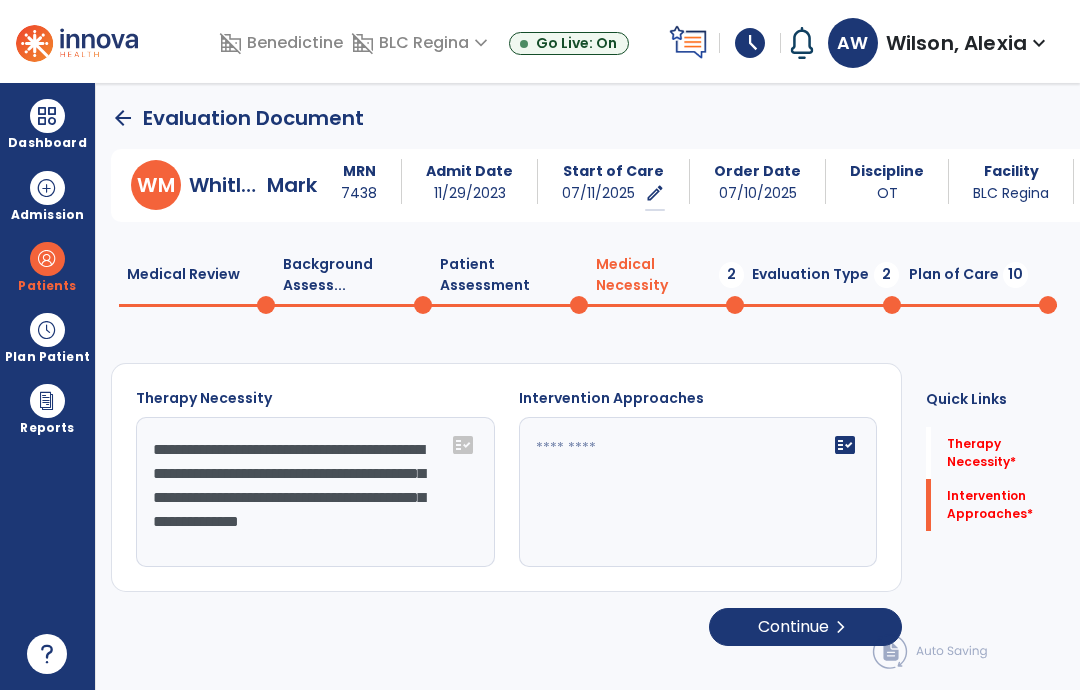 type on "**********" 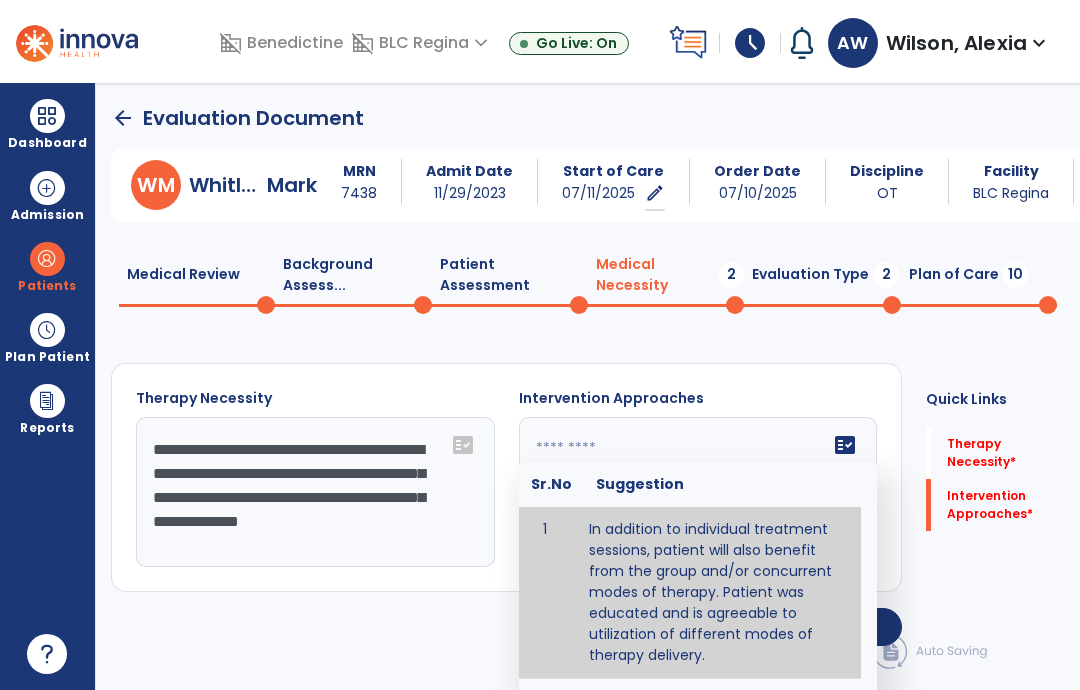 type on "**********" 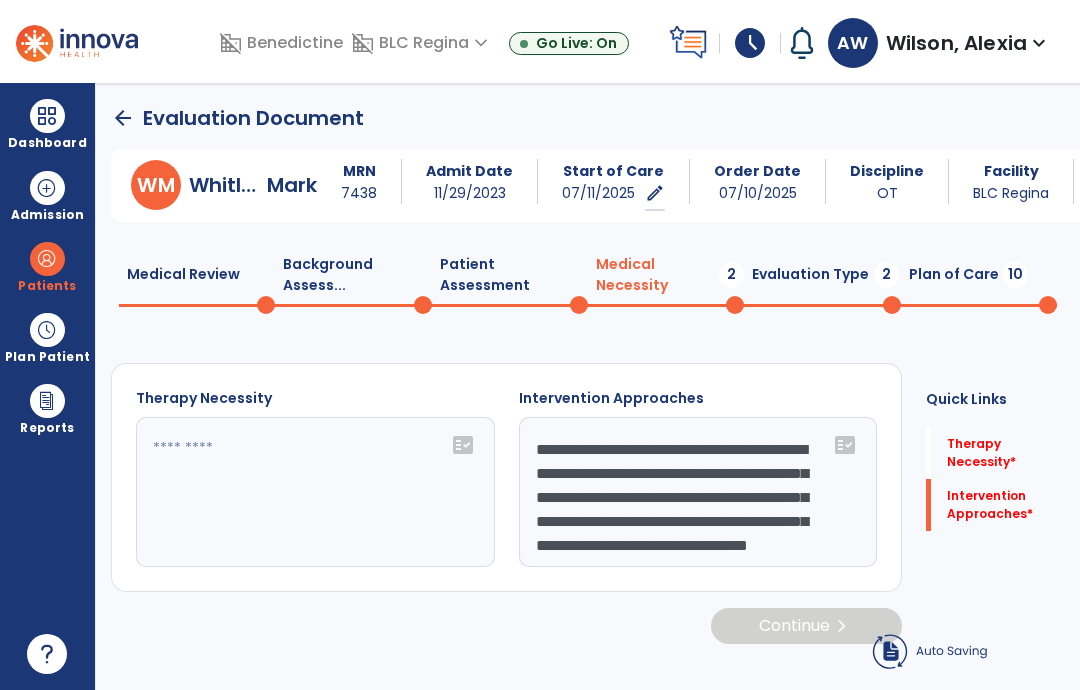 type on "**********" 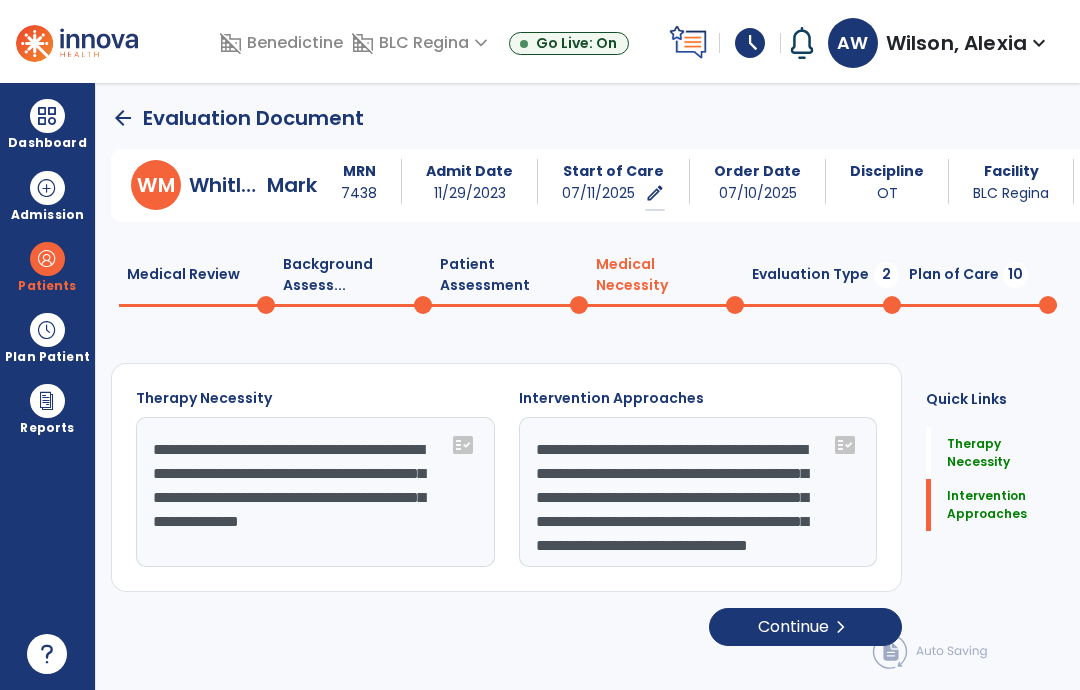 scroll, scrollTop: 34, scrollLeft: 0, axis: vertical 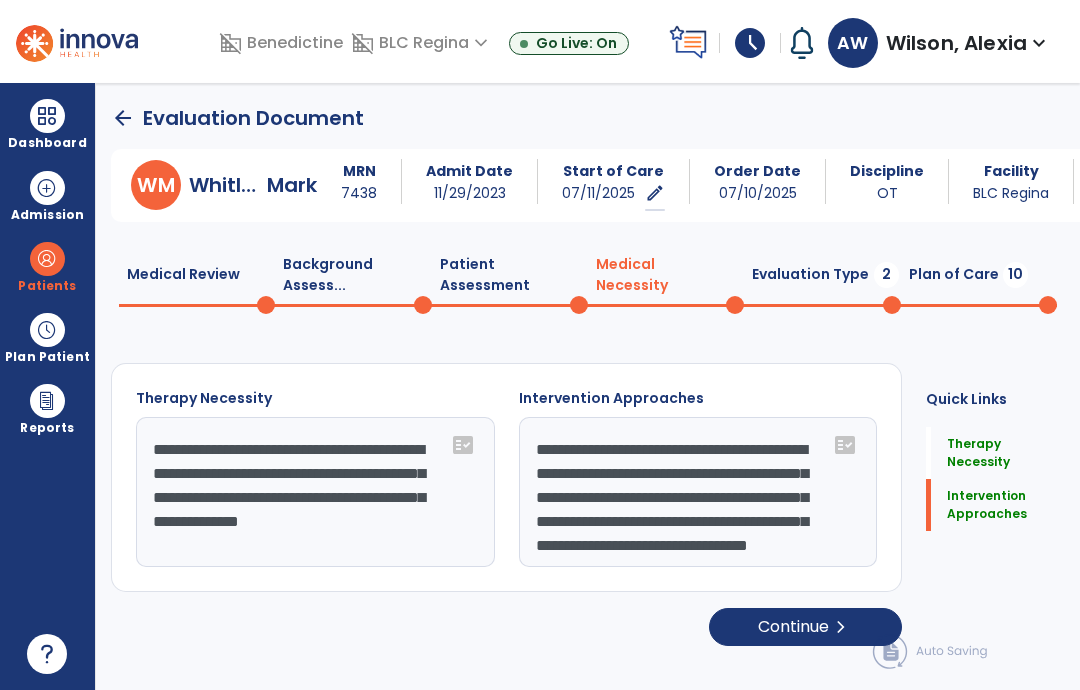 click on "Evaluation Type  2" 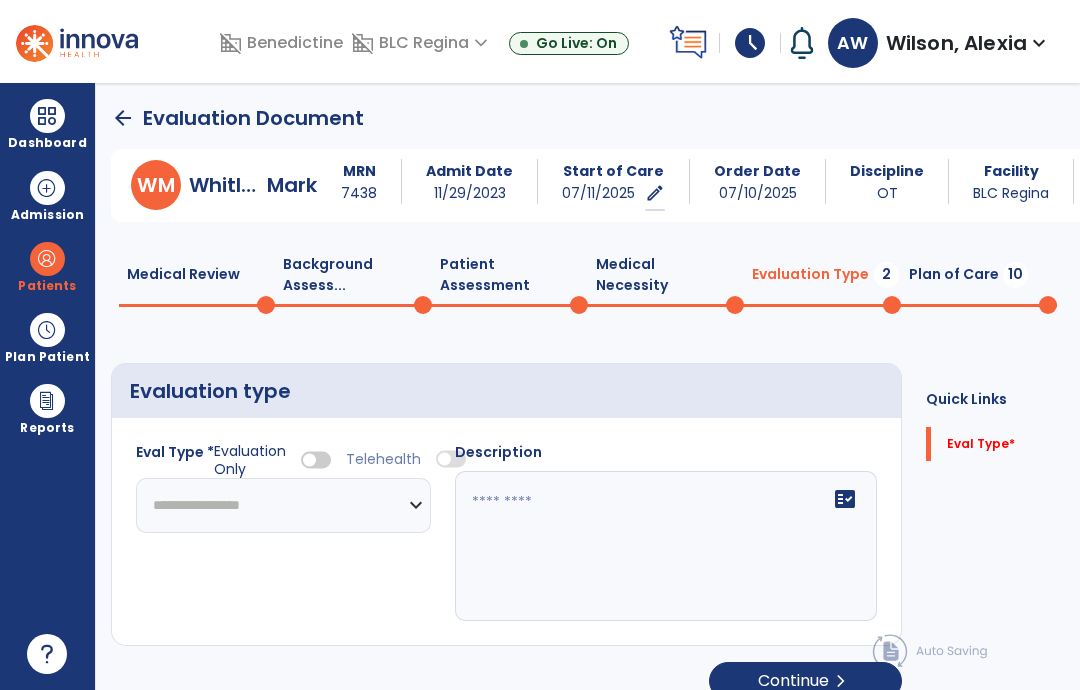 click on "**********" 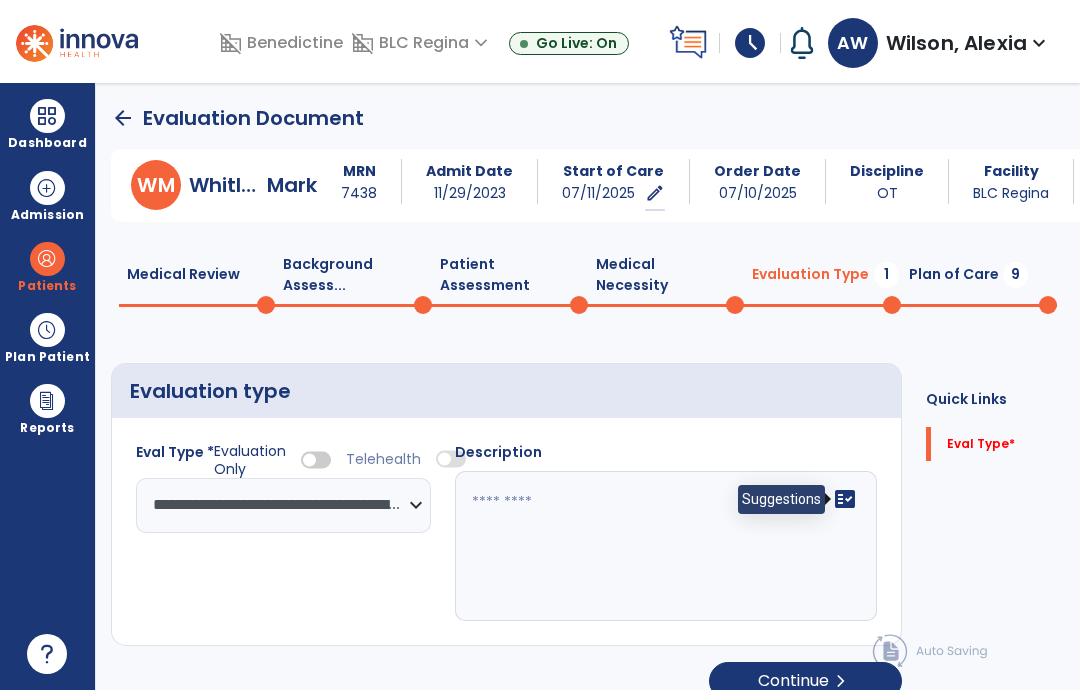 click on "fact_check" 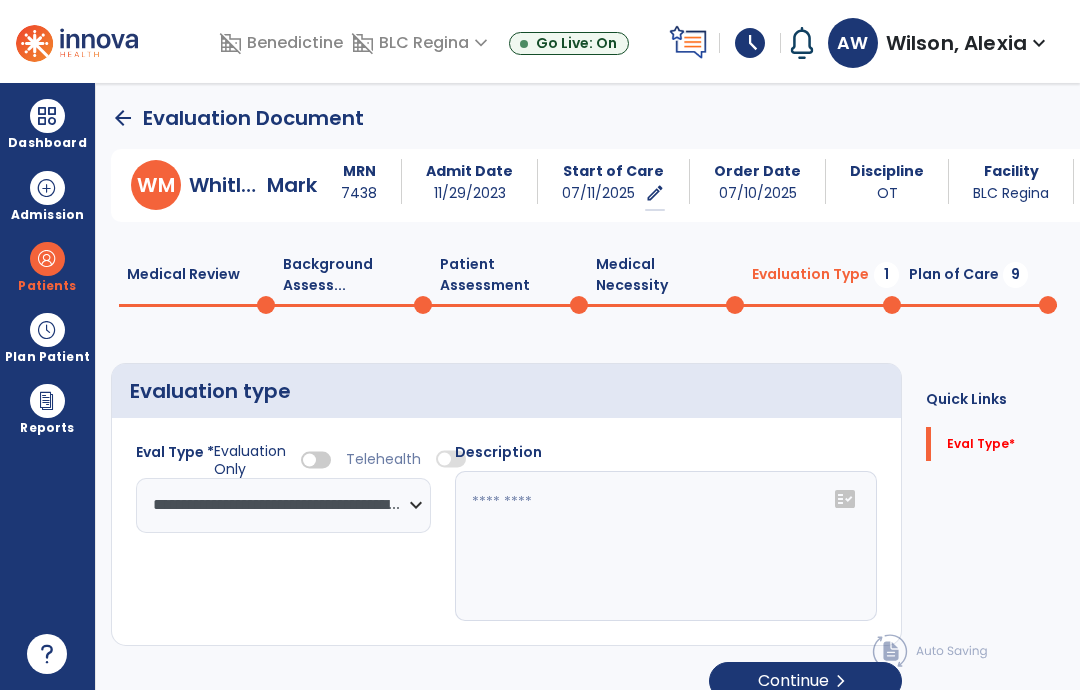 click 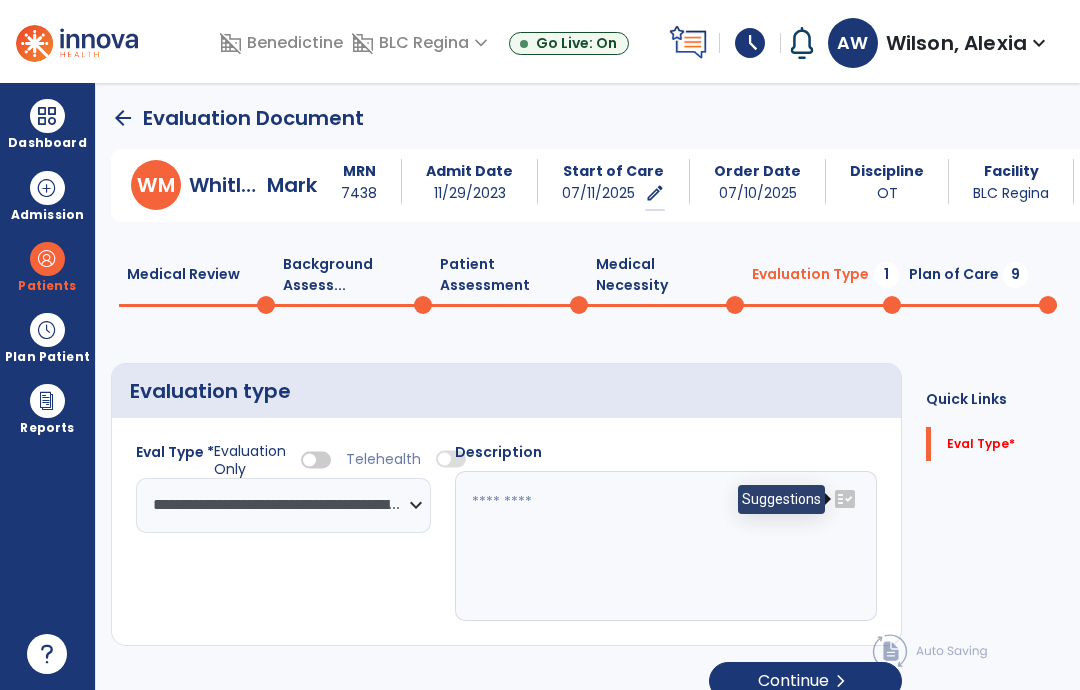 click on "fact_check" 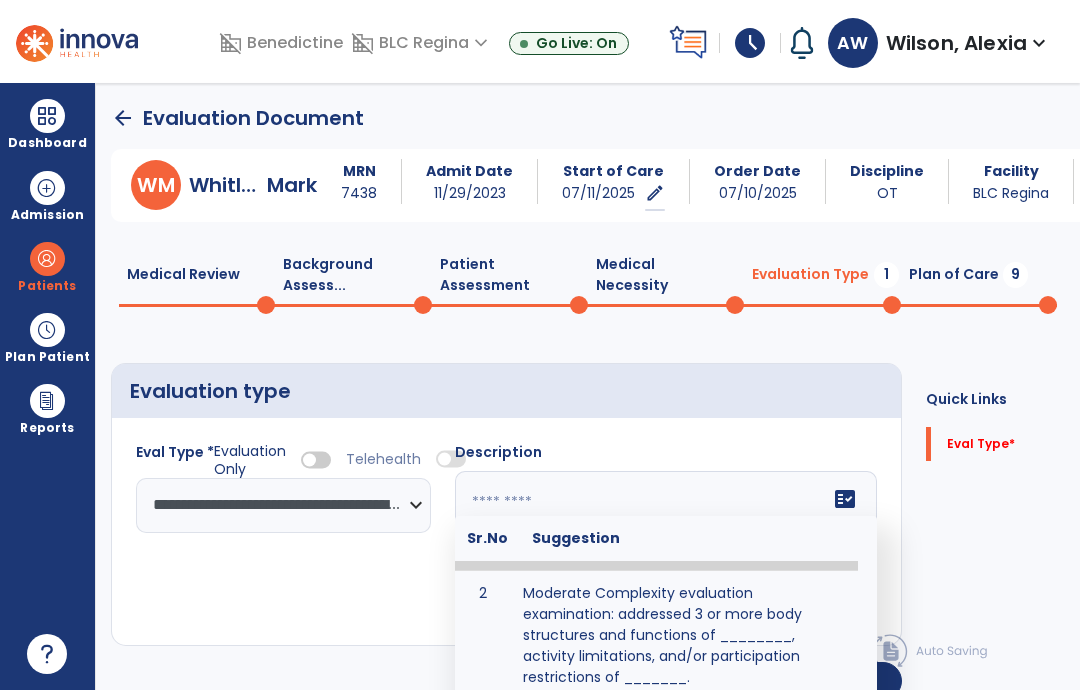 scroll, scrollTop: 98, scrollLeft: 0, axis: vertical 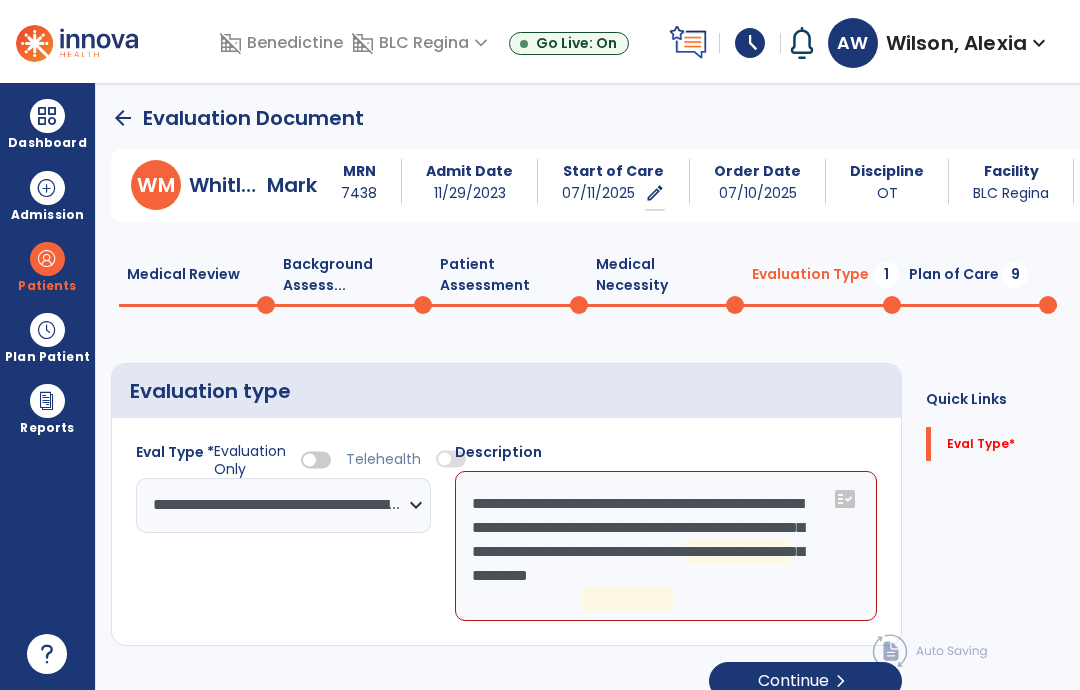 click on "**********" 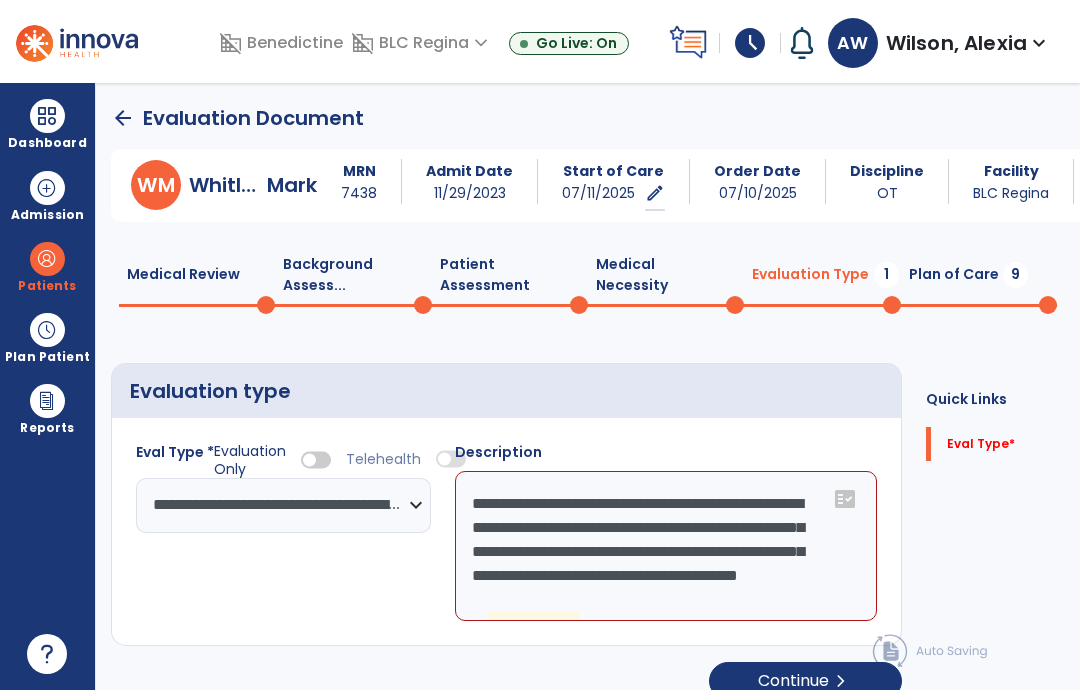 scroll, scrollTop: 26, scrollLeft: 0, axis: vertical 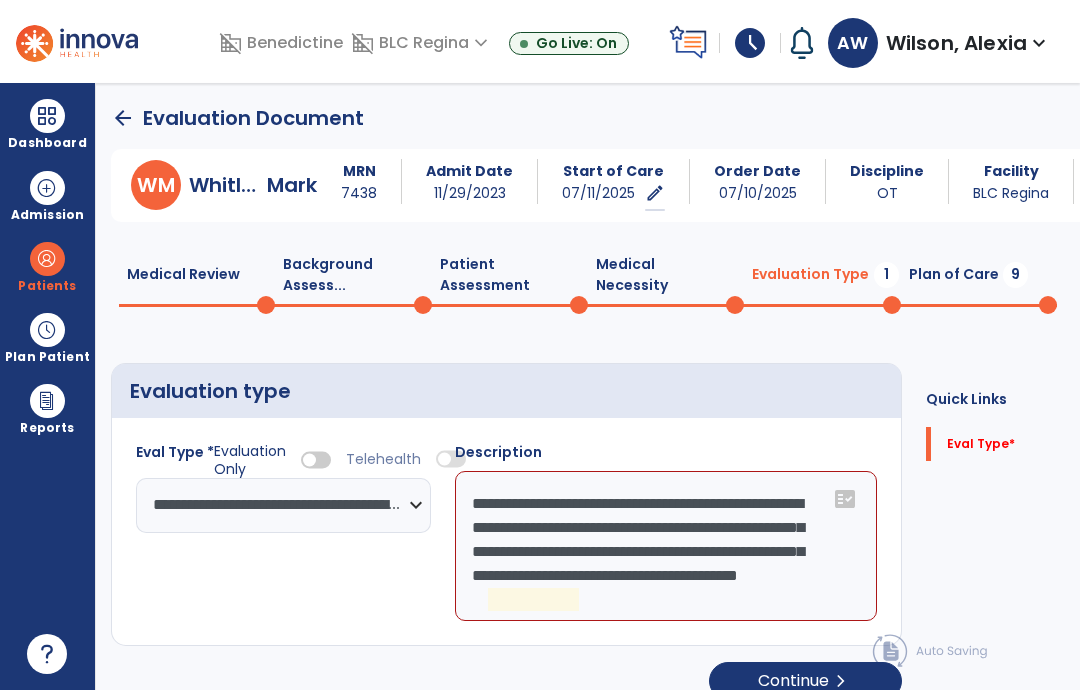 click on "**********" 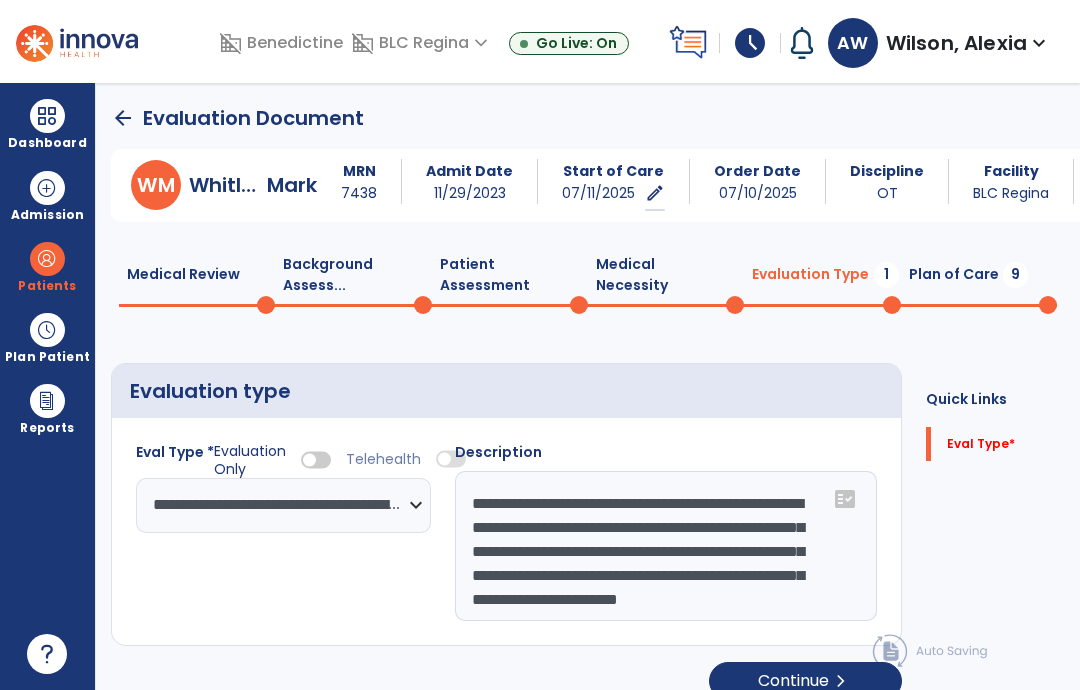 scroll, scrollTop: 39, scrollLeft: 0, axis: vertical 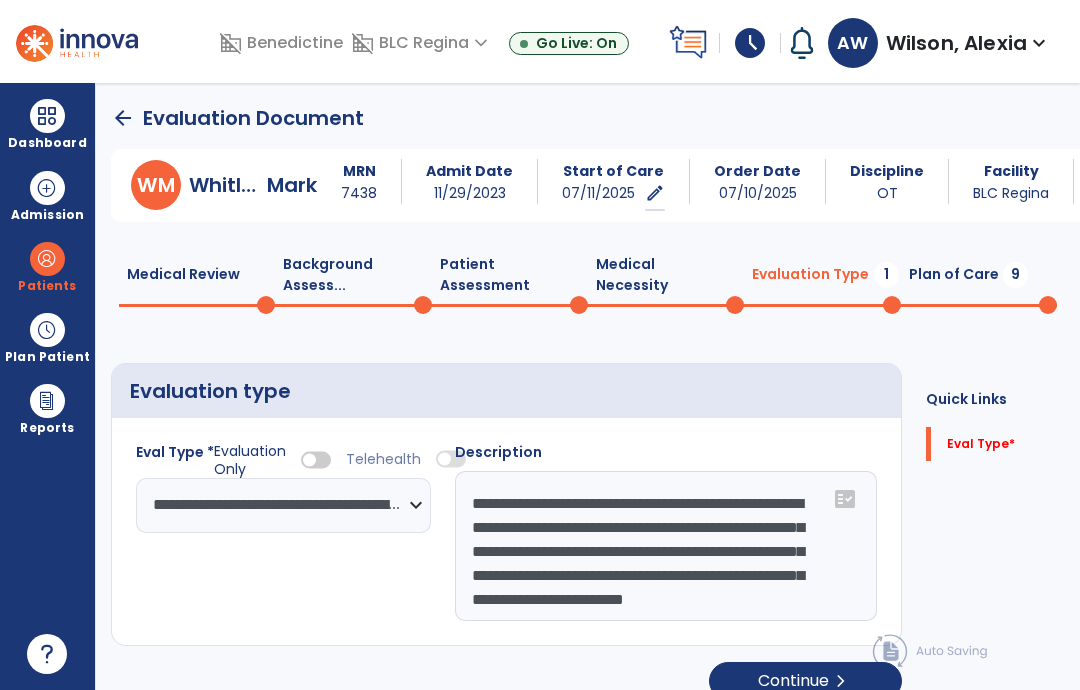type on "**********" 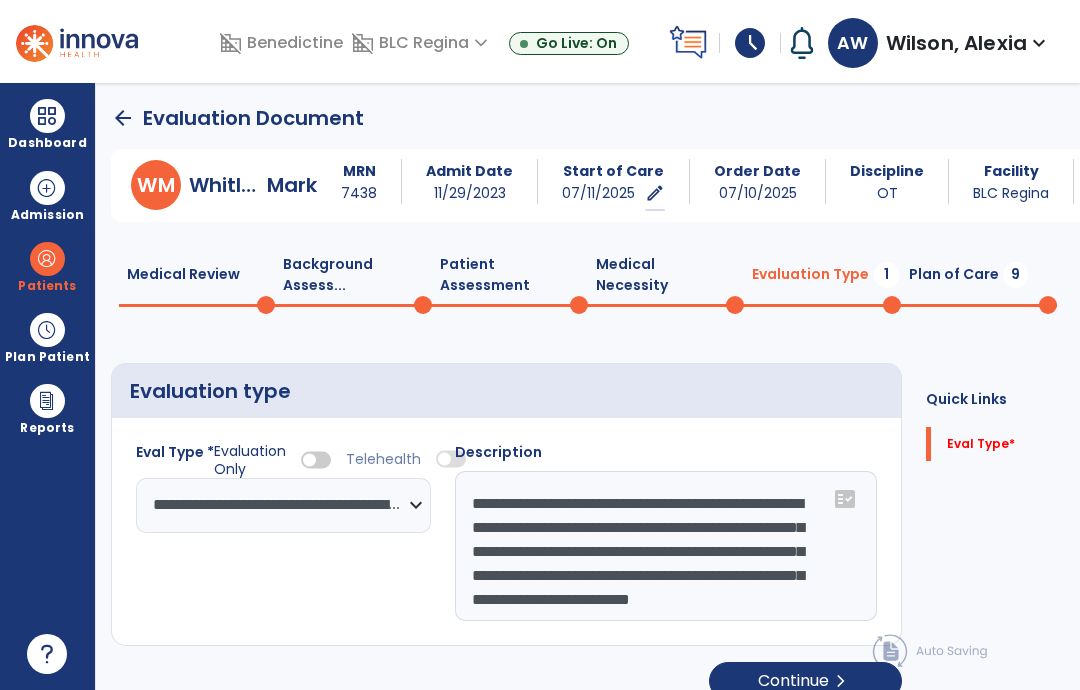 scroll, scrollTop: 25, scrollLeft: 0, axis: vertical 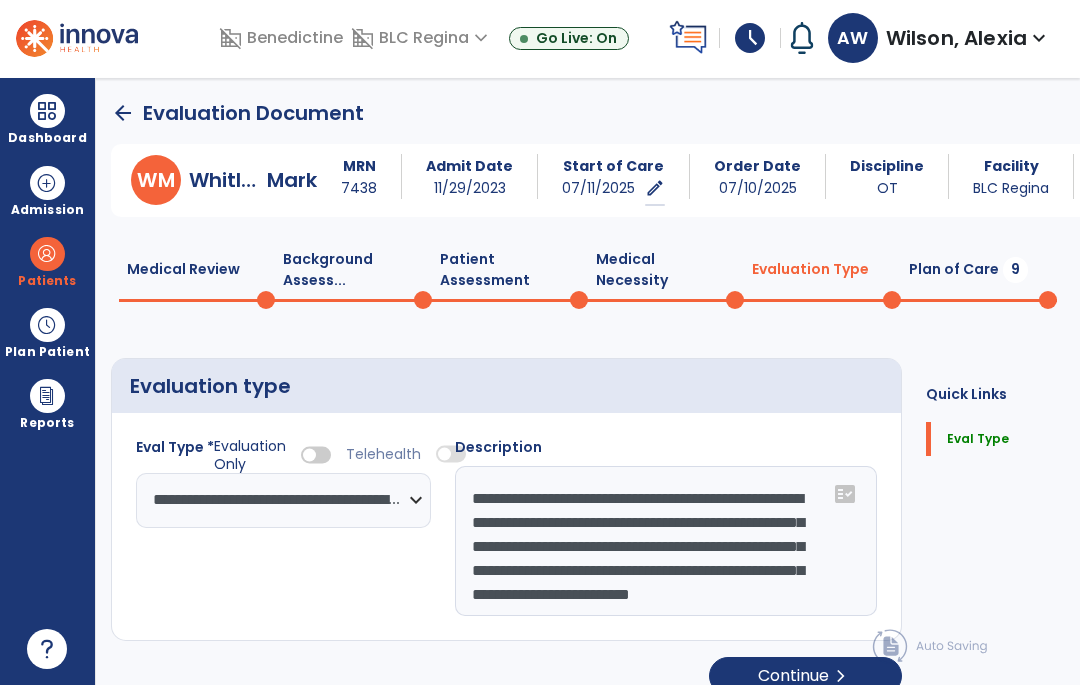 click on "Plan of Care  9" 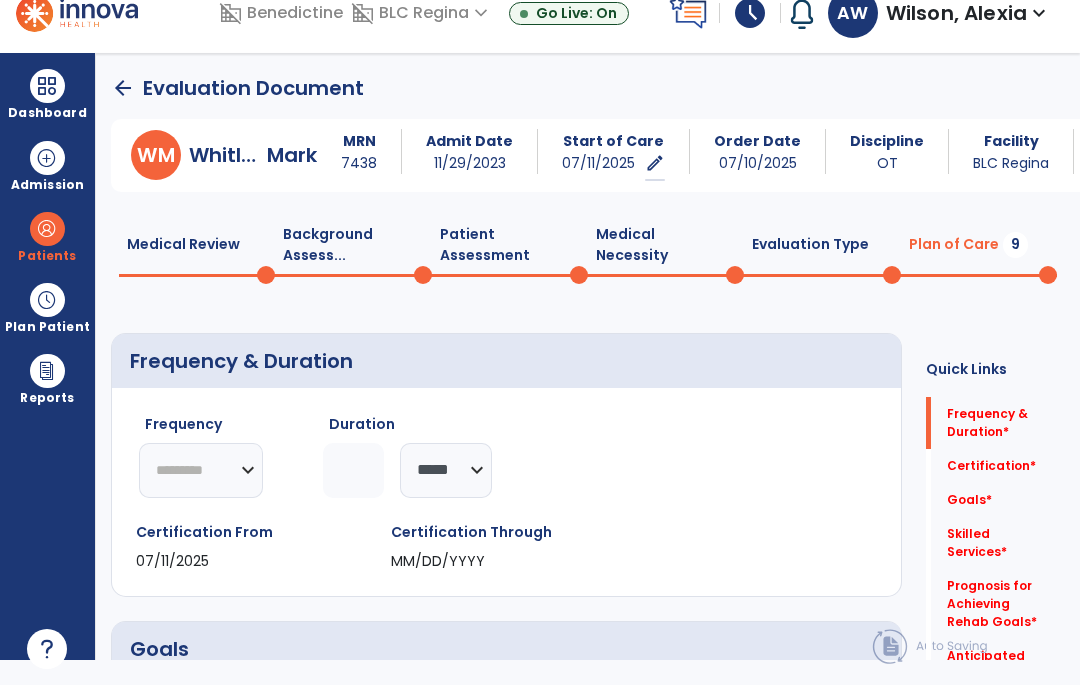 click on "Plan of Care  9" 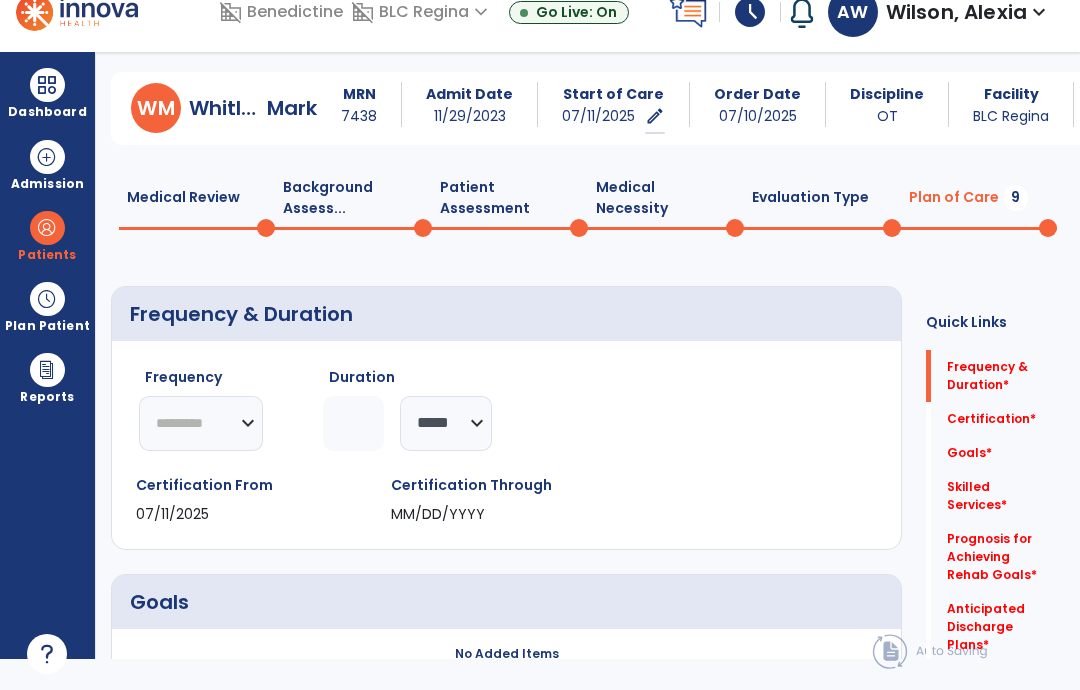 scroll, scrollTop: 63, scrollLeft: 0, axis: vertical 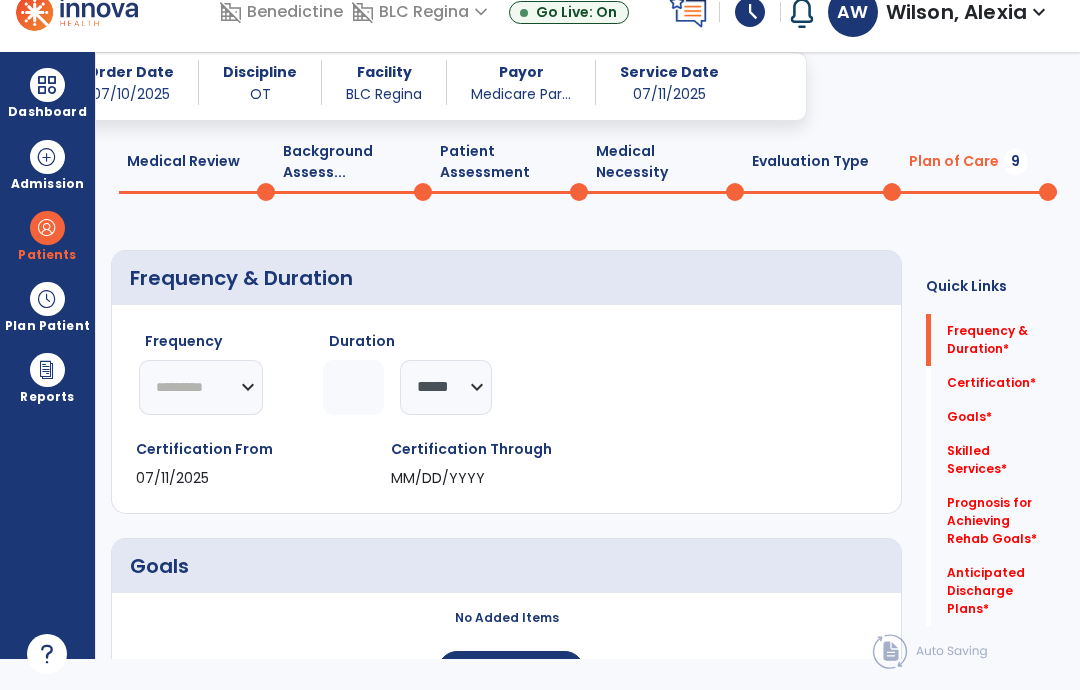 click on "********* ** ** ** ** ** ** **" 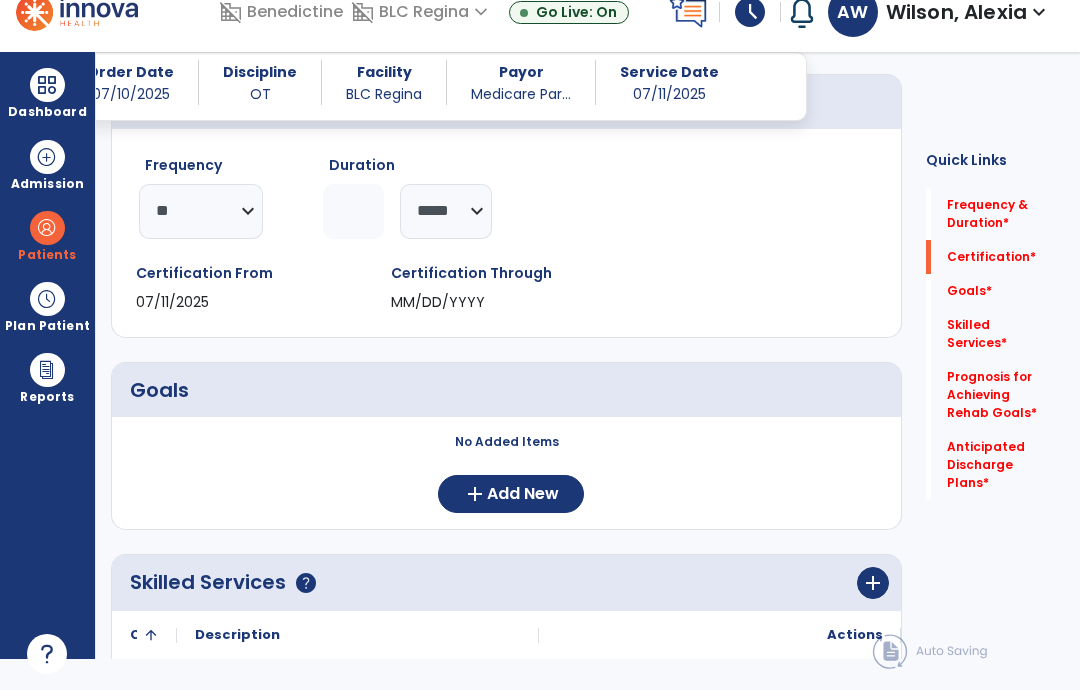 scroll, scrollTop: 229, scrollLeft: 0, axis: vertical 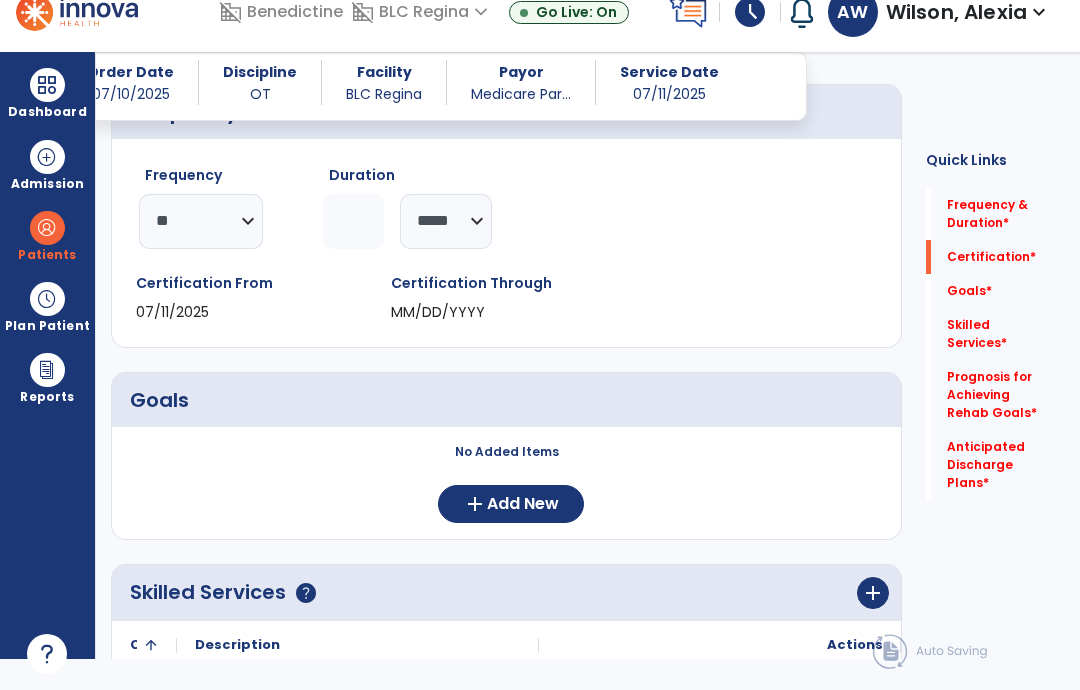 click 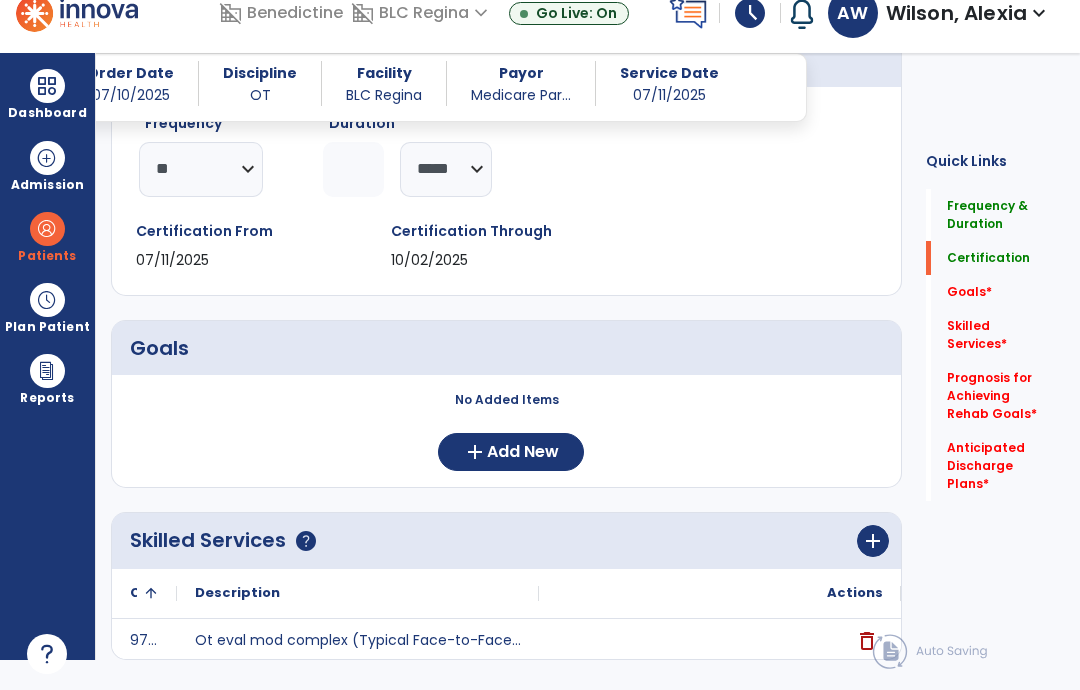 scroll, scrollTop: 353, scrollLeft: 0, axis: vertical 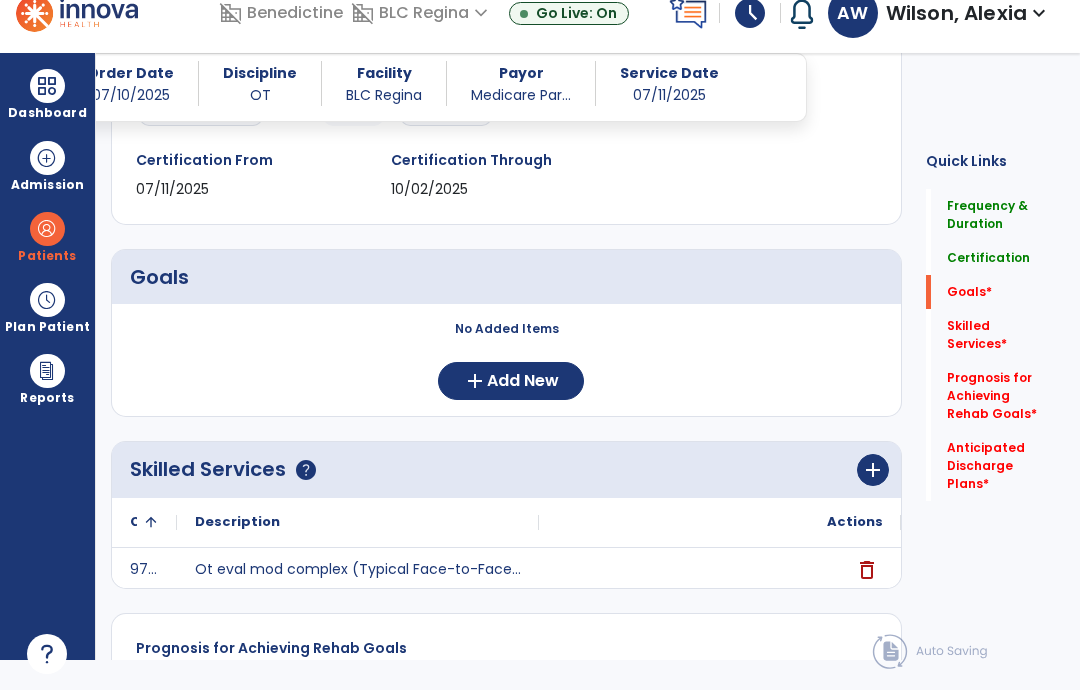 type on "**" 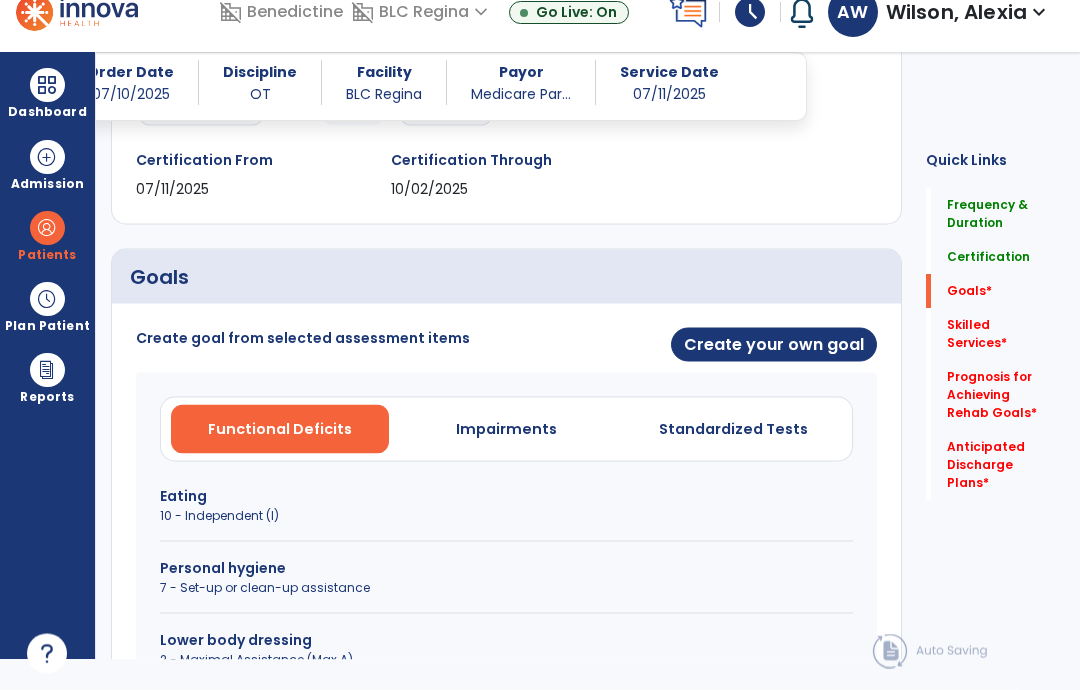 scroll, scrollTop: 31, scrollLeft: 0, axis: vertical 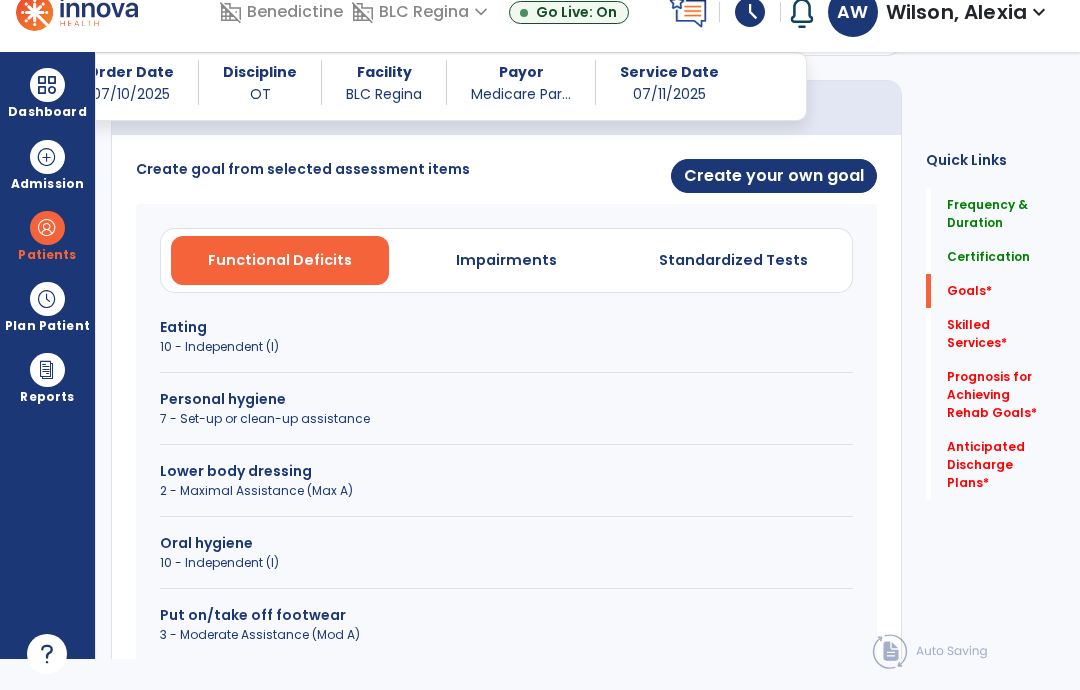 click on "Create your own goal" at bounding box center (774, 176) 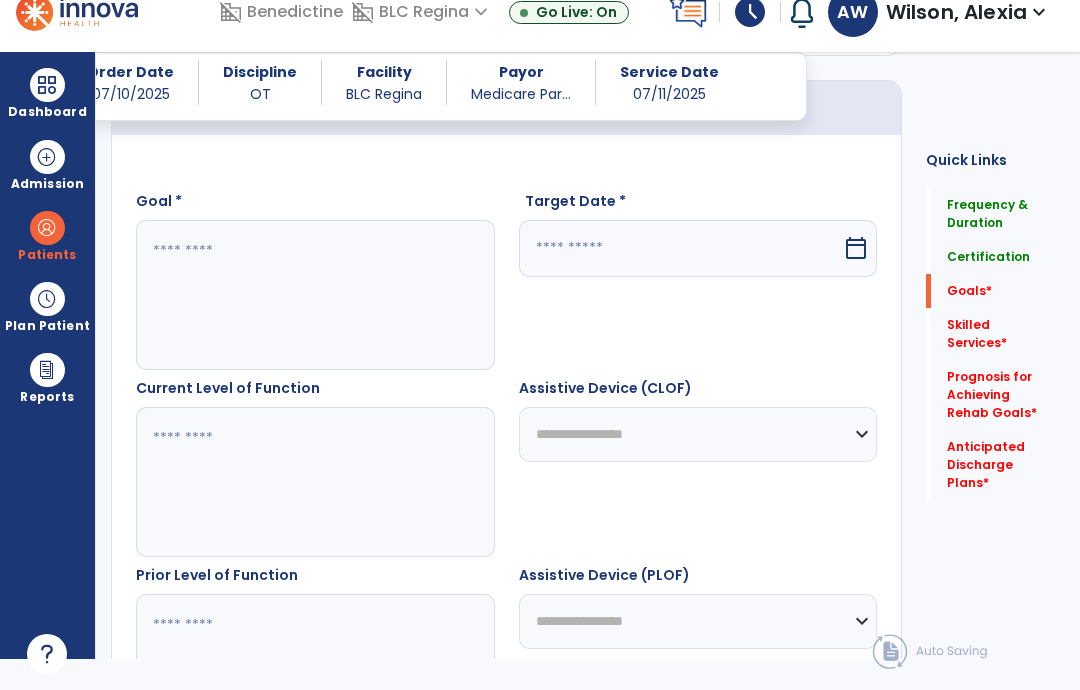 click at bounding box center (315, 295) 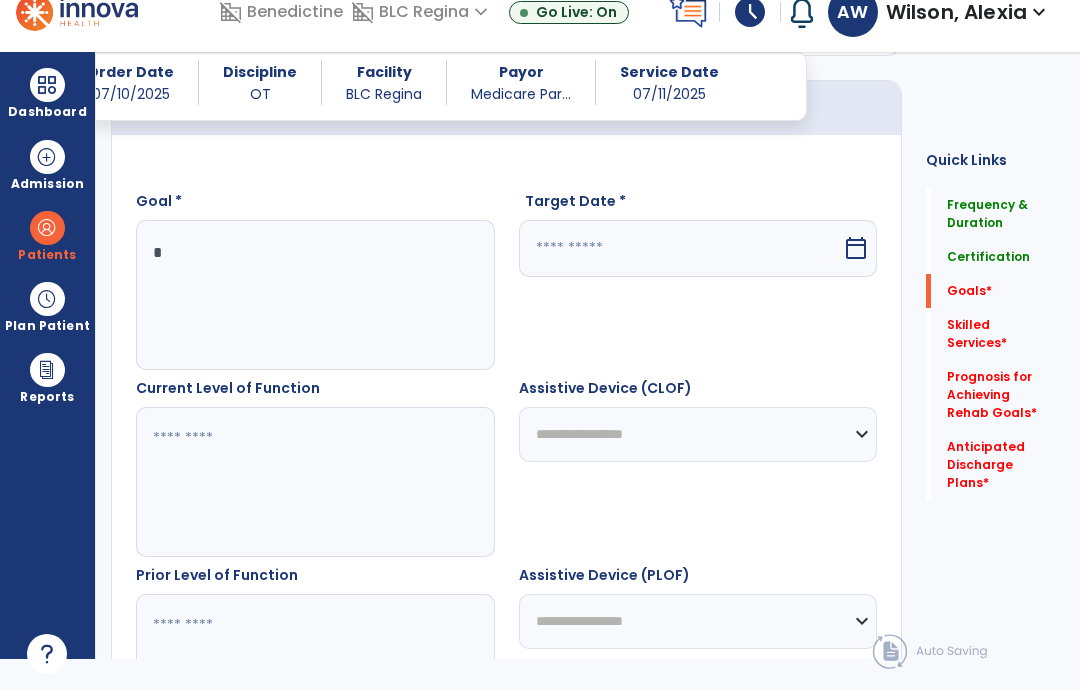 scroll, scrollTop: 30, scrollLeft: 0, axis: vertical 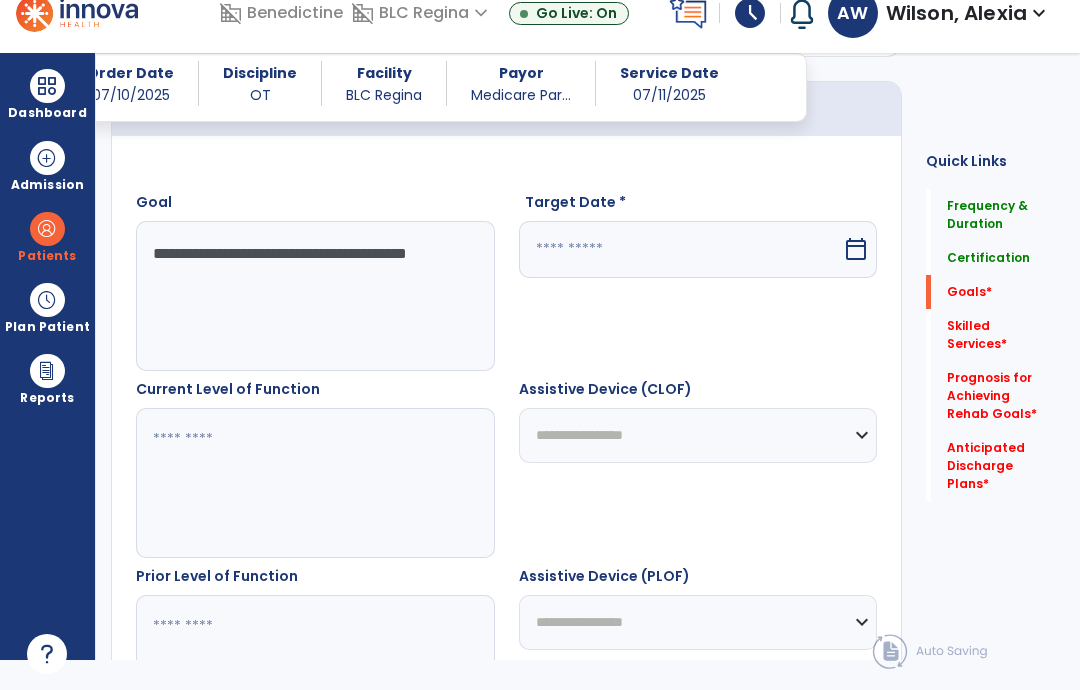 click on "**********" at bounding box center (315, 296) 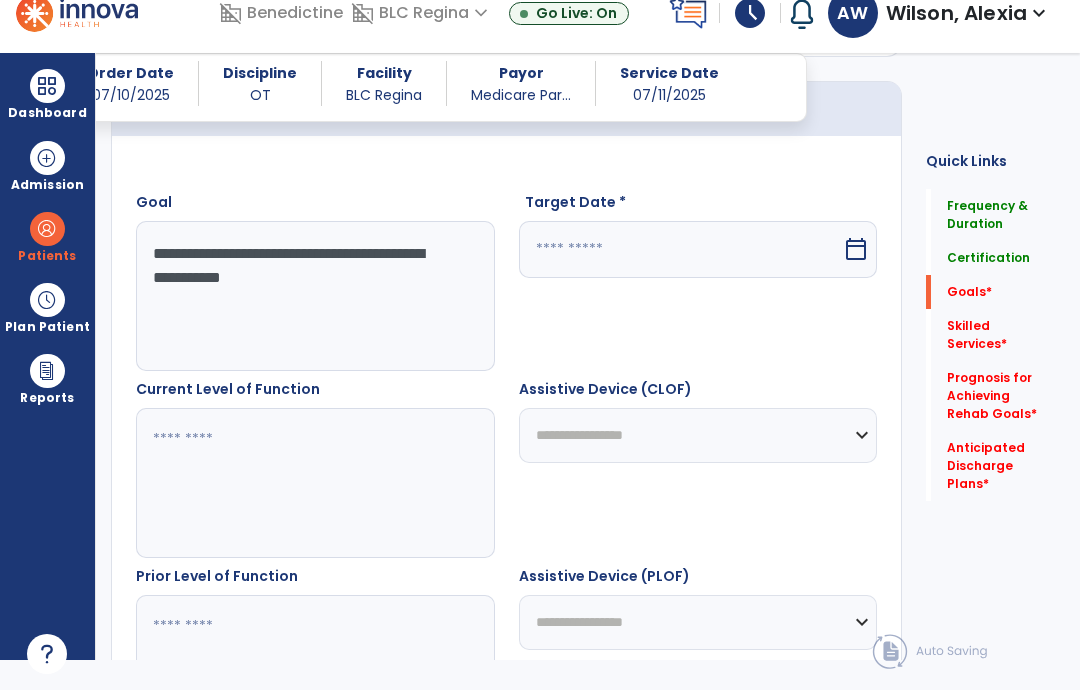 click on "**********" at bounding box center [315, 296] 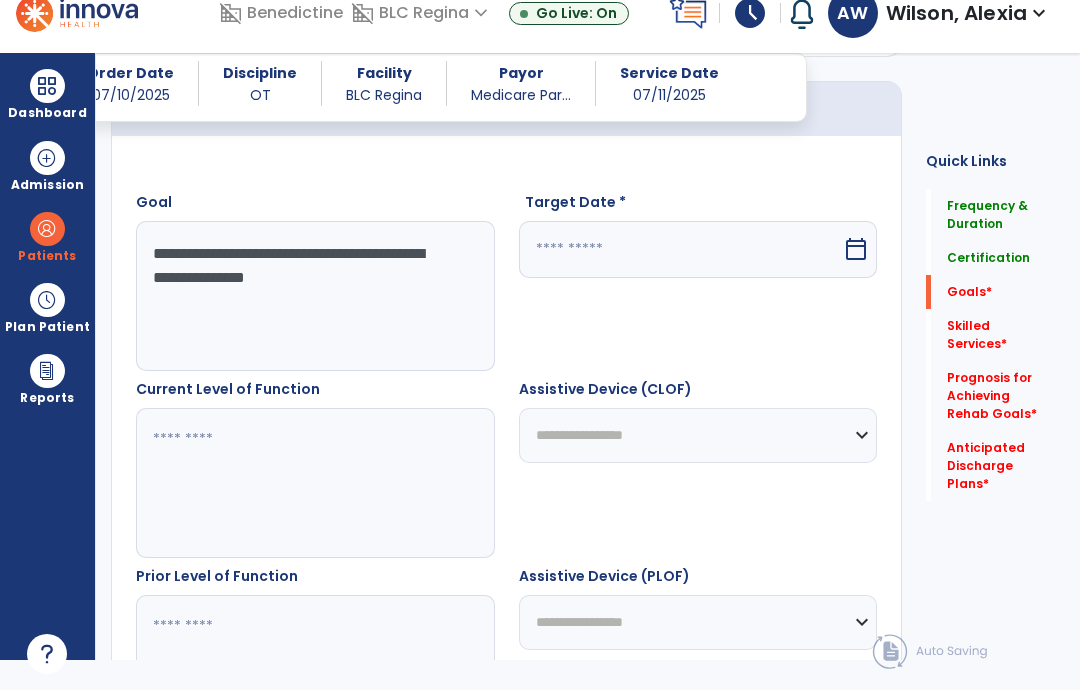 click on "**********" at bounding box center (315, 296) 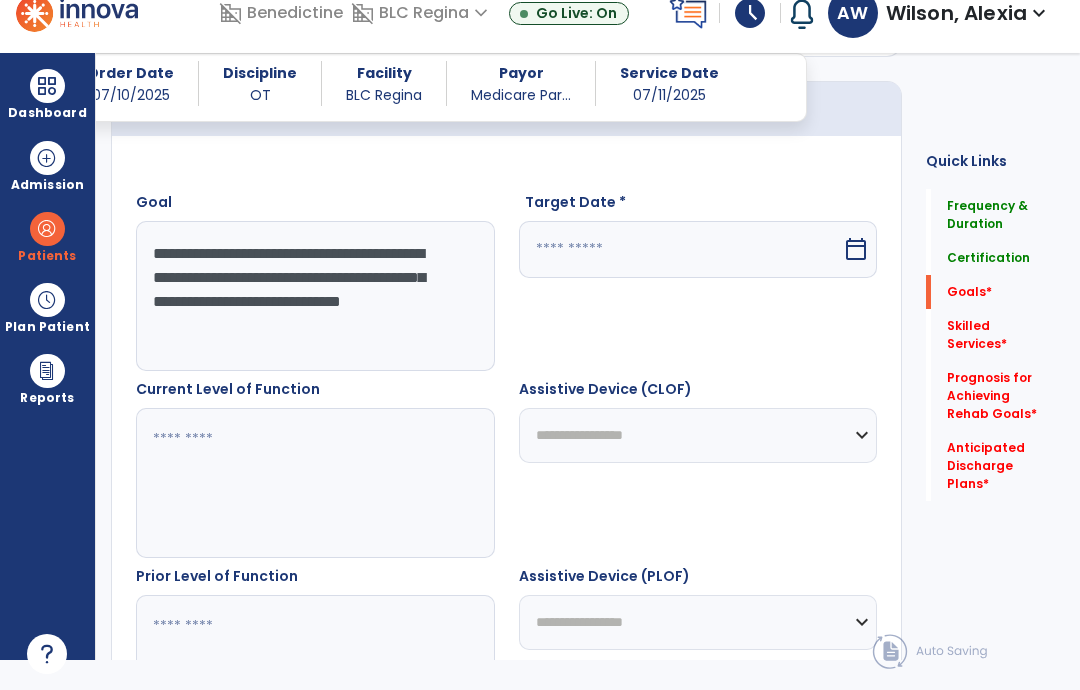 type on "**********" 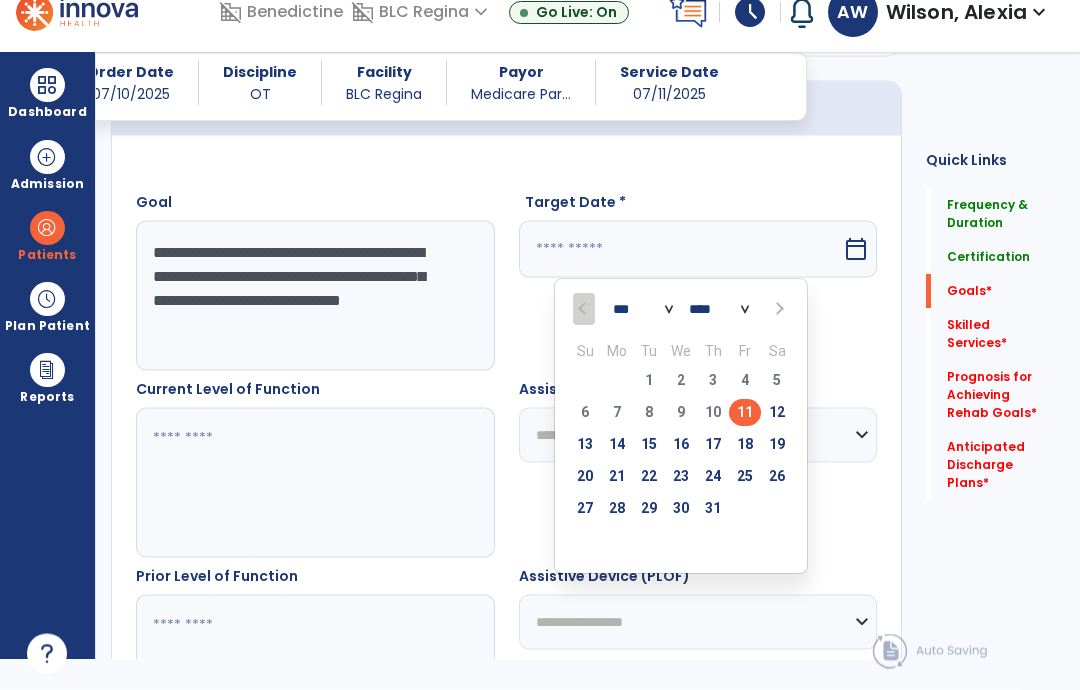 click at bounding box center (778, 310) 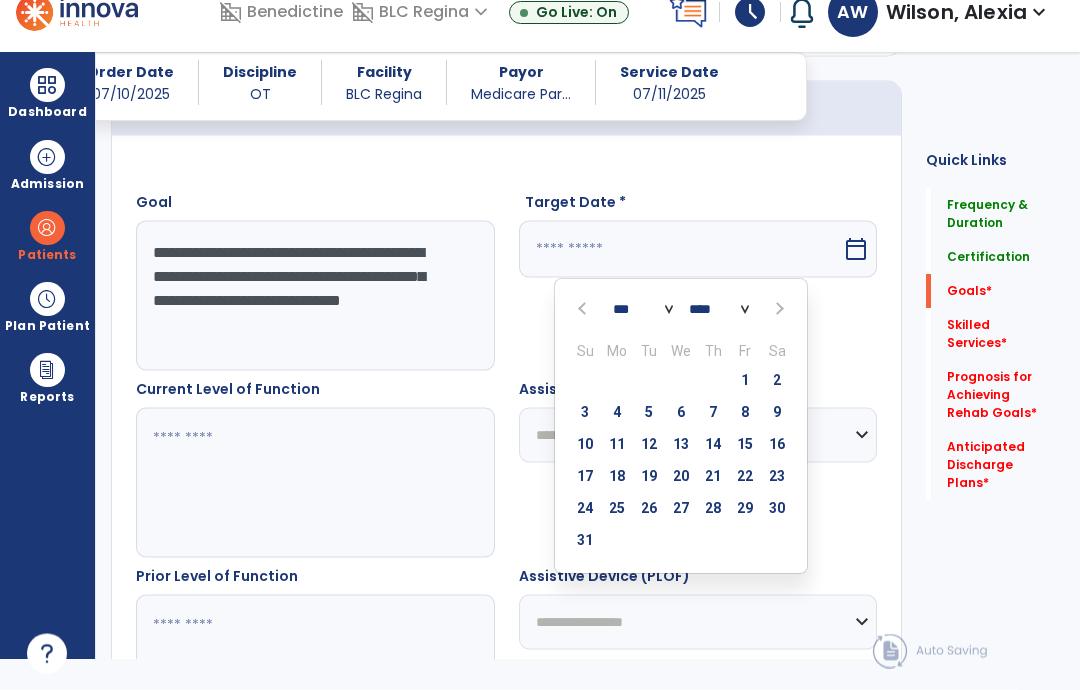 scroll, scrollTop: 31, scrollLeft: 0, axis: vertical 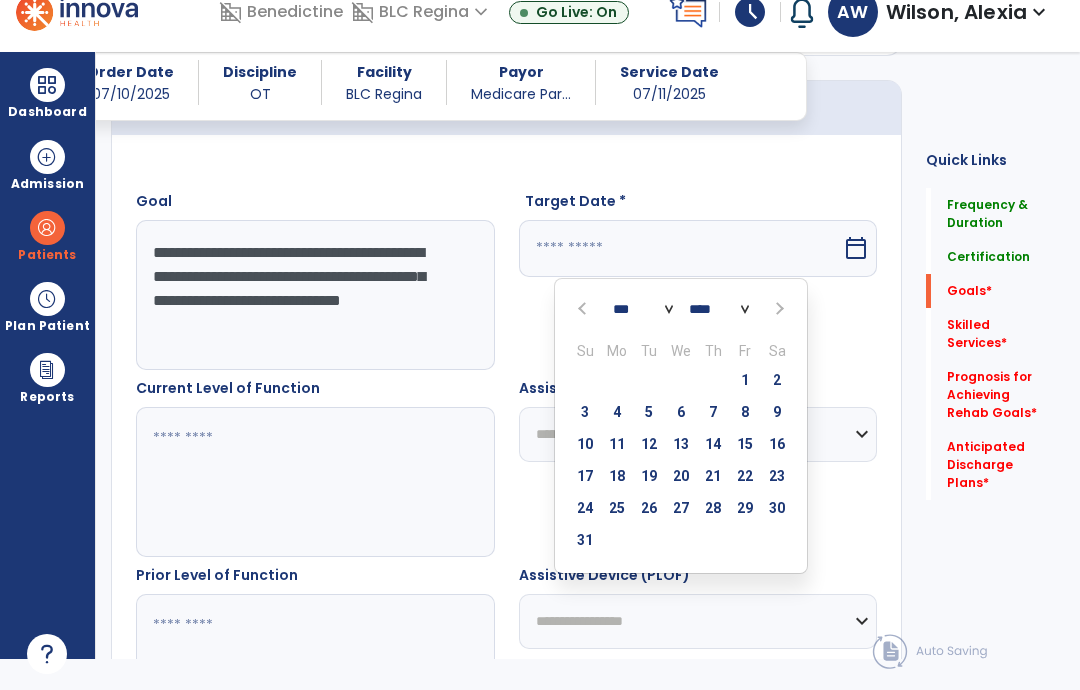click at bounding box center (778, 309) 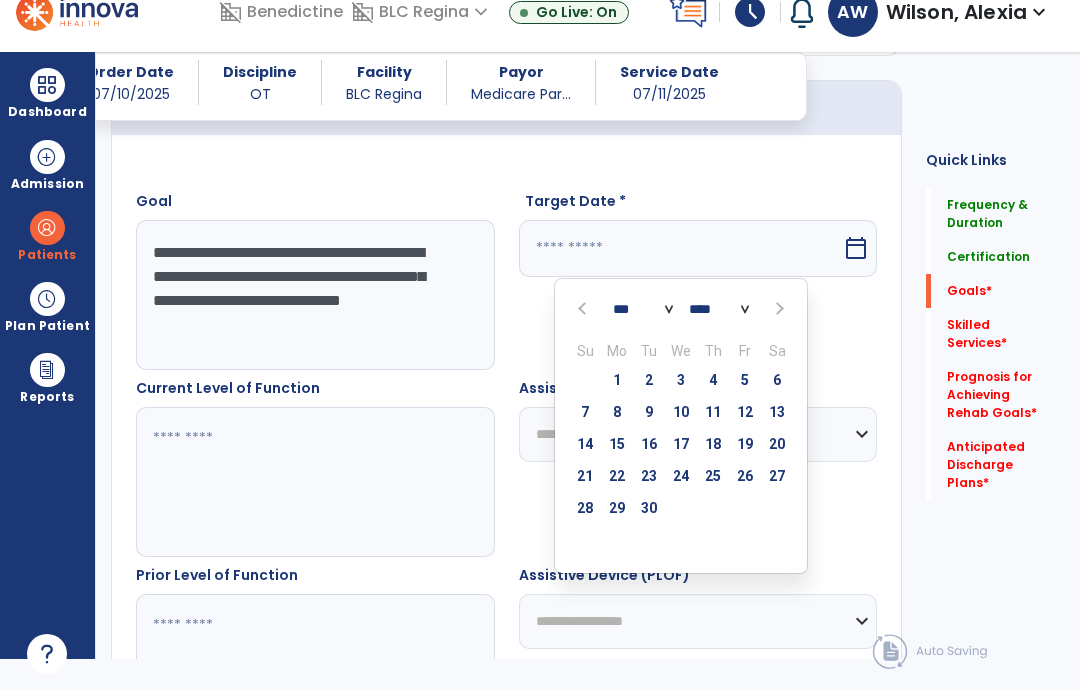 click at bounding box center (778, 309) 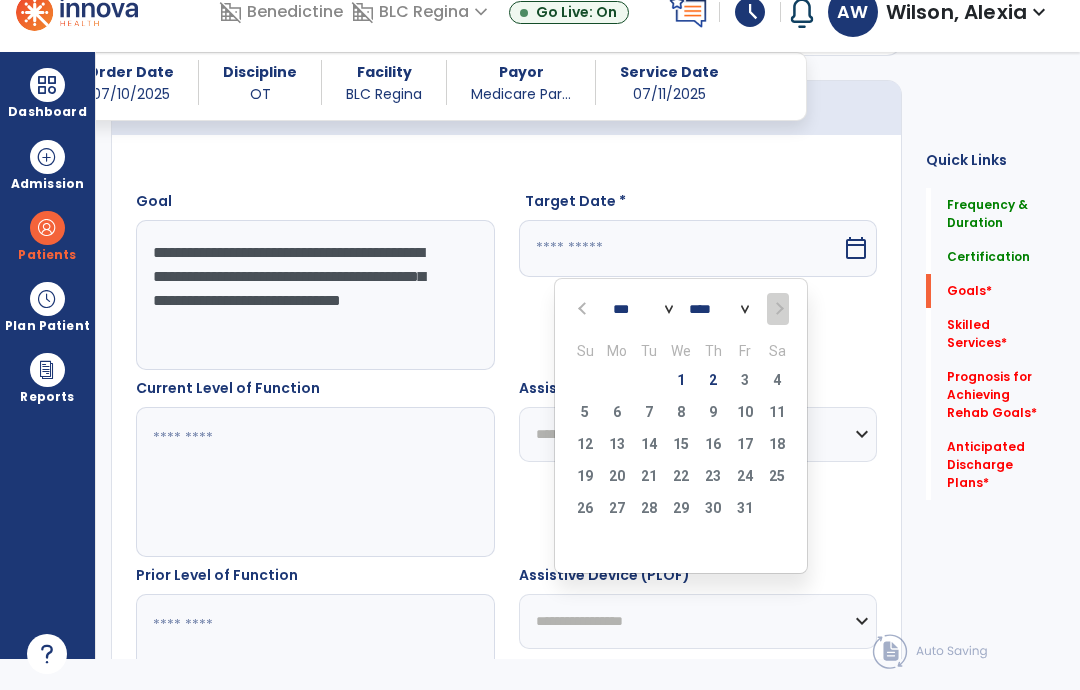 select on "**" 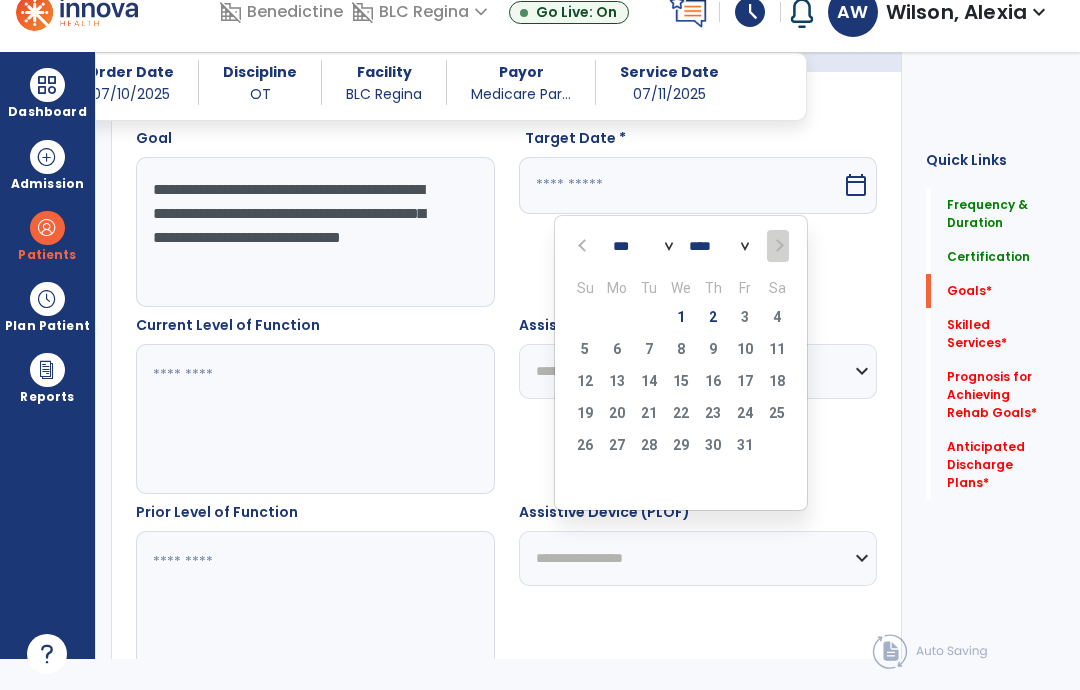 scroll, scrollTop: 585, scrollLeft: 0, axis: vertical 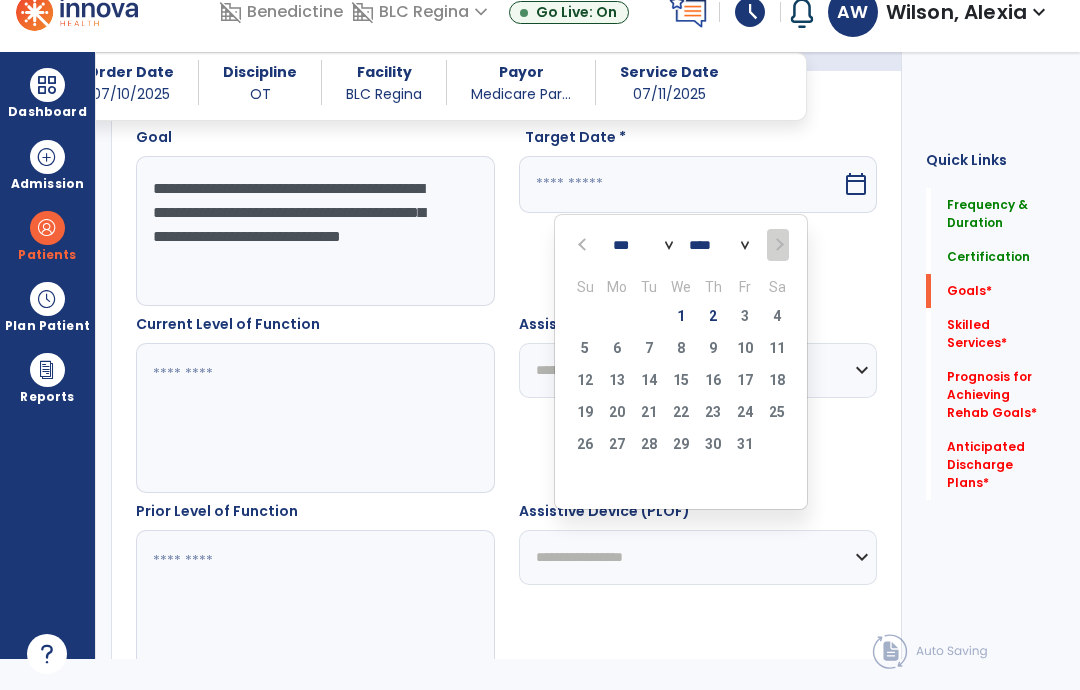 click on "2" at bounding box center (713, 316) 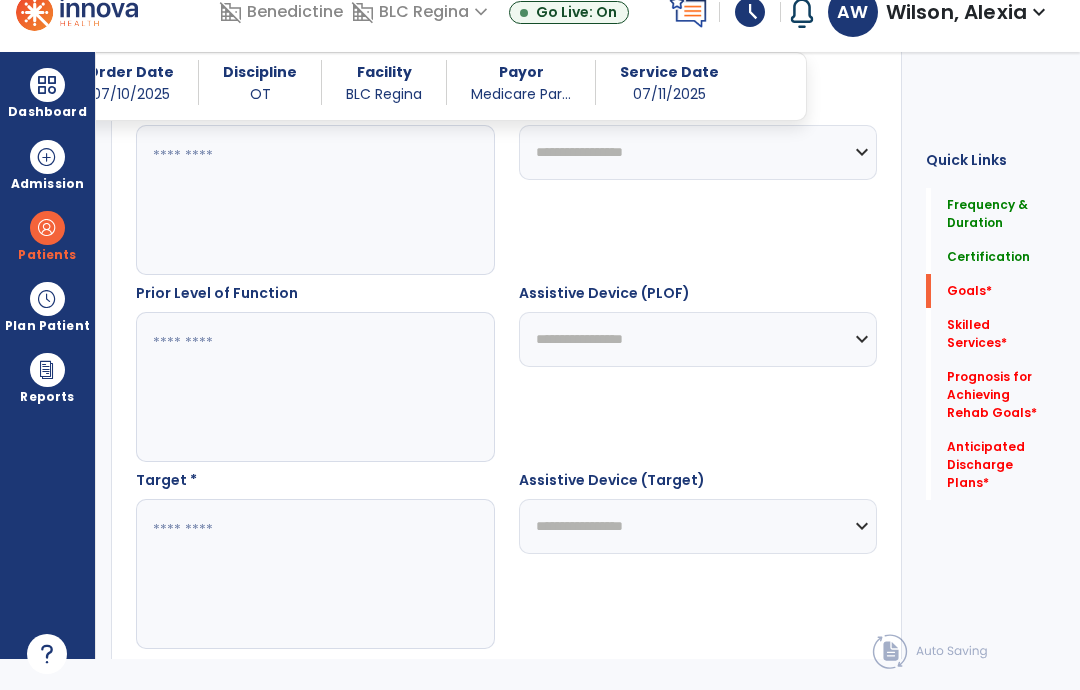scroll, scrollTop: 857, scrollLeft: 0, axis: vertical 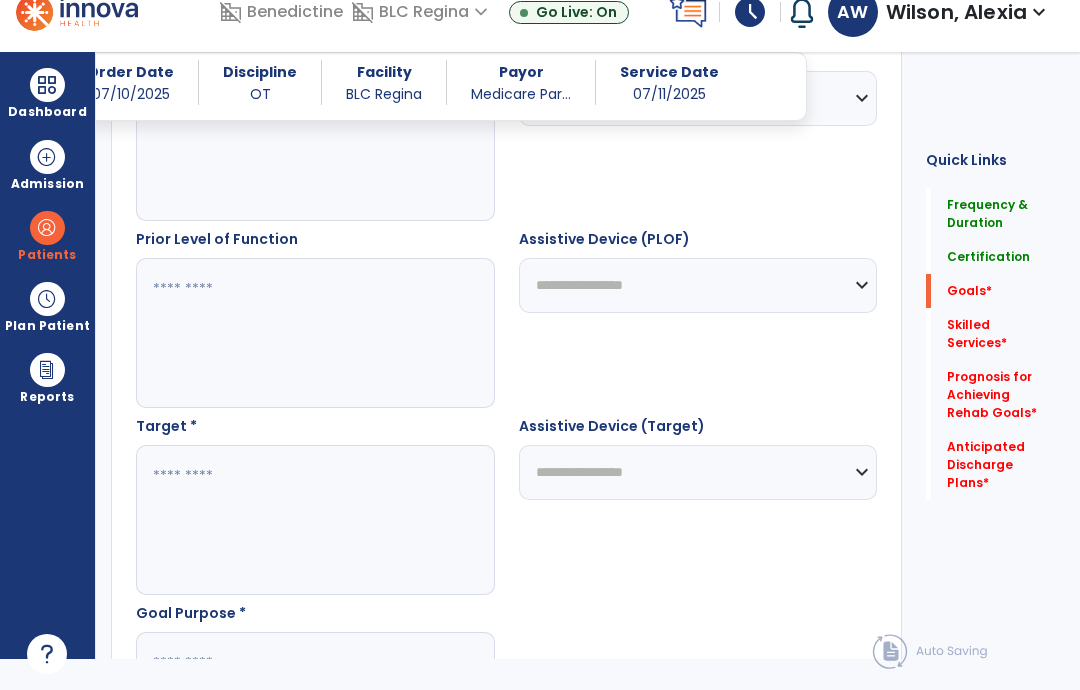 click at bounding box center [315, 520] 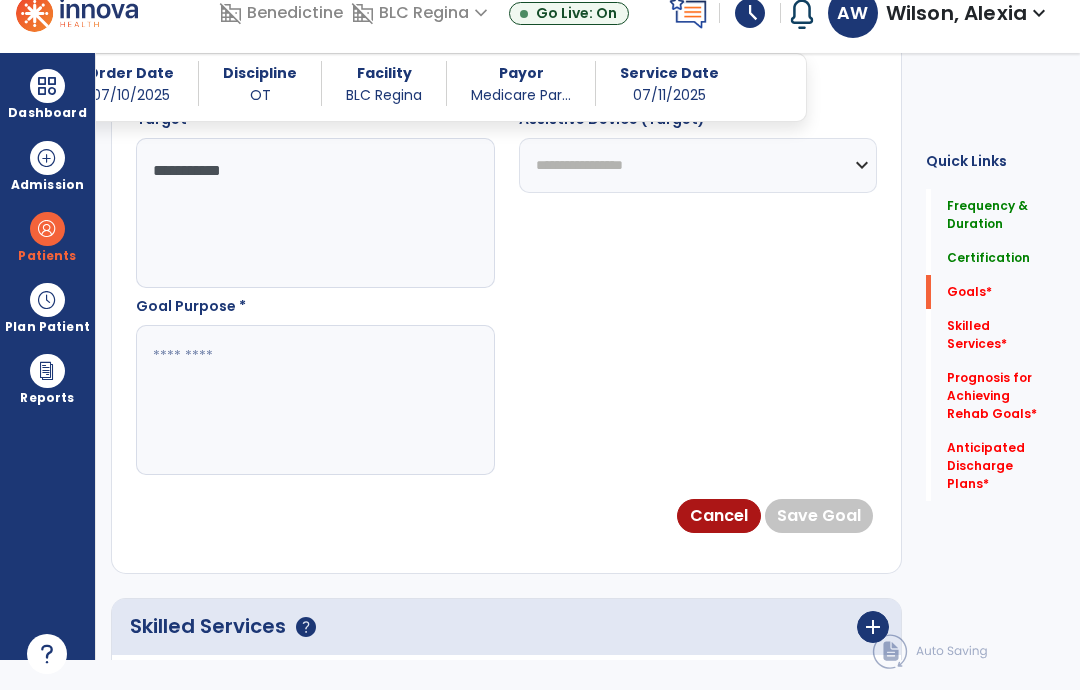 scroll, scrollTop: 1177, scrollLeft: 0, axis: vertical 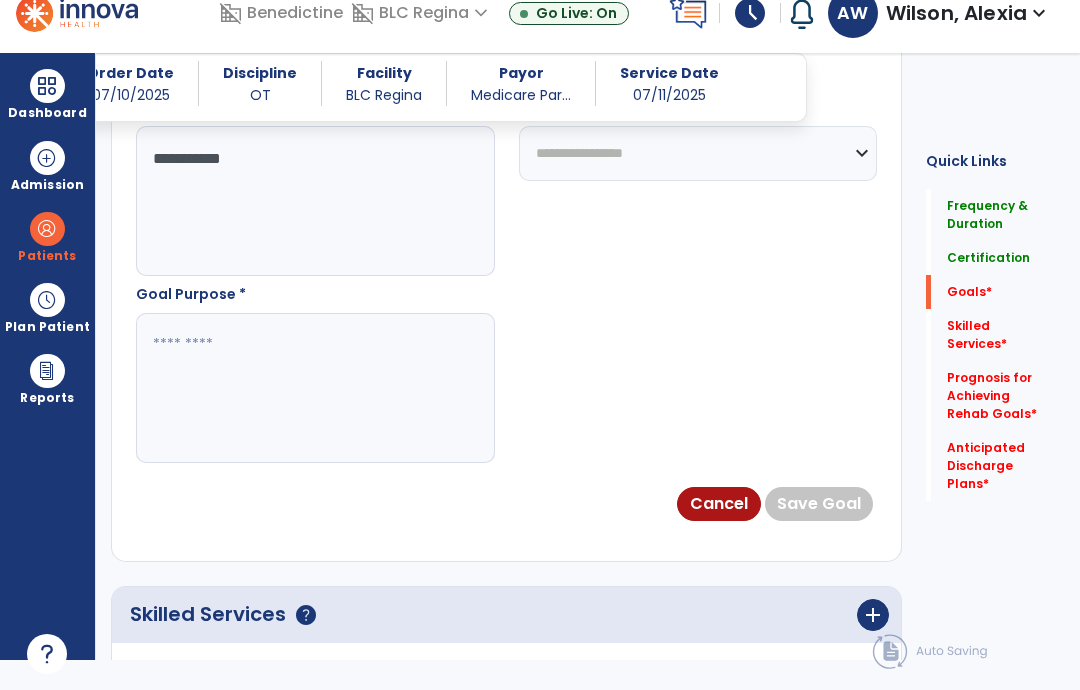 type on "**********" 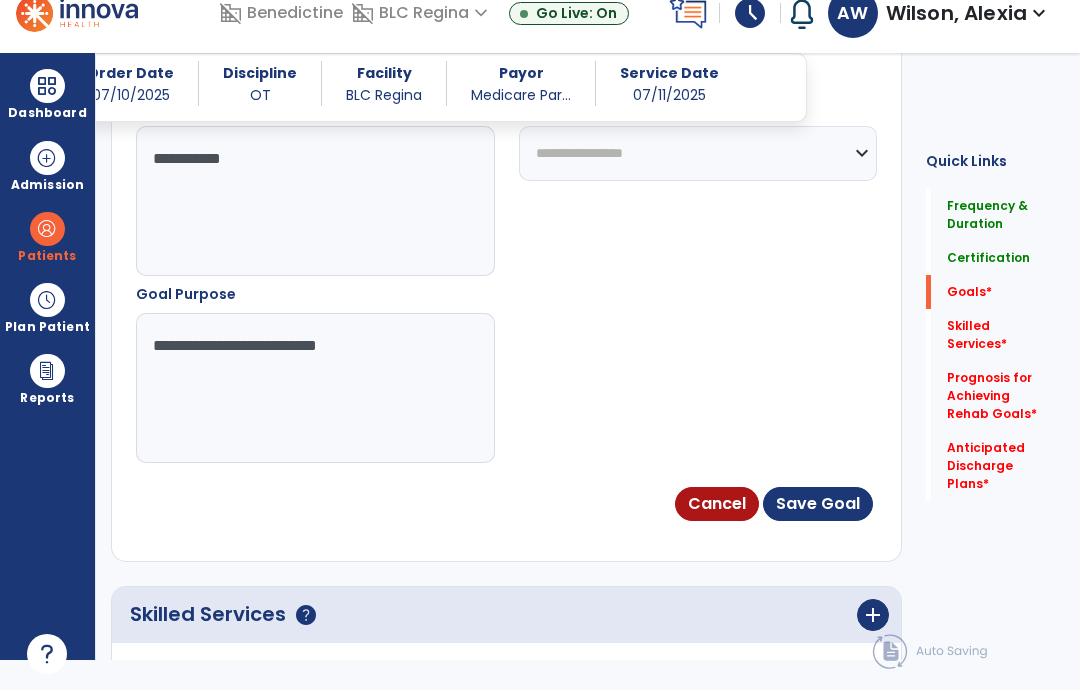 type on "**********" 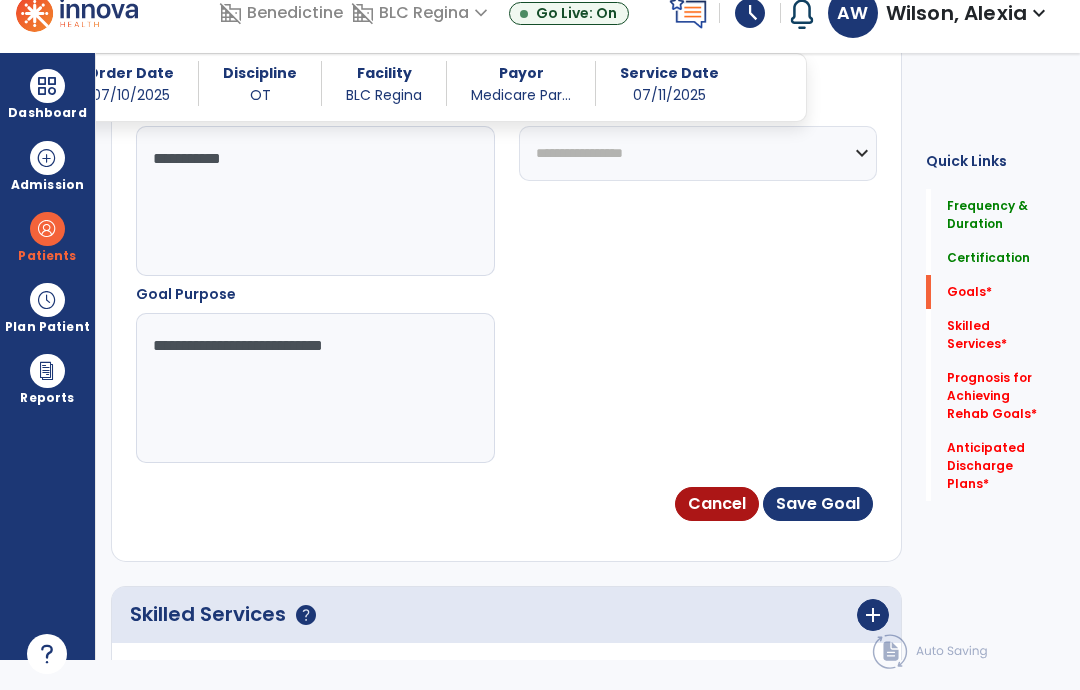 click on "**********" at bounding box center (315, 388) 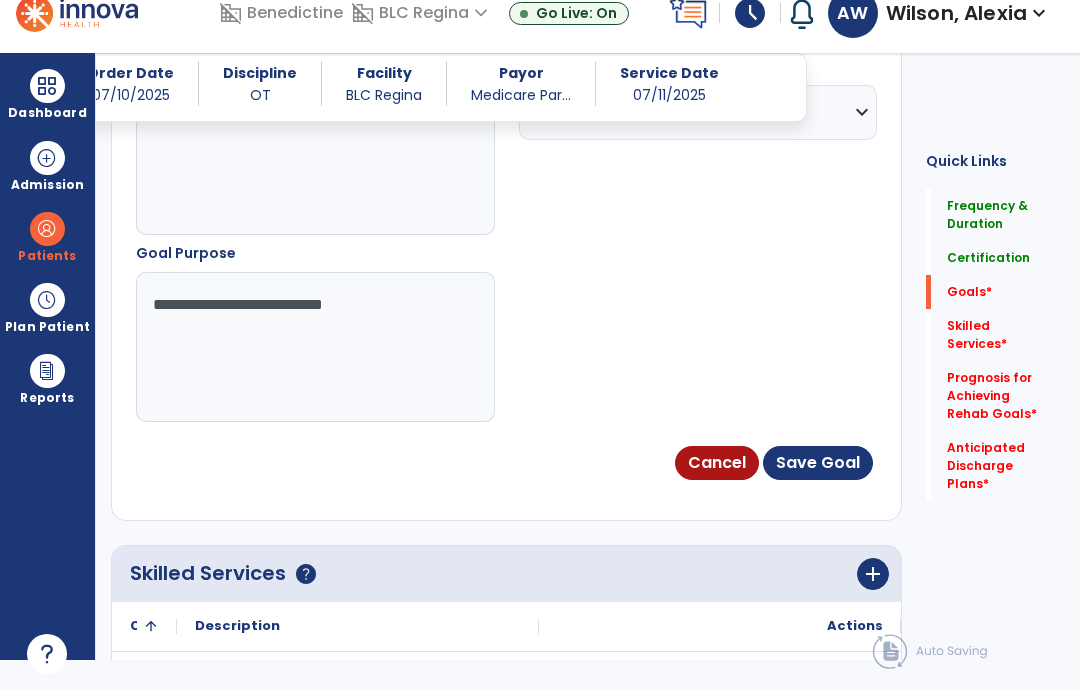click on "Save Goal" at bounding box center (818, 463) 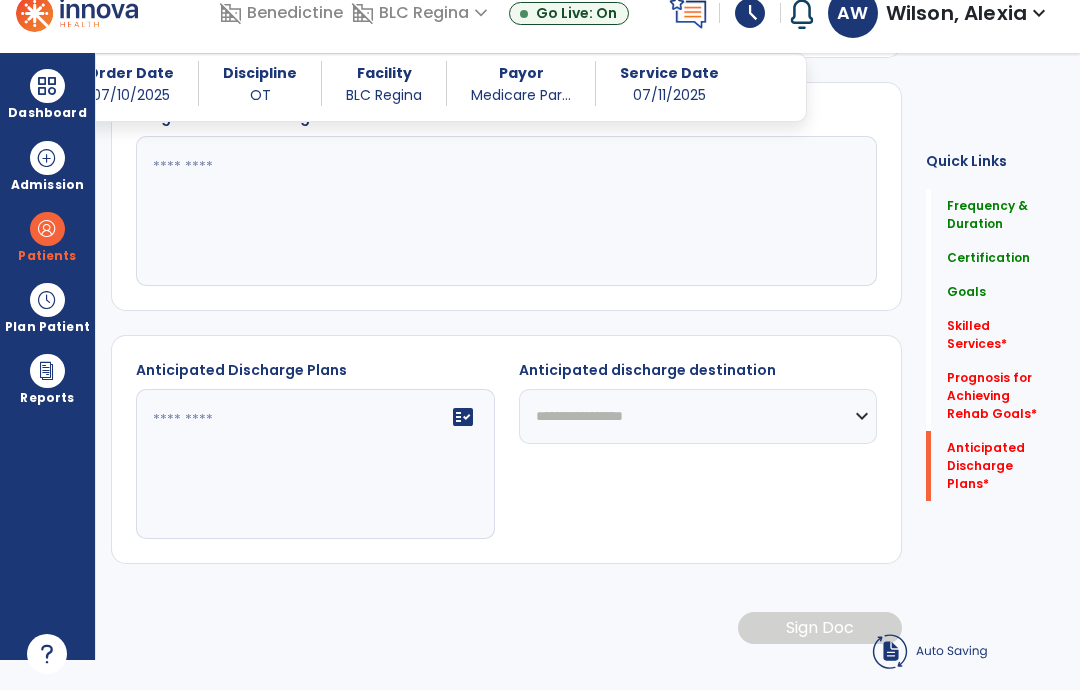 scroll, scrollTop: 31, scrollLeft: 0, axis: vertical 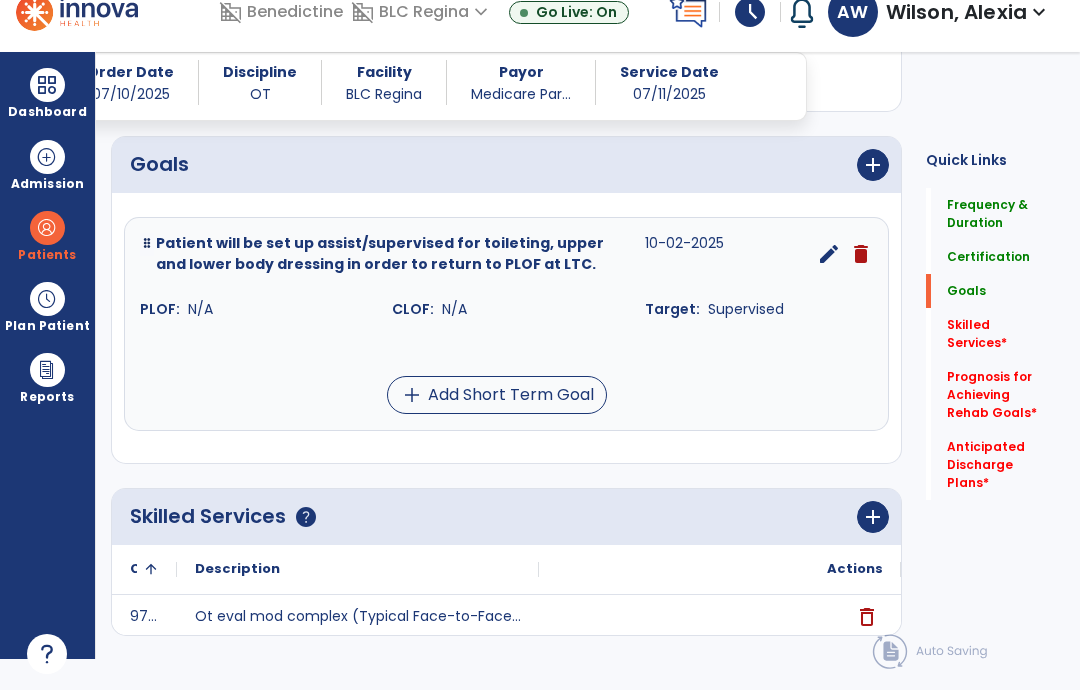 click on "add  Add Short Term Goal" at bounding box center [497, 395] 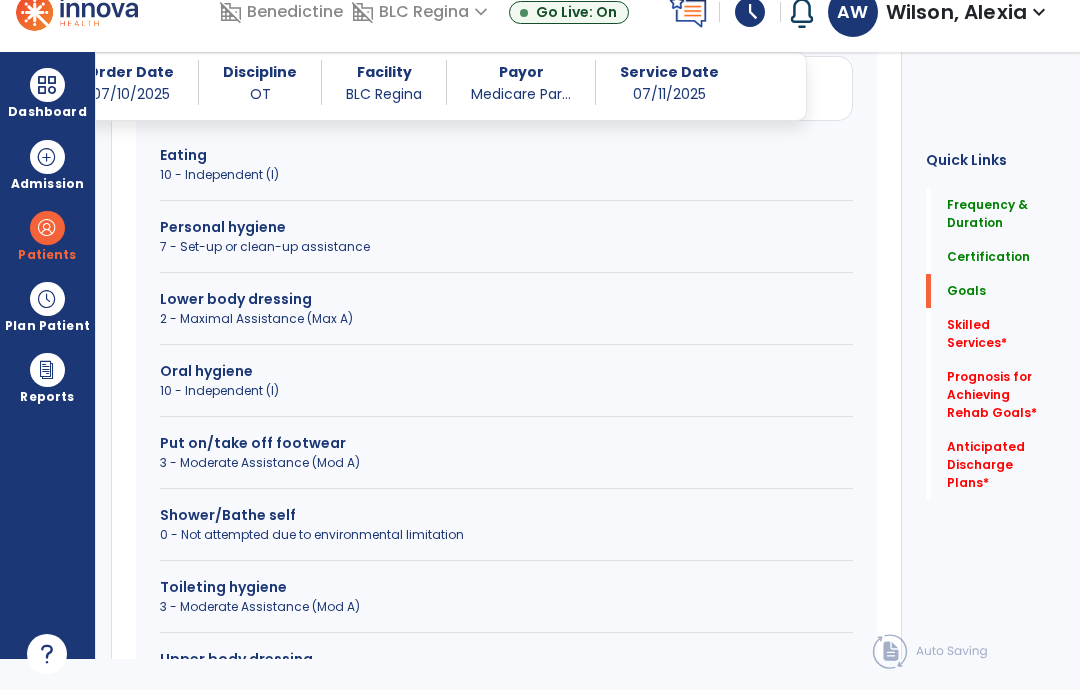 scroll, scrollTop: 708, scrollLeft: 0, axis: vertical 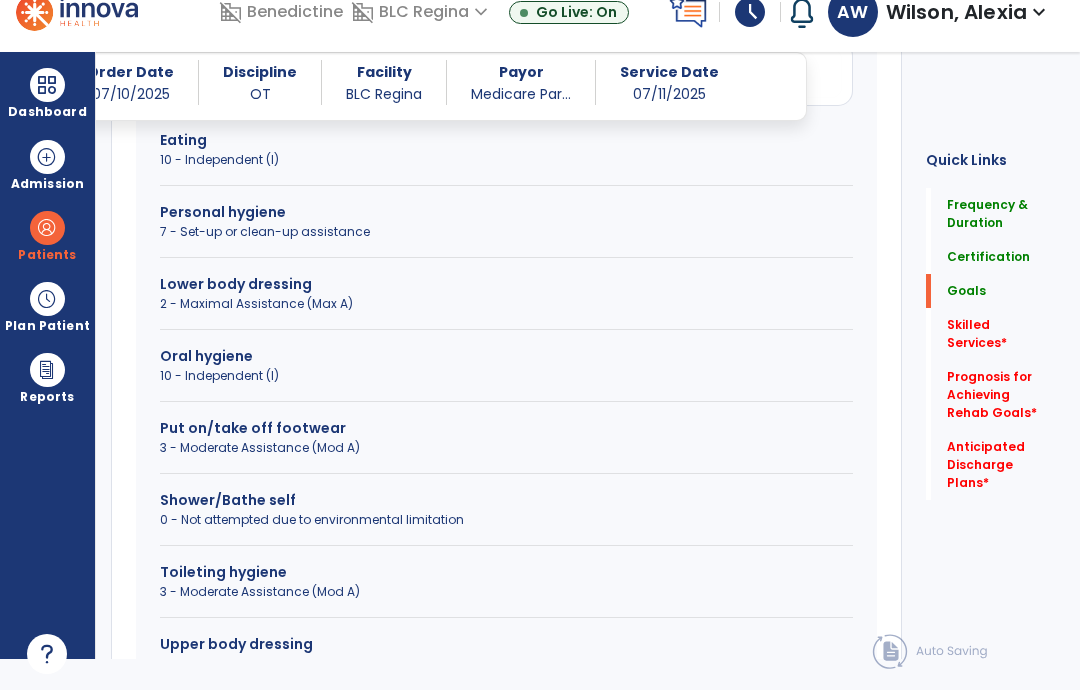click on "Lower body dressing 2 - Maximal Assistance (Max A)" at bounding box center [506, 302] 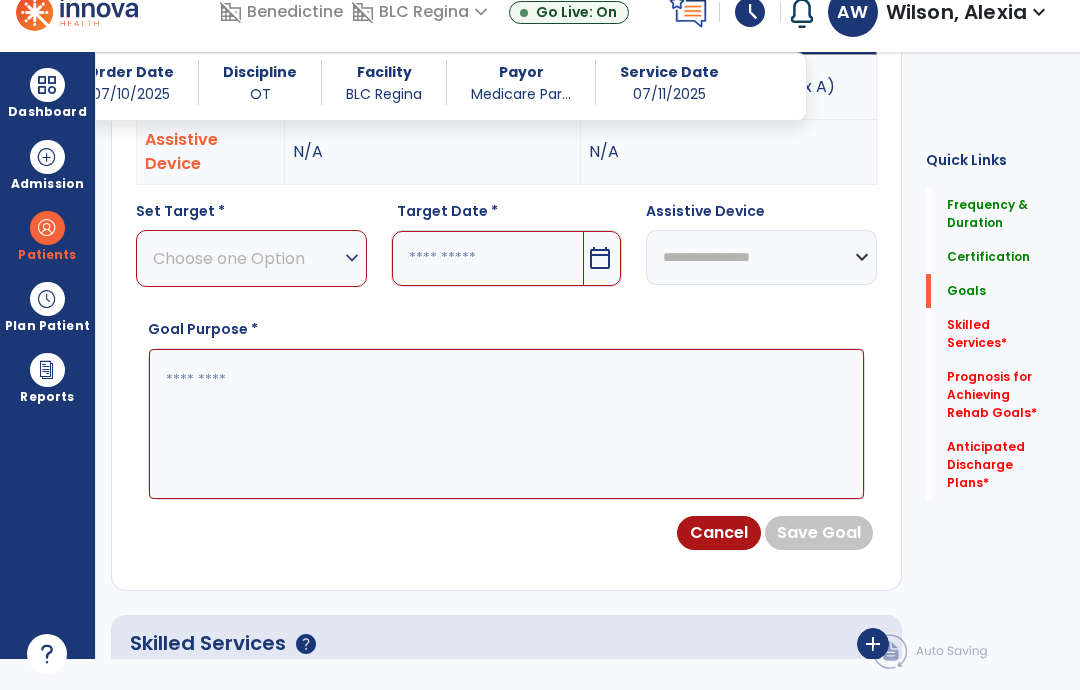 click on "Choose one Option" at bounding box center (246, 258) 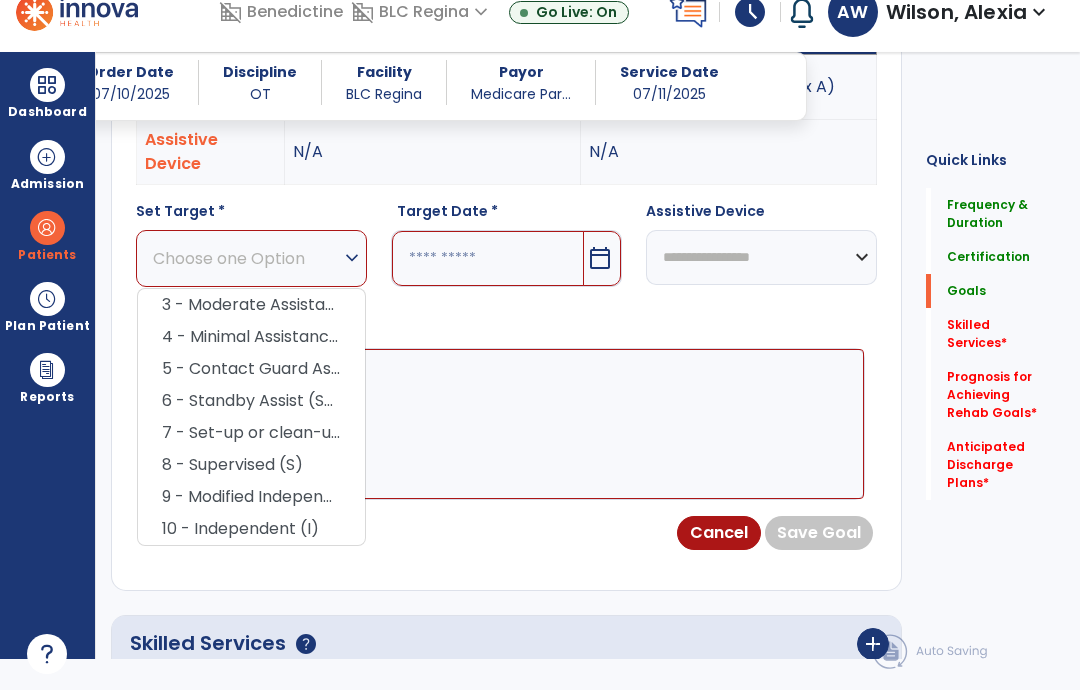 click on "4 - Minimal Assistance (Min A)" at bounding box center (251, 337) 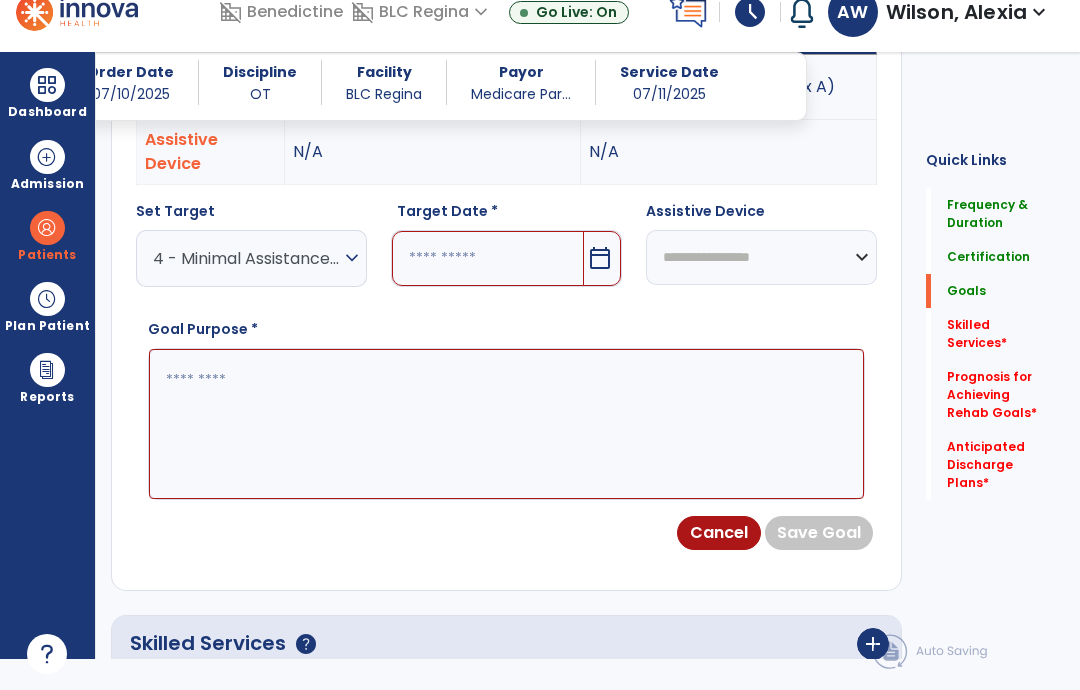 click on "calendar_today" at bounding box center [602, 258] 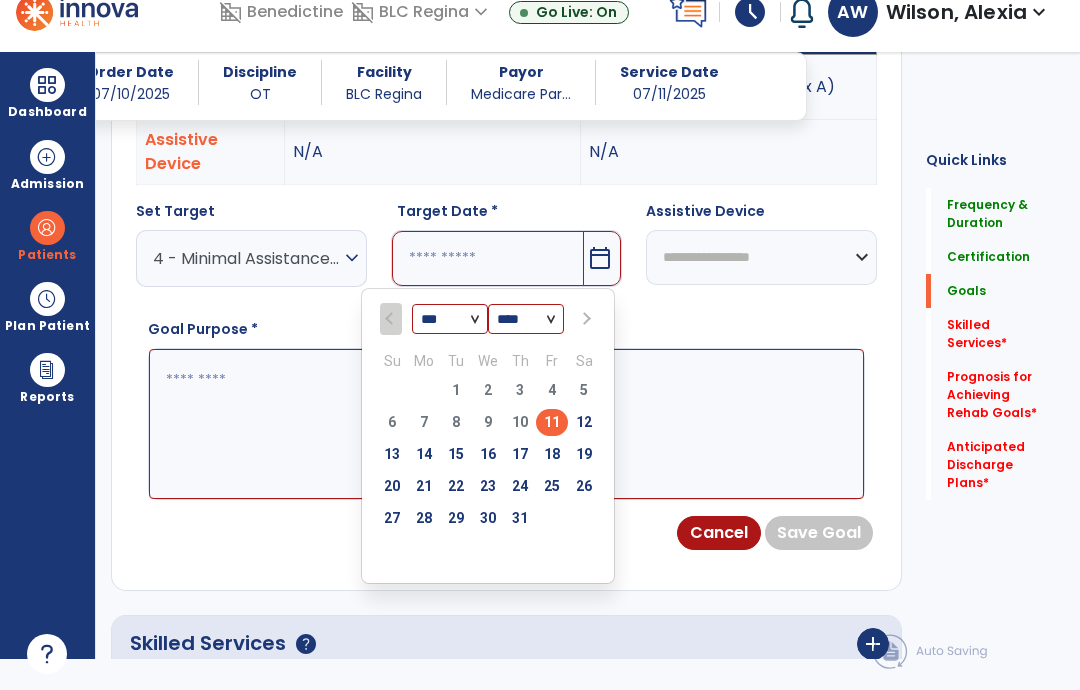 click on "25" at bounding box center [552, 486] 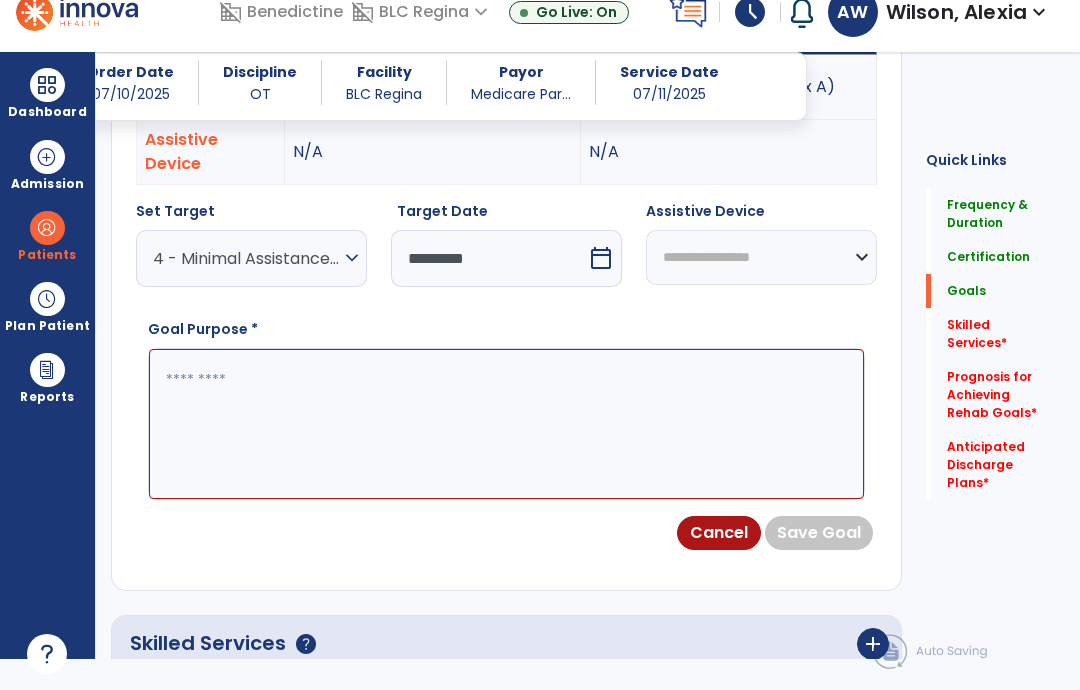 click at bounding box center [506, 424] 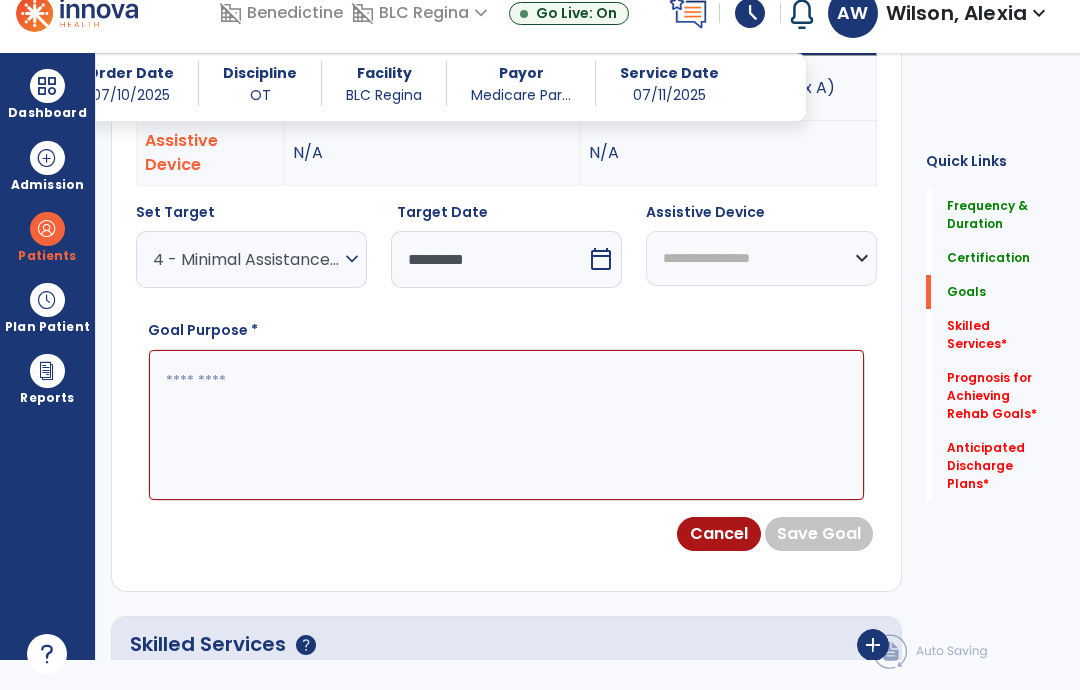 type on "*" 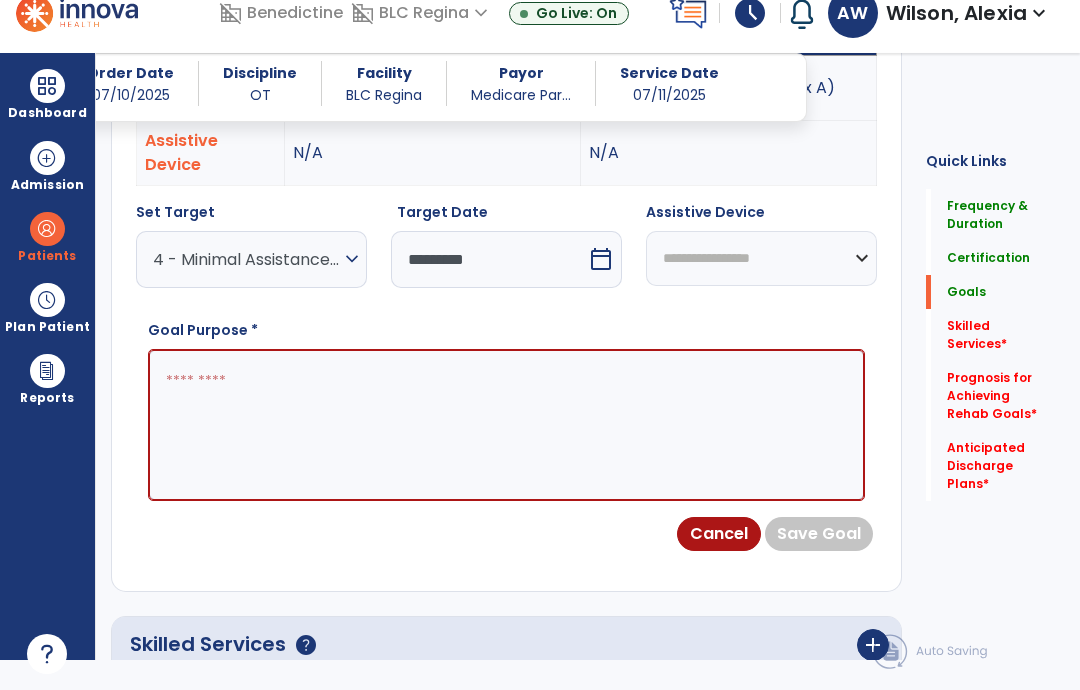 paste on "**********" 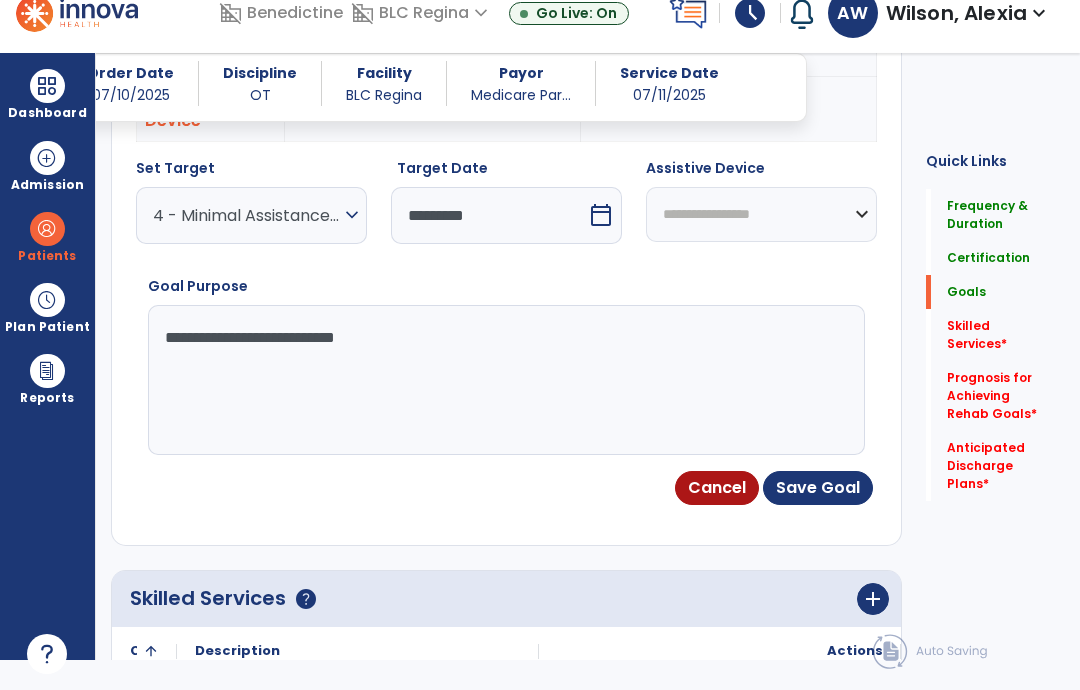 scroll, scrollTop: 762, scrollLeft: 0, axis: vertical 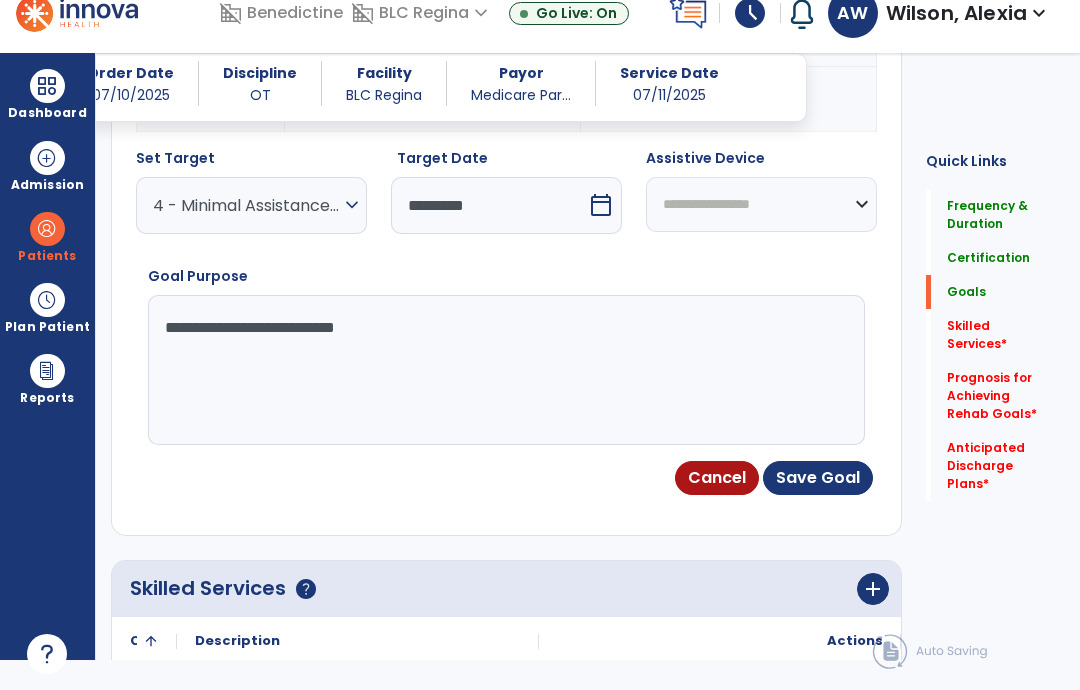 click on "Save Goal" at bounding box center [818, 478] 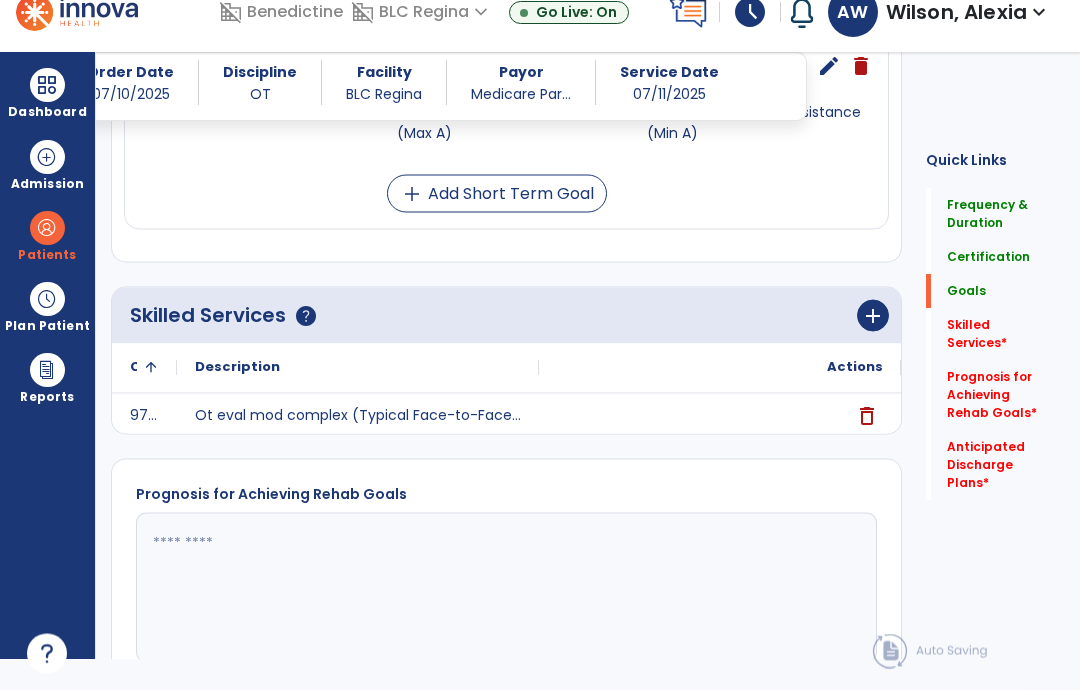 scroll, scrollTop: 31, scrollLeft: 0, axis: vertical 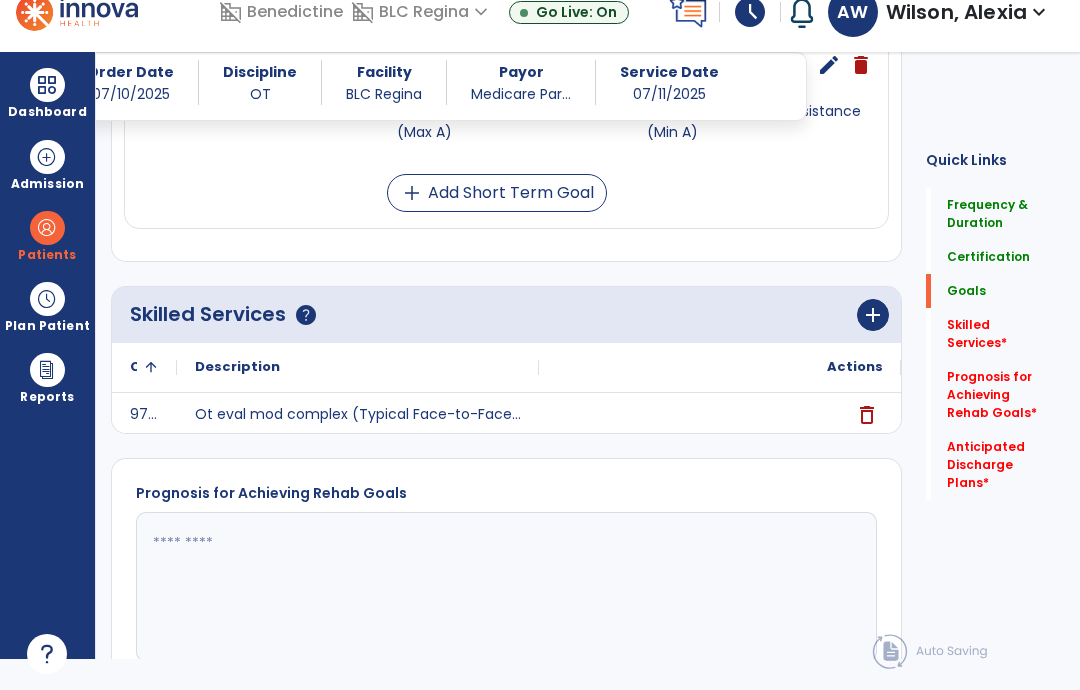 click on "add  Add Short Term Goal" at bounding box center [497, 193] 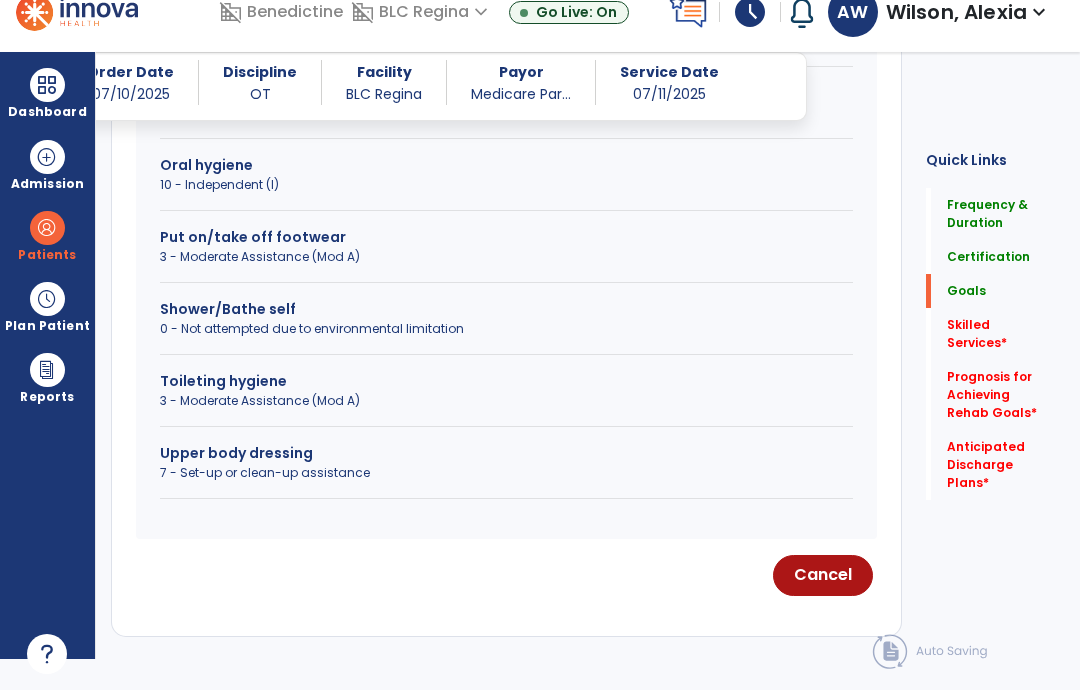 scroll, scrollTop: 829, scrollLeft: 0, axis: vertical 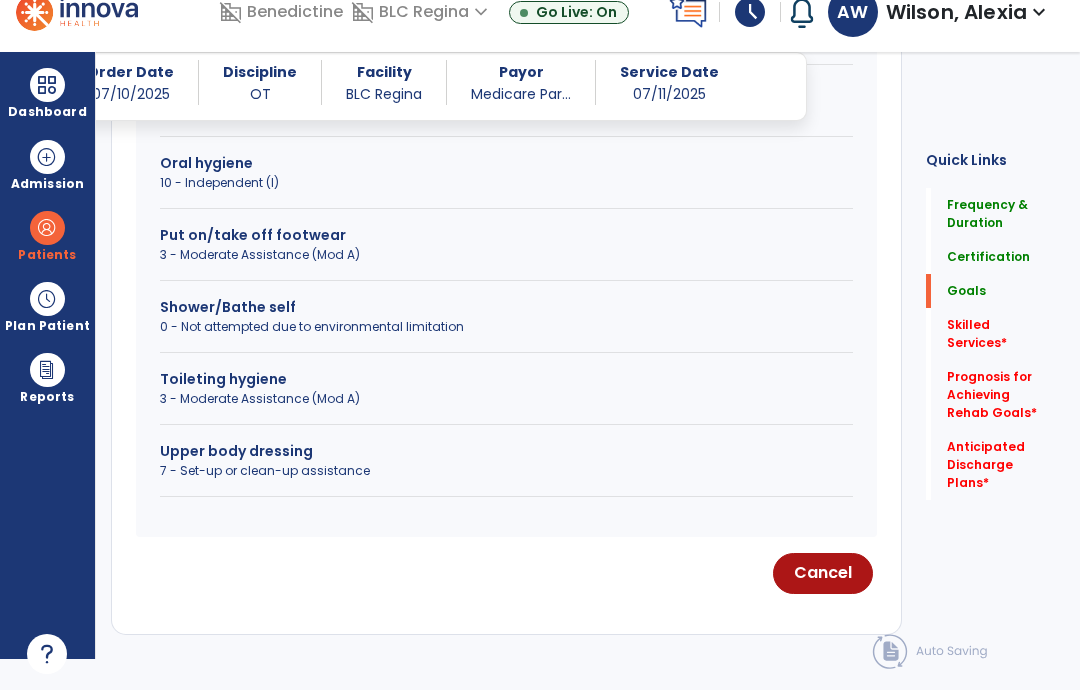 click on "3 - Moderate Assistance (Mod A)" at bounding box center (506, 399) 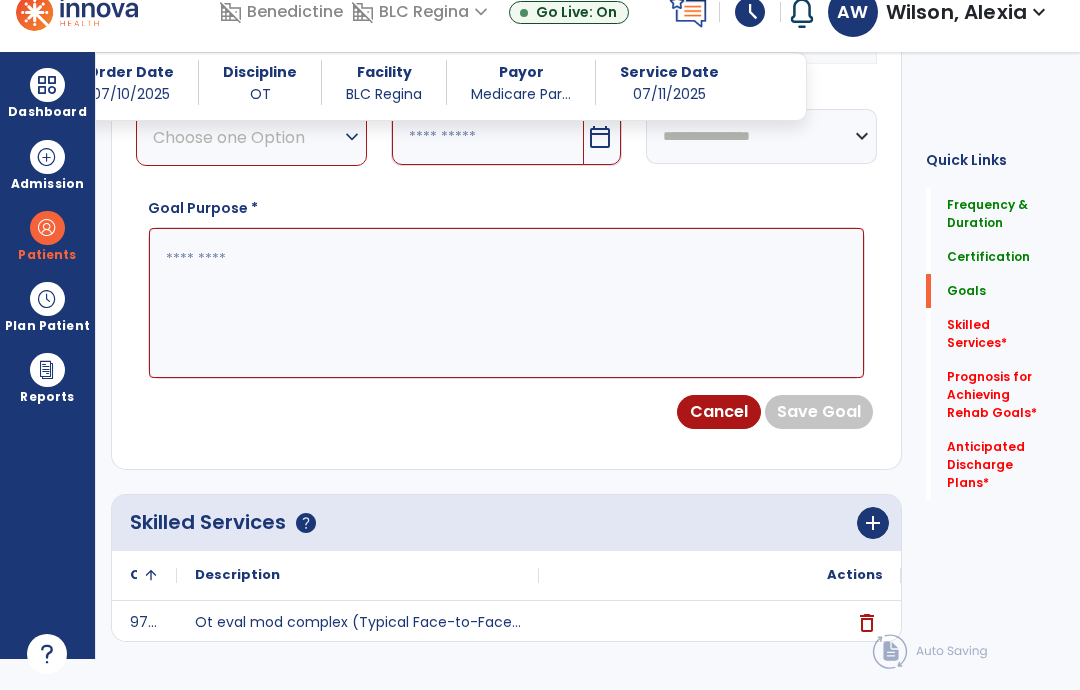 click on "Choose one Option" at bounding box center (246, 137) 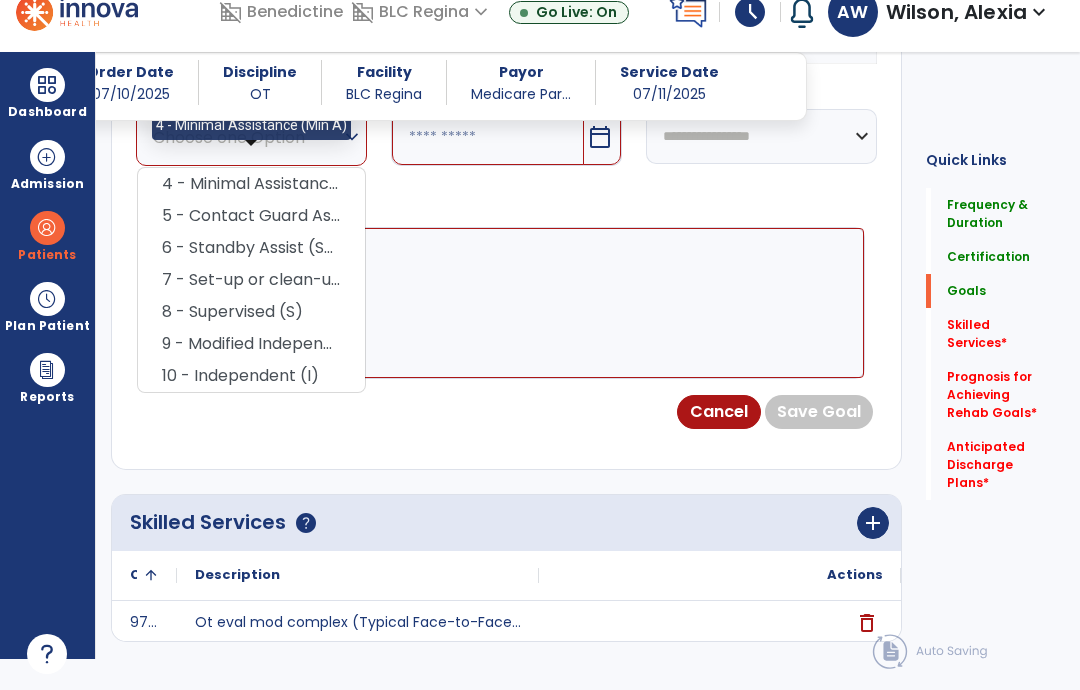 click on "4 - Minimal Assistance (Min A)" at bounding box center [251, 184] 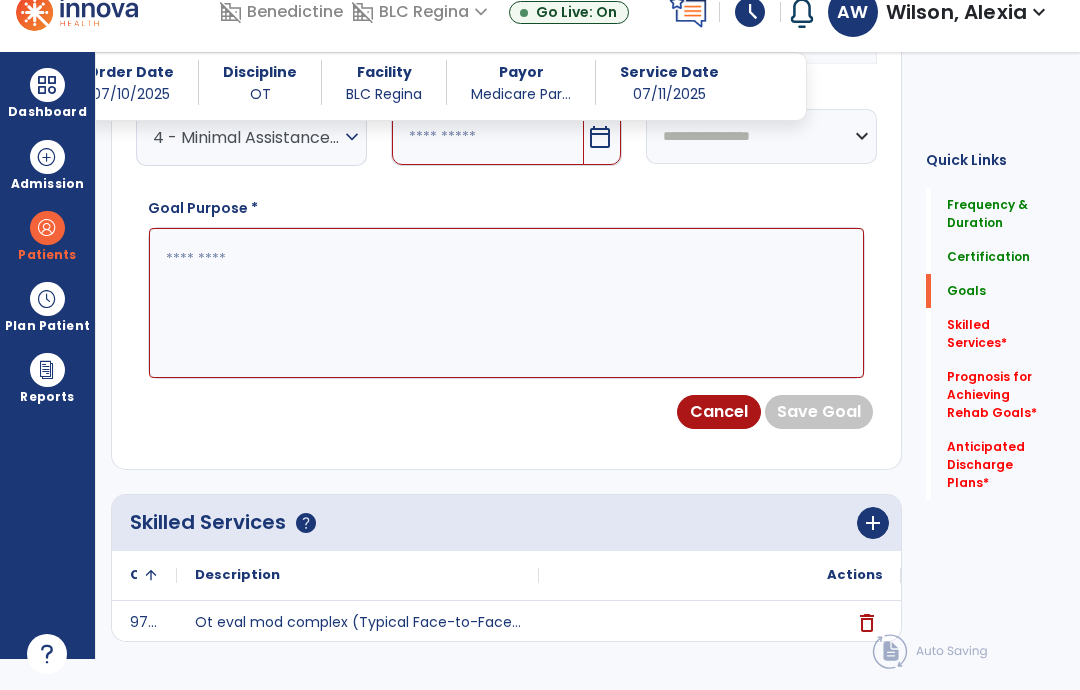 click on "calendar_today" at bounding box center [600, 137] 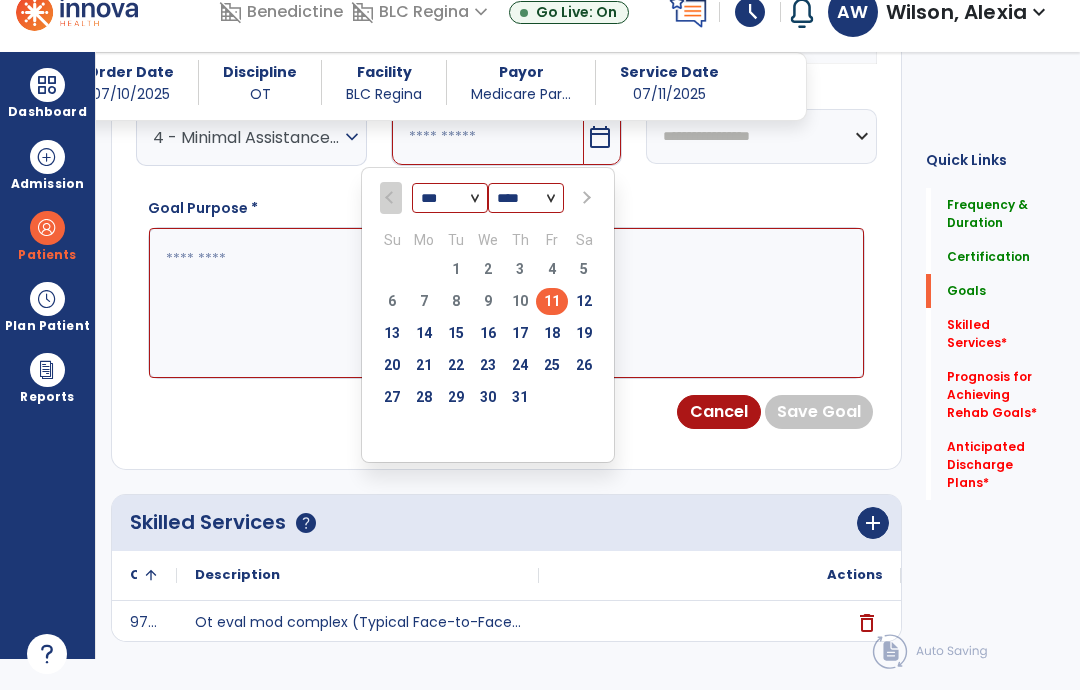click on "25" at bounding box center (552, 365) 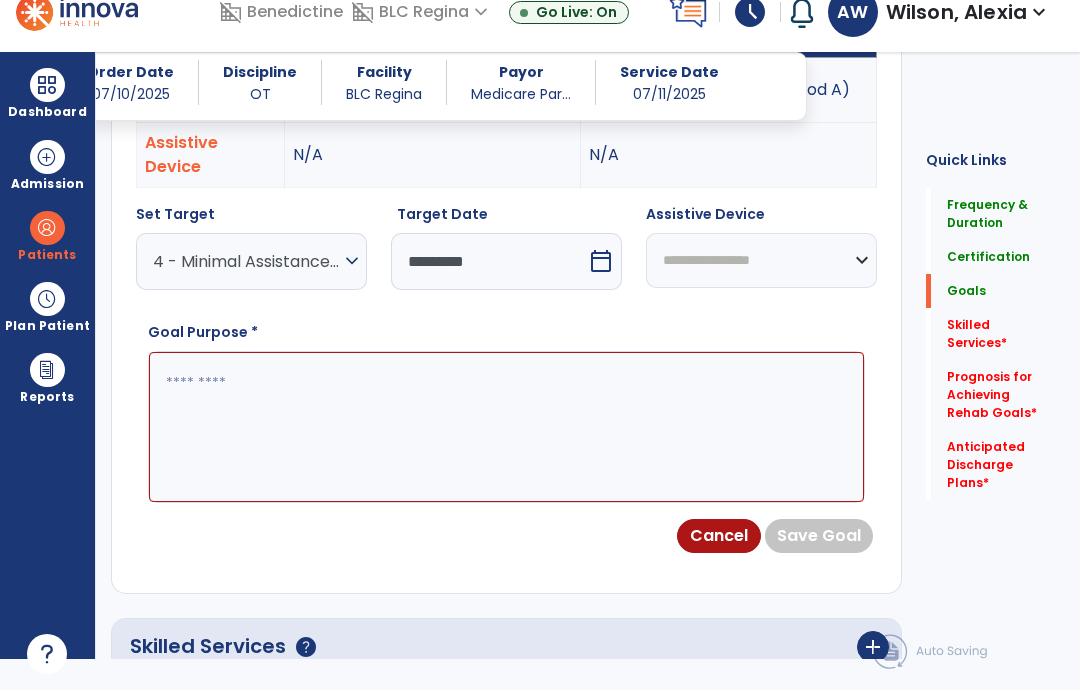 scroll, scrollTop: 709, scrollLeft: 0, axis: vertical 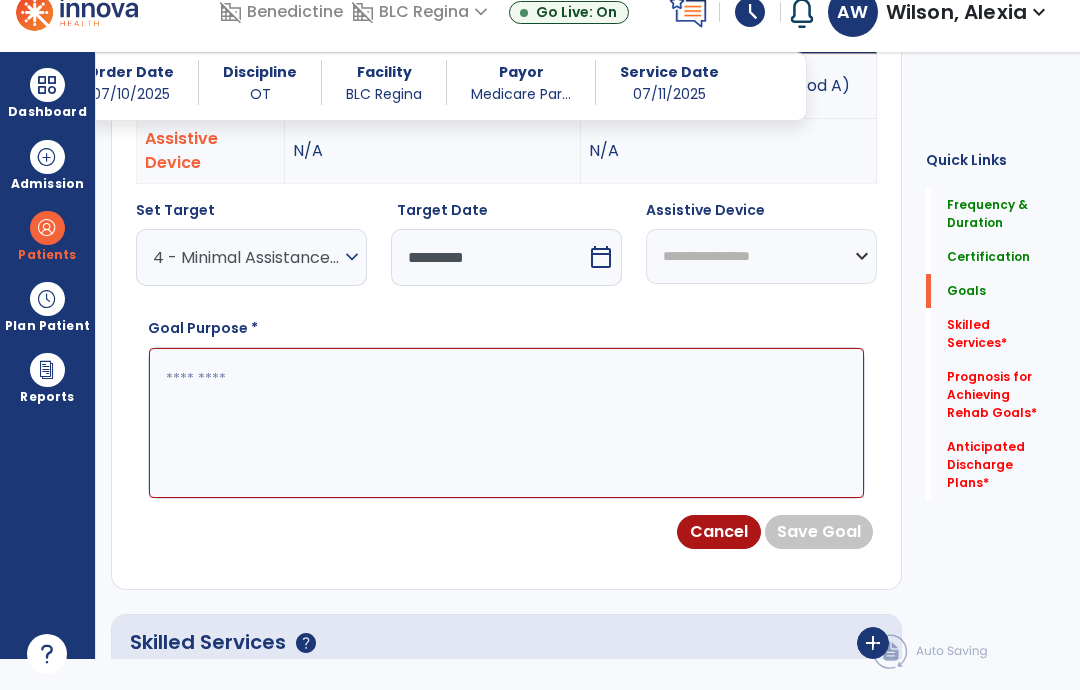 click on "*********" at bounding box center [489, 257] 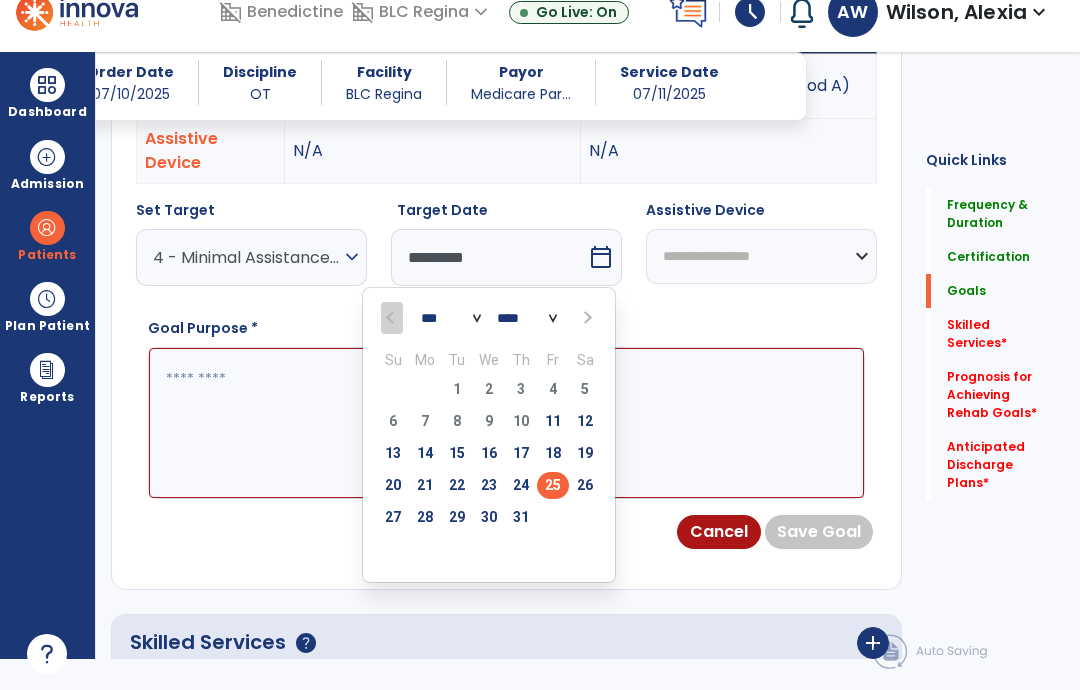 click at bounding box center [506, 423] 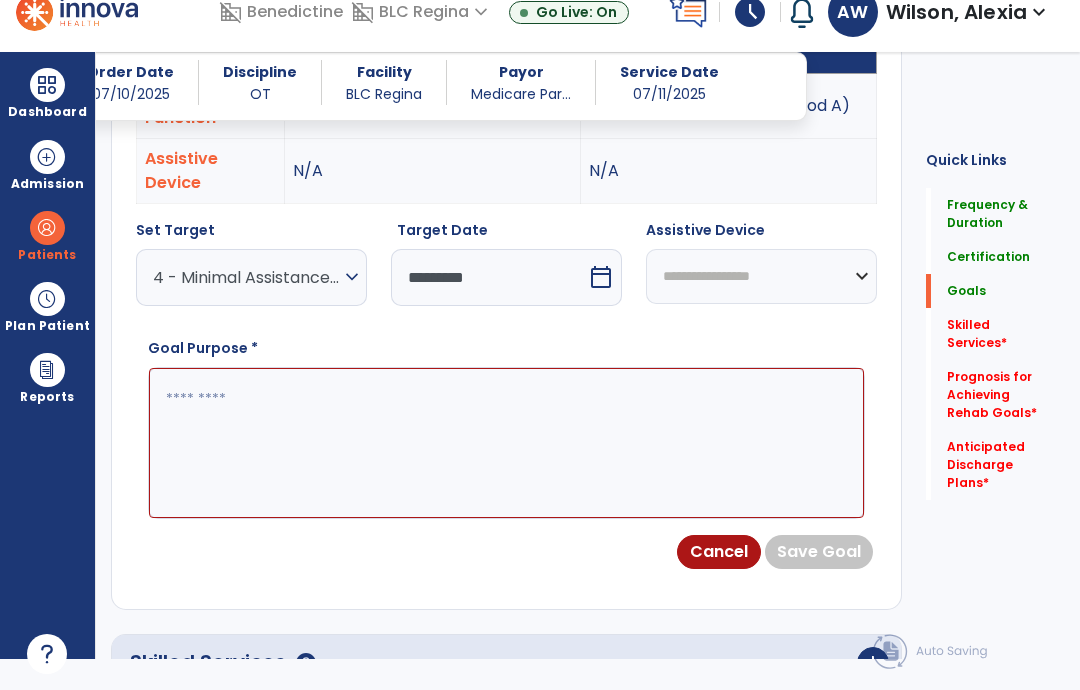 scroll, scrollTop: 717, scrollLeft: 0, axis: vertical 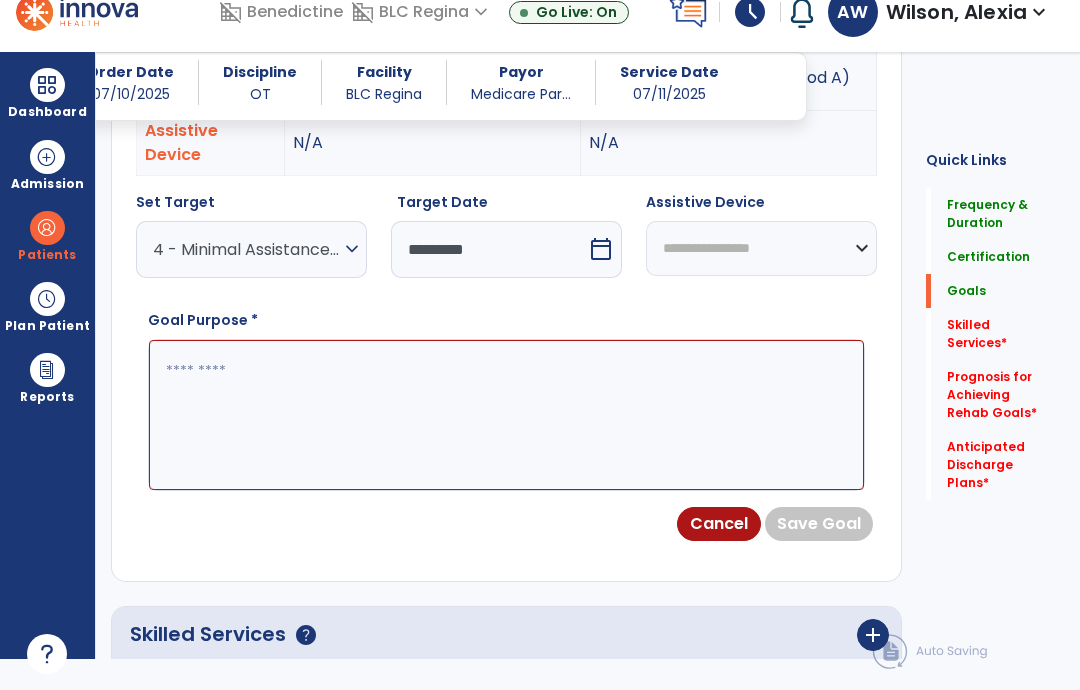 click on "Cancel" at bounding box center [719, 524] 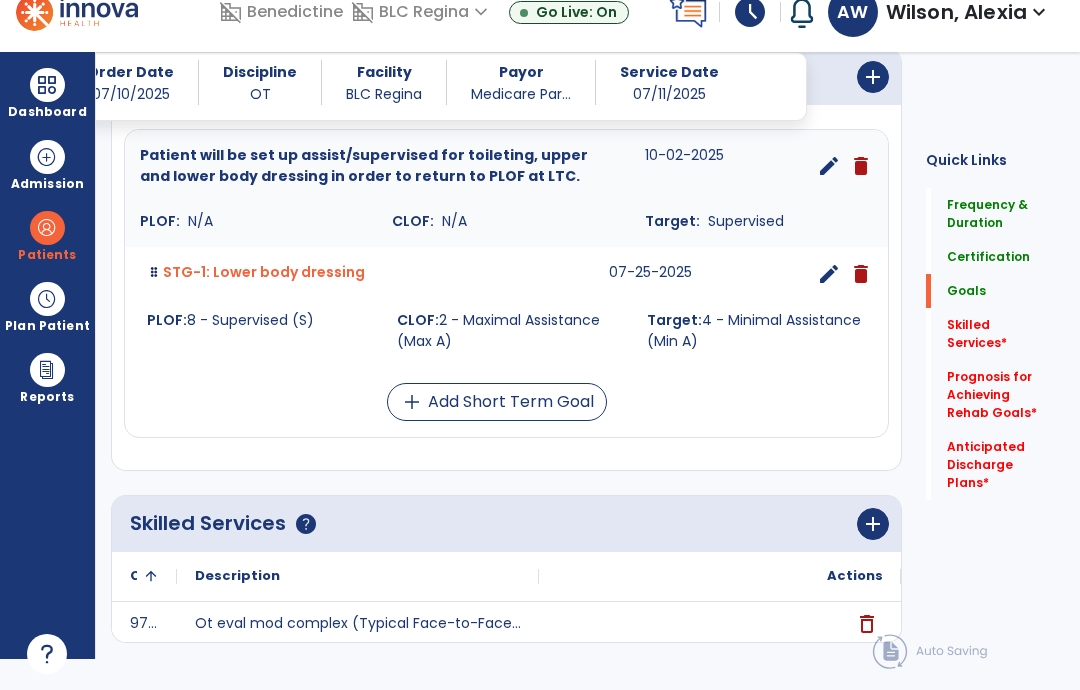 scroll, scrollTop: 554, scrollLeft: 0, axis: vertical 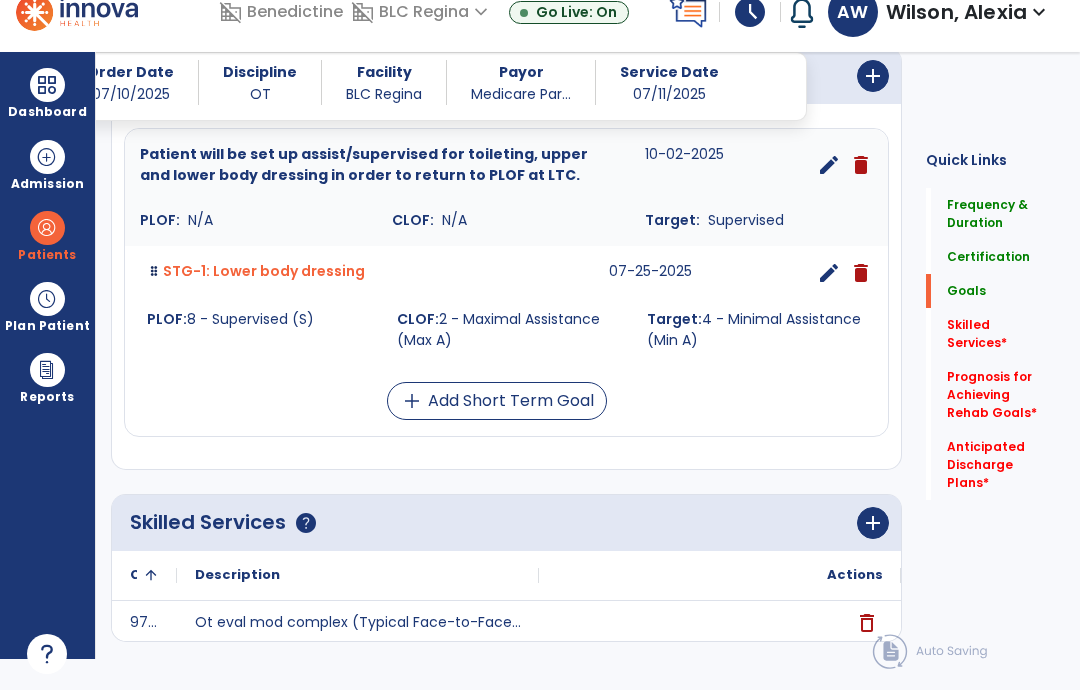 click on "add  Add Short Term Goal" at bounding box center (497, 401) 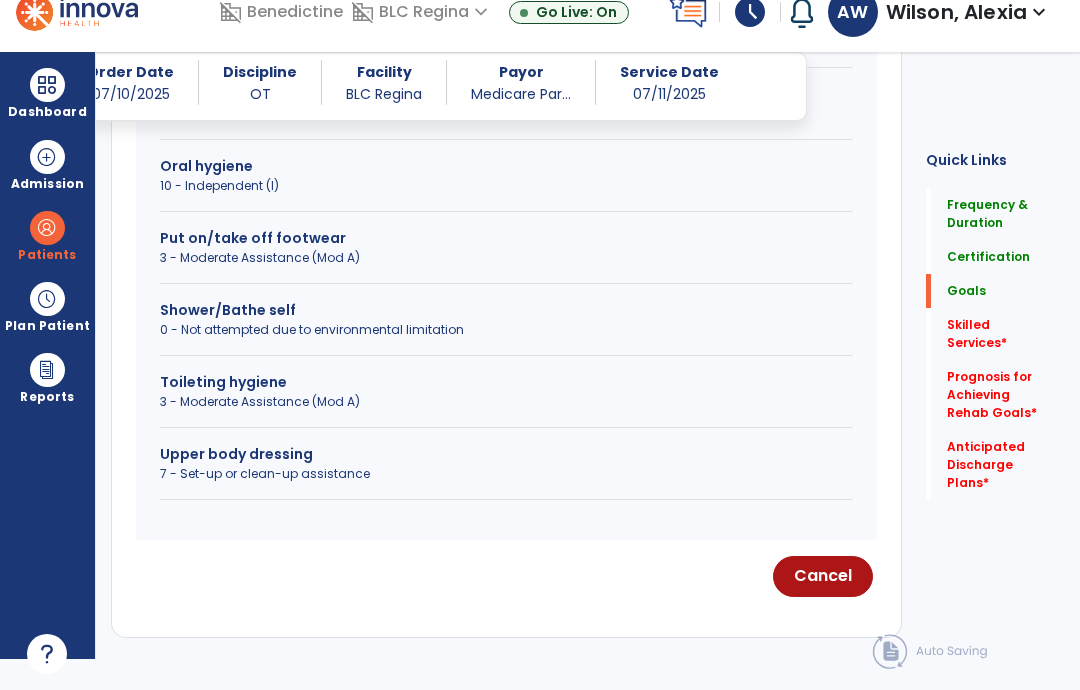 scroll, scrollTop: 844, scrollLeft: 0, axis: vertical 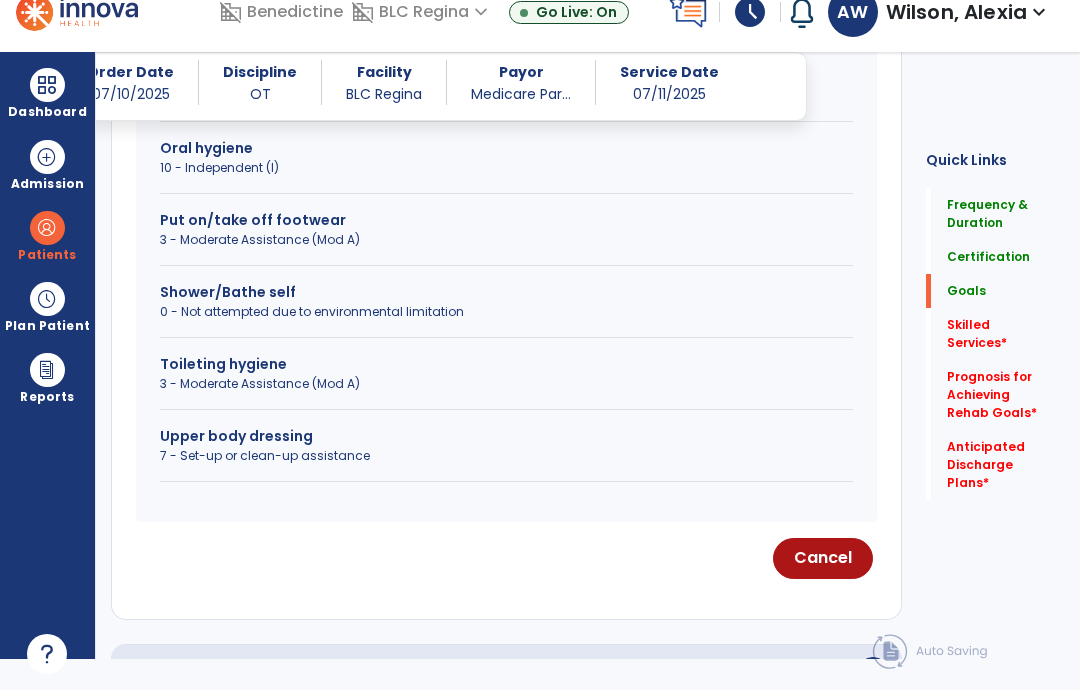 click on "3 - Moderate Assistance (Mod A)" at bounding box center (506, 384) 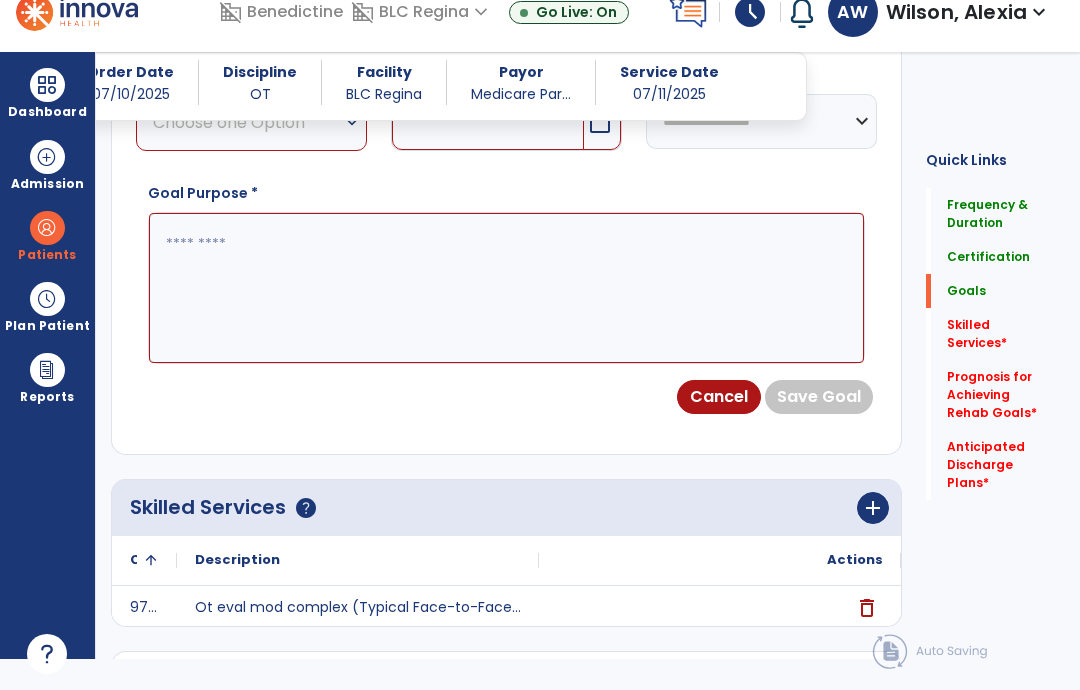 click on "calendar_today" at bounding box center (600, 122) 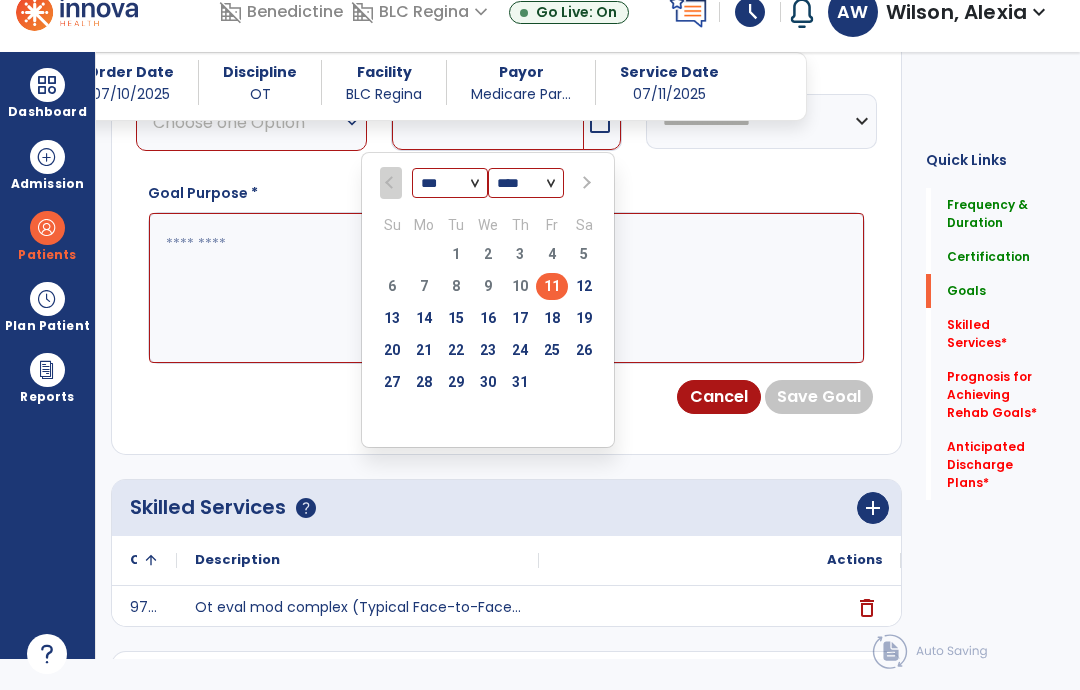 click on "25" at bounding box center (552, 350) 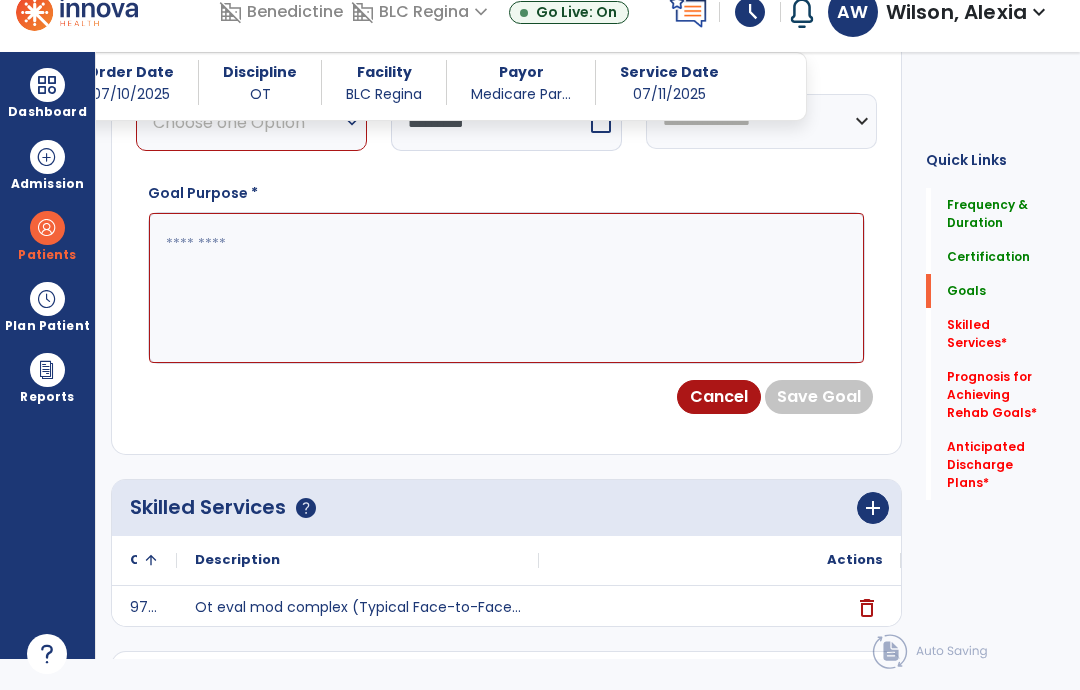 click on "Choose one Option" at bounding box center [246, 122] 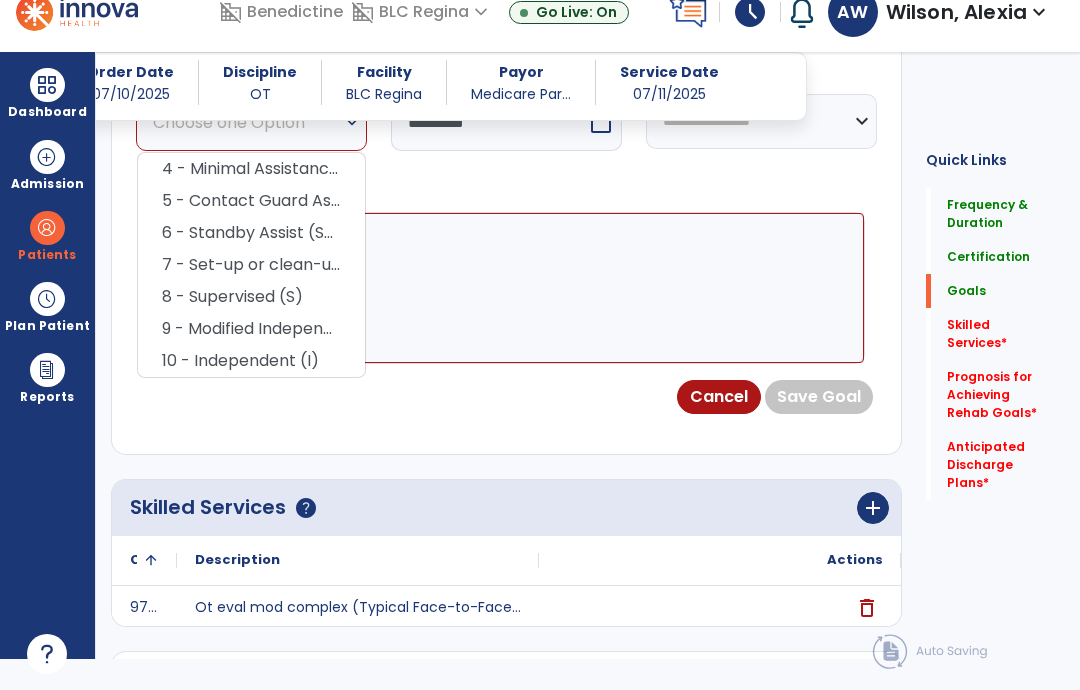 click on "4 - Minimal Assistance (Min A)" at bounding box center (251, 169) 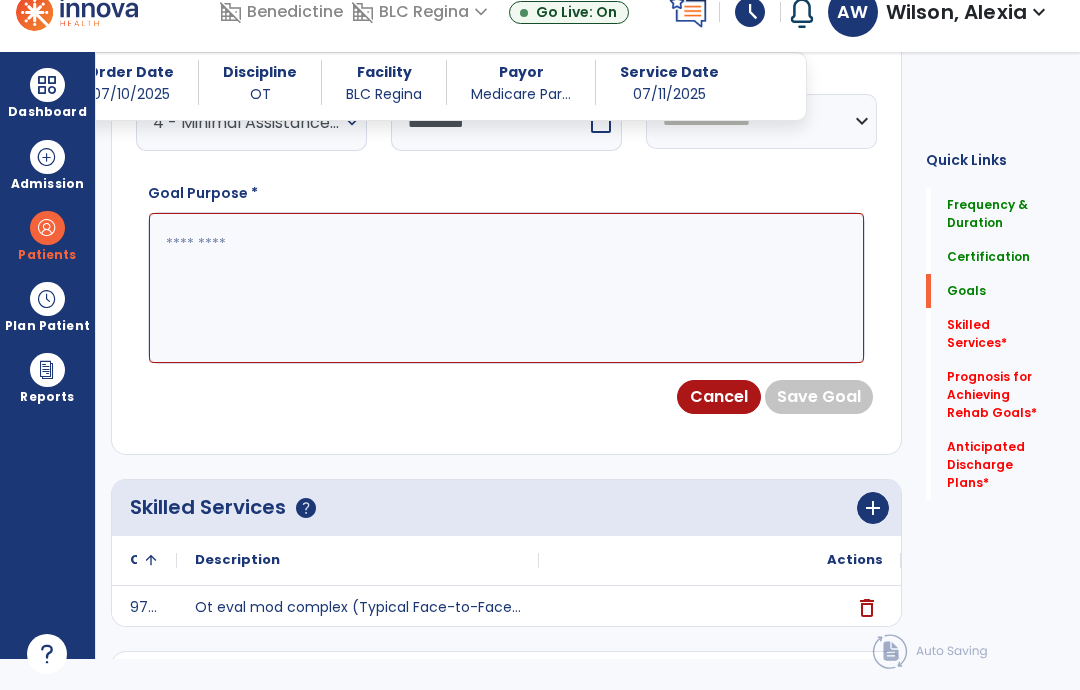 click at bounding box center [506, 288] 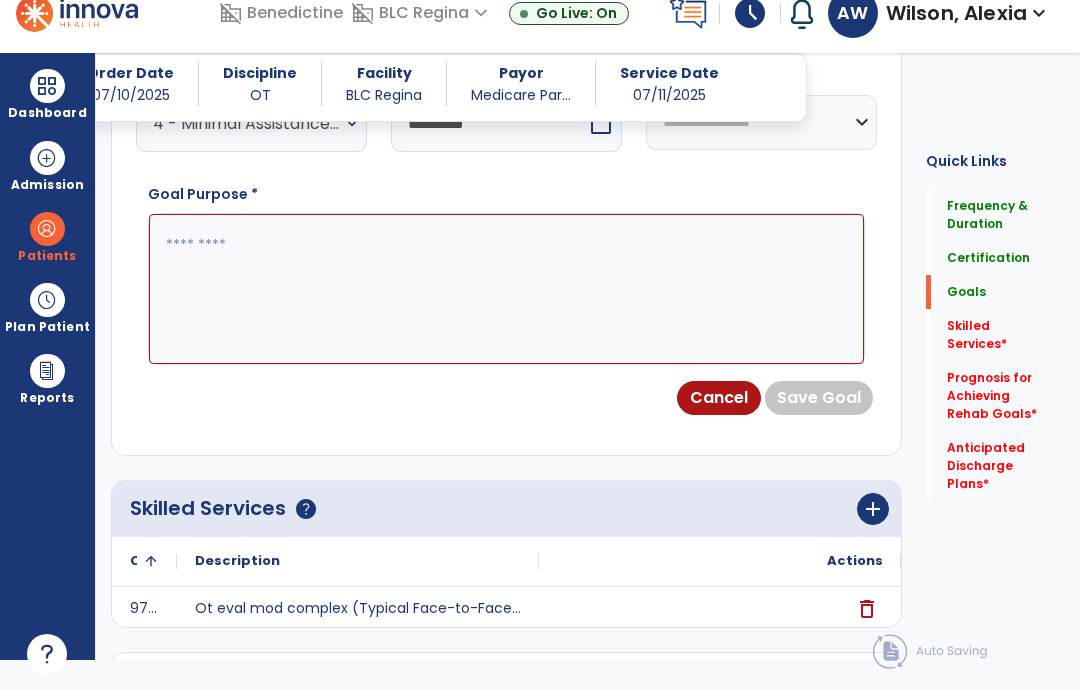 paste on "**********" 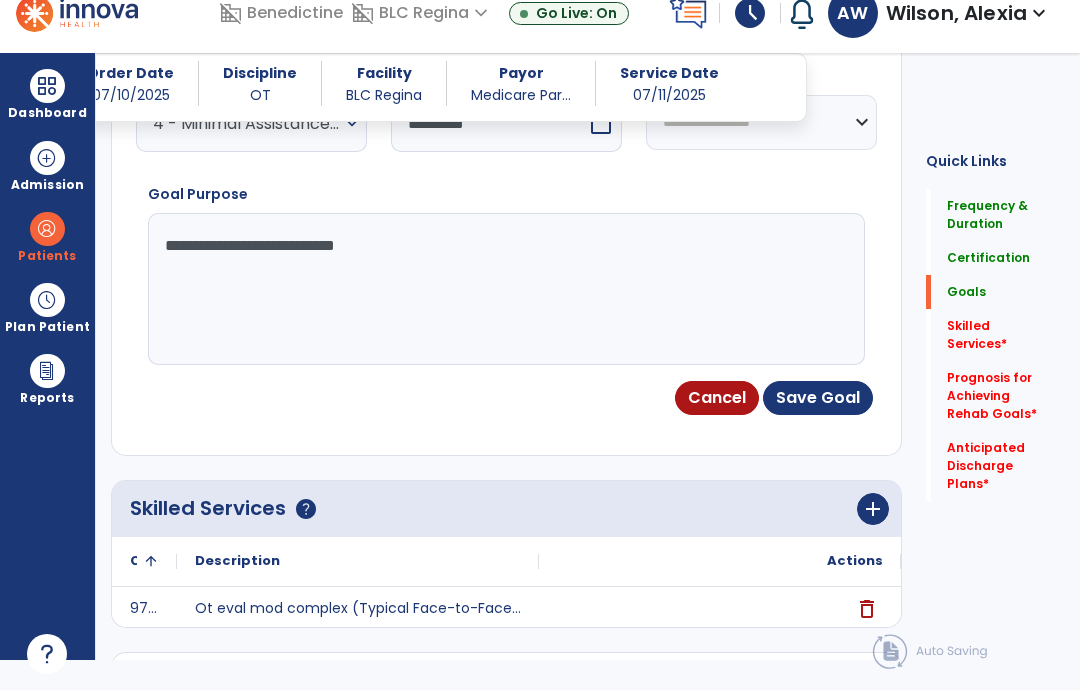 type on "**********" 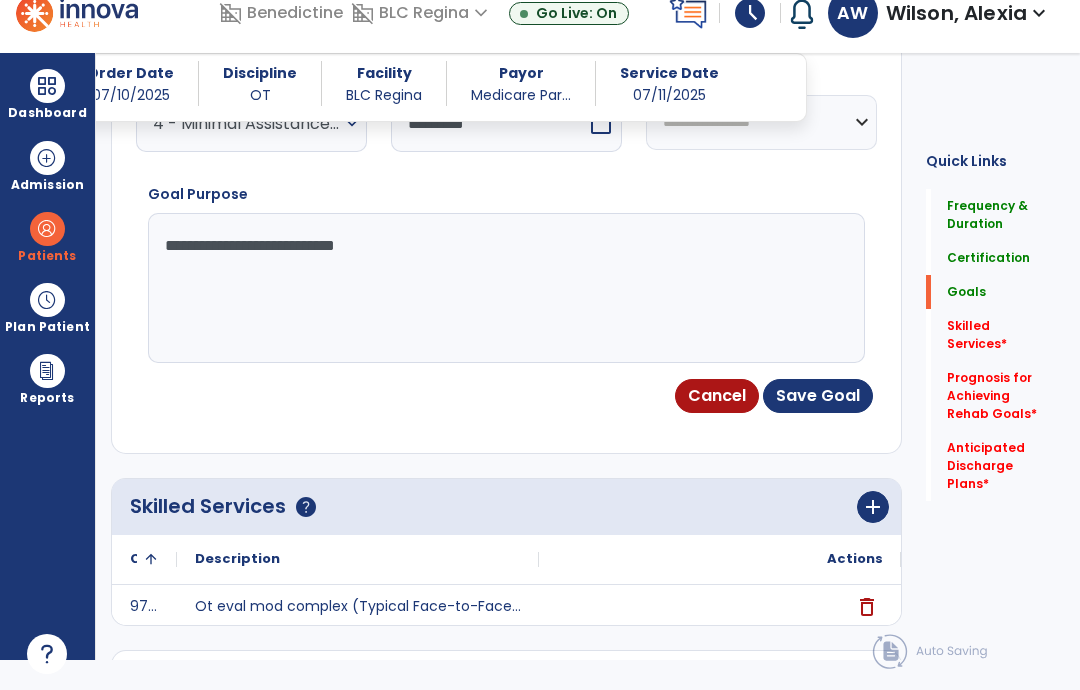 click on "Save Goal" at bounding box center (818, 396) 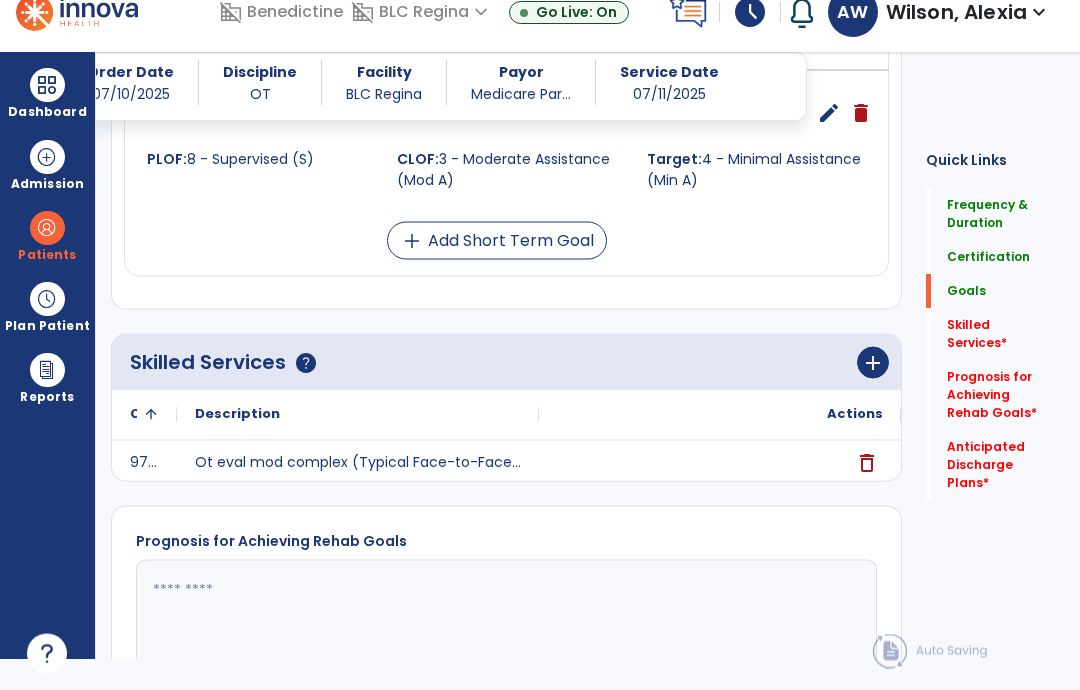 scroll, scrollTop: 31, scrollLeft: 0, axis: vertical 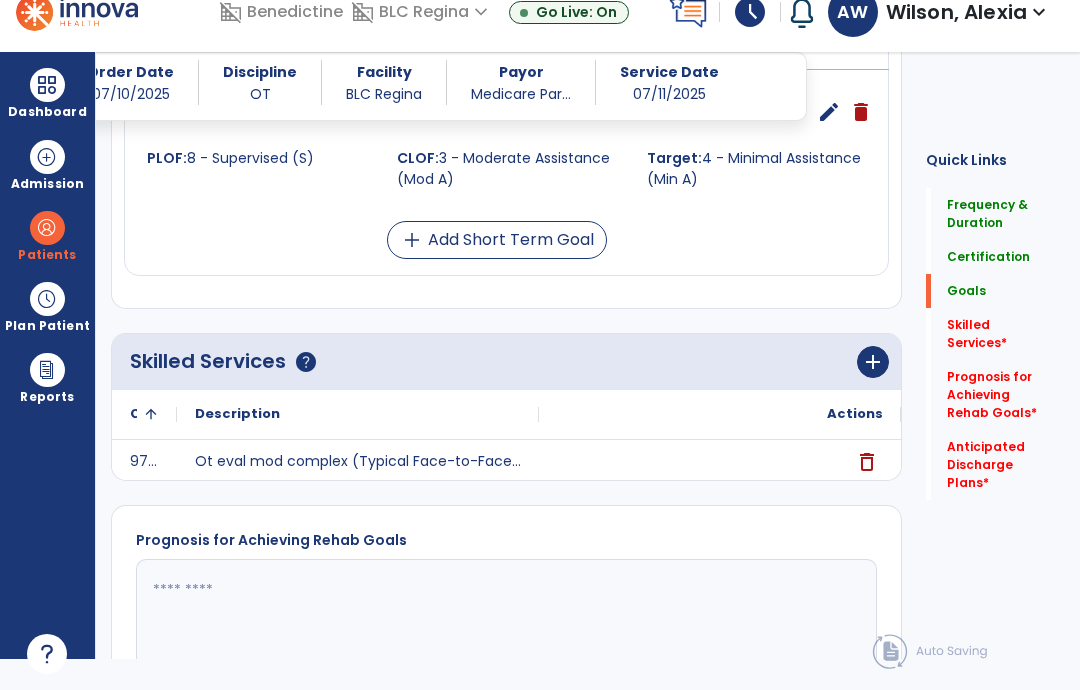 click on "add  Add Short Term Goal" at bounding box center (497, 240) 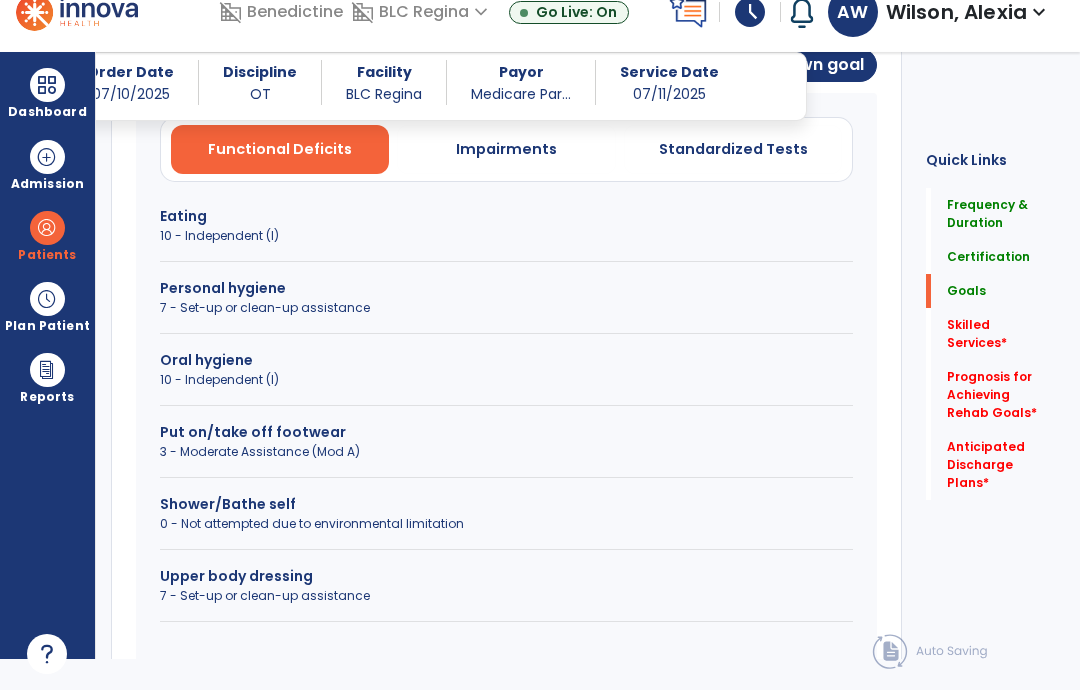 scroll, scrollTop: 643, scrollLeft: 0, axis: vertical 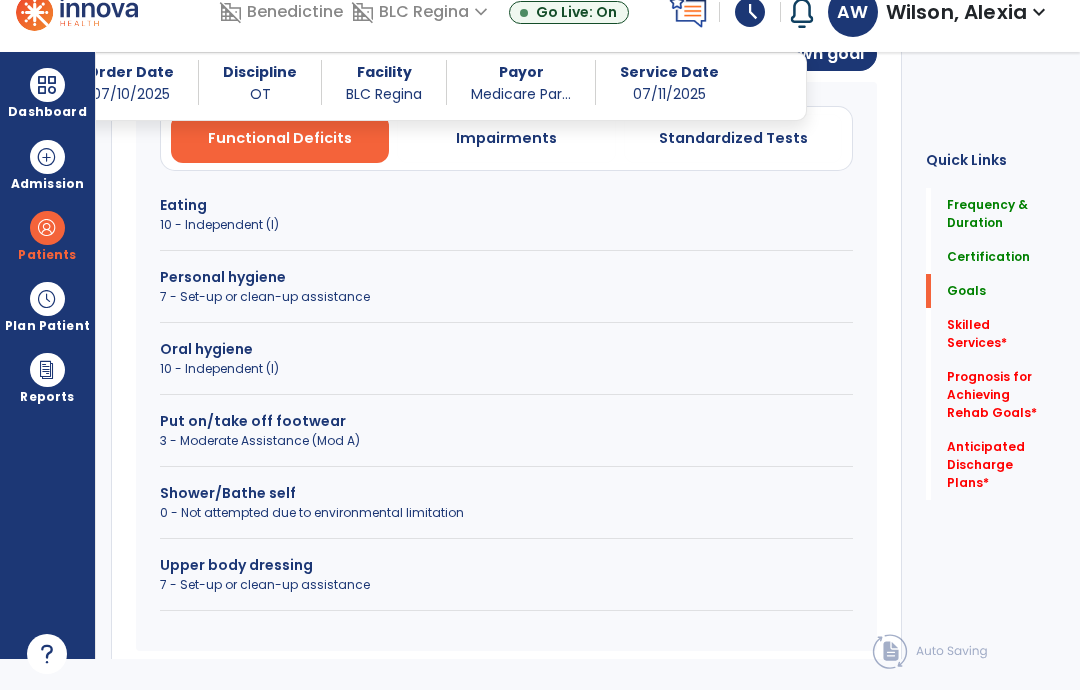 click on "Create your own goal" at bounding box center (774, 54) 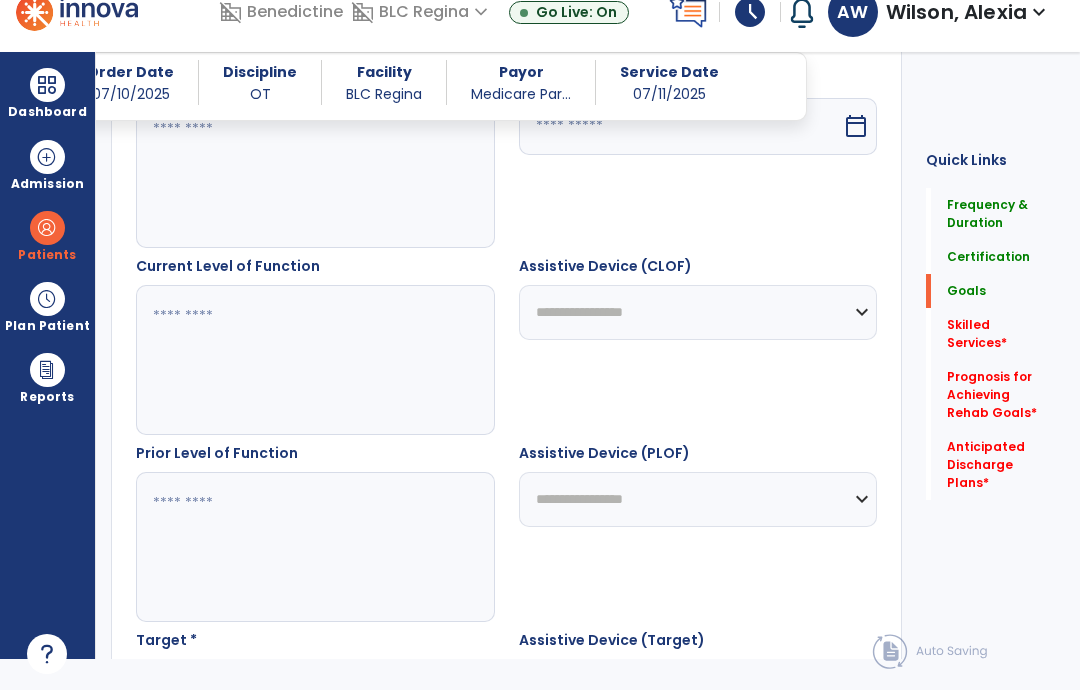 click at bounding box center (315, 173) 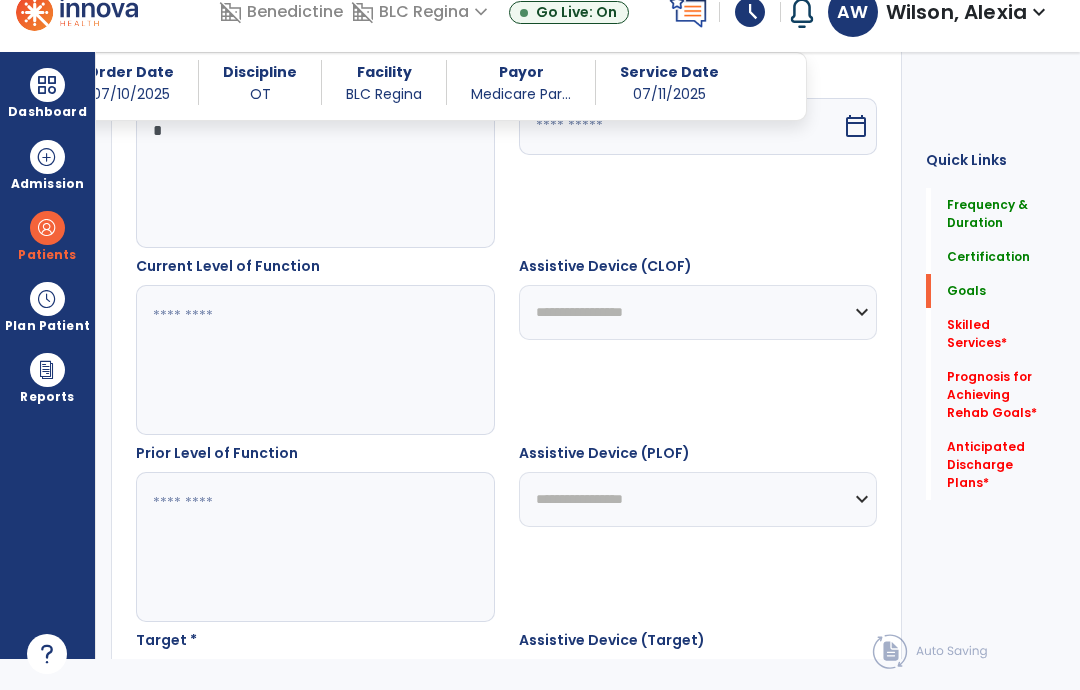 scroll, scrollTop: 30, scrollLeft: 0, axis: vertical 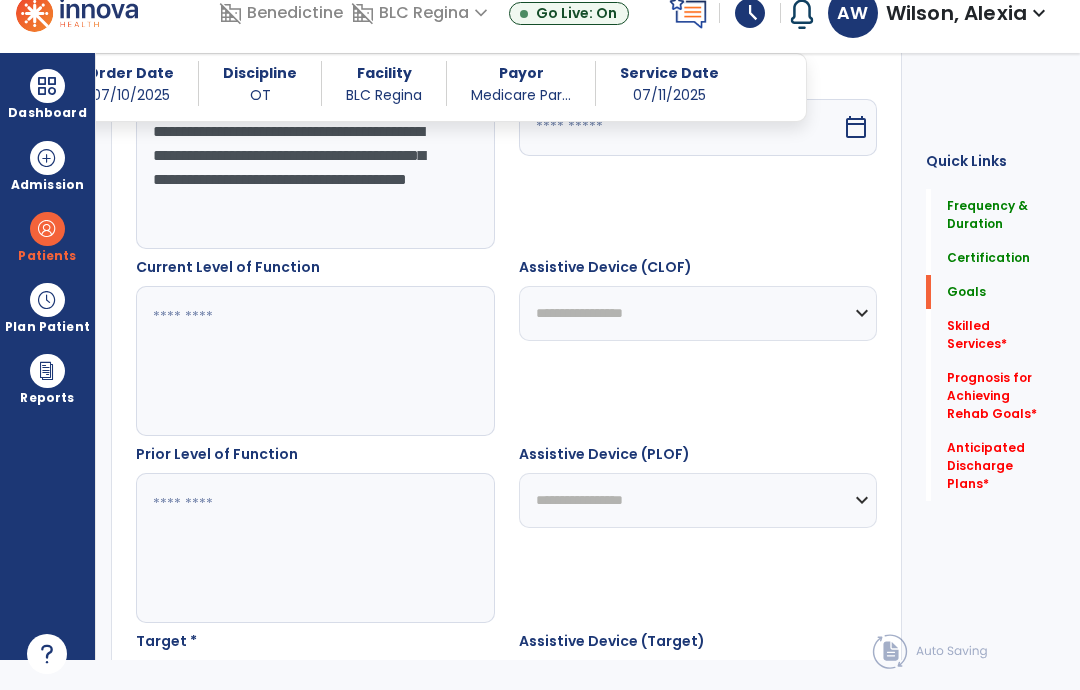 click on "**********" at bounding box center (315, 174) 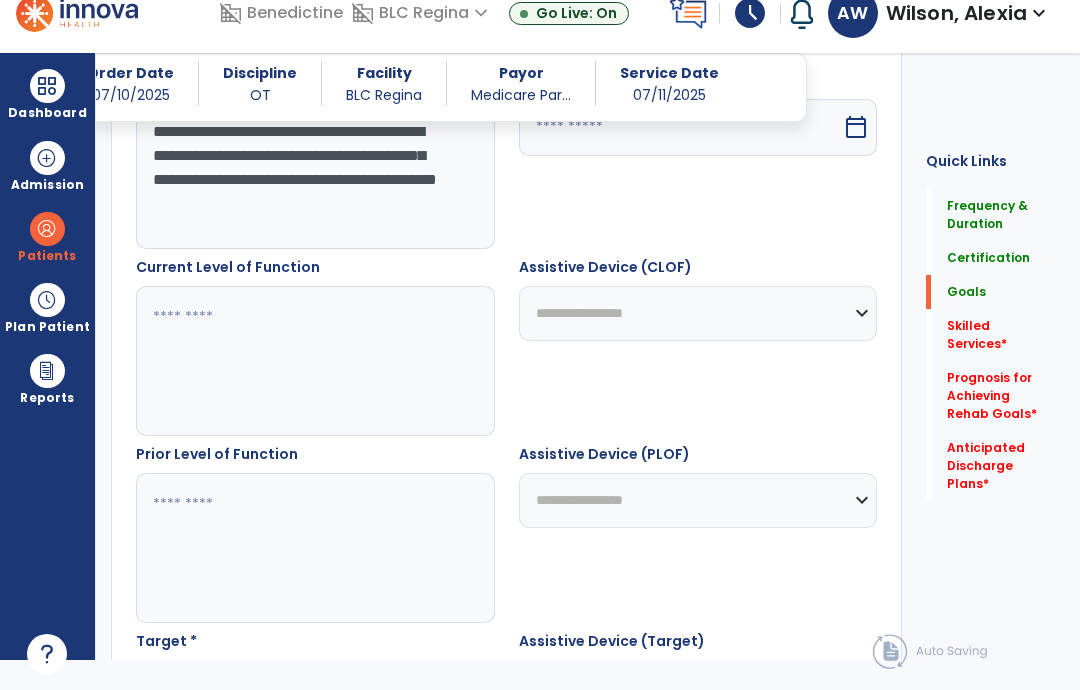click on "**********" at bounding box center (315, 174) 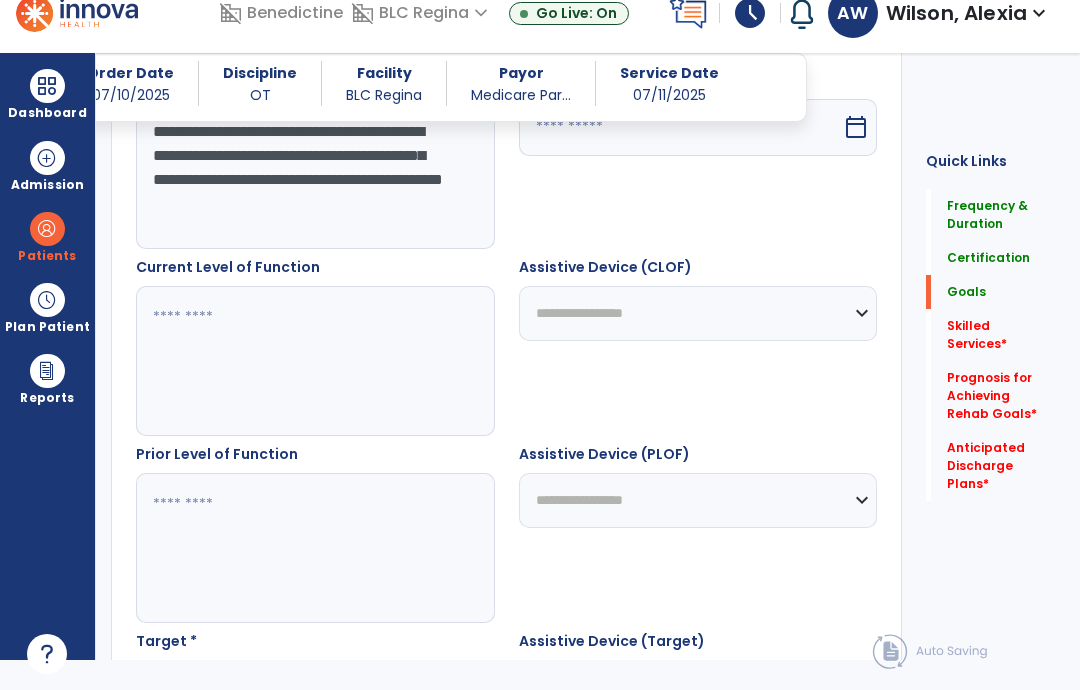 click on "**********" at bounding box center [315, 174] 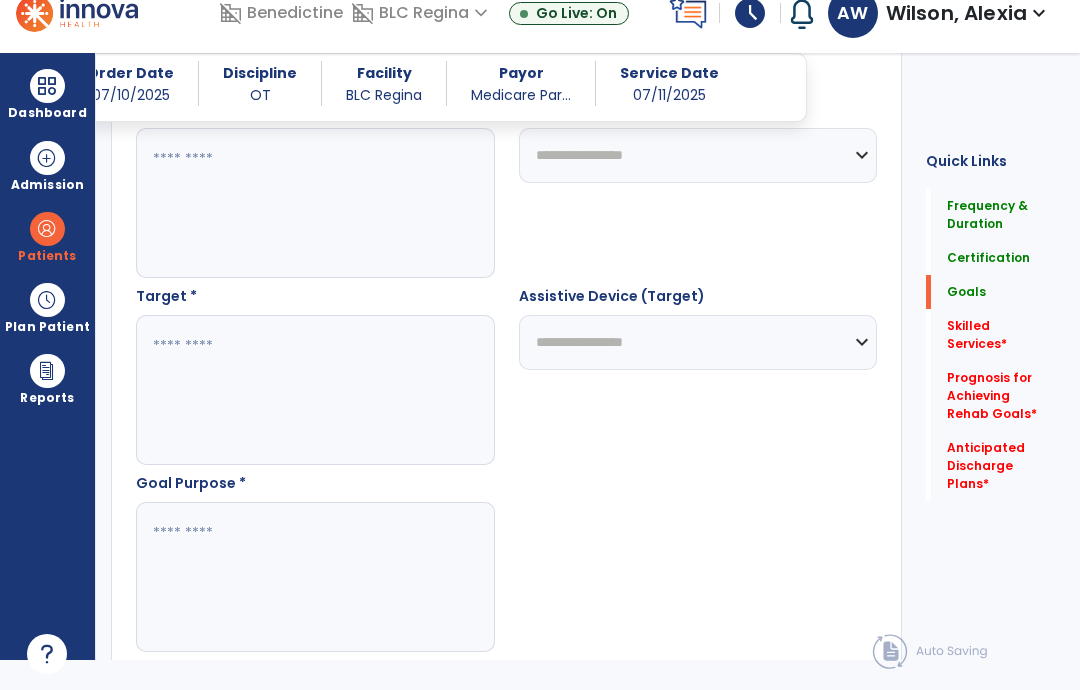 scroll, scrollTop: 1012, scrollLeft: 0, axis: vertical 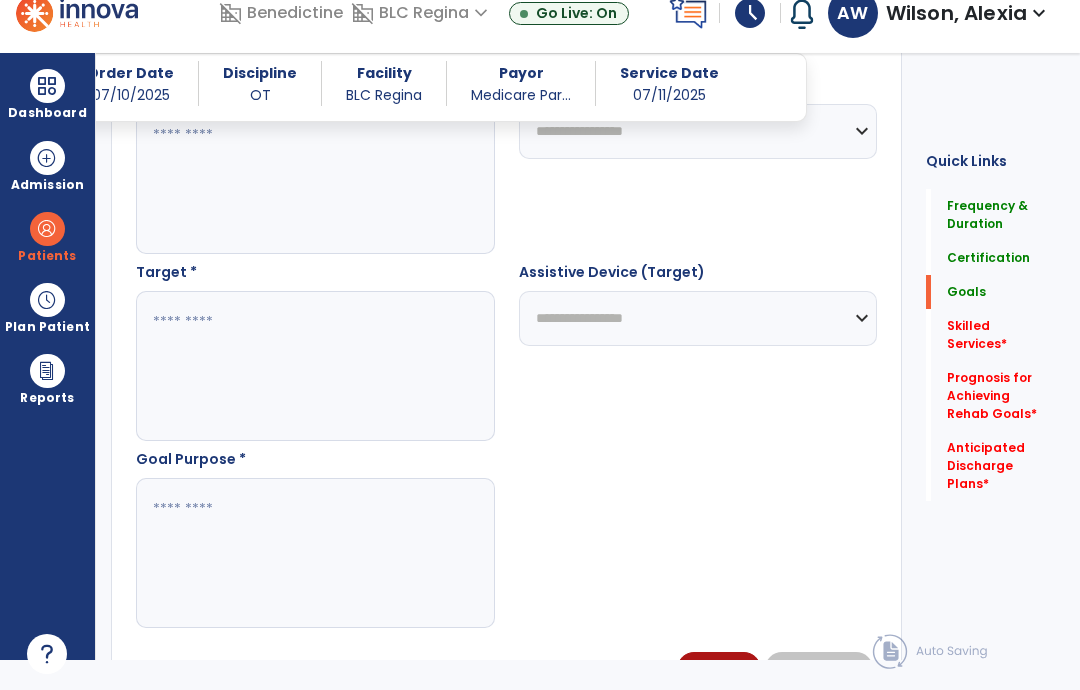 type on "**********" 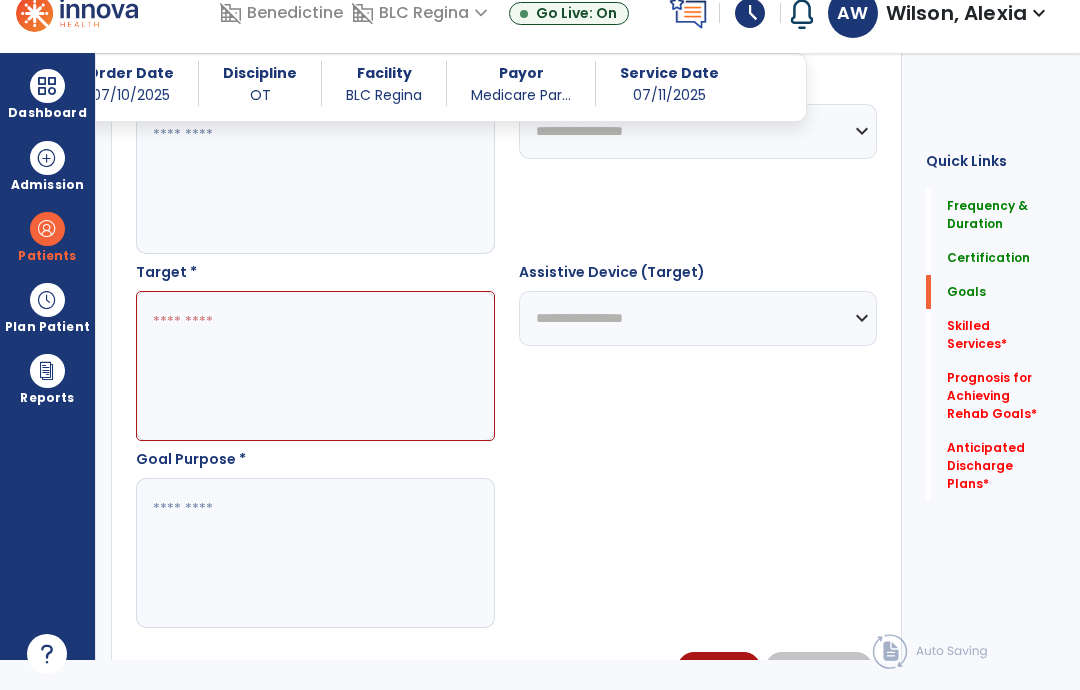 paste on "**********" 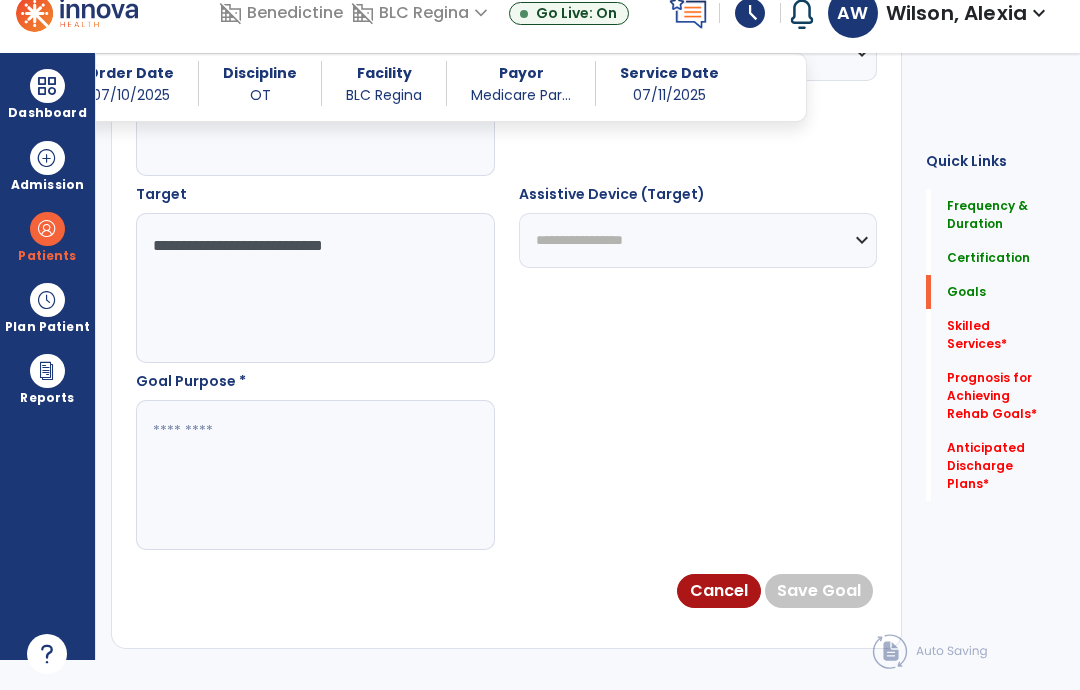 scroll, scrollTop: 1097, scrollLeft: 0, axis: vertical 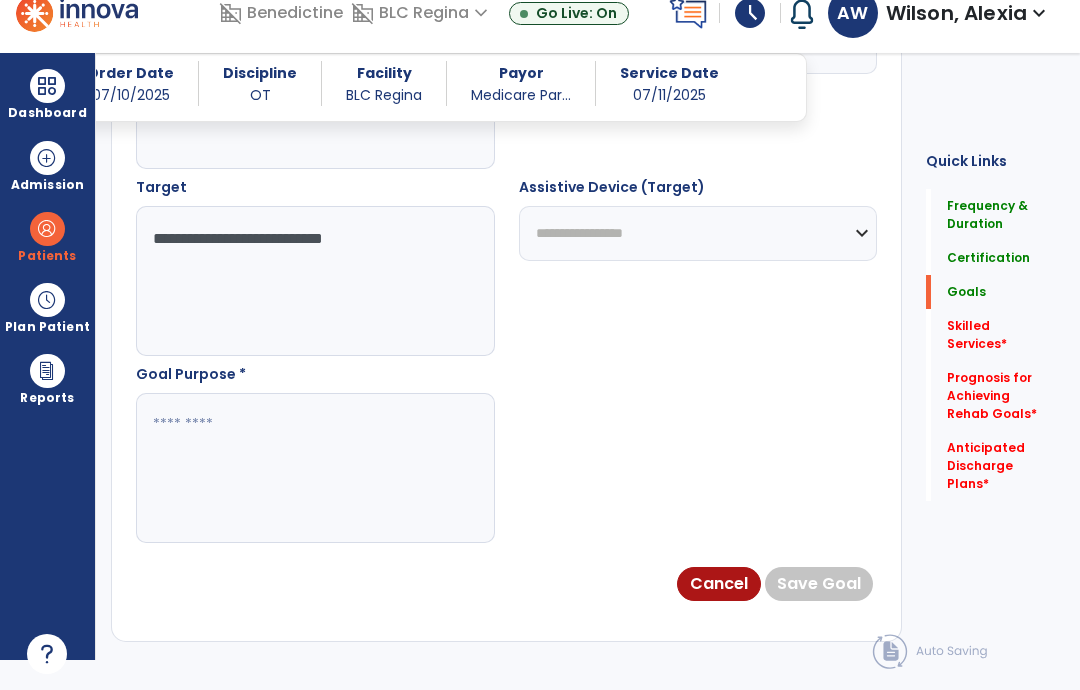 type on "**********" 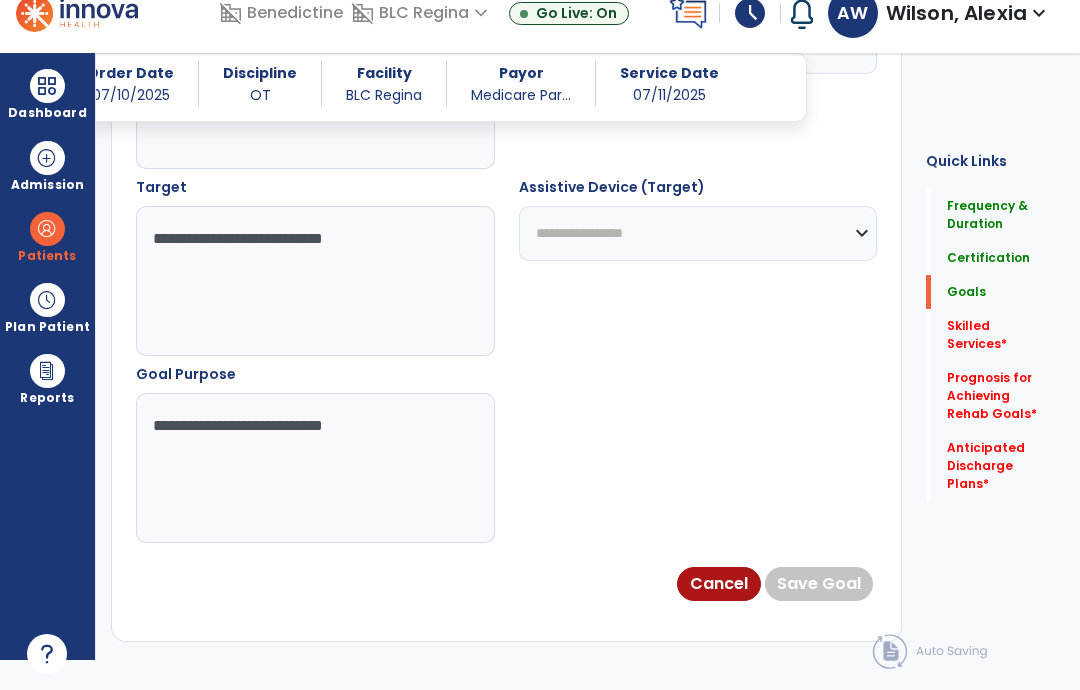 type on "**********" 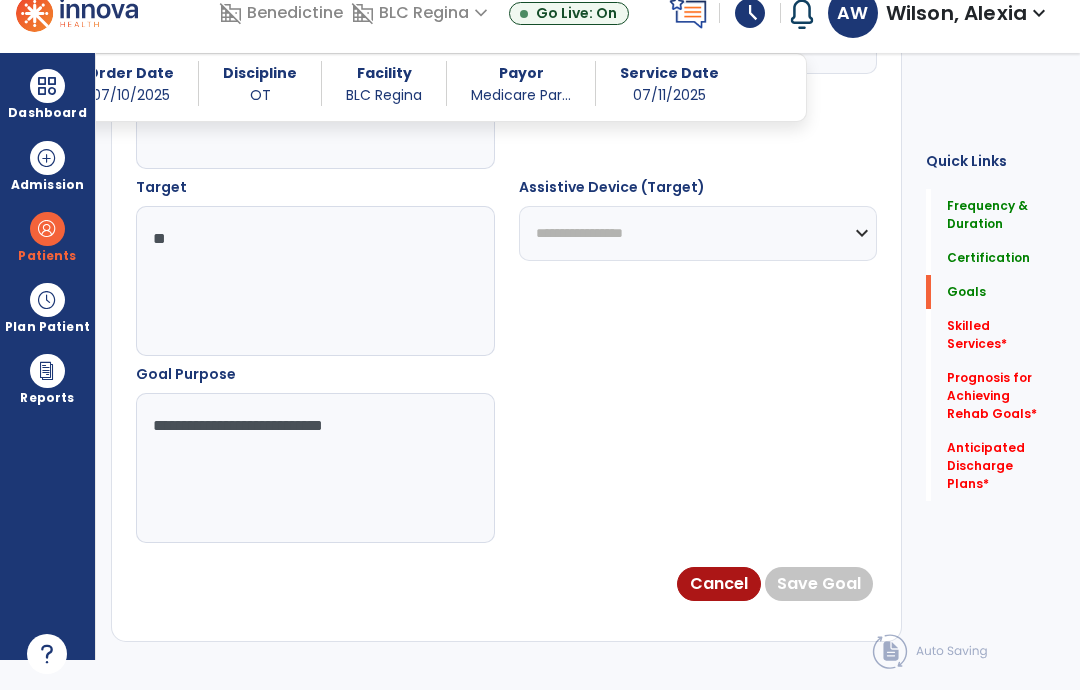 type on "*" 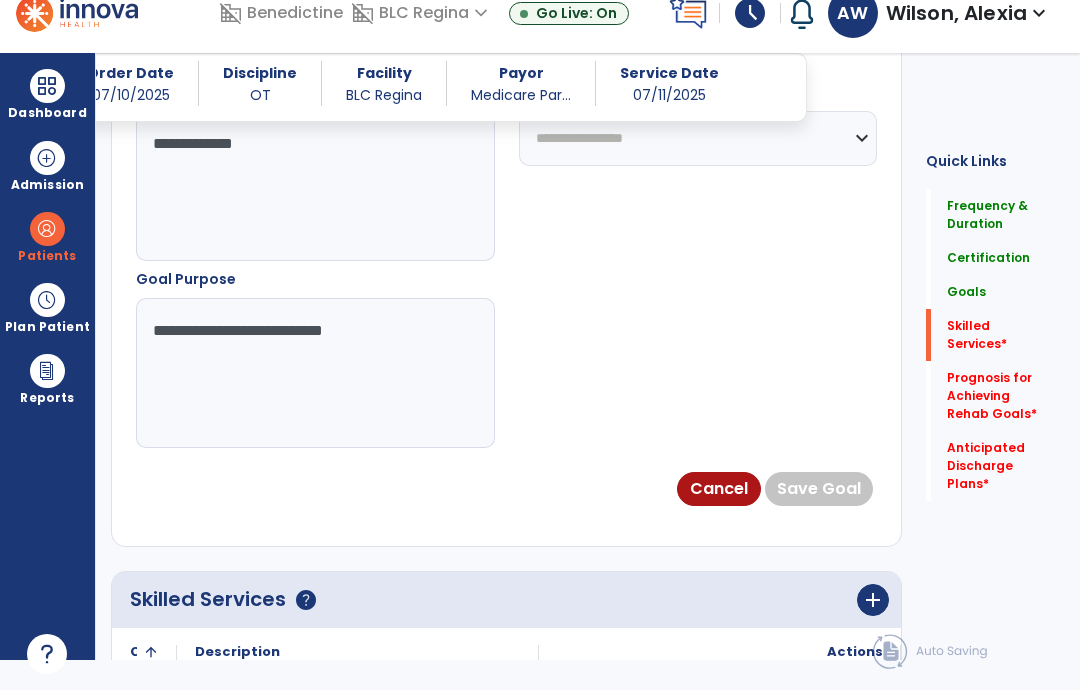 type on "**********" 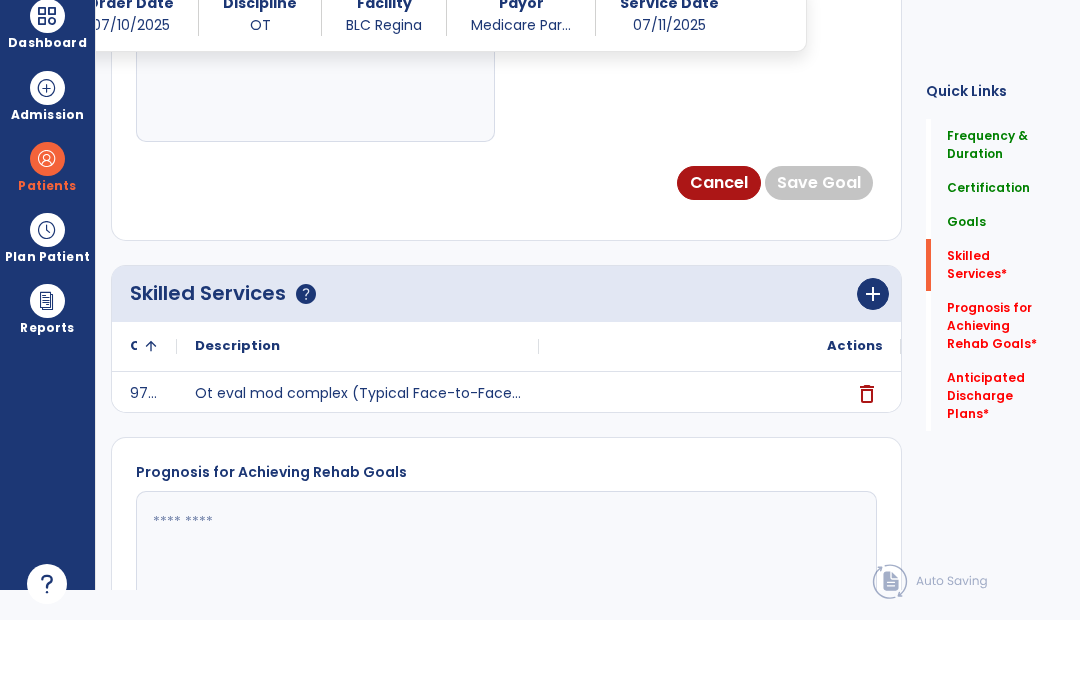 scroll, scrollTop: 1529, scrollLeft: 0, axis: vertical 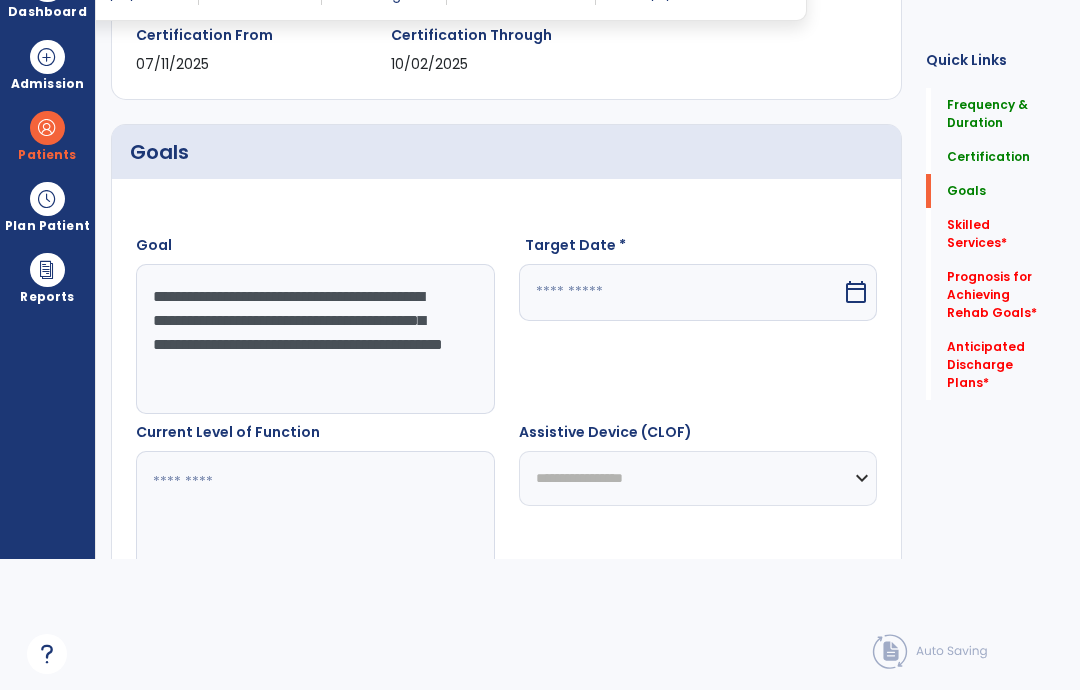 click on "calendar_today" at bounding box center [856, 292] 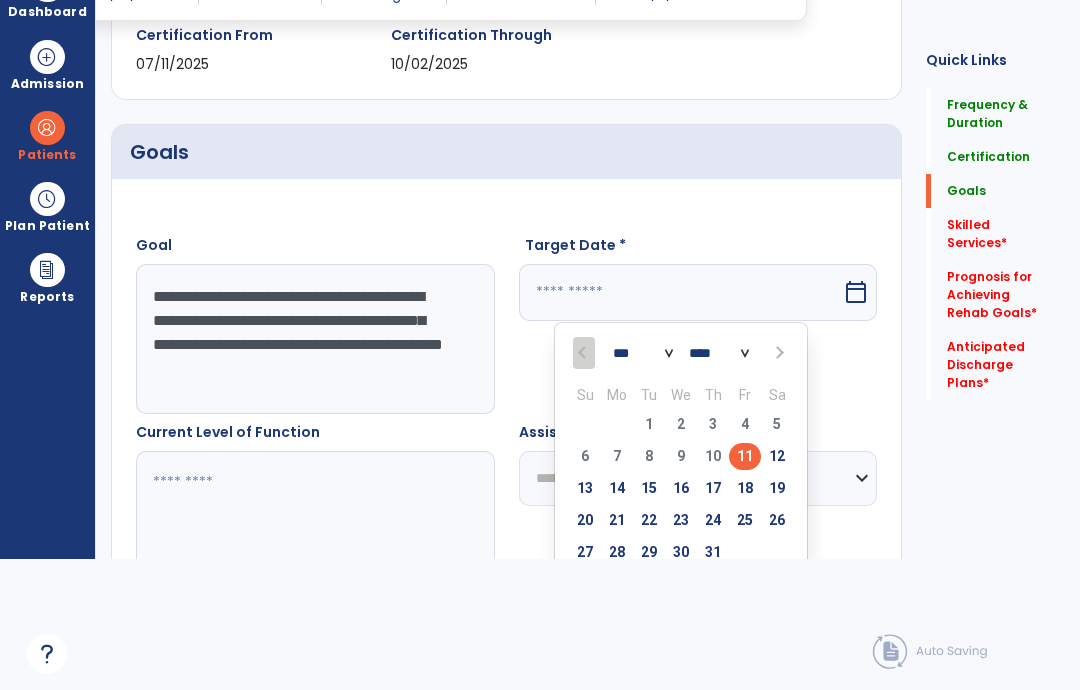 click on "25" at bounding box center (745, 520) 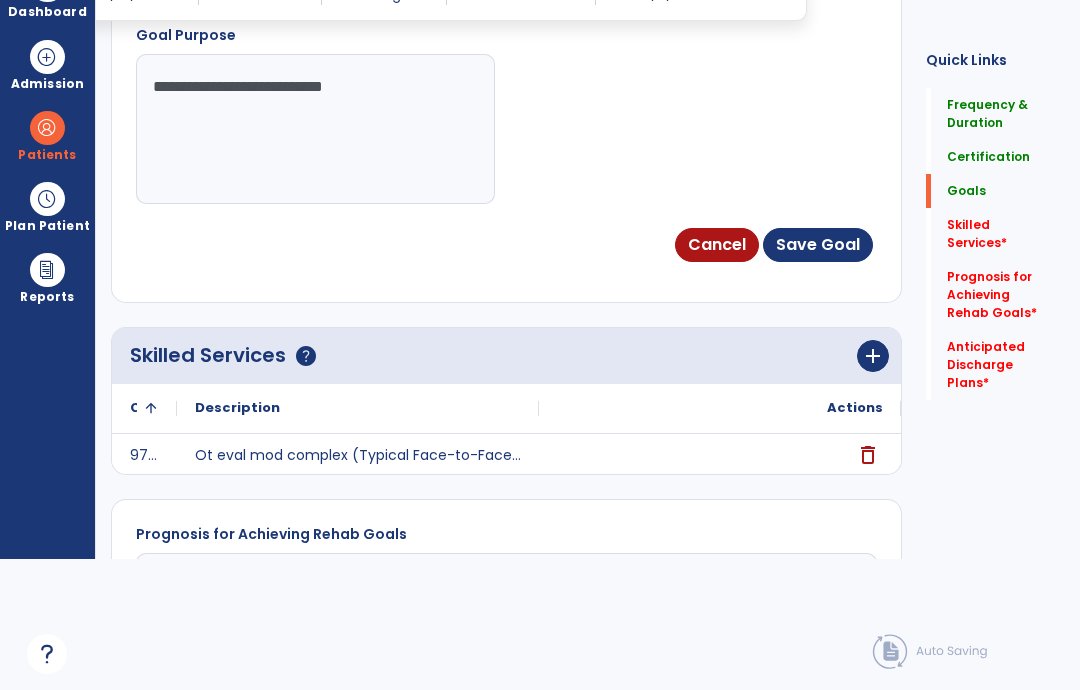 scroll, scrollTop: 1335, scrollLeft: 0, axis: vertical 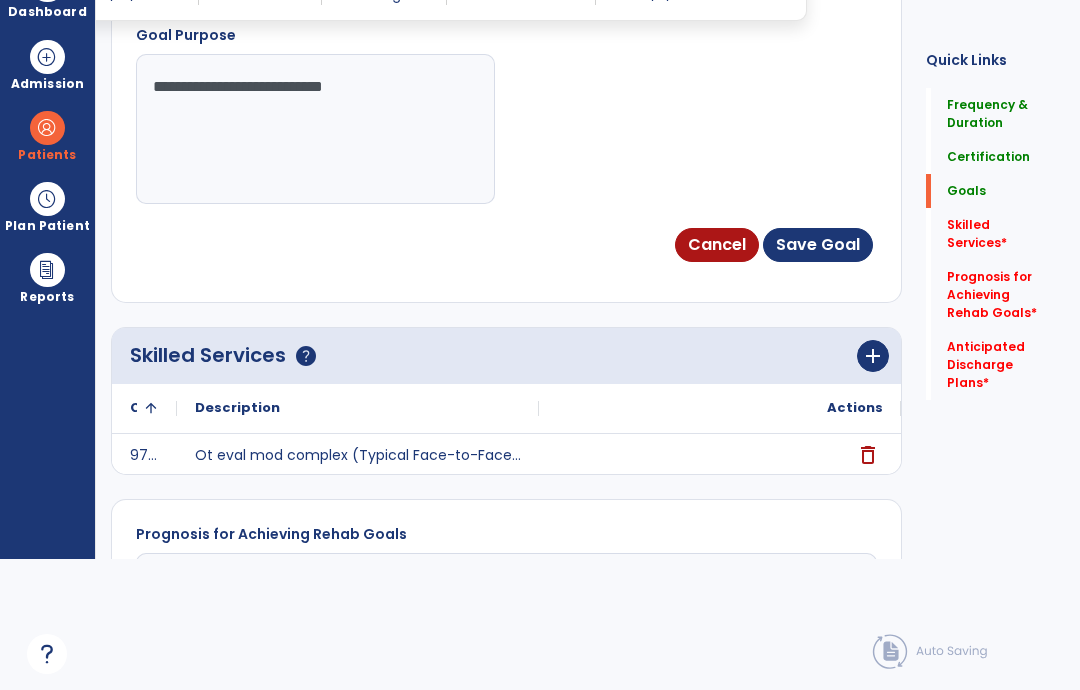 click on "Skilled Services   *" 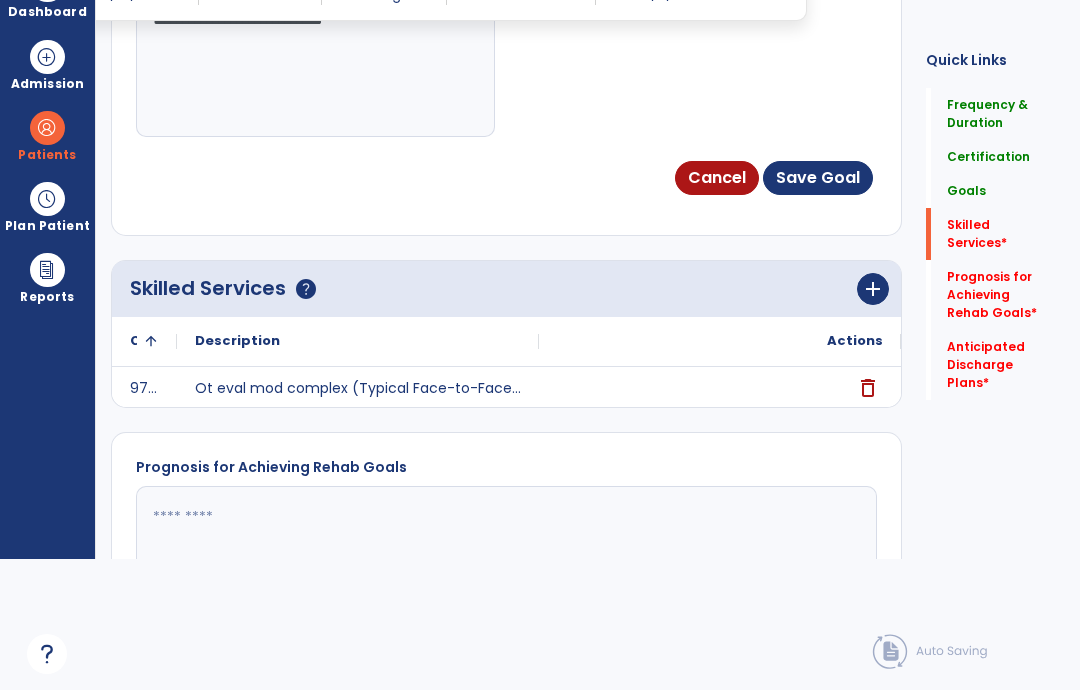scroll, scrollTop: 90, scrollLeft: 0, axis: vertical 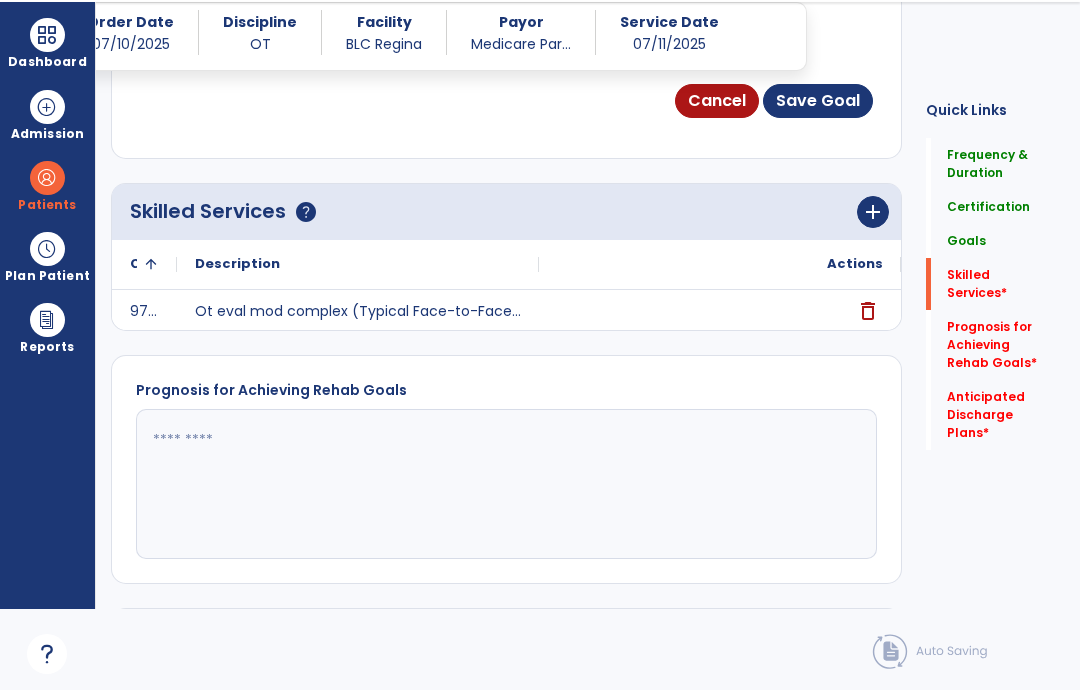 click on "Save Goal" at bounding box center [818, 101] 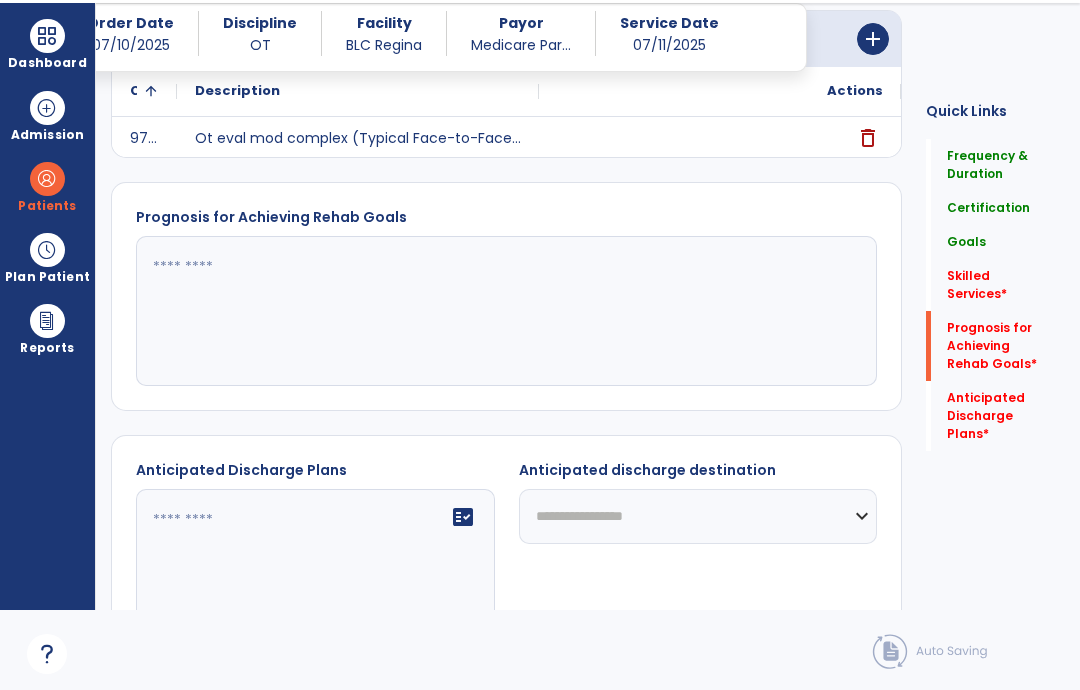 scroll, scrollTop: 1265, scrollLeft: 0, axis: vertical 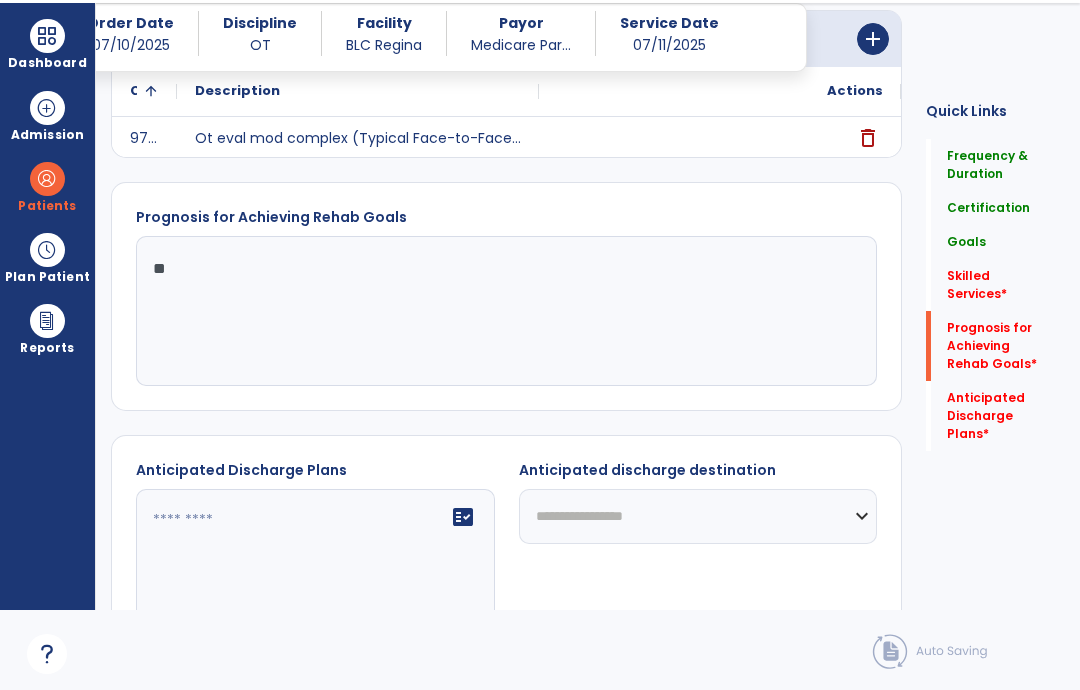 type on "*" 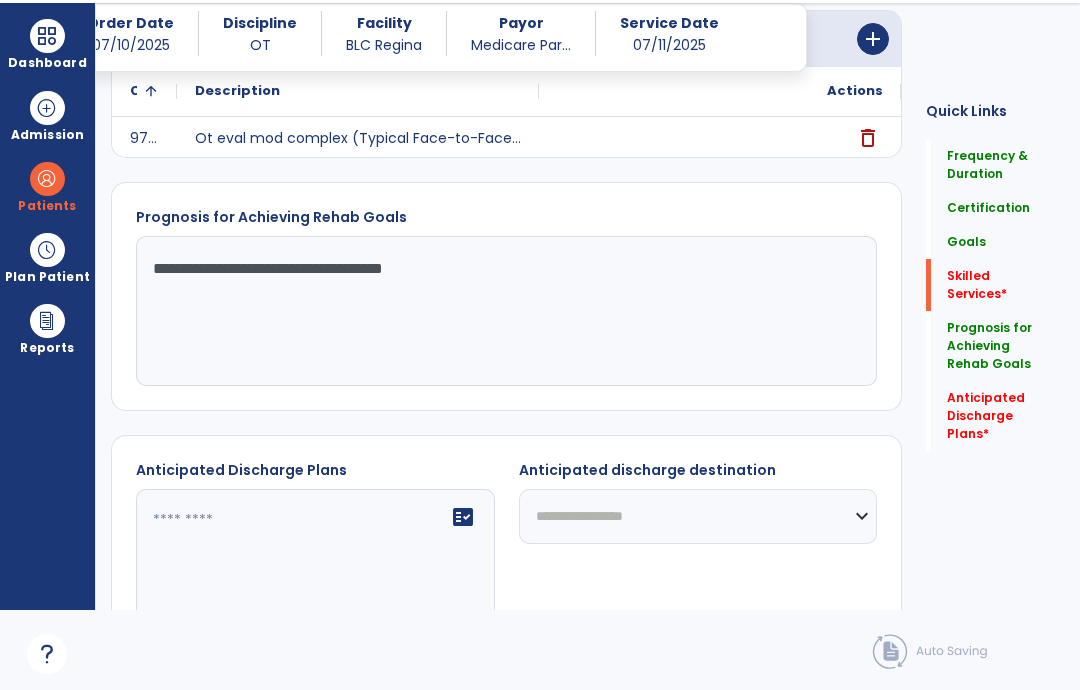 type on "**********" 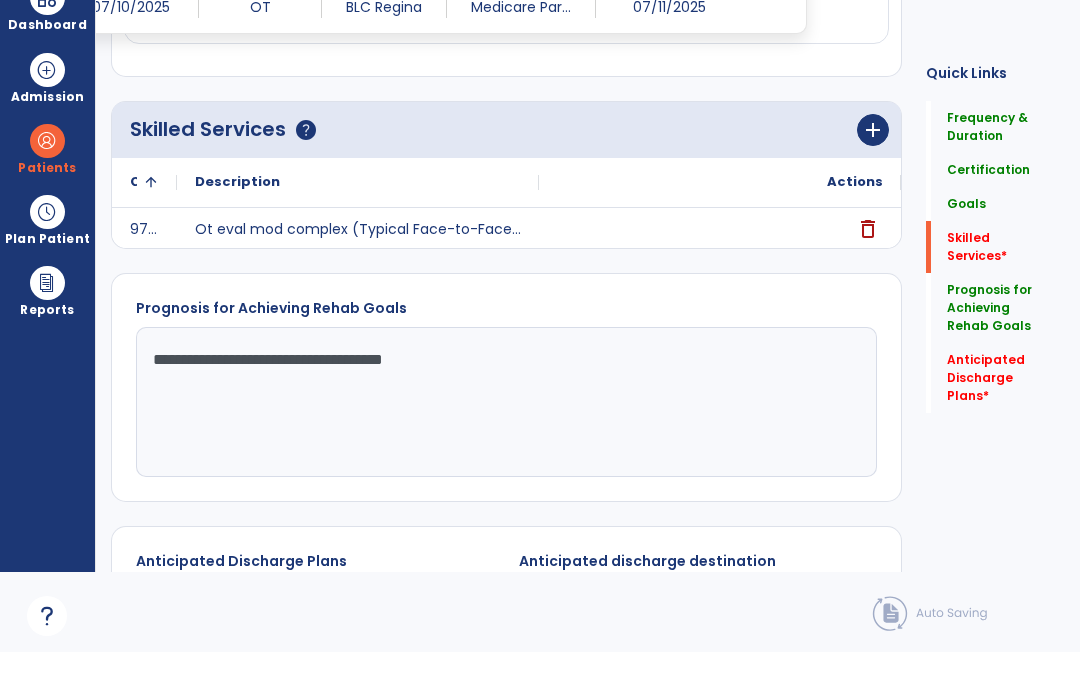 scroll, scrollTop: 1091, scrollLeft: 0, axis: vertical 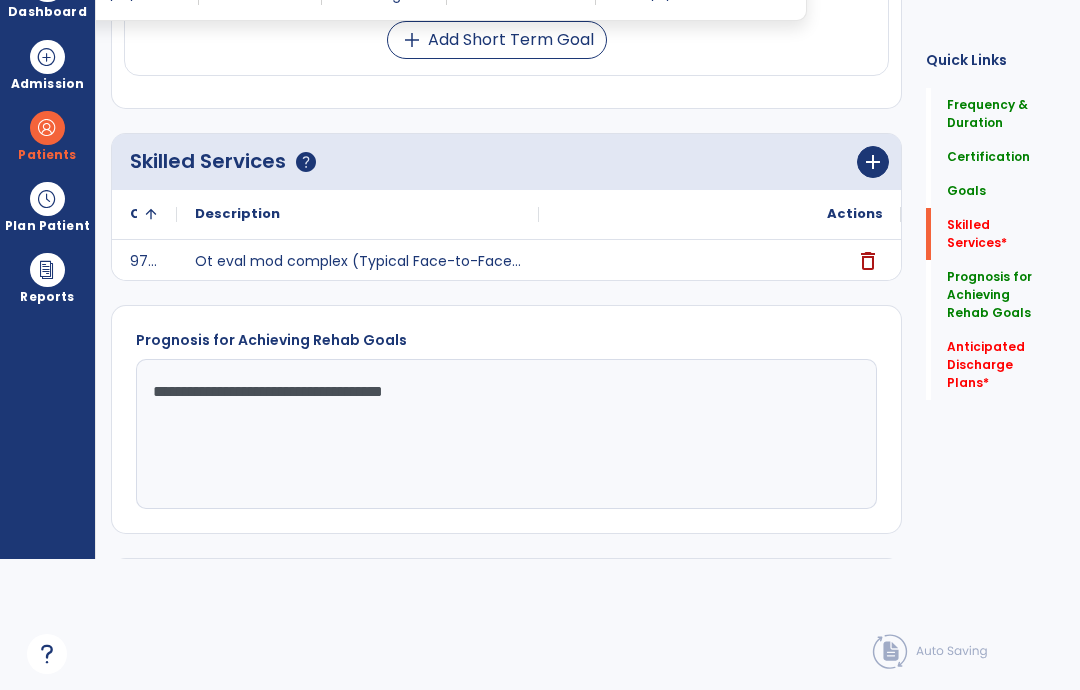 click on "add" 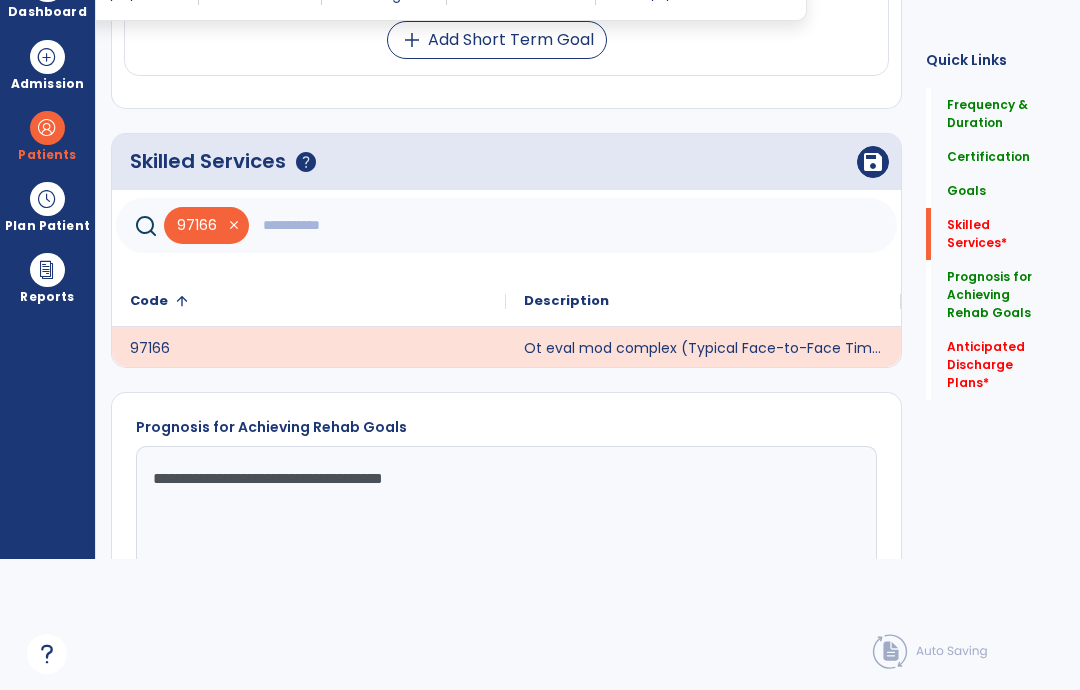 click 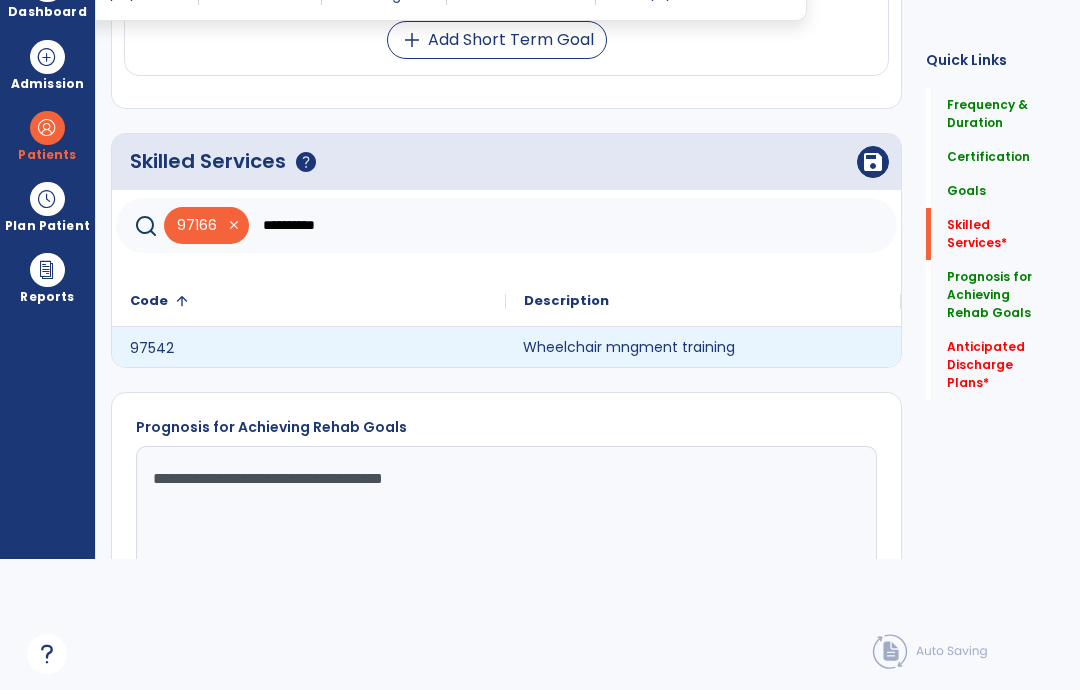 click on "Wheelchair mngment training" 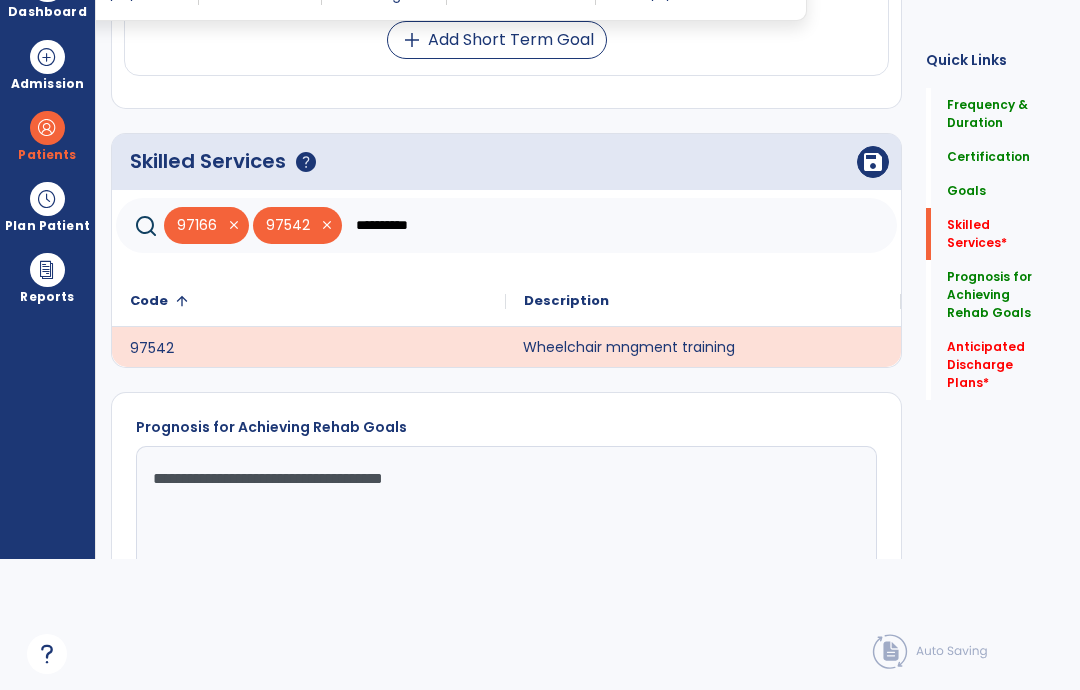 click on "**********" 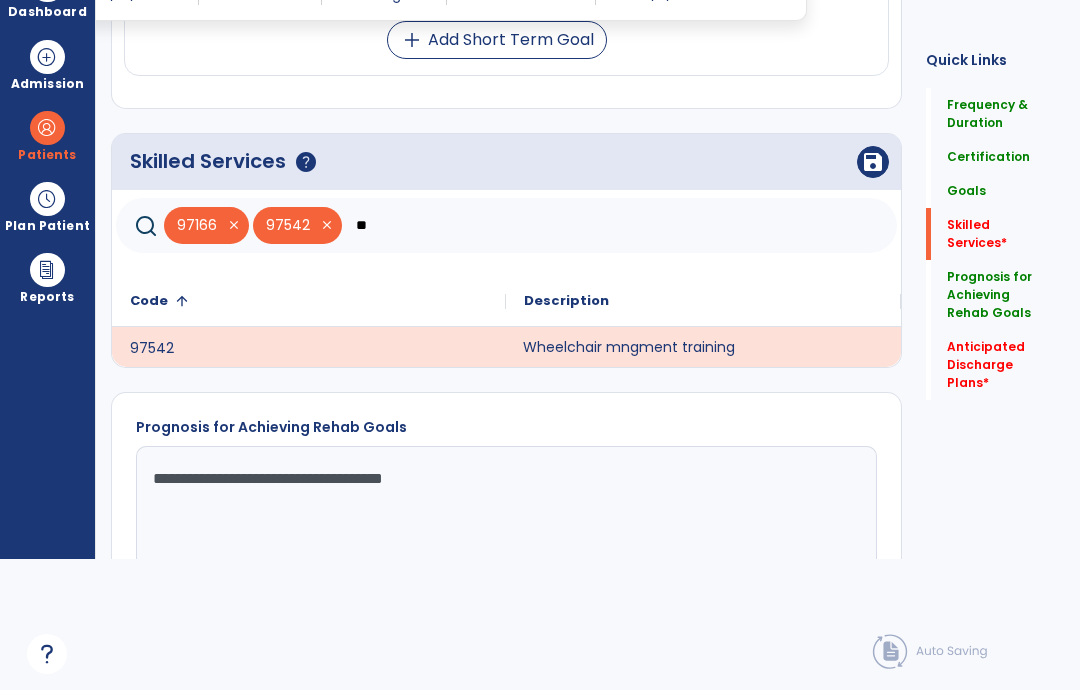 type on "*" 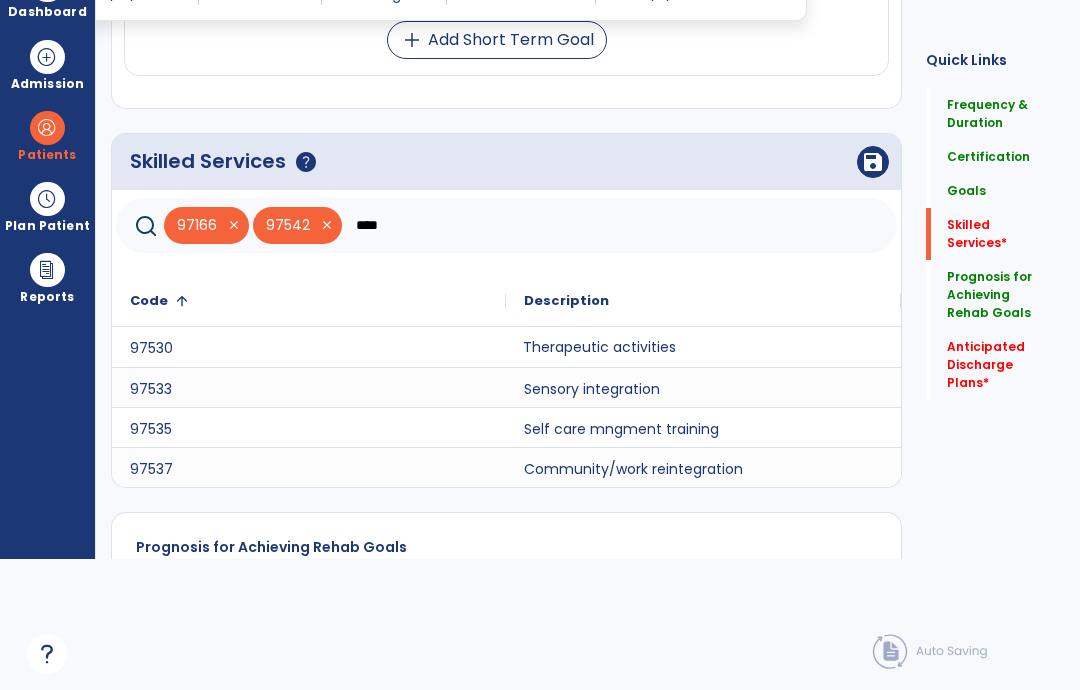 click on "Therapeutic activities" 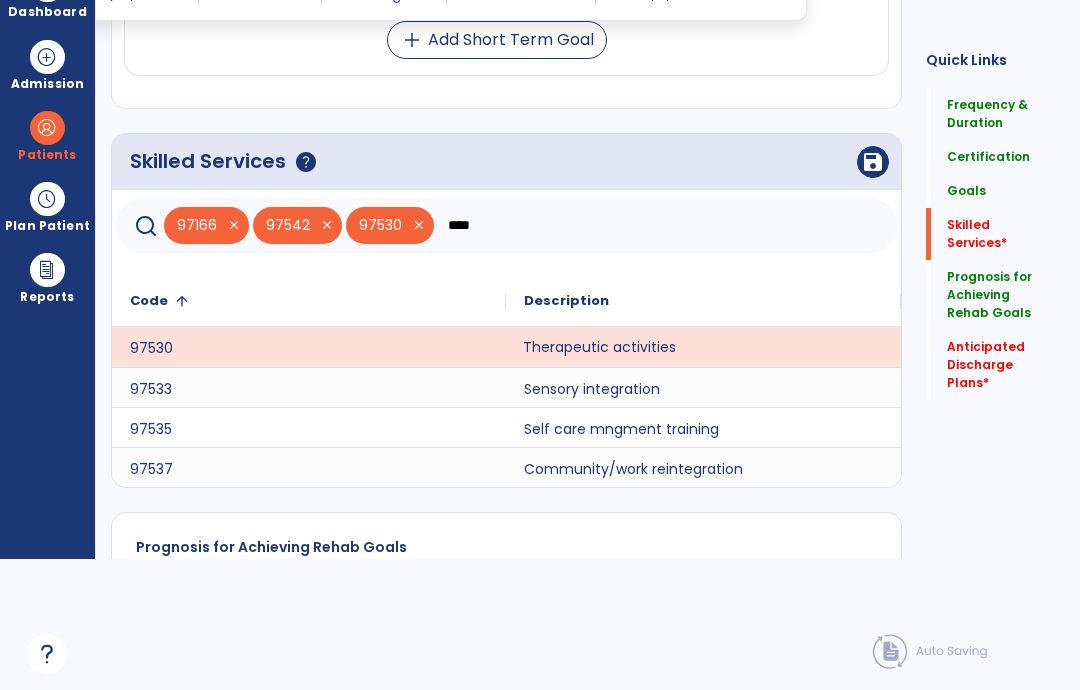 click on "****" 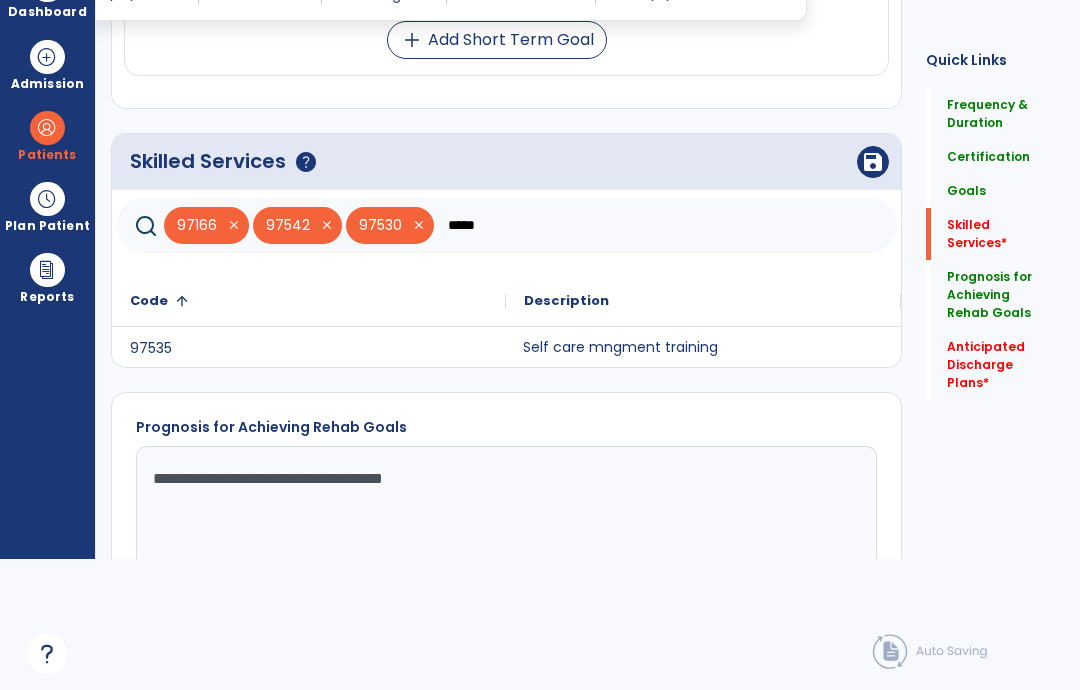 click on "Self care mngment training" 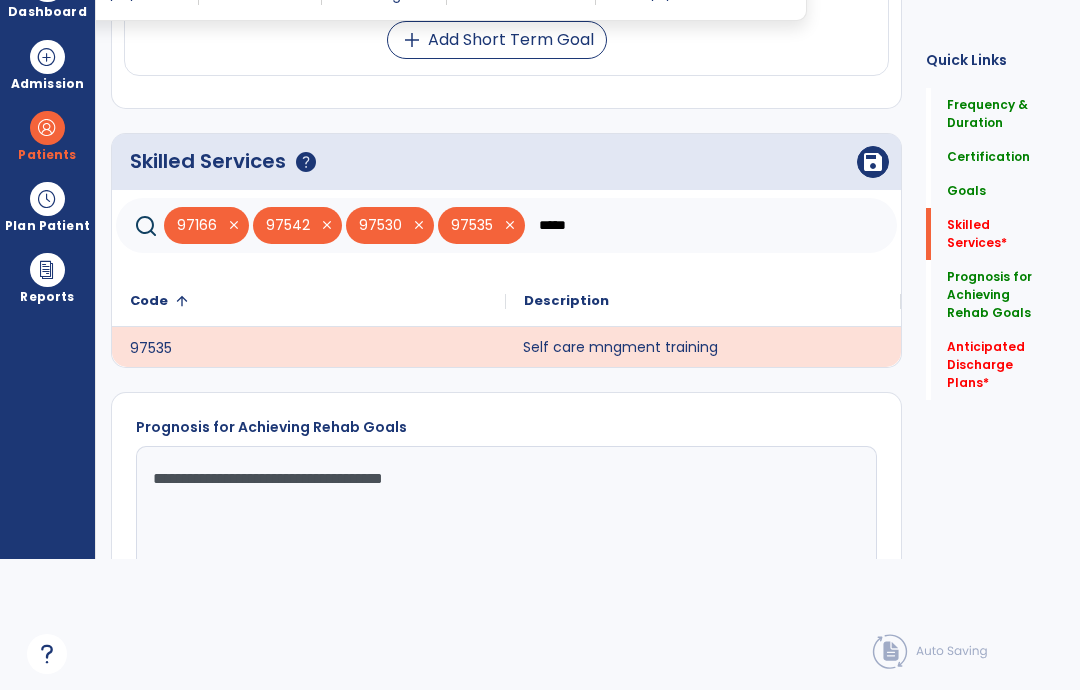 click on "*****" 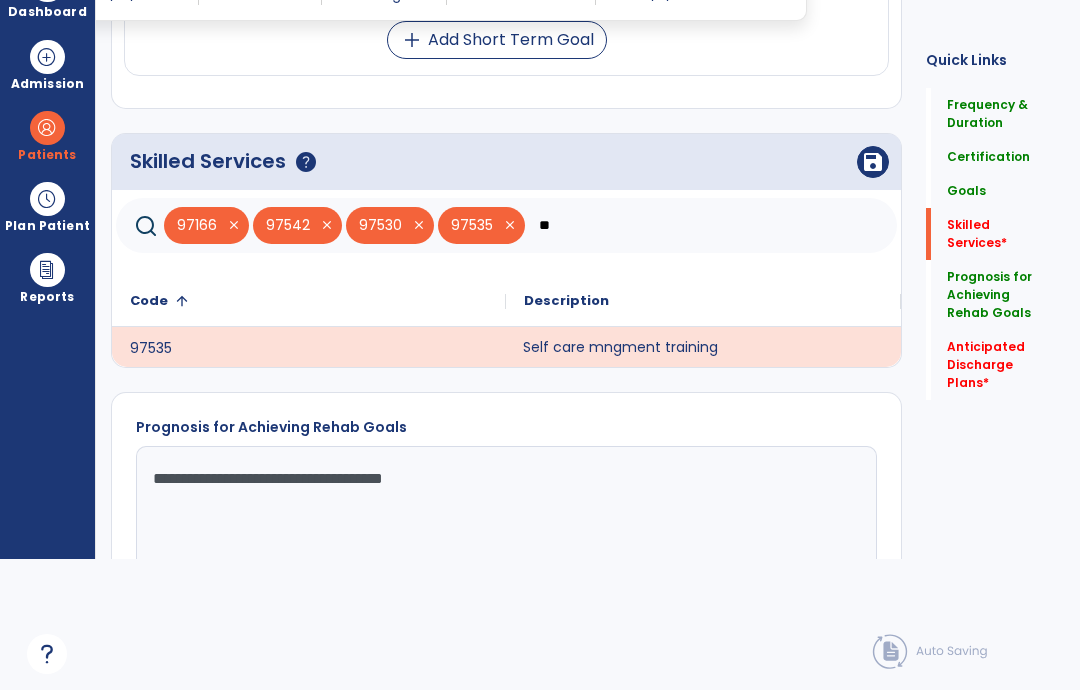 type on "*" 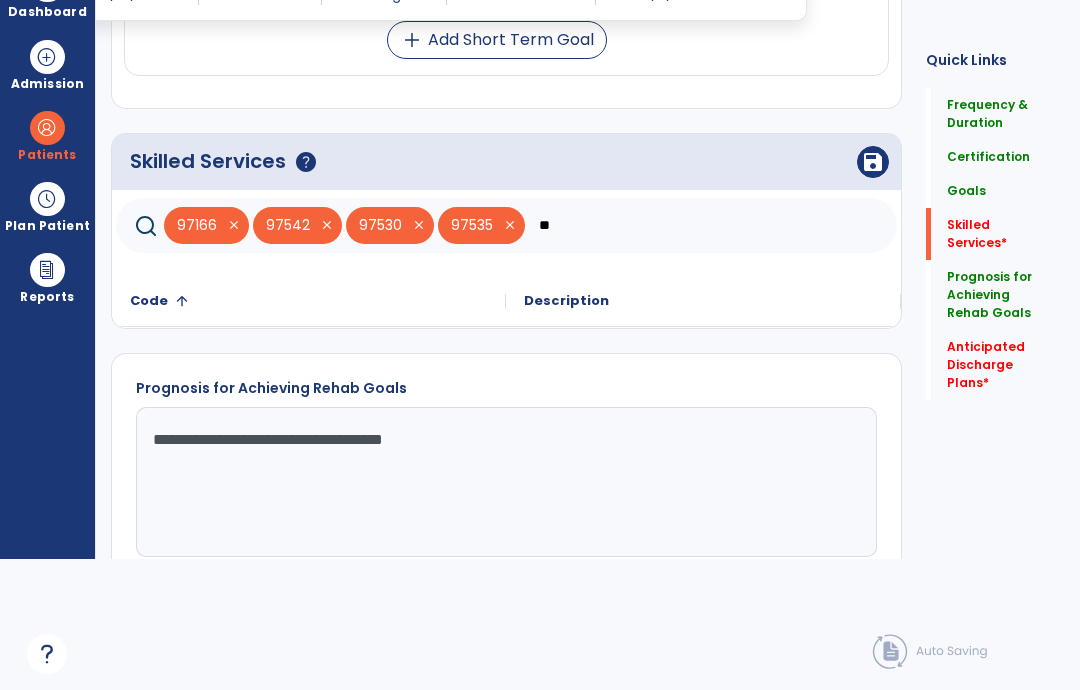 type on "*" 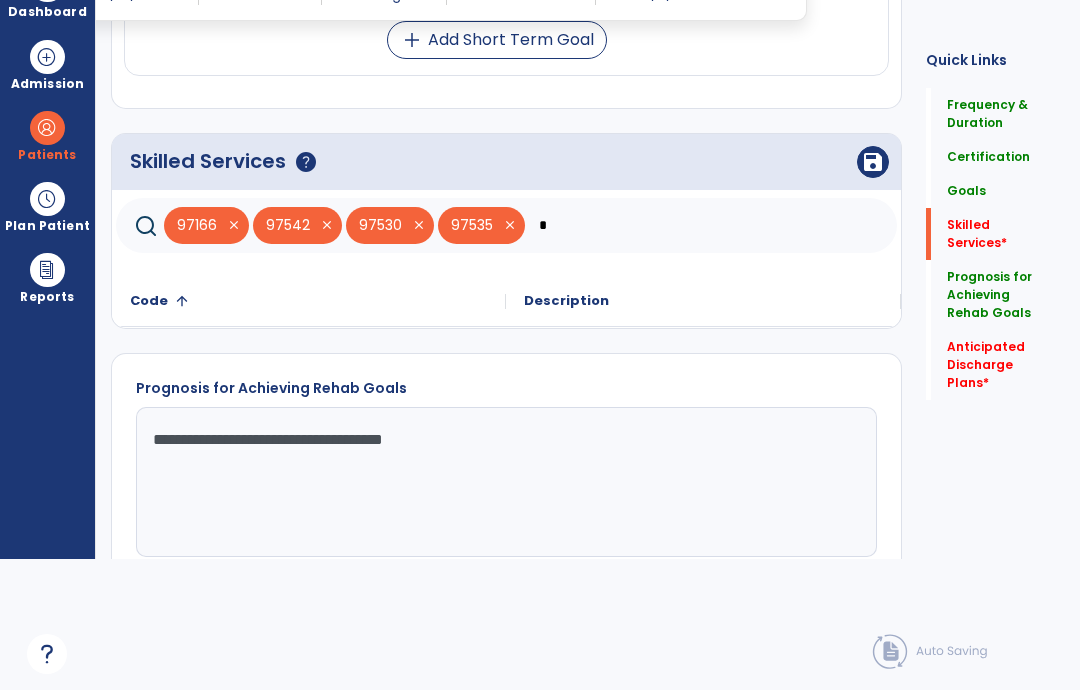 type 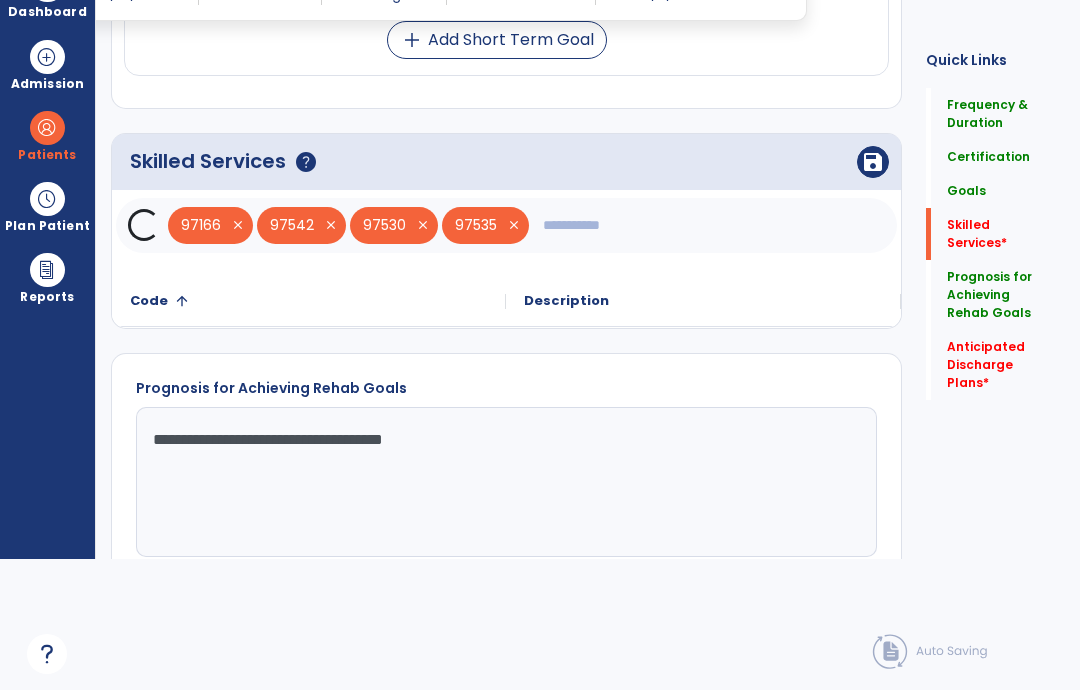 click on "save" 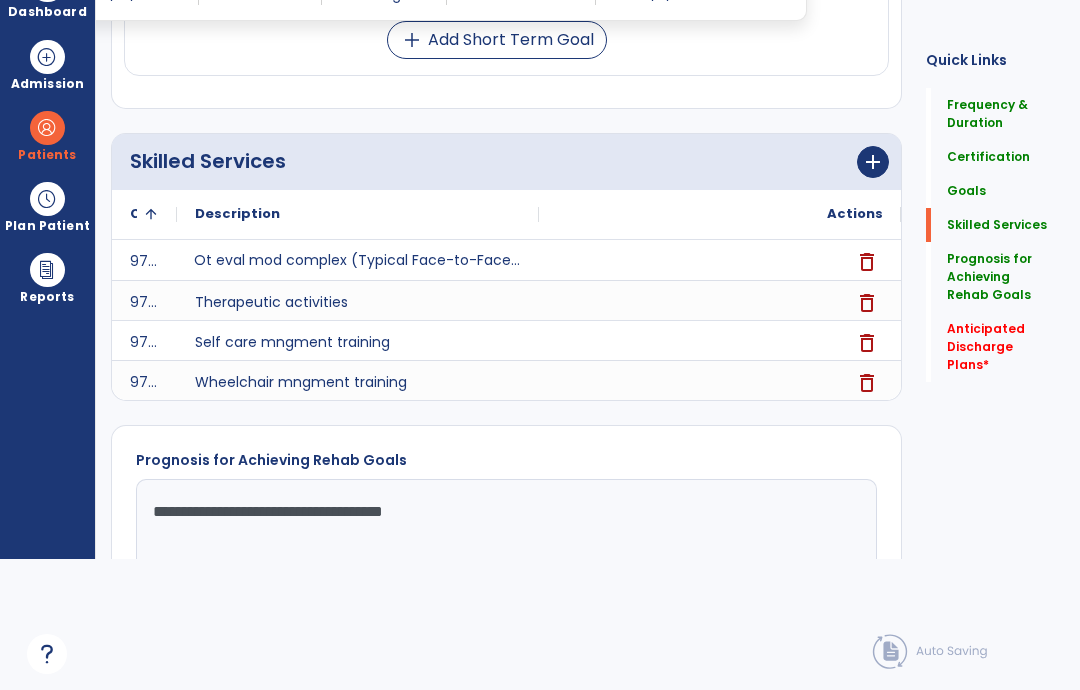 click on "add" 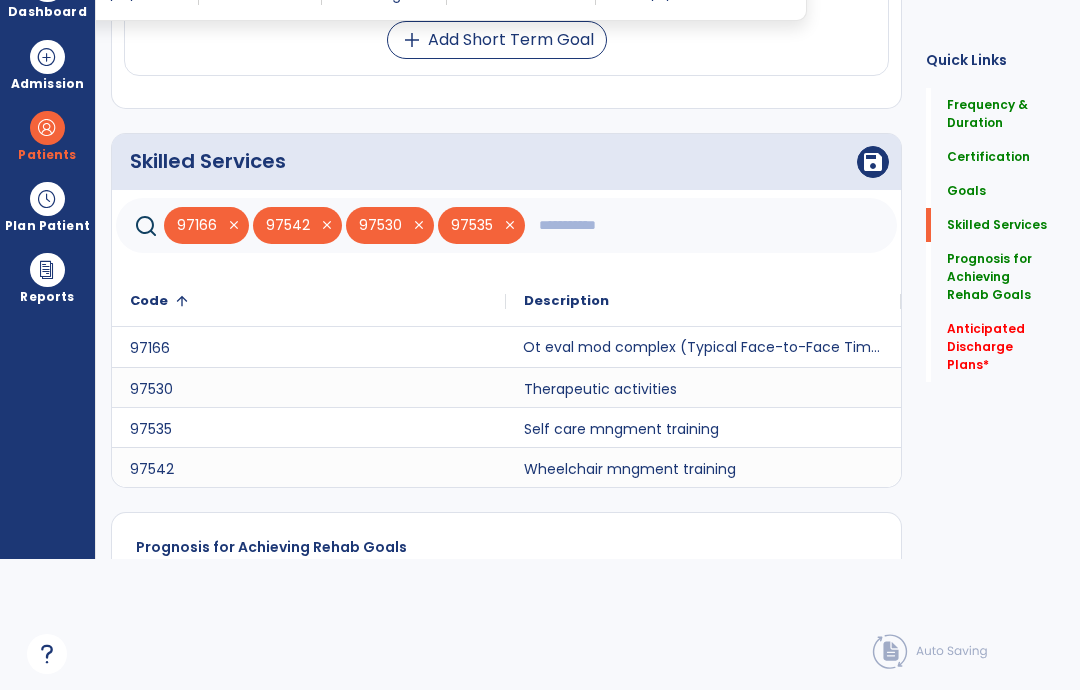 click 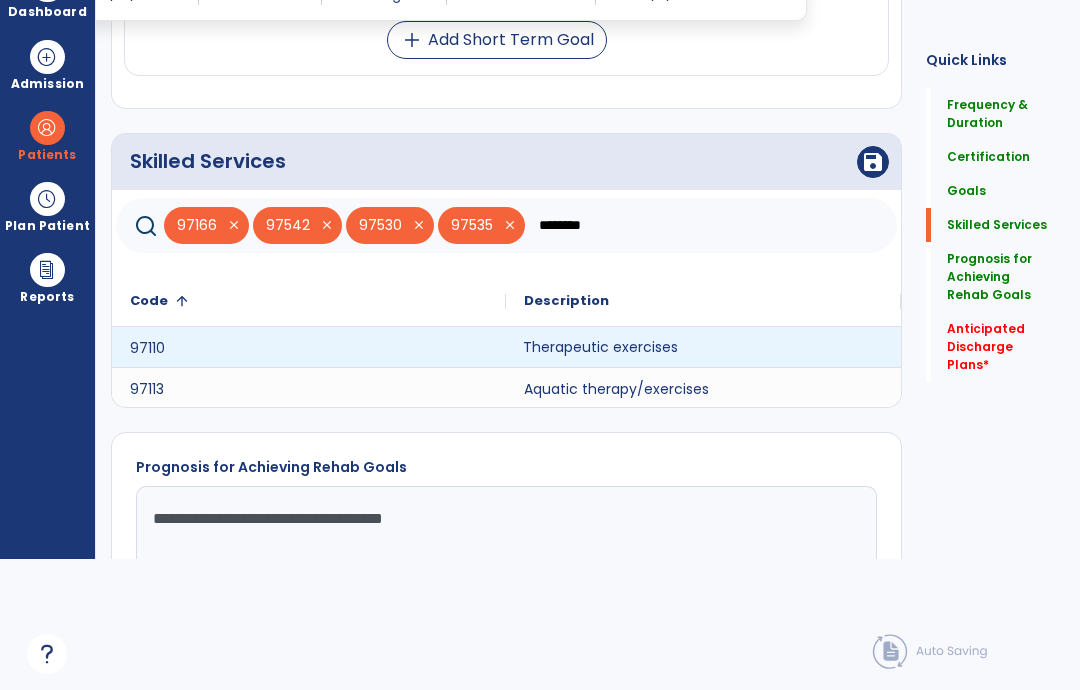 type on "********" 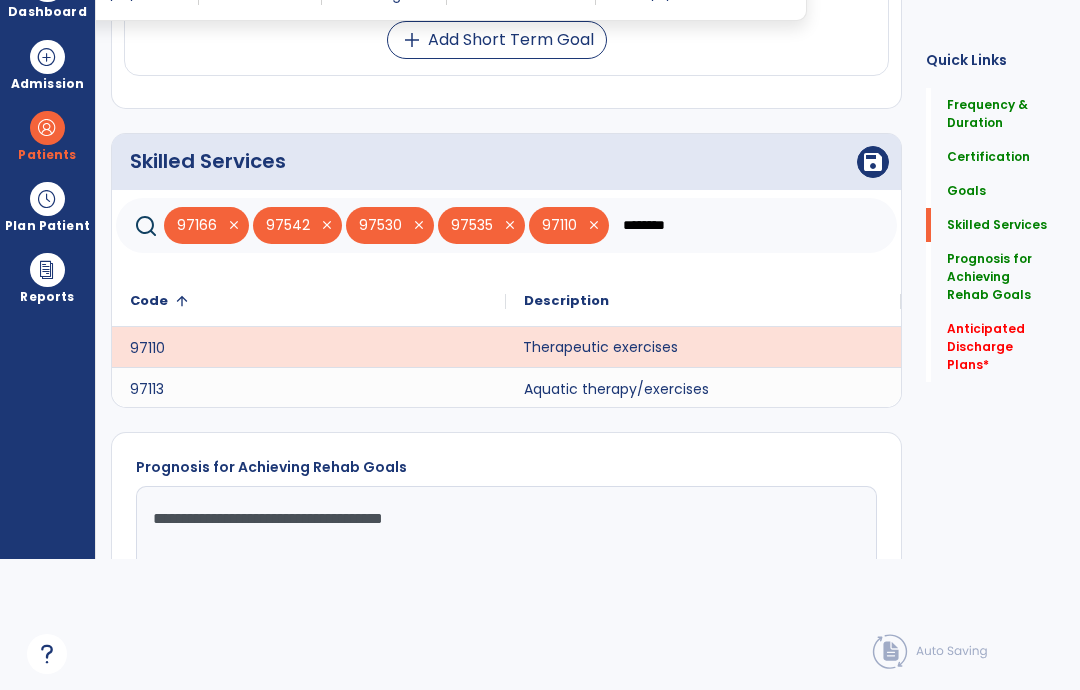 click on "save" 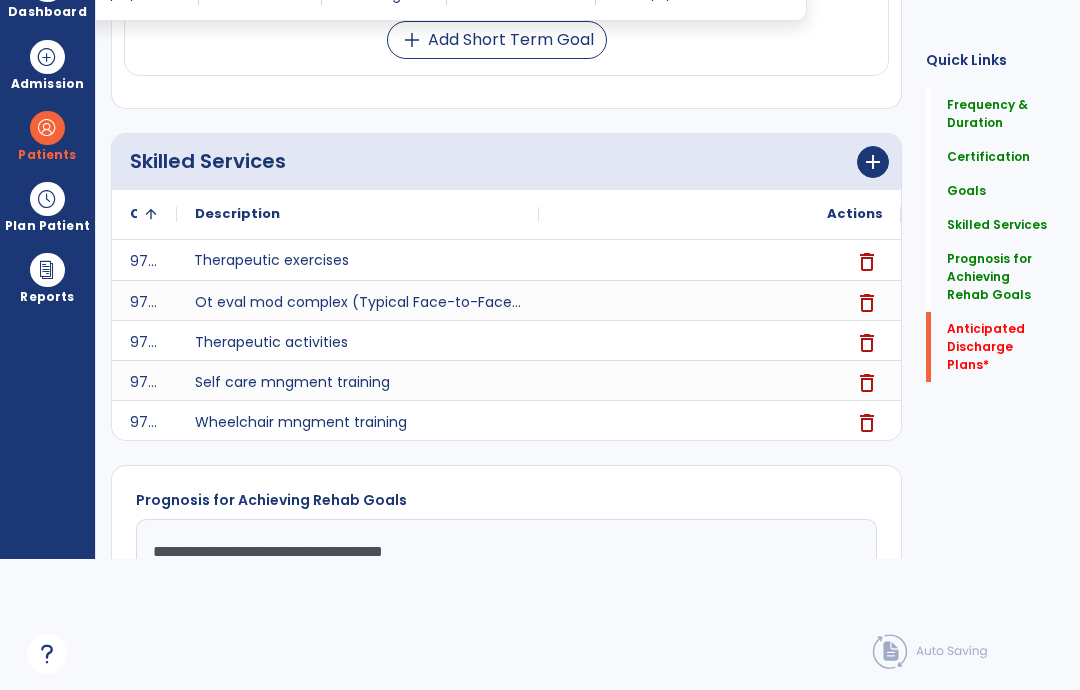click on "Anticipated Discharge Plans   *" 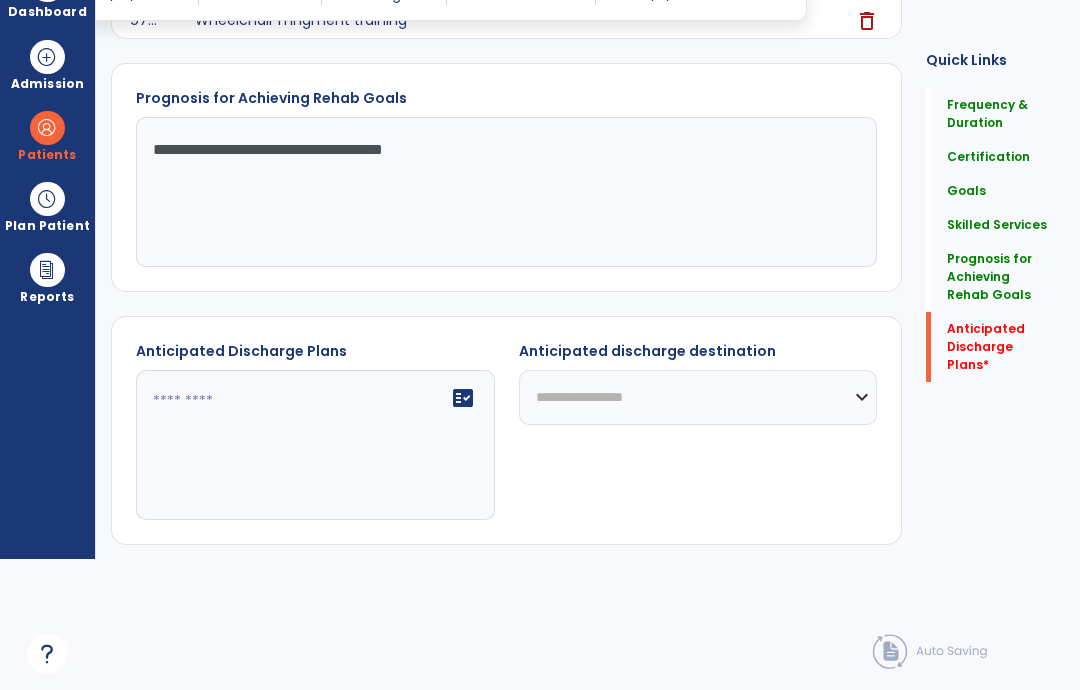 scroll, scrollTop: 1508, scrollLeft: 0, axis: vertical 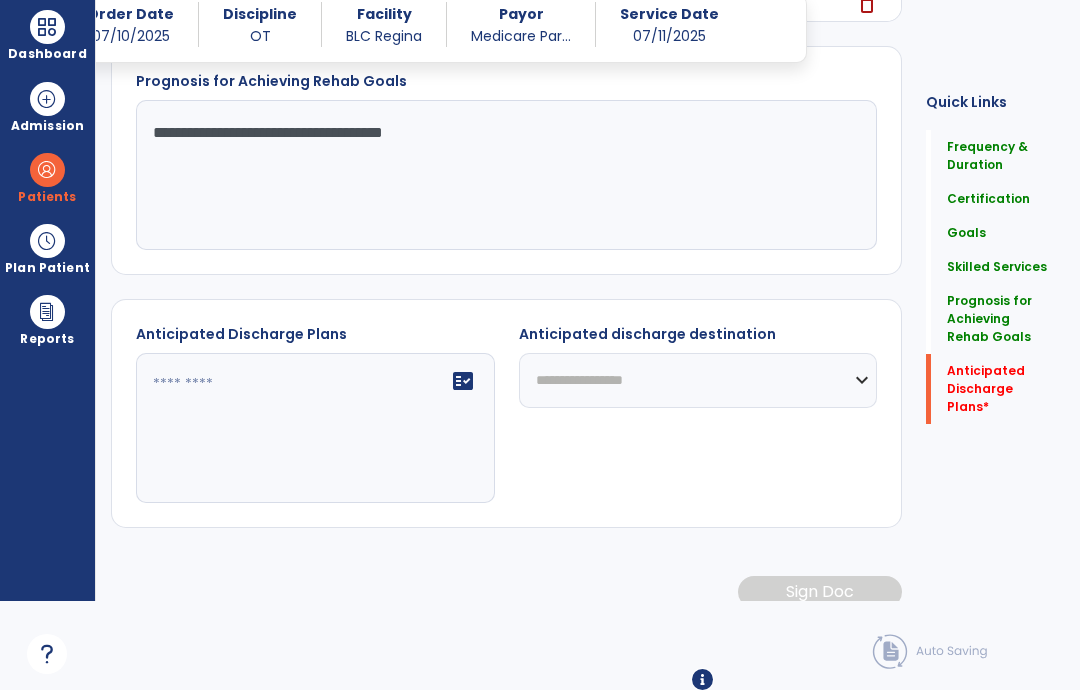click on "fact_check" 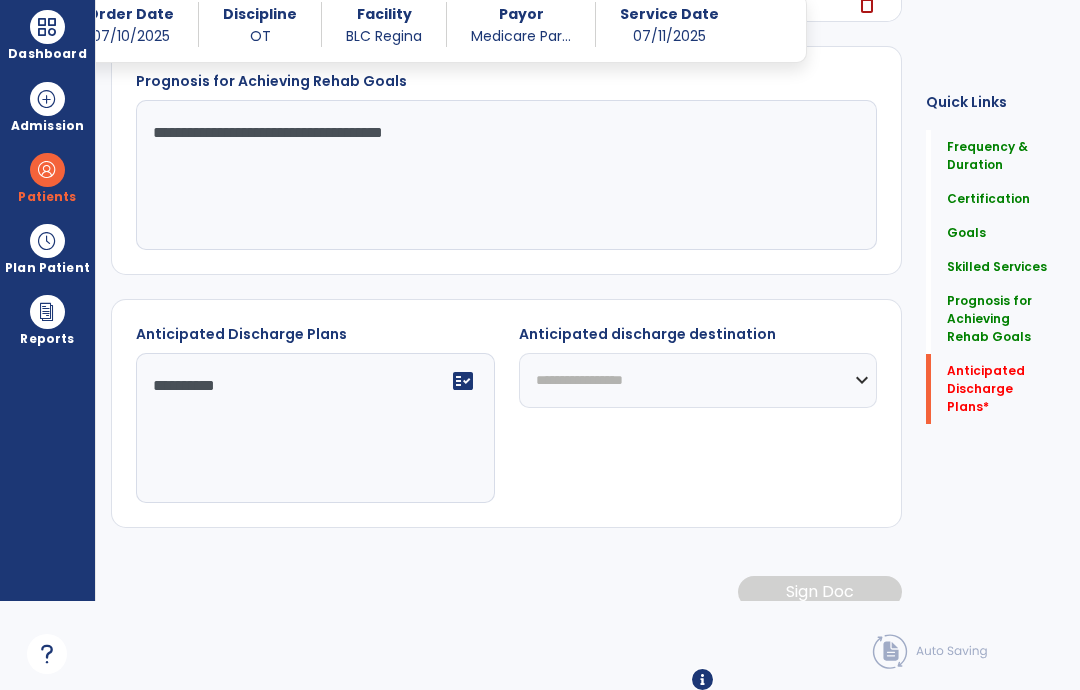 type on "*********" 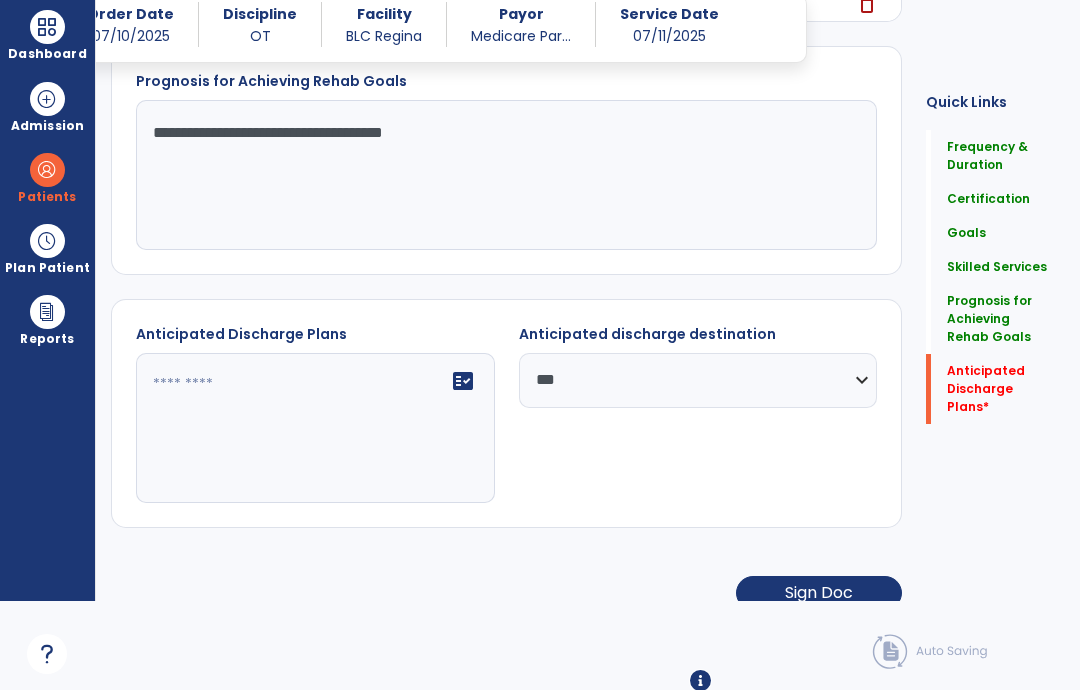 type on "*********" 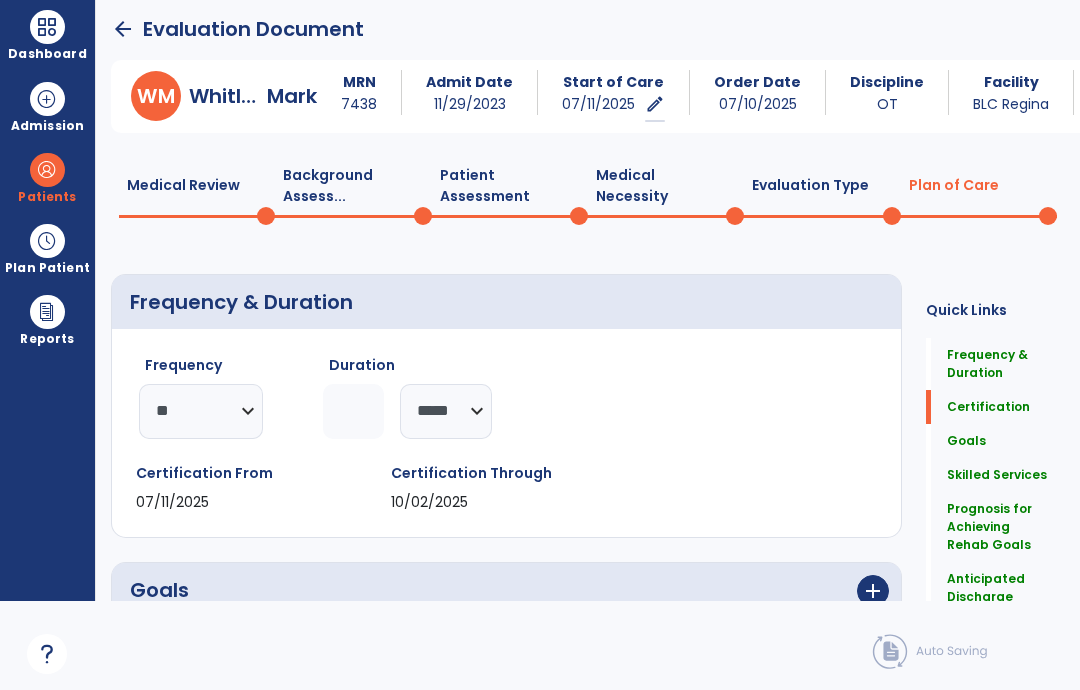 scroll, scrollTop: 0, scrollLeft: 0, axis: both 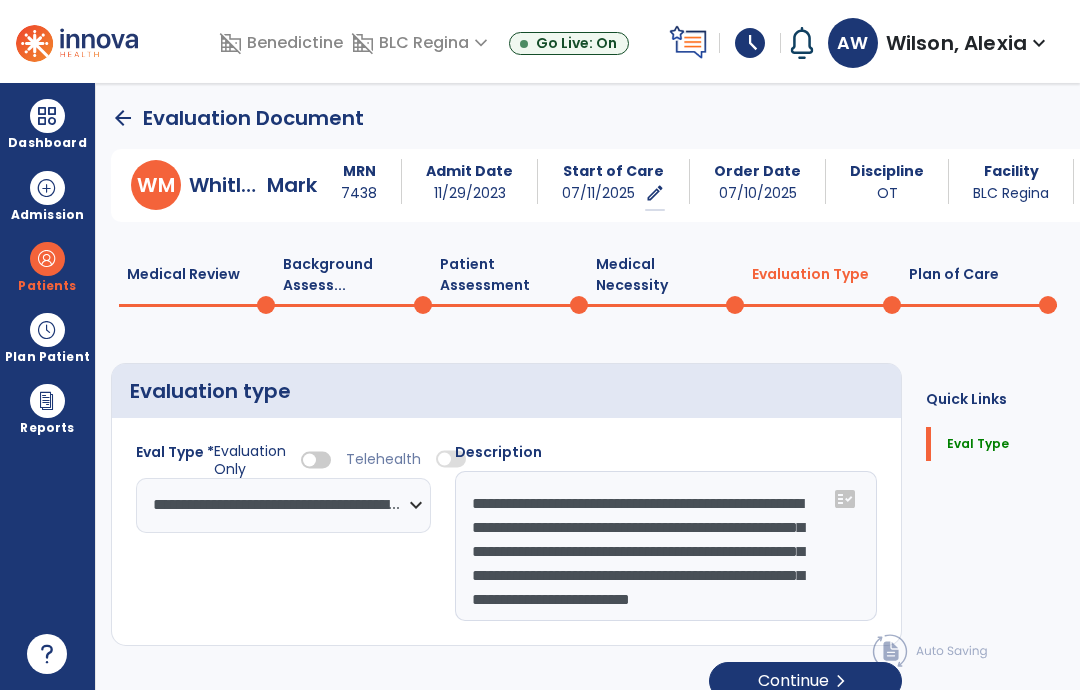 click on "Plan of Care  0" 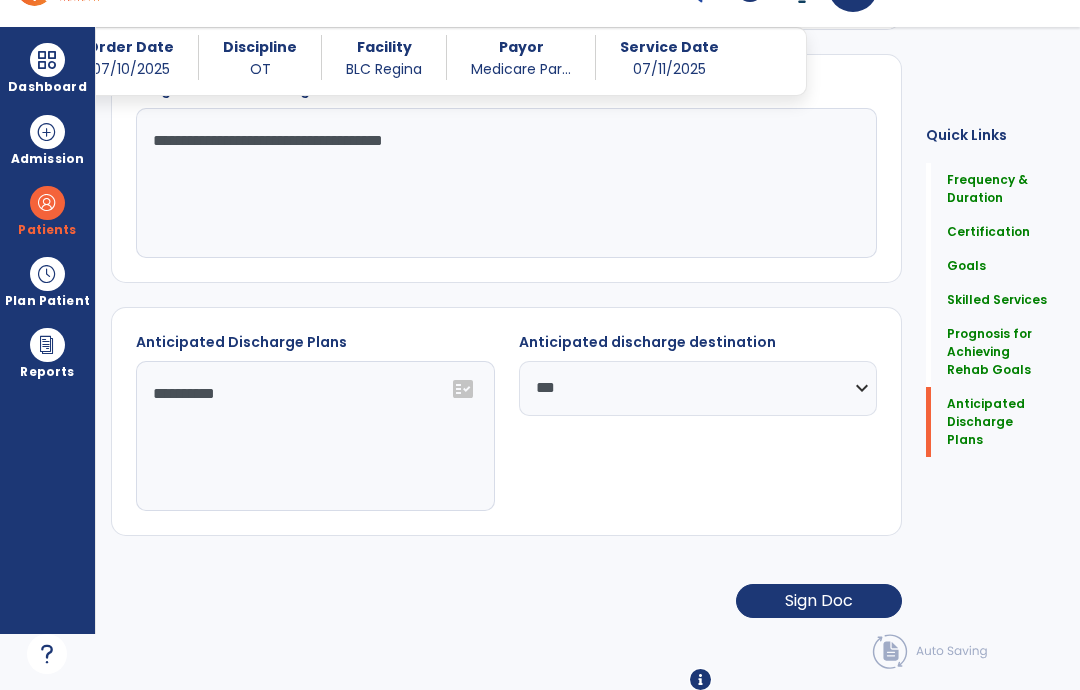 scroll, scrollTop: 1585, scrollLeft: 0, axis: vertical 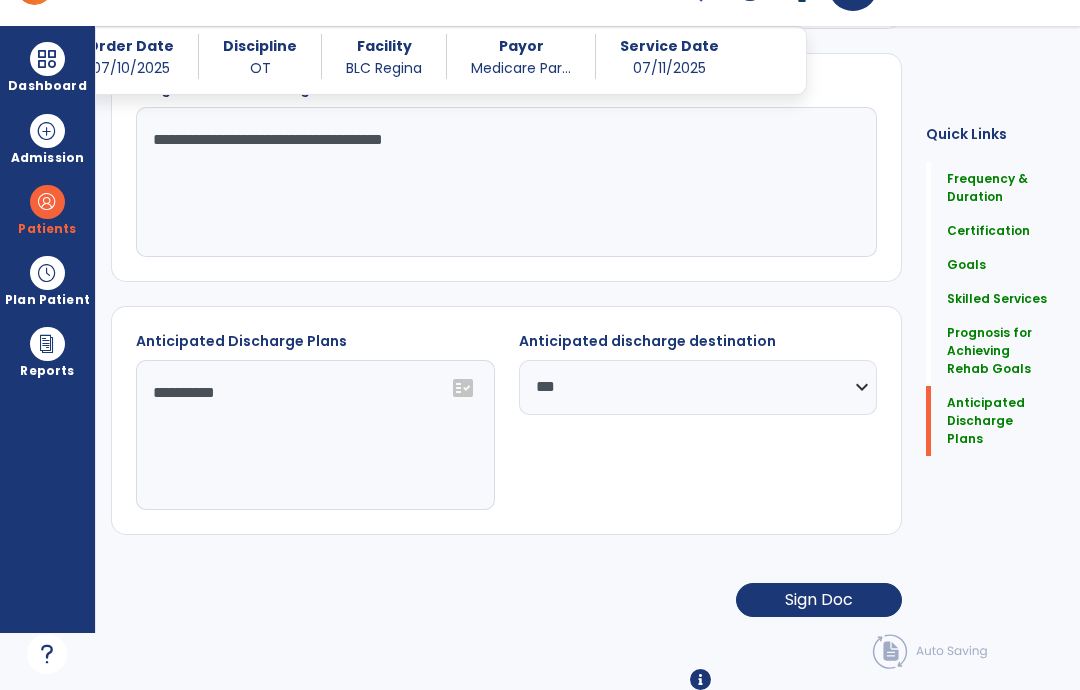click on "Sign Doc" 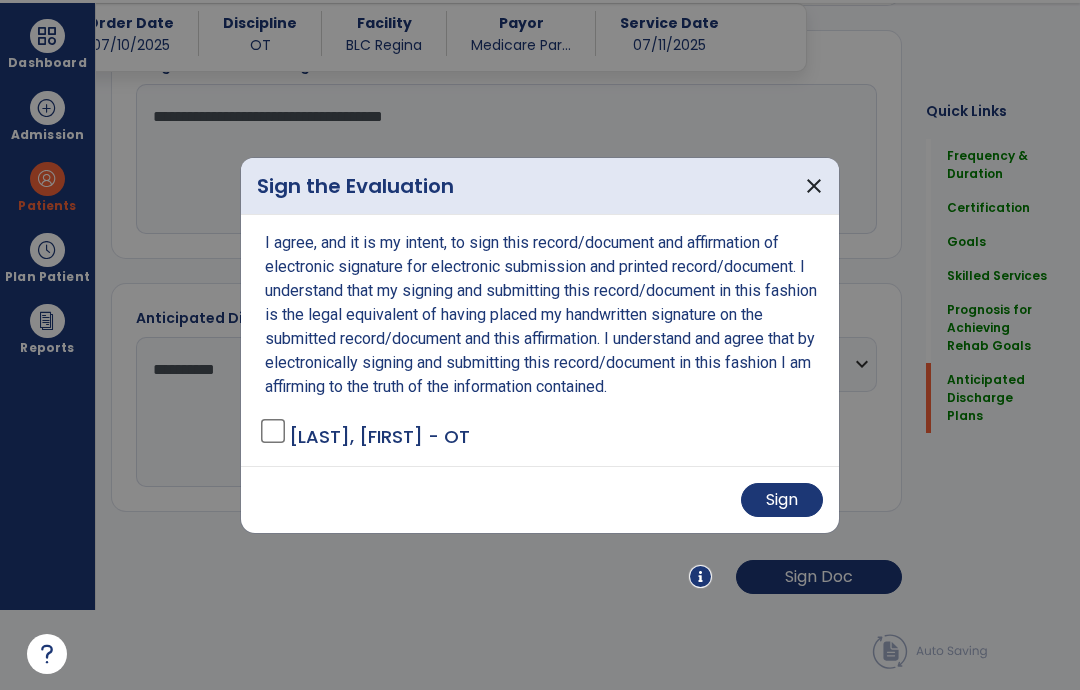 click on "Sign" at bounding box center [782, 500] 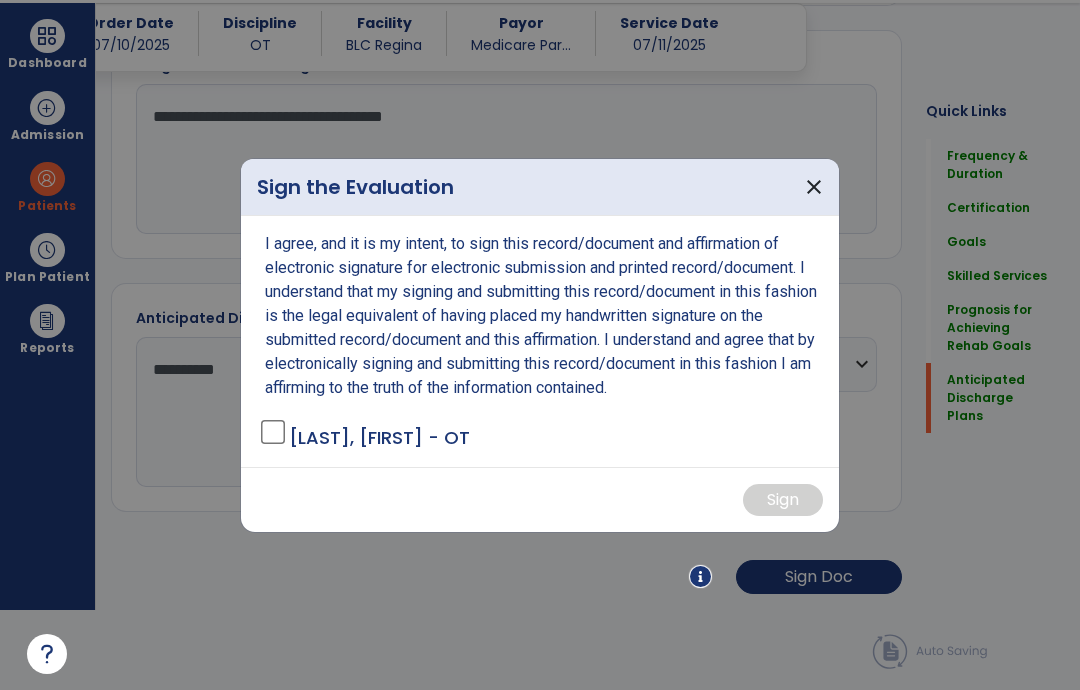 scroll, scrollTop: 1583, scrollLeft: 0, axis: vertical 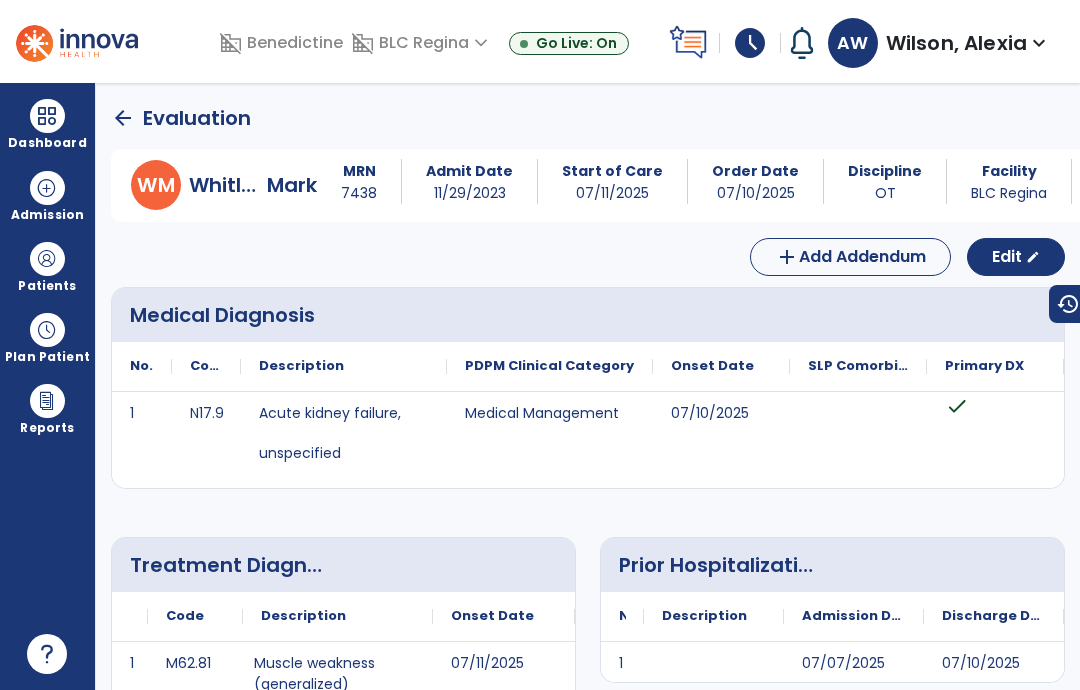 click on "arrow_back" 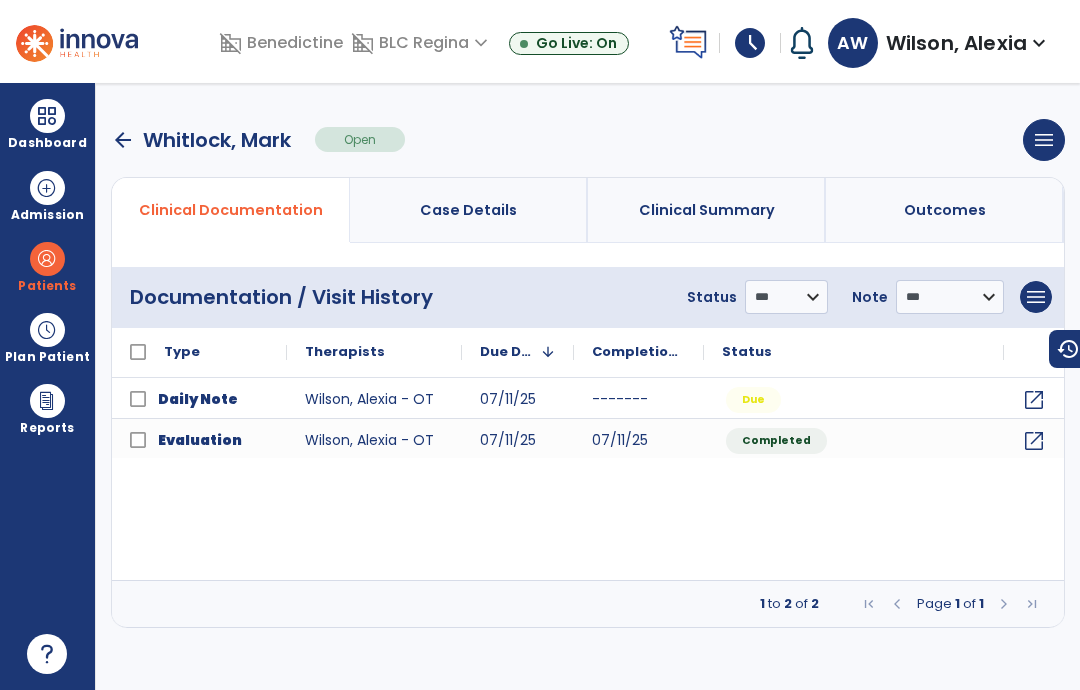 click on "arrow_back   Whitlock, Mark  Open  menu   Edit Therapy Case   Delete Therapy Case   Close Therapy Case" at bounding box center [588, 140] 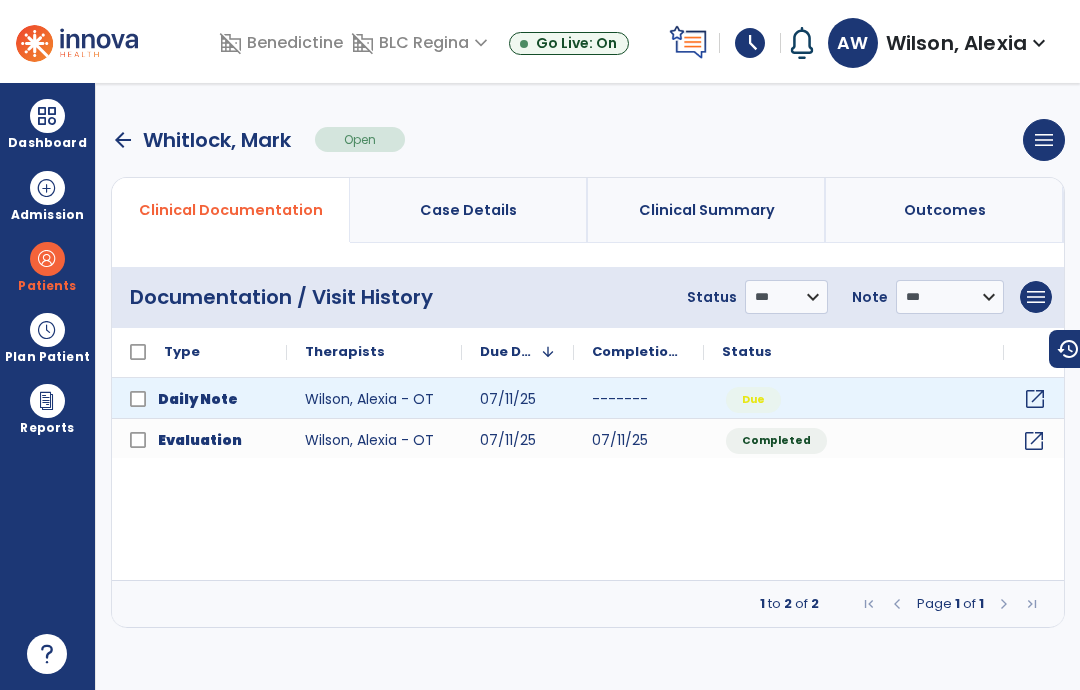 click on "open_in_new" 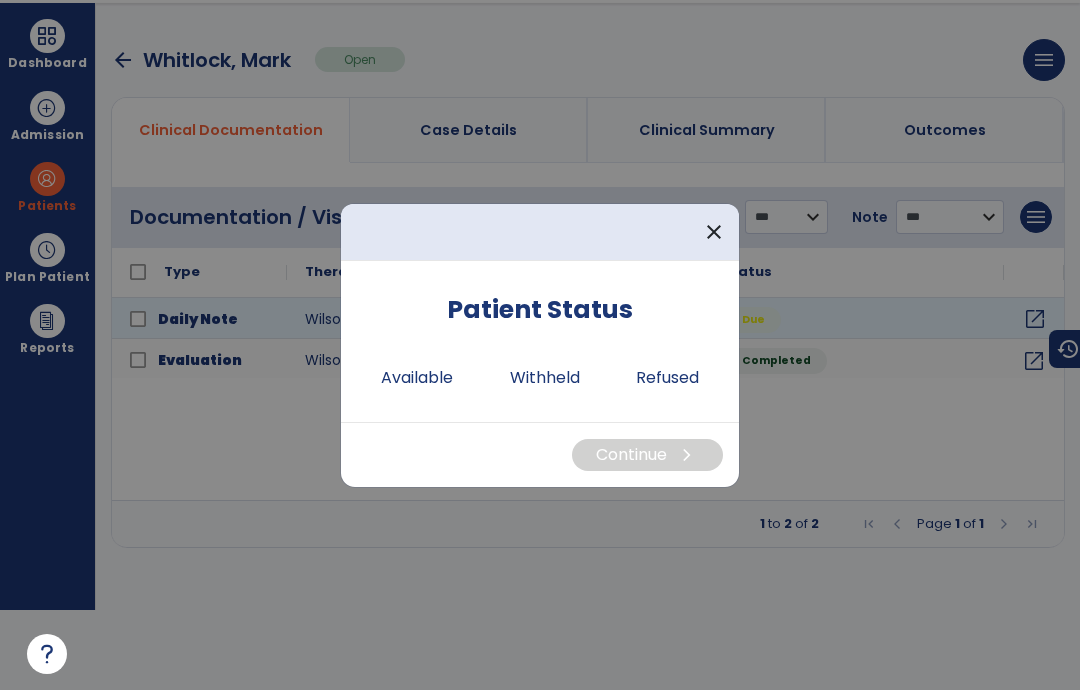 scroll, scrollTop: 0, scrollLeft: 0, axis: both 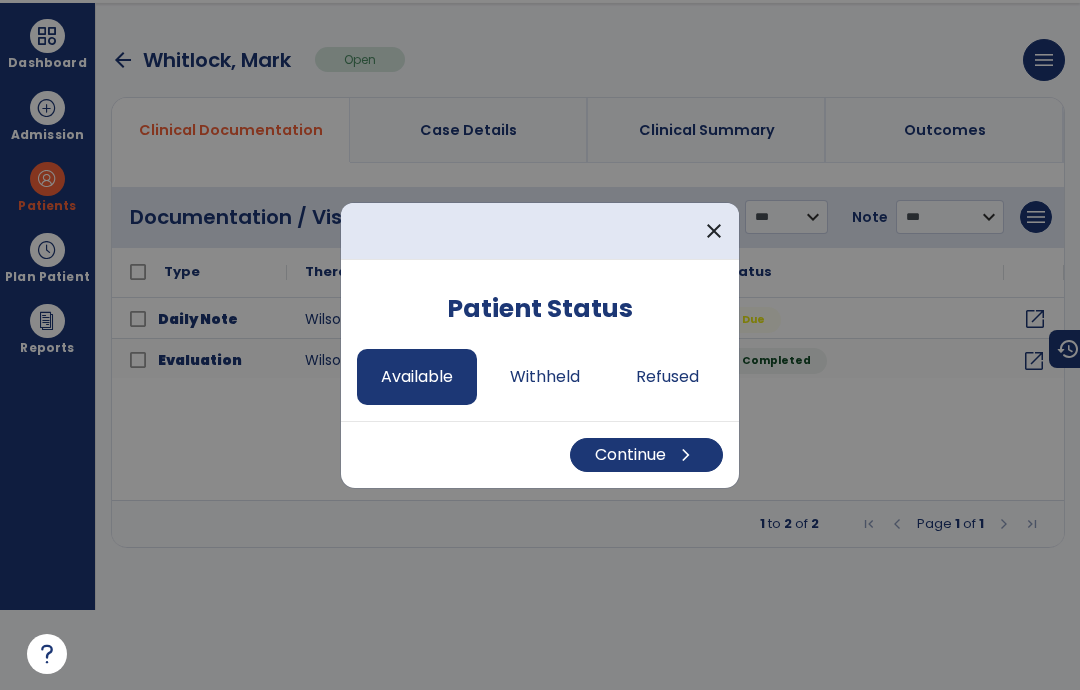 click on "chevron_right" at bounding box center [686, 455] 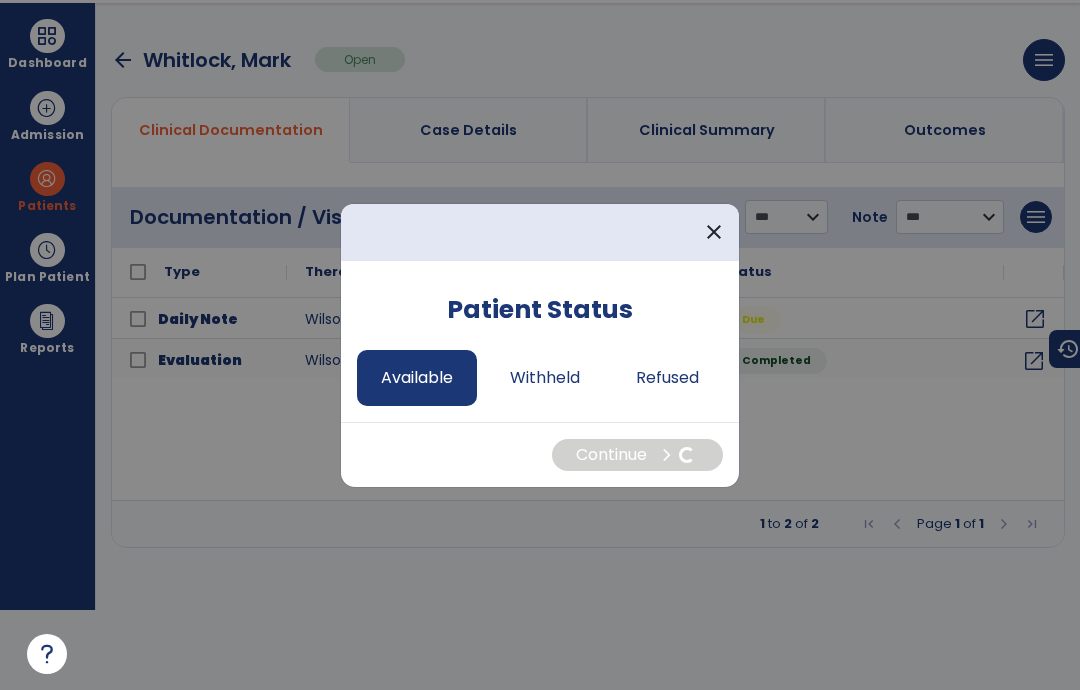 select on "*" 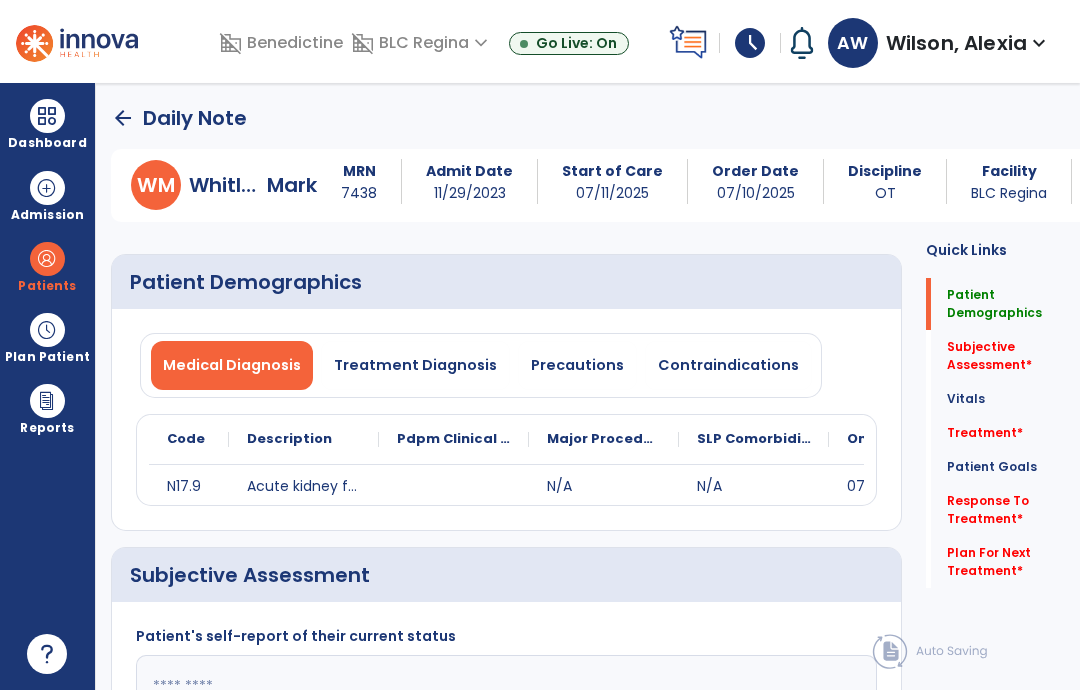 scroll, scrollTop: 80, scrollLeft: 0, axis: vertical 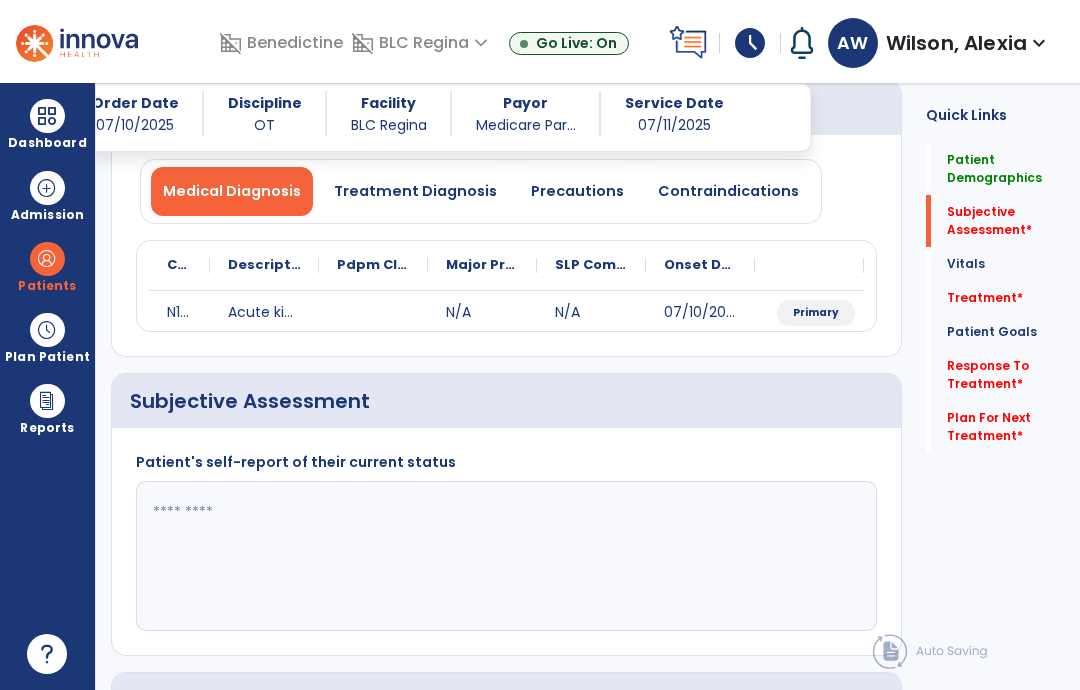 click 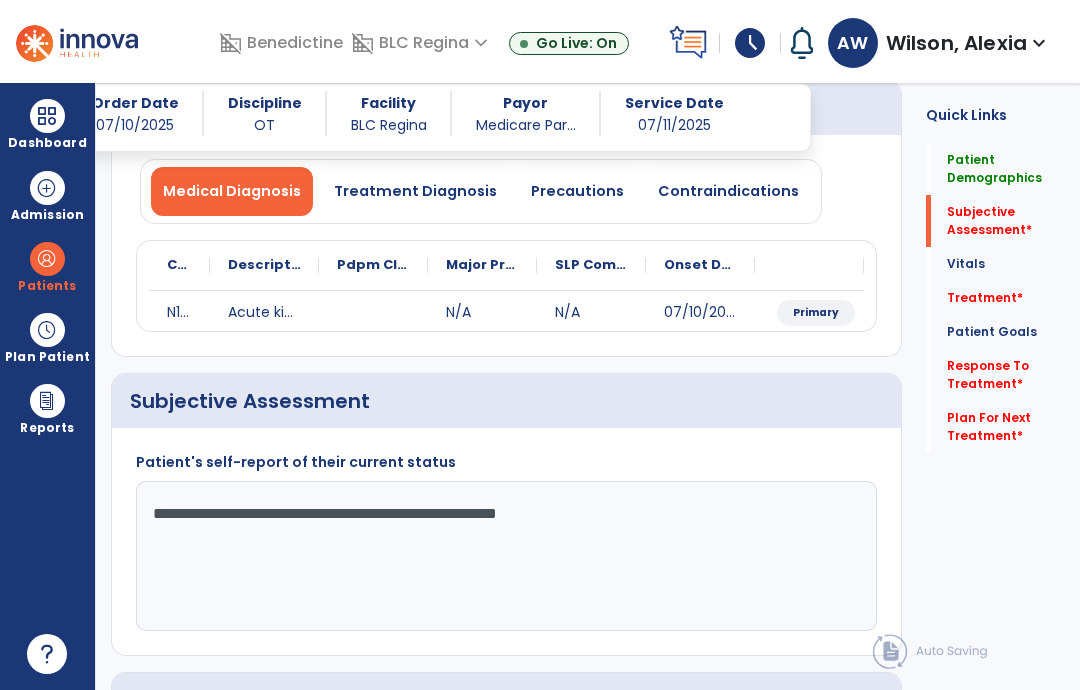 type on "**********" 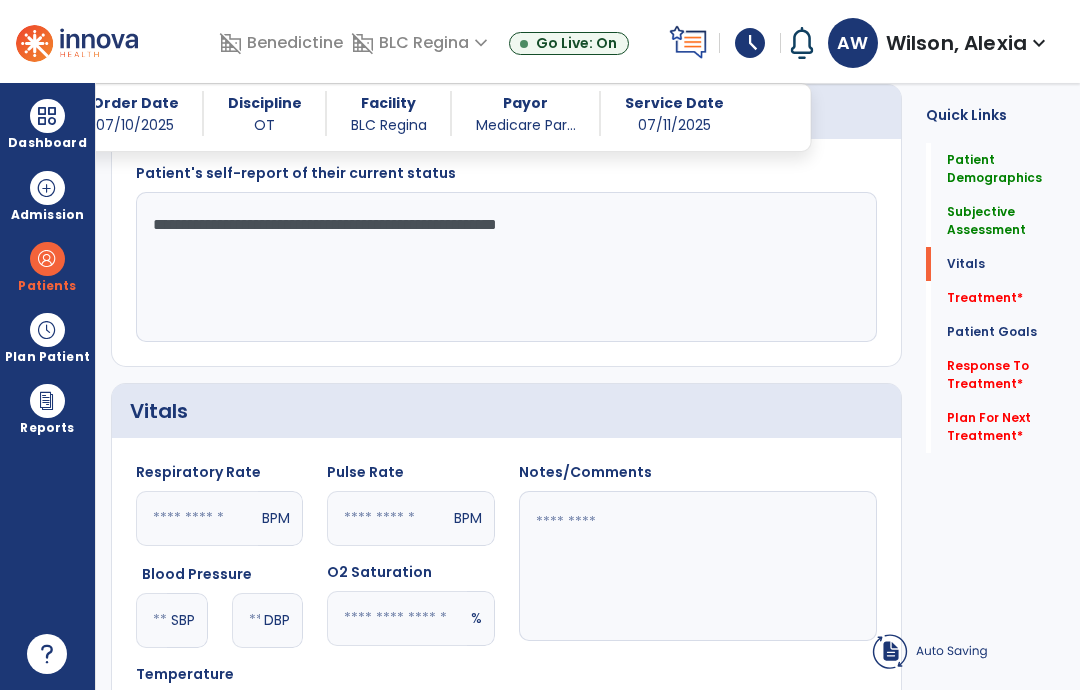 scroll, scrollTop: 952, scrollLeft: 0, axis: vertical 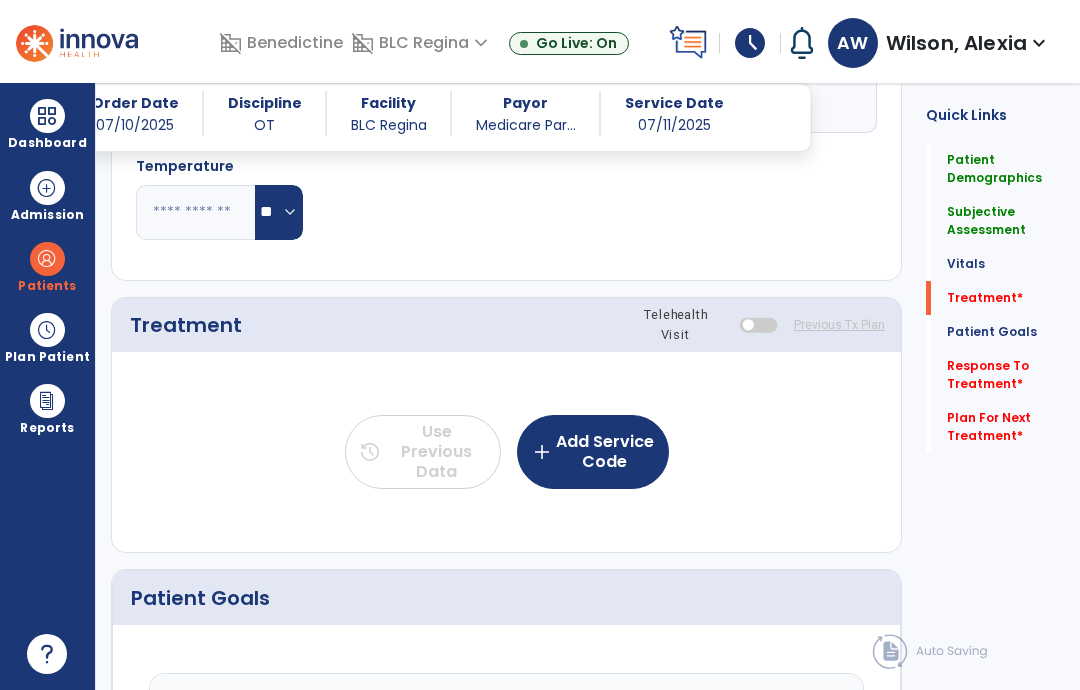 click on "add  Add Service Code" 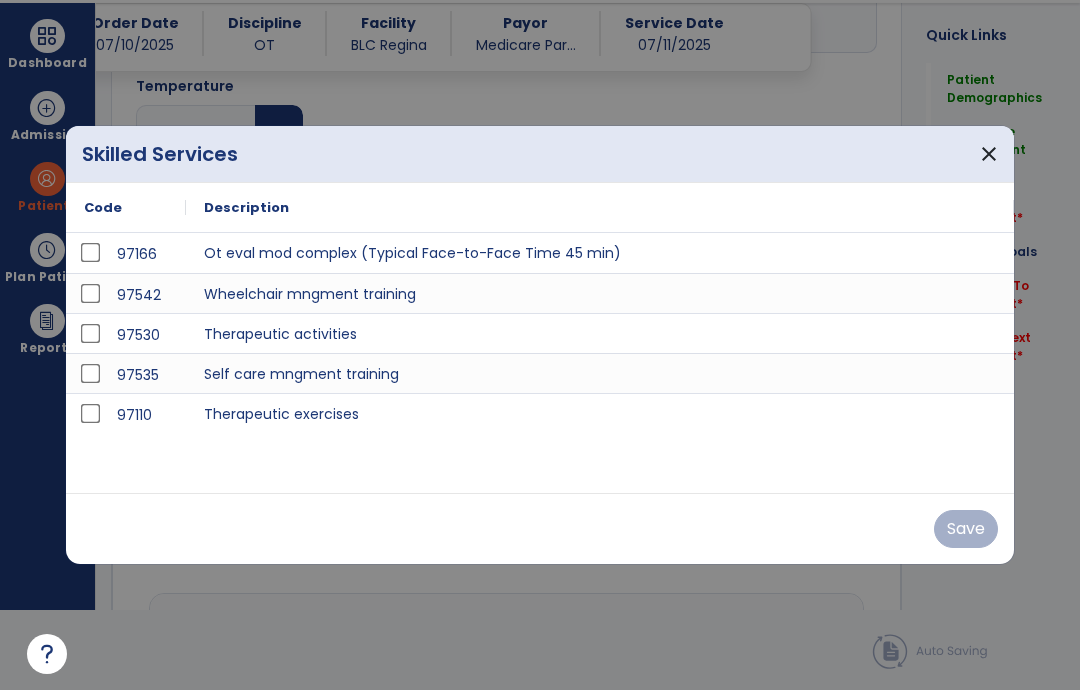 scroll, scrollTop: 0, scrollLeft: 0, axis: both 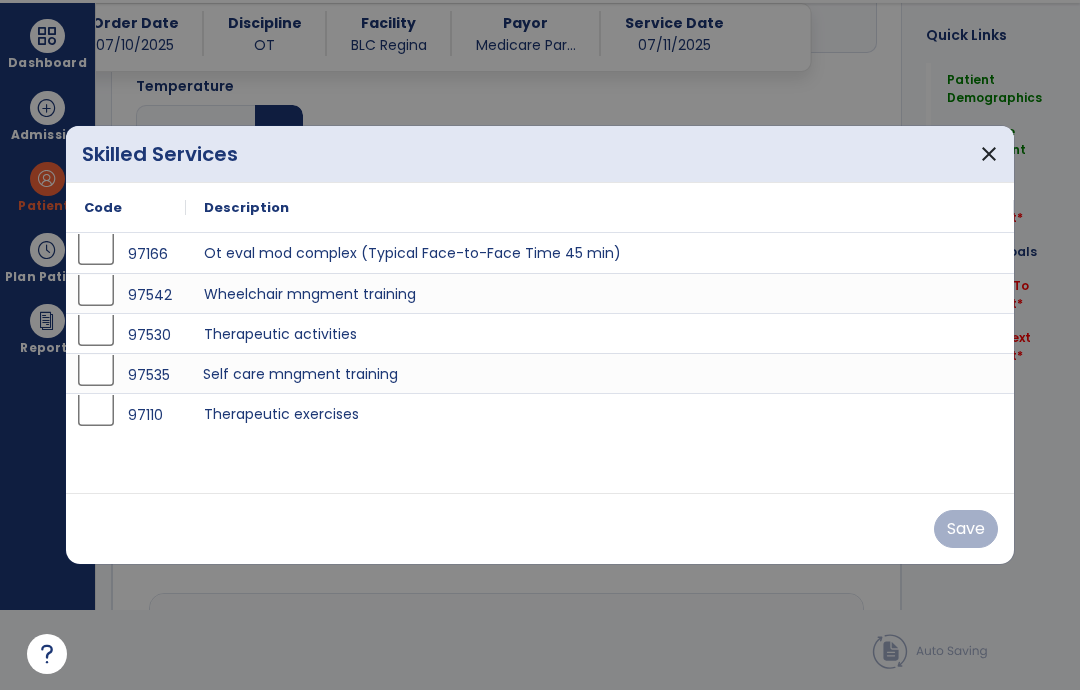click on "Self care mngment training" at bounding box center [600, 373] 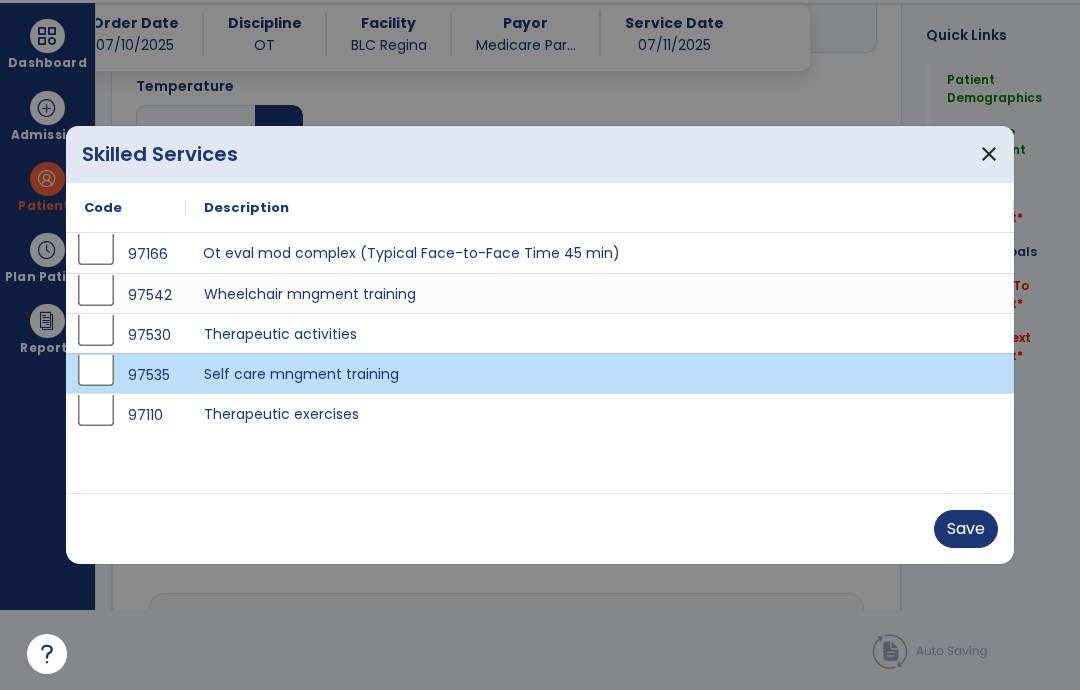 click on "Ot eval mod complex (Typical Face-to-Face Time 45 min)" at bounding box center [600, 253] 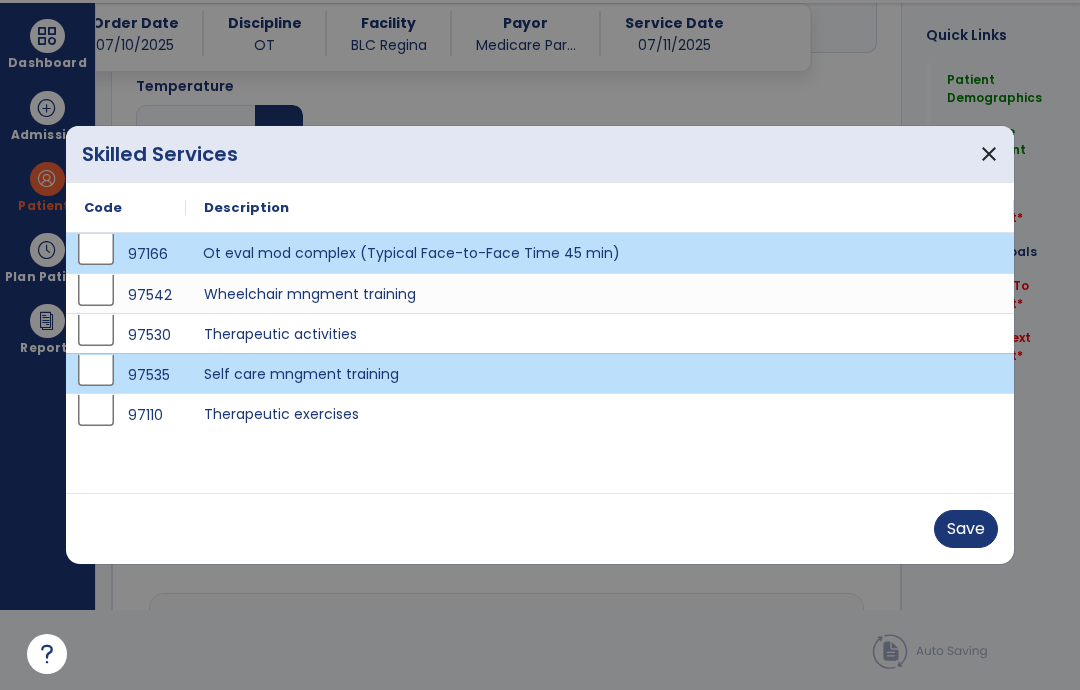 click on "Save" at bounding box center [966, 529] 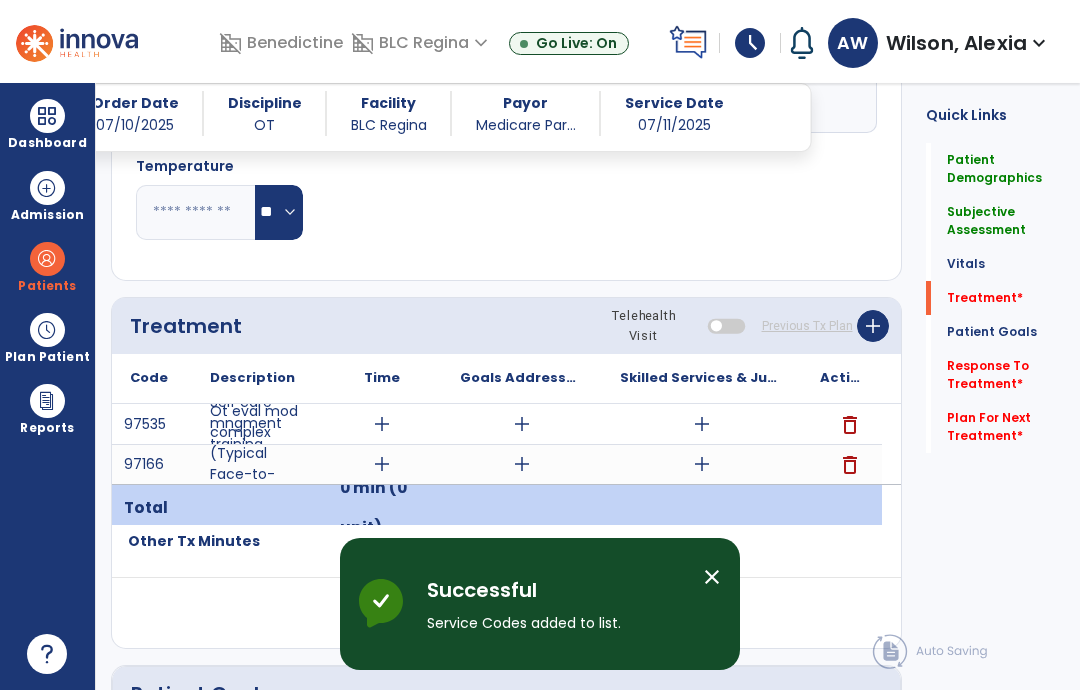 scroll, scrollTop: 80, scrollLeft: 0, axis: vertical 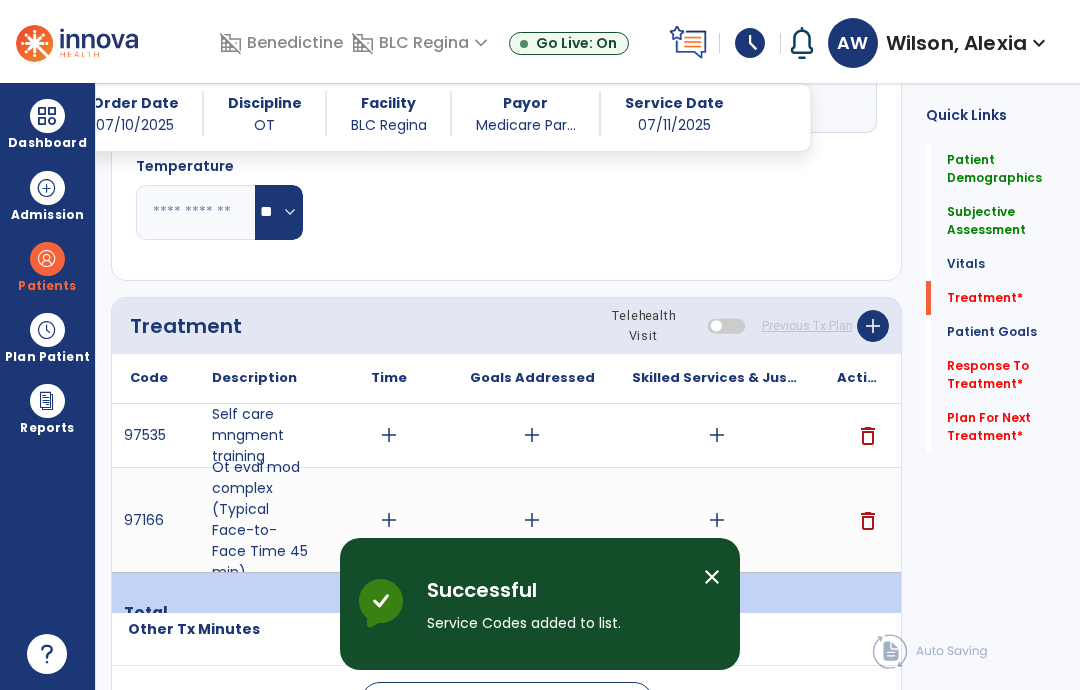click on "add" at bounding box center [716, 435] 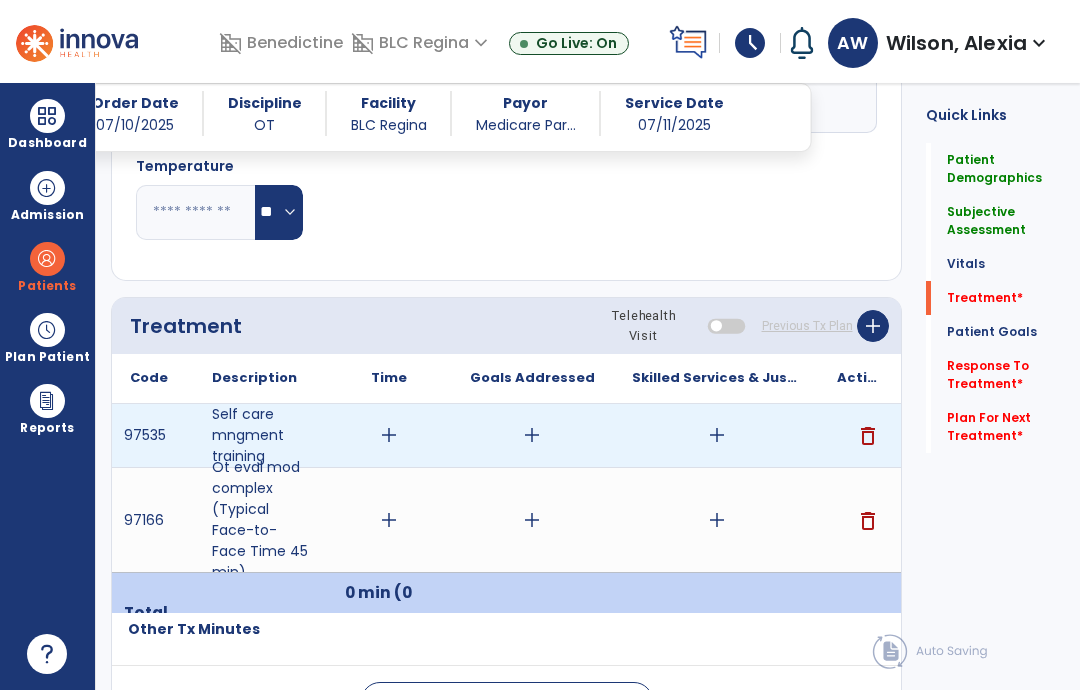 scroll, scrollTop: 0, scrollLeft: 0, axis: both 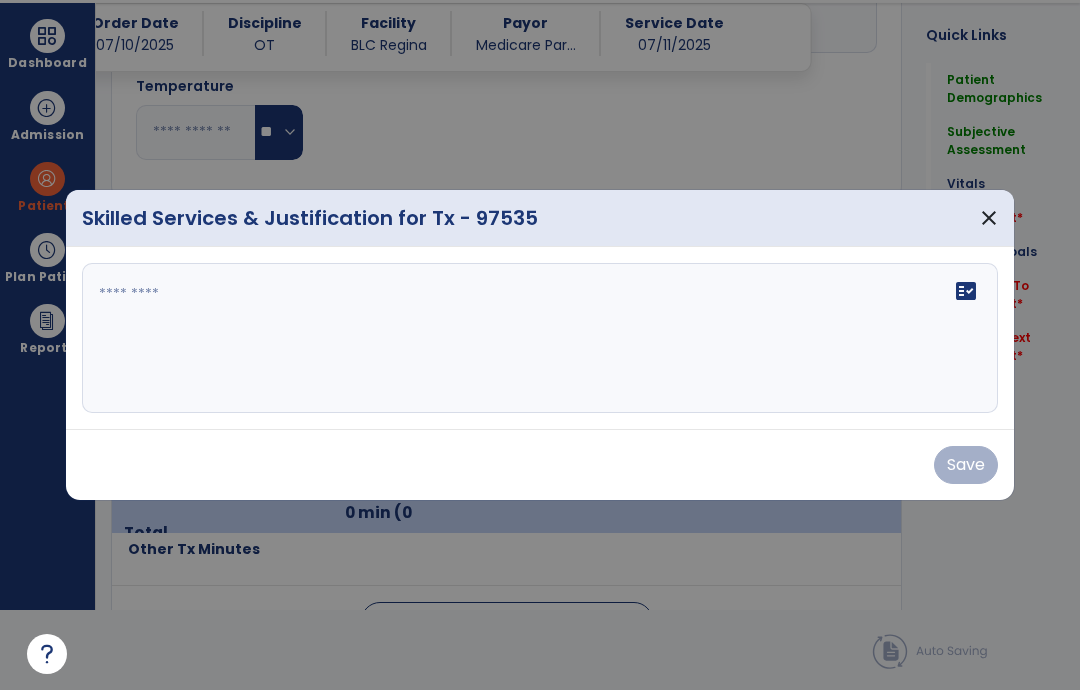click on "fact_check" at bounding box center (540, 338) 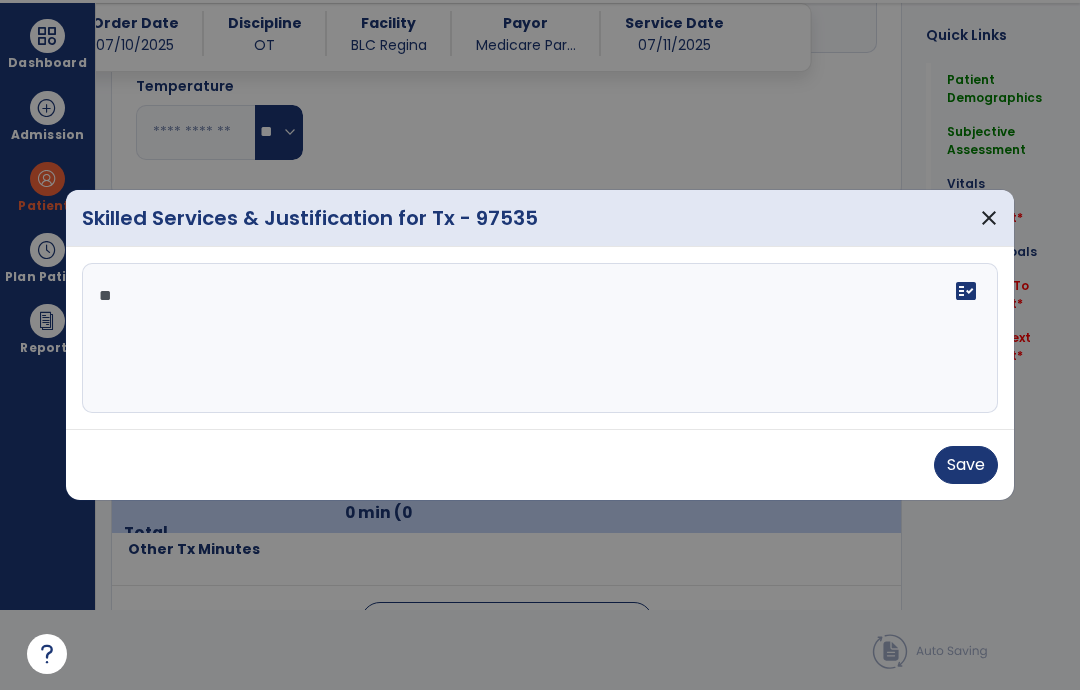 type on "*" 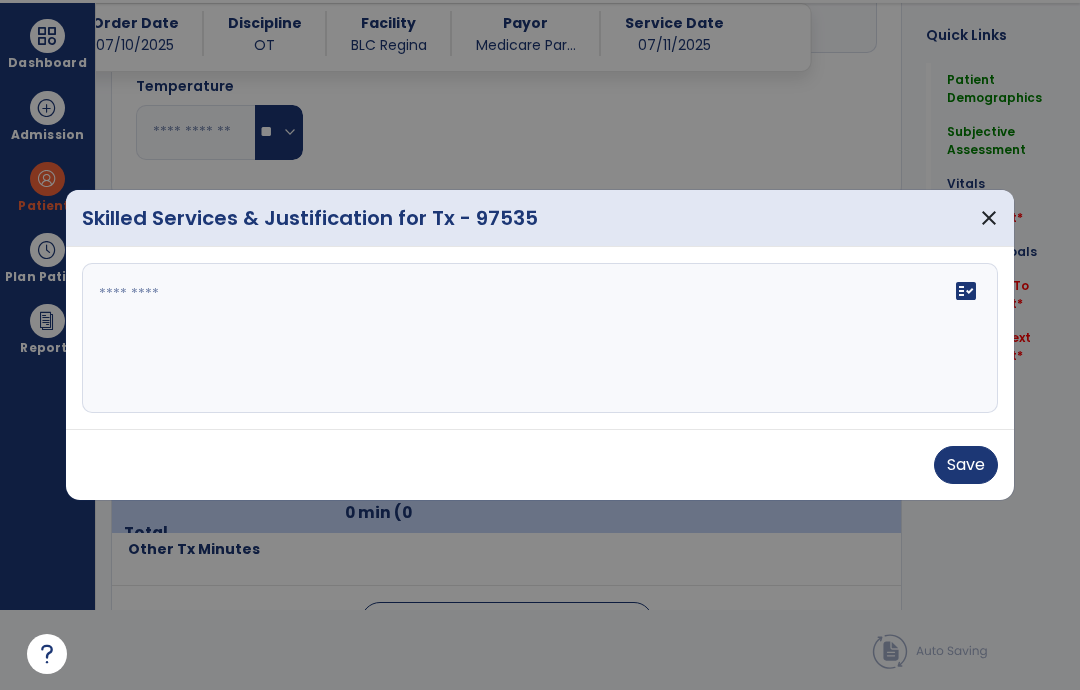 type on "*" 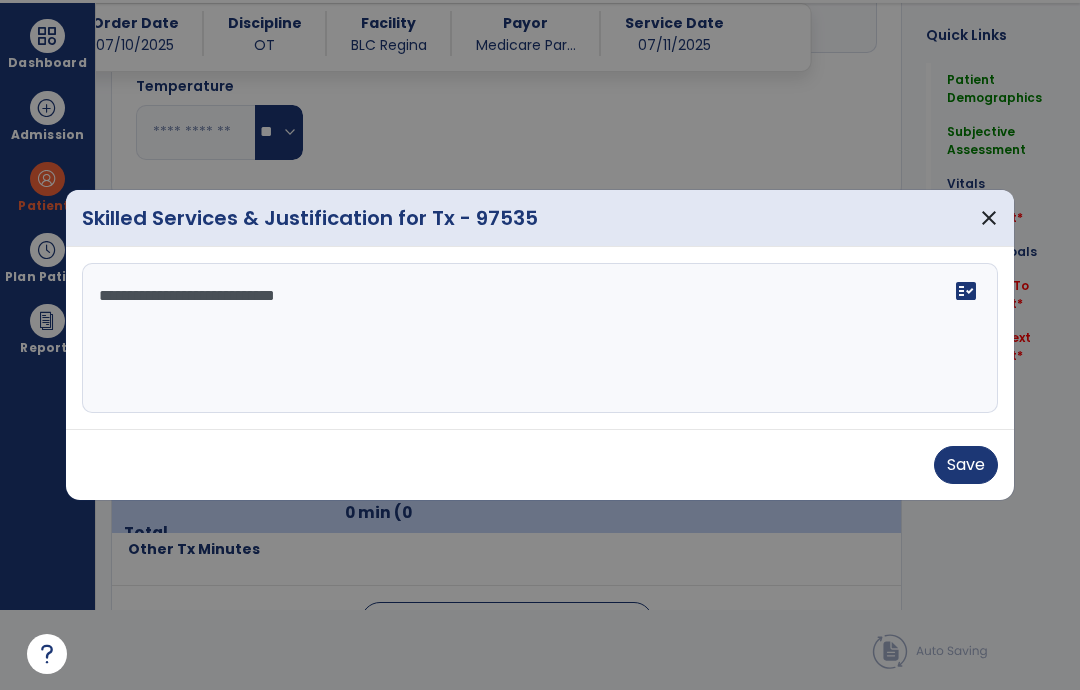 click on "**********" at bounding box center [540, 338] 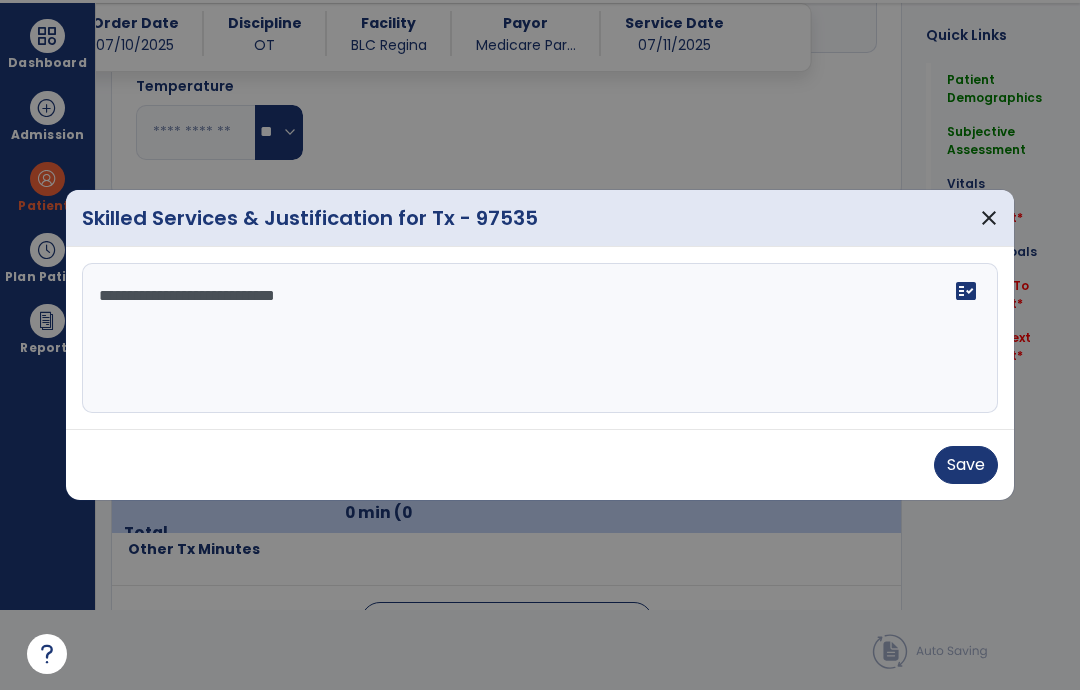 click on "**********" at bounding box center [540, 338] 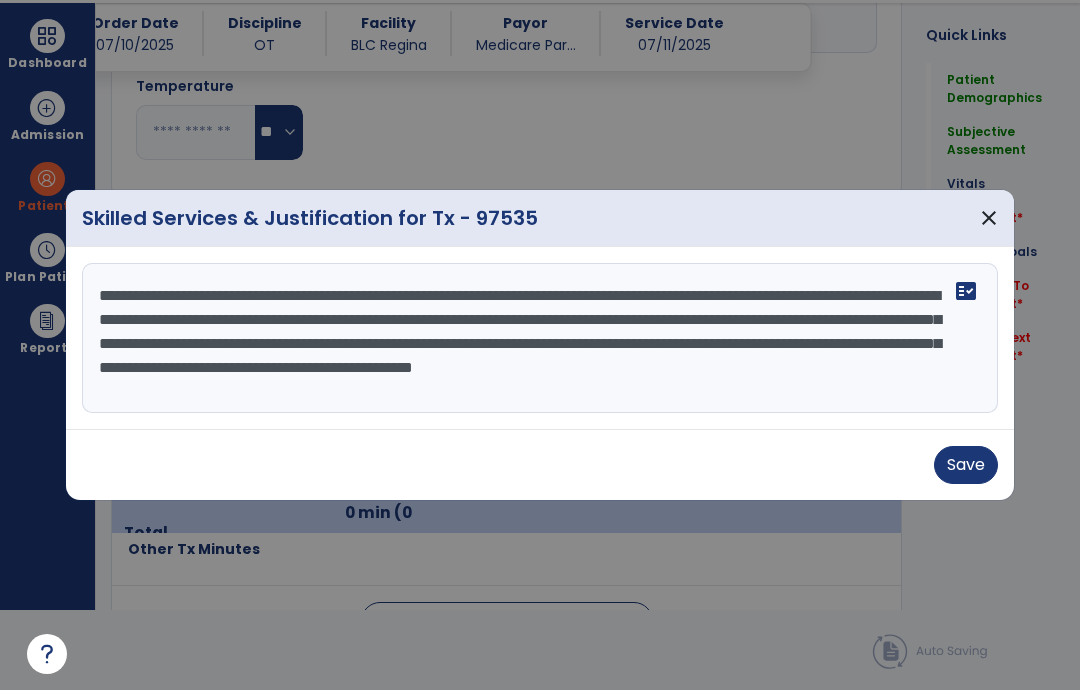 click on "**********" at bounding box center [540, 338] 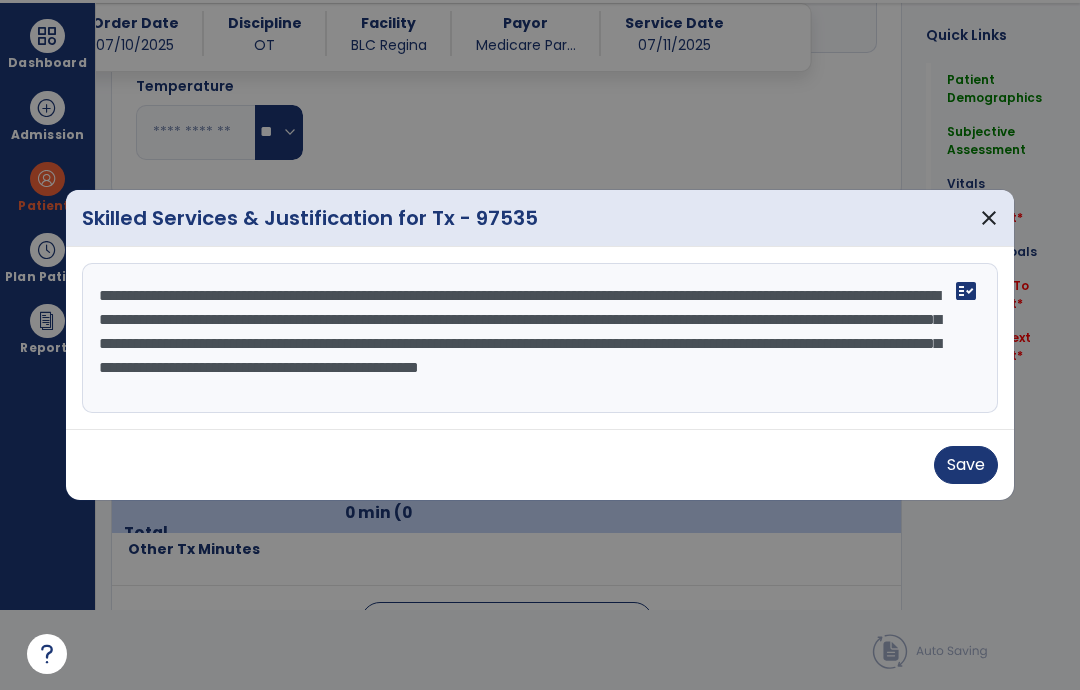 click on "**********" at bounding box center (540, 338) 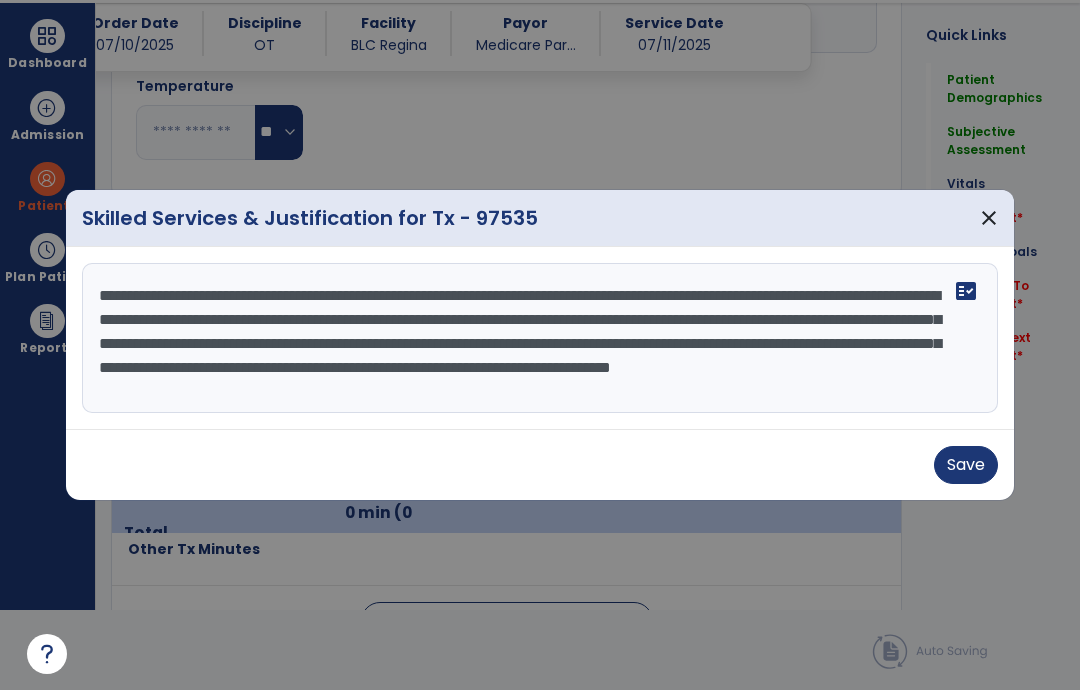 click on "**********" at bounding box center [540, 338] 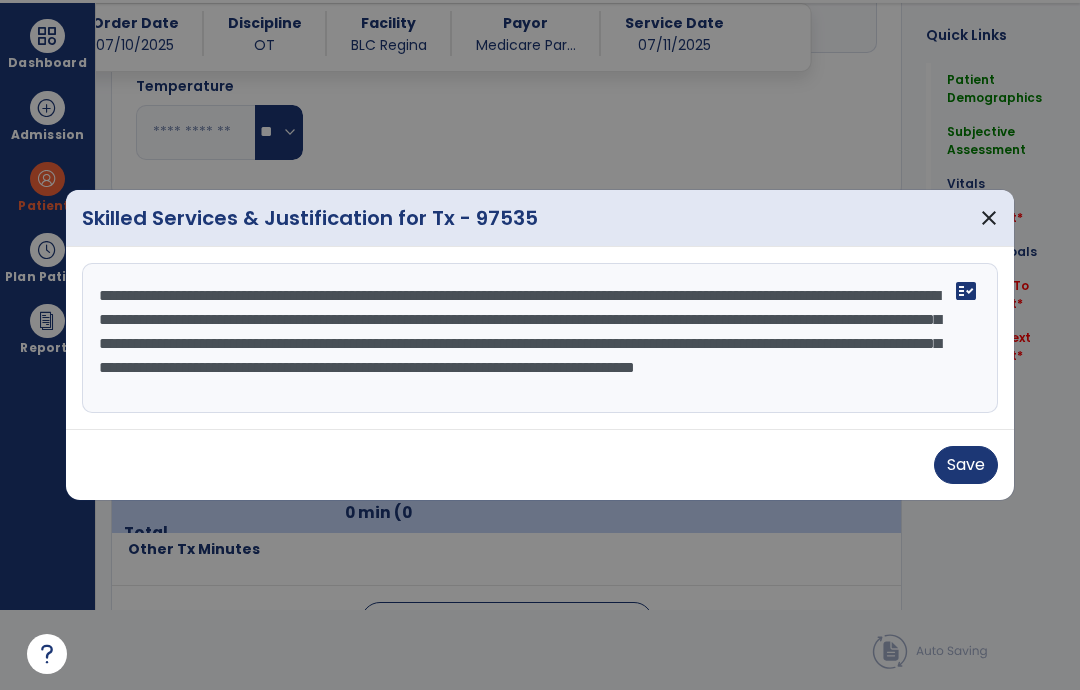 click on "**********" at bounding box center (540, 338) 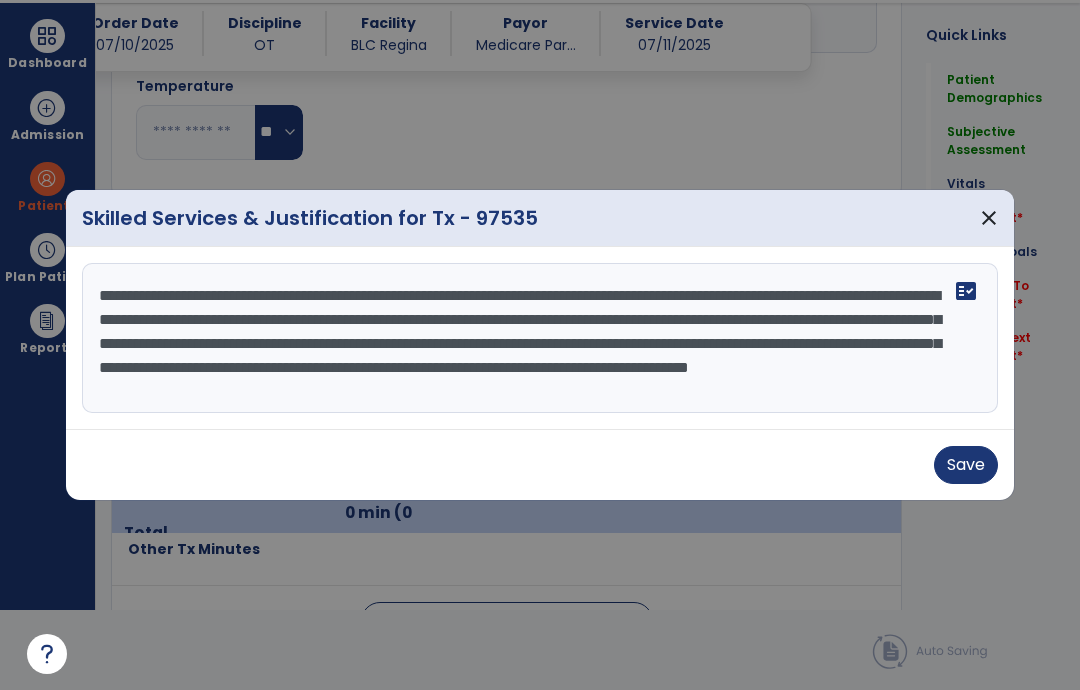 scroll, scrollTop: 15, scrollLeft: 0, axis: vertical 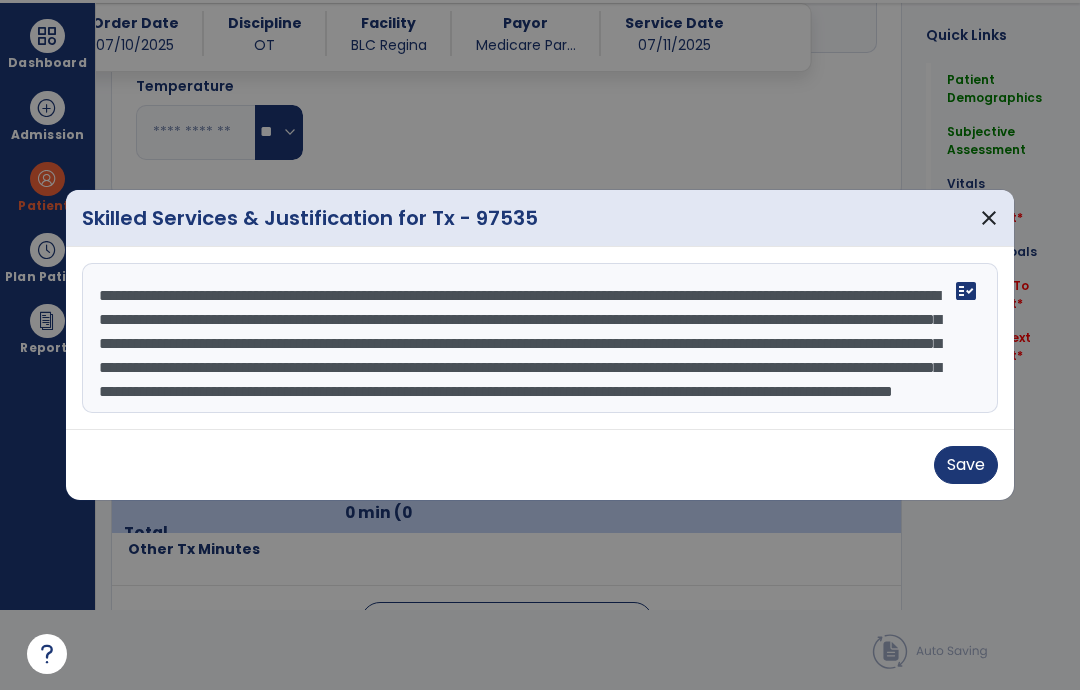 type on "**********" 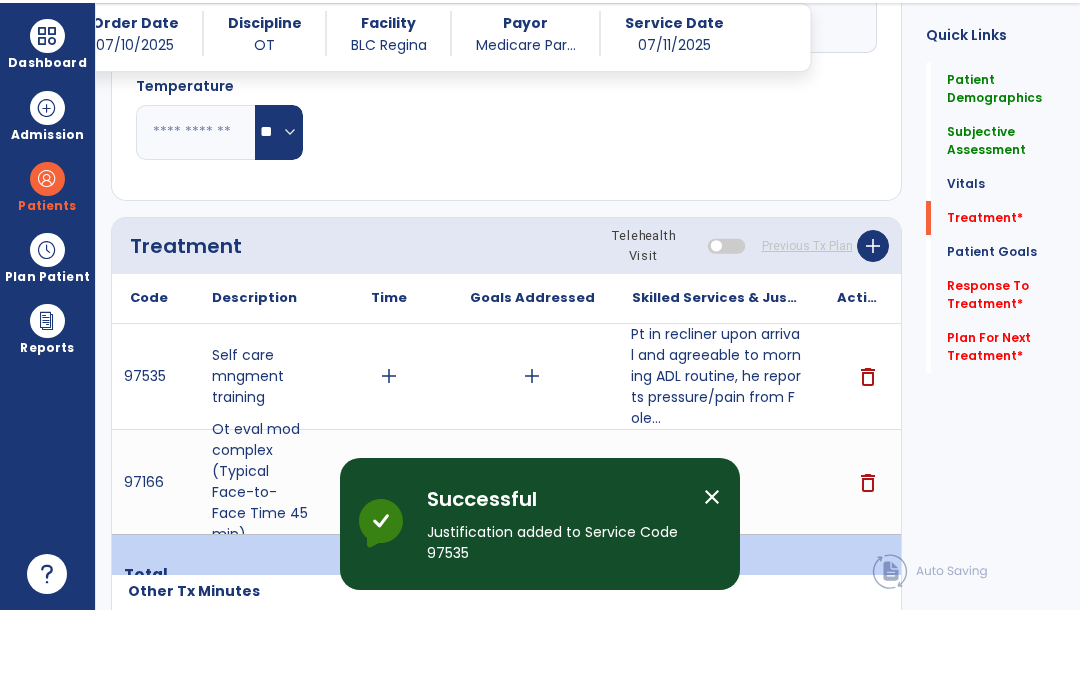 scroll, scrollTop: 80, scrollLeft: 0, axis: vertical 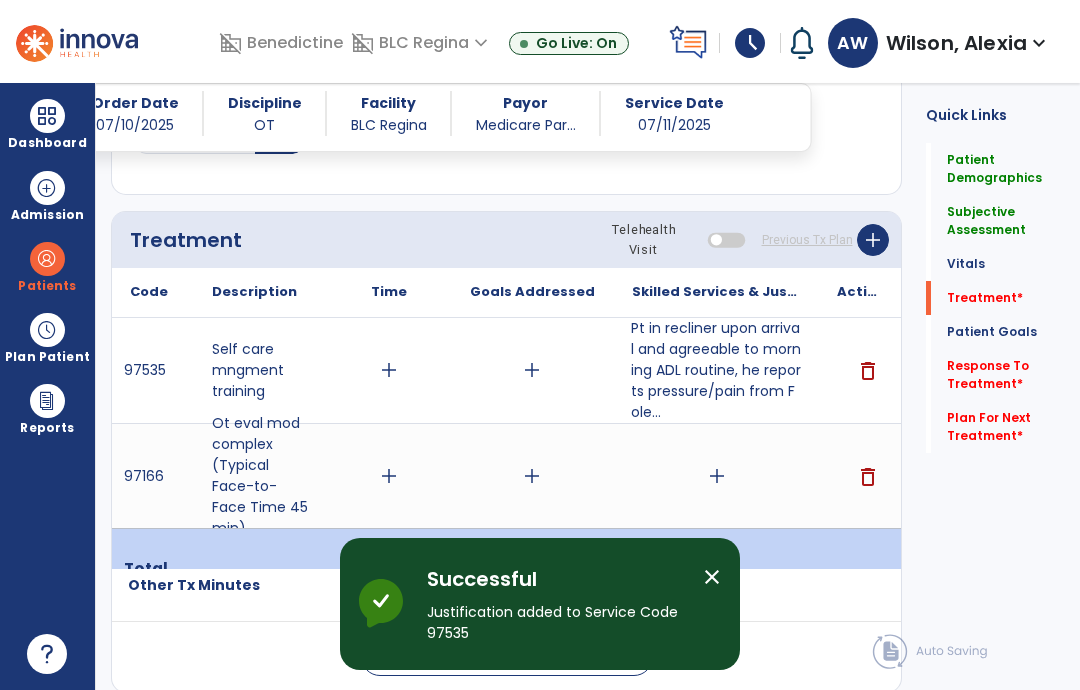 click on "add" at bounding box center (717, 476) 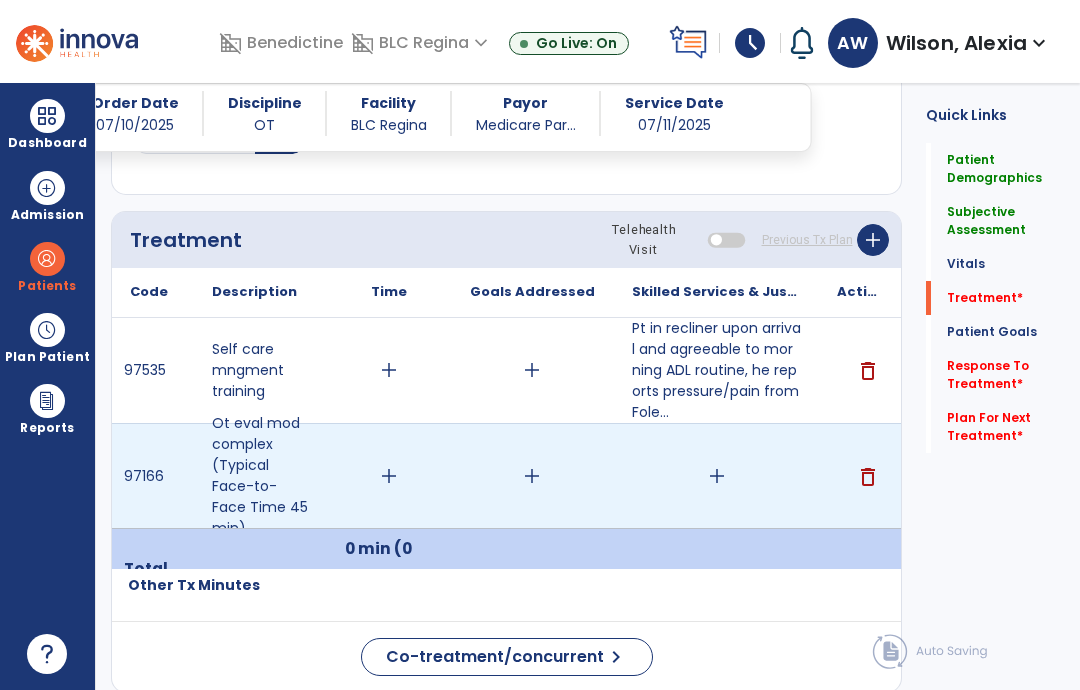 scroll, scrollTop: 0, scrollLeft: 0, axis: both 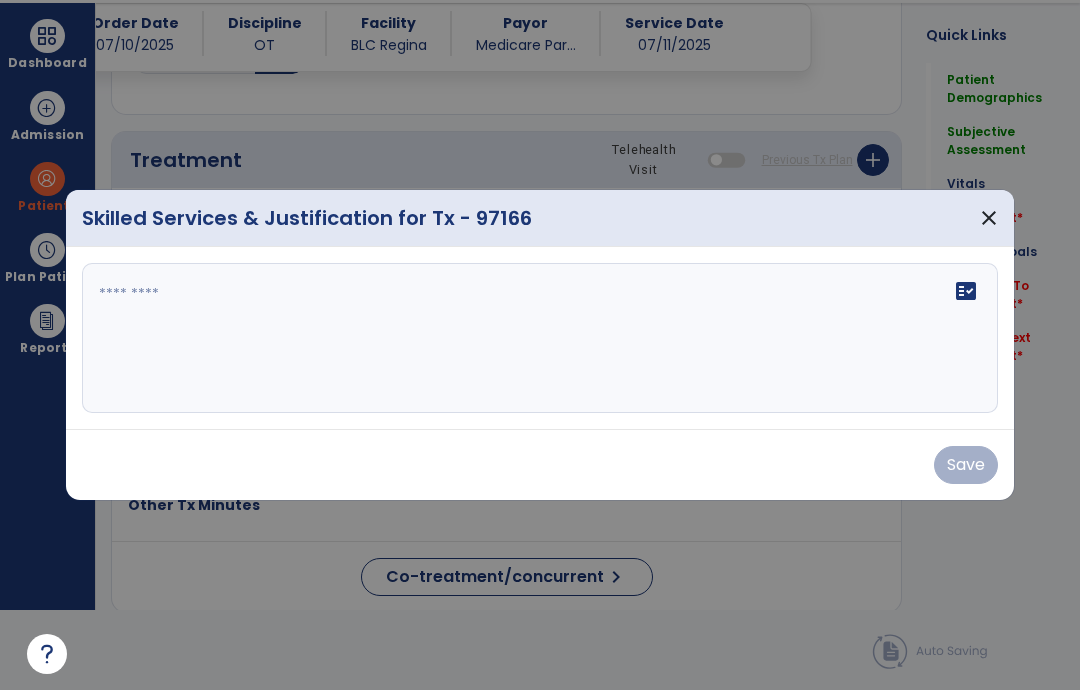 click on "fact_check" at bounding box center [540, 338] 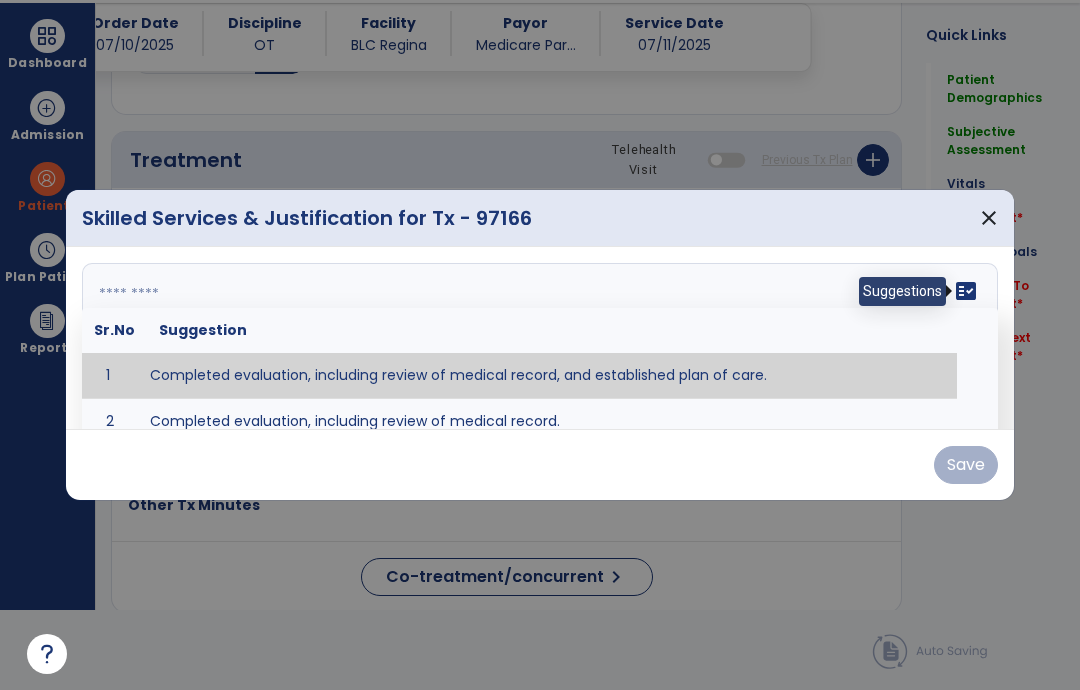 click on "fact_check" at bounding box center (966, 291) 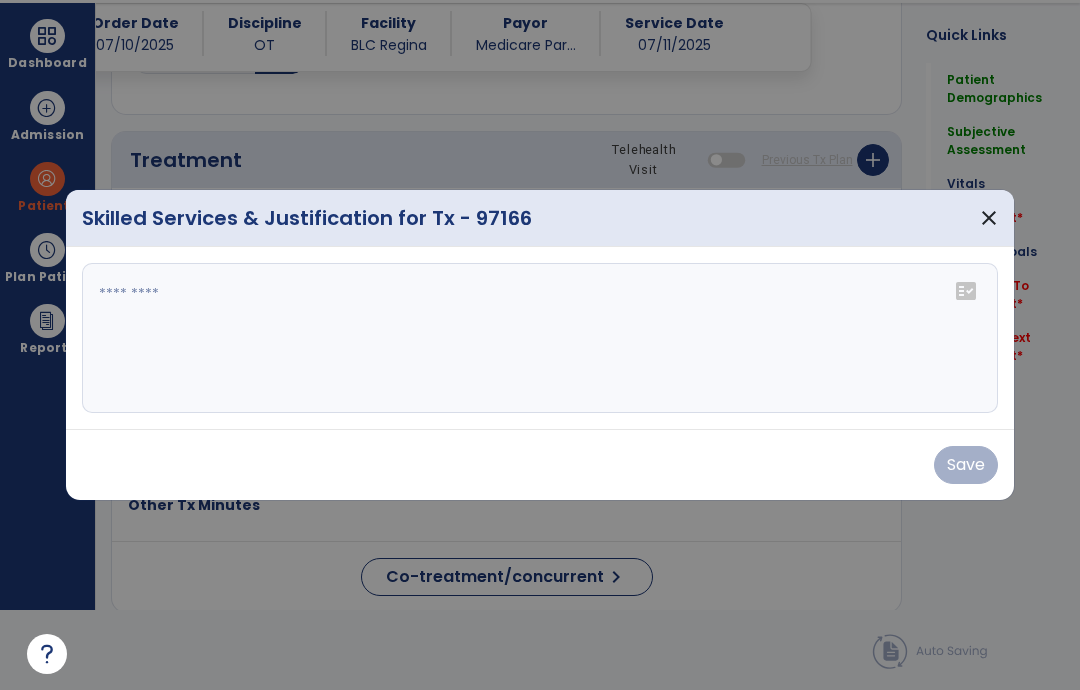 click on "fact_check" at bounding box center (966, 291) 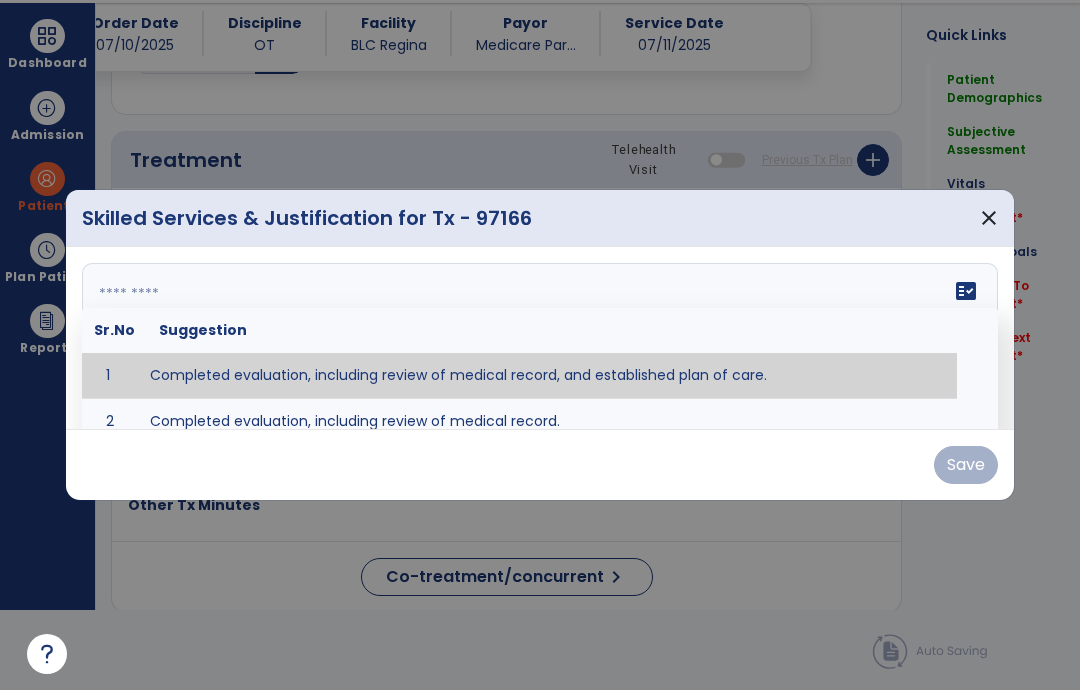 type on "**********" 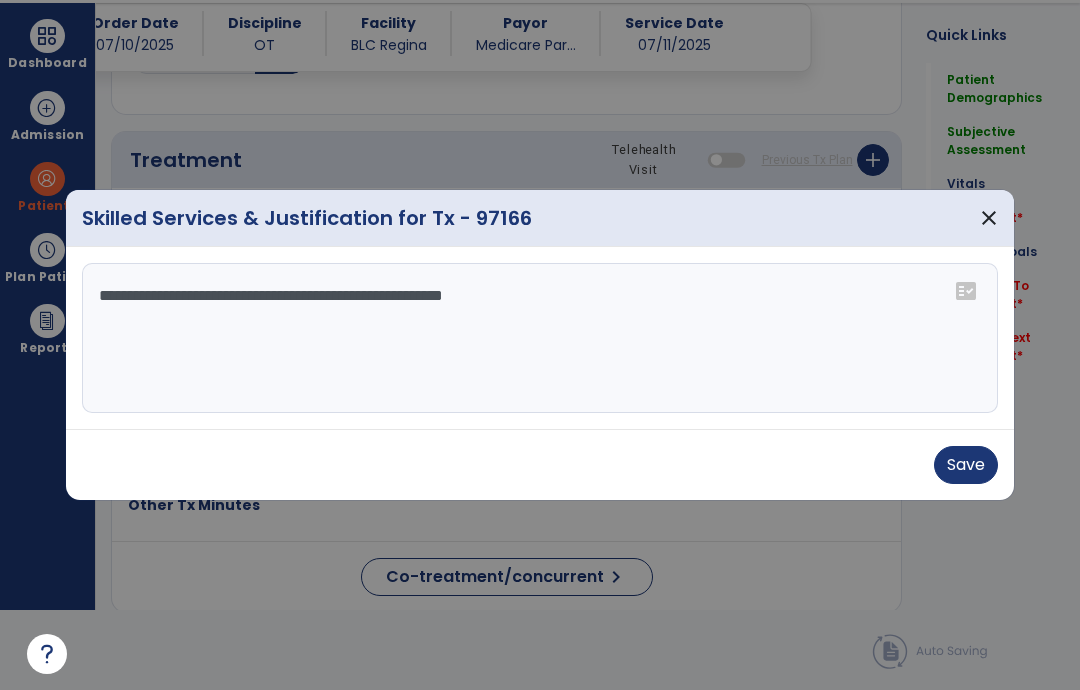 click on "Save" at bounding box center [966, 465] 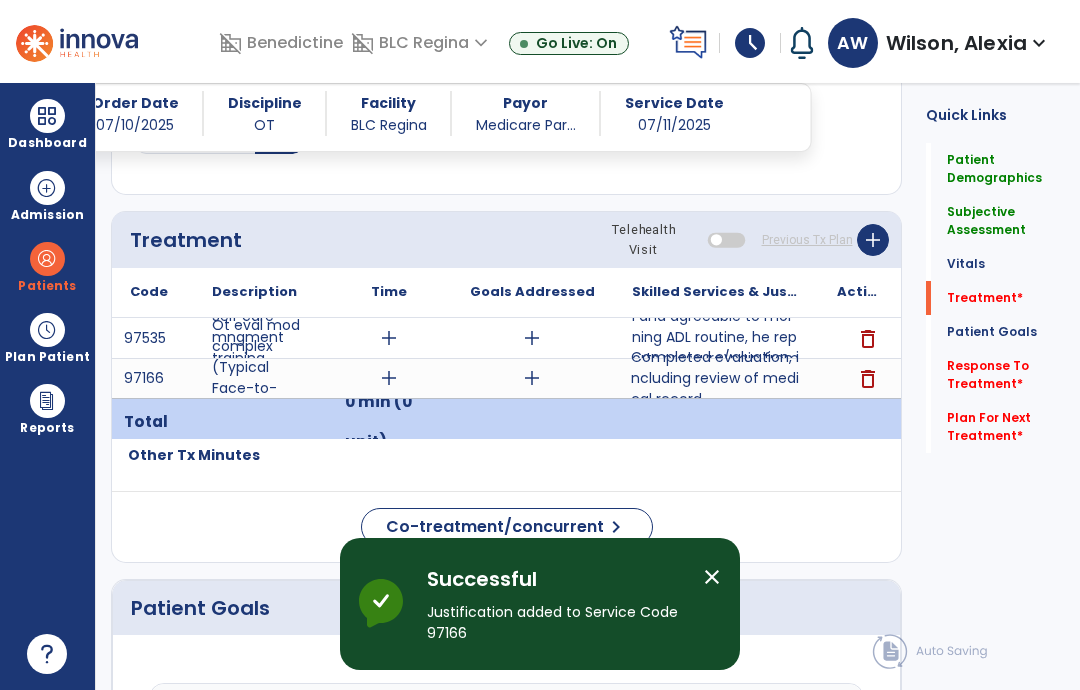 scroll, scrollTop: 80, scrollLeft: 0, axis: vertical 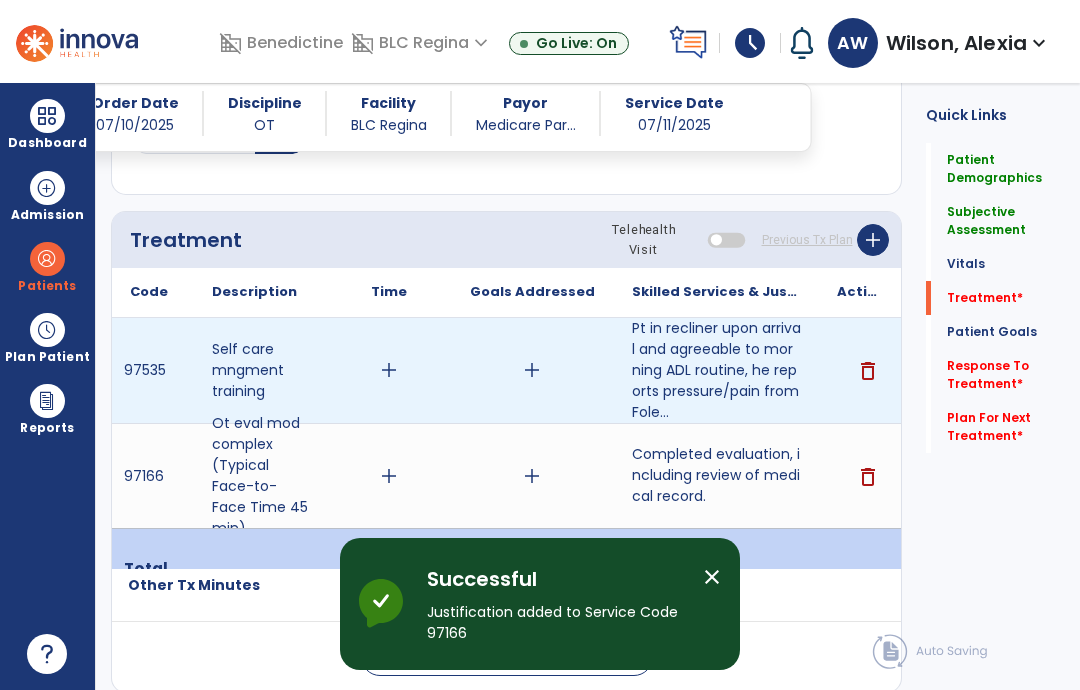 click on "add" at bounding box center (389, 370) 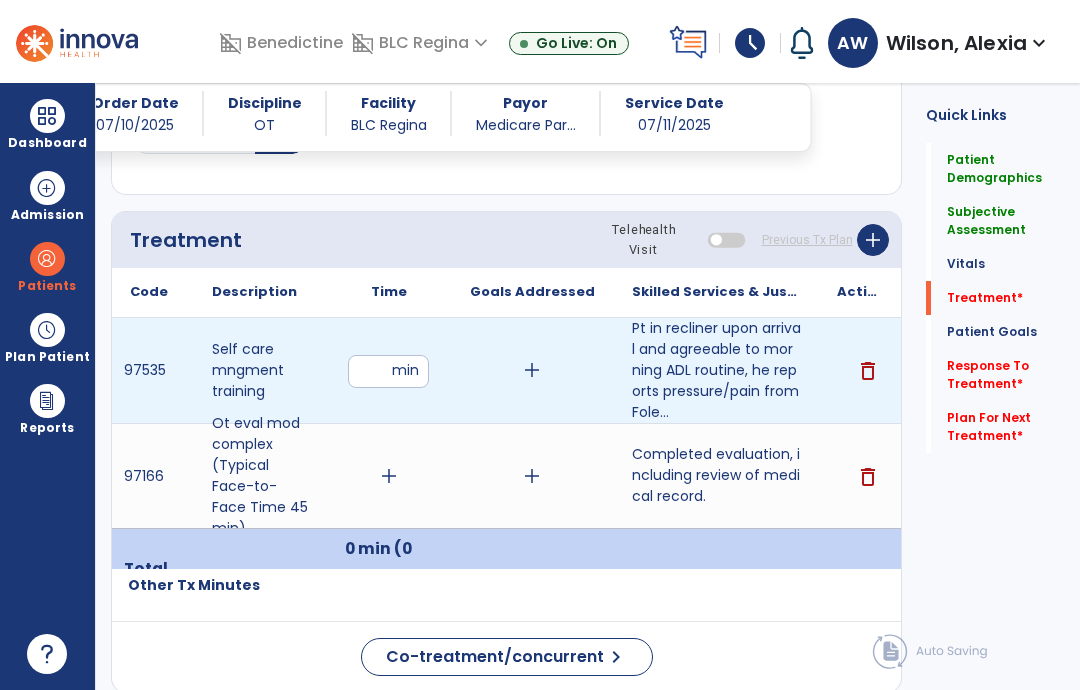 type on "**" 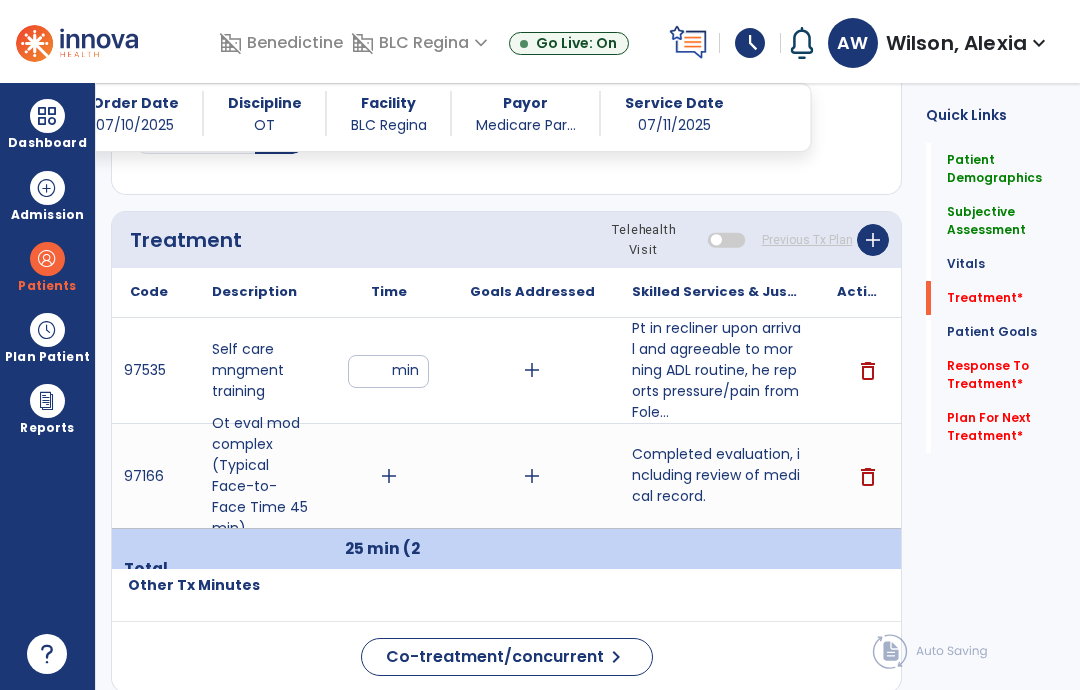 click on "add" at bounding box center (389, 476) 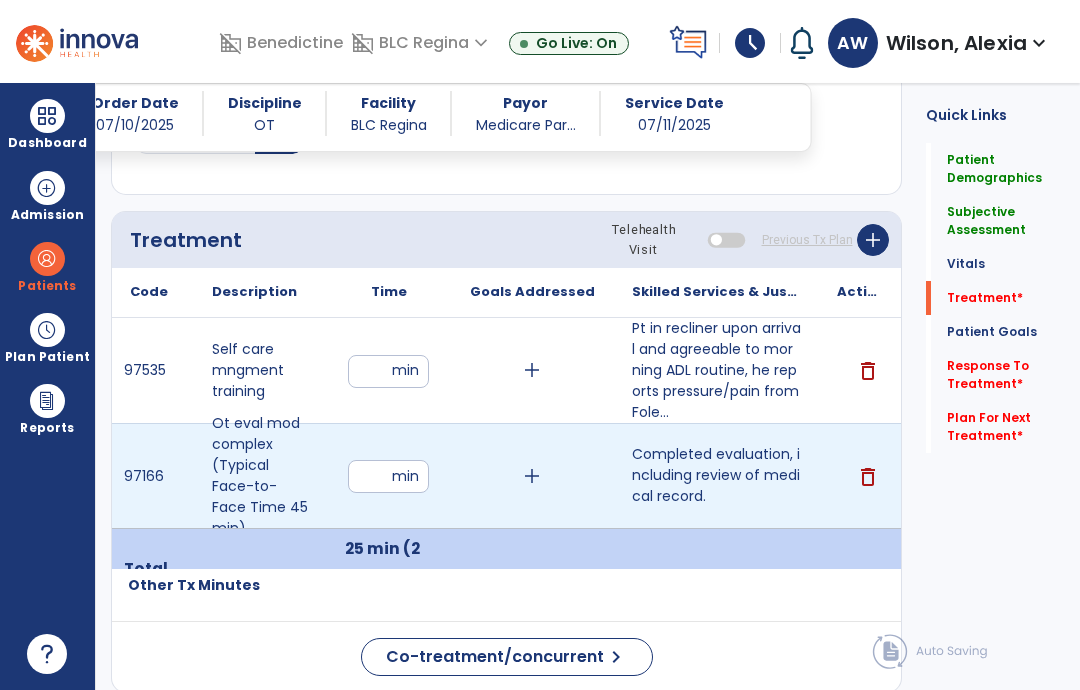 type on "**" 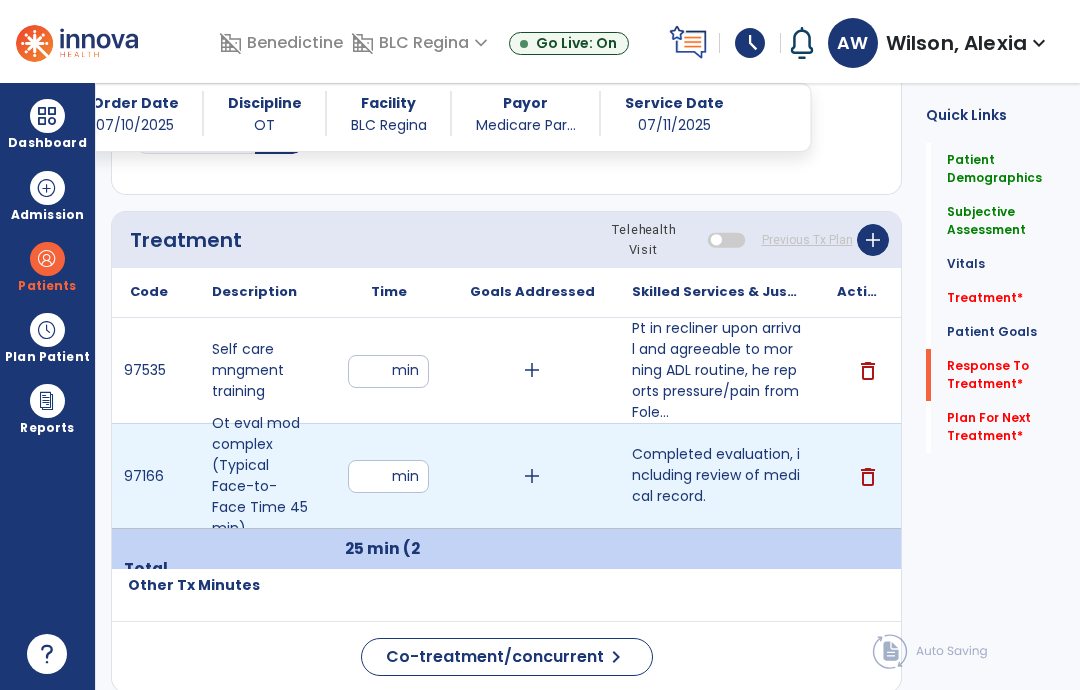 click on "Response To Treatment   *" 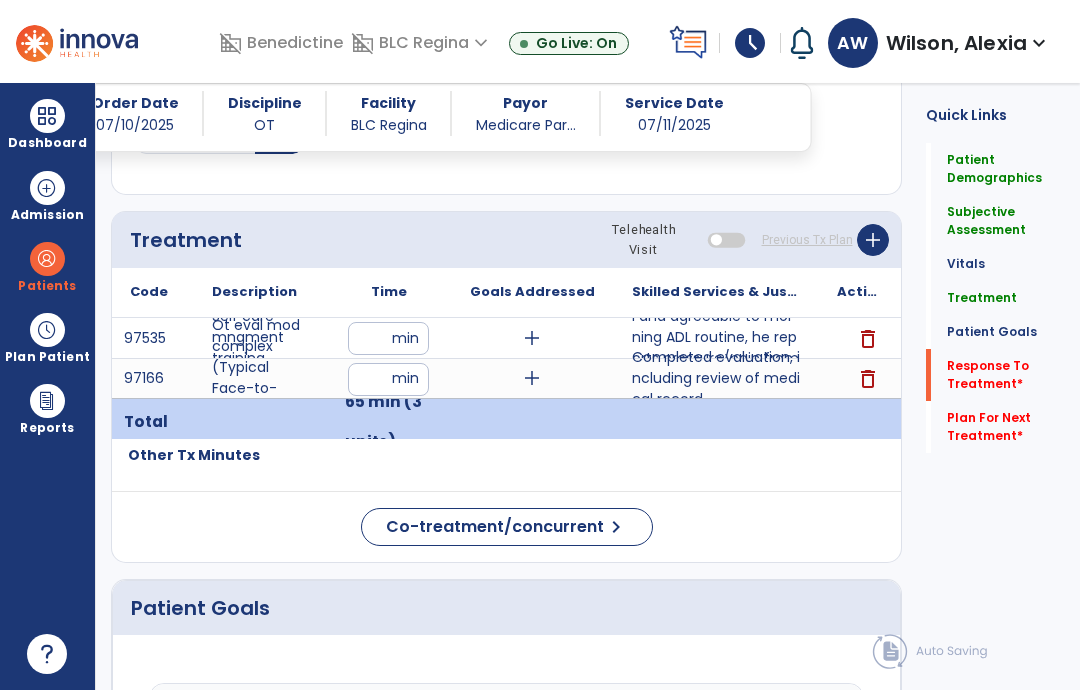 scroll, scrollTop: 2195, scrollLeft: 0, axis: vertical 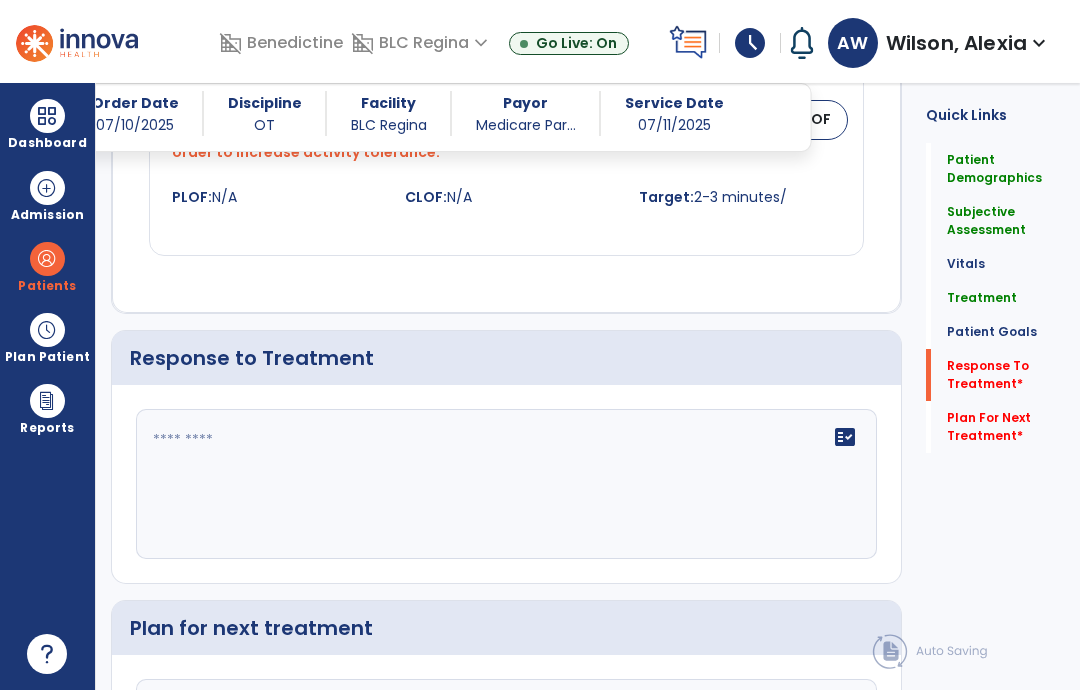 click on "fact_check" 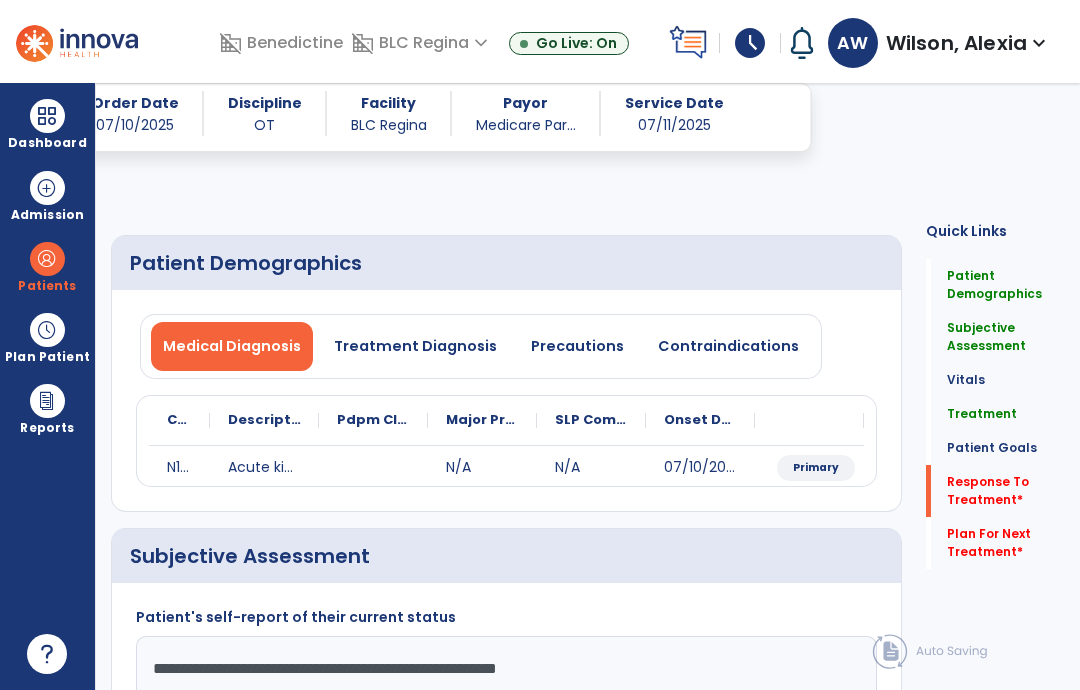 select on "*" 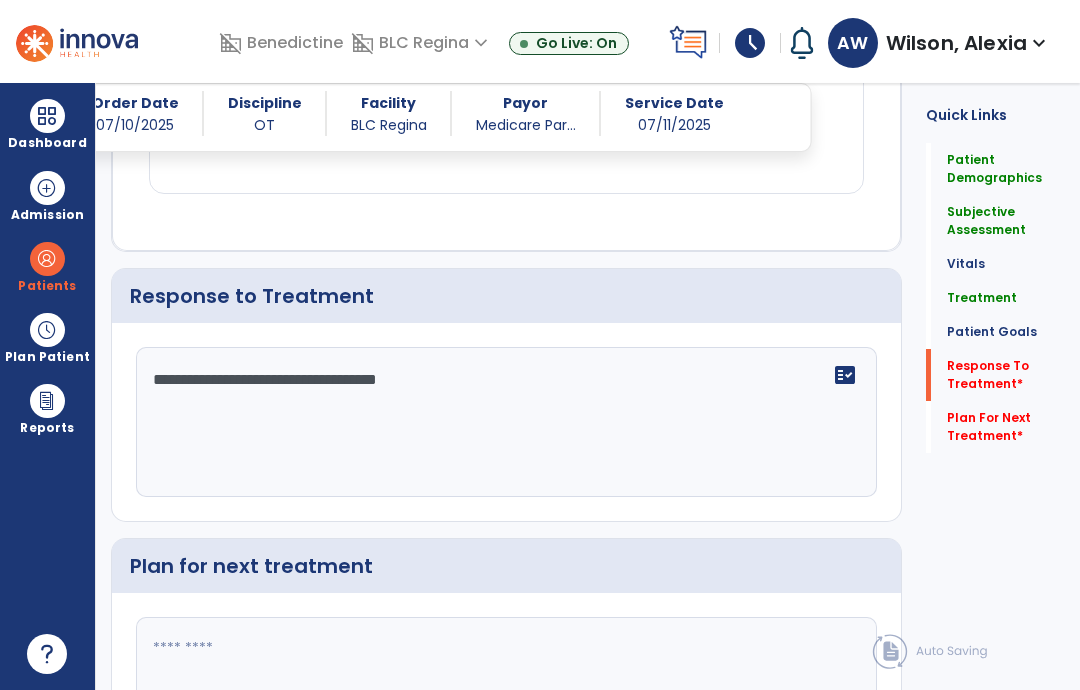 scroll, scrollTop: 2276, scrollLeft: 0, axis: vertical 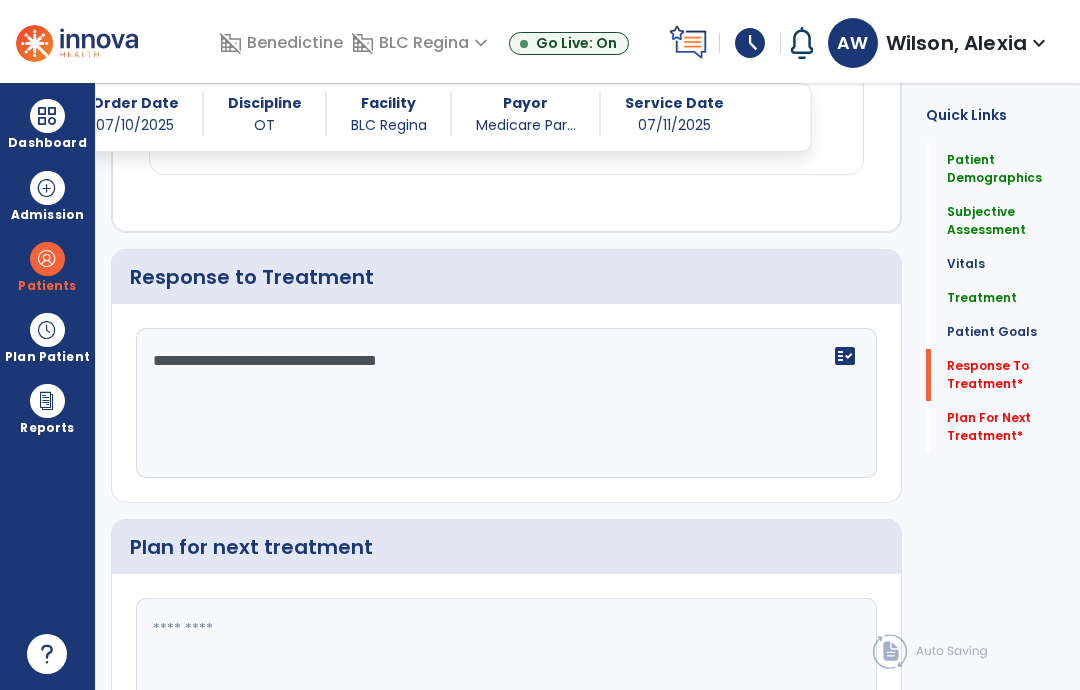 type on "**********" 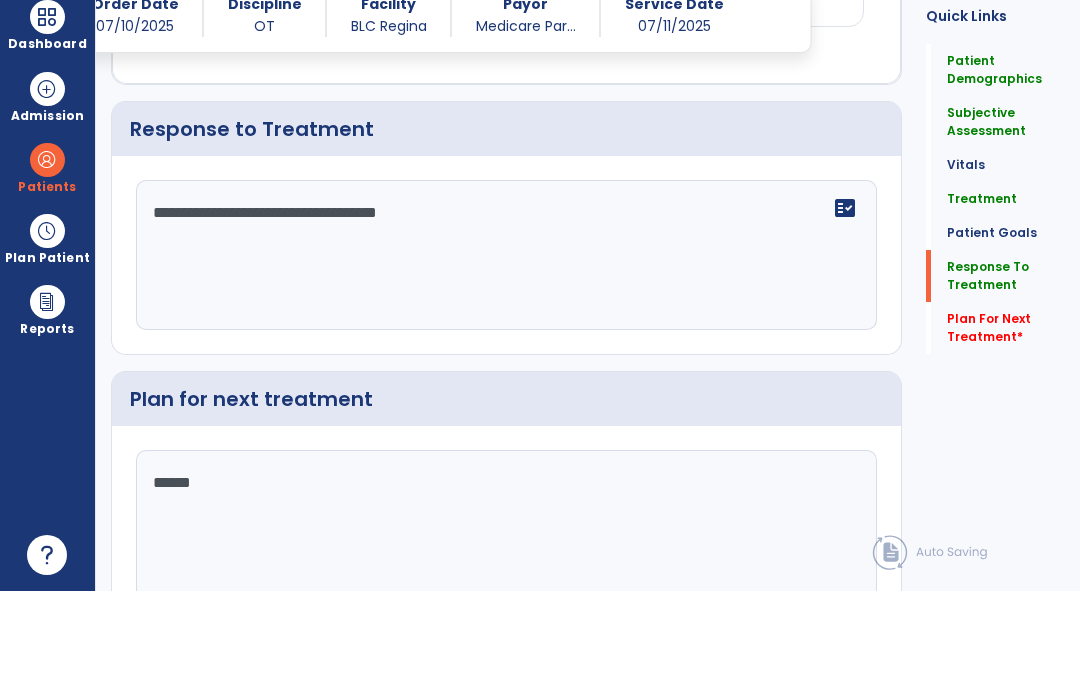 scroll, scrollTop: 2195, scrollLeft: 0, axis: vertical 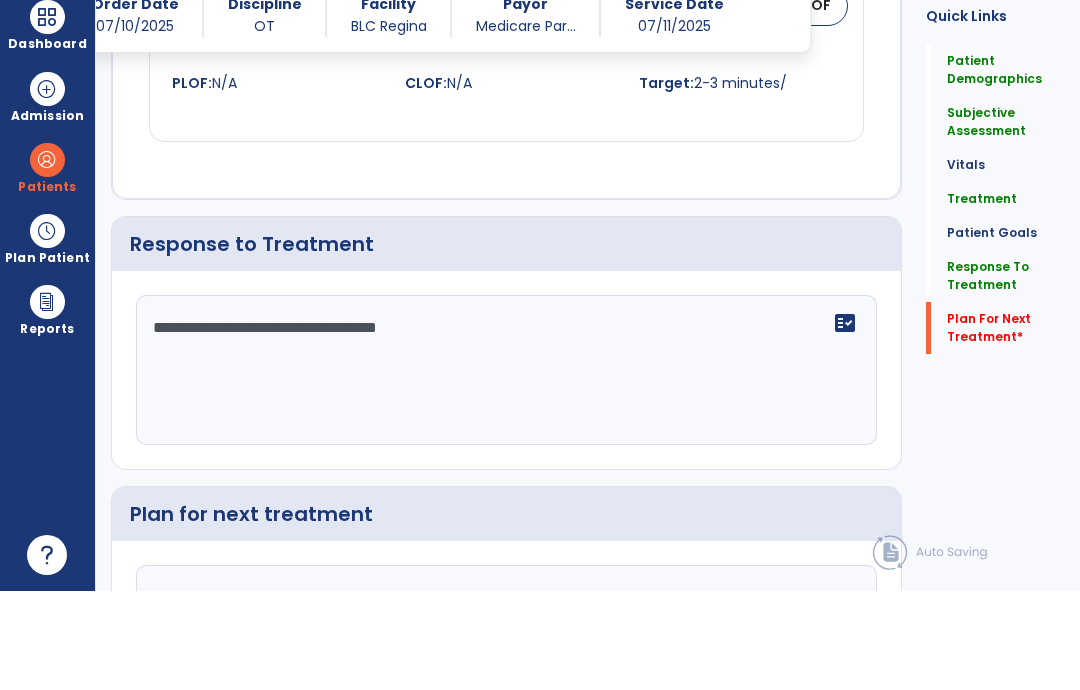 type on "**********" 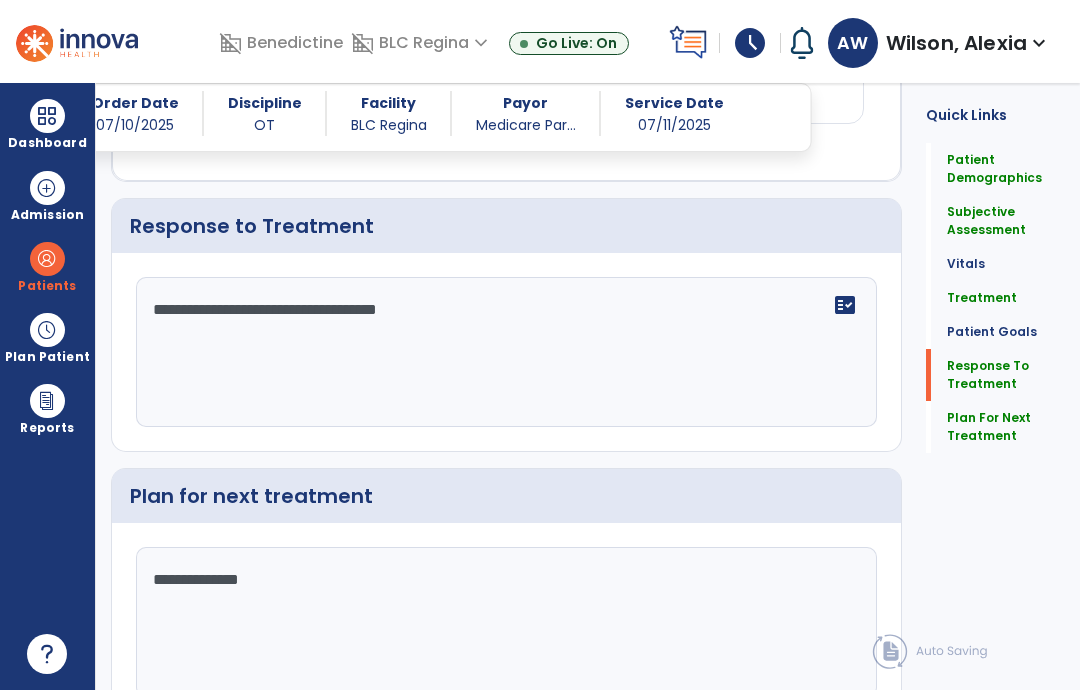 scroll, scrollTop: 2325, scrollLeft: 0, axis: vertical 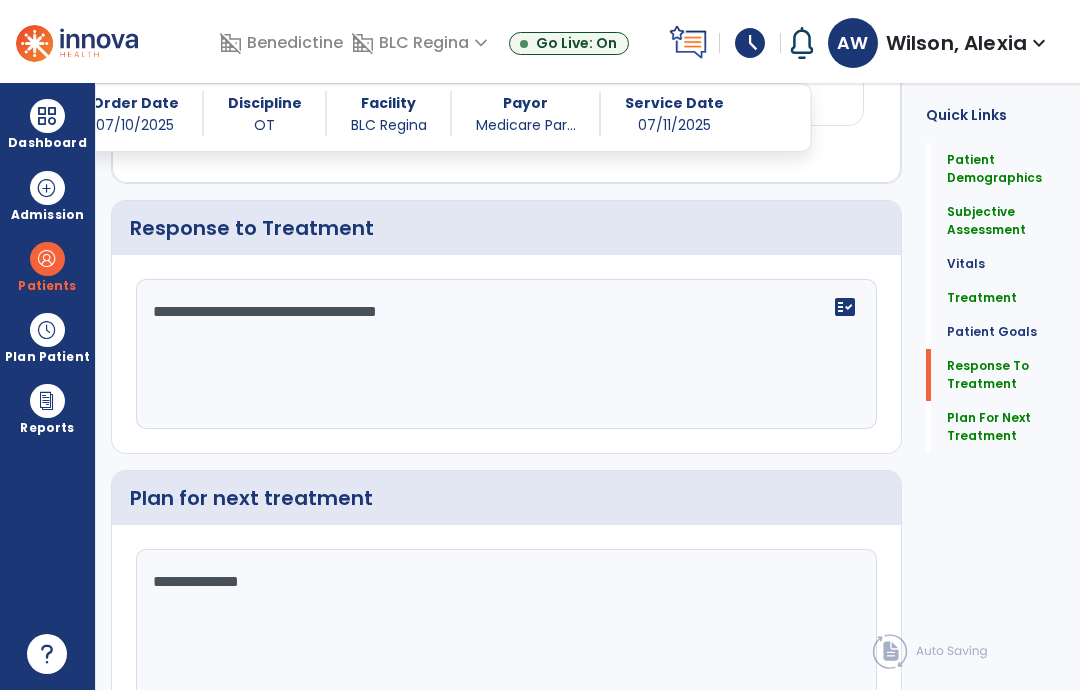 click on "Sign Doc  chevron_right" 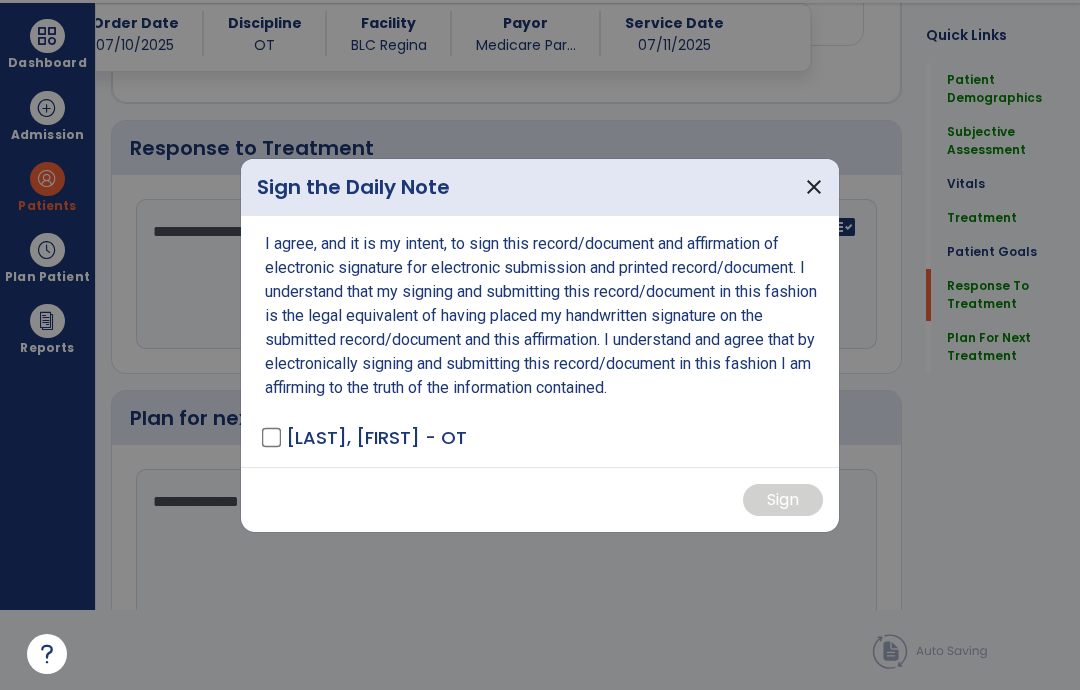 scroll, scrollTop: 0, scrollLeft: 0, axis: both 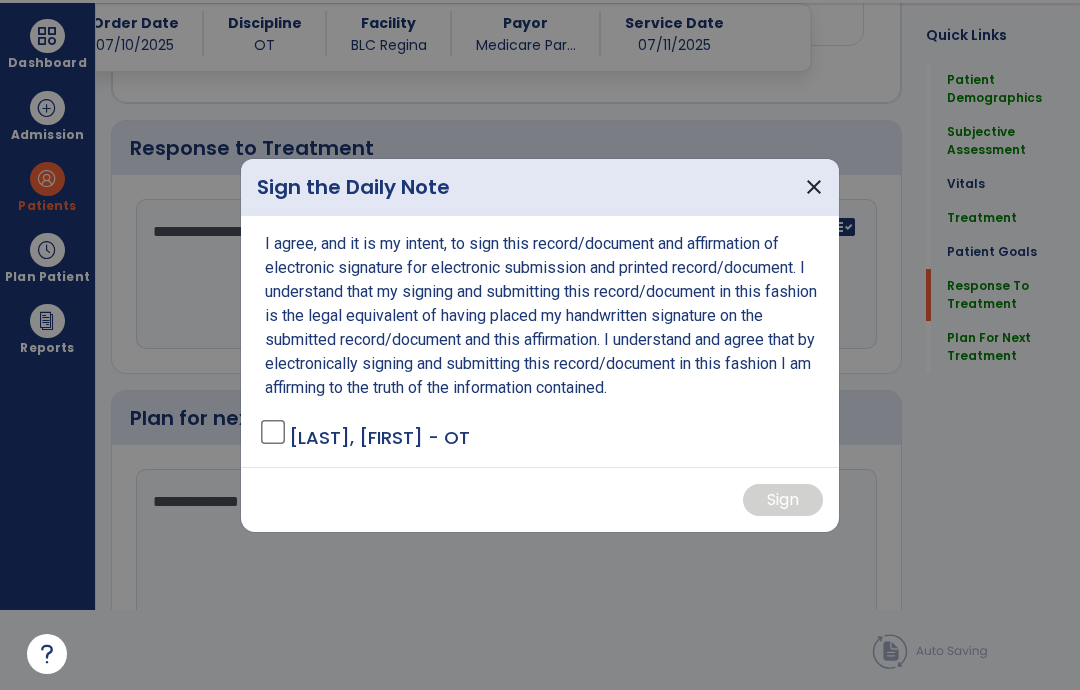 click on "[LAST], [FIRST]  - OT" at bounding box center [379, 437] 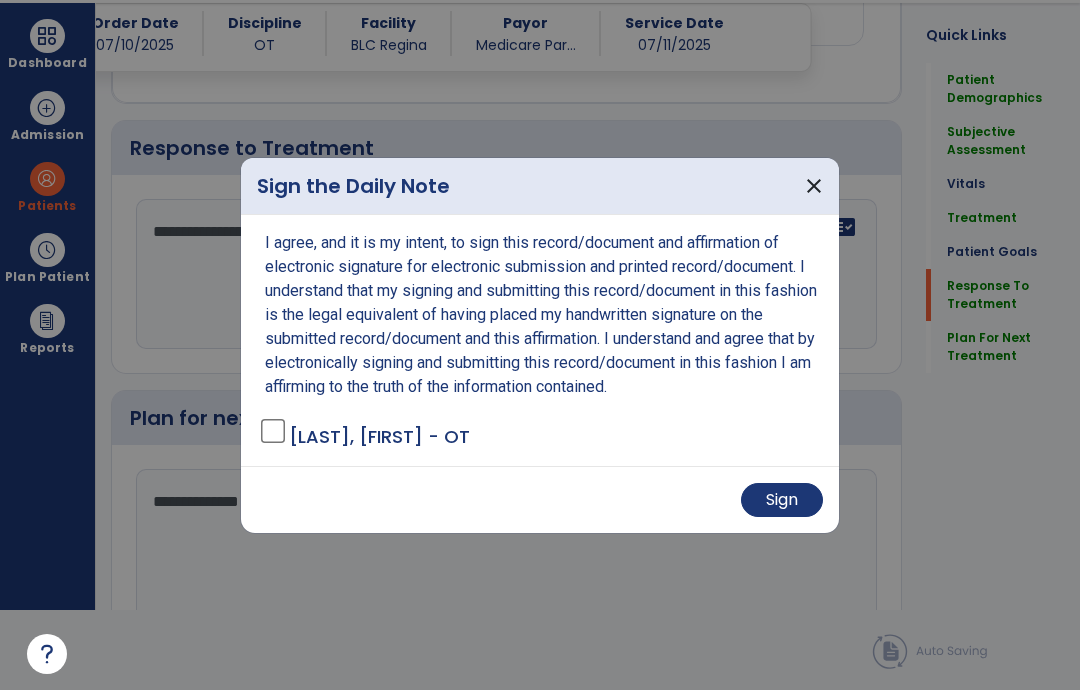 click on "Sign" at bounding box center [782, 500] 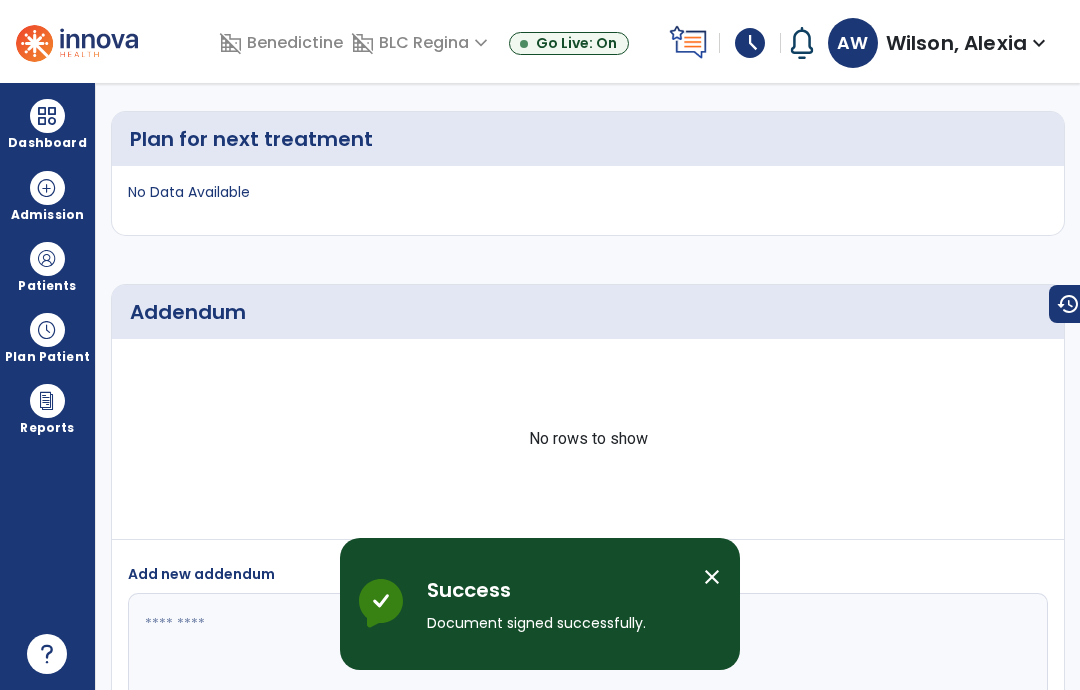scroll, scrollTop: 80, scrollLeft: 0, axis: vertical 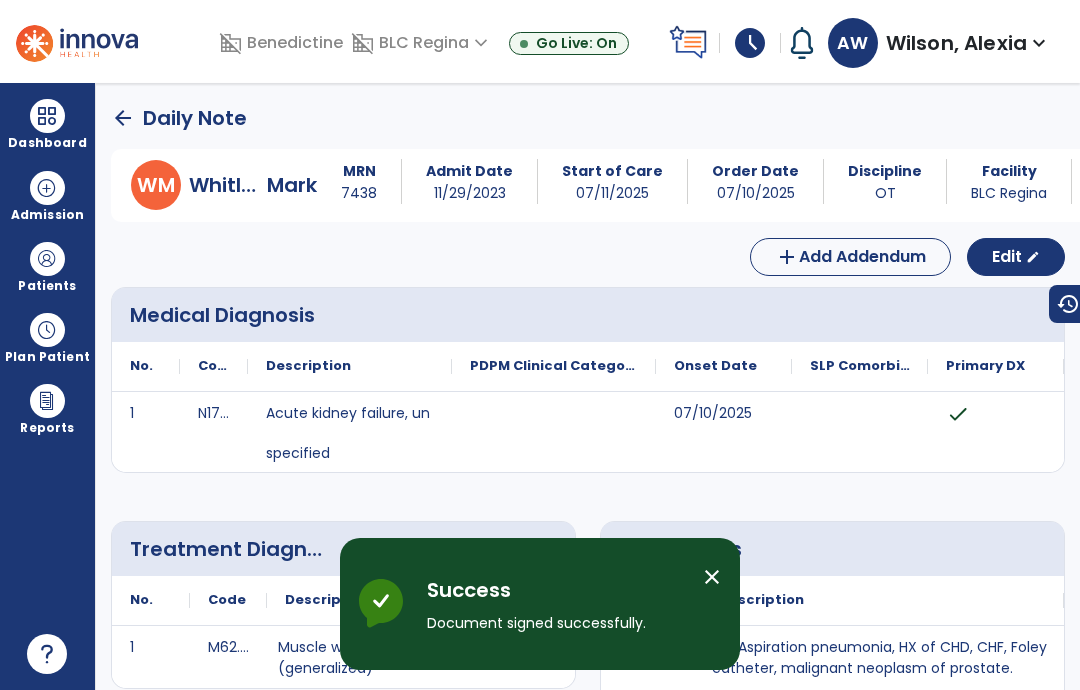 click at bounding box center [47, 116] 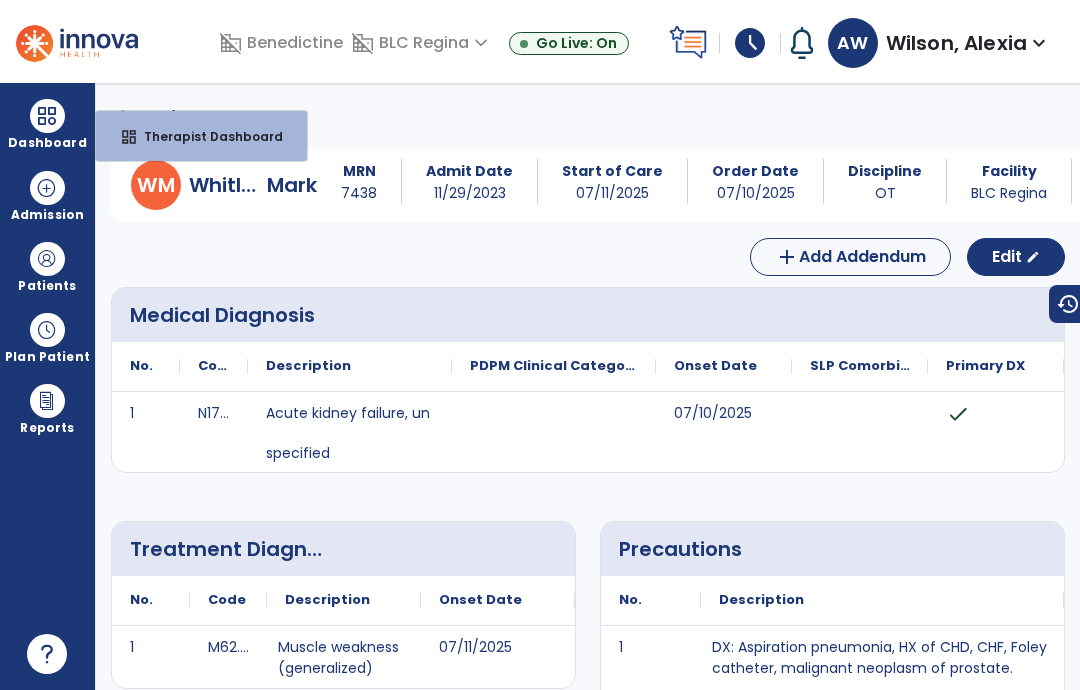 scroll, scrollTop: 0, scrollLeft: 0, axis: both 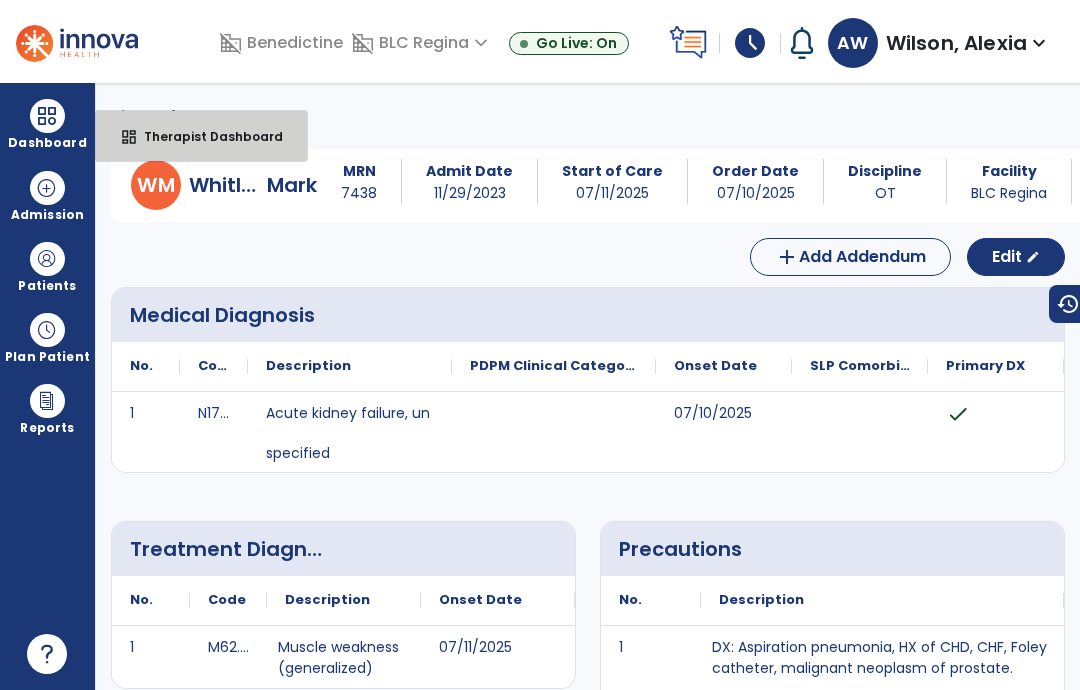 click on "dashboard  Therapist Dashboard" at bounding box center (201, 136) 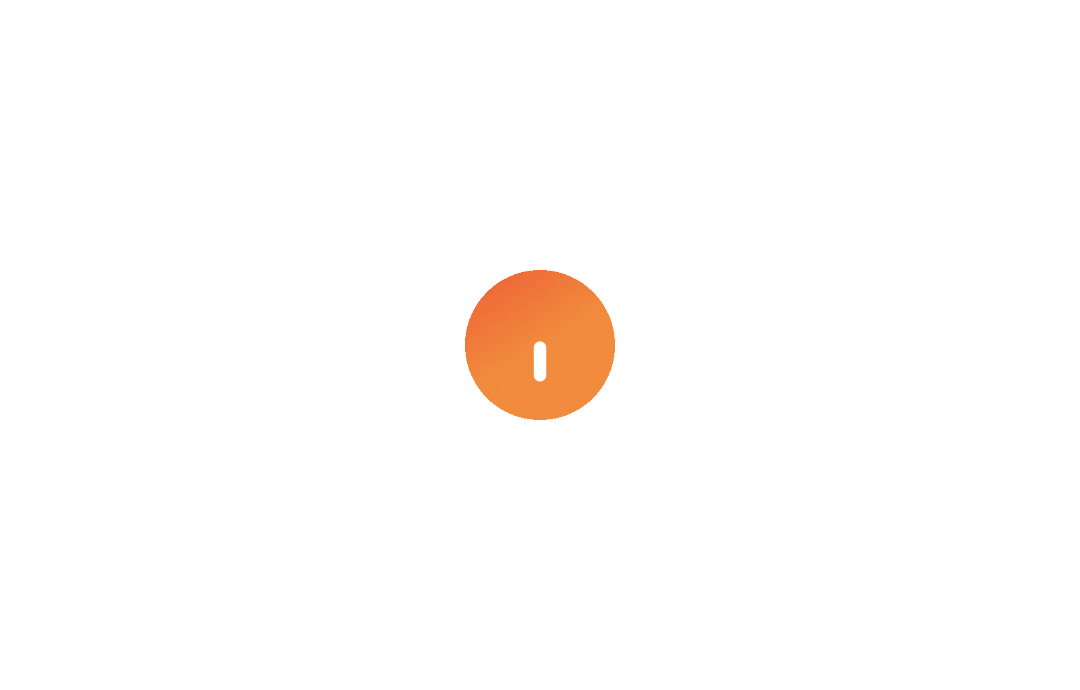 scroll, scrollTop: 0, scrollLeft: 0, axis: both 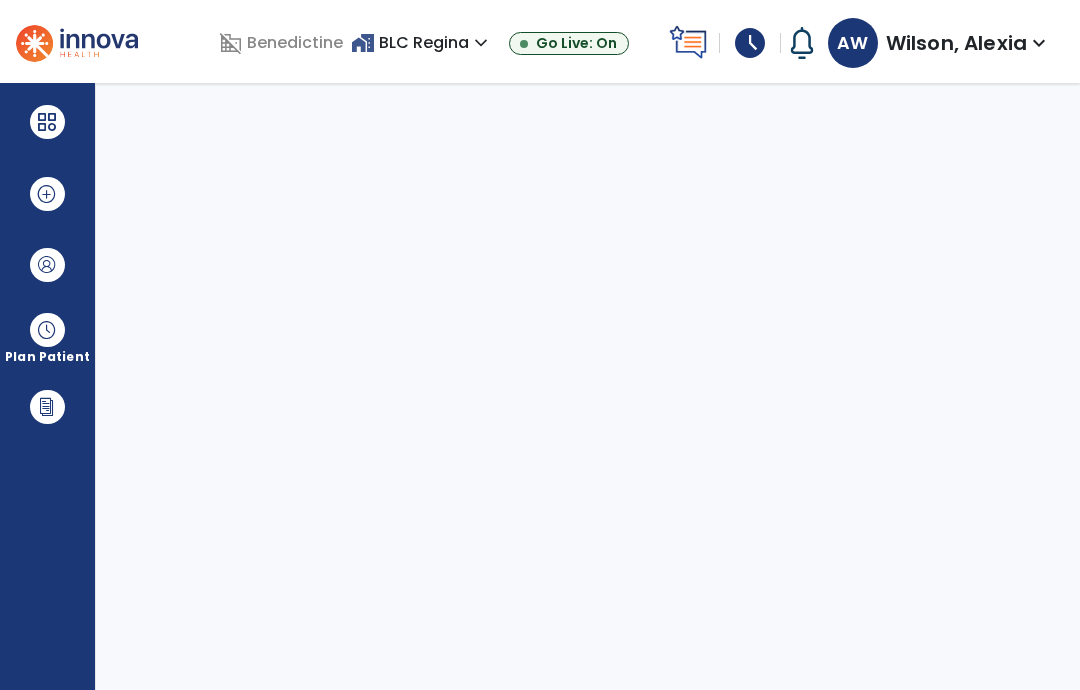select on "****" 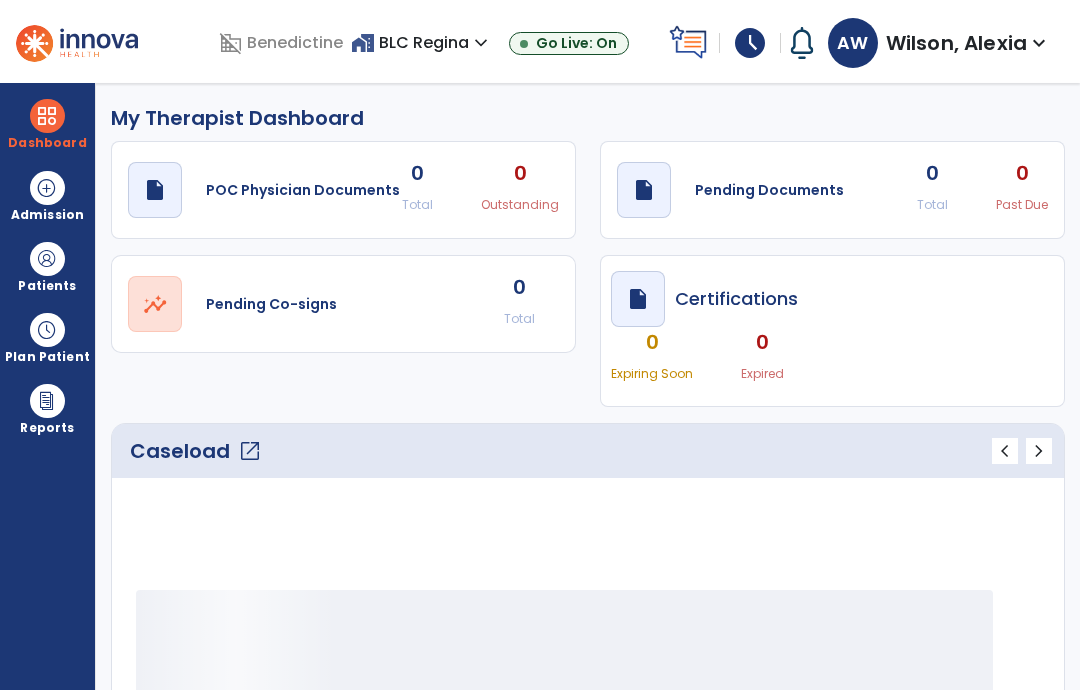 click on "schedule" at bounding box center [750, 43] 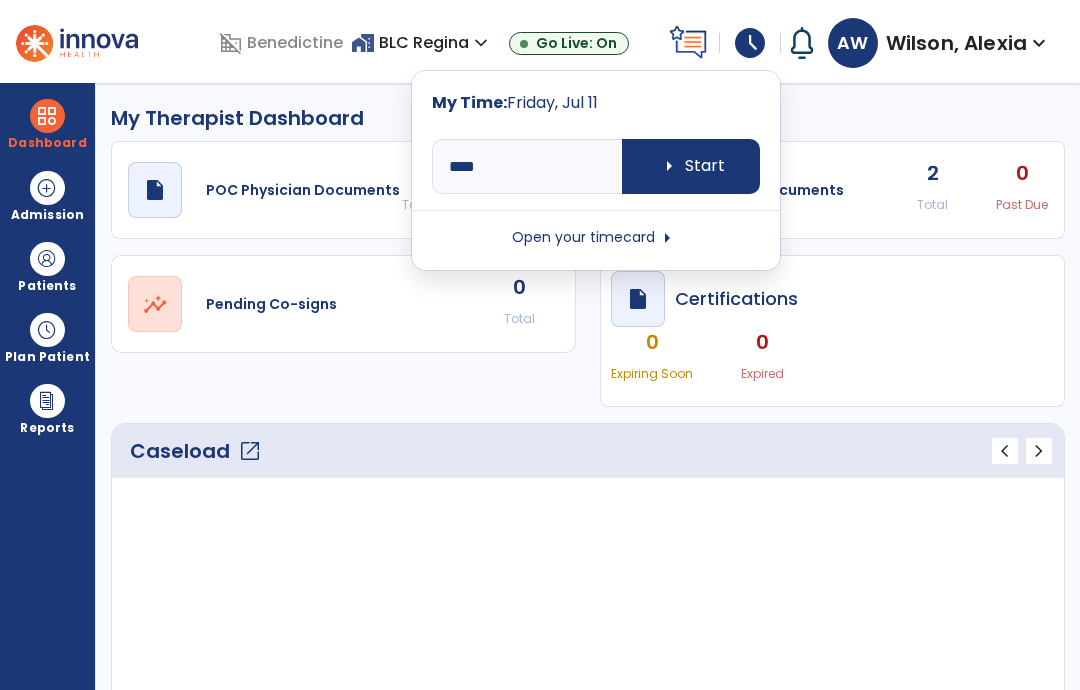 type on "*****" 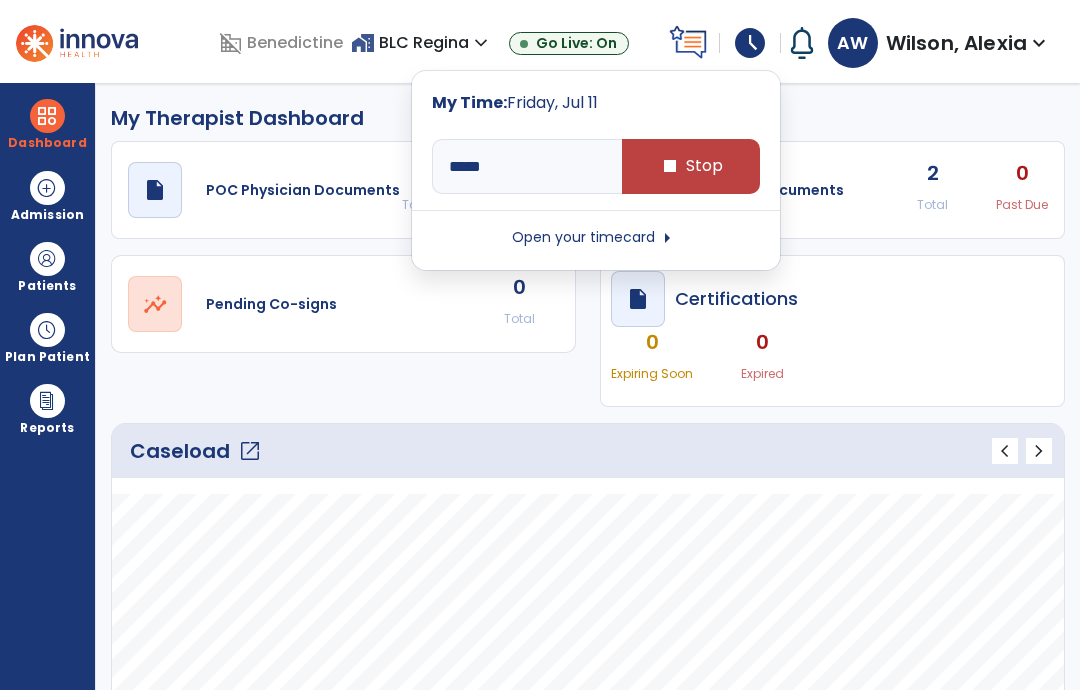 click on "Open your timecard  arrow_right" at bounding box center (596, 238) 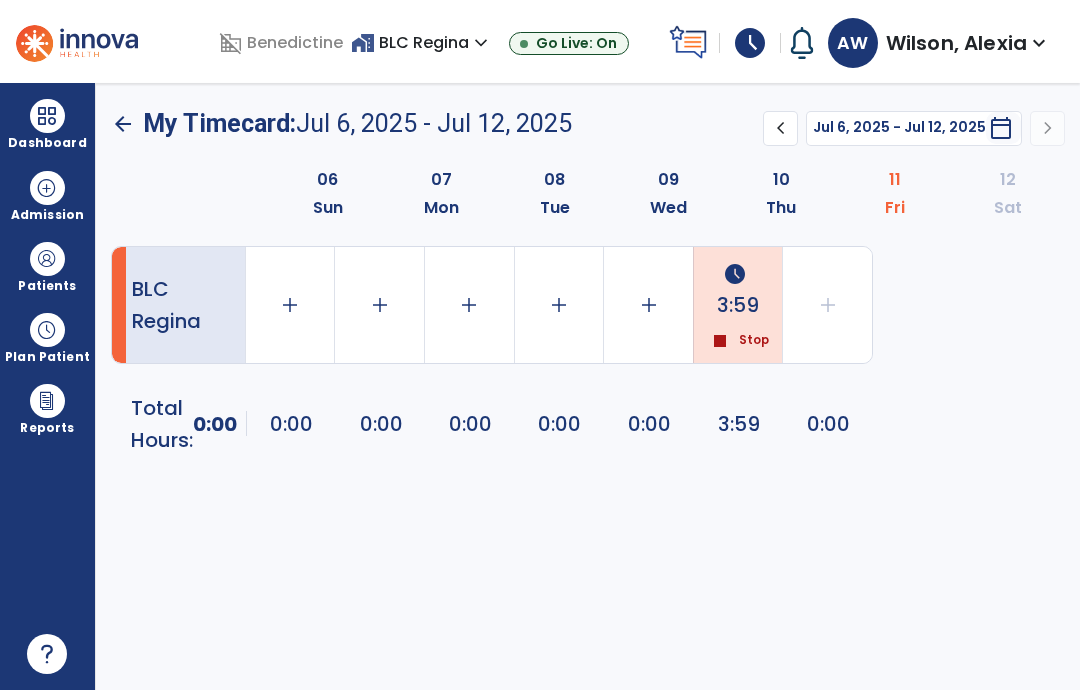 click on "schedule" 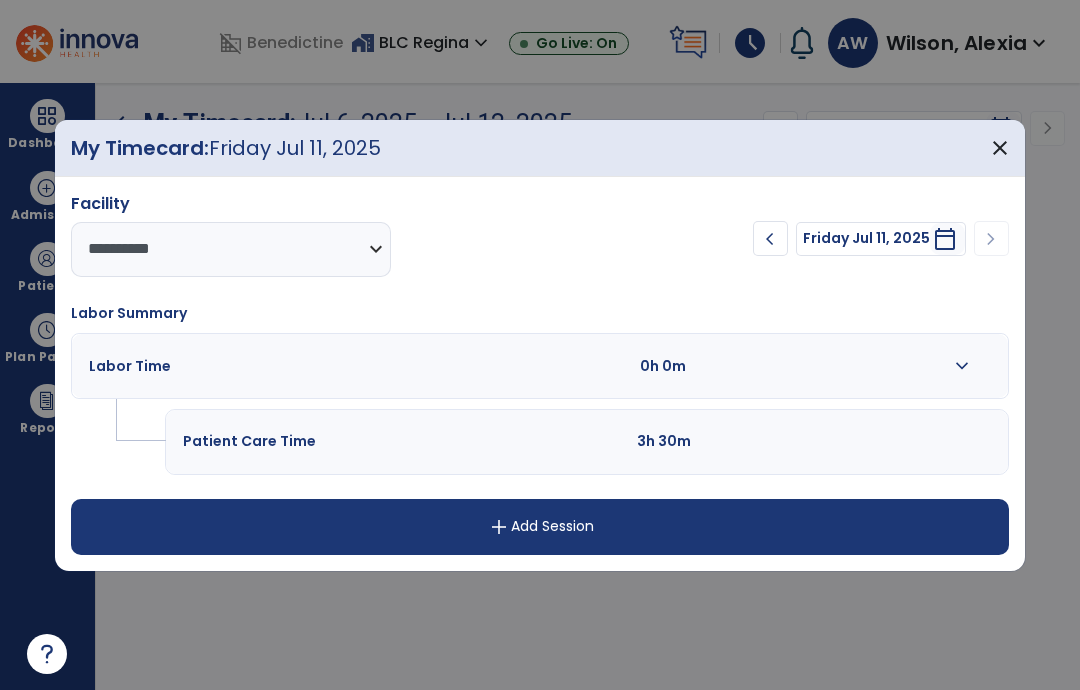 click on "close" at bounding box center [1000, 148] 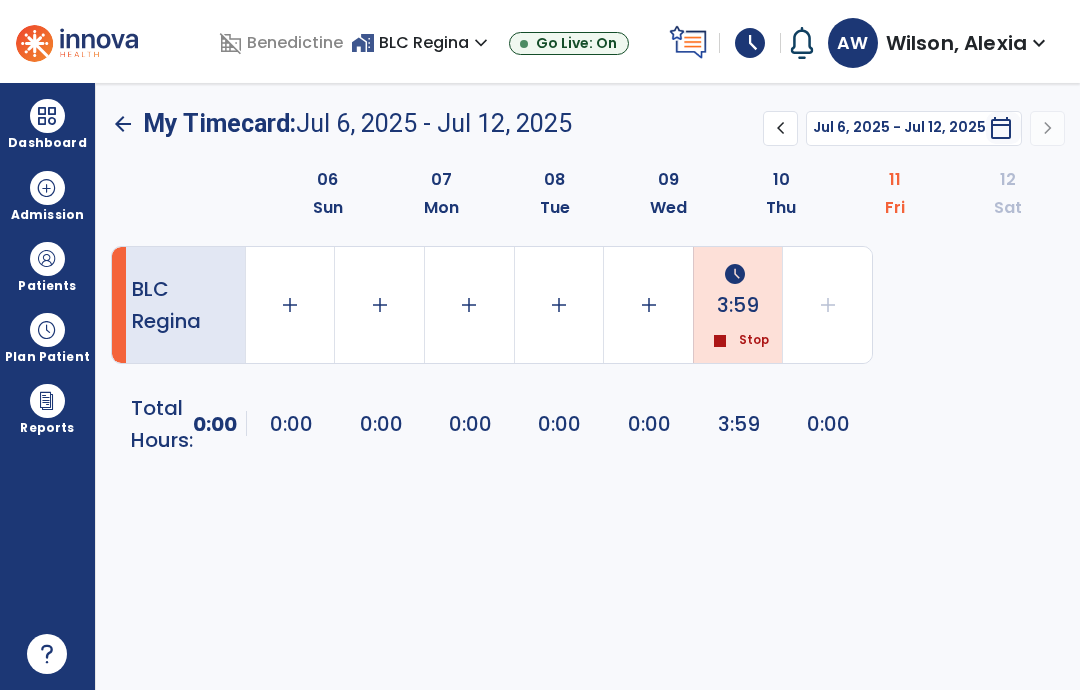 click on "arrow_back" 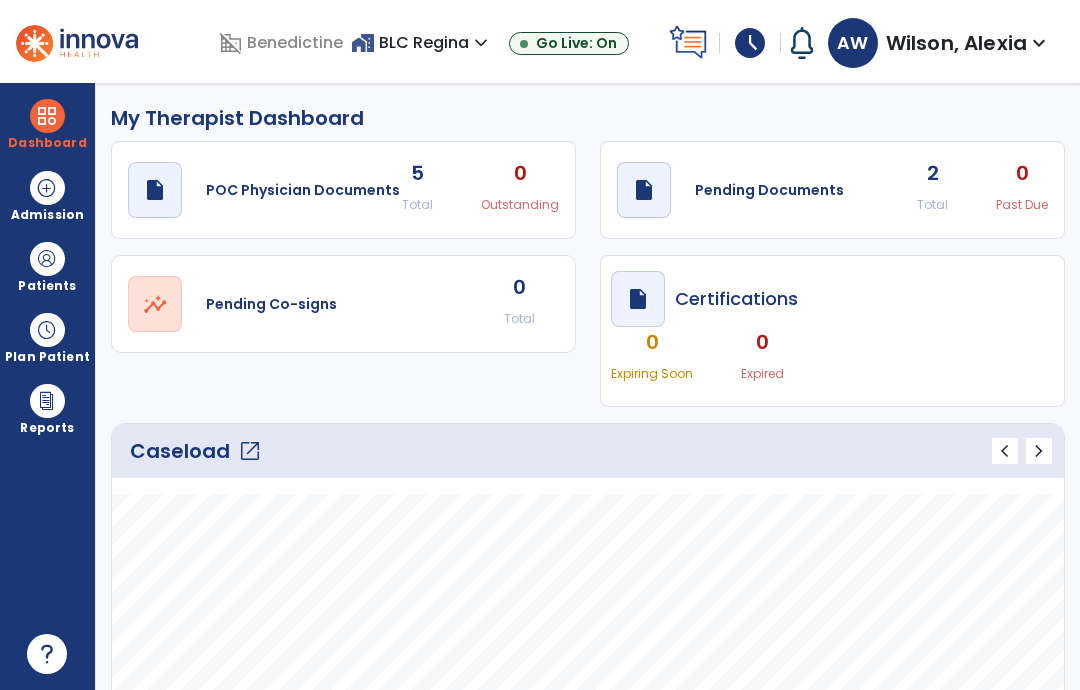 click at bounding box center [47, 330] 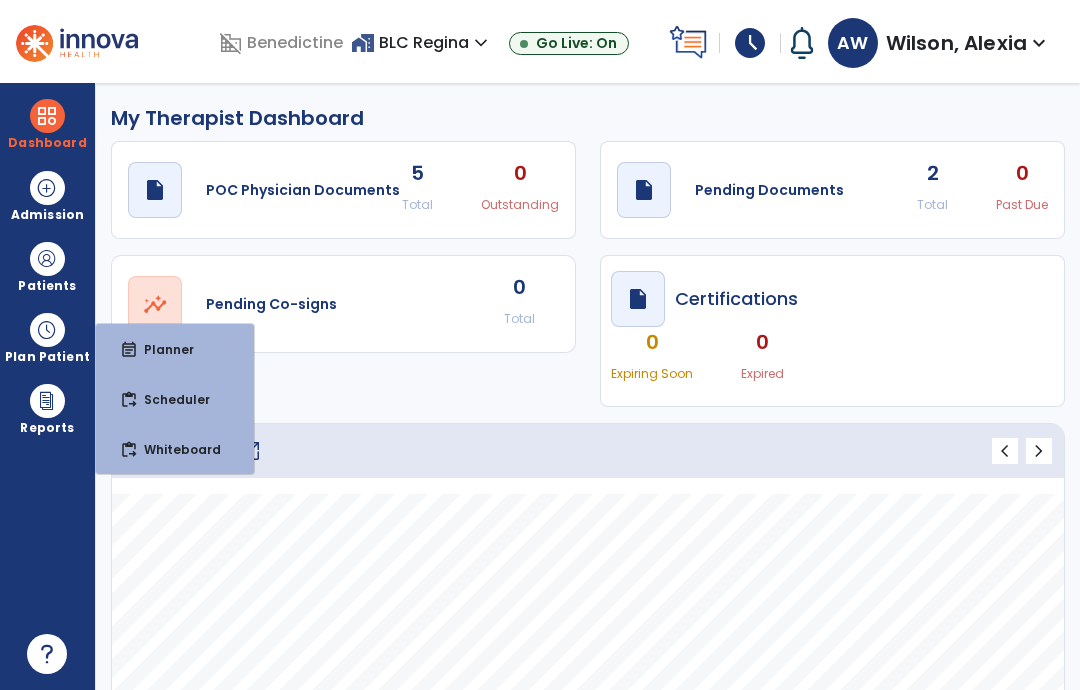 click at bounding box center [47, 259] 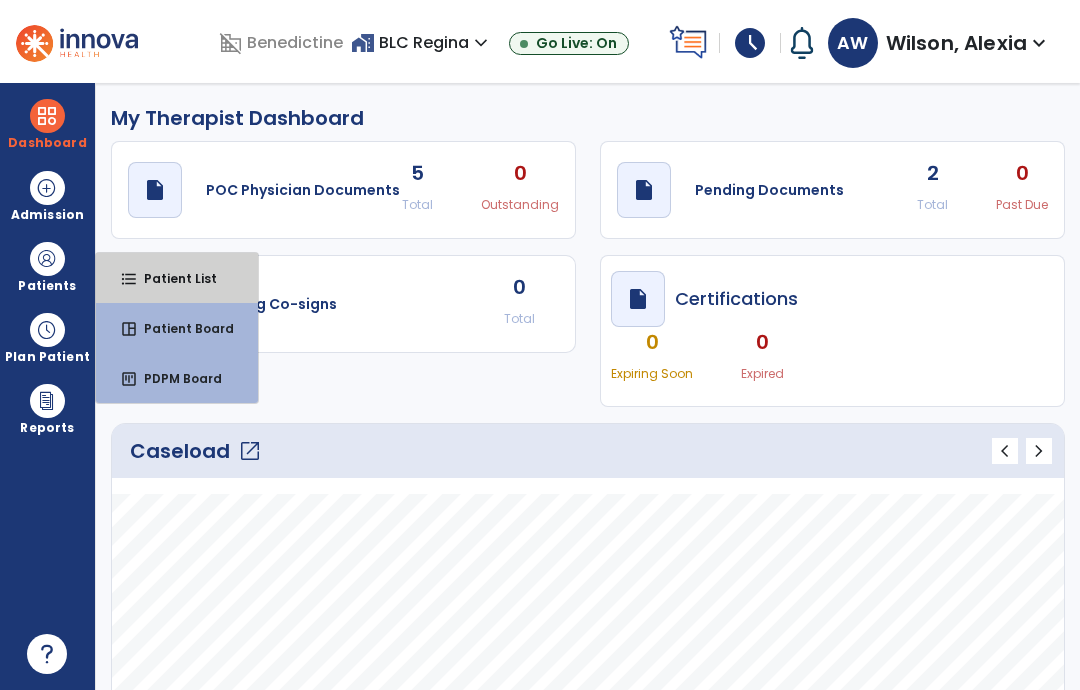 click on "format_list_bulleted  Patient List" at bounding box center [177, 278] 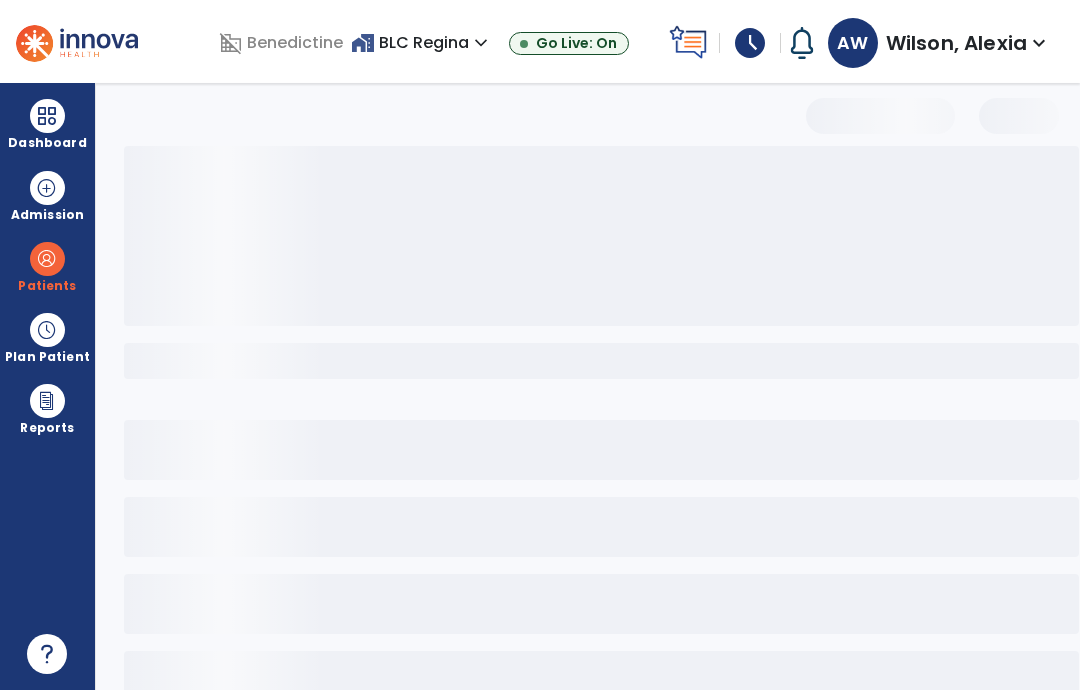 select on "***" 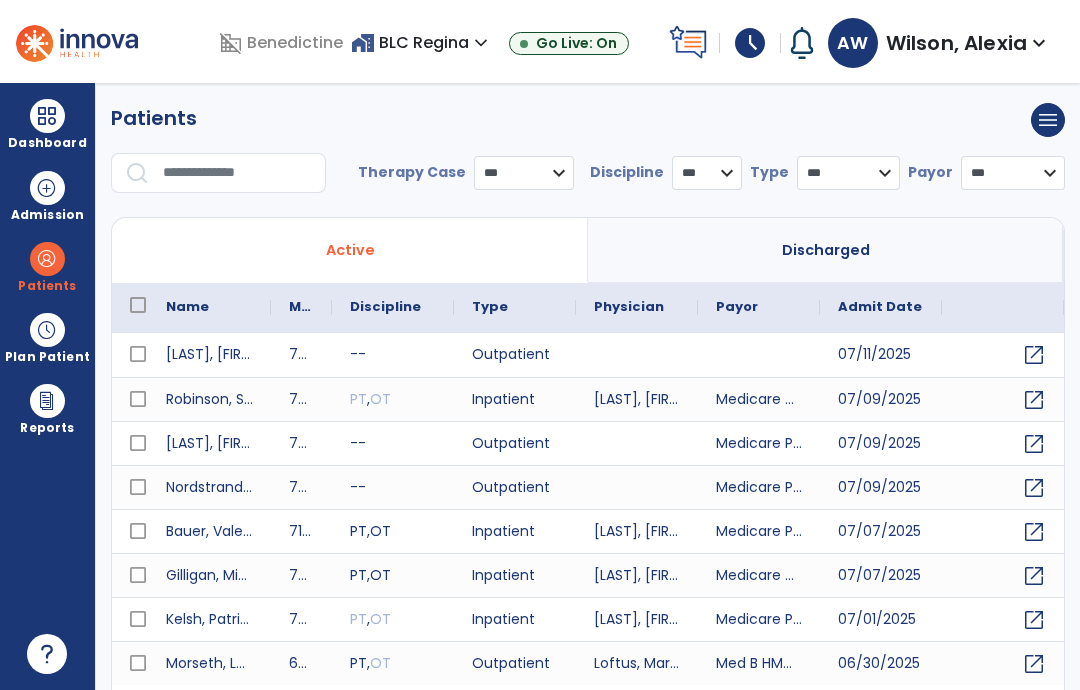 click at bounding box center [237, 173] 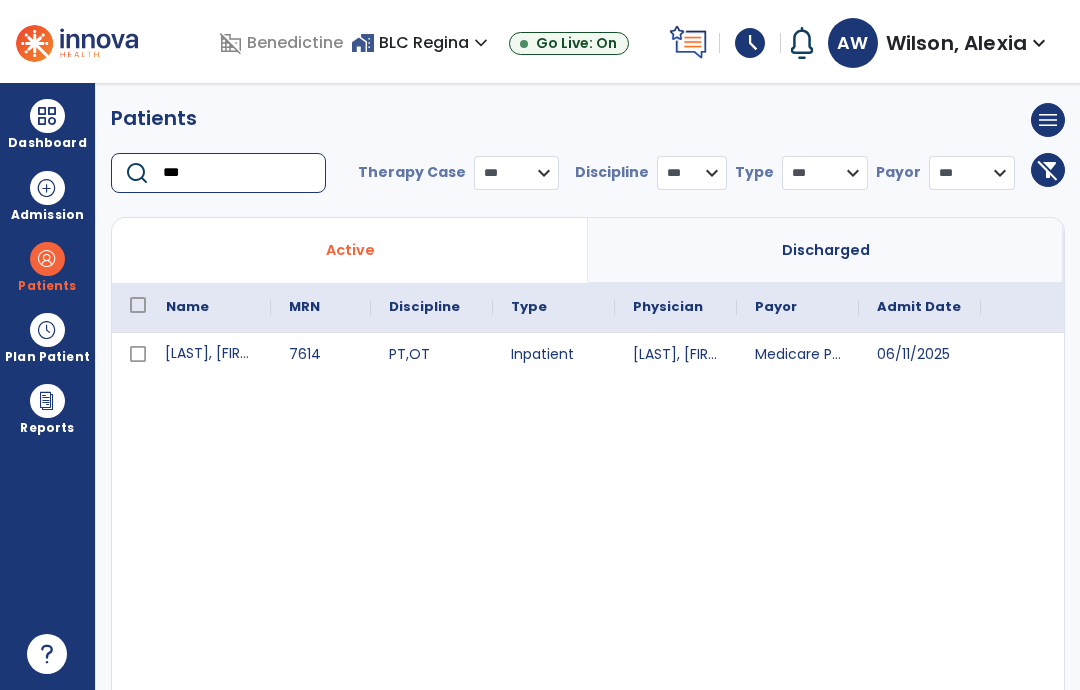 type on "***" 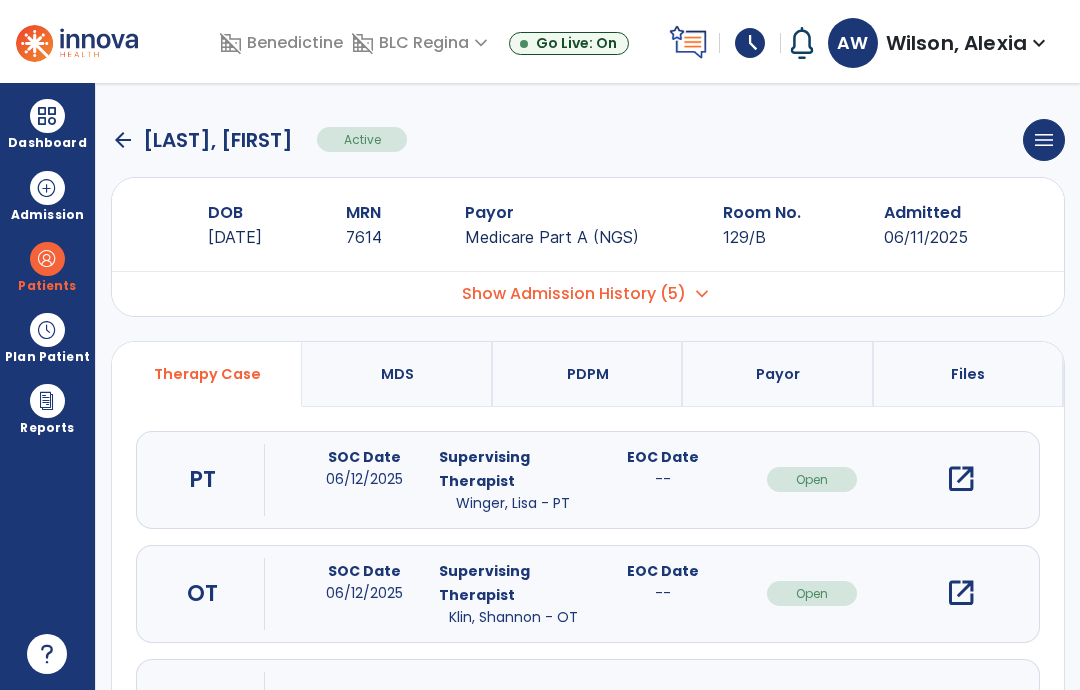 click on "open_in_new" at bounding box center (961, 593) 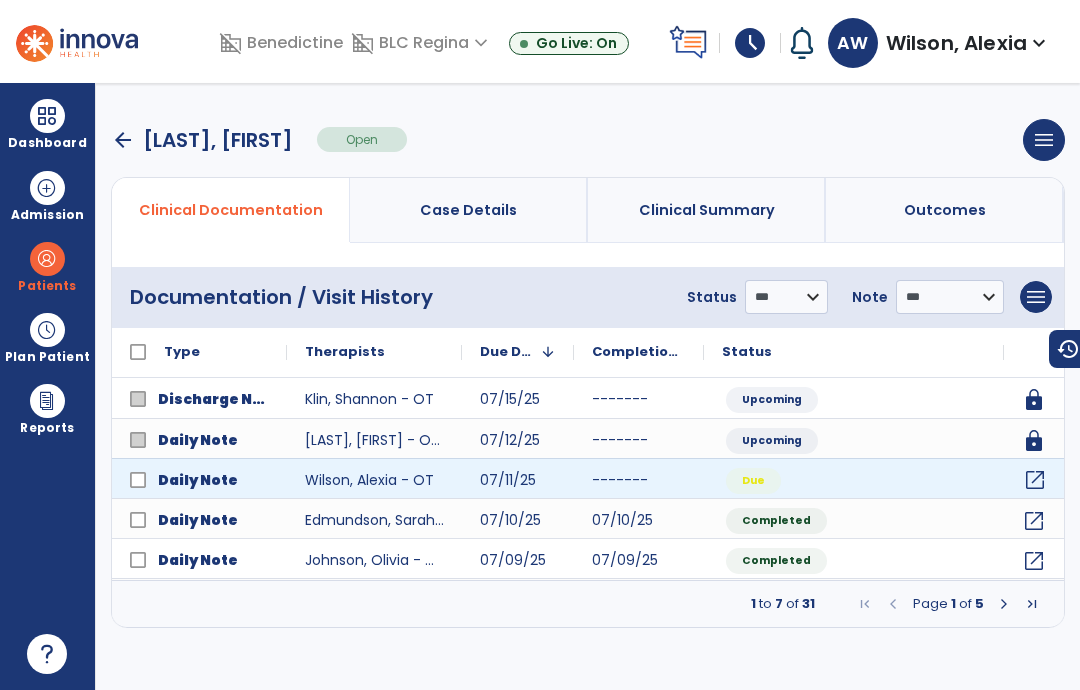 click on "open_in_new" 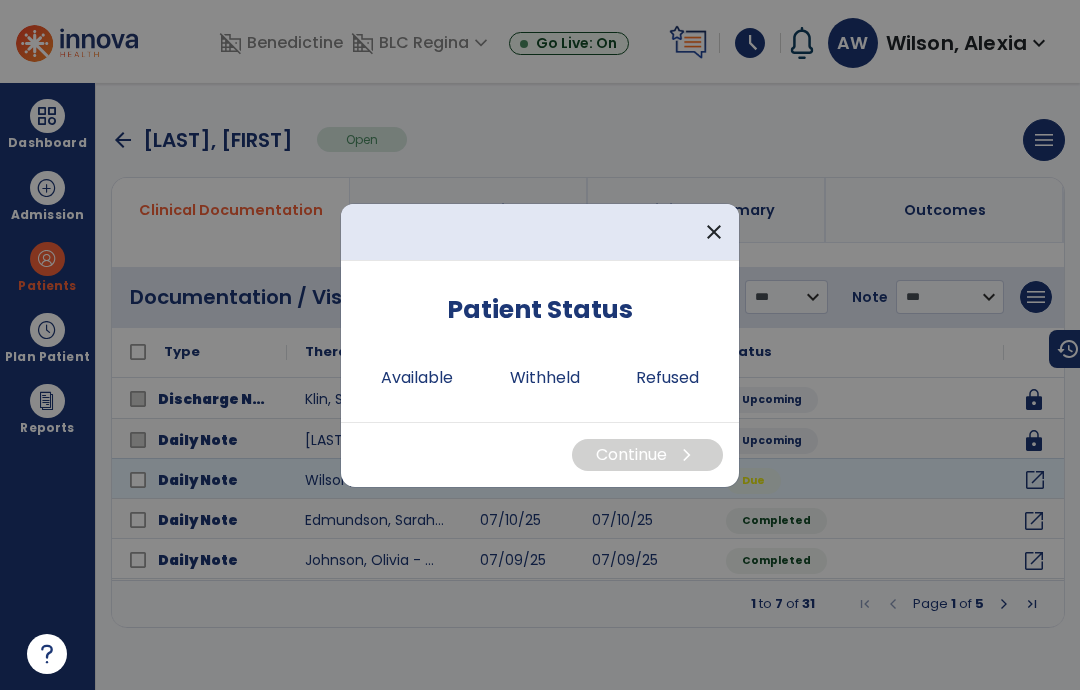 click on "Refused" at bounding box center [667, 378] 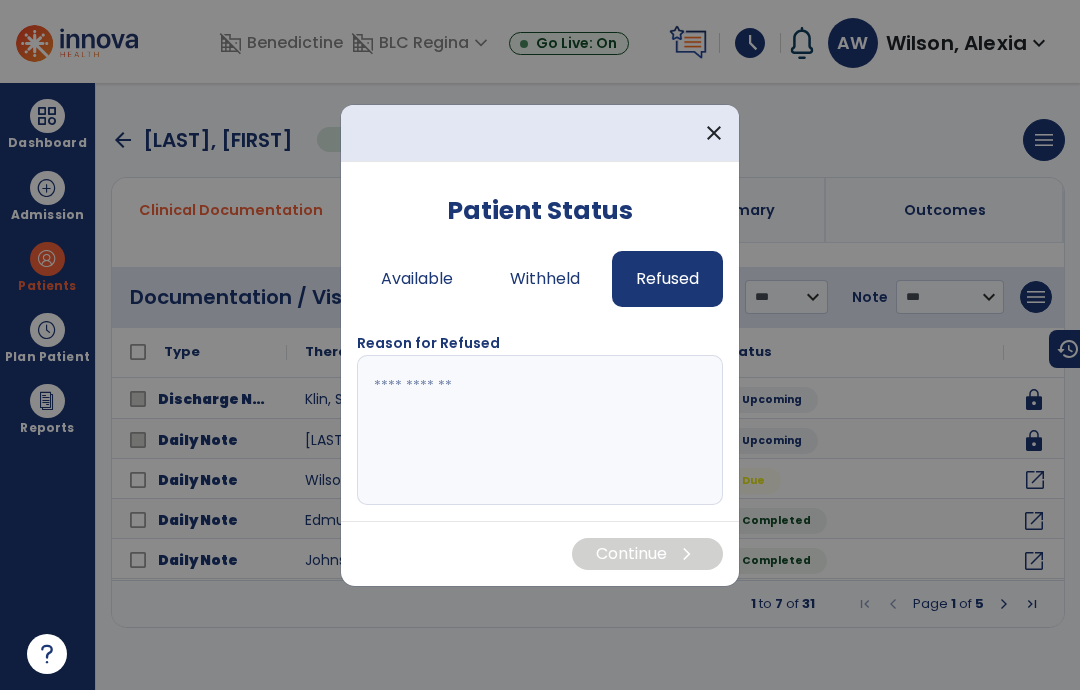 click at bounding box center (540, 430) 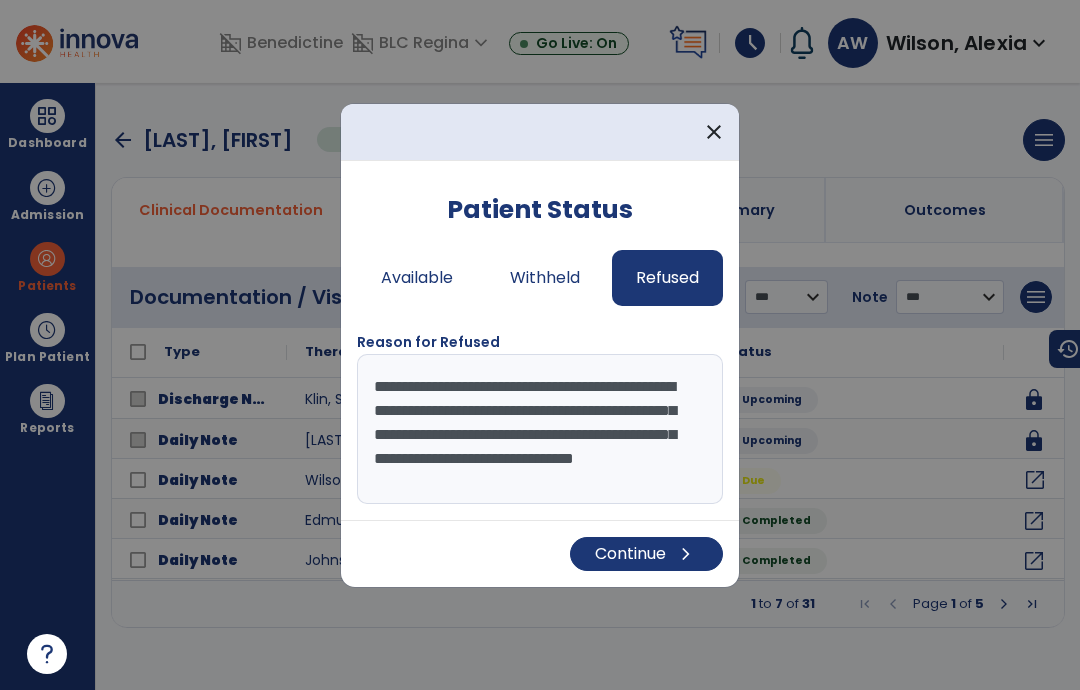 scroll, scrollTop: 16, scrollLeft: 0, axis: vertical 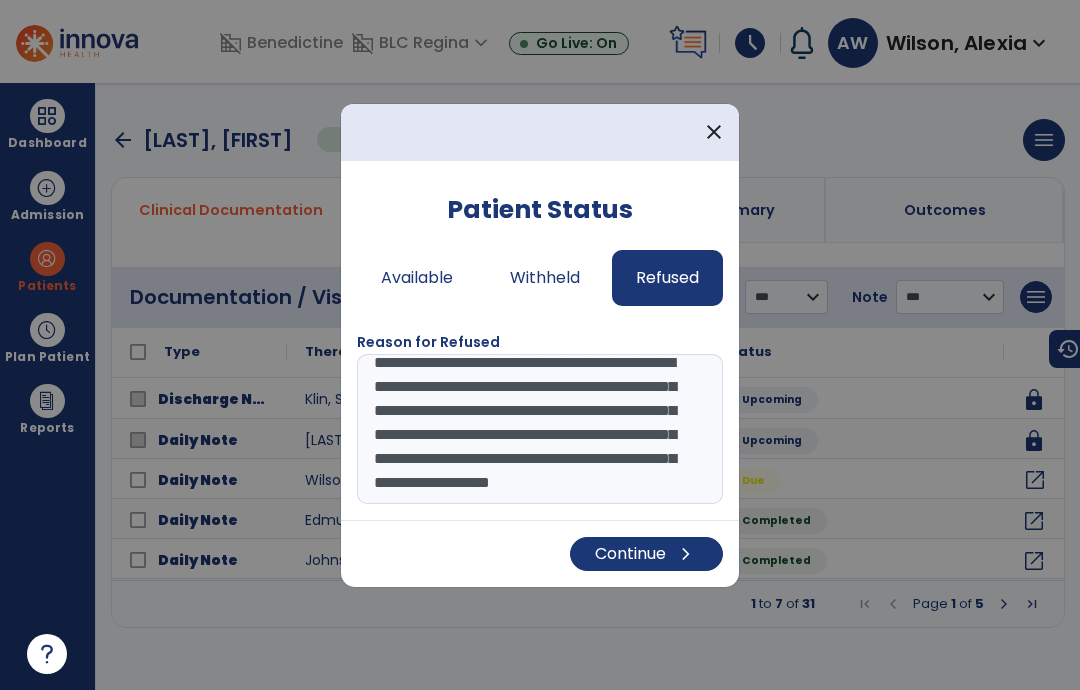 type on "**********" 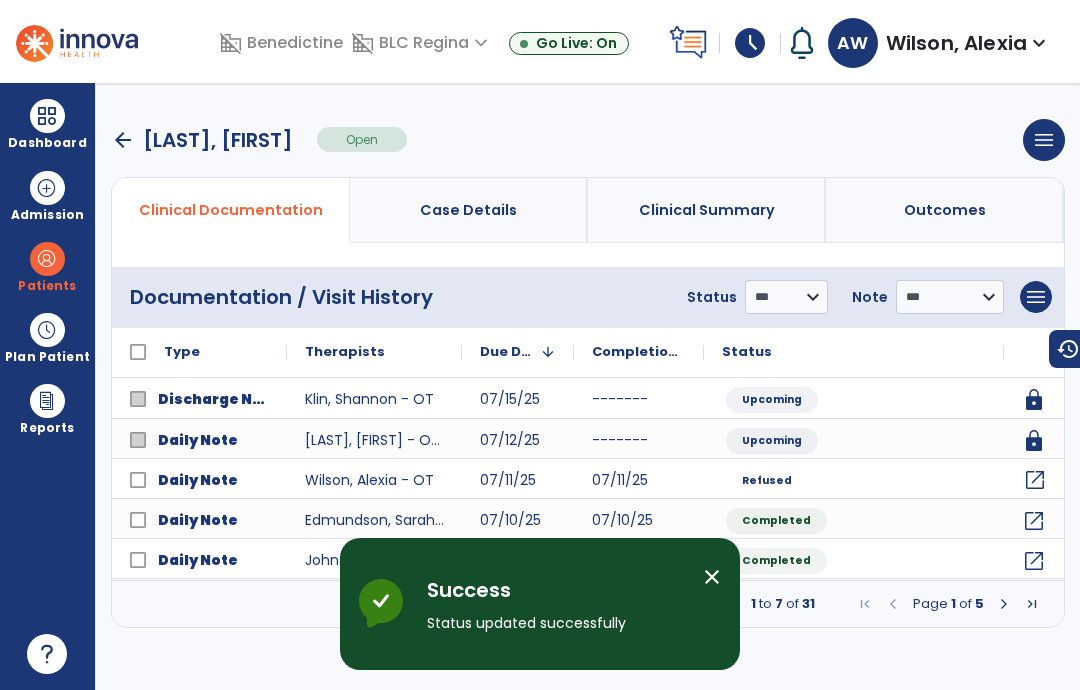 click on "arrow_back" at bounding box center (123, 140) 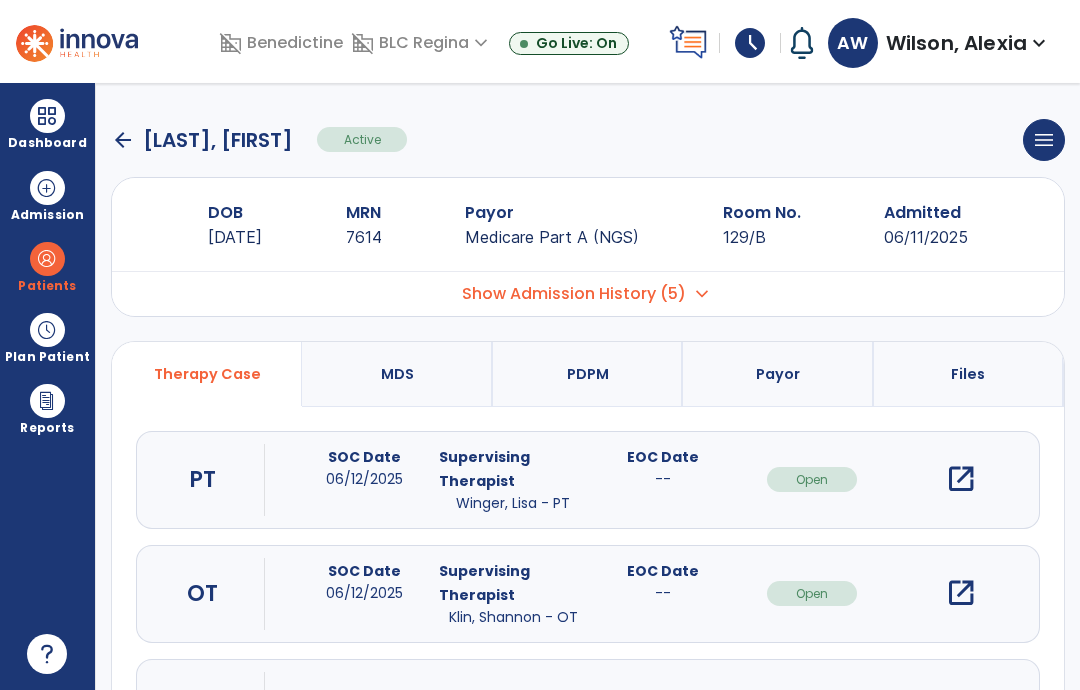 click on "arrow_back" 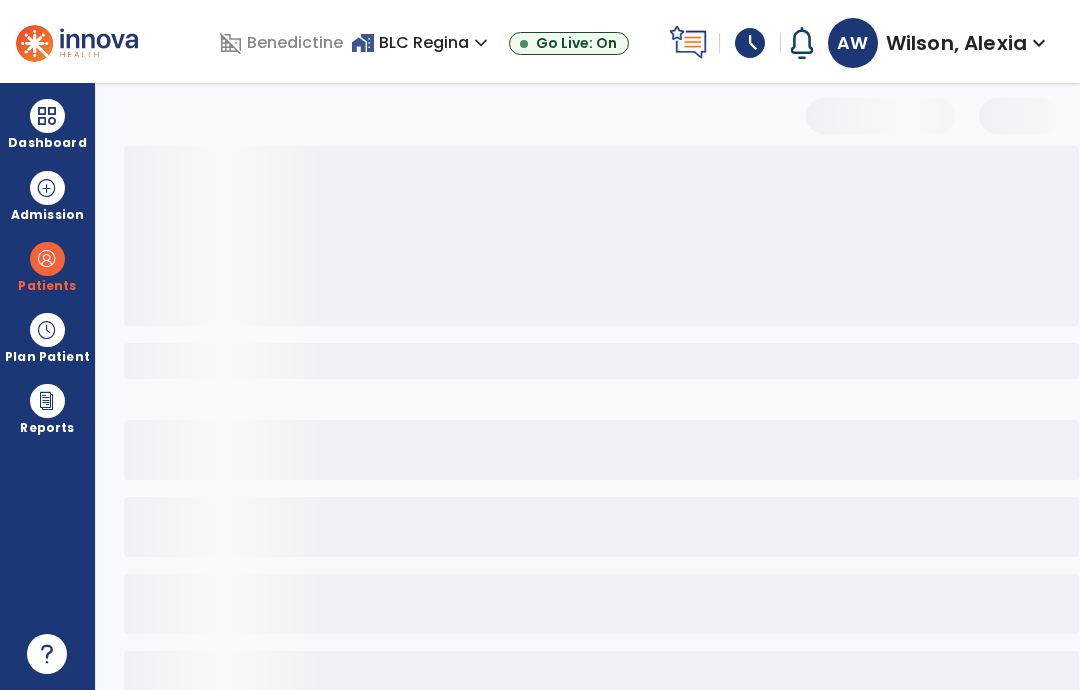 select on "***" 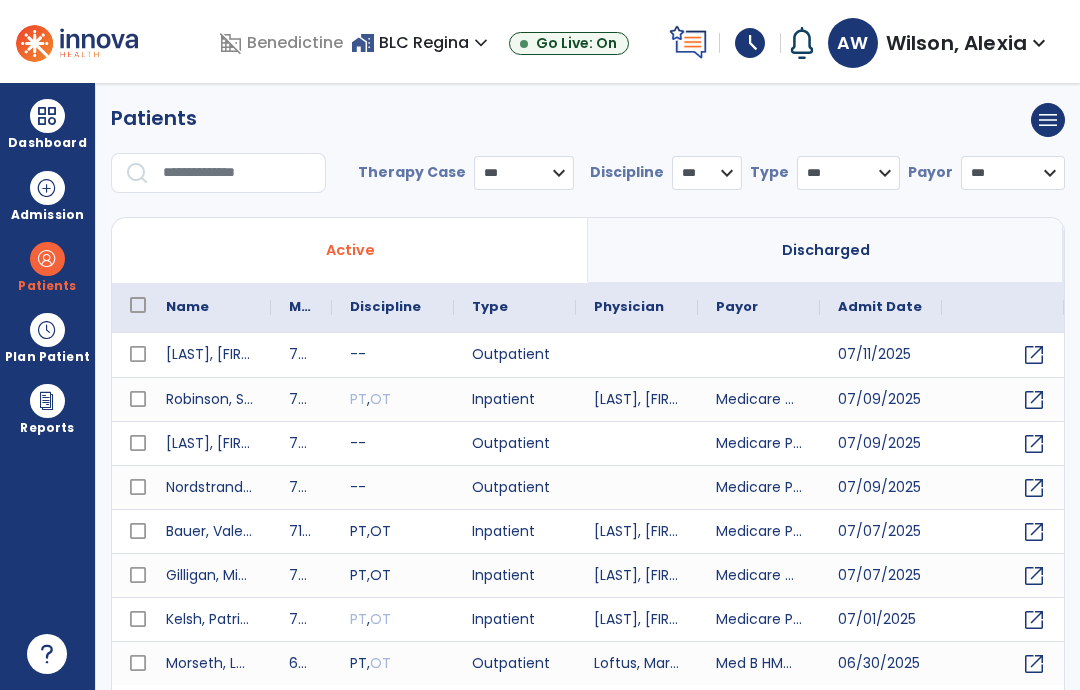 click at bounding box center [47, 259] 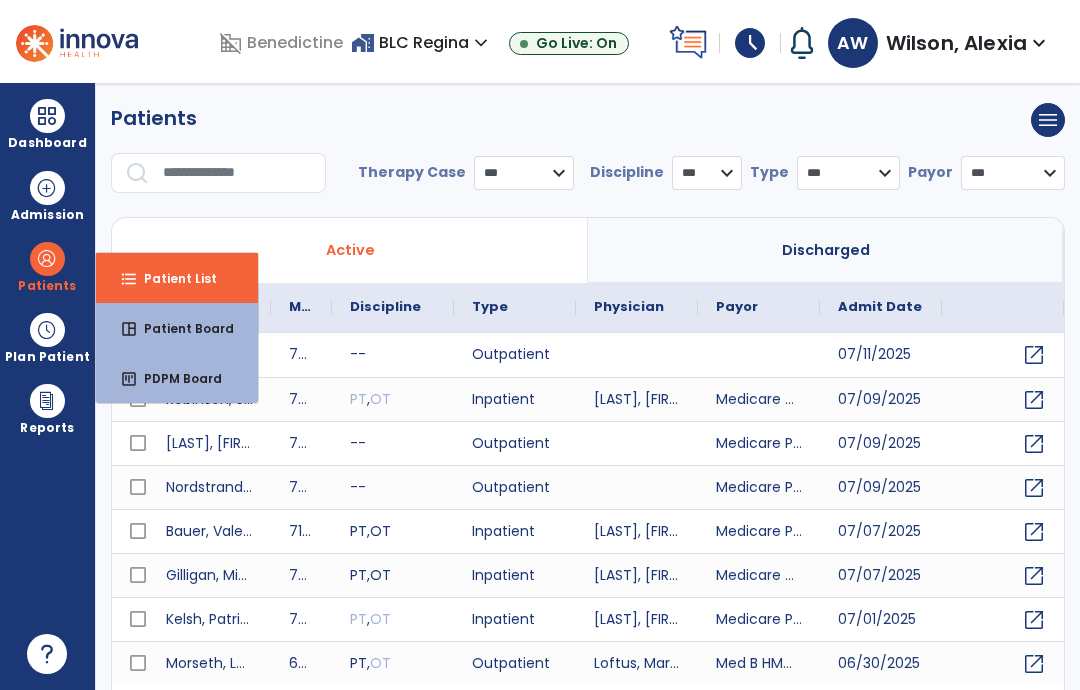 click on "Patient List" at bounding box center [172, 278] 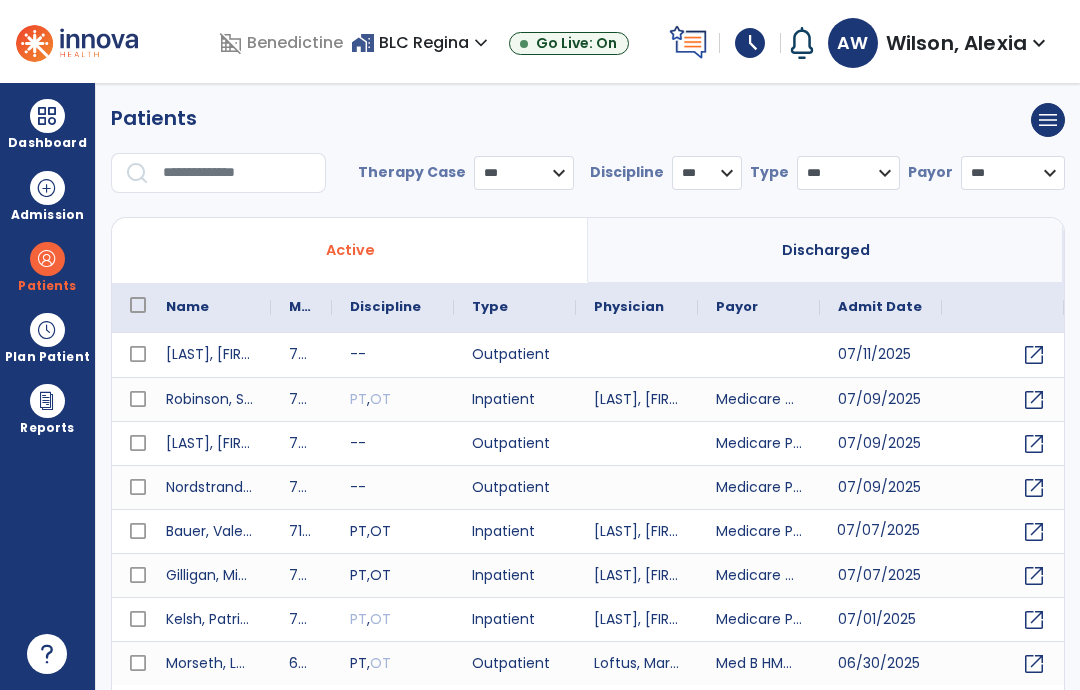click at bounding box center (47, 259) 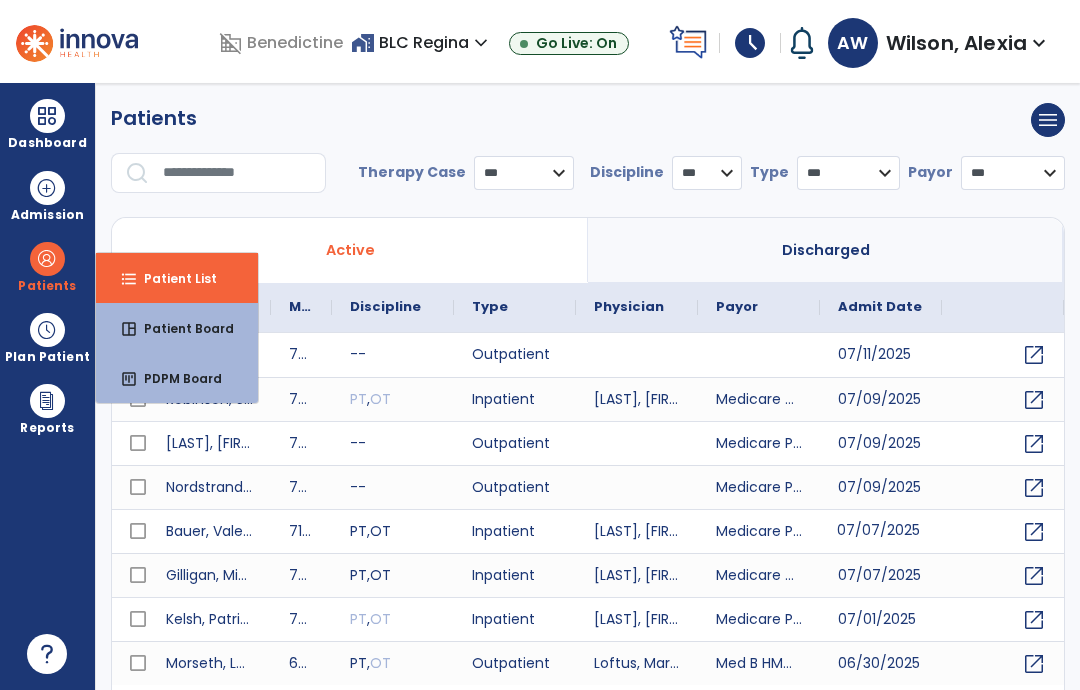click on "Patient List" at bounding box center (172, 278) 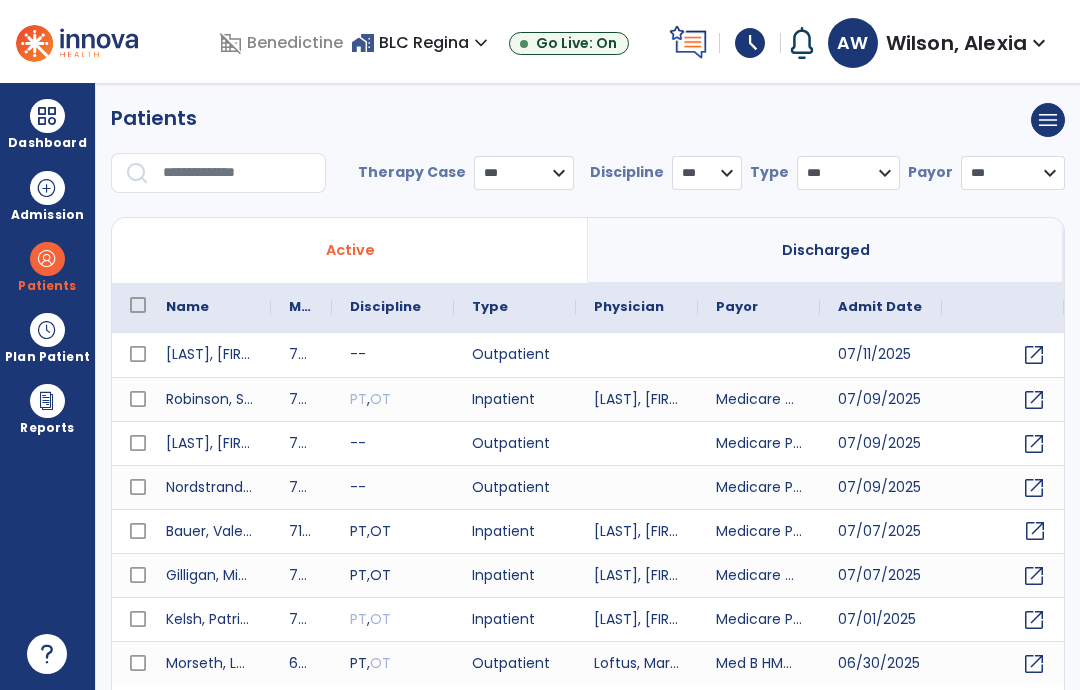 click at bounding box center [237, 173] 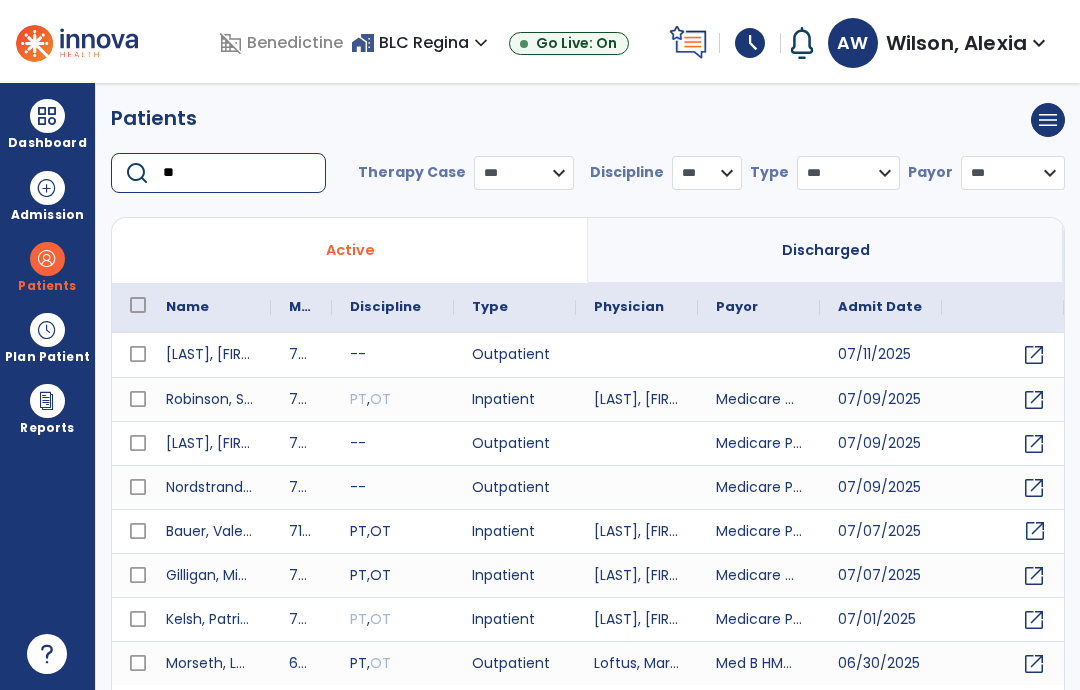 type on "*" 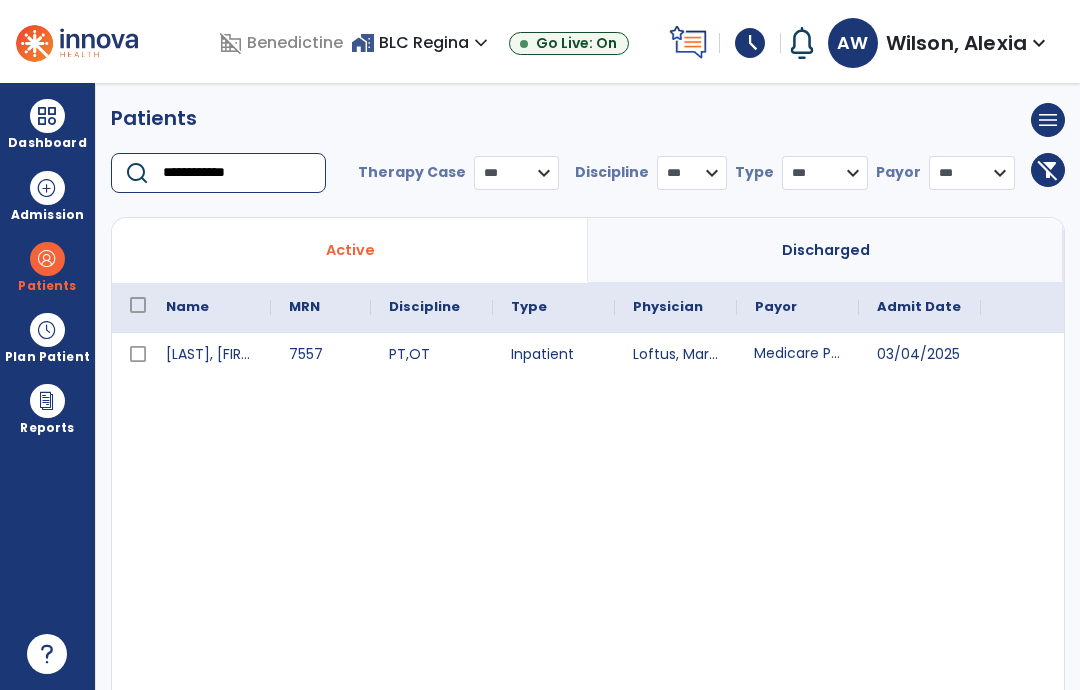 type on "**********" 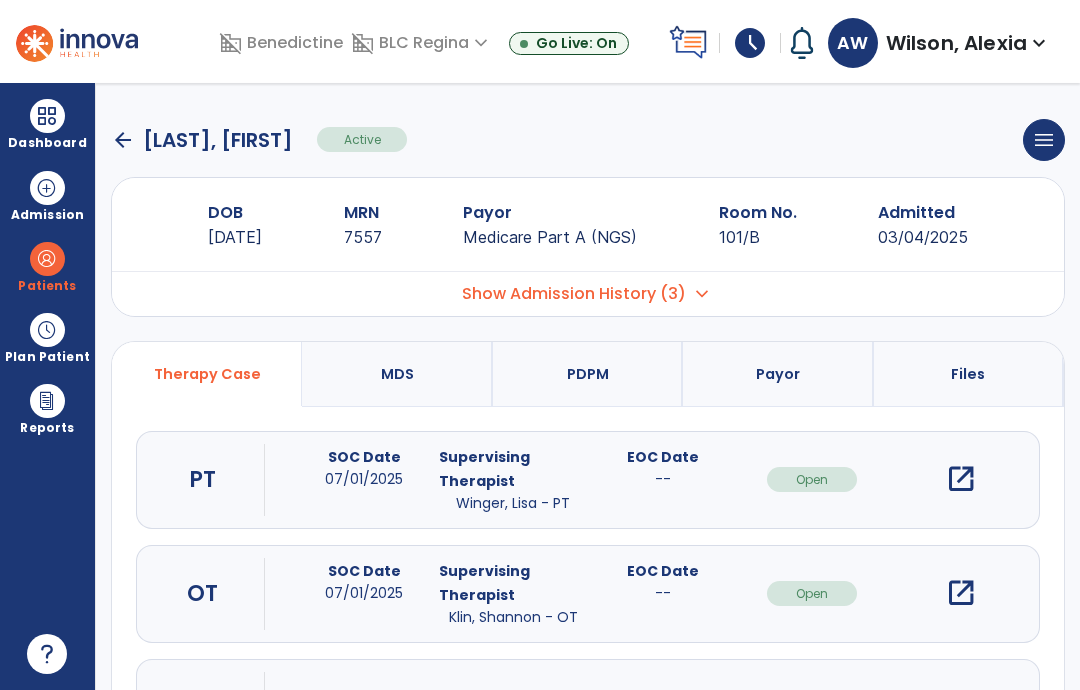 click on "open_in_new" at bounding box center [961, 593] 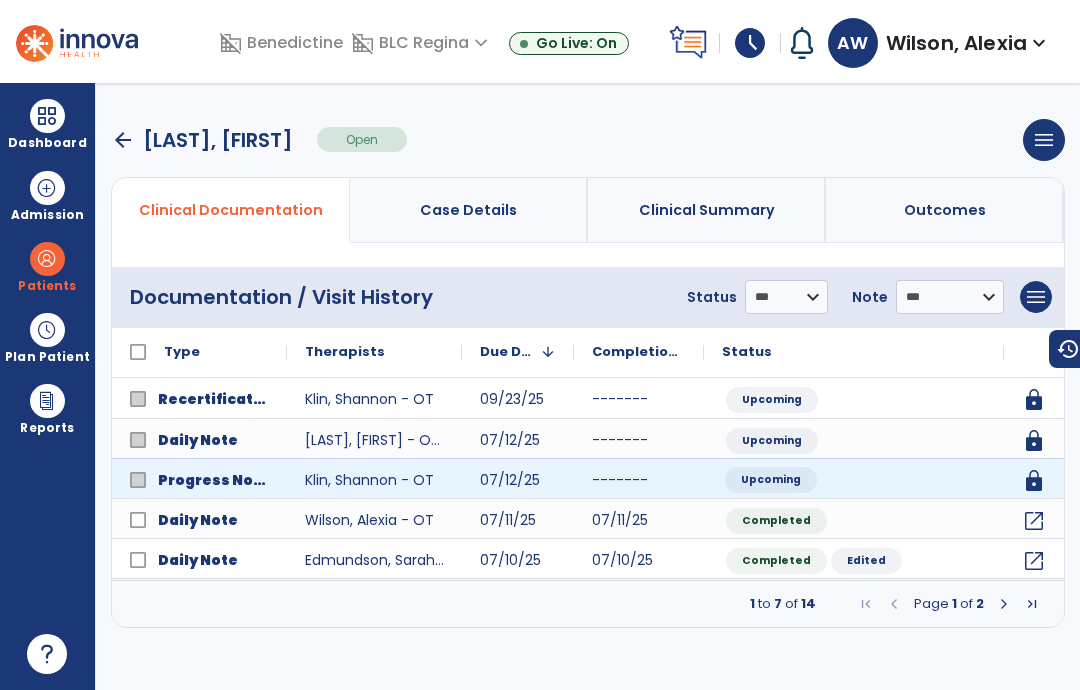 click on "Upcoming" 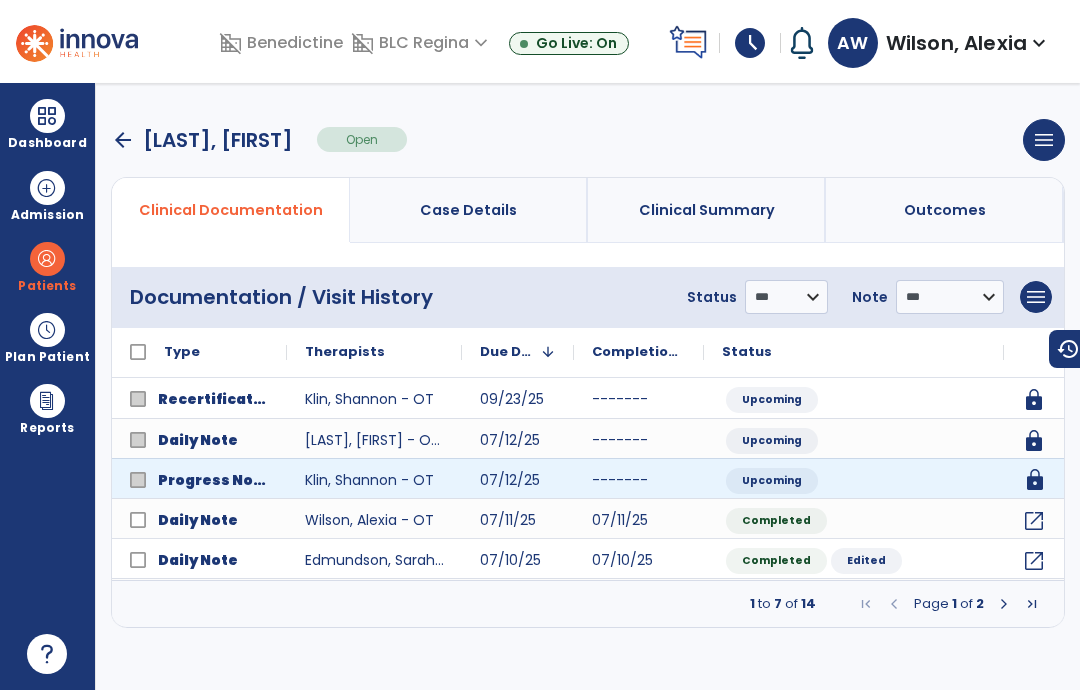 click on "lock" 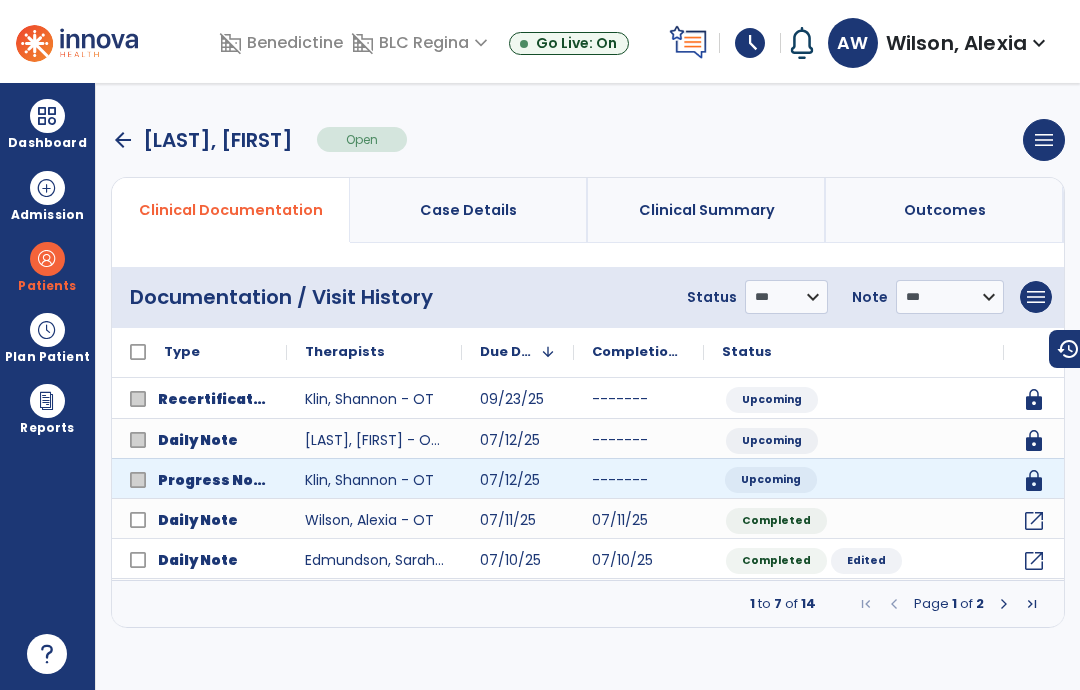 click on "menu" at bounding box center (1036, 297) 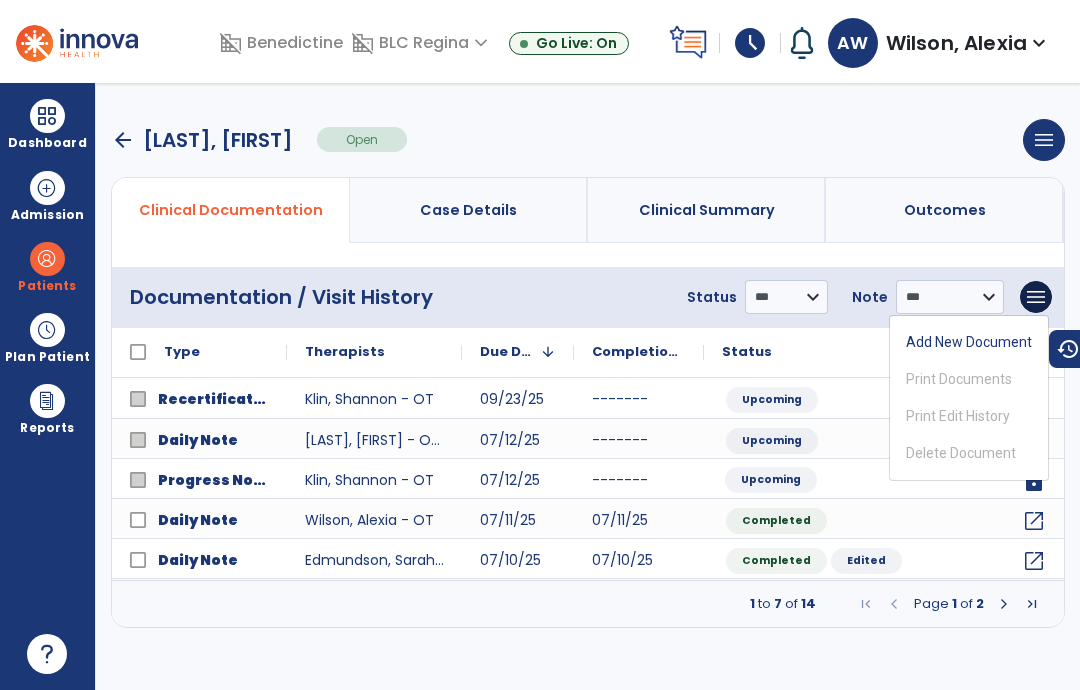 click on "Add New Document" at bounding box center [969, 342] 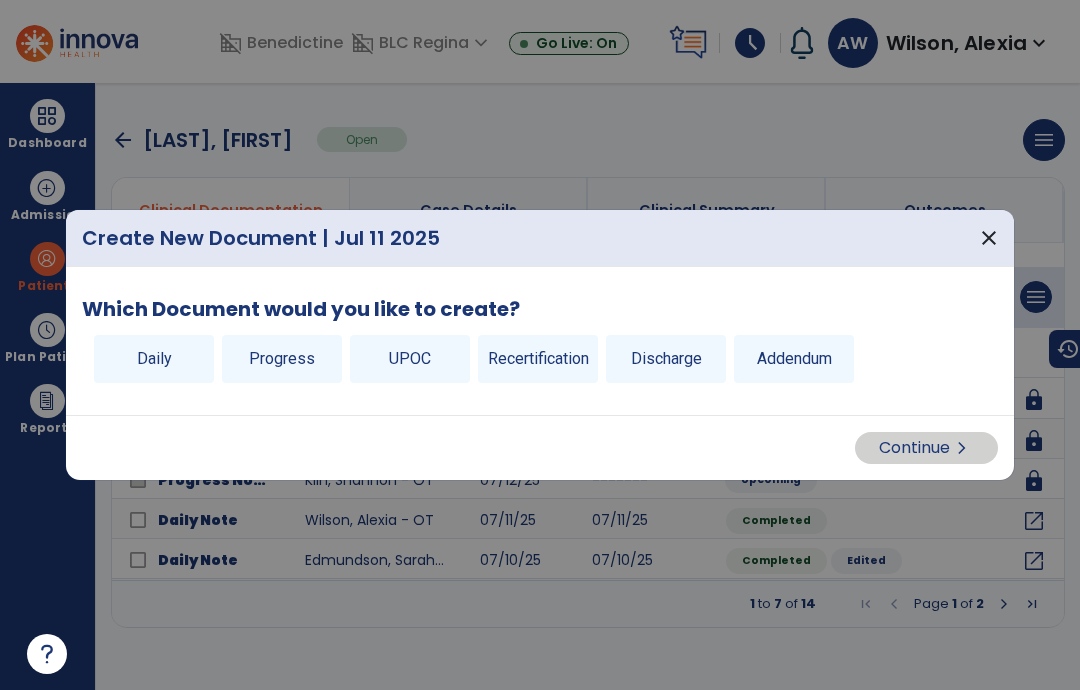 click on "Progress" at bounding box center (282, 359) 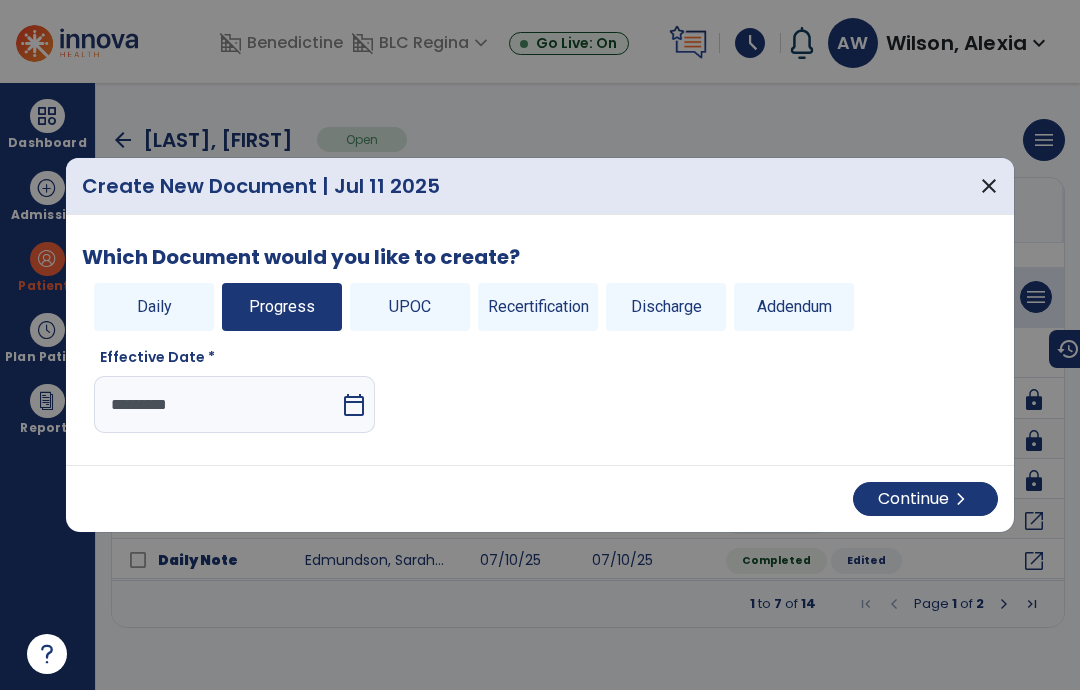click on "calendar_today" at bounding box center [354, 405] 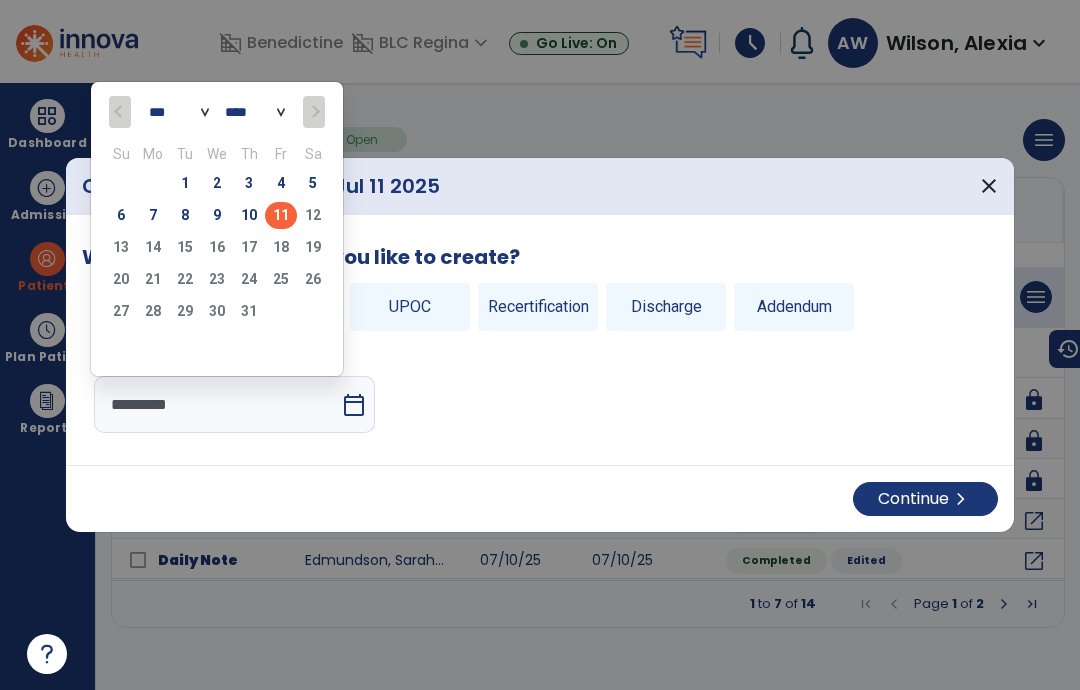 click on "Continue   chevron_right" at bounding box center [925, 499] 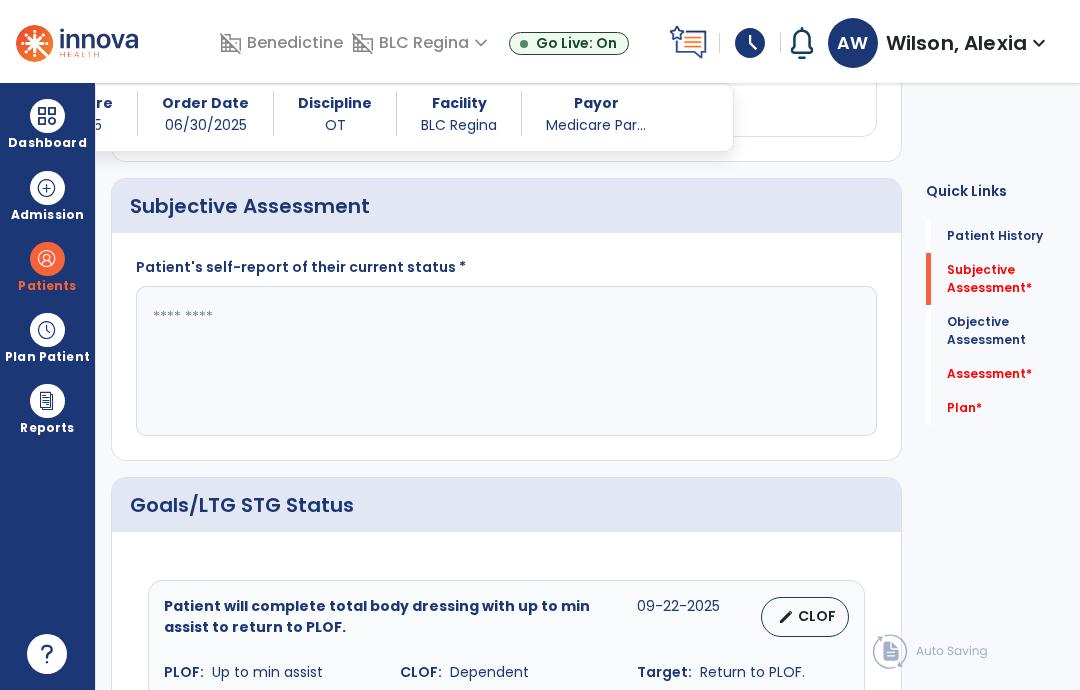 scroll, scrollTop: 458, scrollLeft: 0, axis: vertical 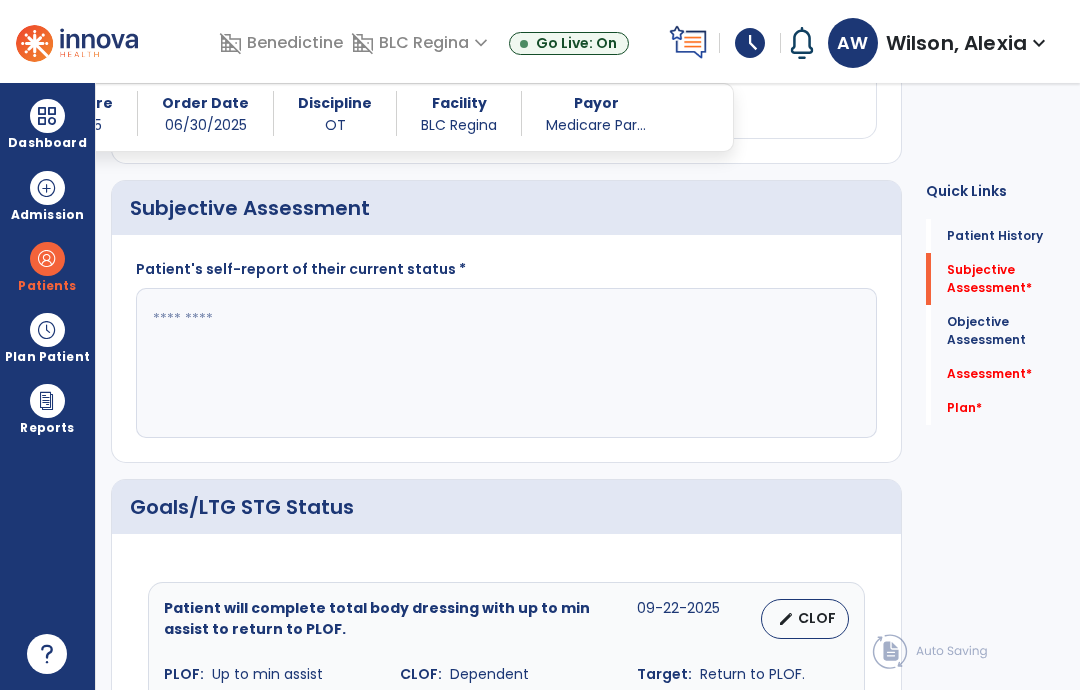 click 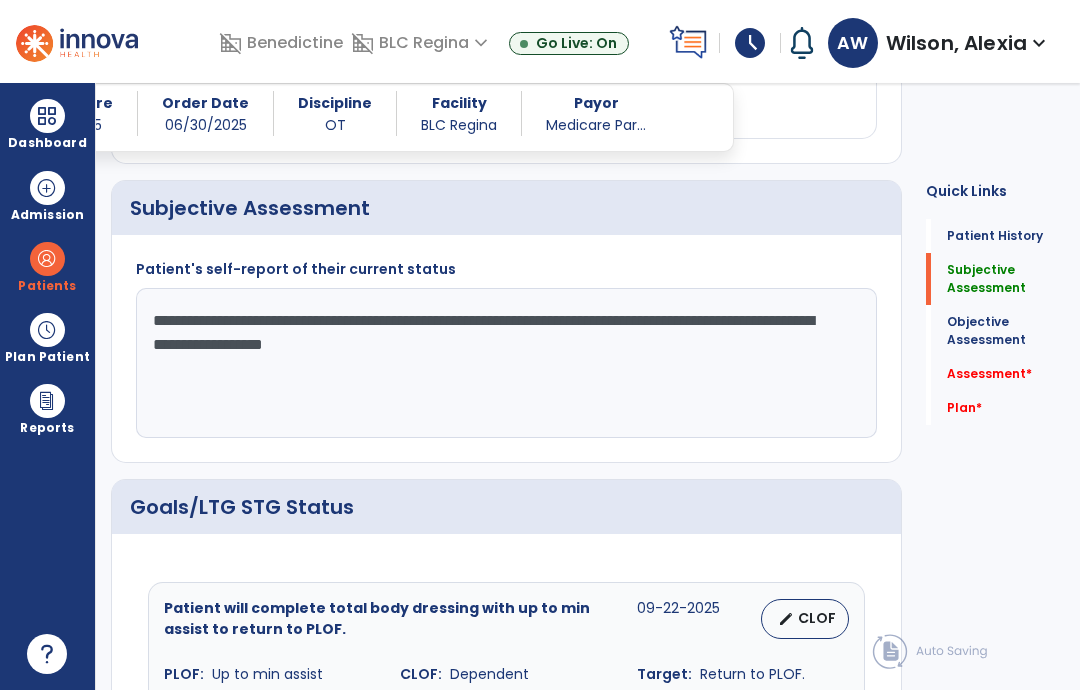 type on "**********" 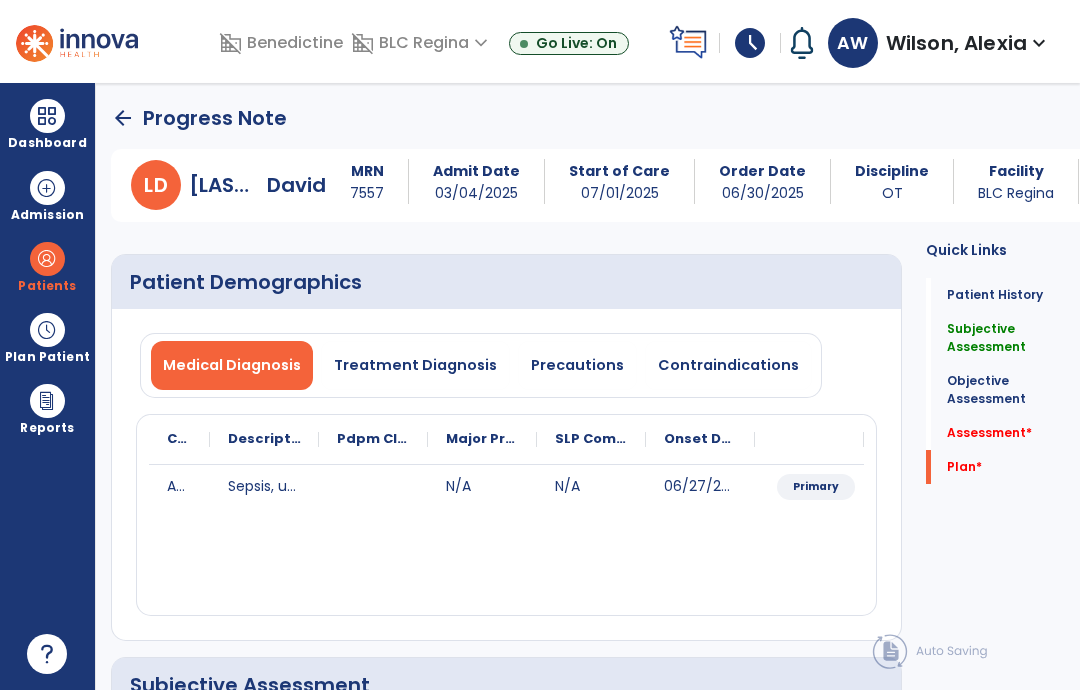 scroll, scrollTop: 769, scrollLeft: 0, axis: vertical 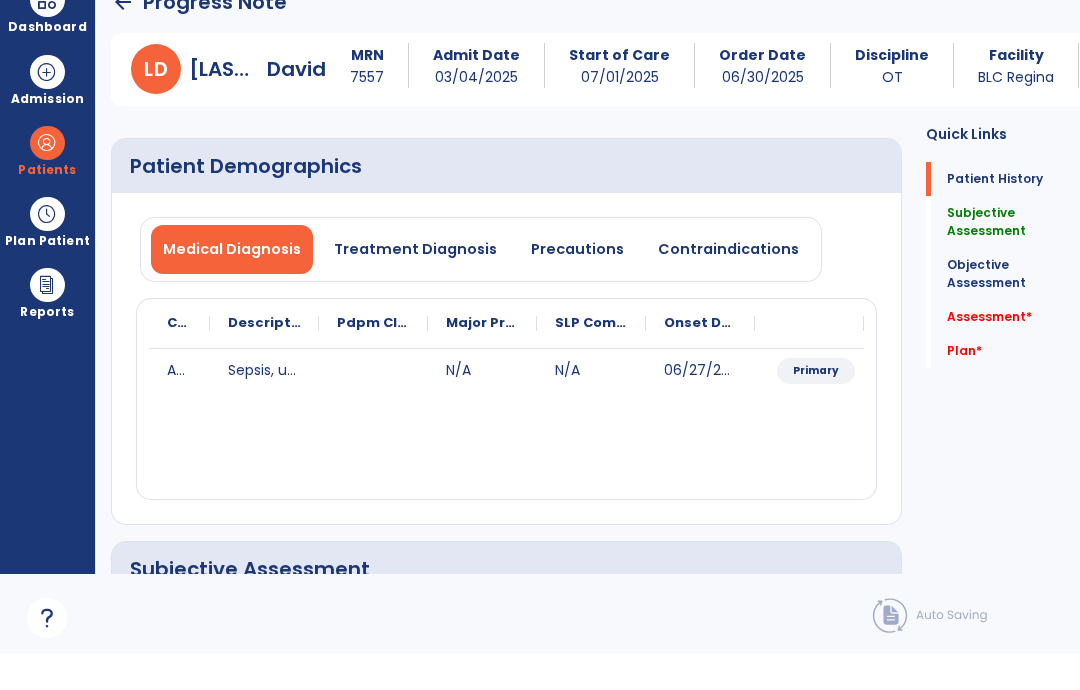click on "arrow_back" 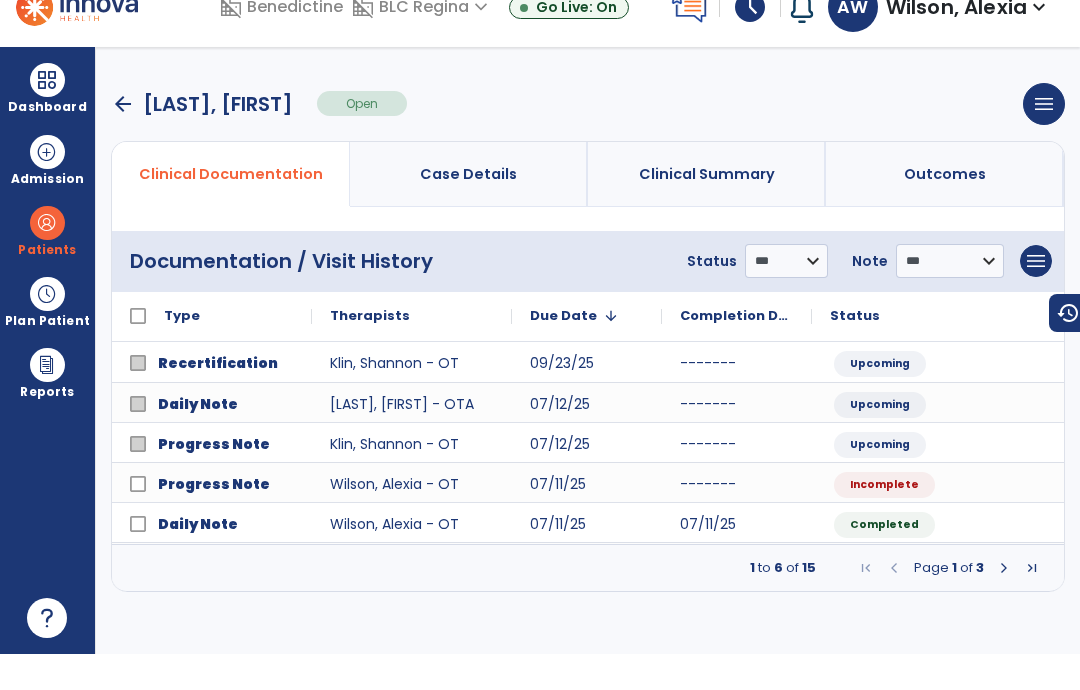 scroll, scrollTop: 0, scrollLeft: 0, axis: both 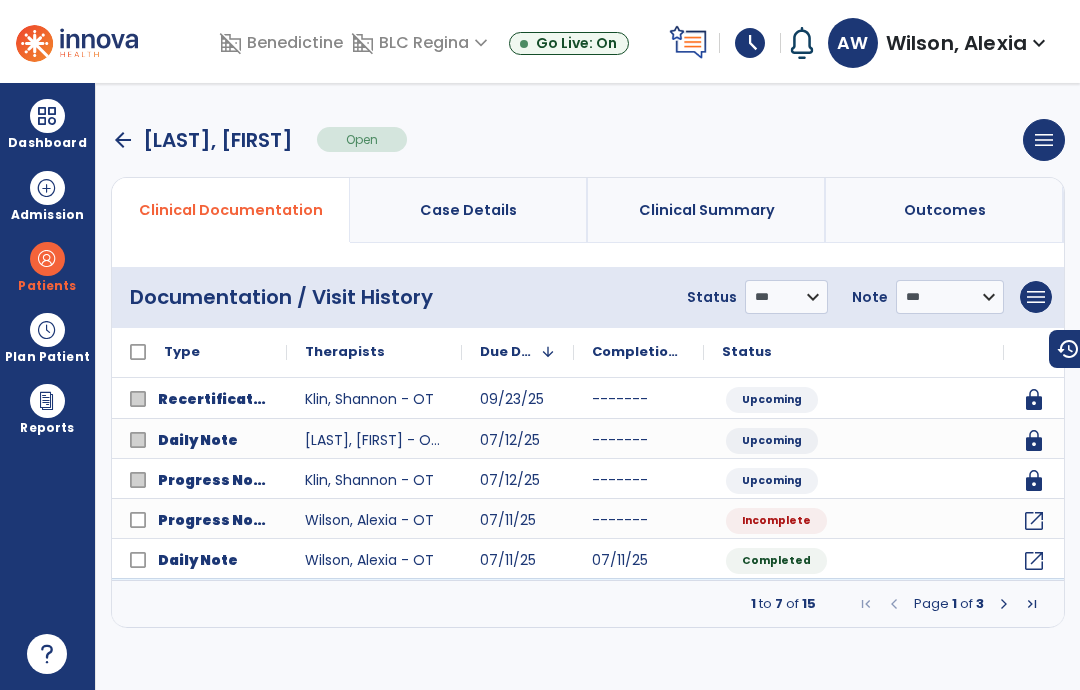 click on "open_in_new" 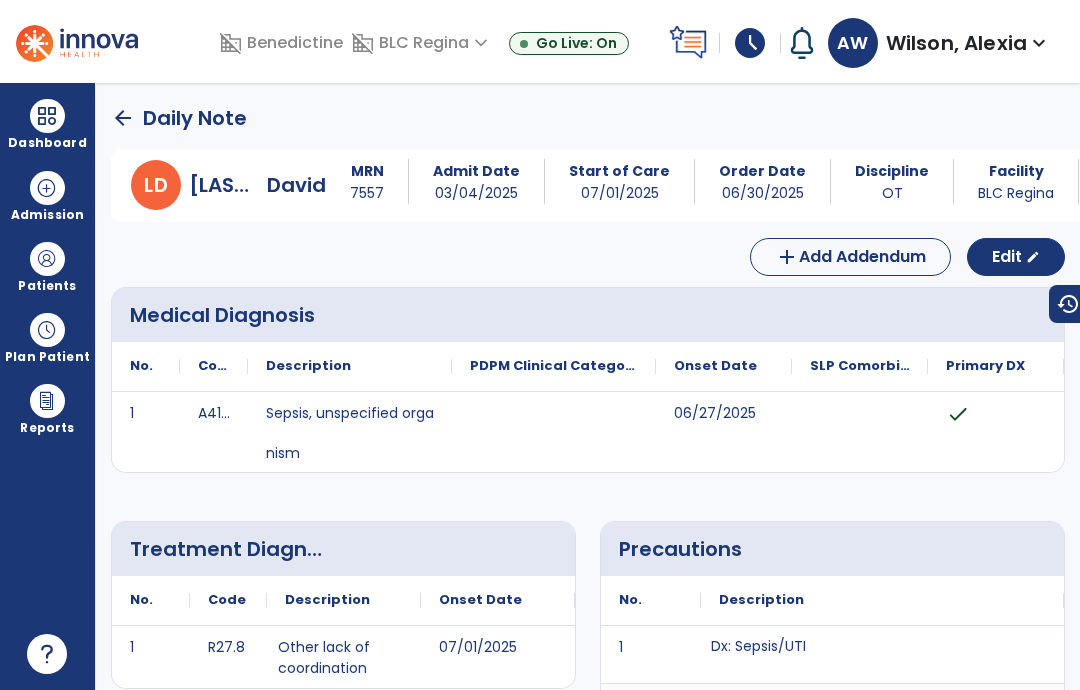 scroll, scrollTop: 0, scrollLeft: 0, axis: both 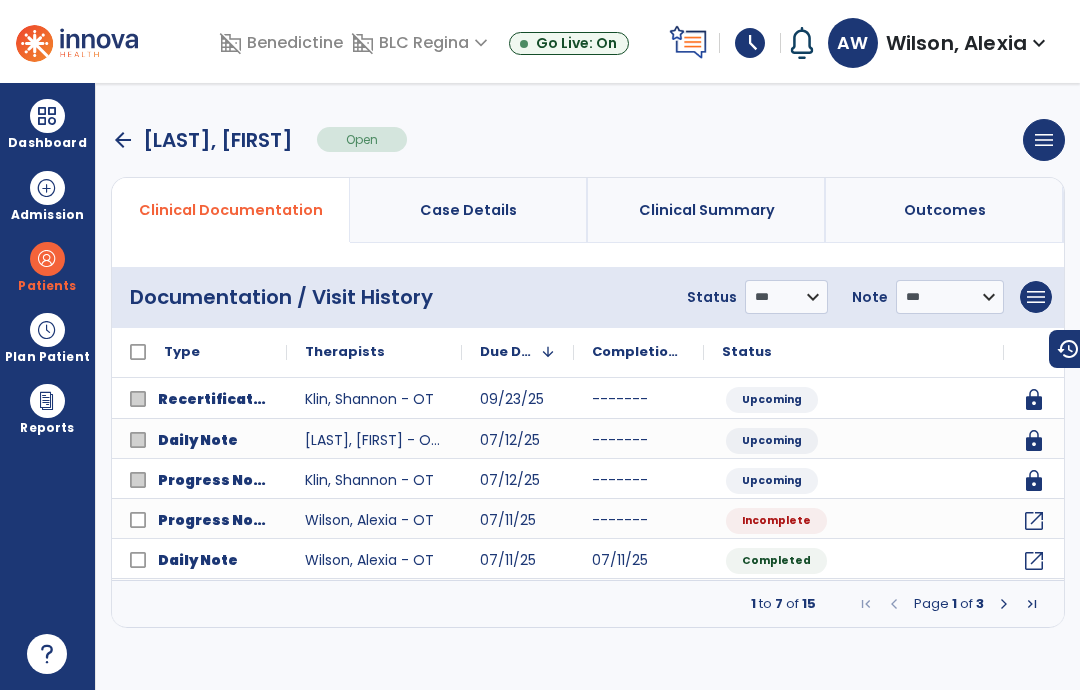 click on "open_in_new" 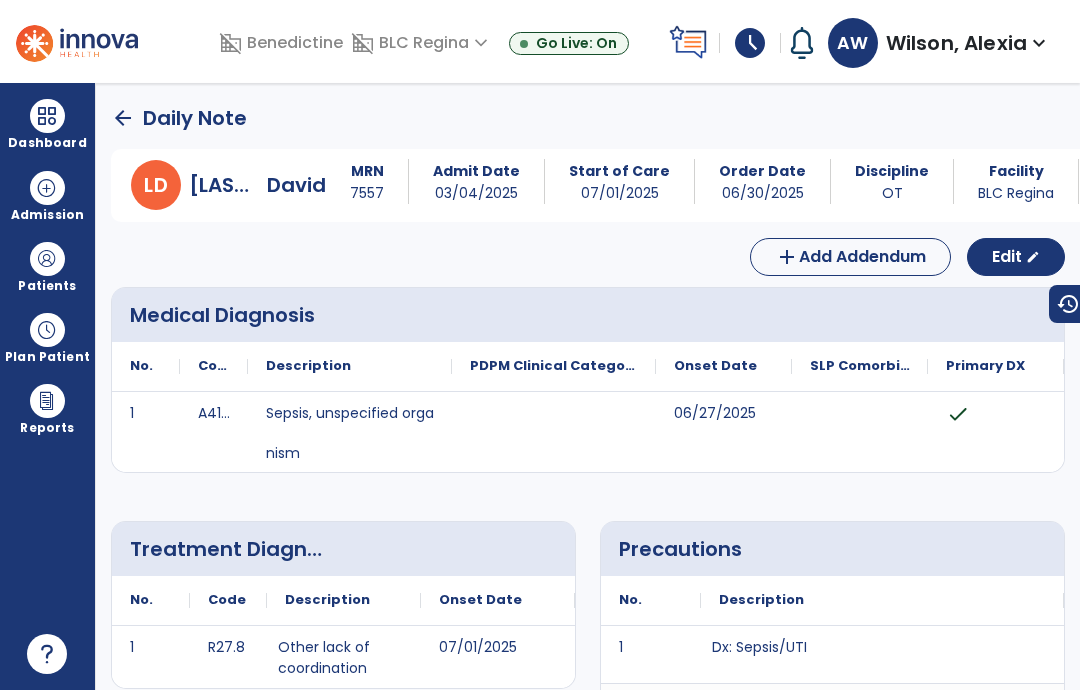 scroll, scrollTop: 0, scrollLeft: 0, axis: both 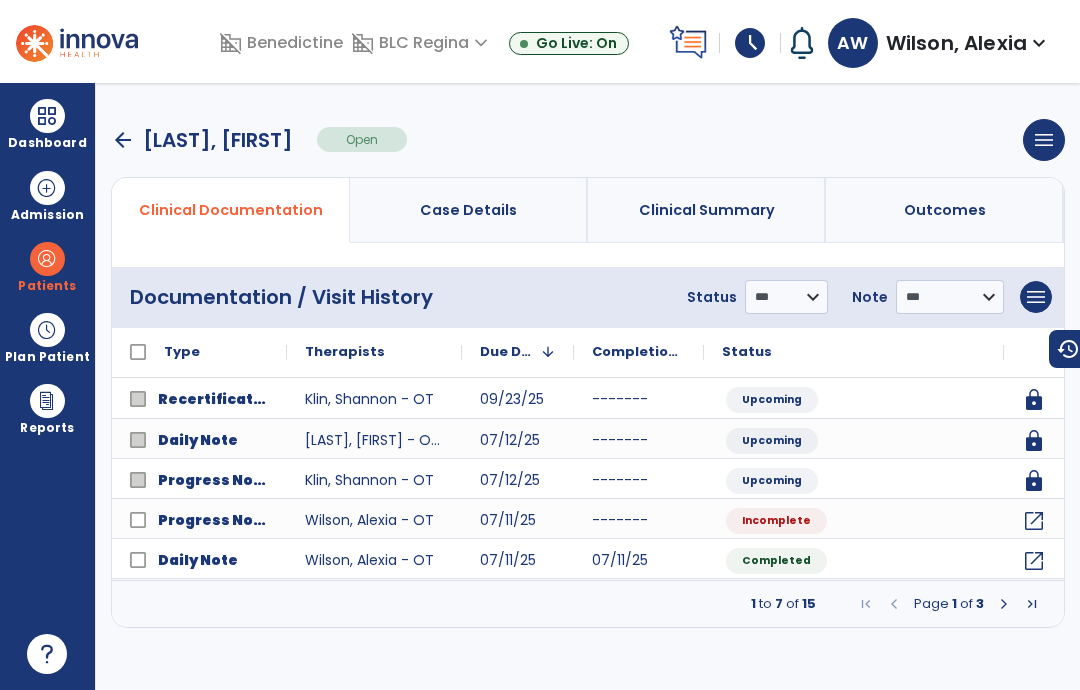 click at bounding box center [1004, 604] 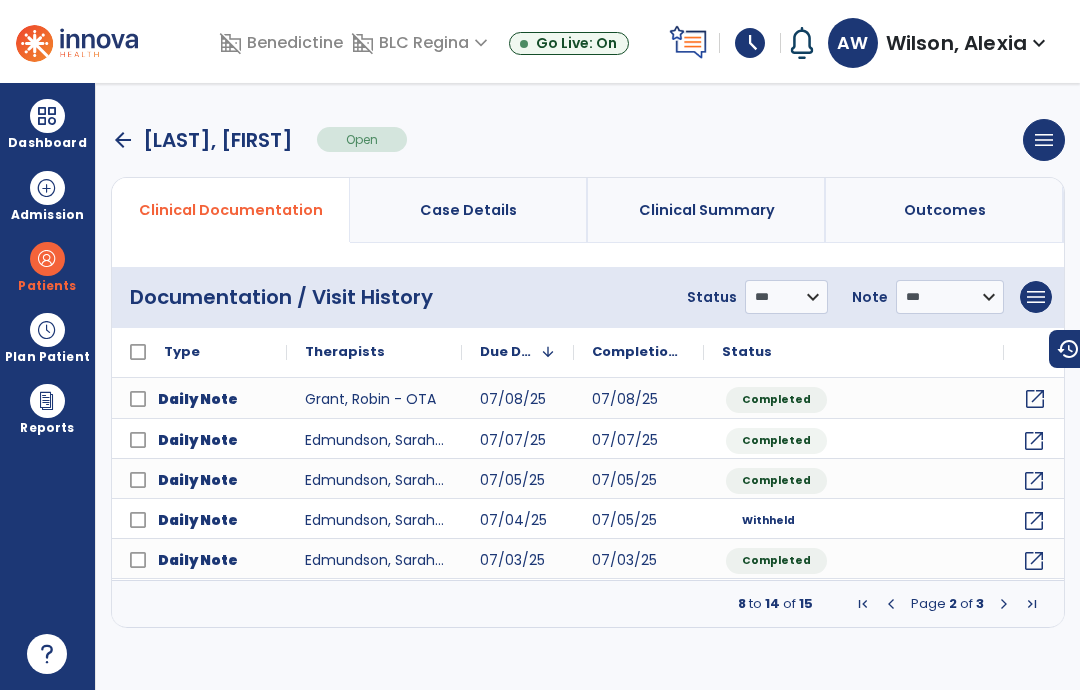 click on "open_in_new" 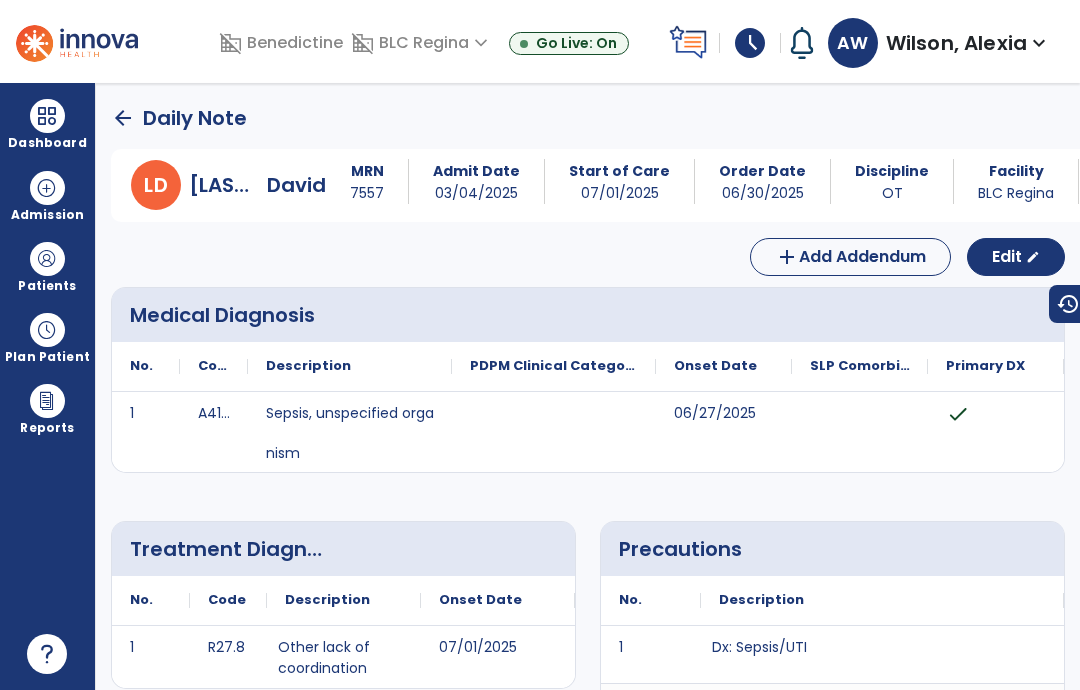 scroll, scrollTop: 0, scrollLeft: 0, axis: both 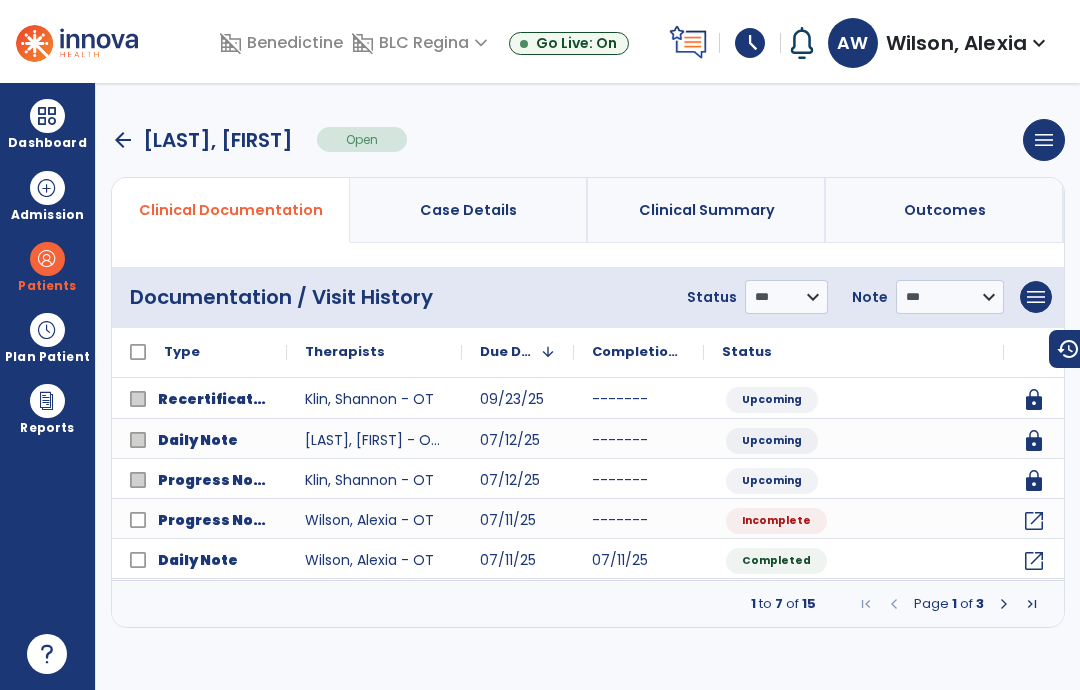 click at bounding box center [1004, 604] 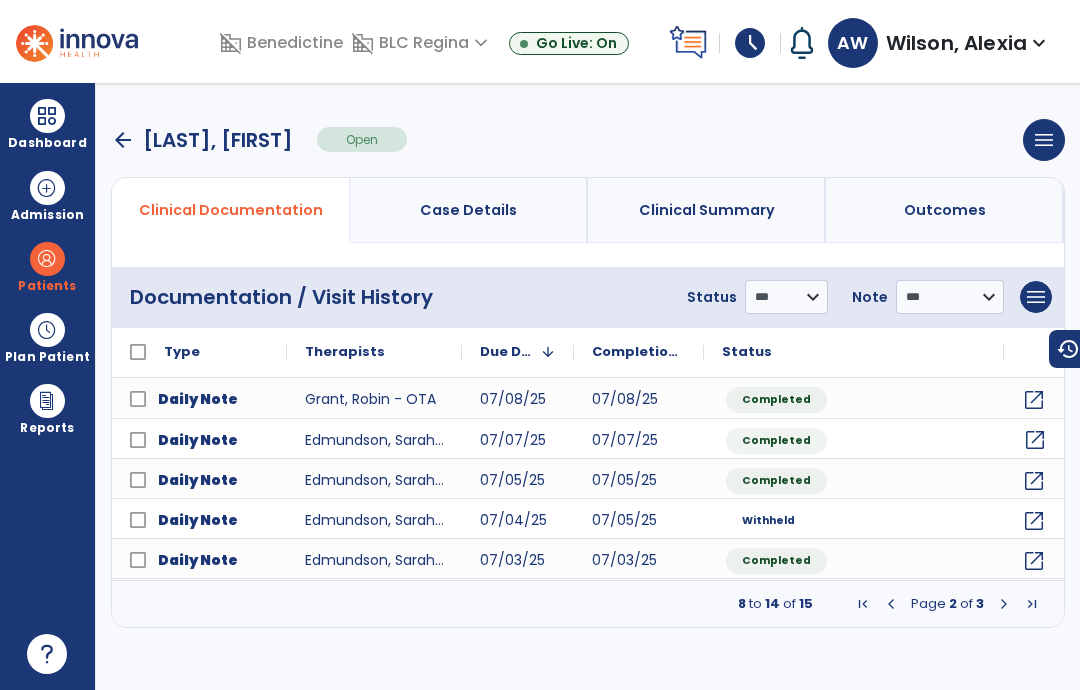 click on "open_in_new" 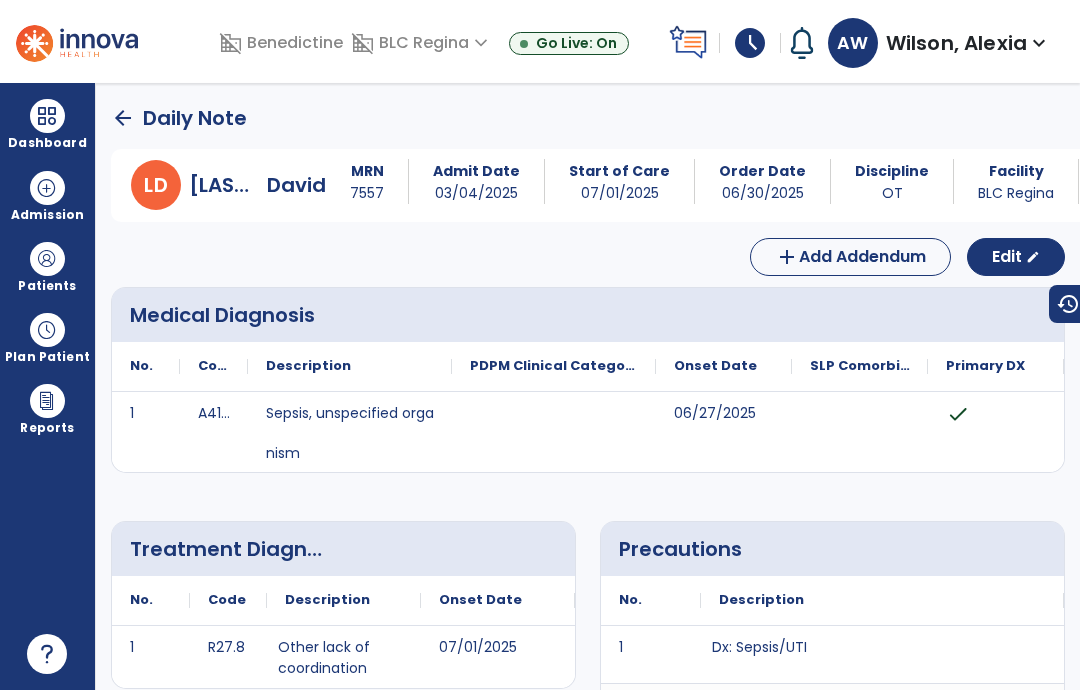 scroll, scrollTop: 0, scrollLeft: 0, axis: both 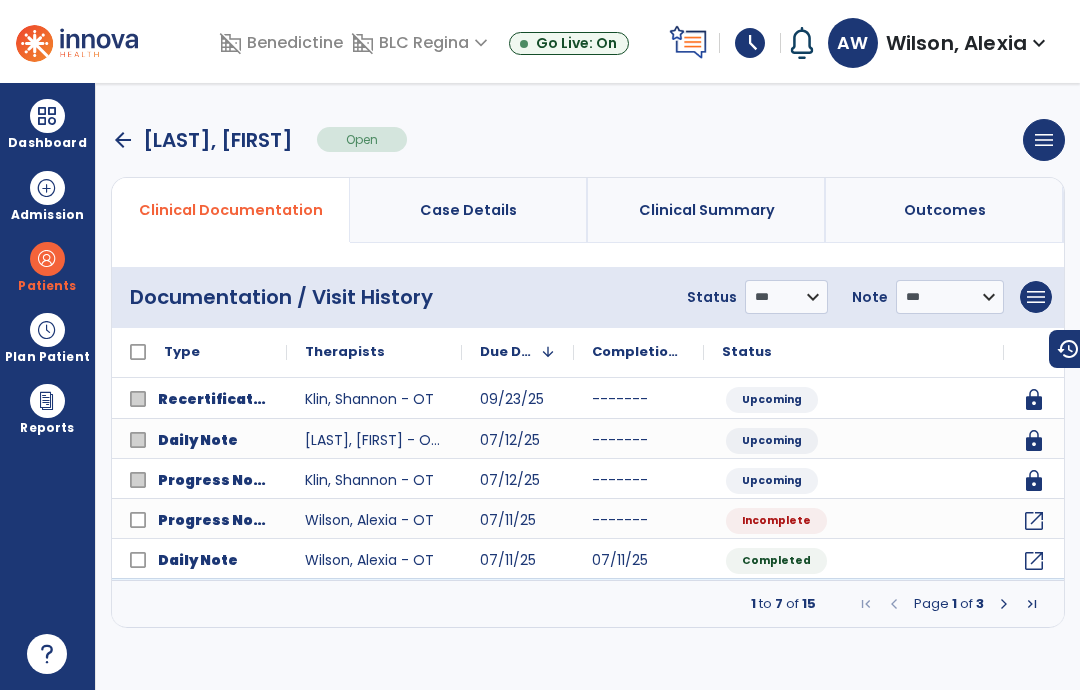 click on "open_in_new" 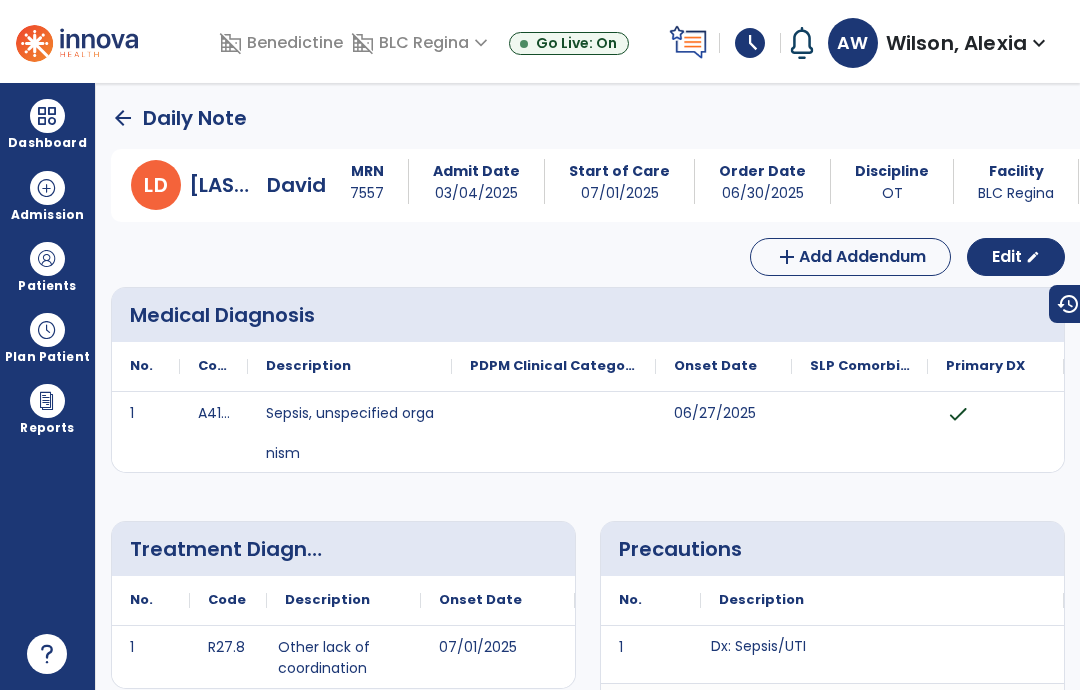 scroll, scrollTop: 0, scrollLeft: 0, axis: both 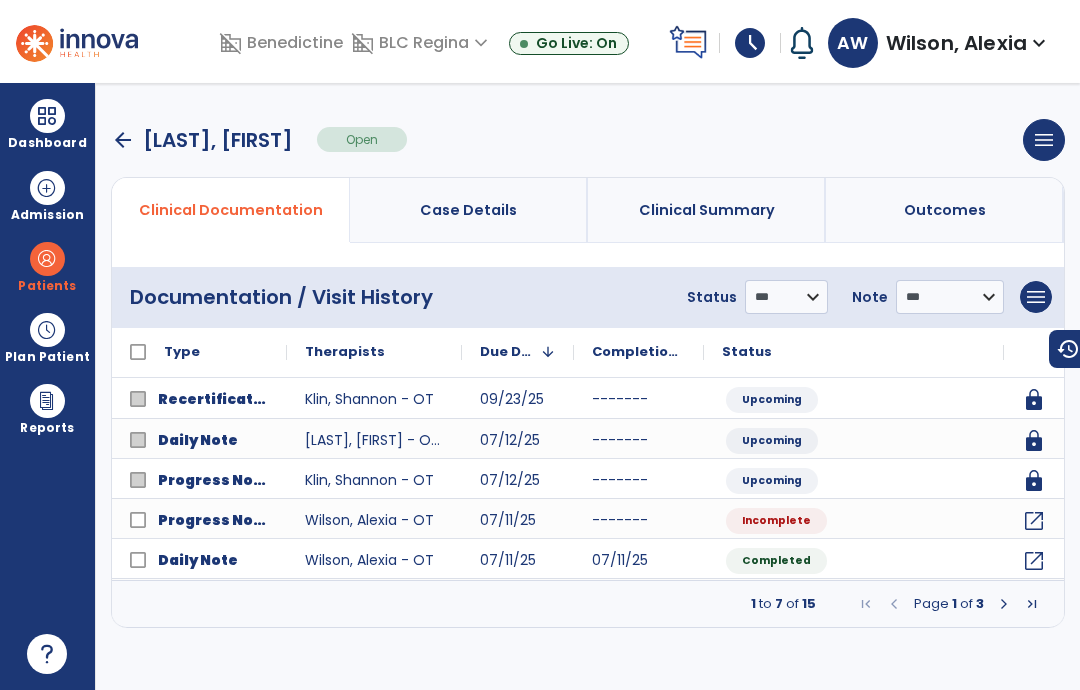click on "open_in_new" 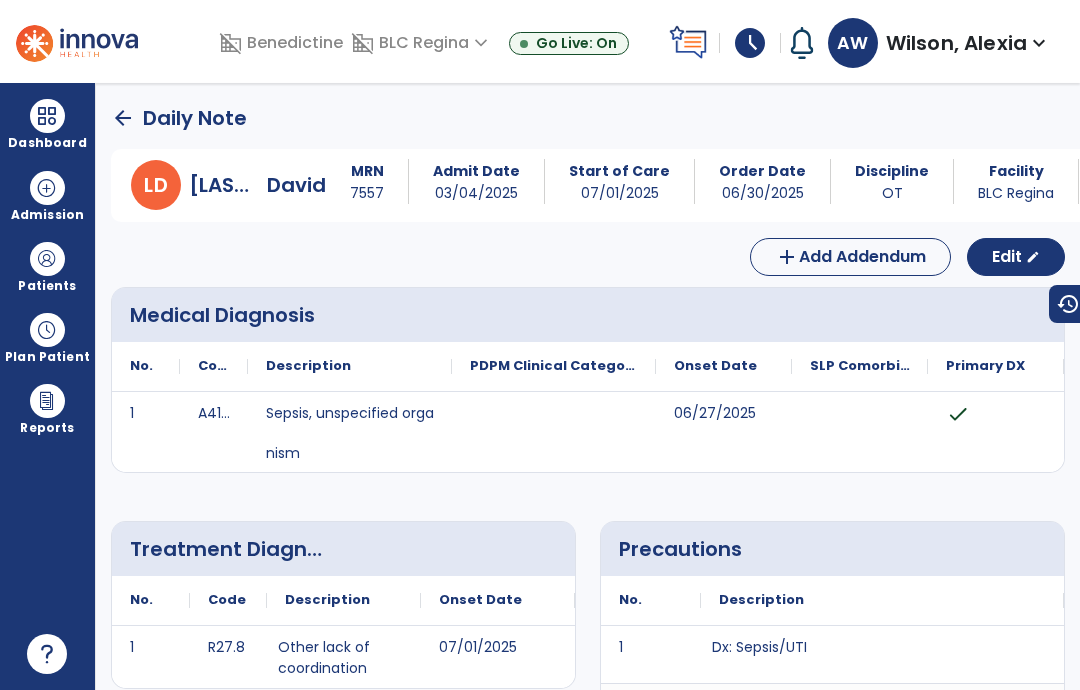 scroll, scrollTop: 0, scrollLeft: 0, axis: both 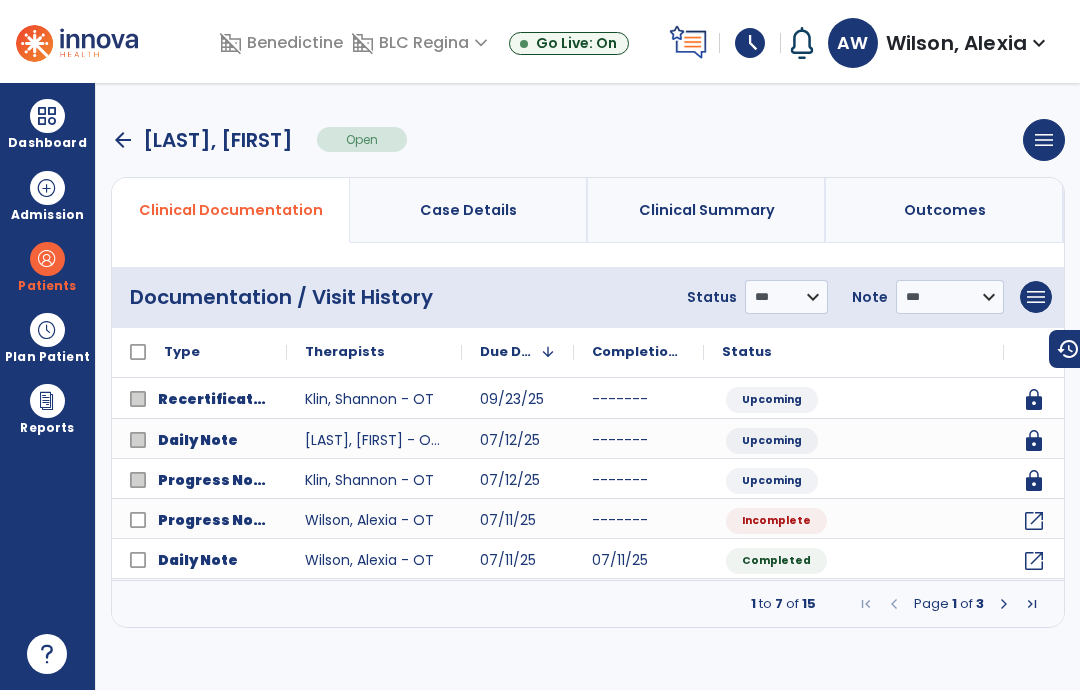 click at bounding box center (1004, 604) 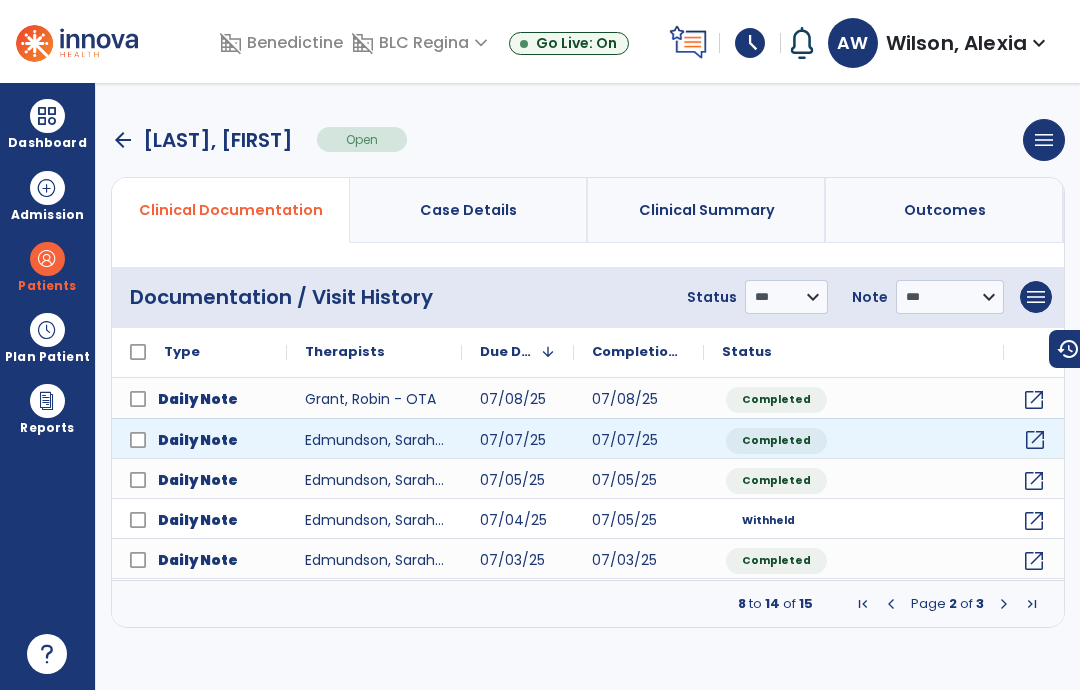 click on "open_in_new" 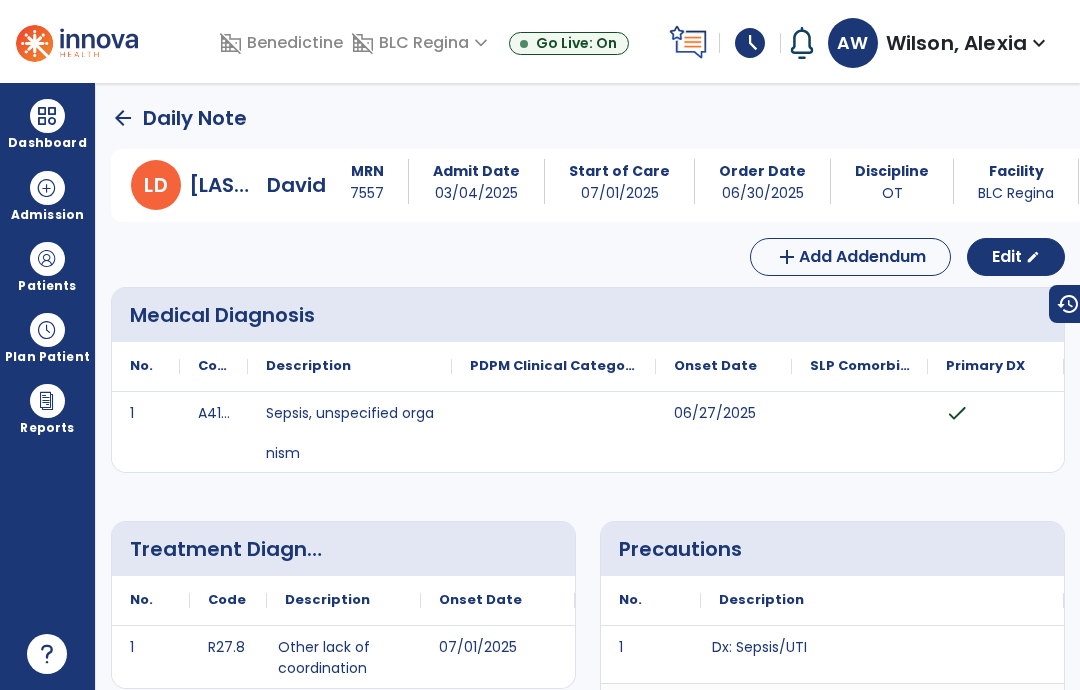 scroll, scrollTop: 0, scrollLeft: 0, axis: both 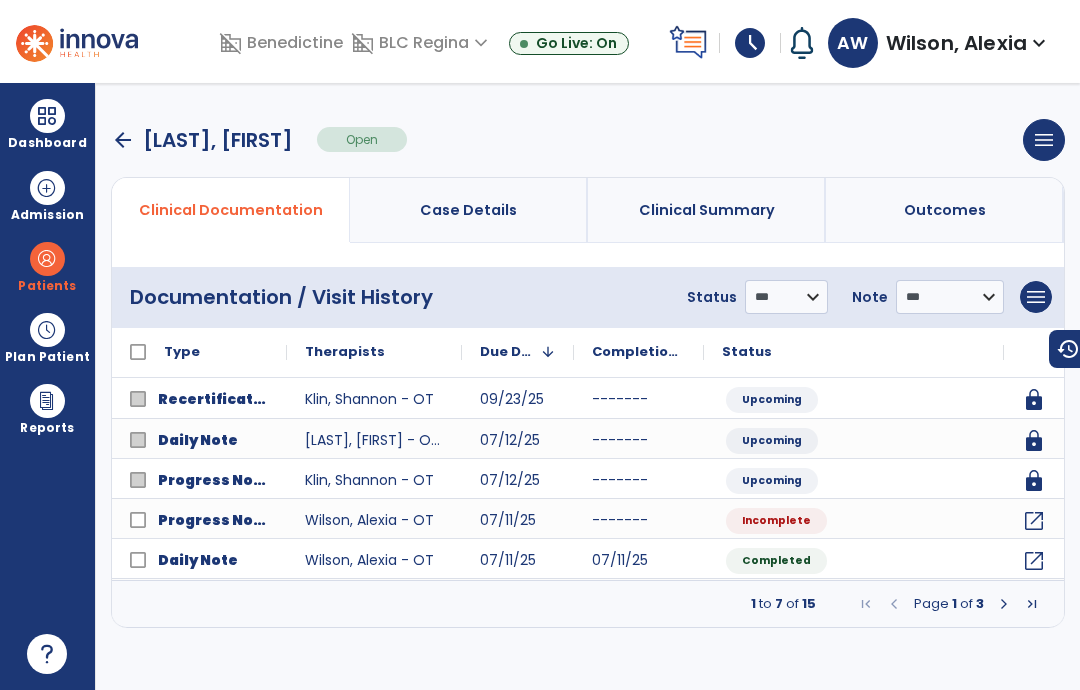 click on "arrow_back" at bounding box center (123, 140) 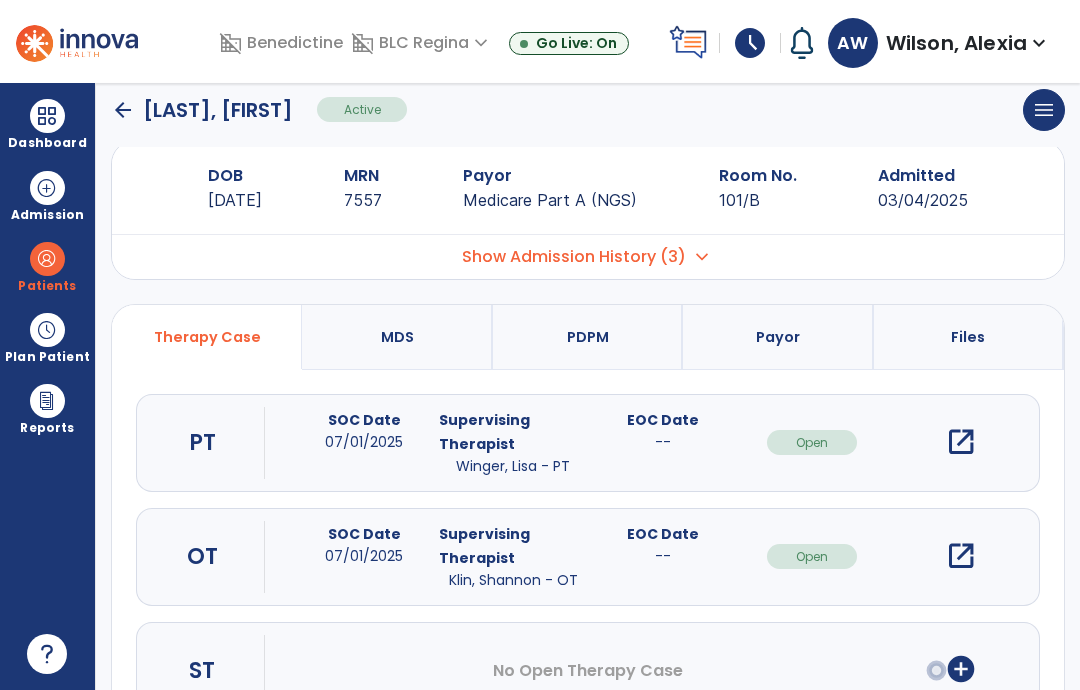 scroll, scrollTop: 36, scrollLeft: 0, axis: vertical 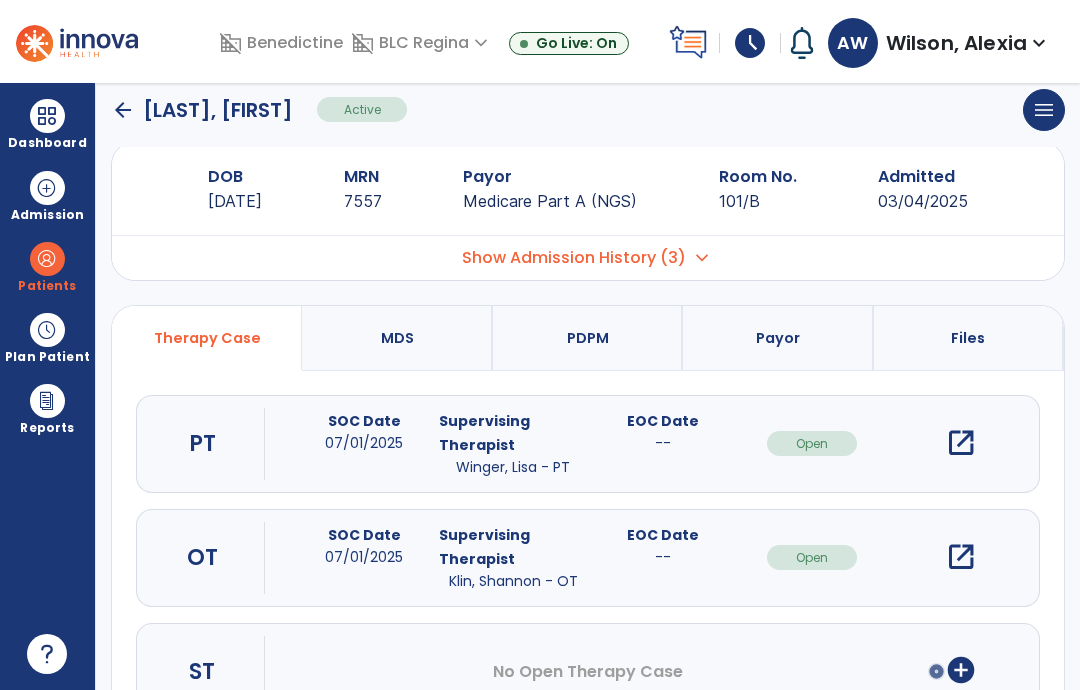 click on "open_in_new" at bounding box center [961, 557] 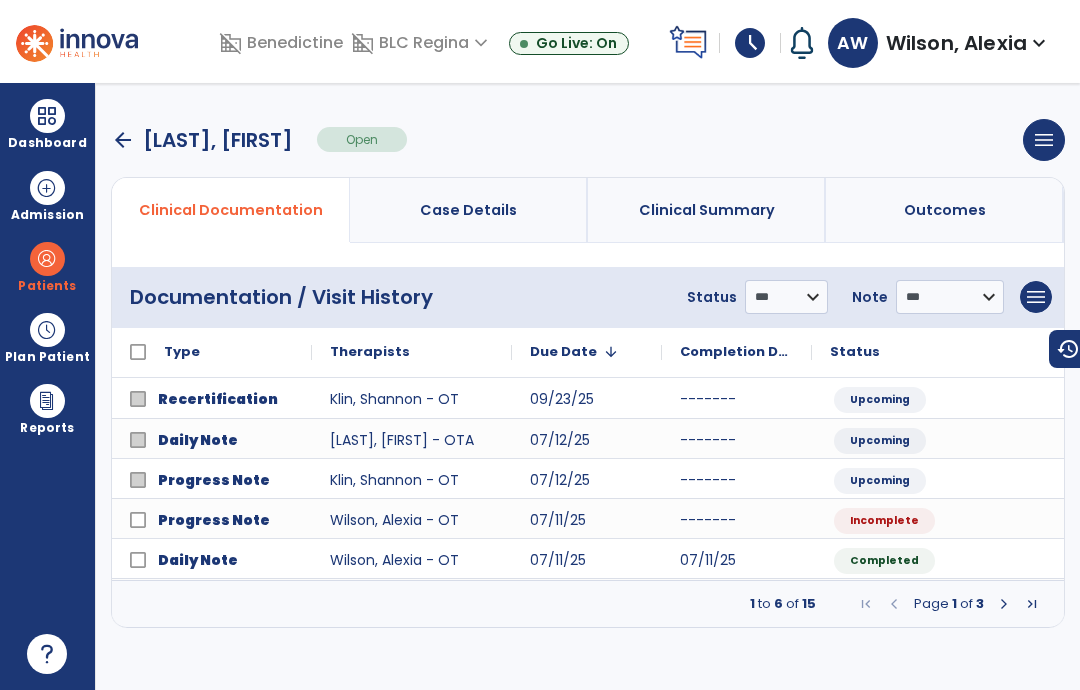 scroll, scrollTop: 0, scrollLeft: 0, axis: both 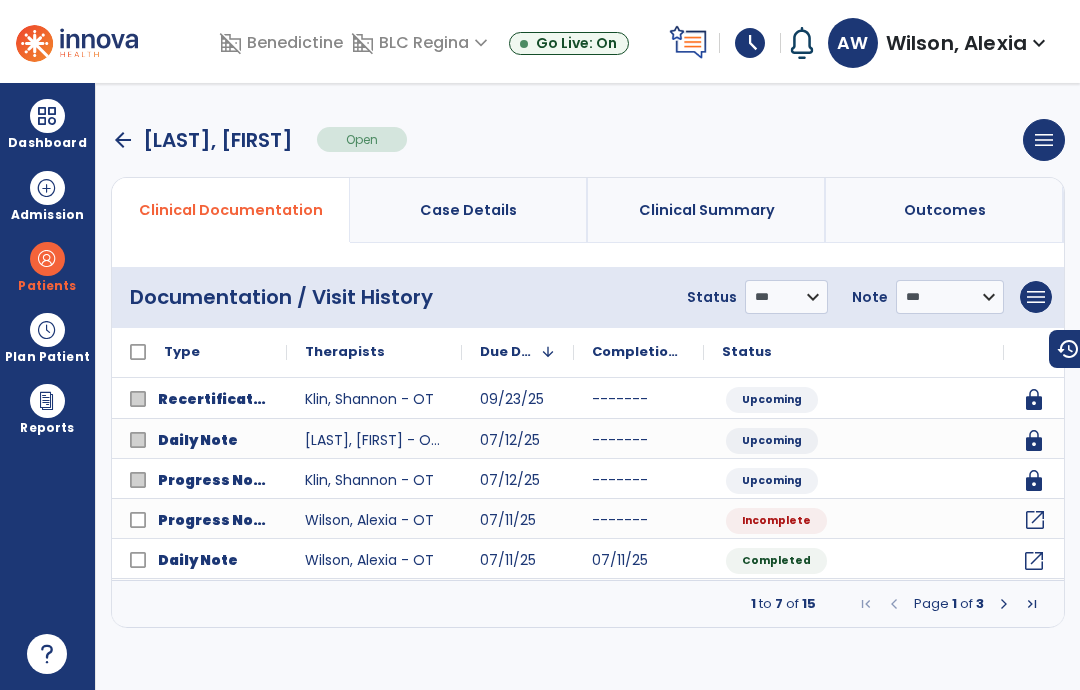 click on "open_in_new" 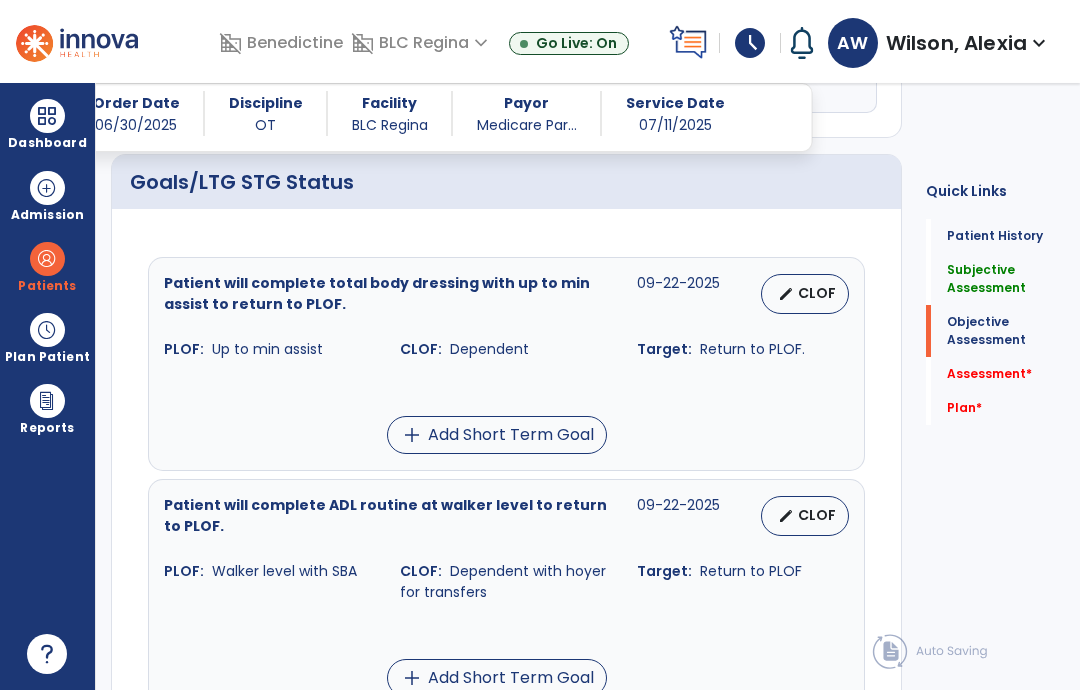scroll, scrollTop: 674, scrollLeft: 0, axis: vertical 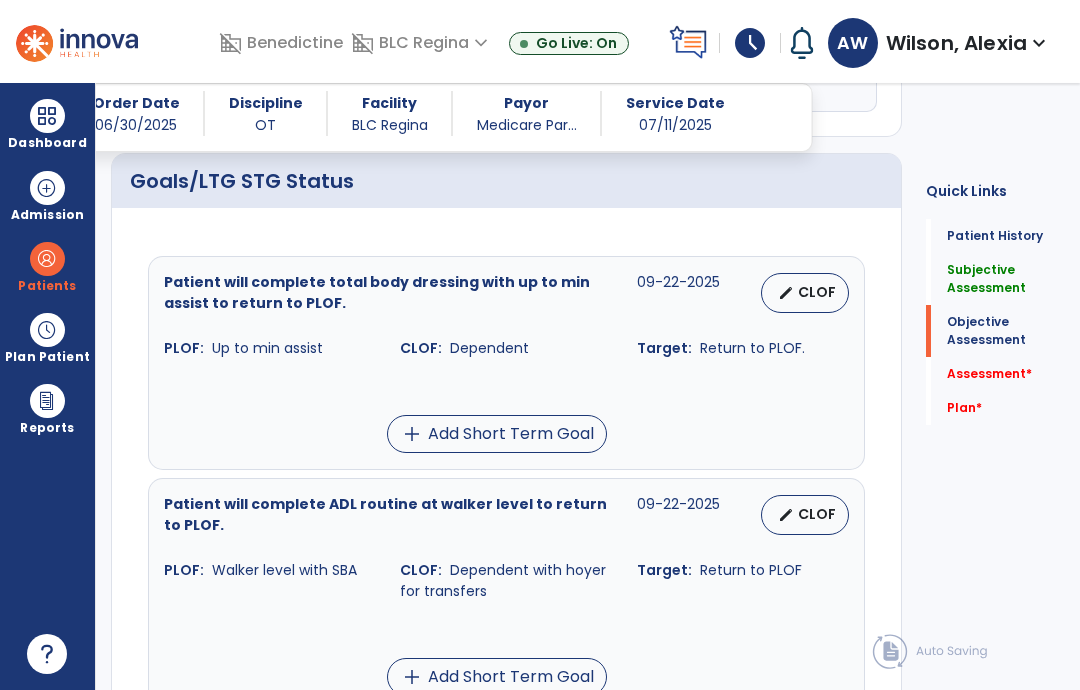 click on "Patient will complete total body dressing with up to min assist to return to PLOF." at bounding box center (388, 293) 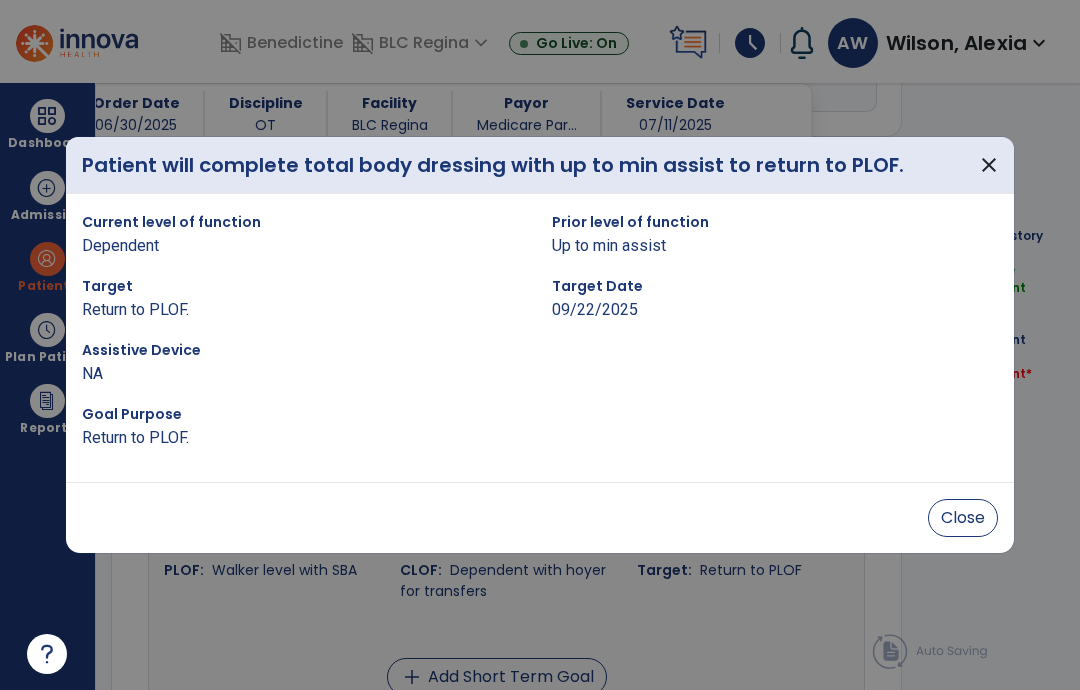 click on "Target" at bounding box center [305, 286] 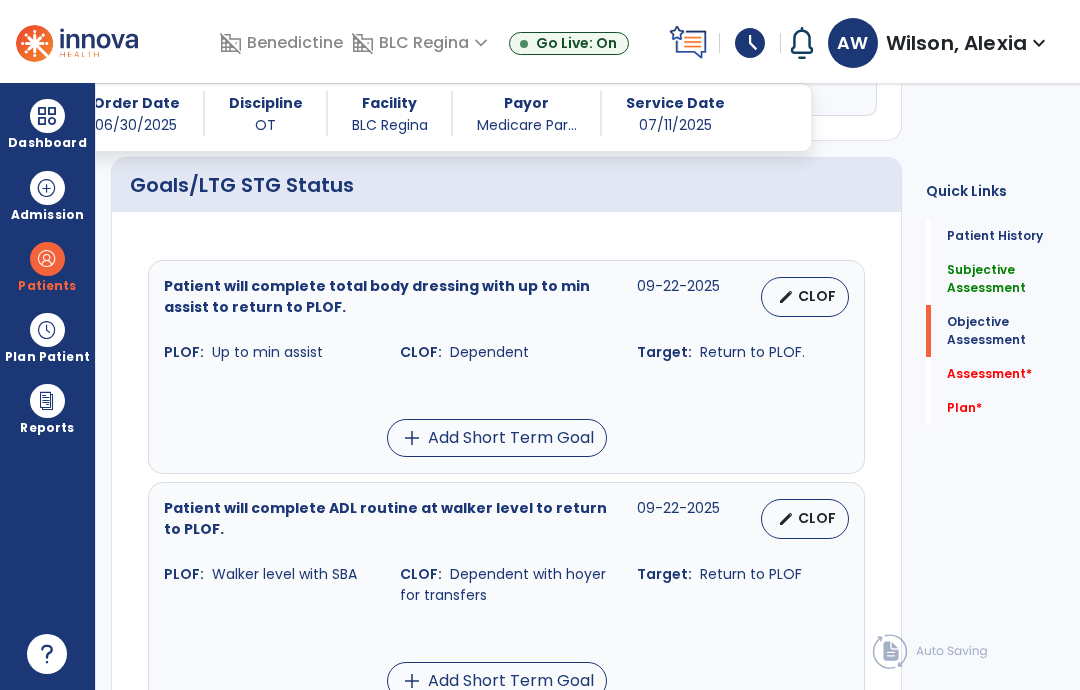 scroll, scrollTop: 662, scrollLeft: 0, axis: vertical 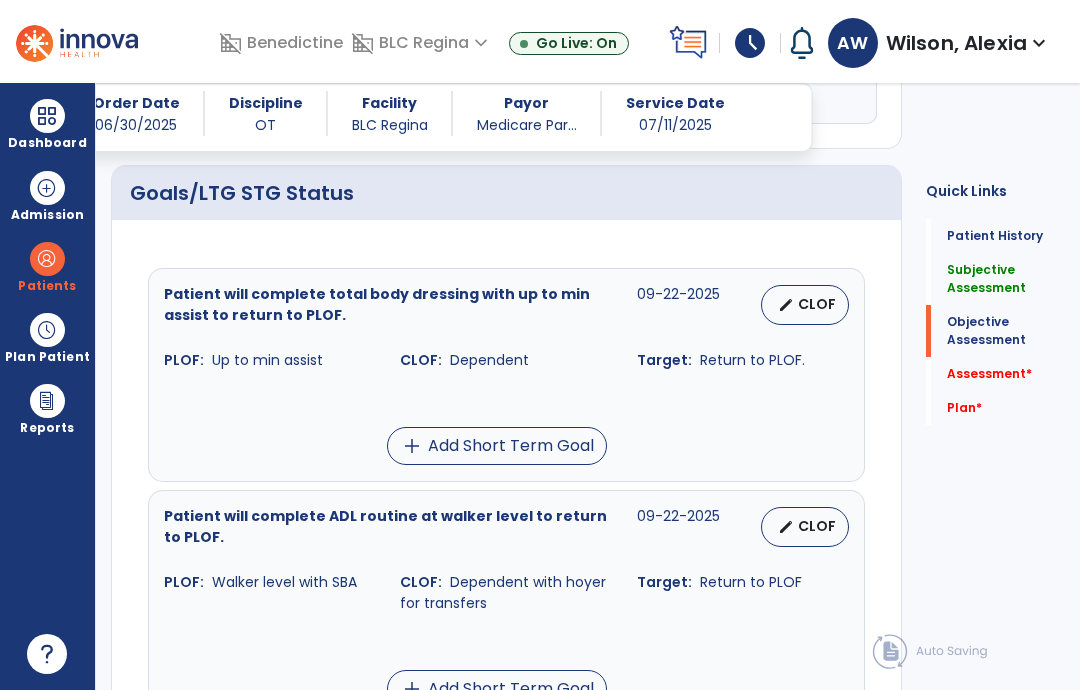click on "CLOF" at bounding box center (817, 304) 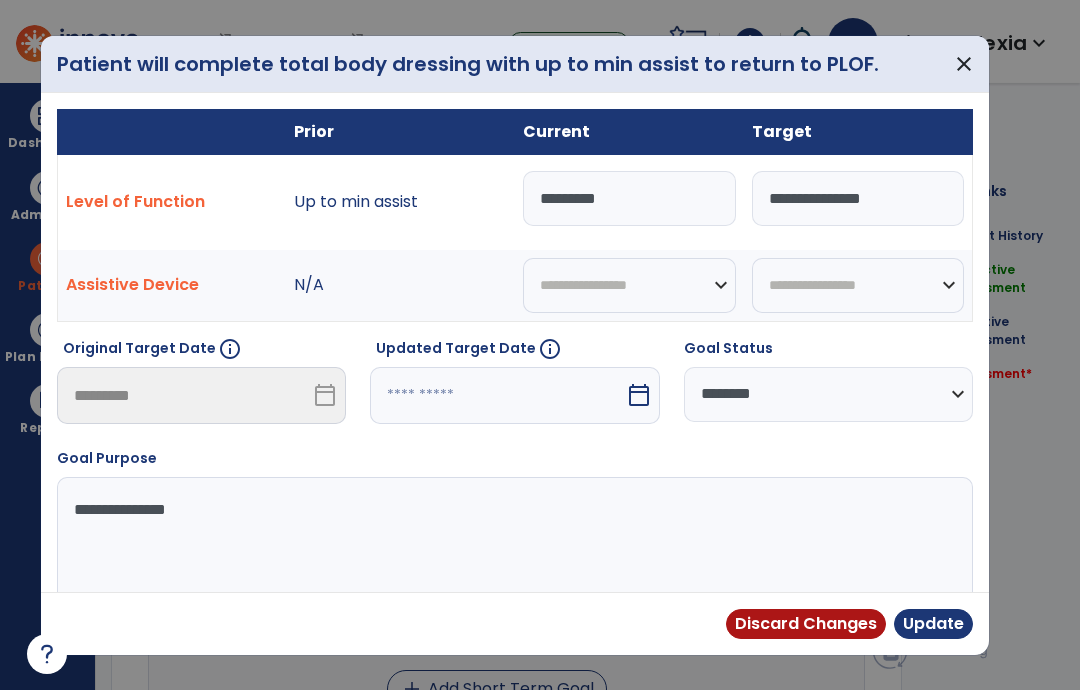 click on "*********" at bounding box center [629, 198] 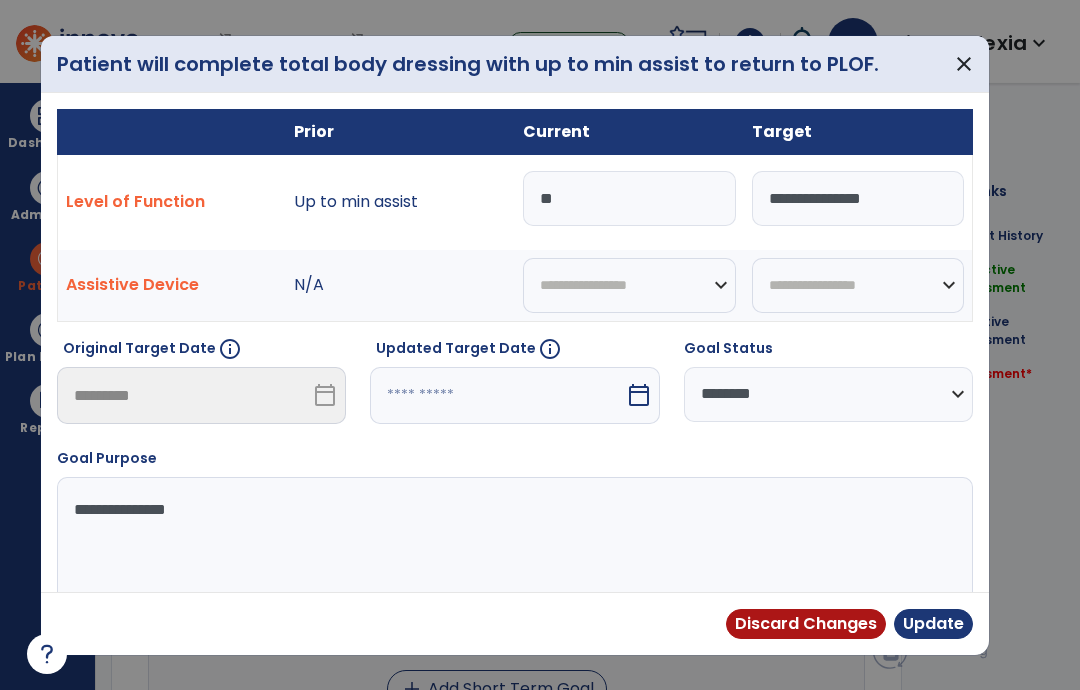 type on "*" 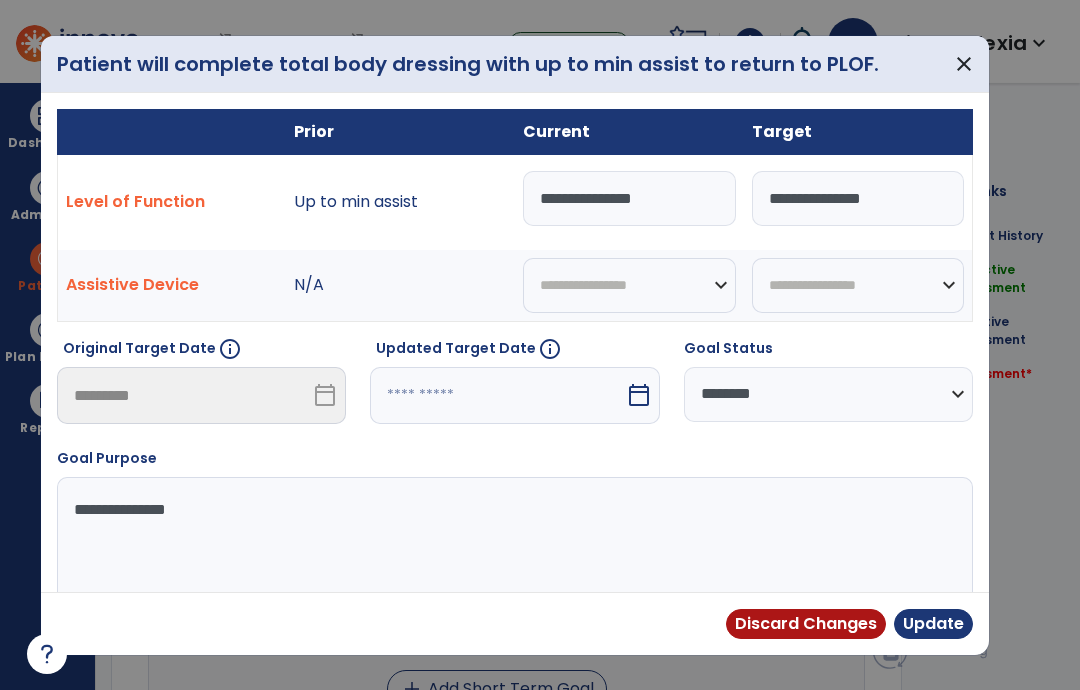 type on "**********" 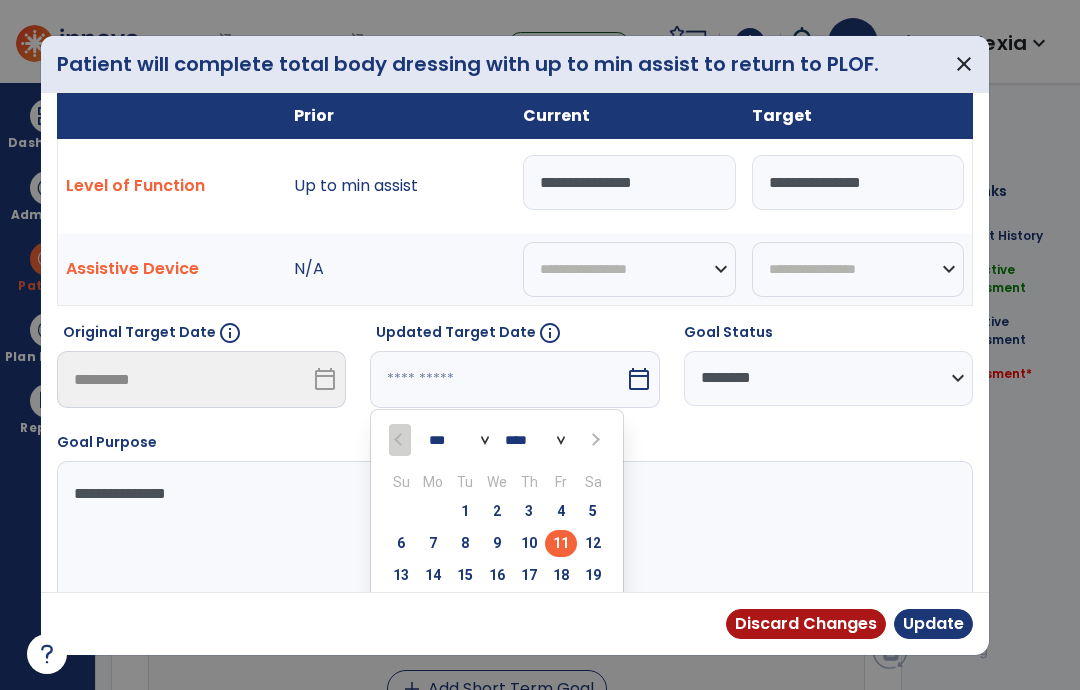 scroll, scrollTop: 29, scrollLeft: 0, axis: vertical 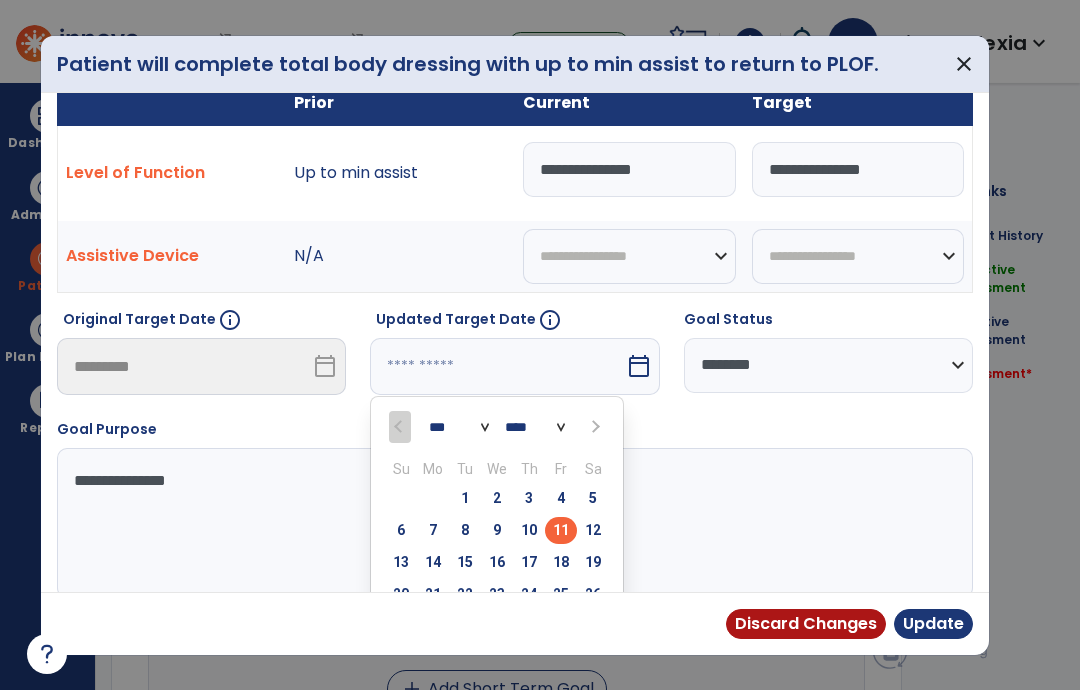 click on "25" at bounding box center [561, 594] 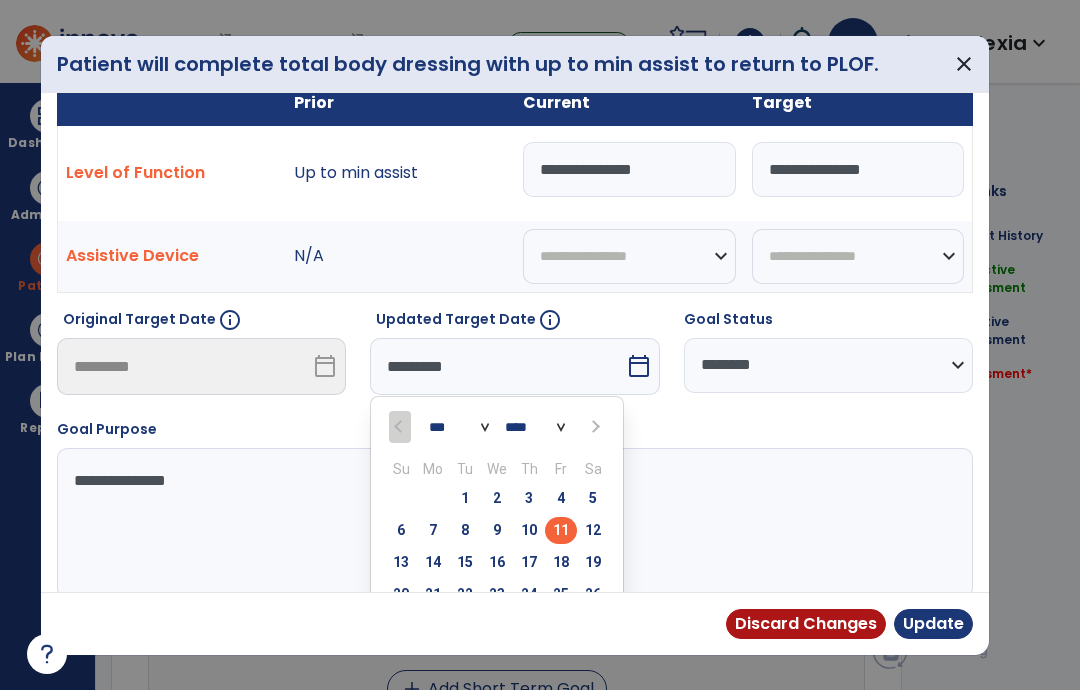 scroll, scrollTop: 0, scrollLeft: 0, axis: both 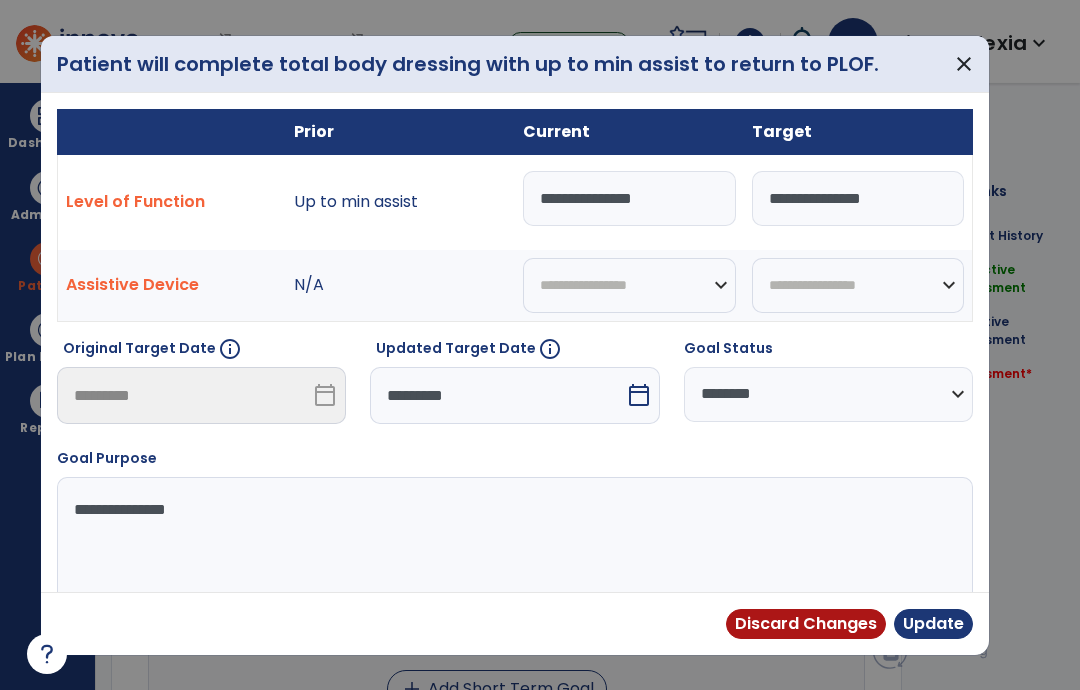 click on "Update" at bounding box center [933, 624] 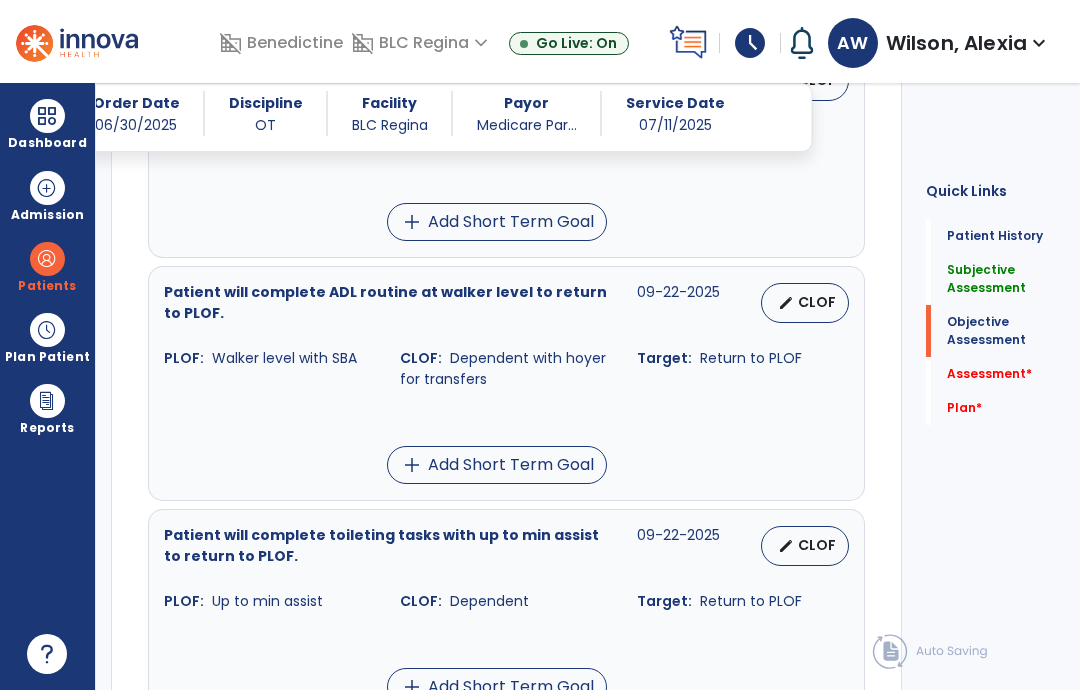 scroll, scrollTop: 891, scrollLeft: 0, axis: vertical 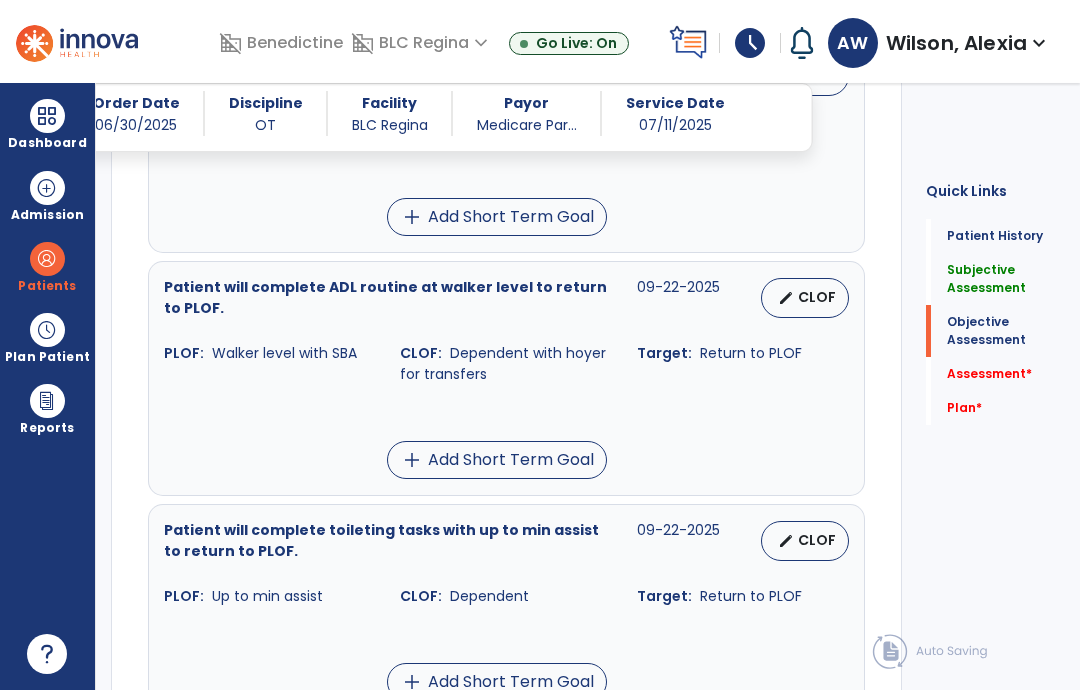 click on "CLOF" at bounding box center [817, 297] 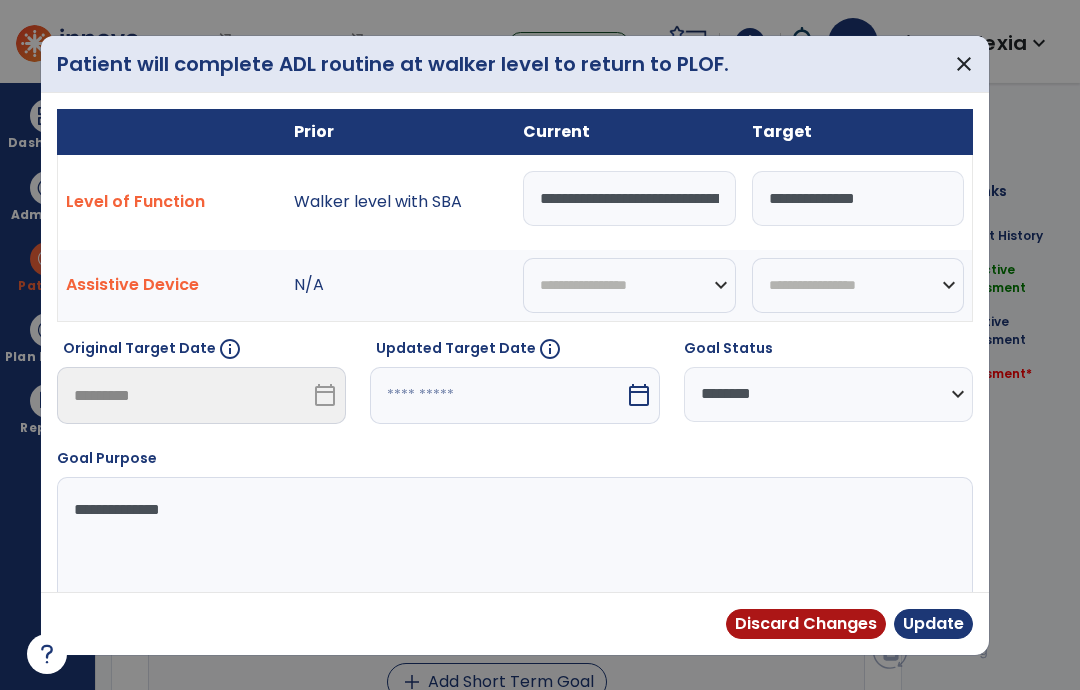 click on "**********" at bounding box center (629, 198) 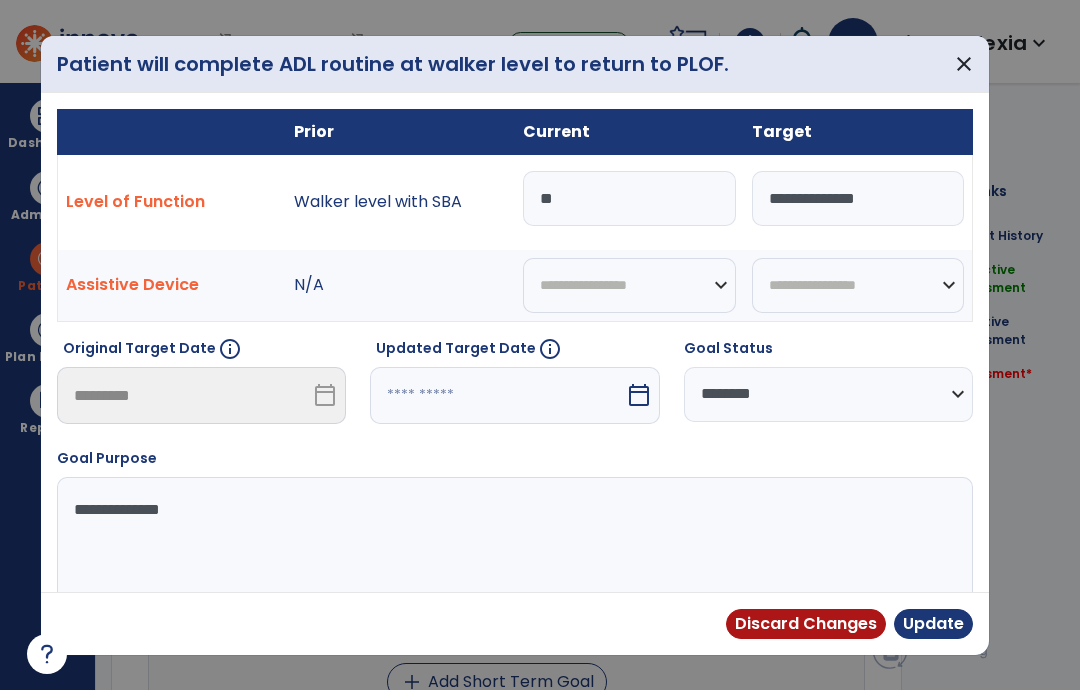 type on "*" 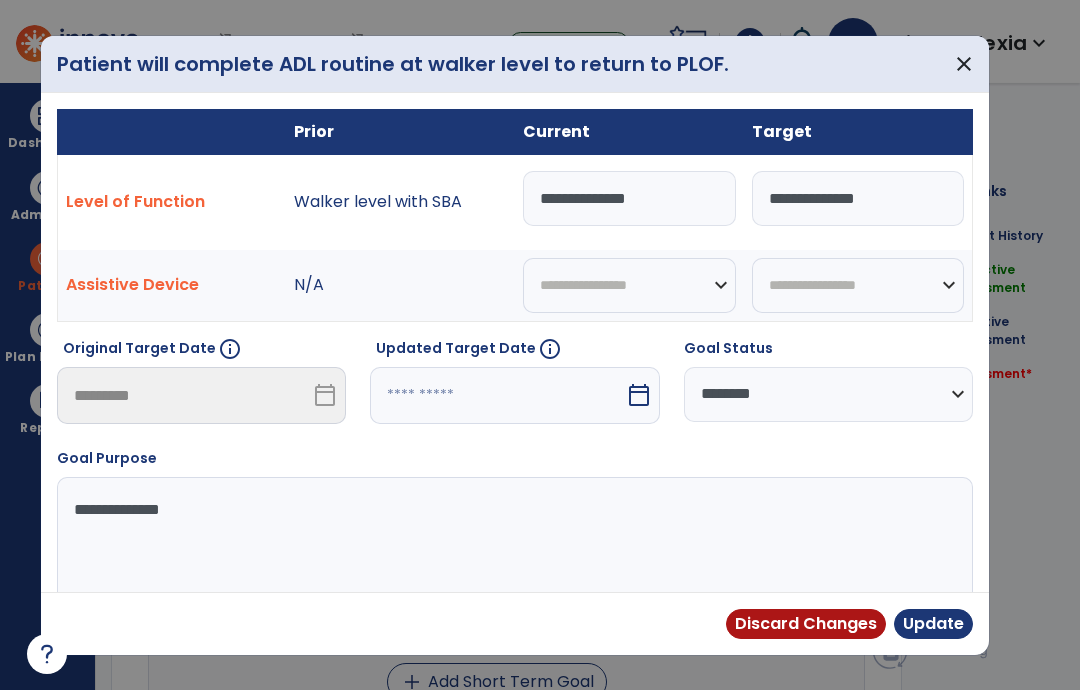 type on "**********" 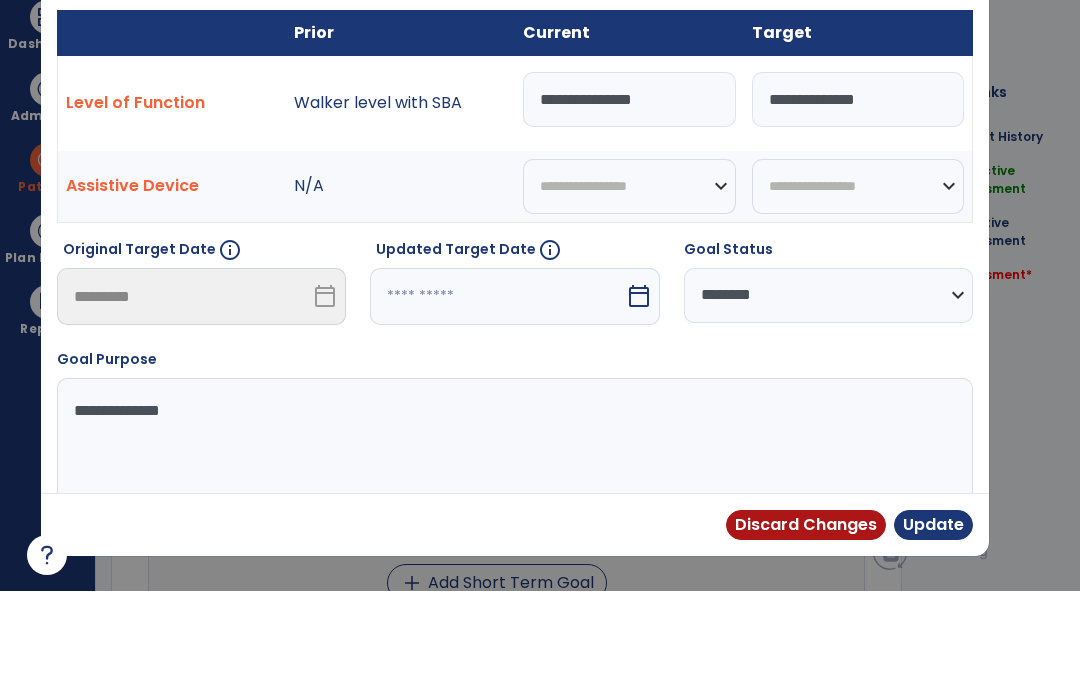 click on "Update" at bounding box center (933, 624) 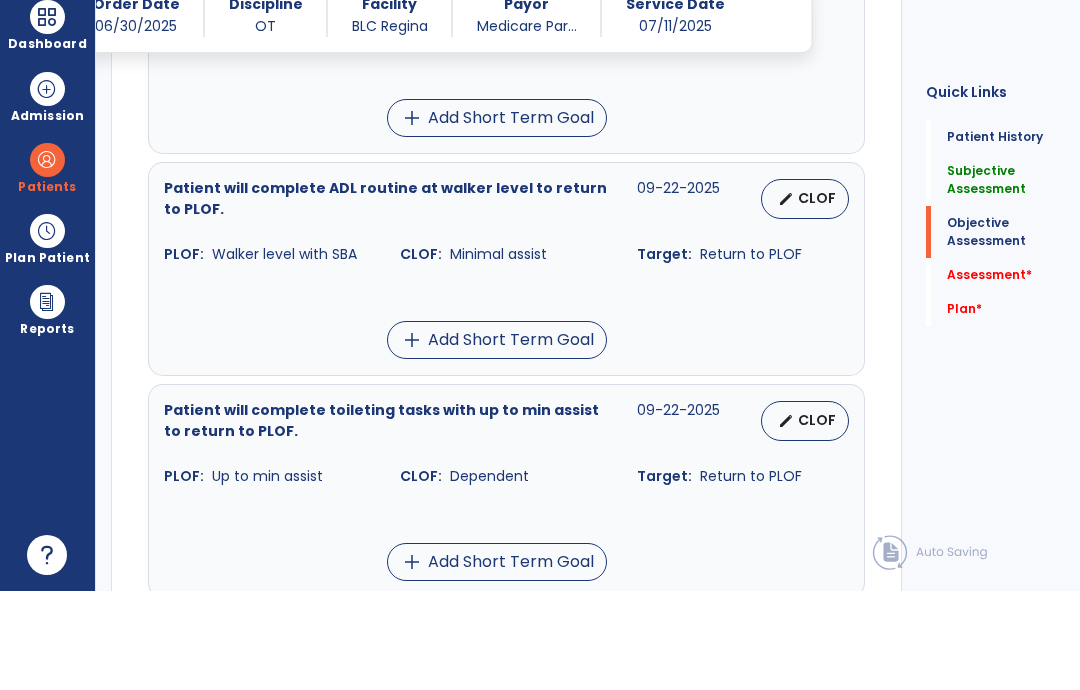scroll, scrollTop: 99, scrollLeft: 0, axis: vertical 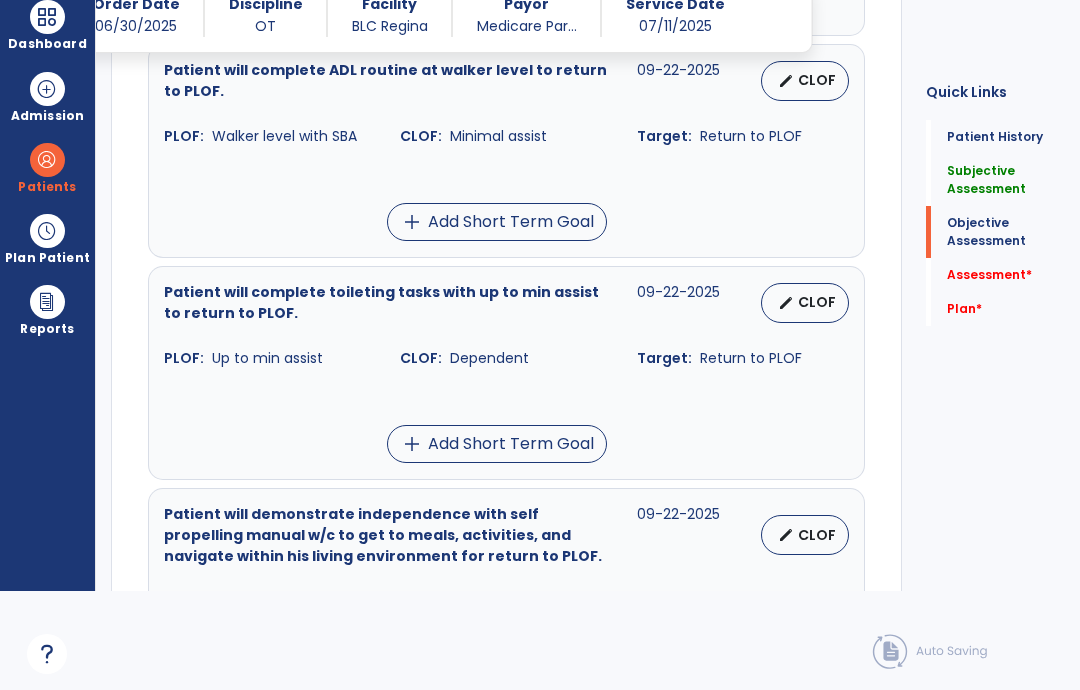 click on "CLOF" at bounding box center [817, 302] 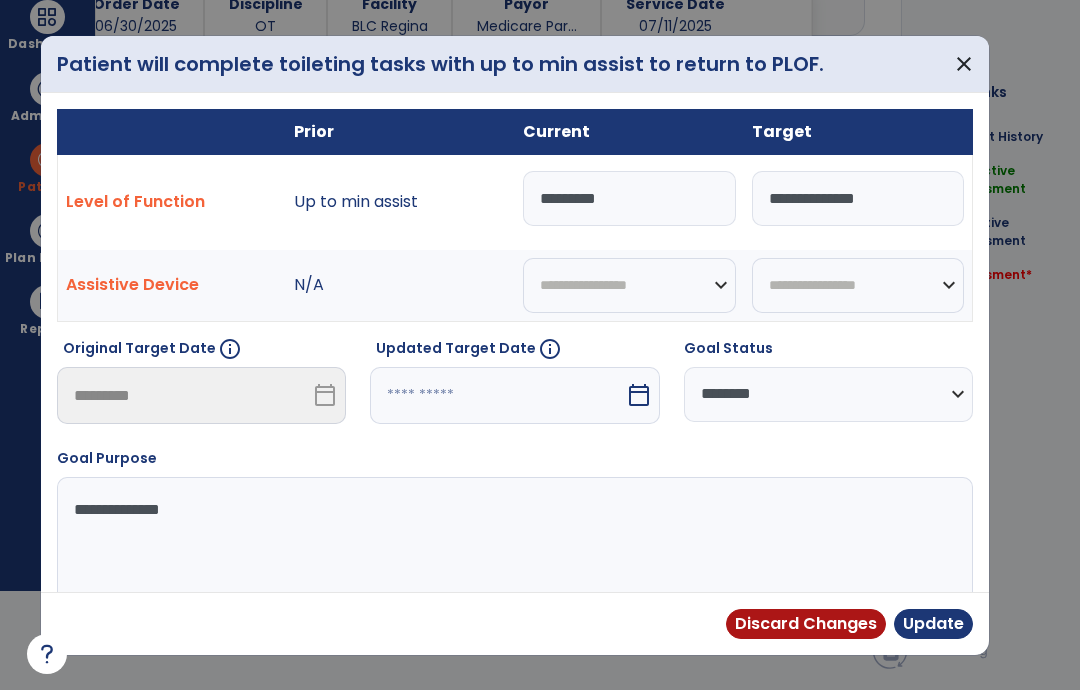 click on "**********" at bounding box center [828, 394] 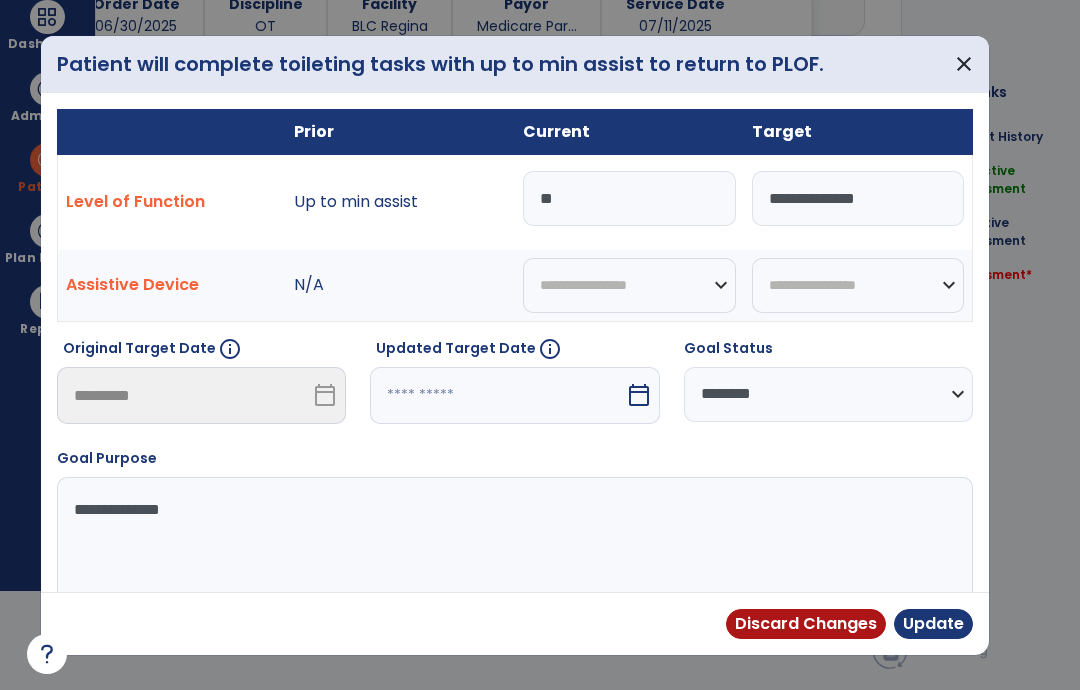 type on "*" 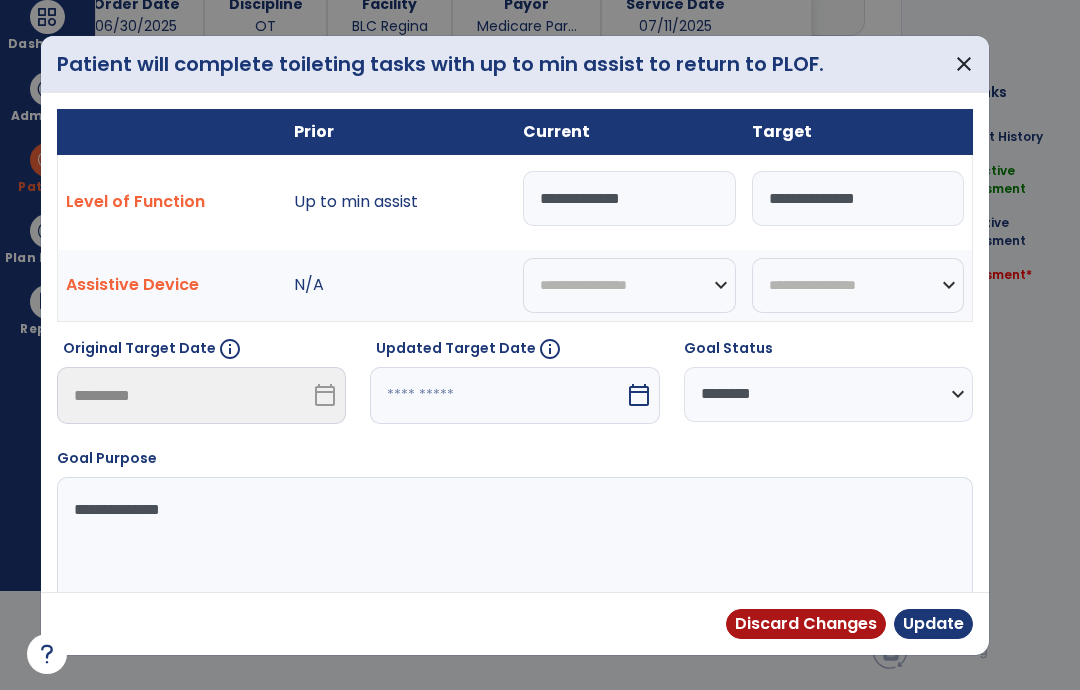 type on "**********" 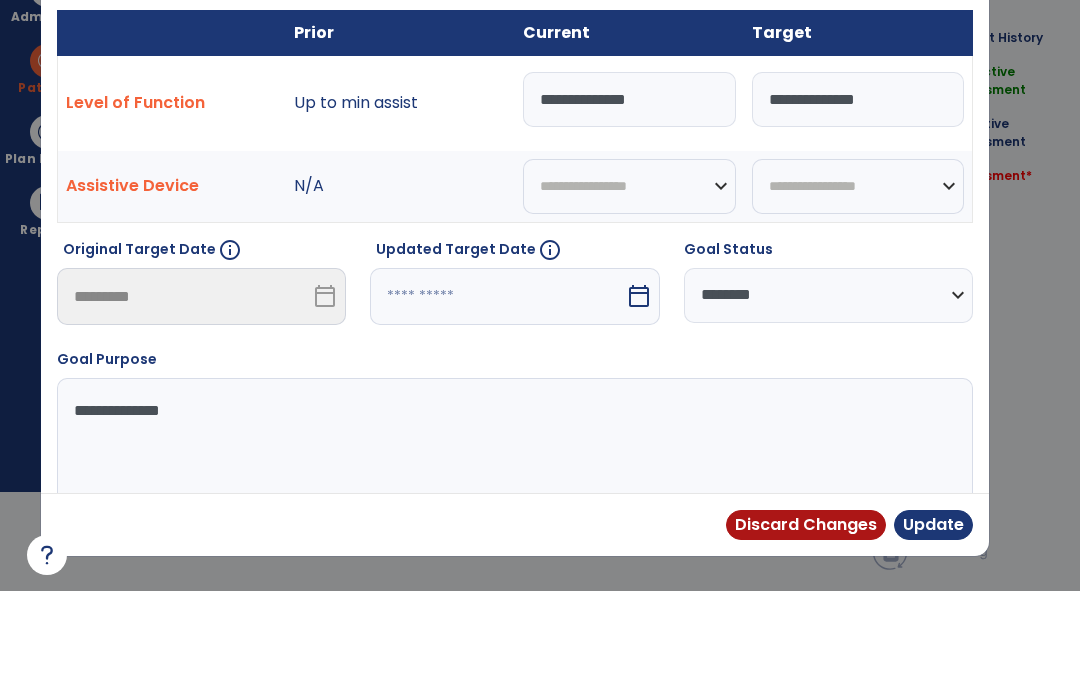 click on "Update" at bounding box center (933, 624) 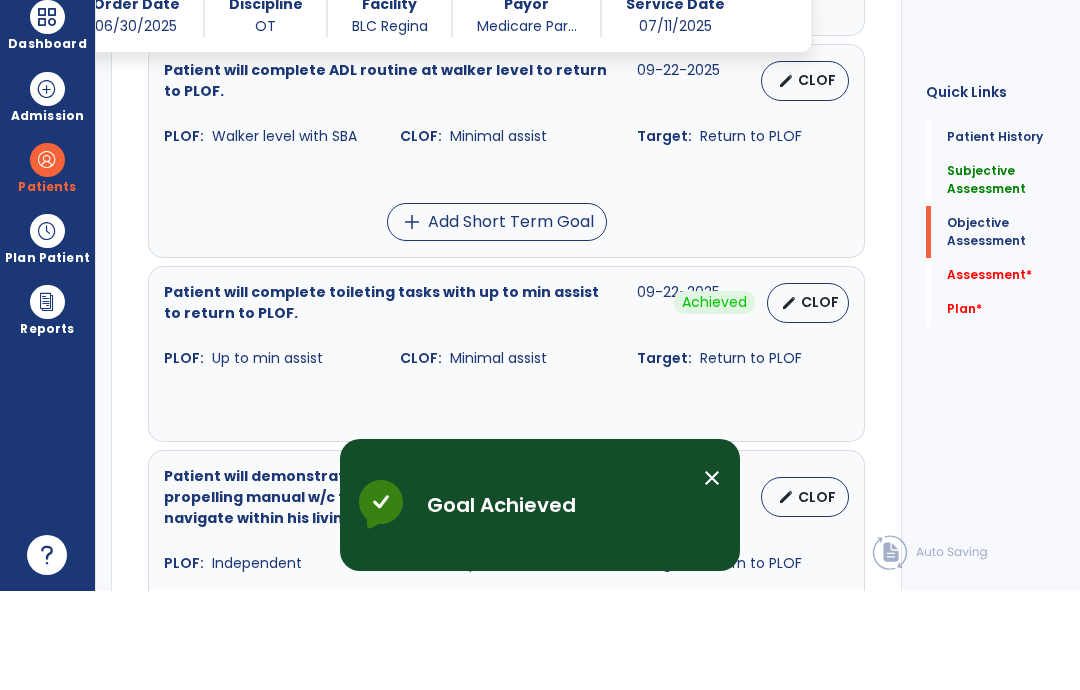 scroll, scrollTop: 99, scrollLeft: 0, axis: vertical 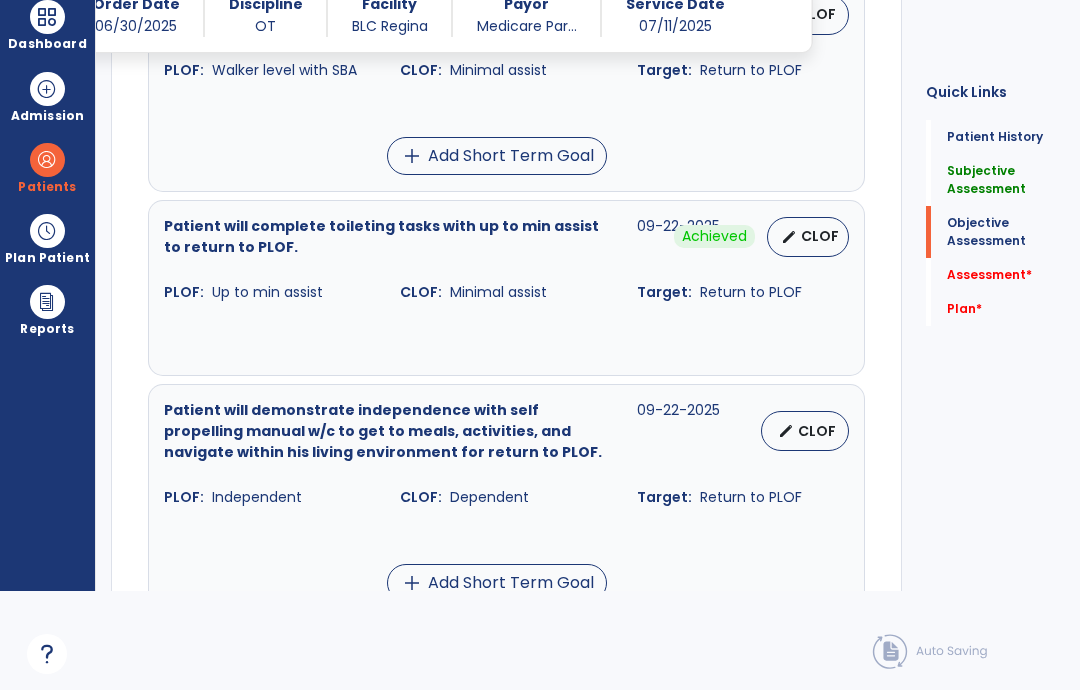 click on "CLOF" at bounding box center [817, 431] 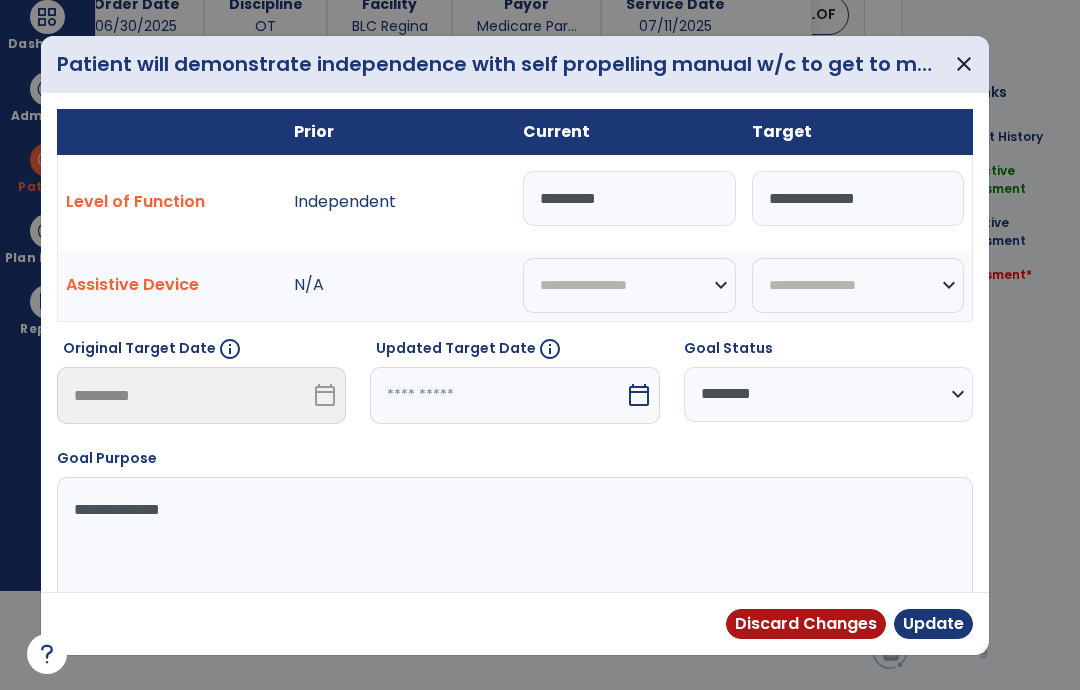 scroll, scrollTop: 0, scrollLeft: 0, axis: both 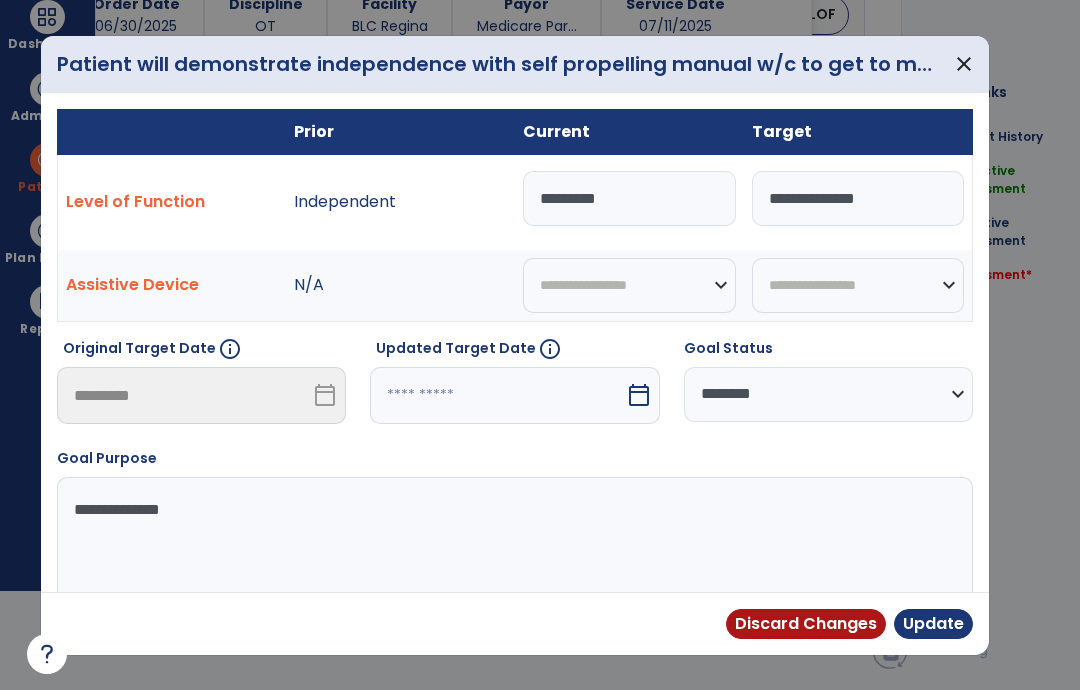 click on "**********" at bounding box center (828, 394) 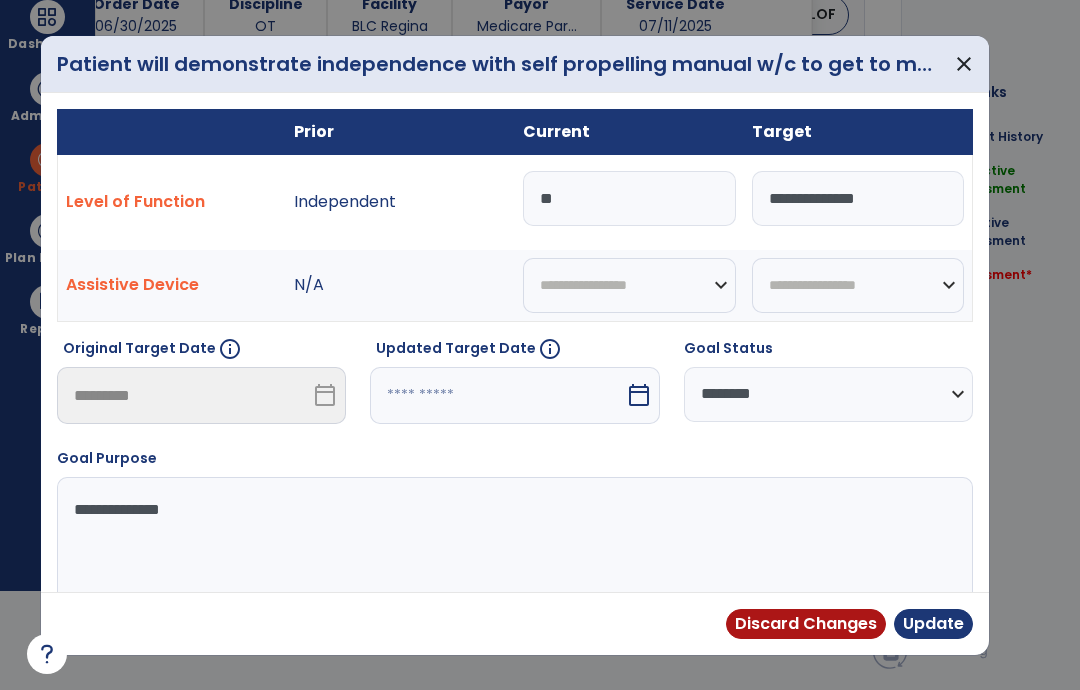 type on "*" 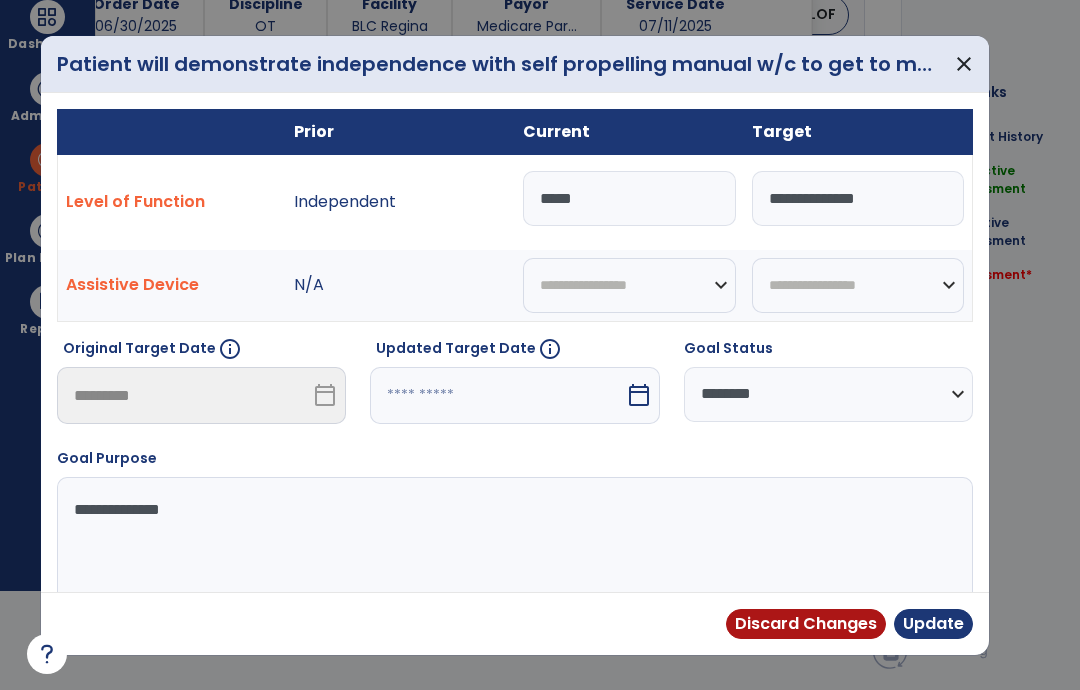 type on "*****" 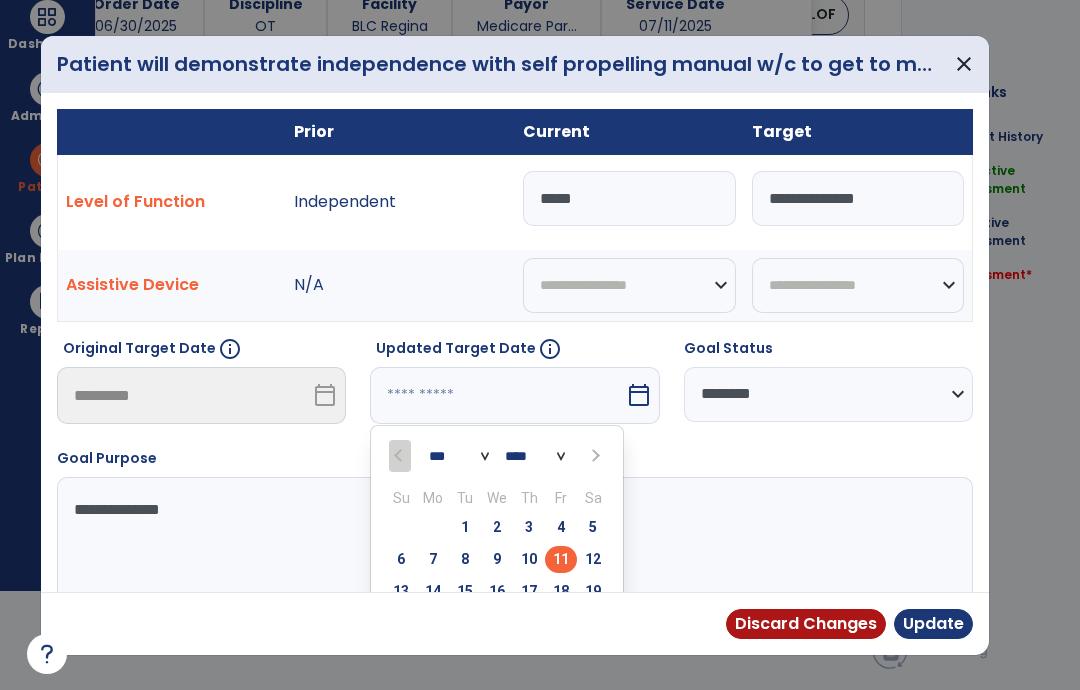 click on "**********" at bounding box center [828, 394] 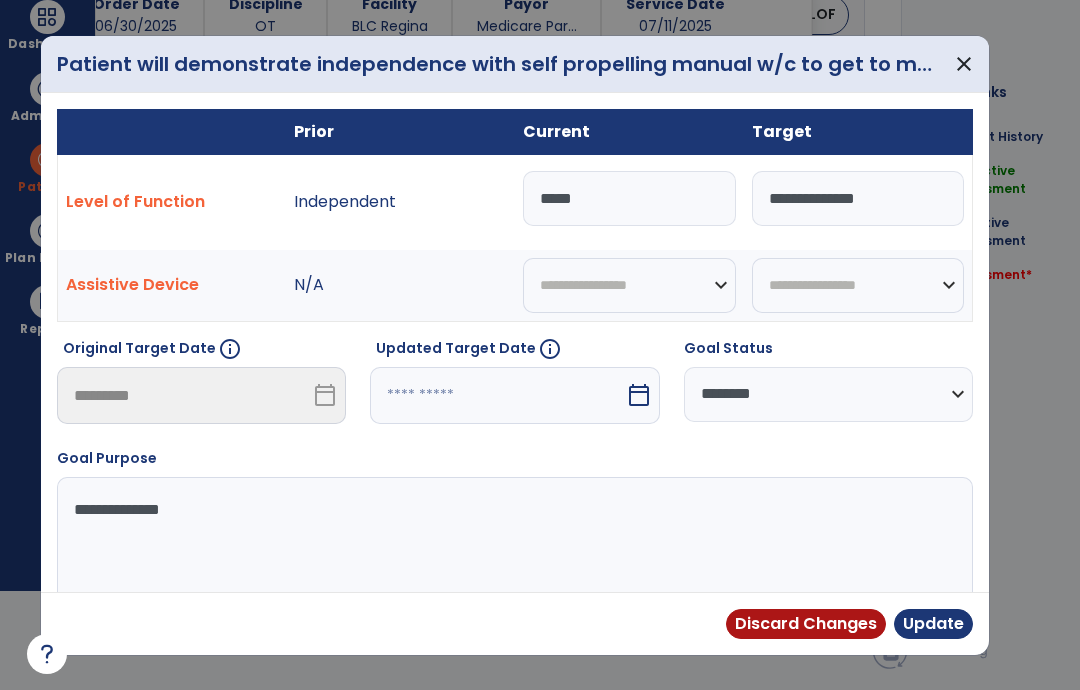 select on "********" 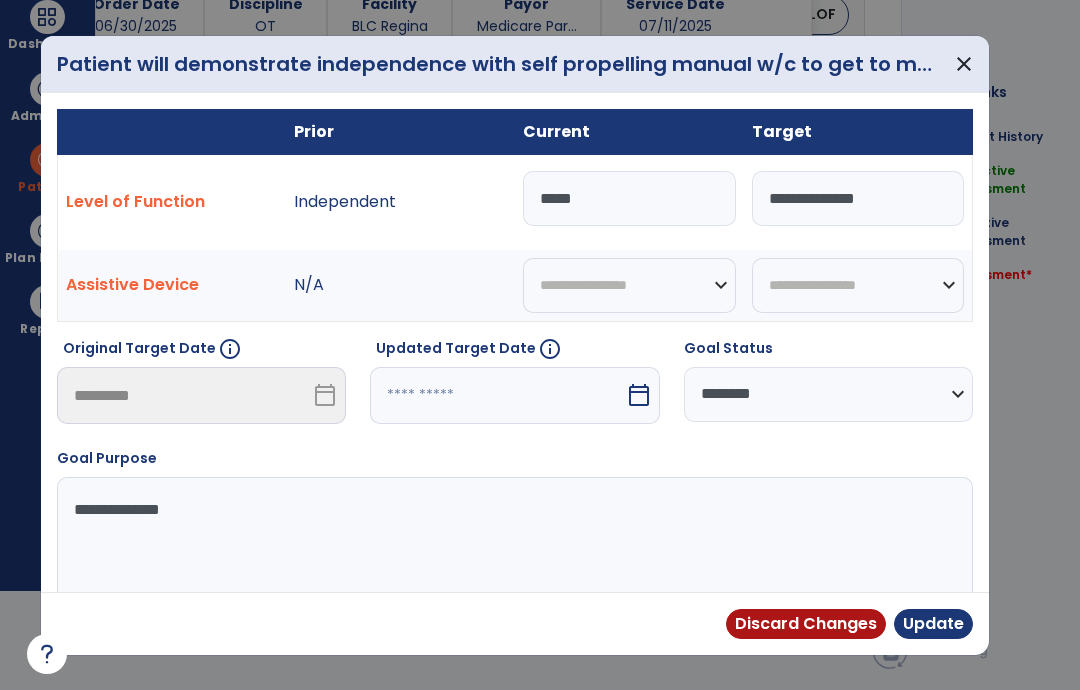 click on "Update" at bounding box center (933, 624) 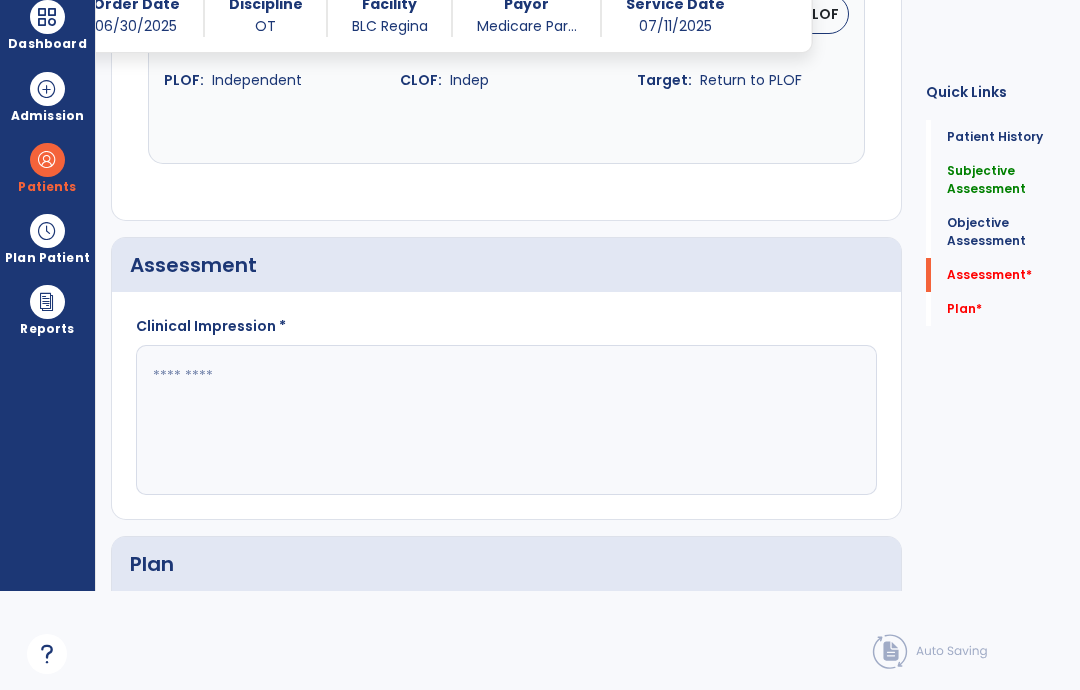 scroll, scrollTop: 1576, scrollLeft: 0, axis: vertical 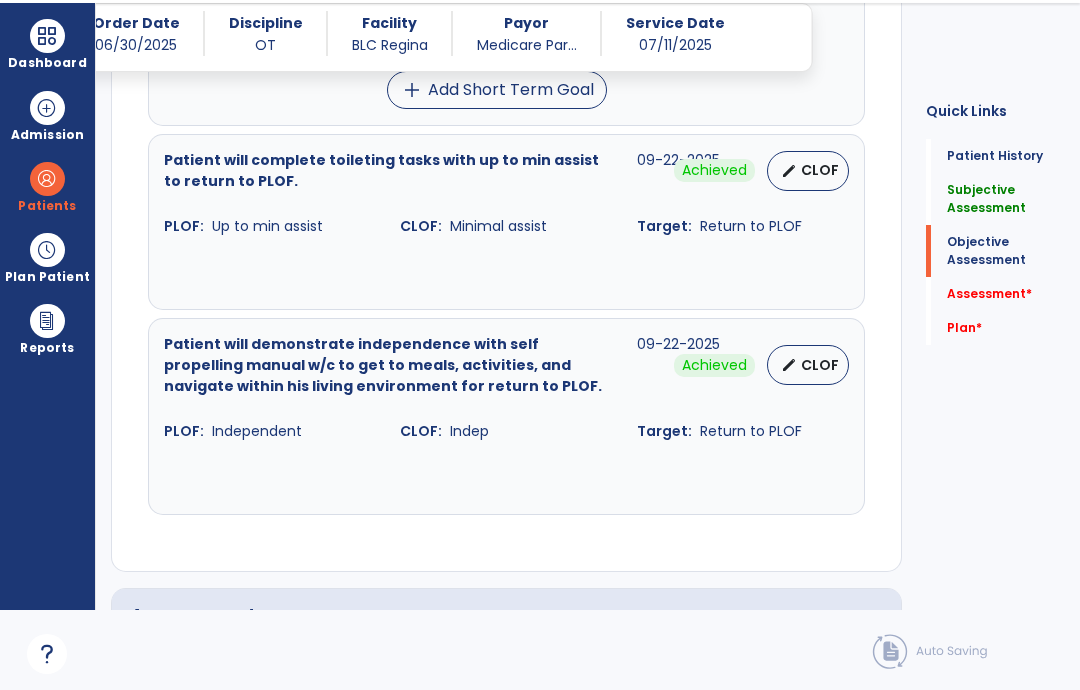 click on "Plan   *  Plan   *" 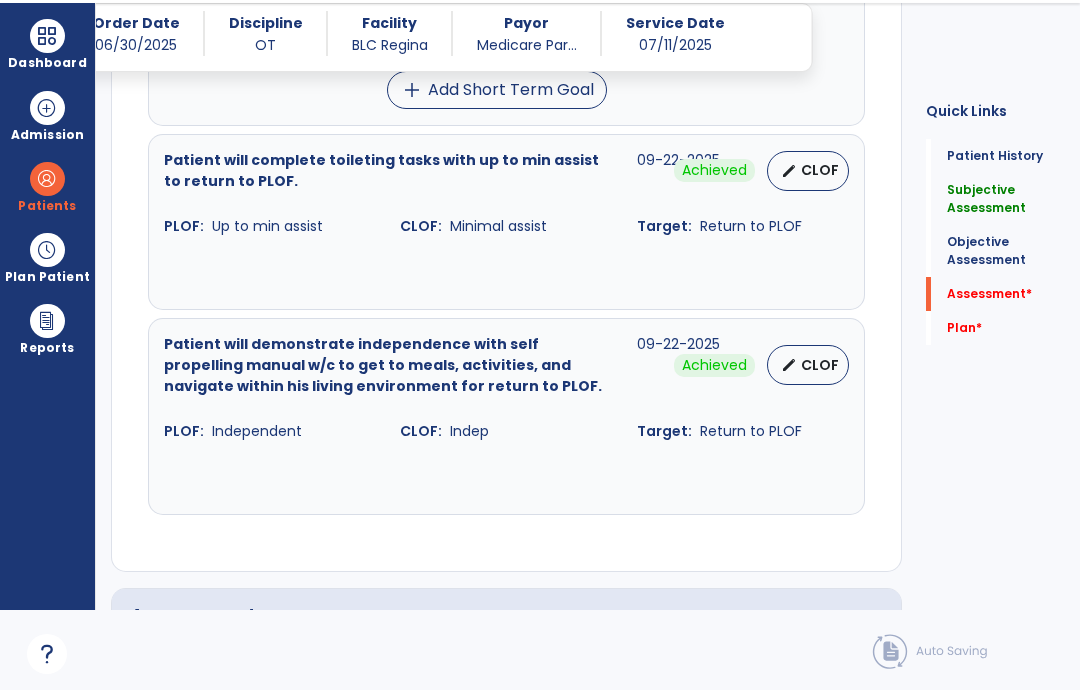 click on "Assessment   *" 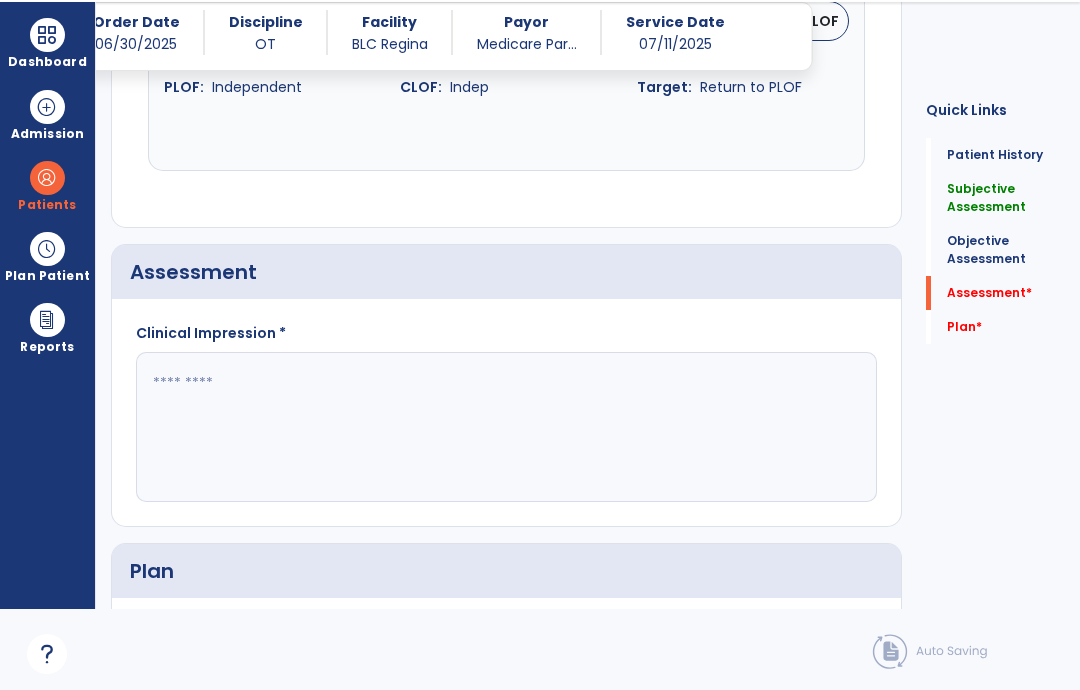 scroll, scrollTop: 82, scrollLeft: 0, axis: vertical 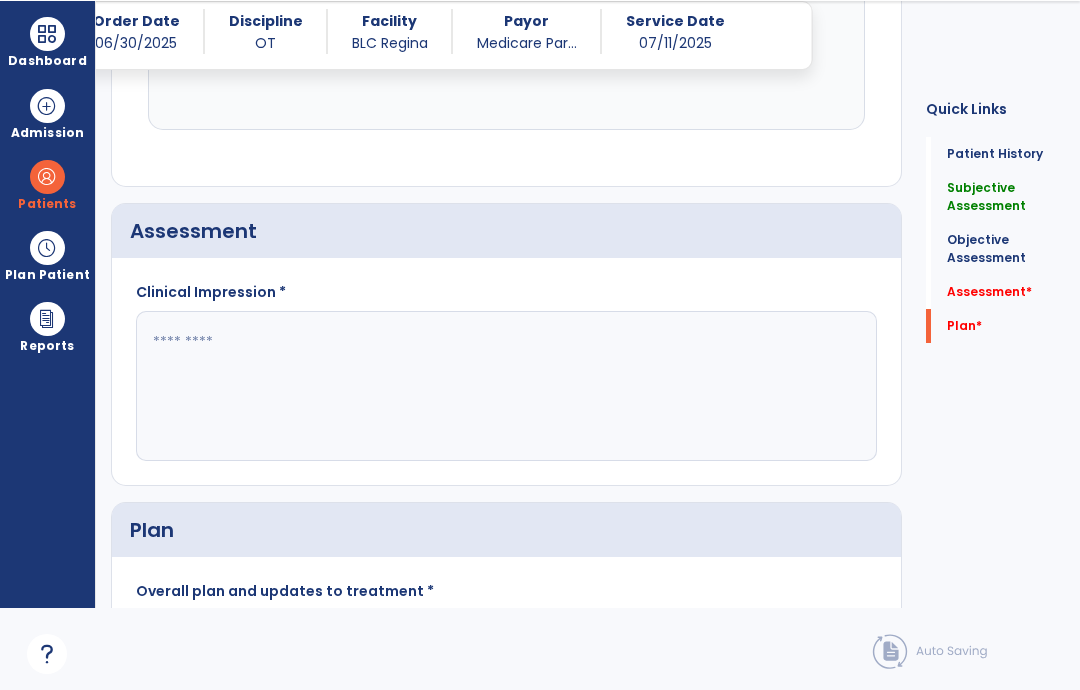 click 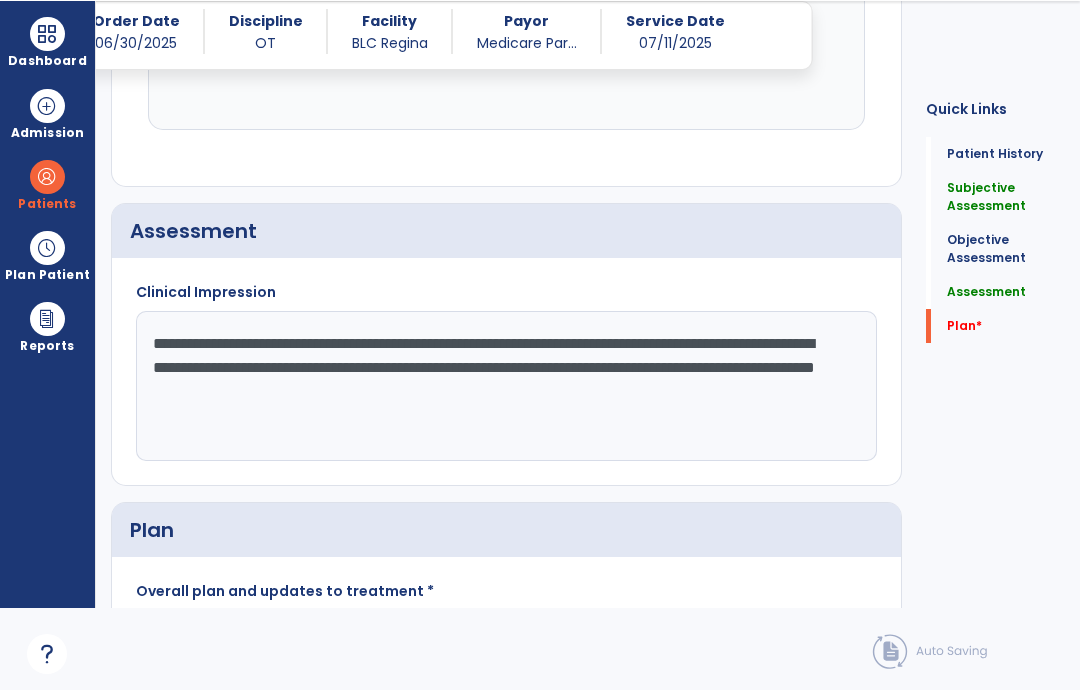 type on "**********" 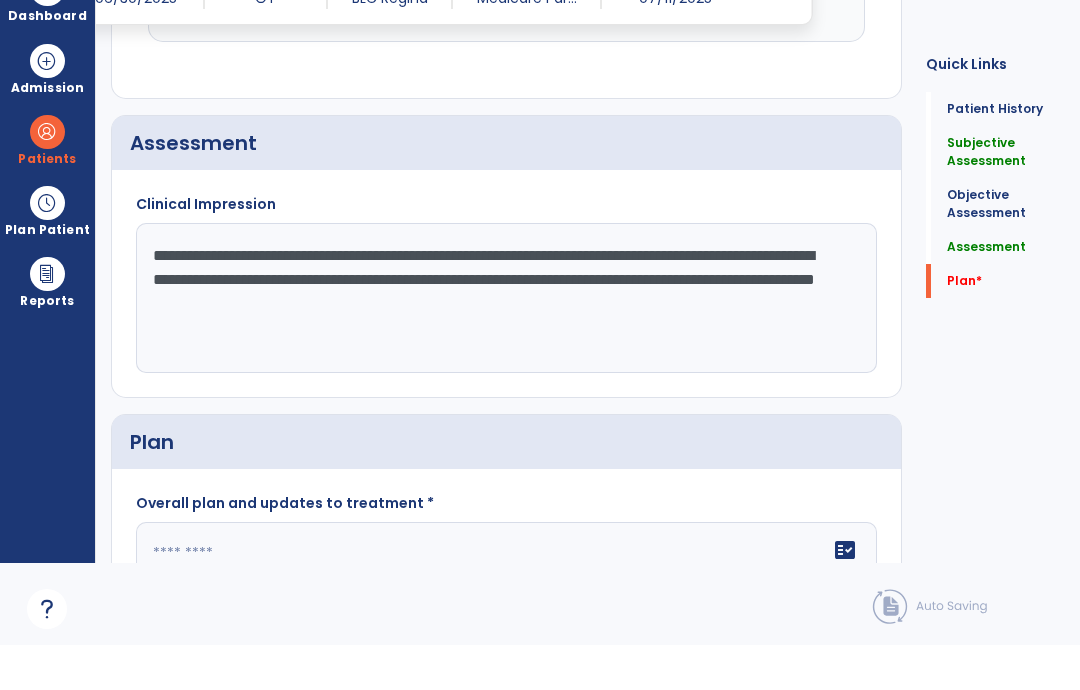 scroll, scrollTop: 1712, scrollLeft: 0, axis: vertical 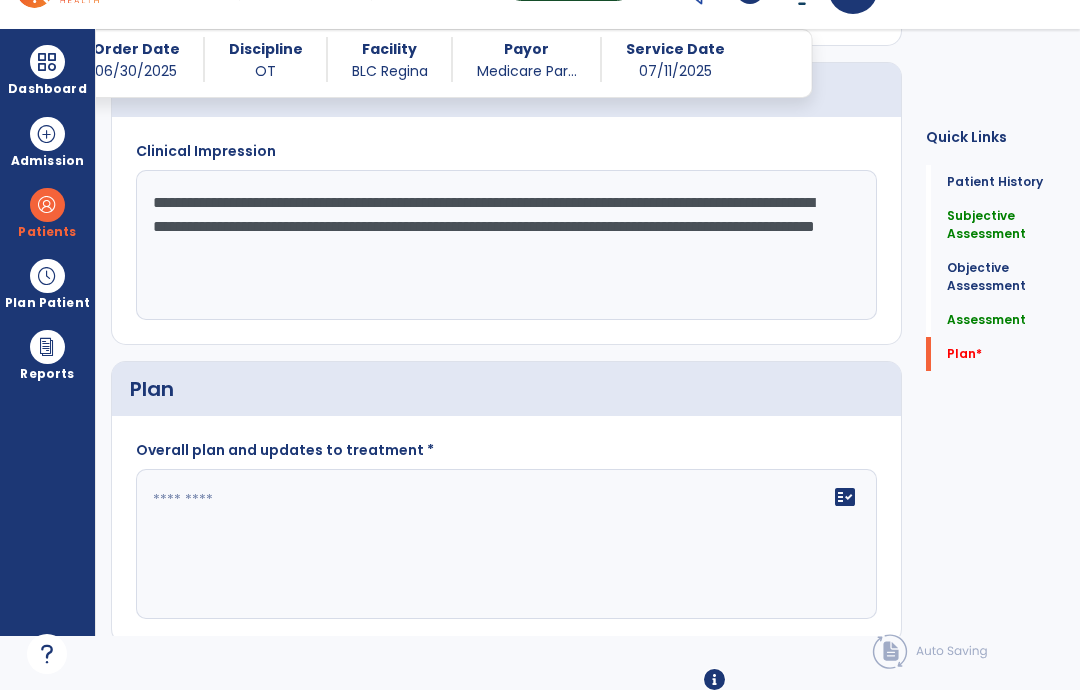 click on "fact_check" 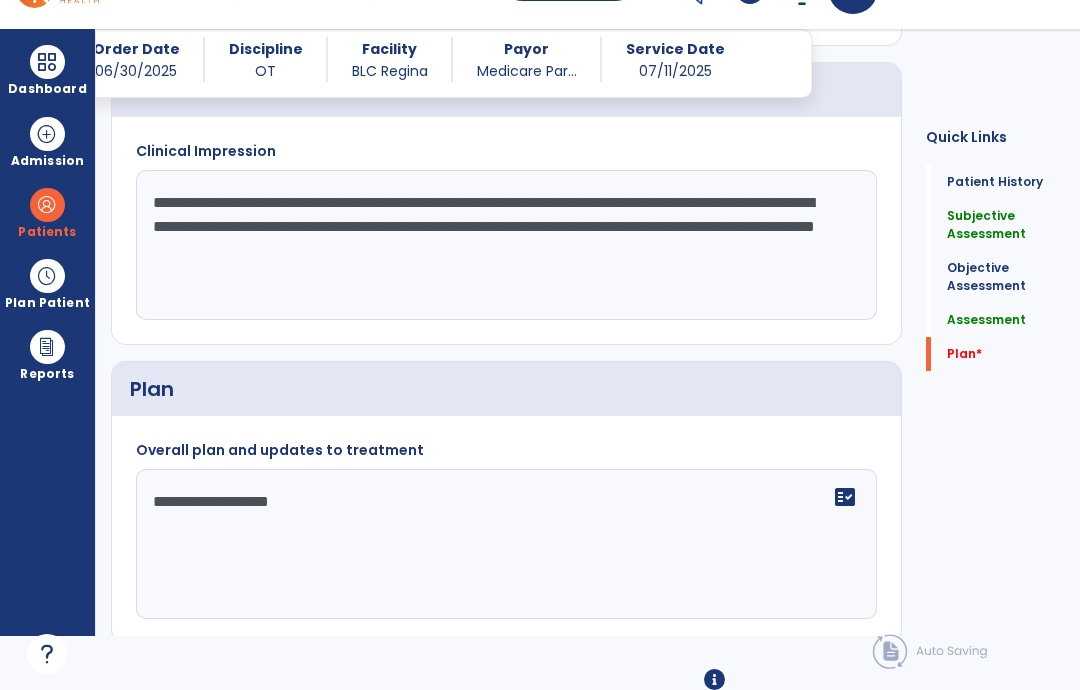type on "**********" 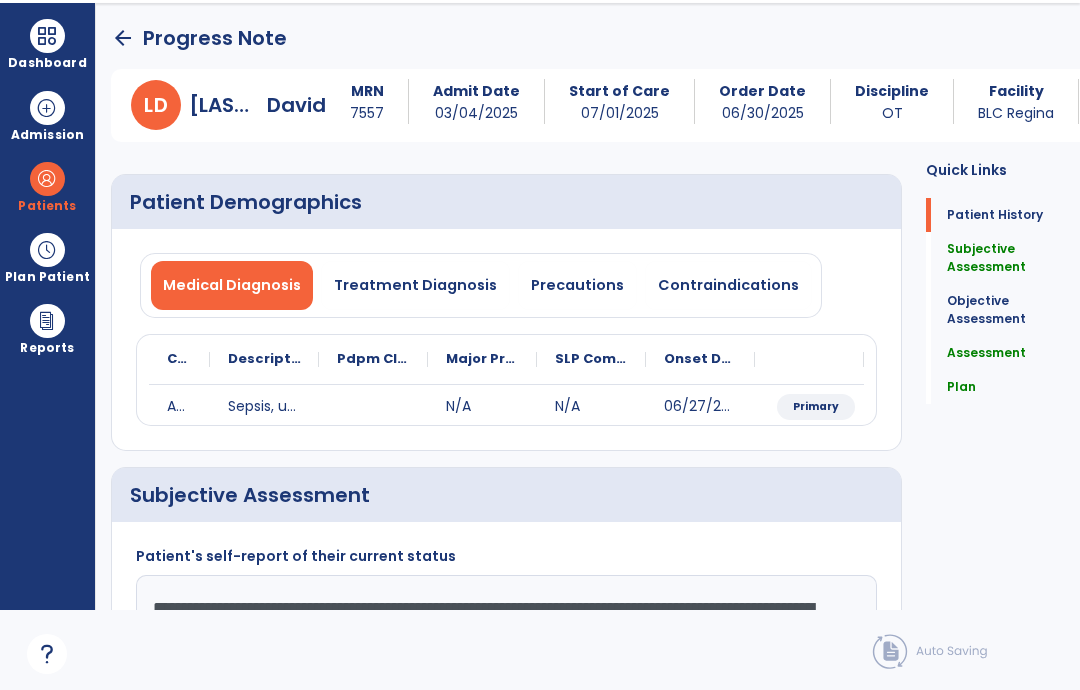 scroll, scrollTop: 0, scrollLeft: 0, axis: both 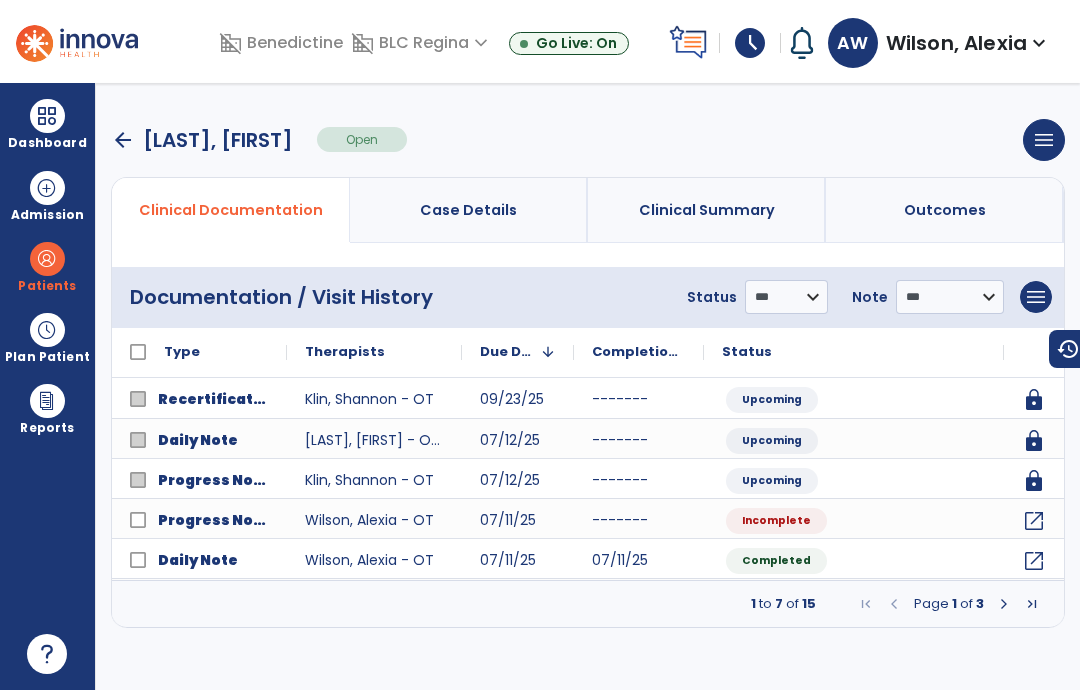 click on "arrow_back" at bounding box center (123, 140) 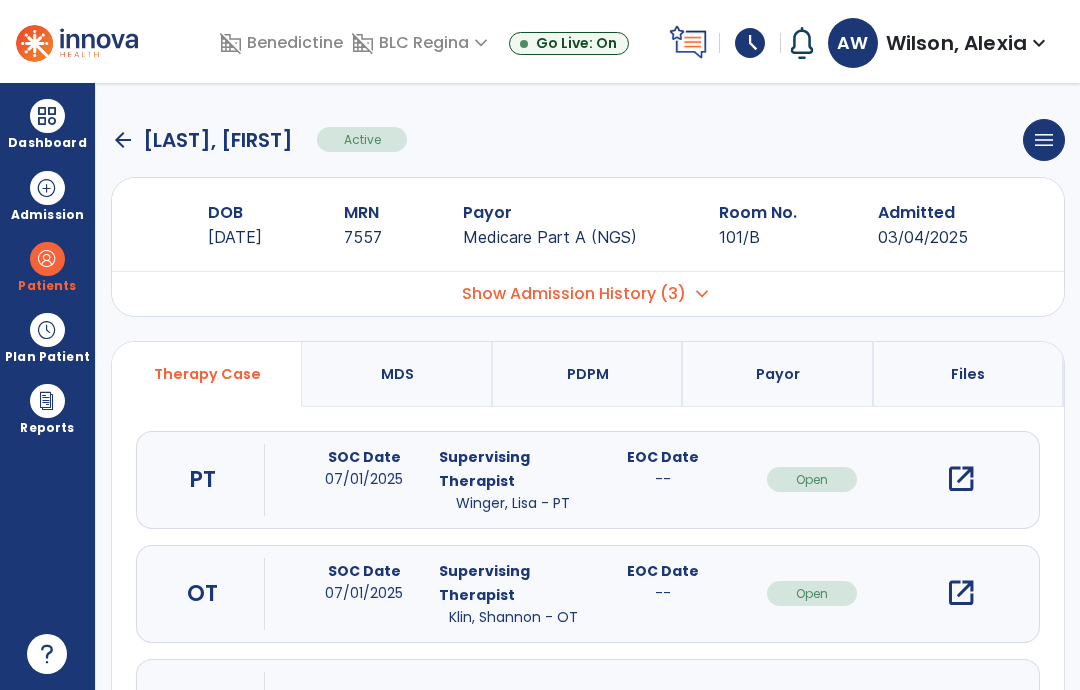 click on "open_in_new" at bounding box center (961, 479) 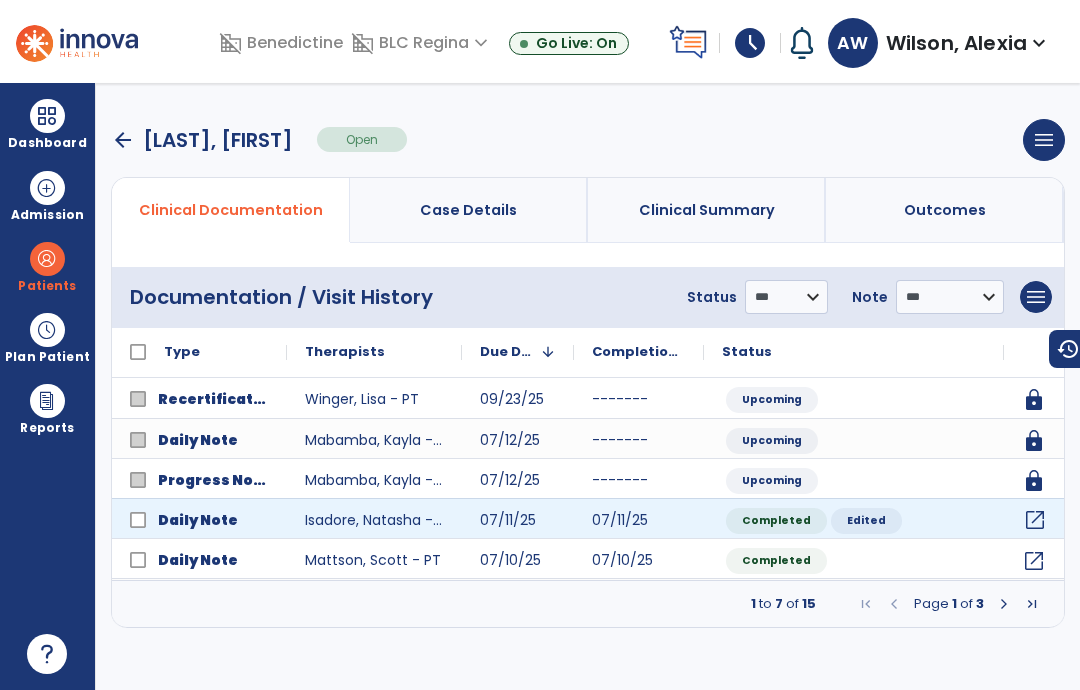 click on "open_in_new" 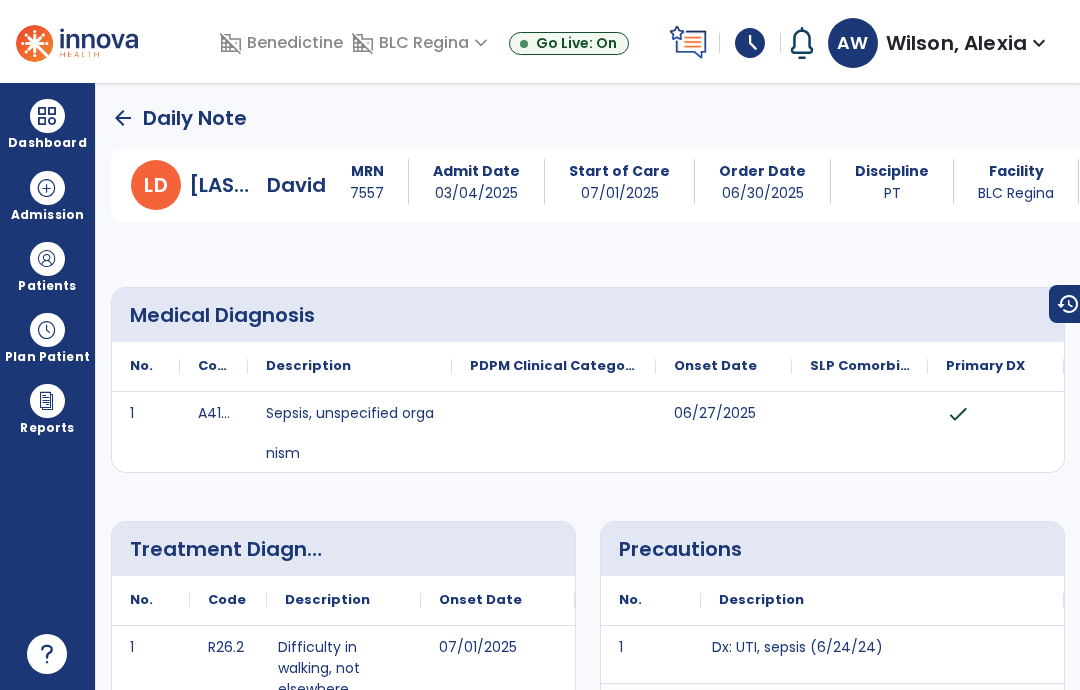 scroll, scrollTop: 0, scrollLeft: 0, axis: both 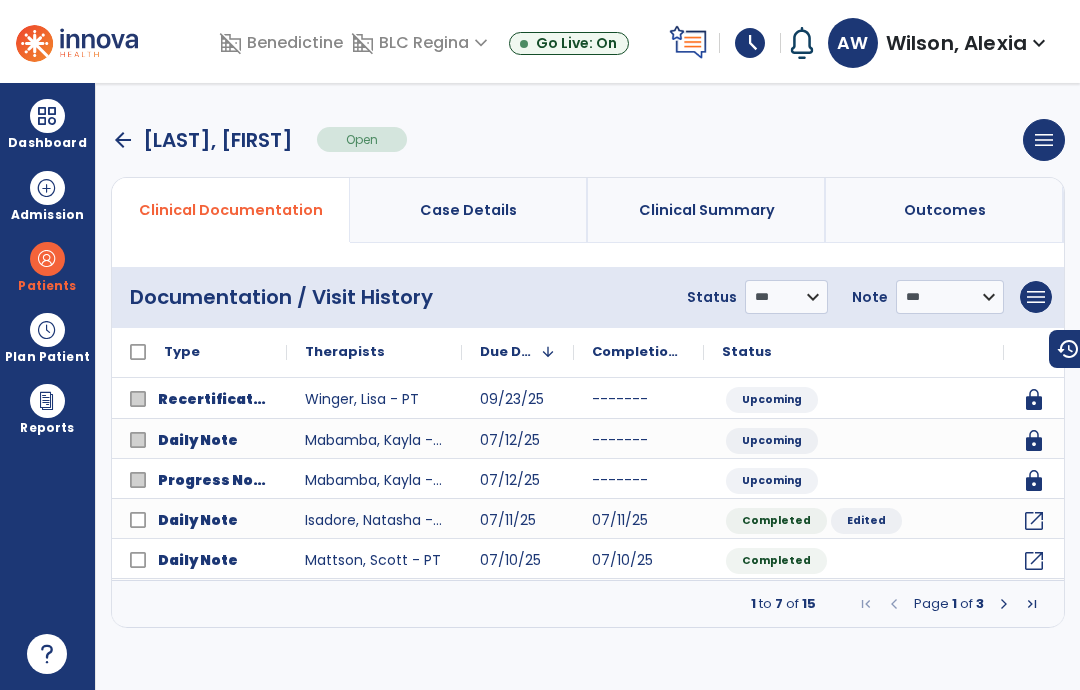 click on "arrow_back" at bounding box center [123, 140] 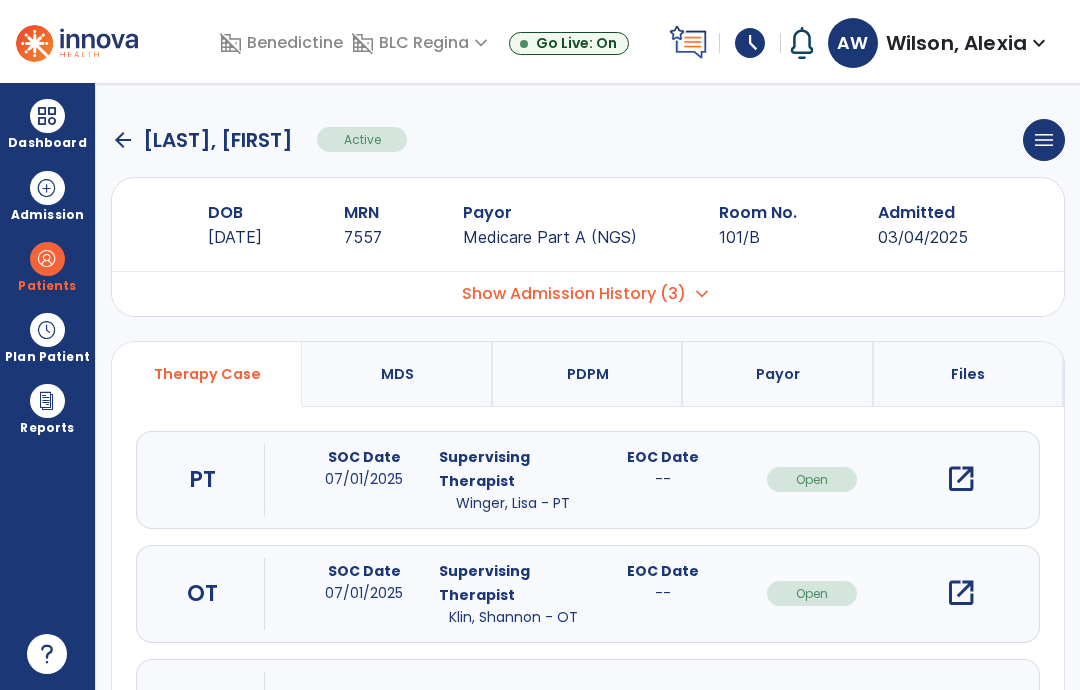 click on "open_in_new" at bounding box center (961, 593) 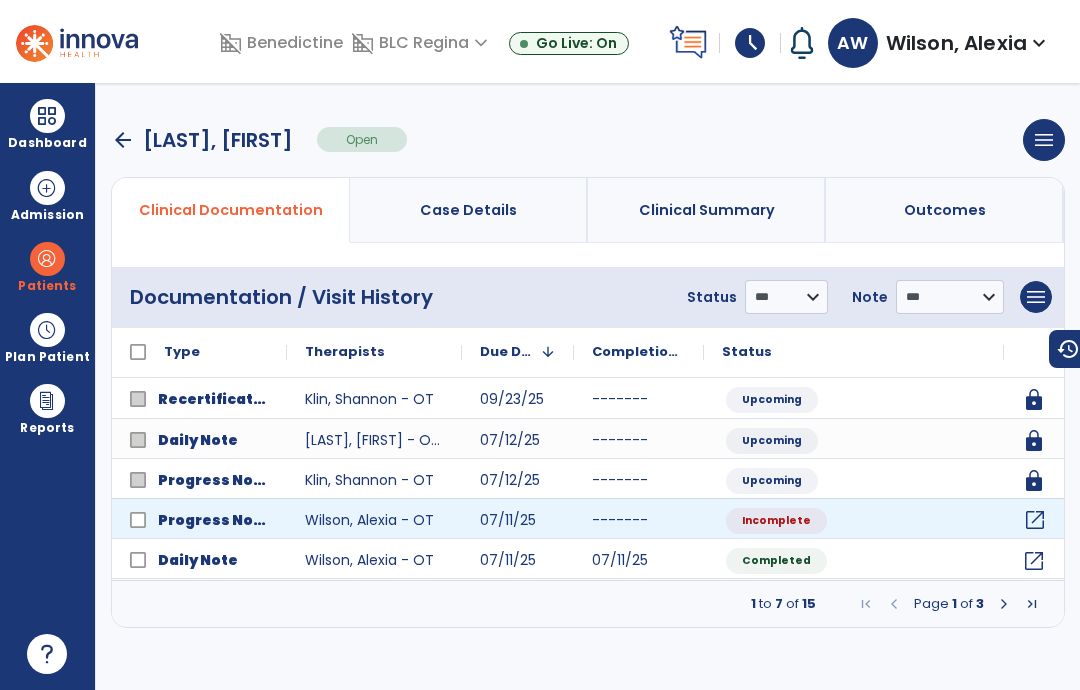 click on "open_in_new" 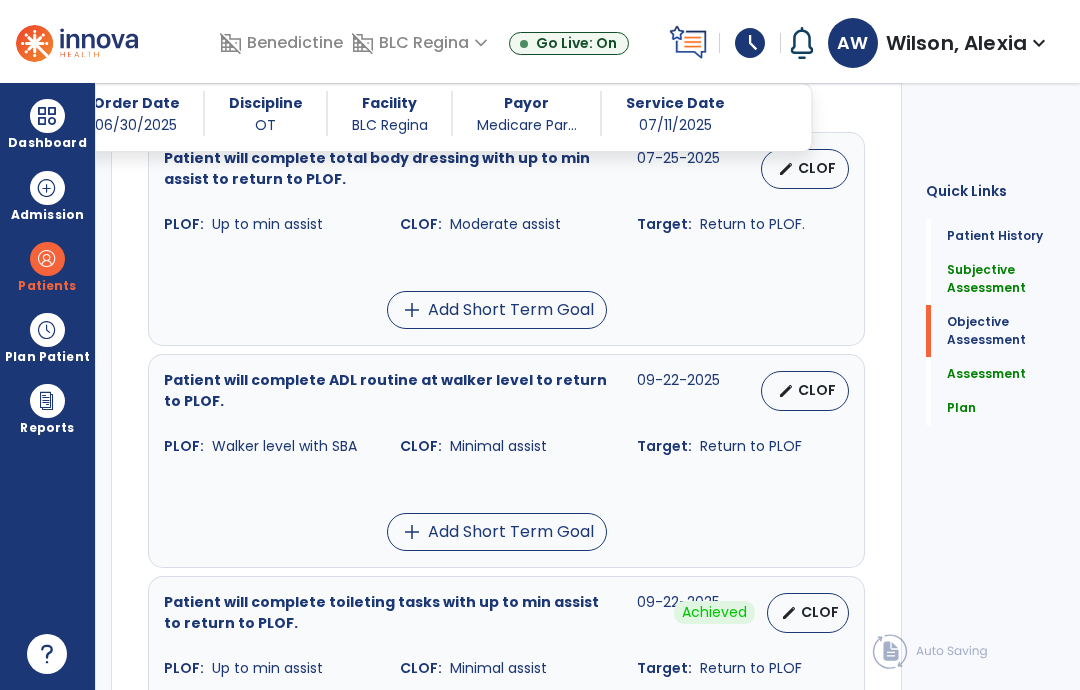 scroll, scrollTop: 802, scrollLeft: 0, axis: vertical 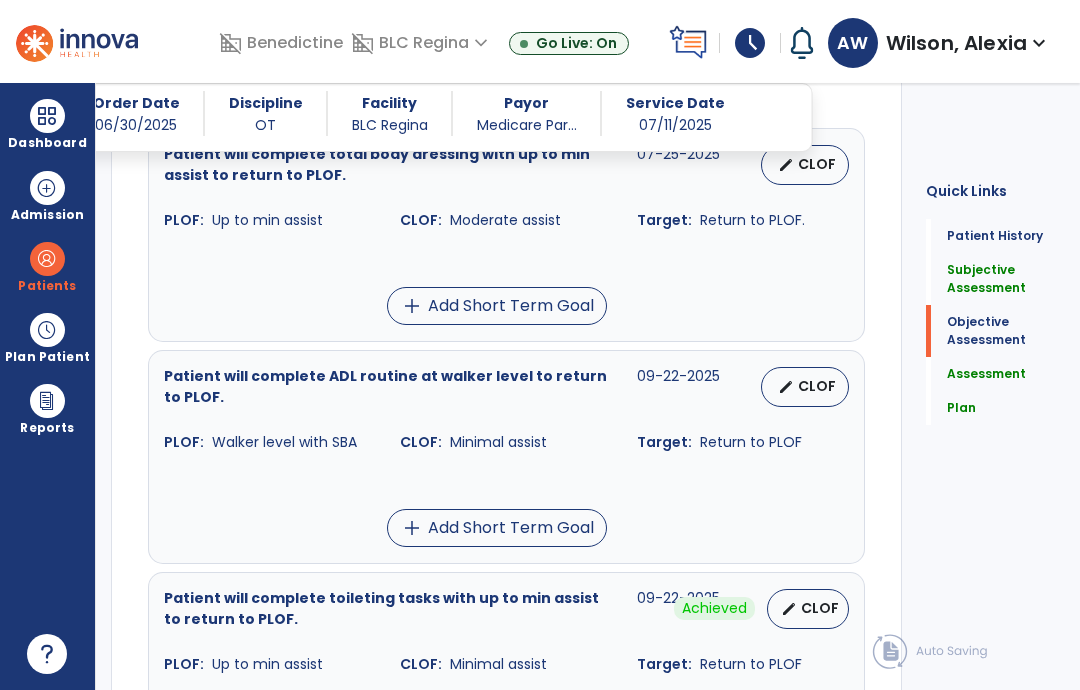 click on "add  Add Short Term Goal" at bounding box center [497, 528] 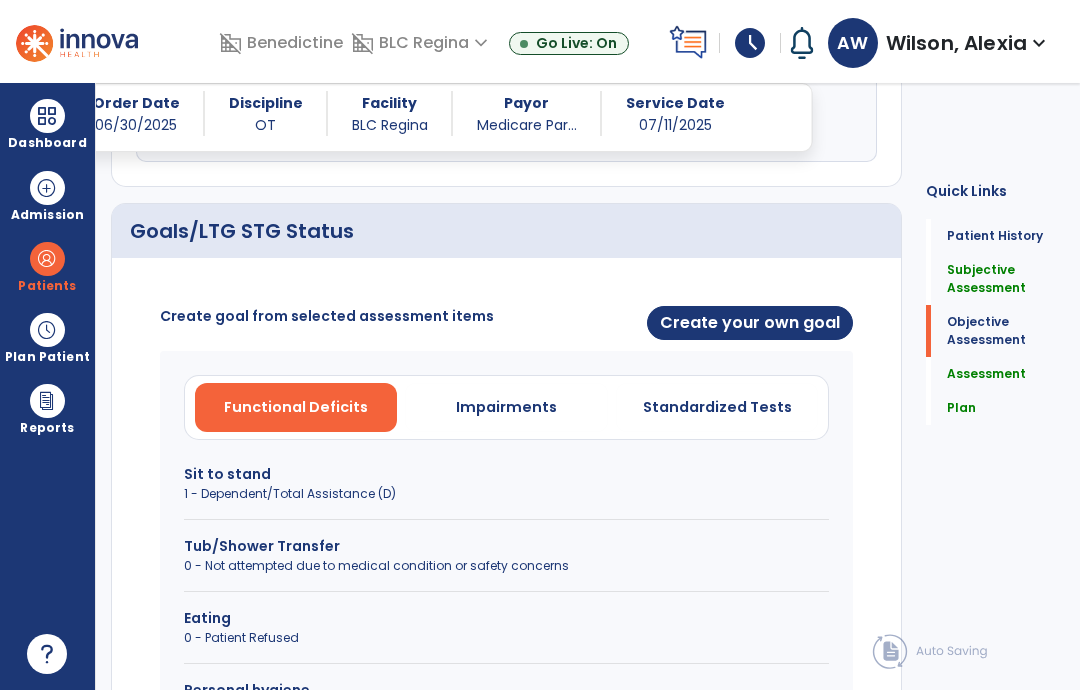 scroll, scrollTop: 624, scrollLeft: 0, axis: vertical 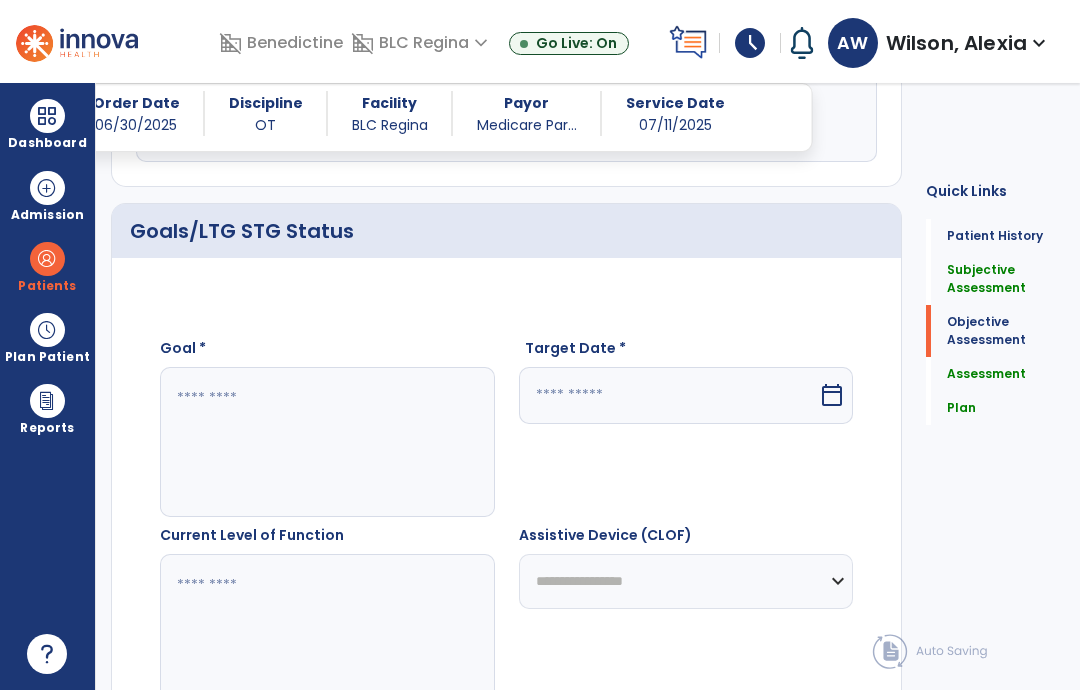 click 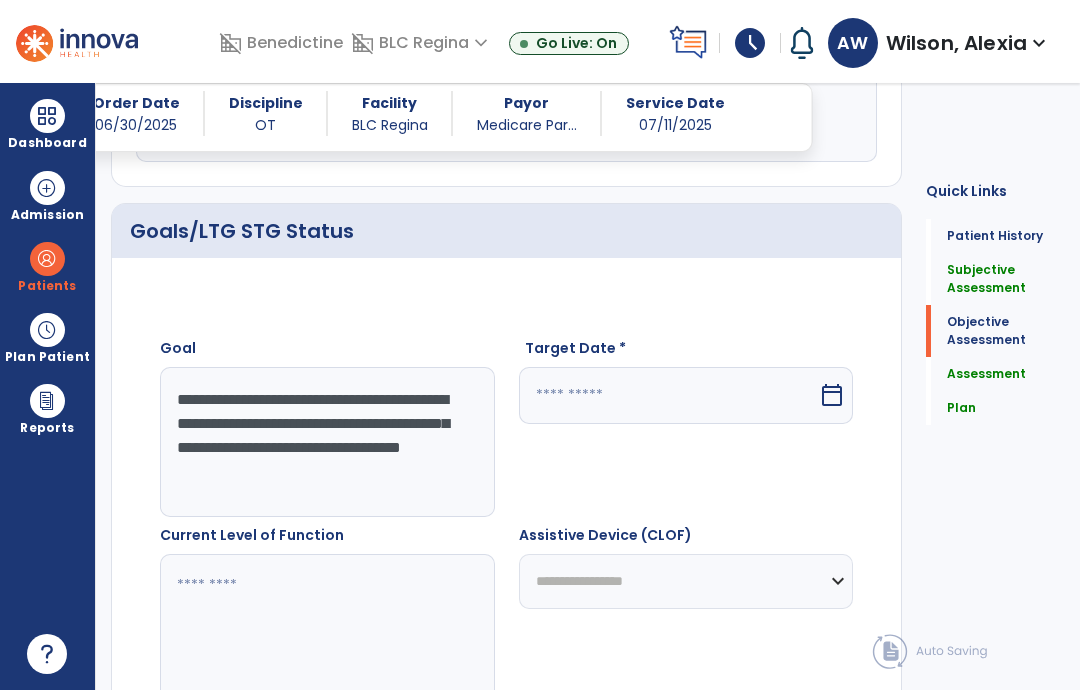 click on "**********" 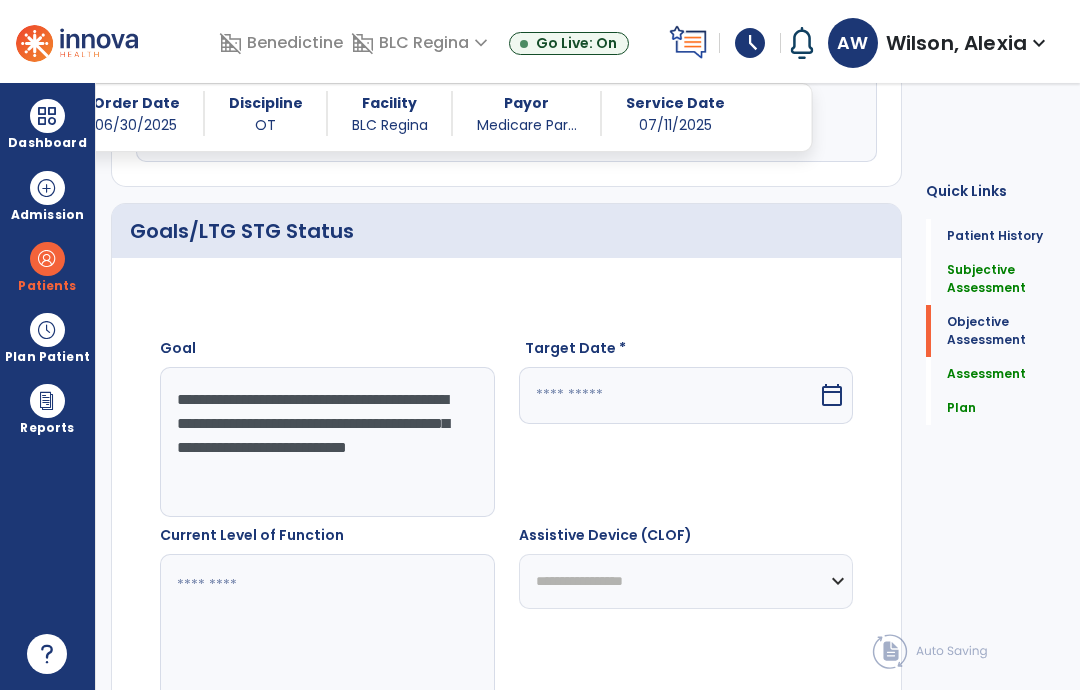 click on "**********" 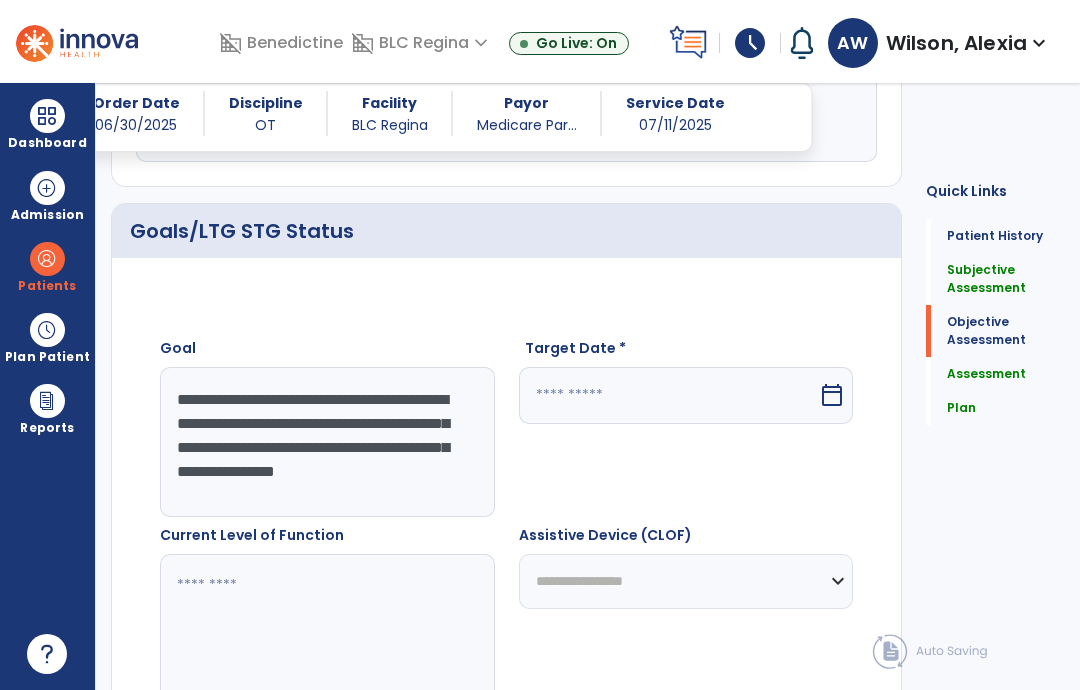 scroll, scrollTop: 15, scrollLeft: 0, axis: vertical 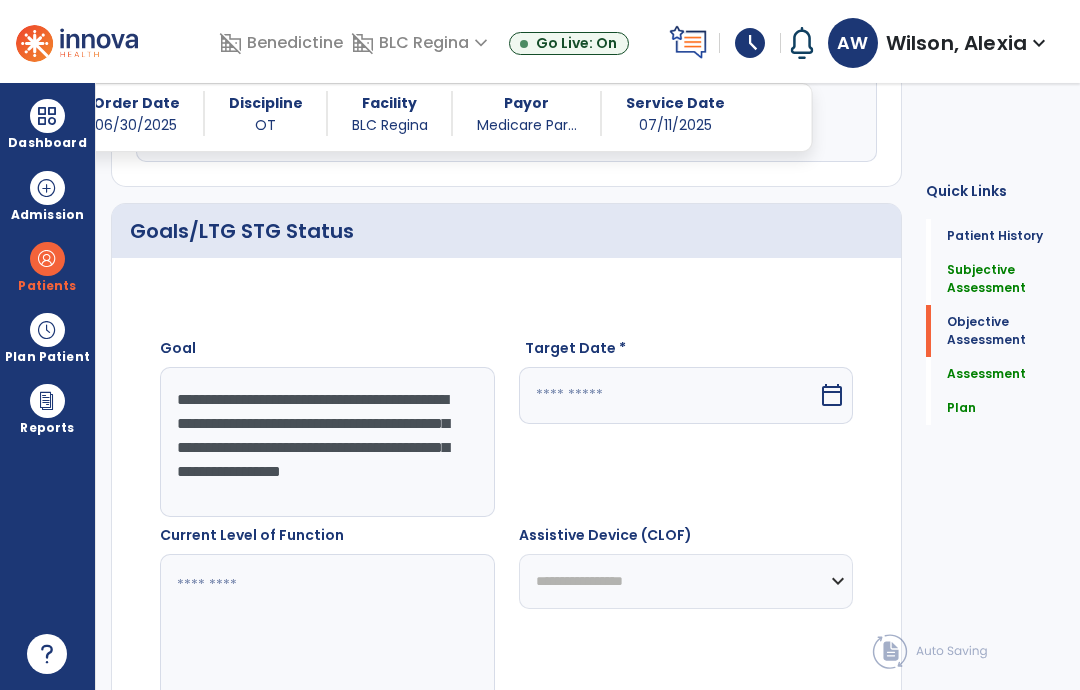 type on "**********" 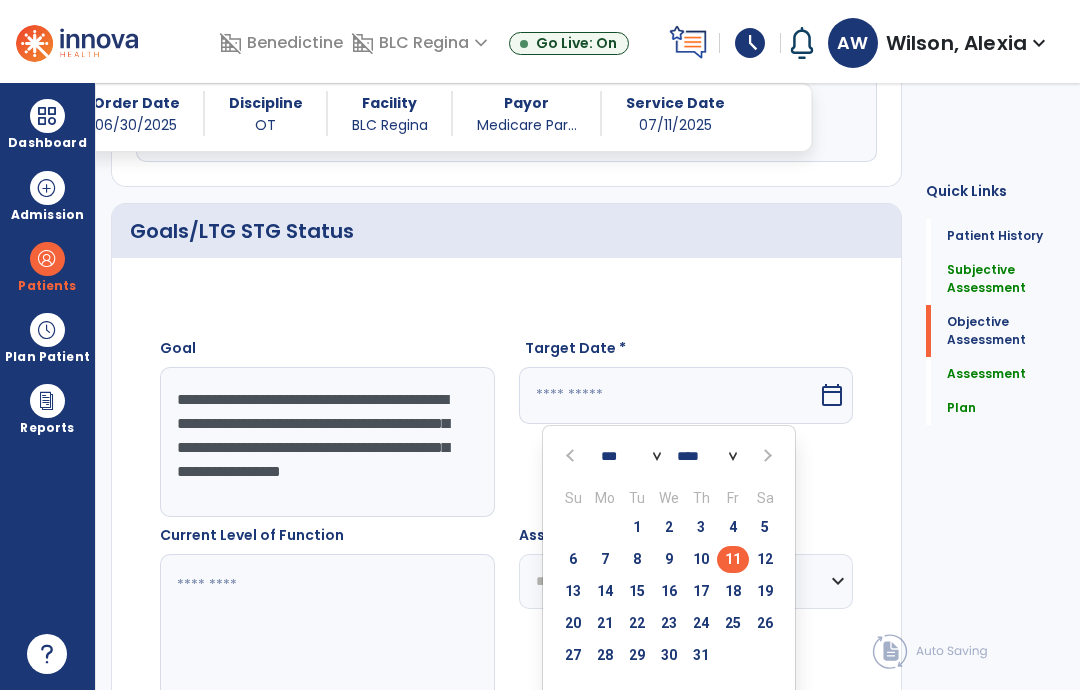 click on "25" at bounding box center (733, 623) 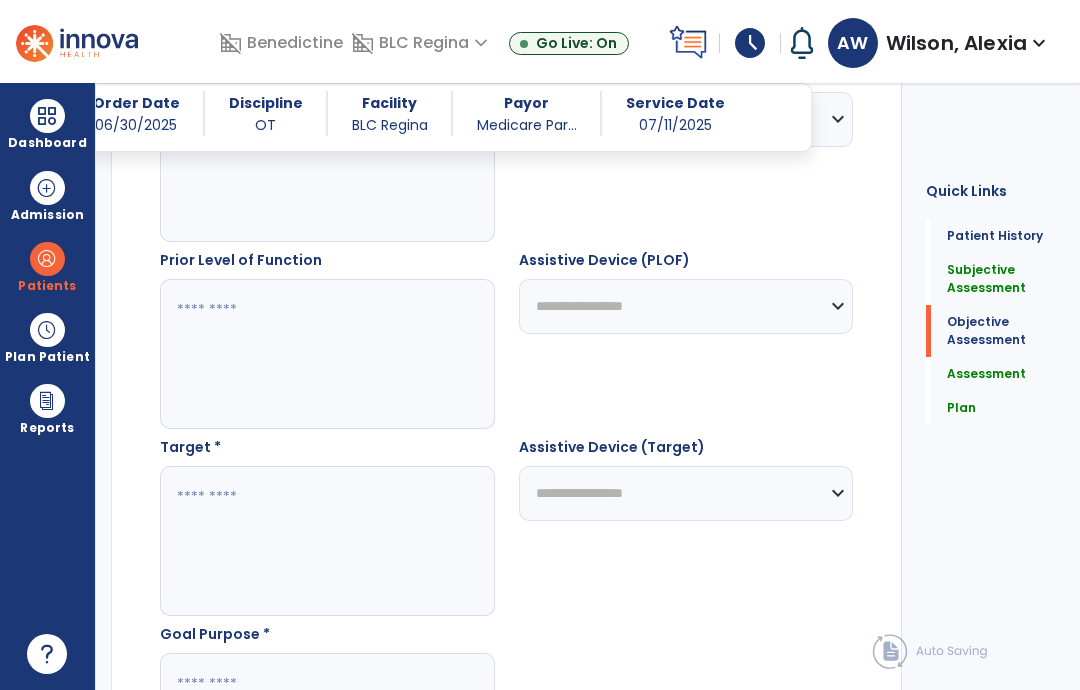 scroll, scrollTop: 1098, scrollLeft: 0, axis: vertical 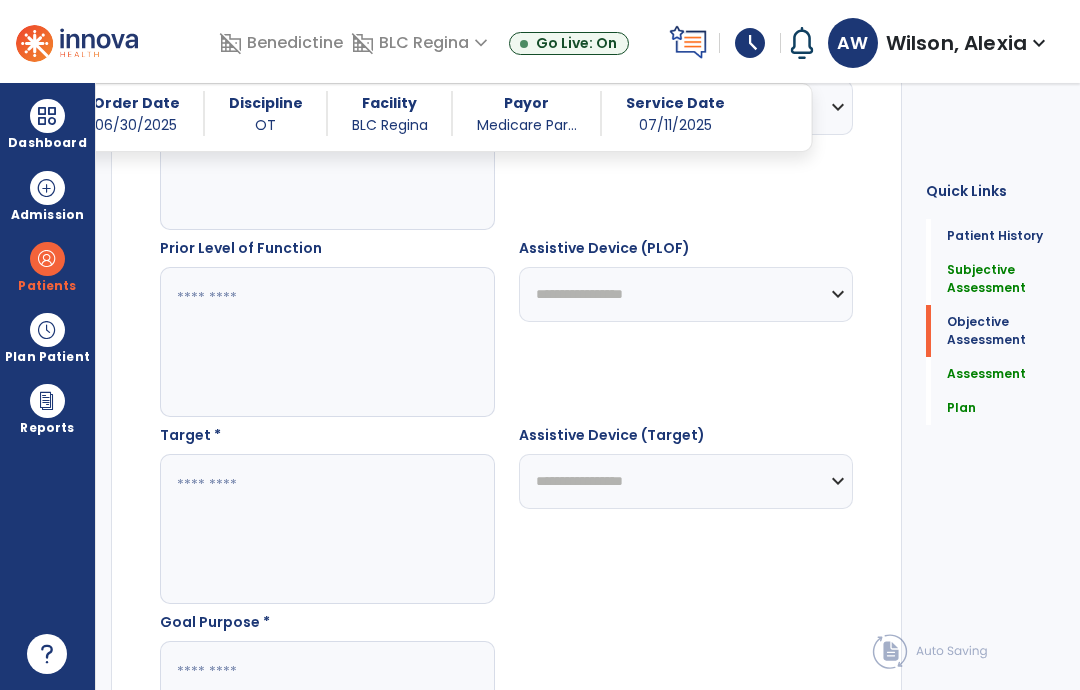 click 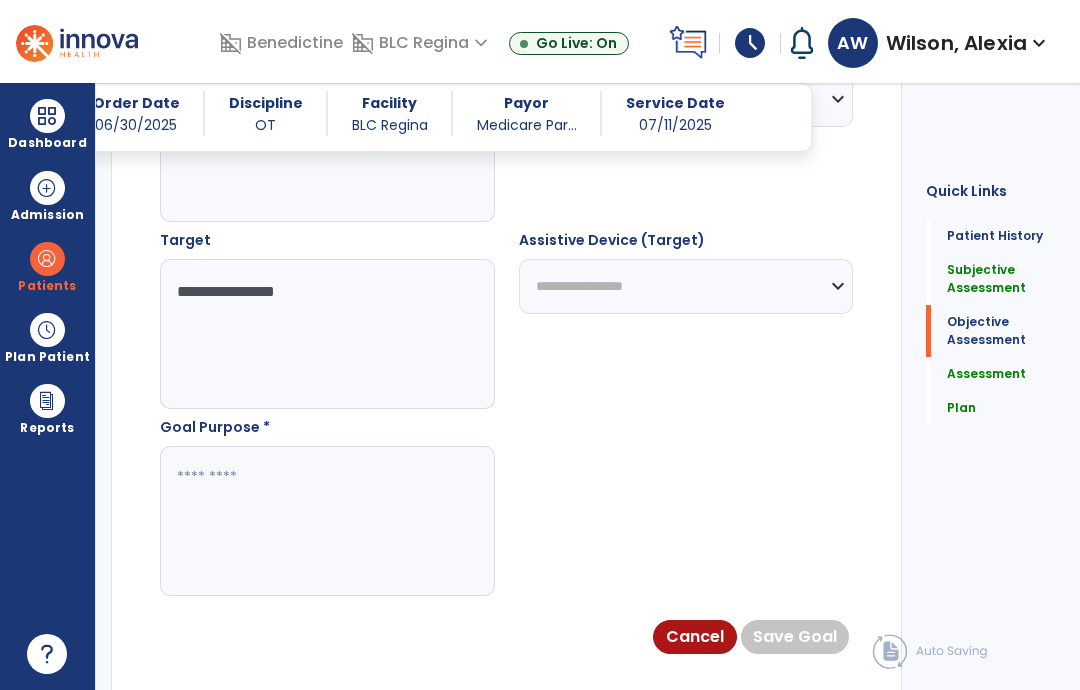 scroll, scrollTop: 1293, scrollLeft: 0, axis: vertical 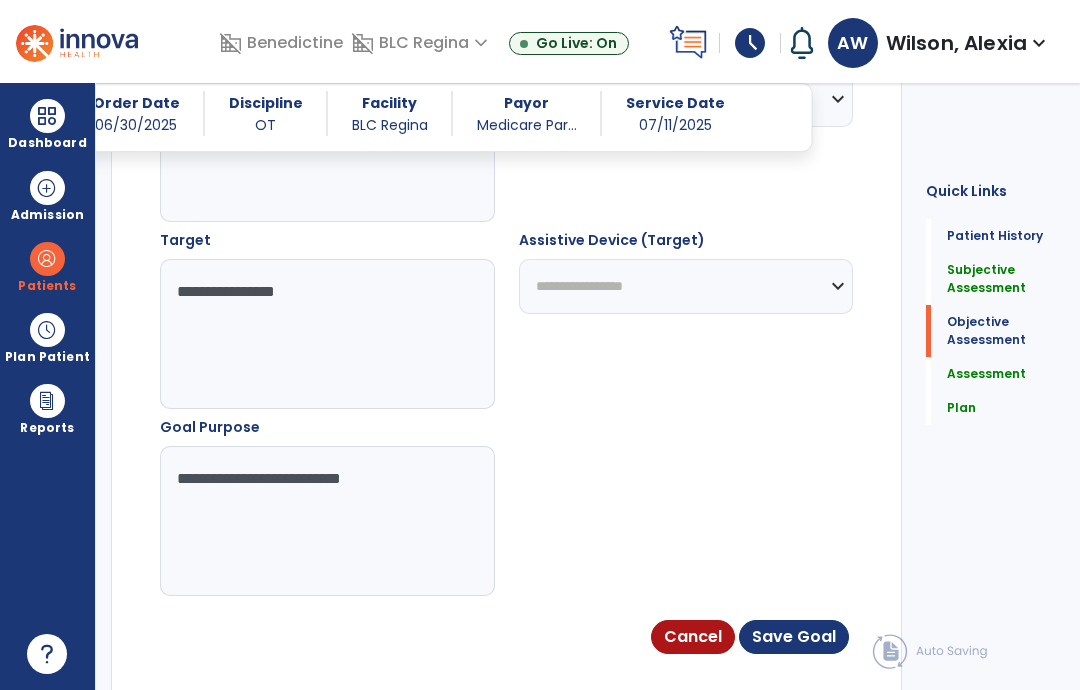 type on "**********" 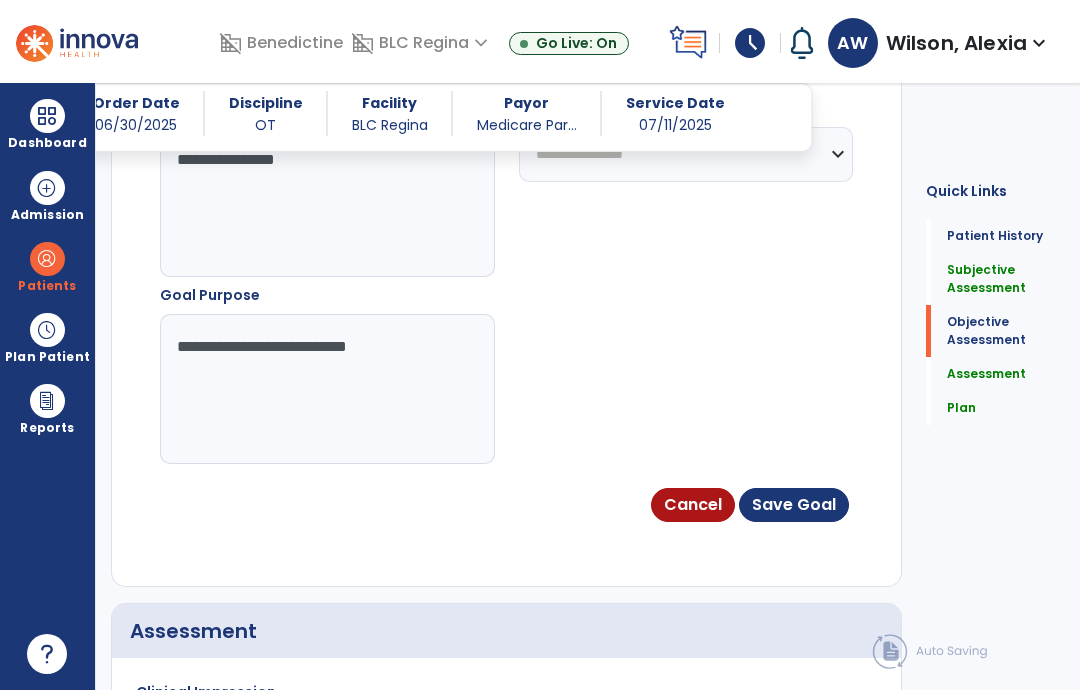 scroll, scrollTop: 1428, scrollLeft: 0, axis: vertical 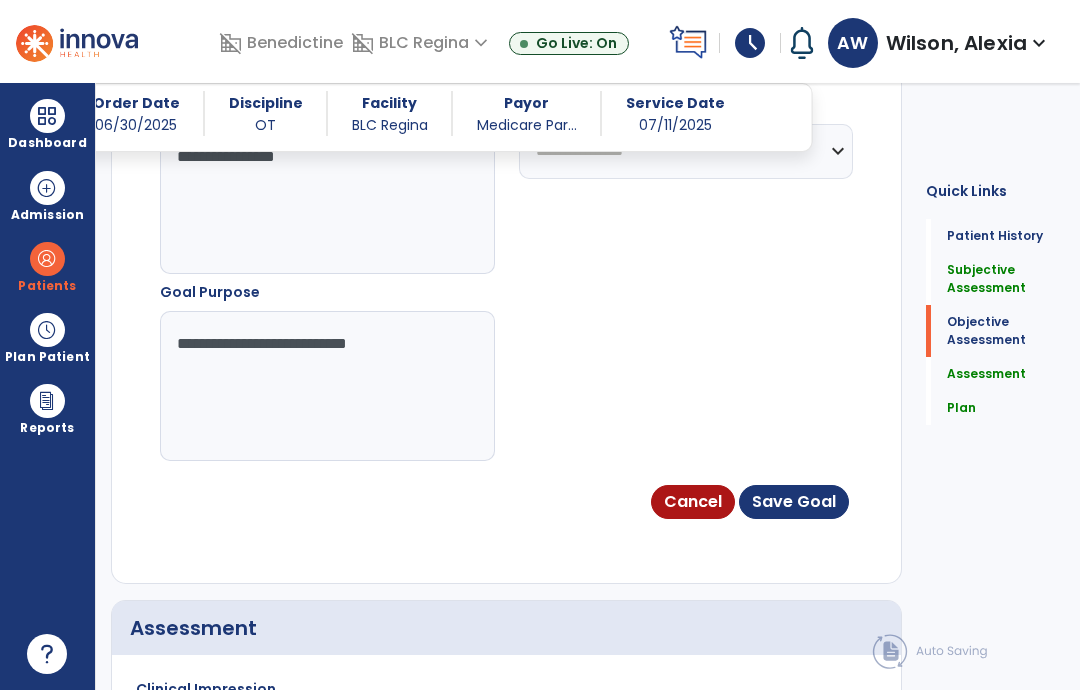 click on "Save Goal" 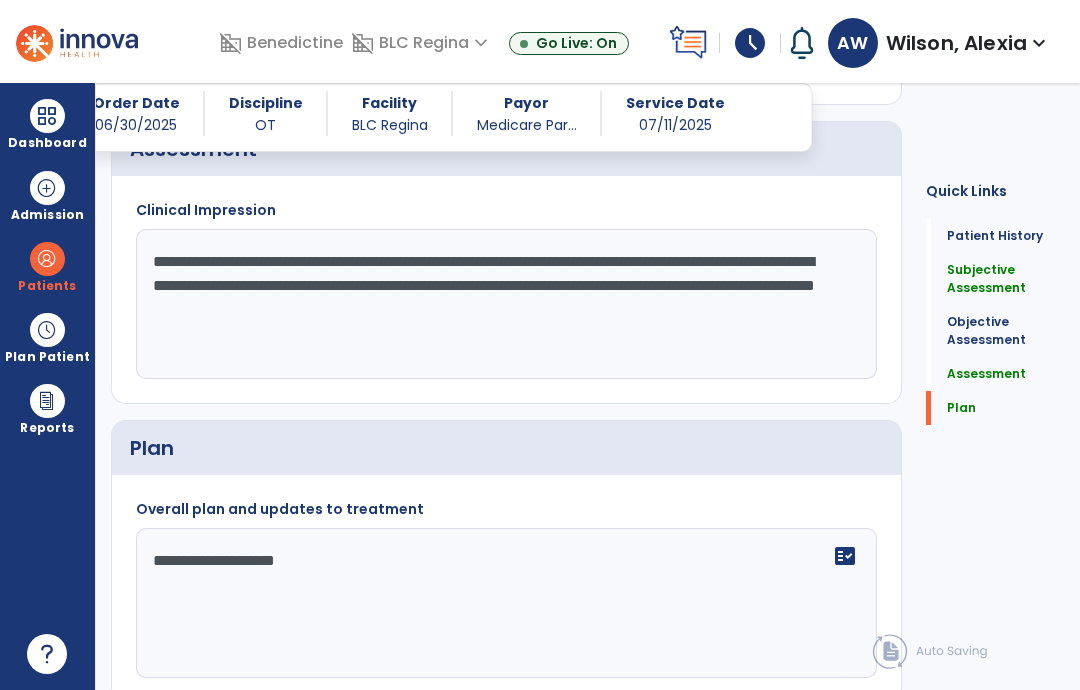 scroll, scrollTop: 1843, scrollLeft: 0, axis: vertical 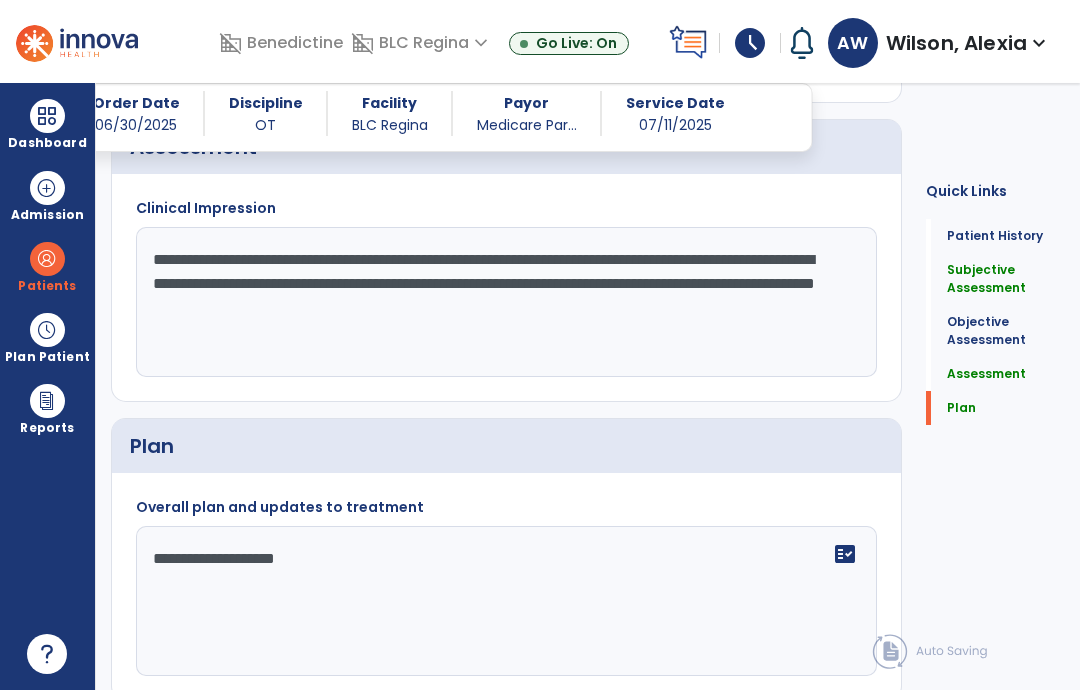click on "**********" 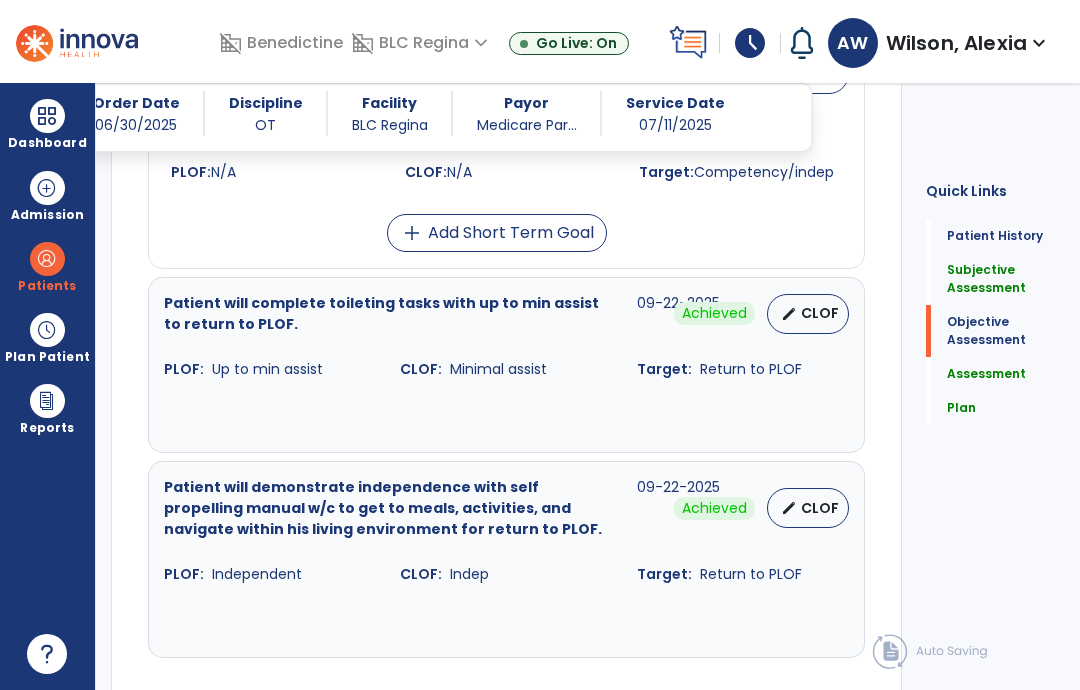 scroll, scrollTop: 1232, scrollLeft: 0, axis: vertical 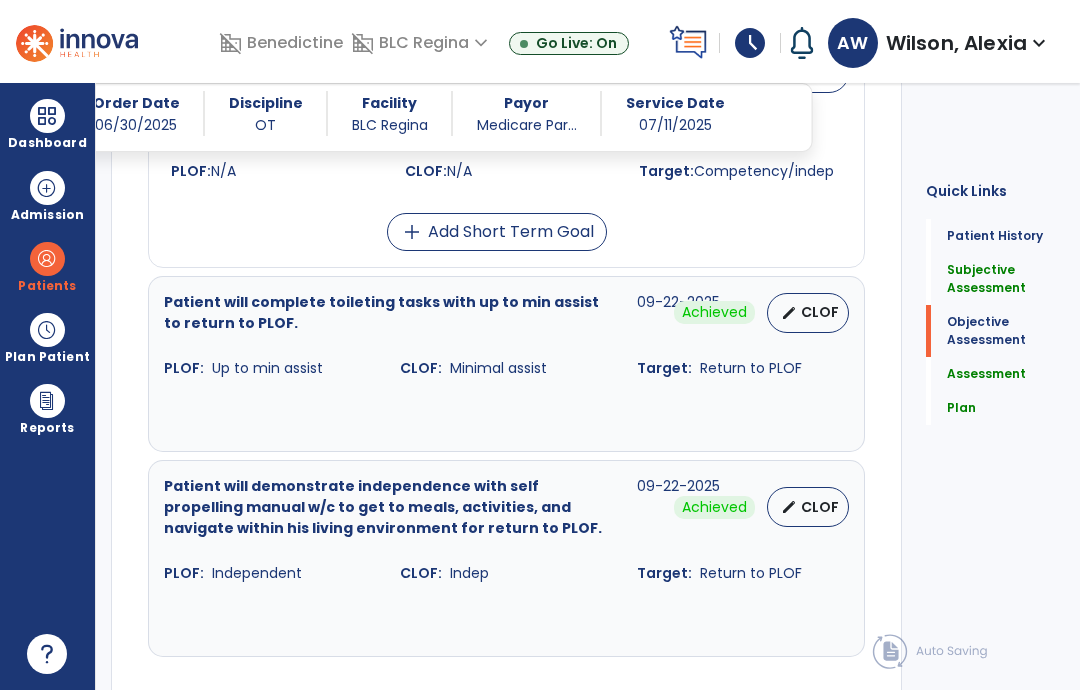 type on "**********" 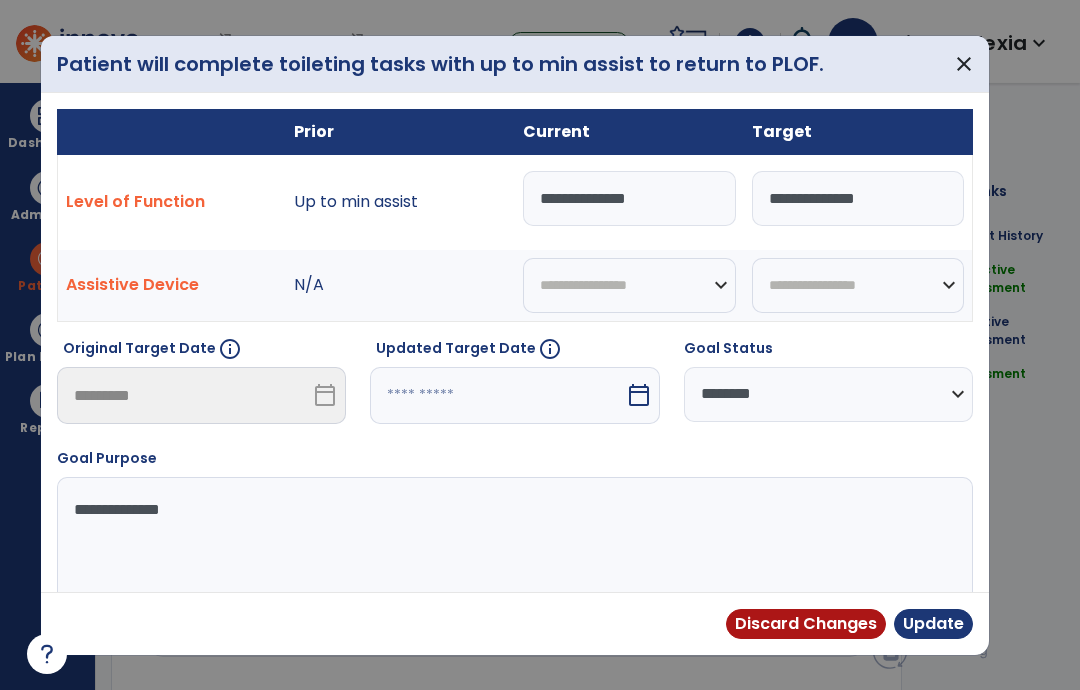 click on "**********" at bounding box center (828, 394) 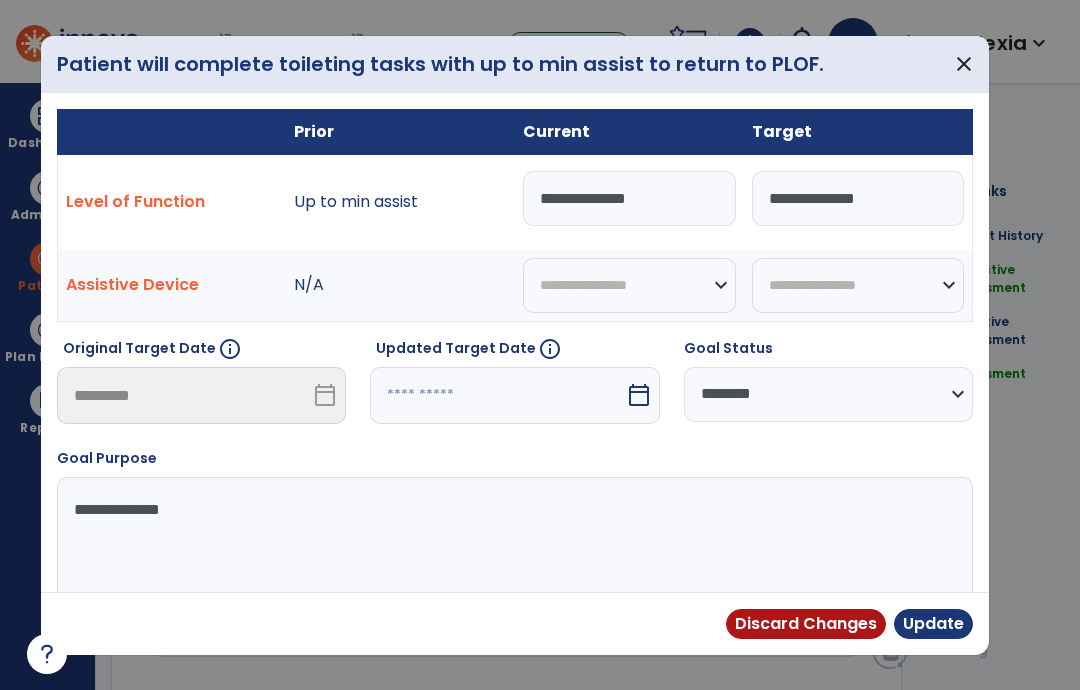 click on "calendar_today" at bounding box center [639, 395] 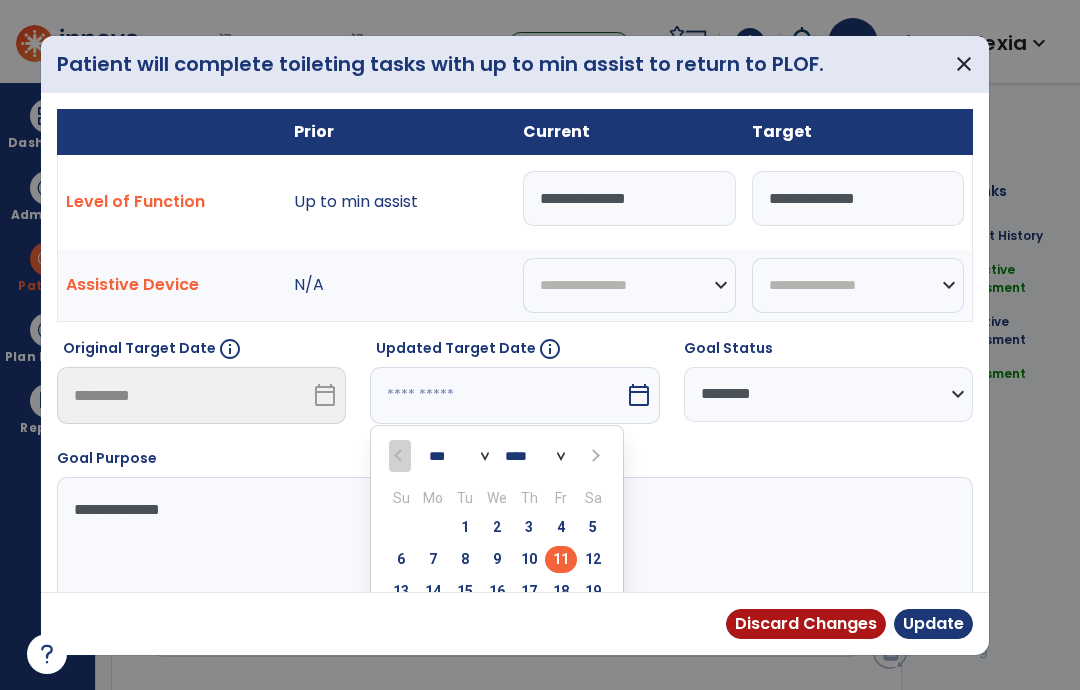 click on "25" at bounding box center (561, 623) 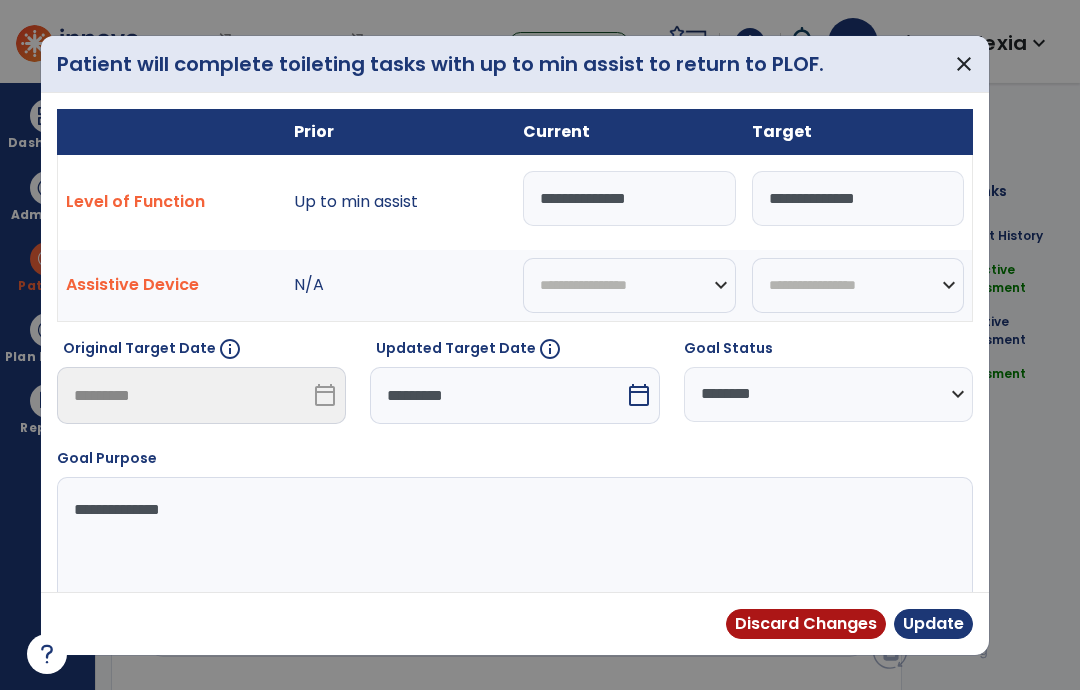 click on "**********" at bounding box center [629, 198] 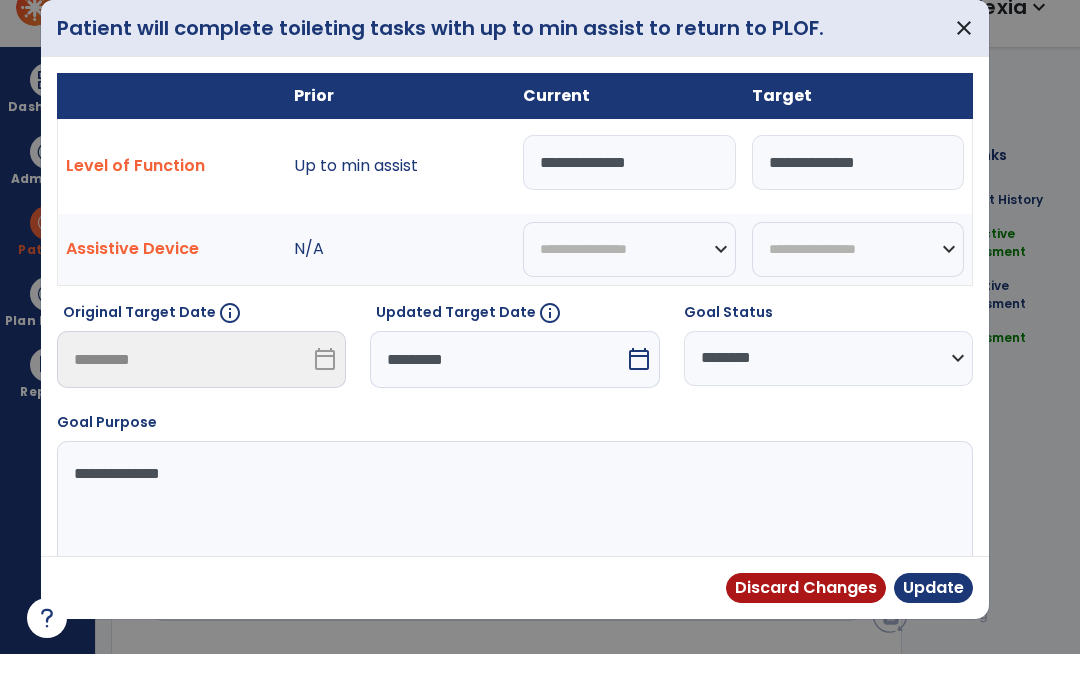 click on "**********" at bounding box center [858, 198] 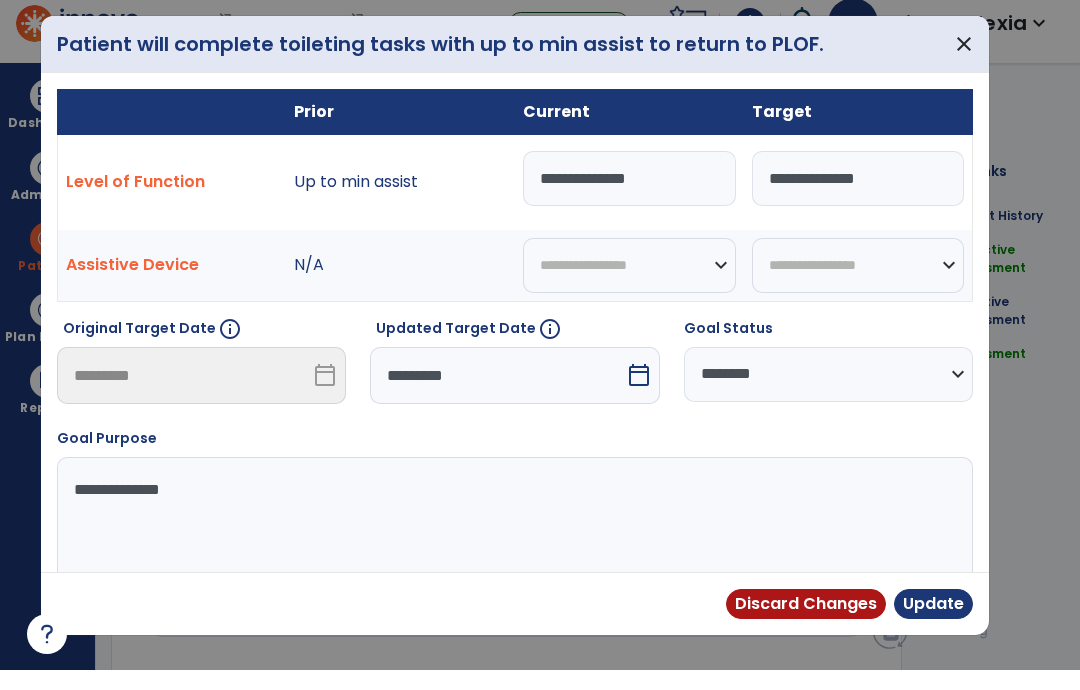 click at bounding box center [540, 345] 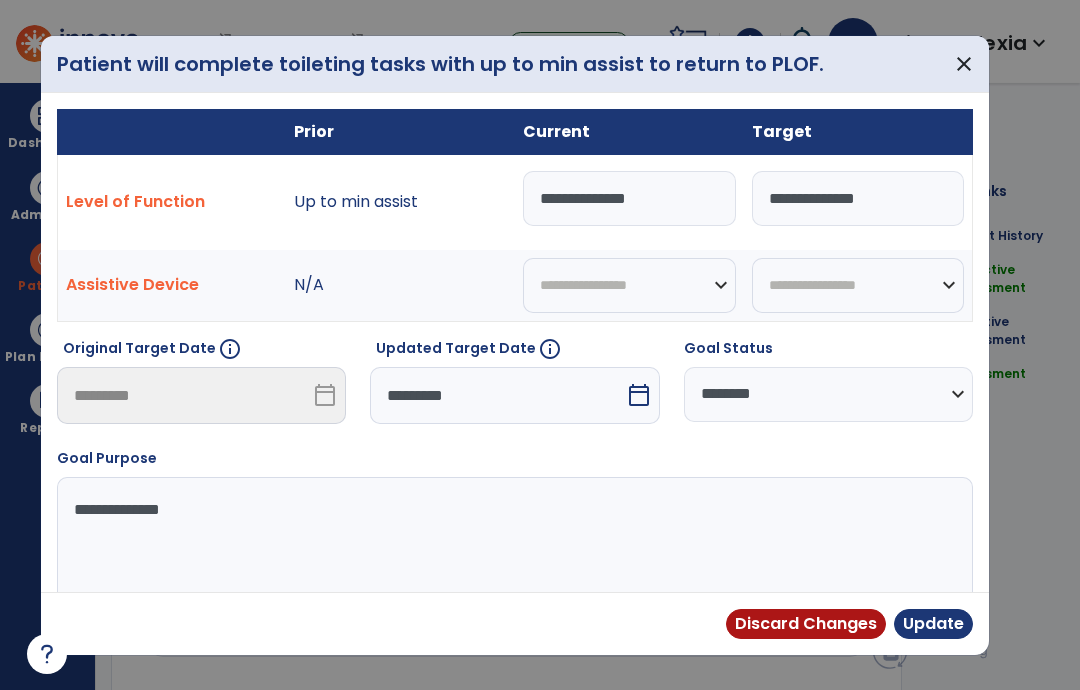click on "**********" at bounding box center [629, 198] 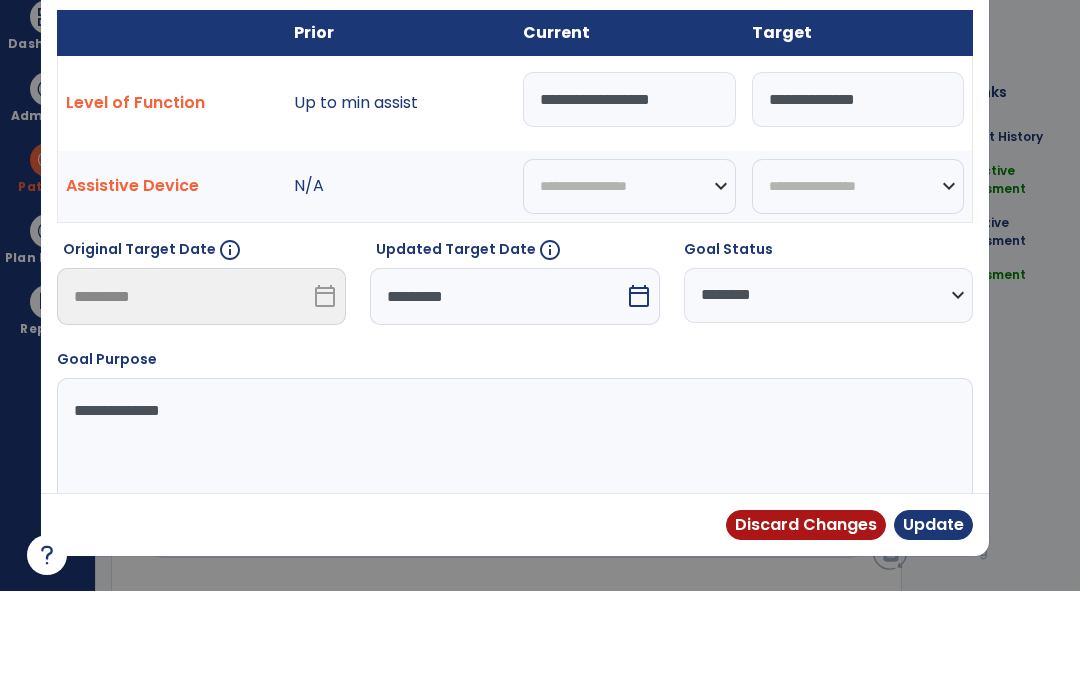 type on "**********" 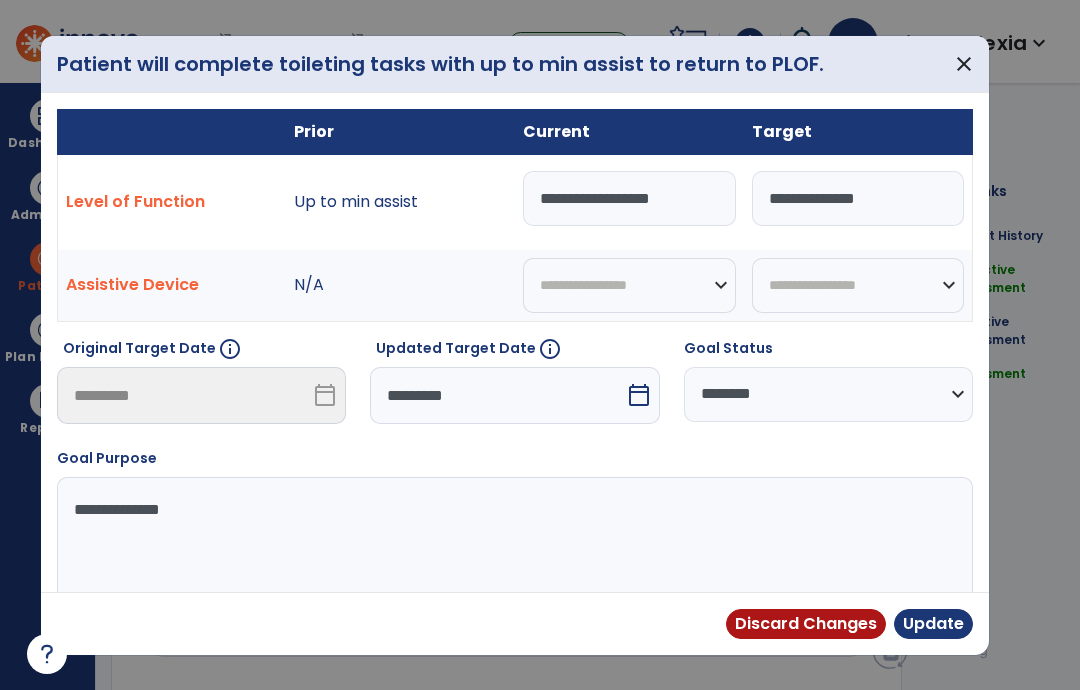select on "********" 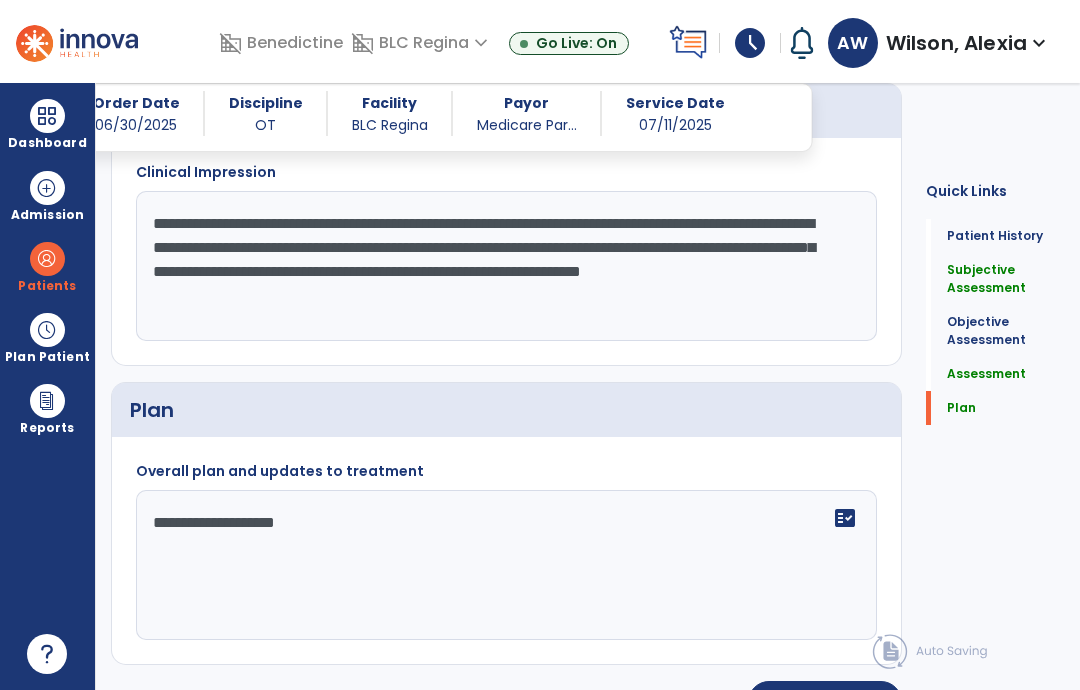 scroll, scrollTop: 1886, scrollLeft: 0, axis: vertical 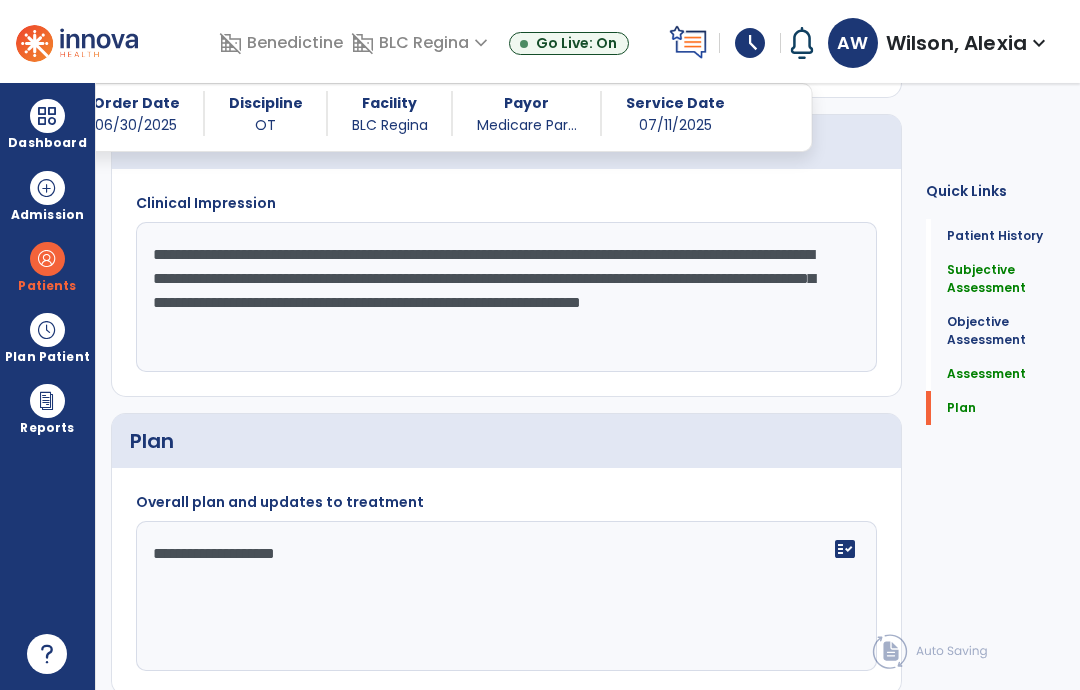 click on "**********" 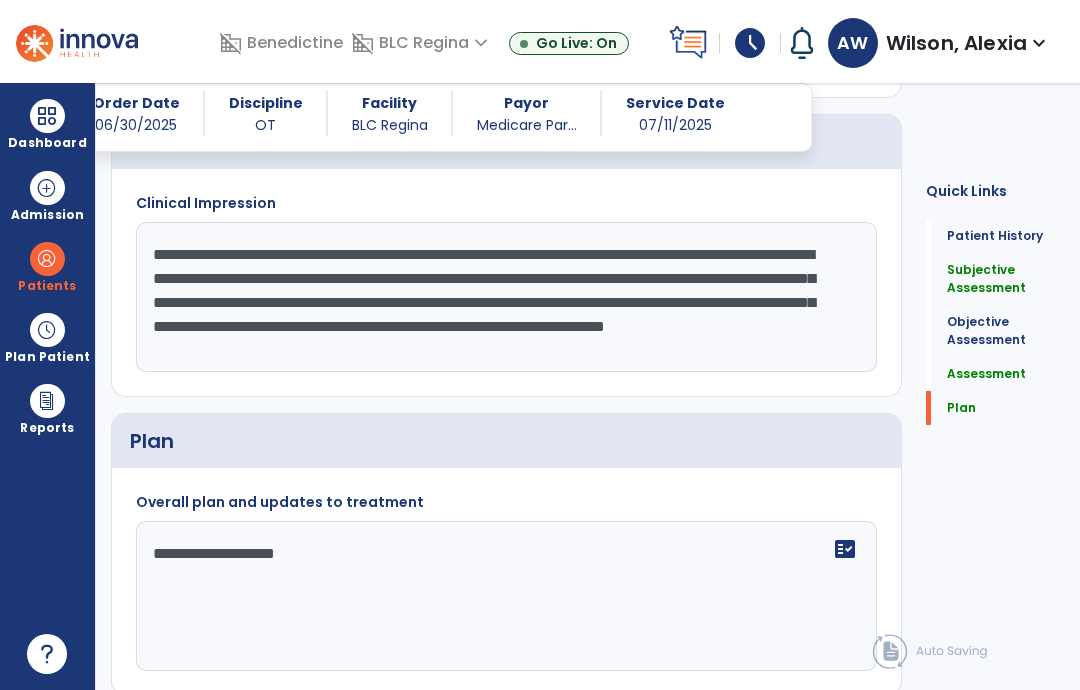 scroll, scrollTop: 15, scrollLeft: 0, axis: vertical 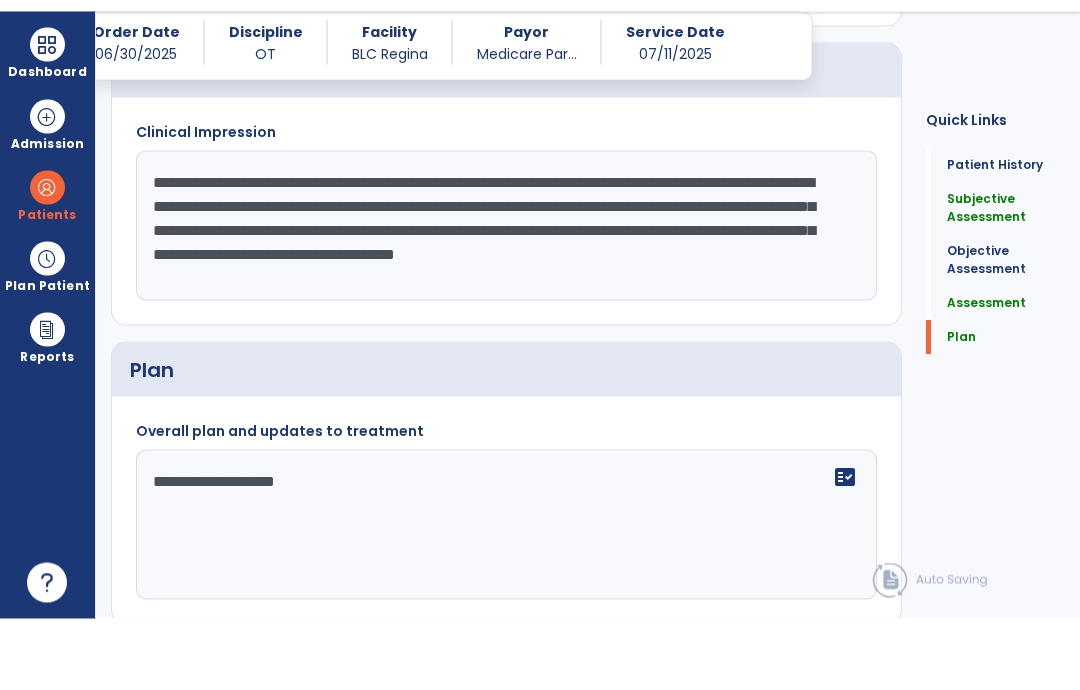 type on "**********" 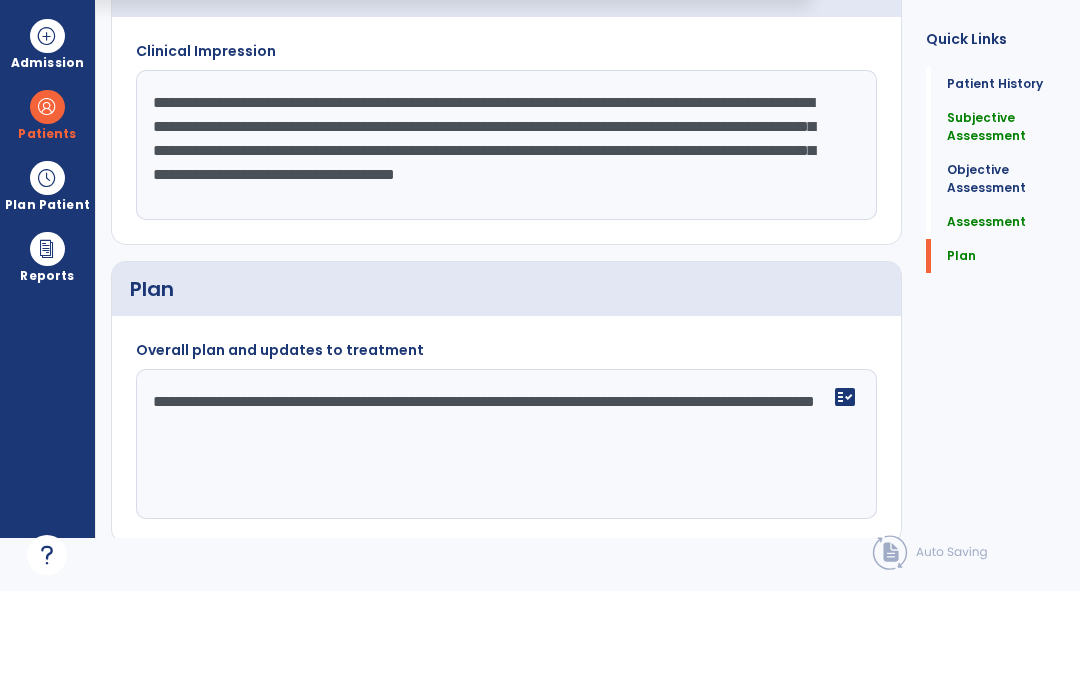 scroll, scrollTop: 80, scrollLeft: 0, axis: vertical 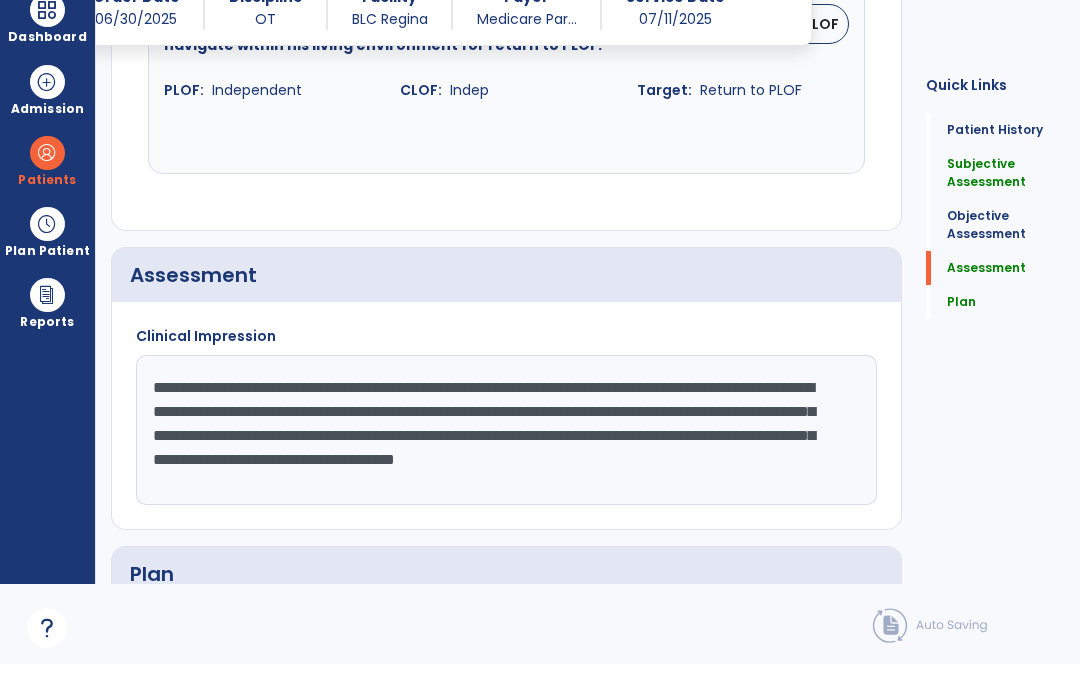 type on "**********" 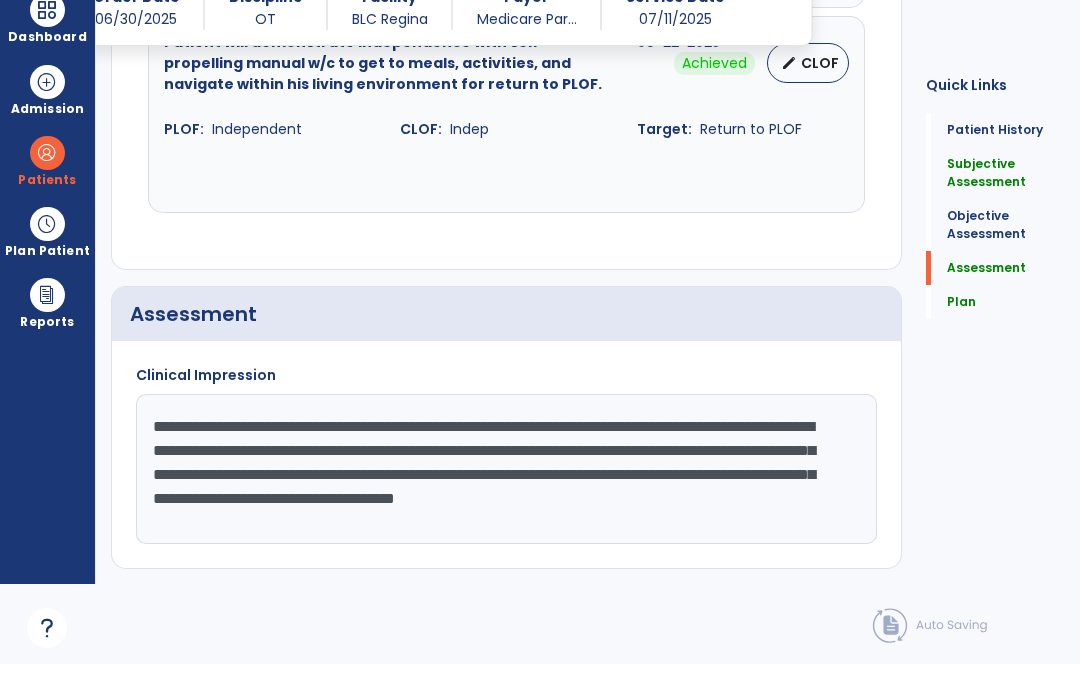 scroll, scrollTop: 1648, scrollLeft: 0, axis: vertical 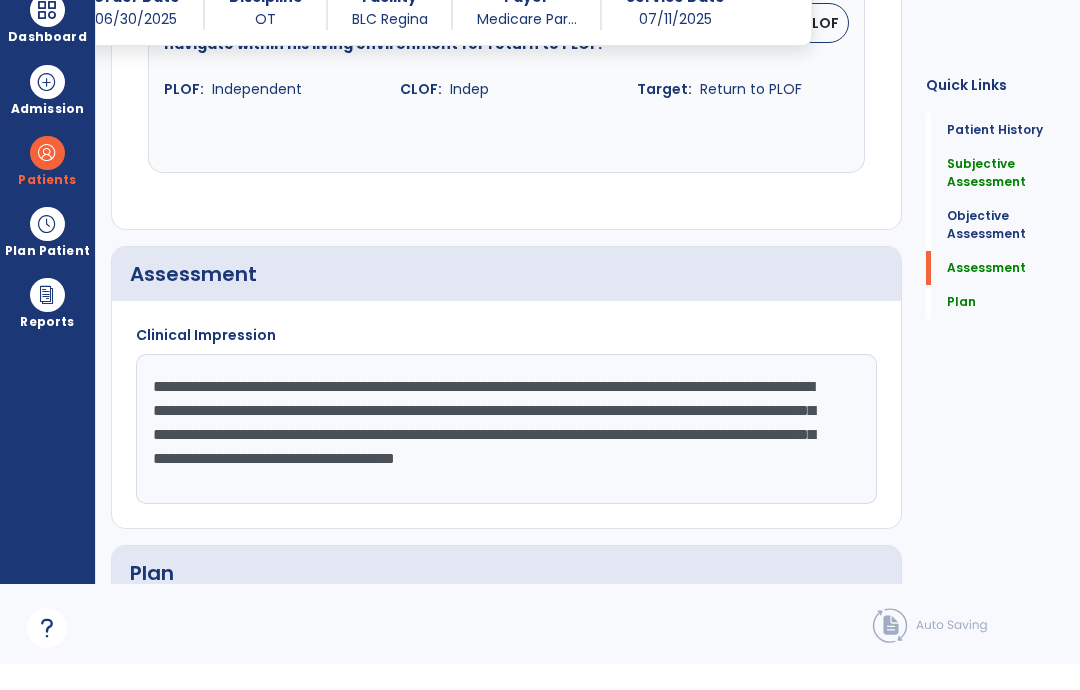 click on "**********" 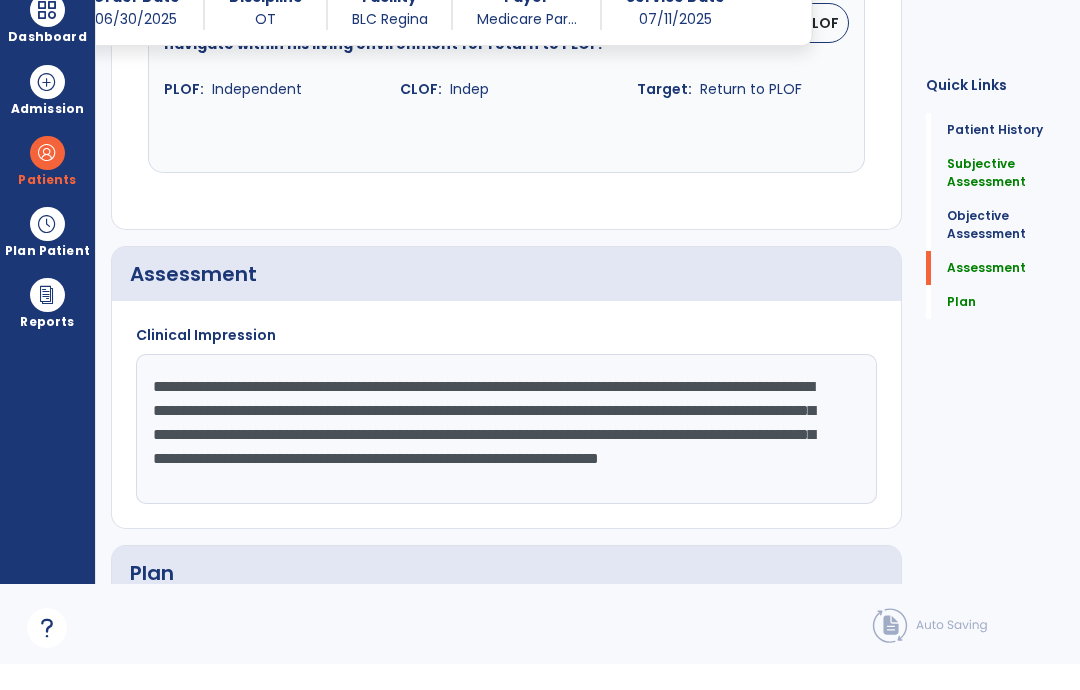 scroll, scrollTop: 15, scrollLeft: 0, axis: vertical 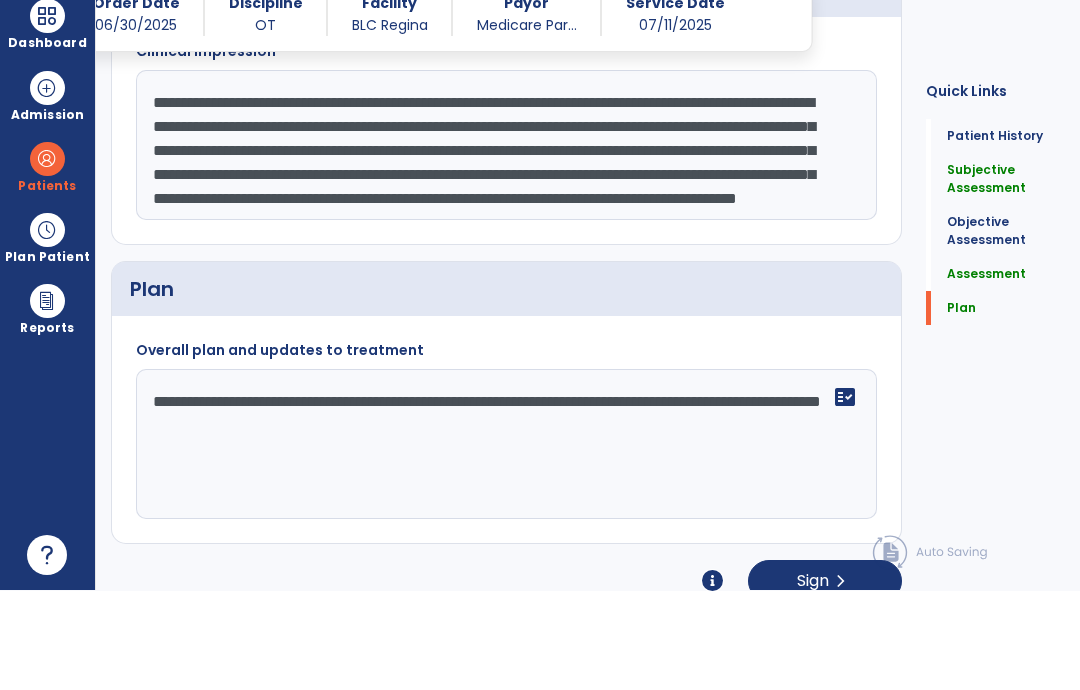 type on "**********" 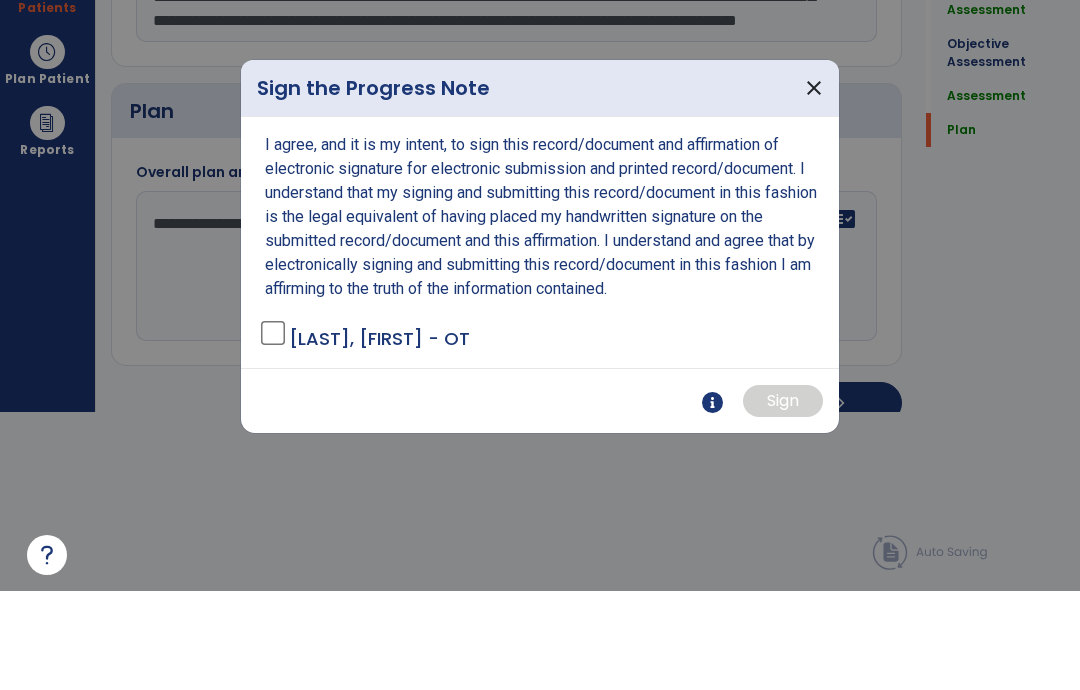 scroll, scrollTop: 0, scrollLeft: 0, axis: both 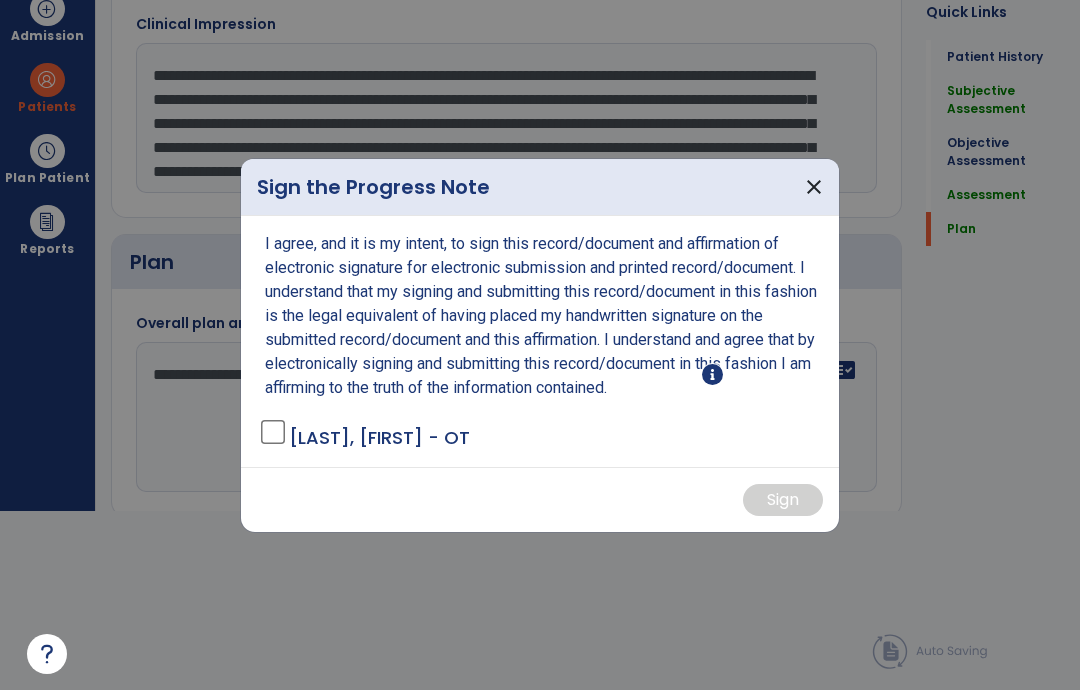 click on "I agree, and it is my intent, to sign this record/document and affirmation of electronic signature for electronic submission and printed record/document. I understand that my signing and submitting this record/document in this fashion is the legal equivalent of having placed my handwritten signature on the submitted record/document and this affirmation. I understand and agree that by electronically signing and submitting this record/document in this fashion I am affirming to the truth of the information contained." at bounding box center (542, 316) 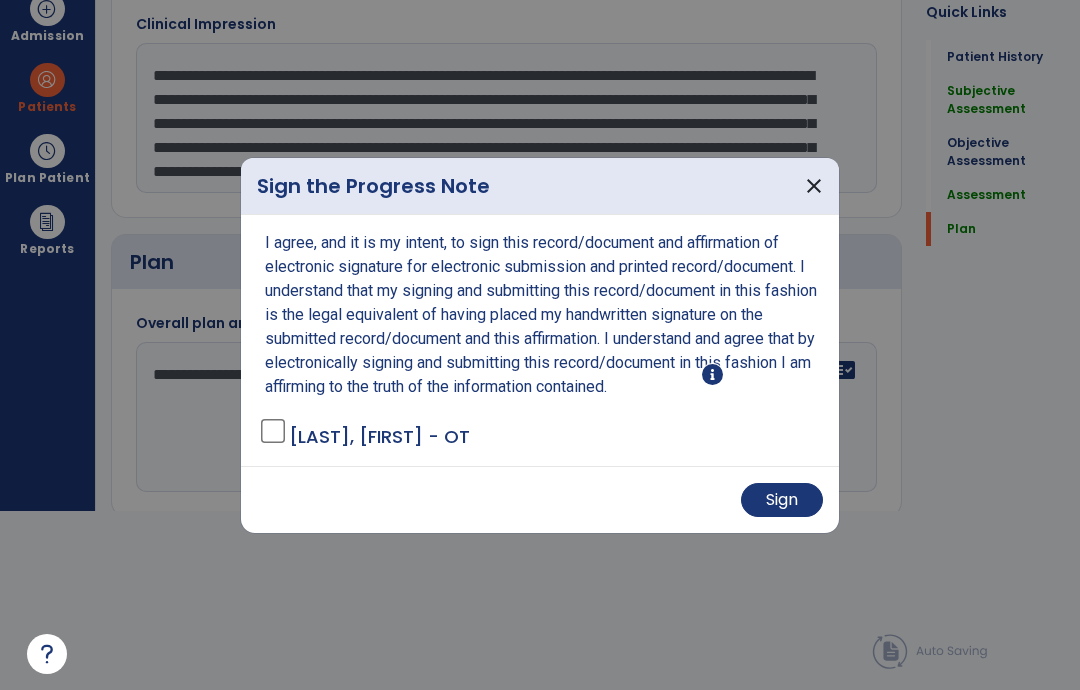 click on "Sign" at bounding box center (782, 500) 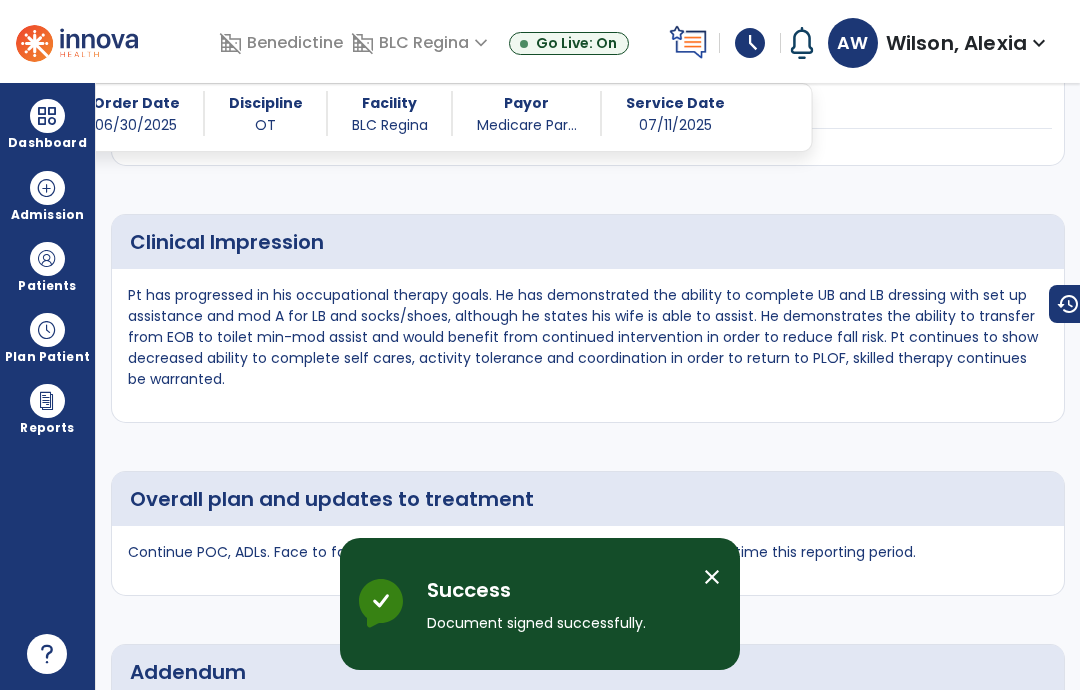 scroll, scrollTop: 80, scrollLeft: 0, axis: vertical 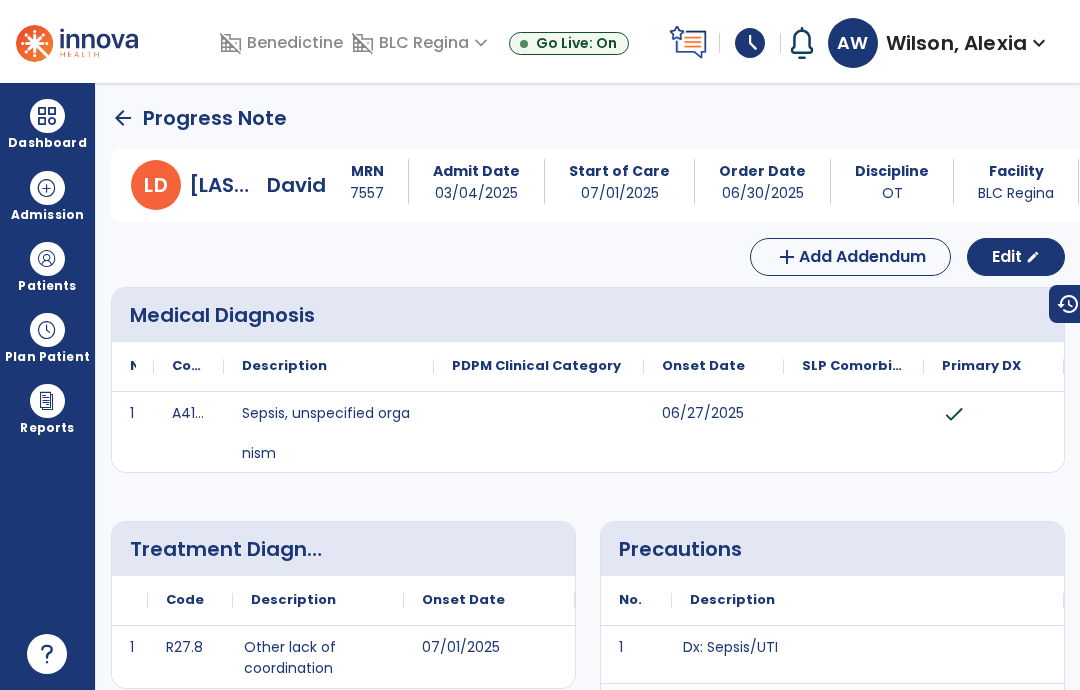 click on "arrow_back" 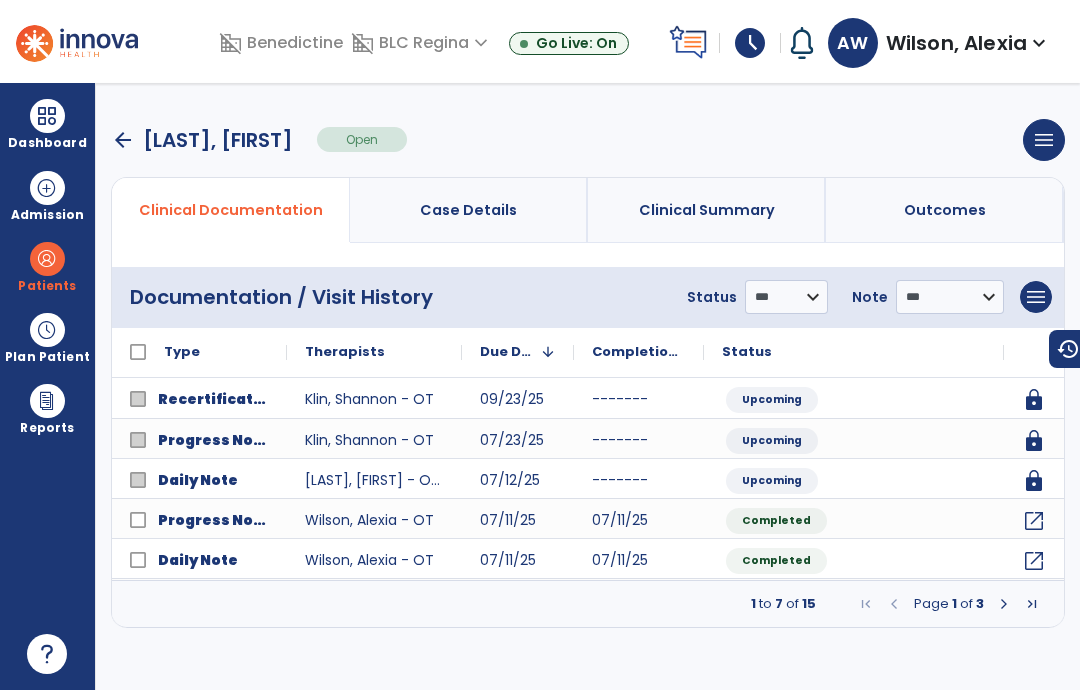 click on "arrow_back" at bounding box center (123, 140) 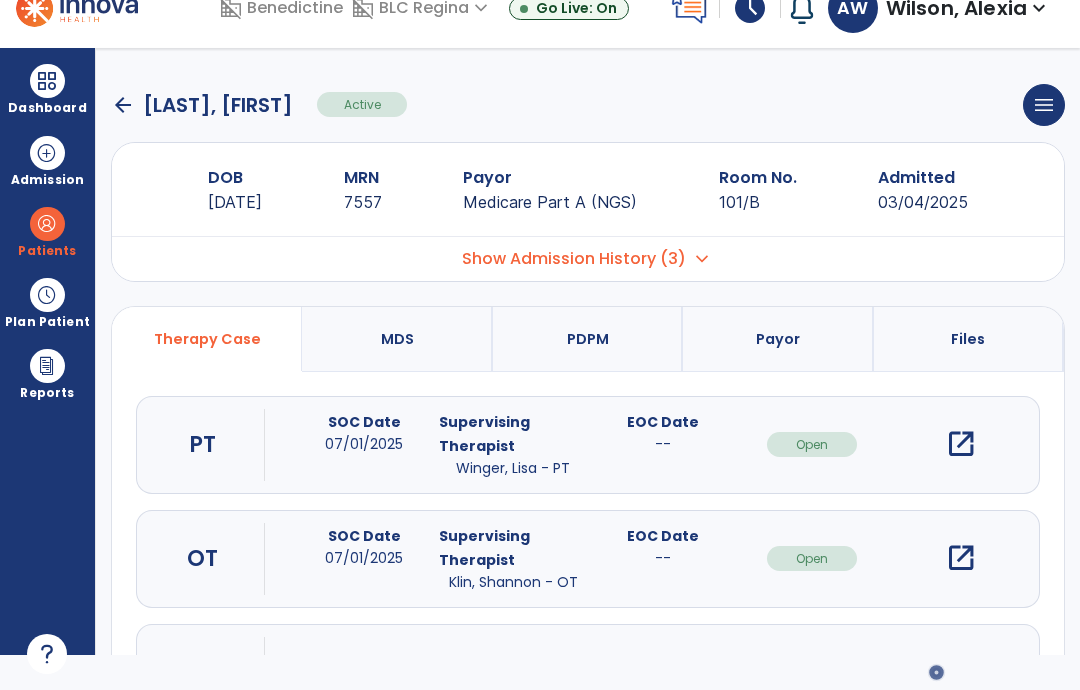 click on "arrow_back" 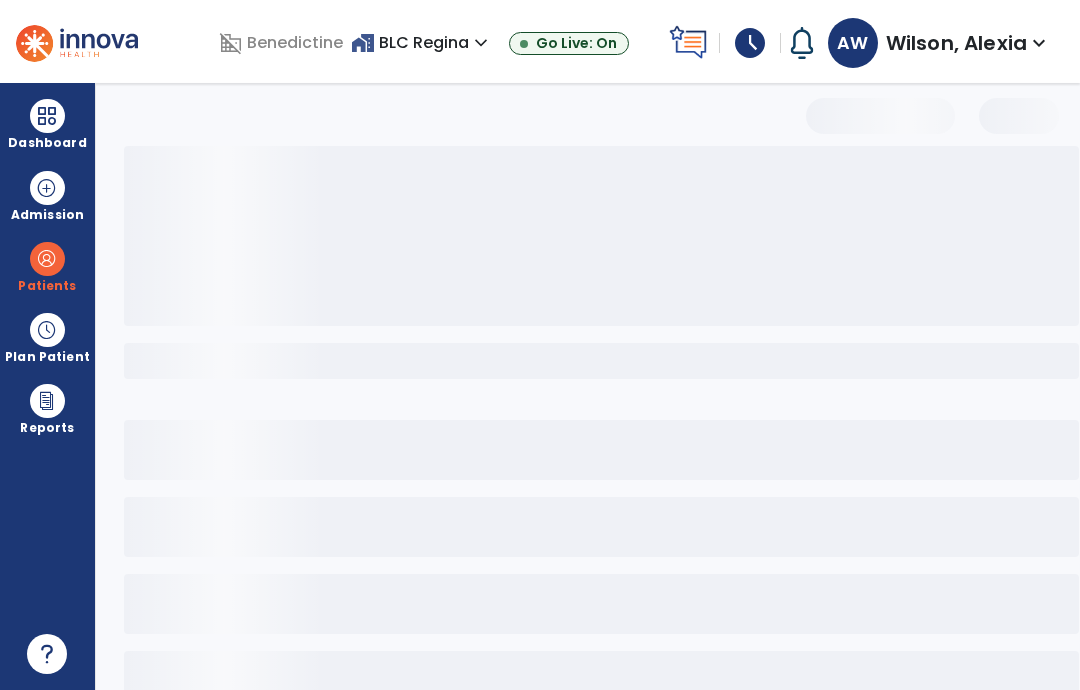 select on "***" 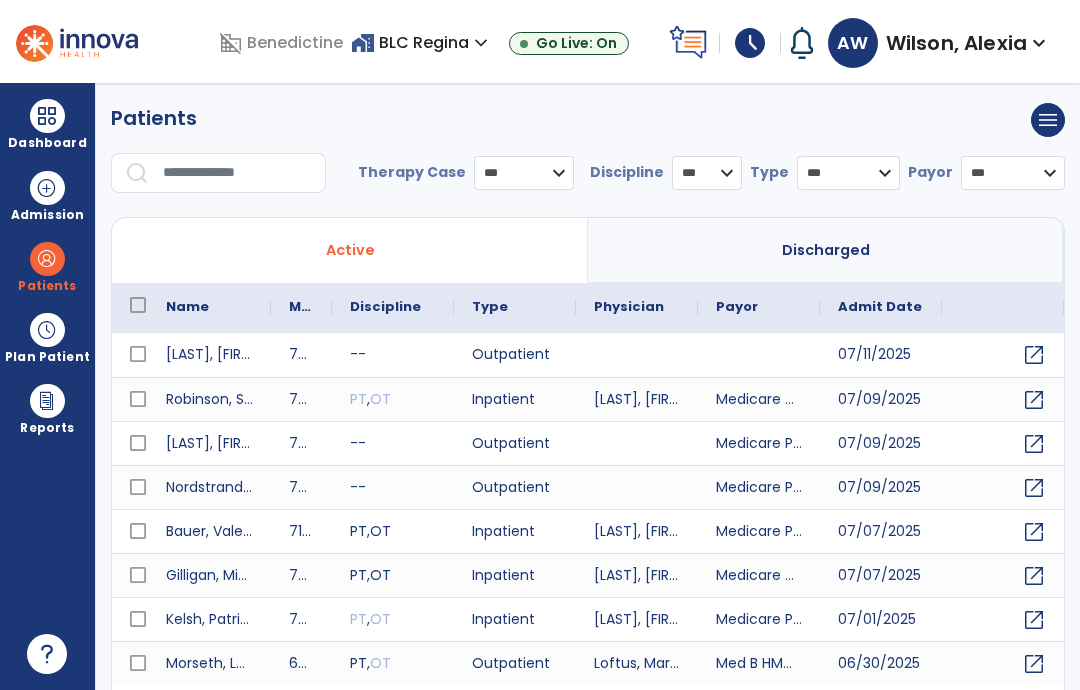 click at bounding box center (237, 173) 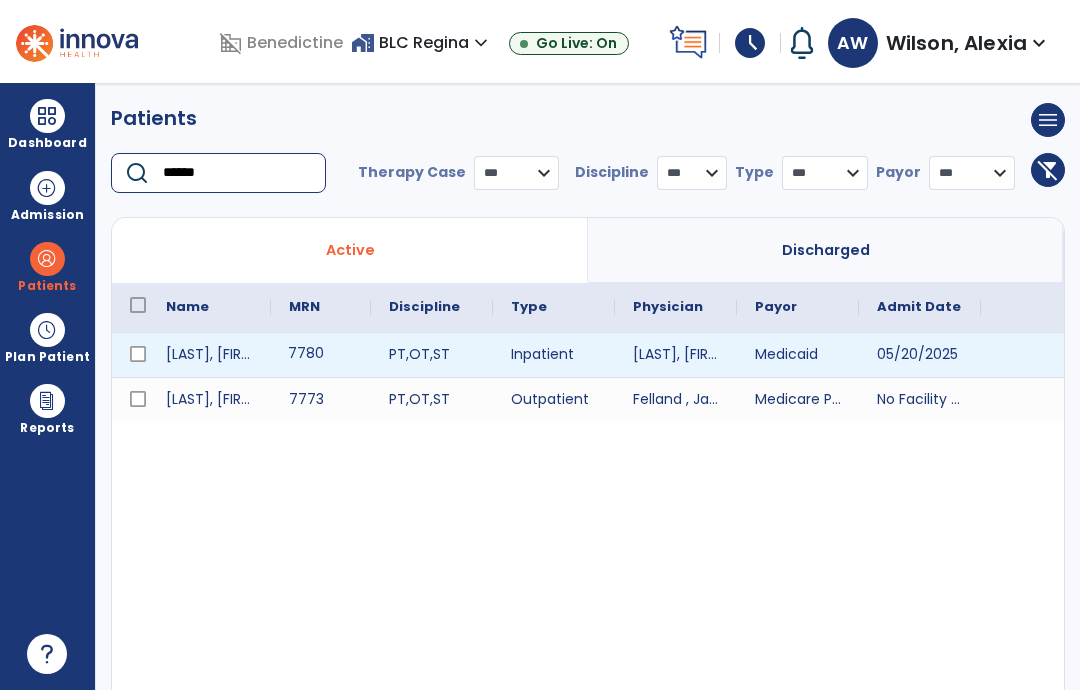 type on "******" 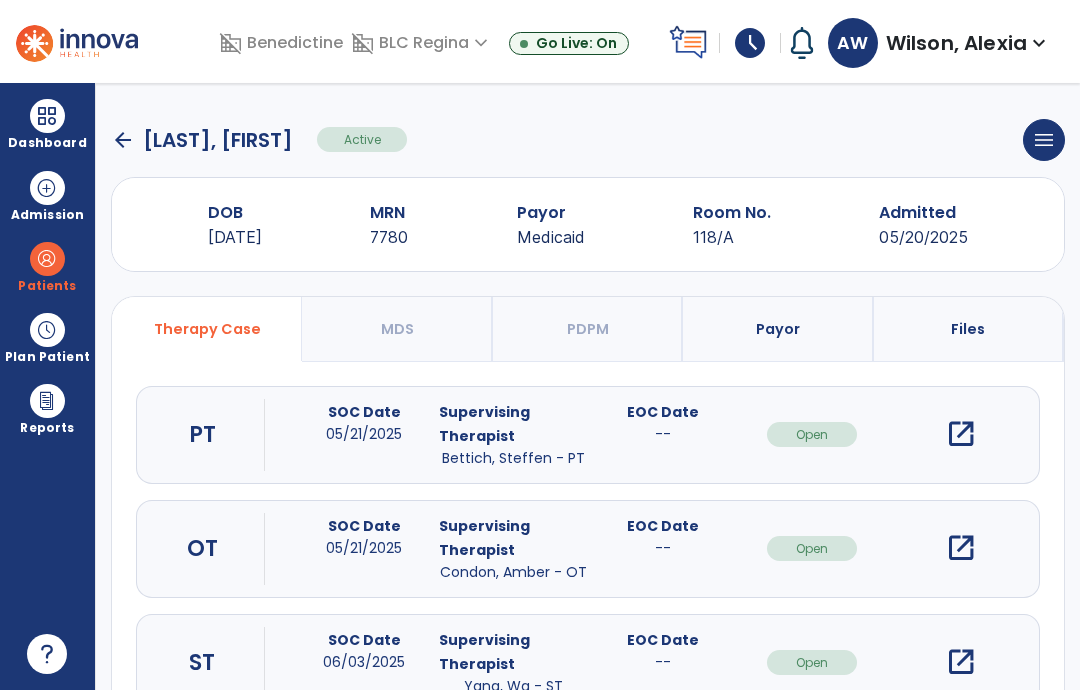 click on "open_in_new" at bounding box center (961, 548) 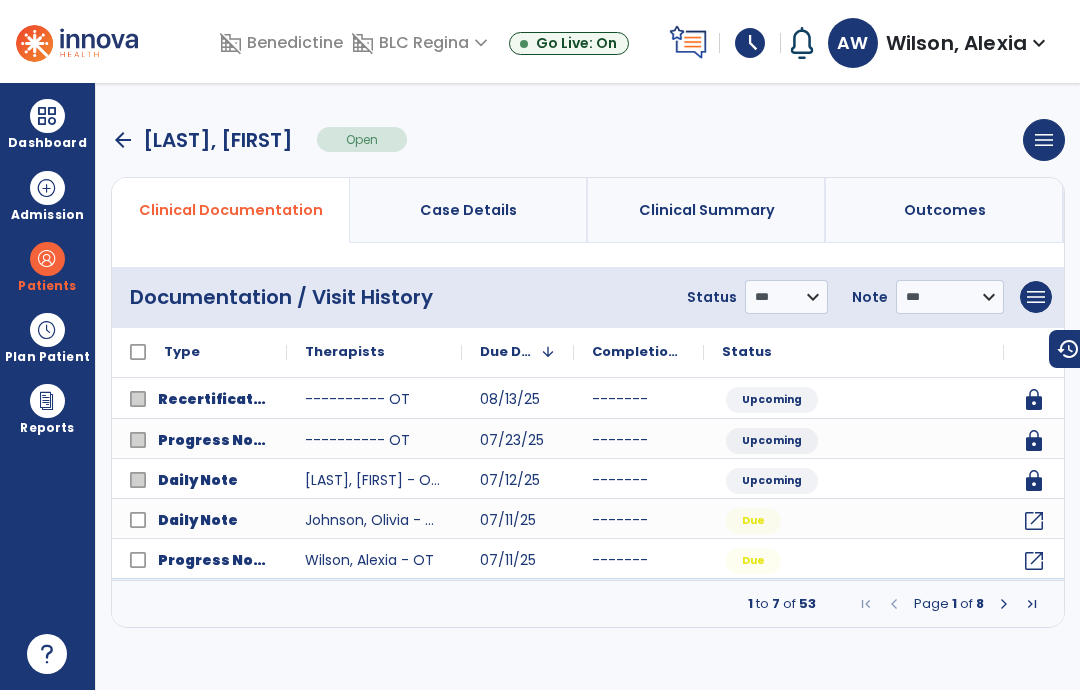 click on "open_in_new" 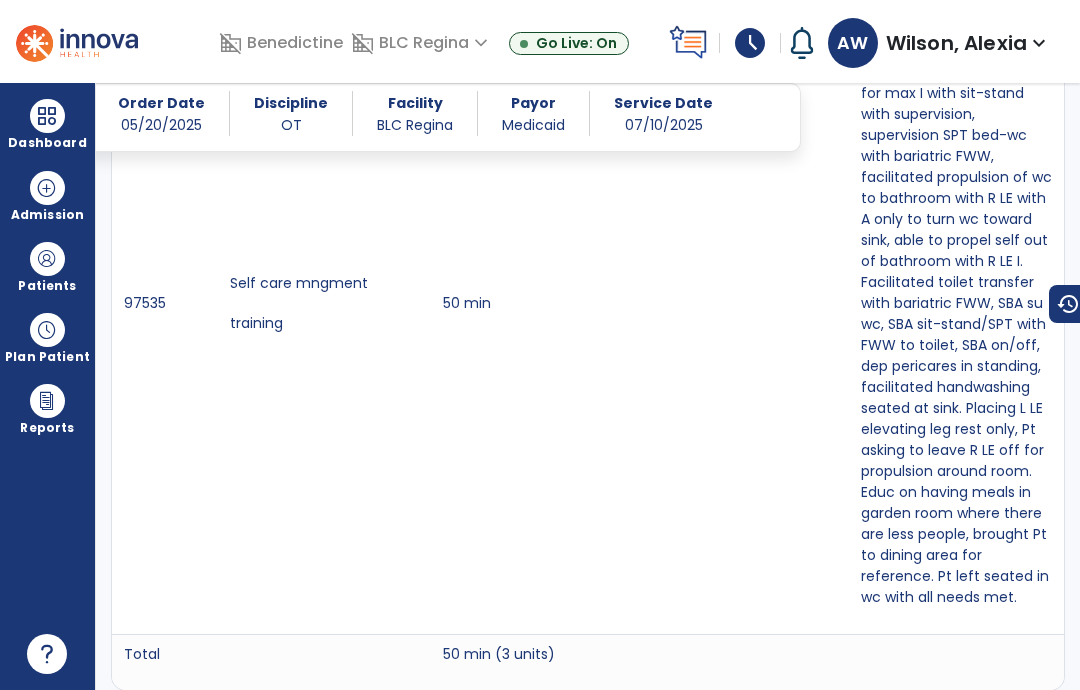 scroll, scrollTop: 3770, scrollLeft: 0, axis: vertical 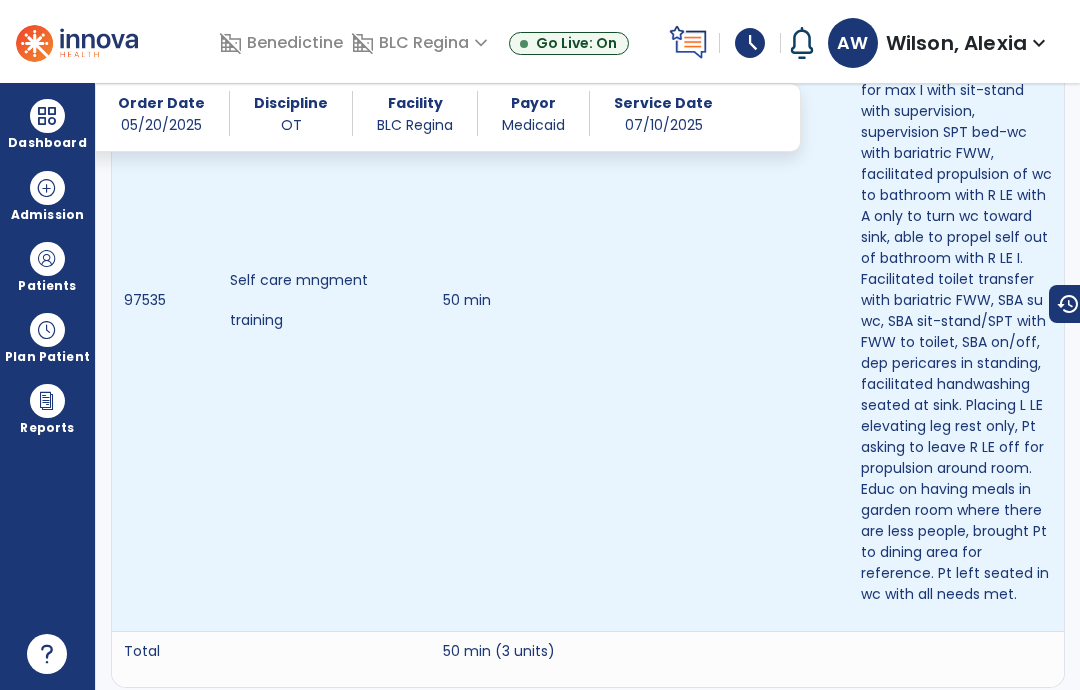 click on "Pt supine, Mod A don L LE brace, dep footwear, I sup-sit using bed controls I, adjusting height of bed I for max I with sit-stand with supervision, supervision SPT bed-wc with bariatric FWW, facilitated propulsion of wc to bathroom with R LE with A only to turn wc toward sink, able to propel self out of bathroom with R LE I. Facilitated toilet transfer with bariatric FWW, SBA su wc, SBA sit-stand/SPT with FWW to toilet, SBA on/off, dep pericares in standing, facilitated handwashing seated at sink. Placing L LE elevating leg rest only, Pt asking to leave R LE off for propulsion around room. Educ on having meals in garden room where there are less people, brought Pt to dining area for reference. Pt left seated in wc with all needs met." at bounding box center (957, 308) 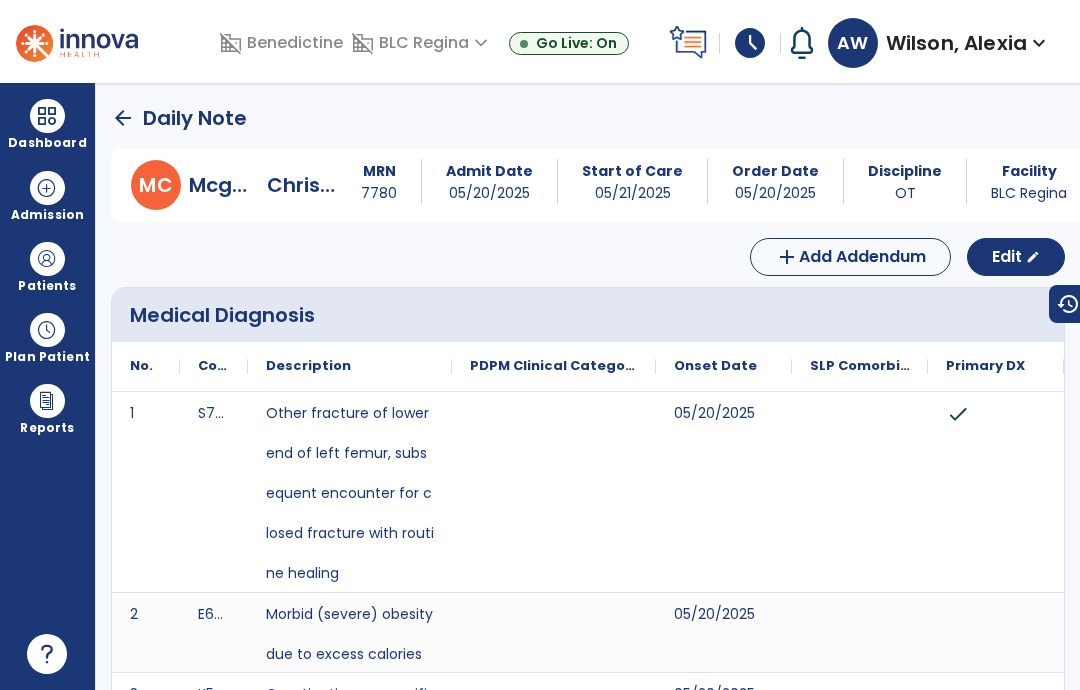 scroll, scrollTop: 0, scrollLeft: 0, axis: both 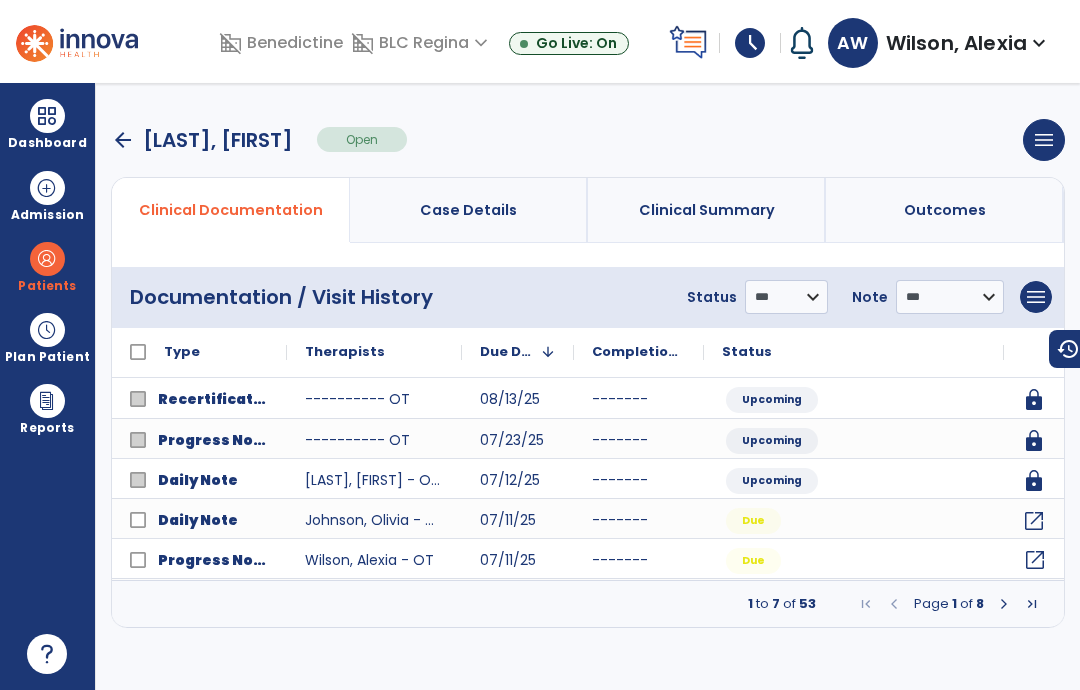 click on "open_in_new" 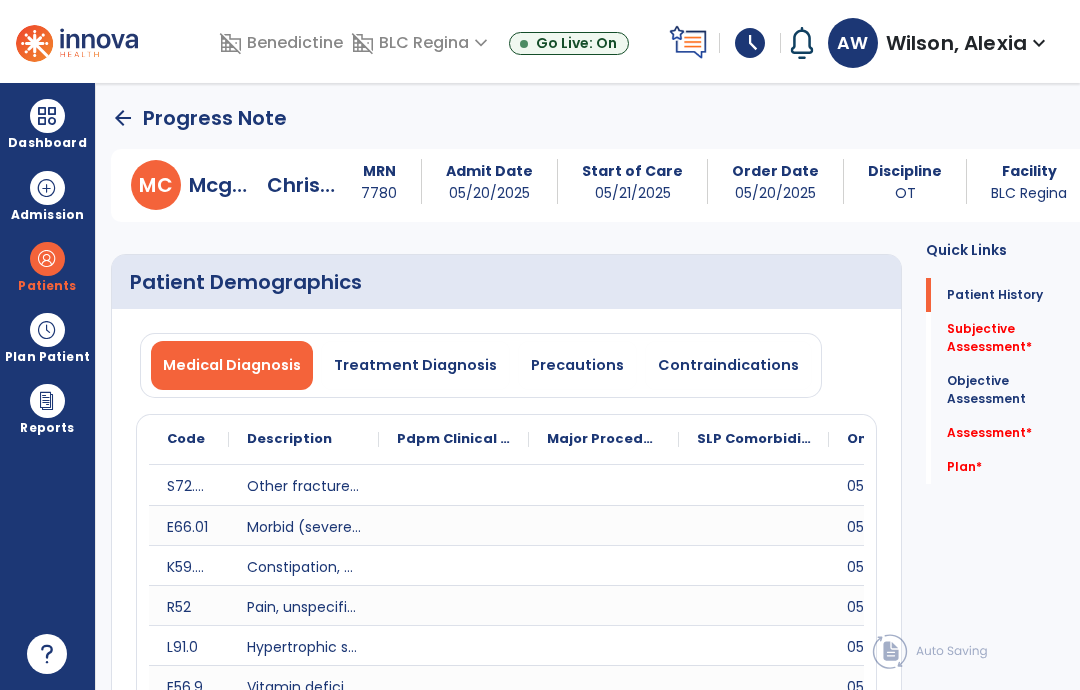 click on "Quick Links  Patient History   Patient History   Subjective Assessment   *  Subjective Assessment   *  Objective Assessment   Objective Assessment   Assessment   *  Assessment   *  Plan   *  Plan   *" 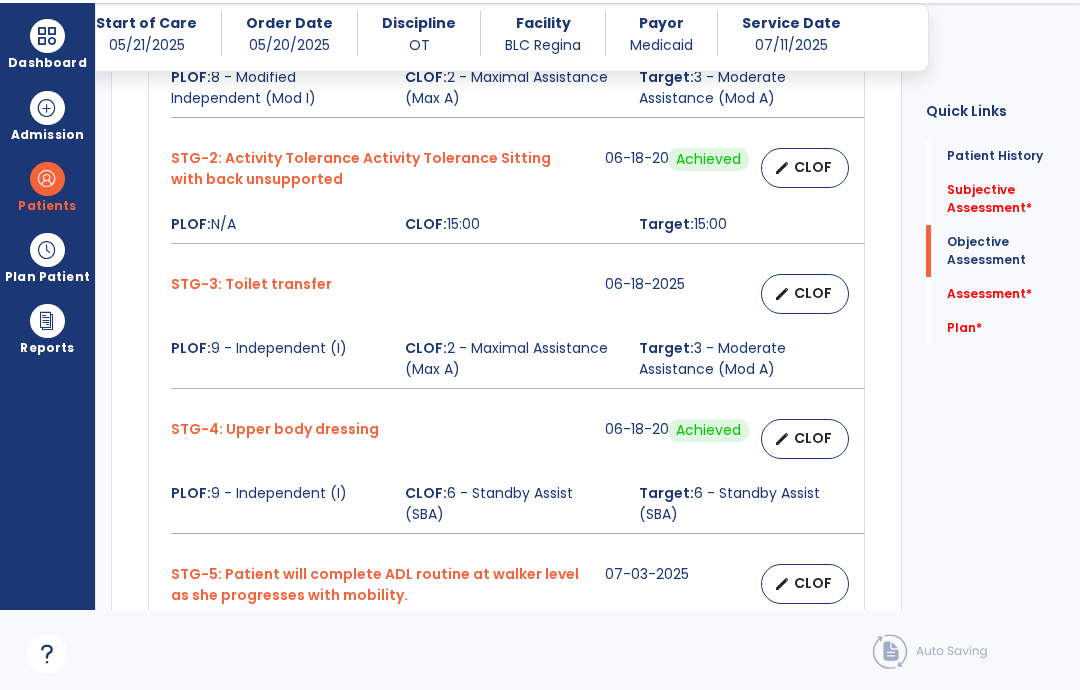 scroll, scrollTop: 2083, scrollLeft: 0, axis: vertical 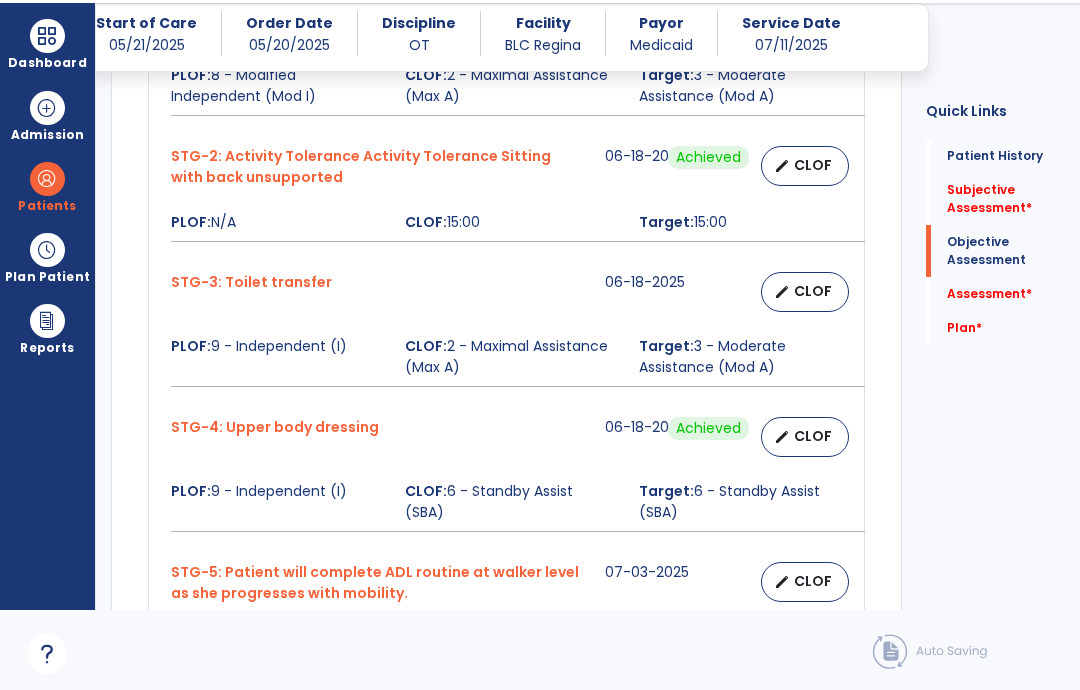click on "CLOF" at bounding box center [813, 291] 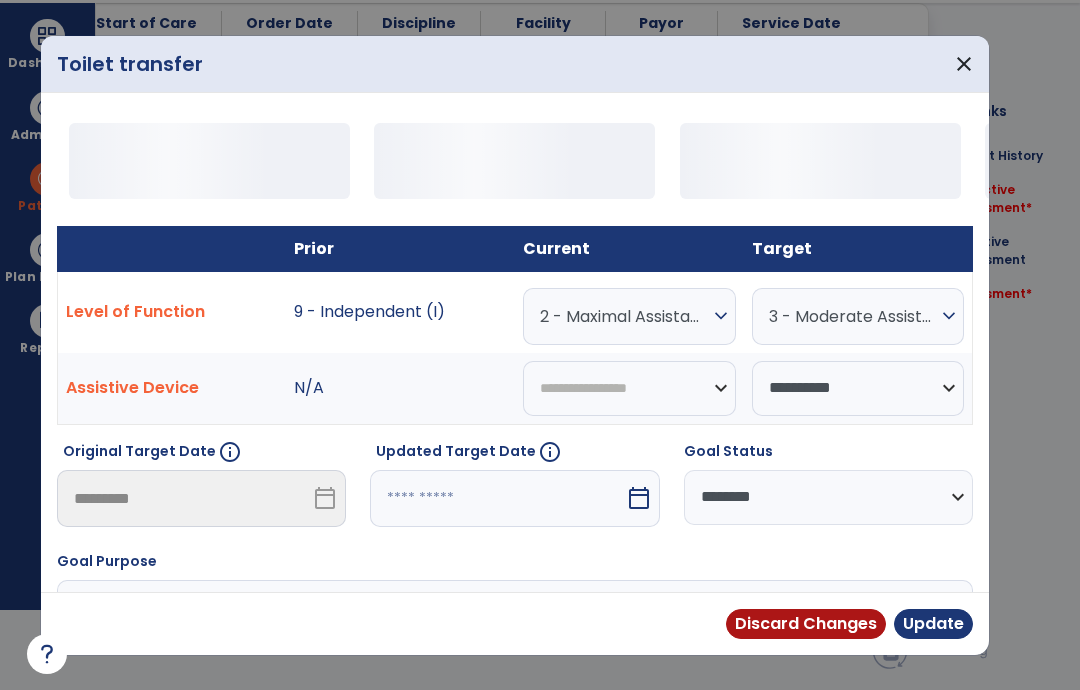 scroll, scrollTop: 0, scrollLeft: 0, axis: both 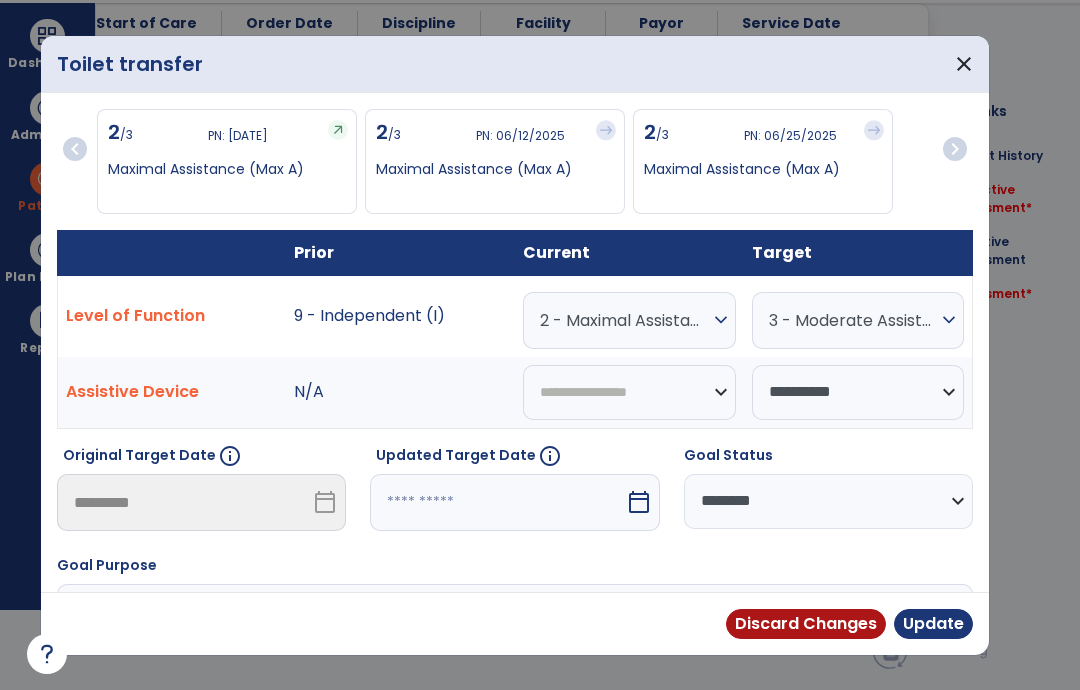 click on "calendar_today" at bounding box center (641, 502) 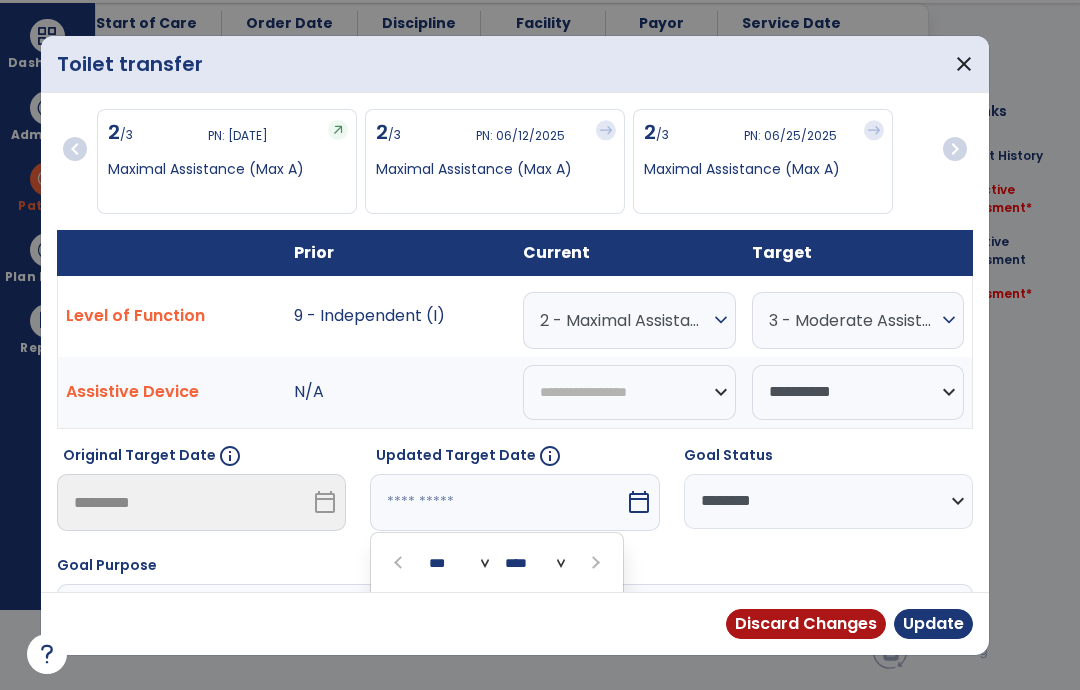 scroll, scrollTop: 21, scrollLeft: 0, axis: vertical 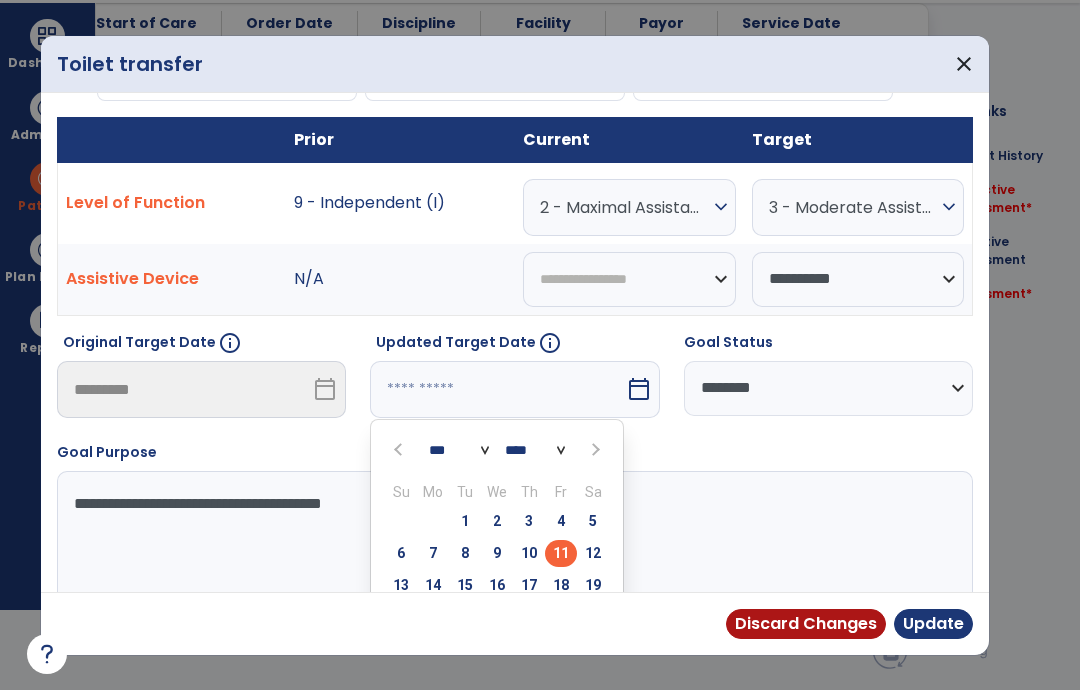 click on "**********" at bounding box center (515, 531) 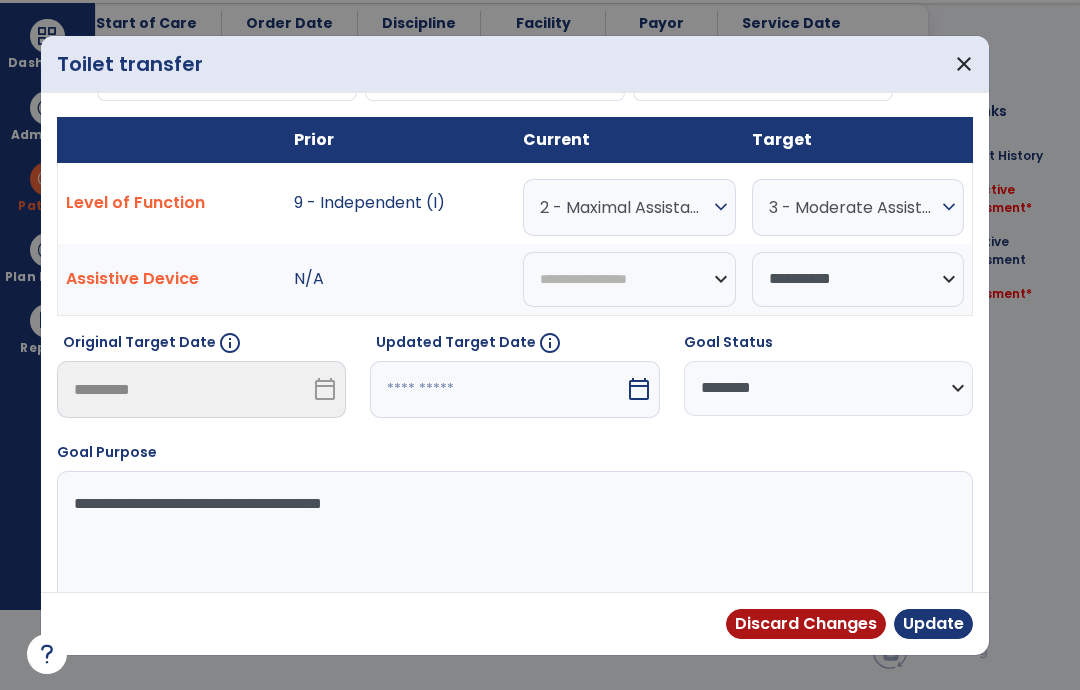 scroll, scrollTop: 86, scrollLeft: 0, axis: vertical 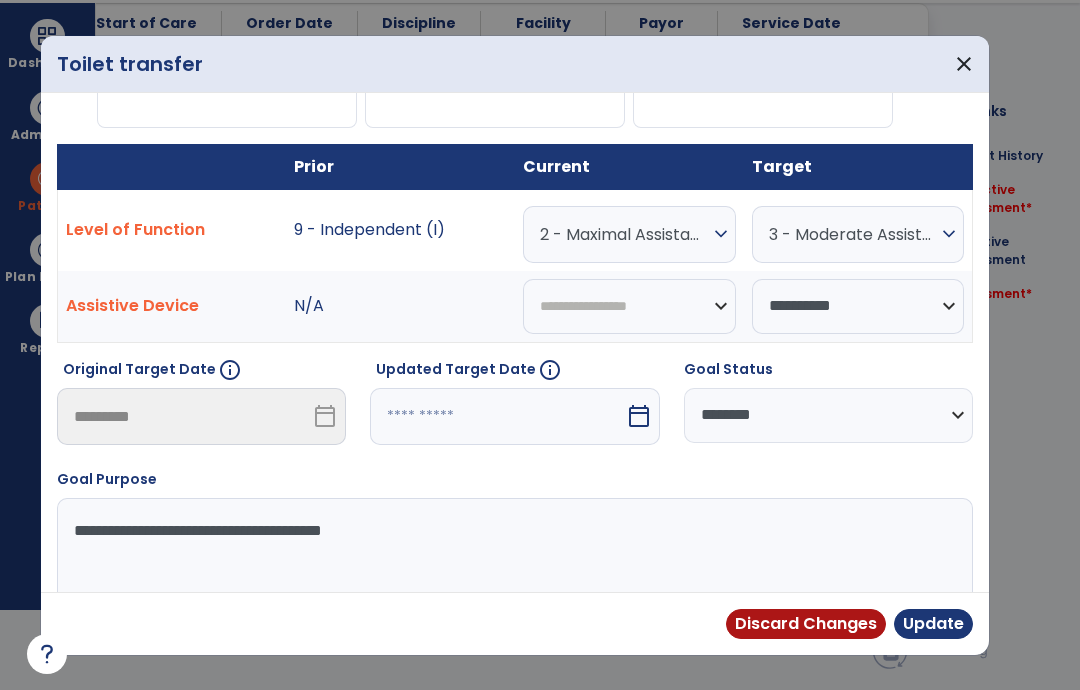 click on "2 - Maximal Assistance (Max A)" at bounding box center [624, 234] 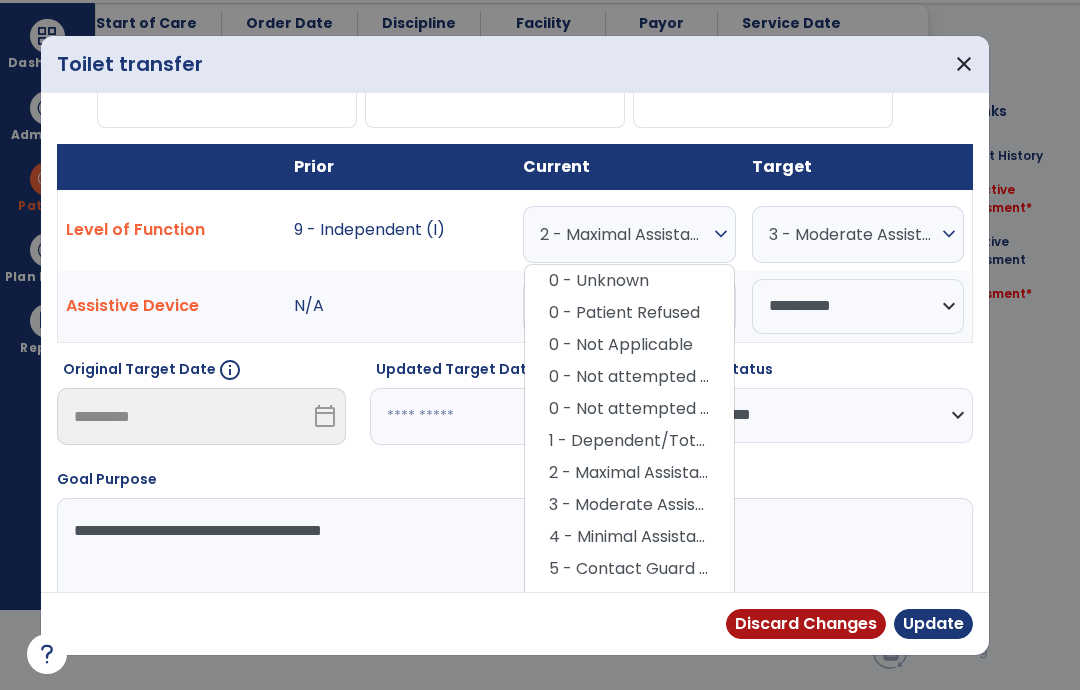 click on "2 - Maximal Assistance (Max A)" at bounding box center [624, 234] 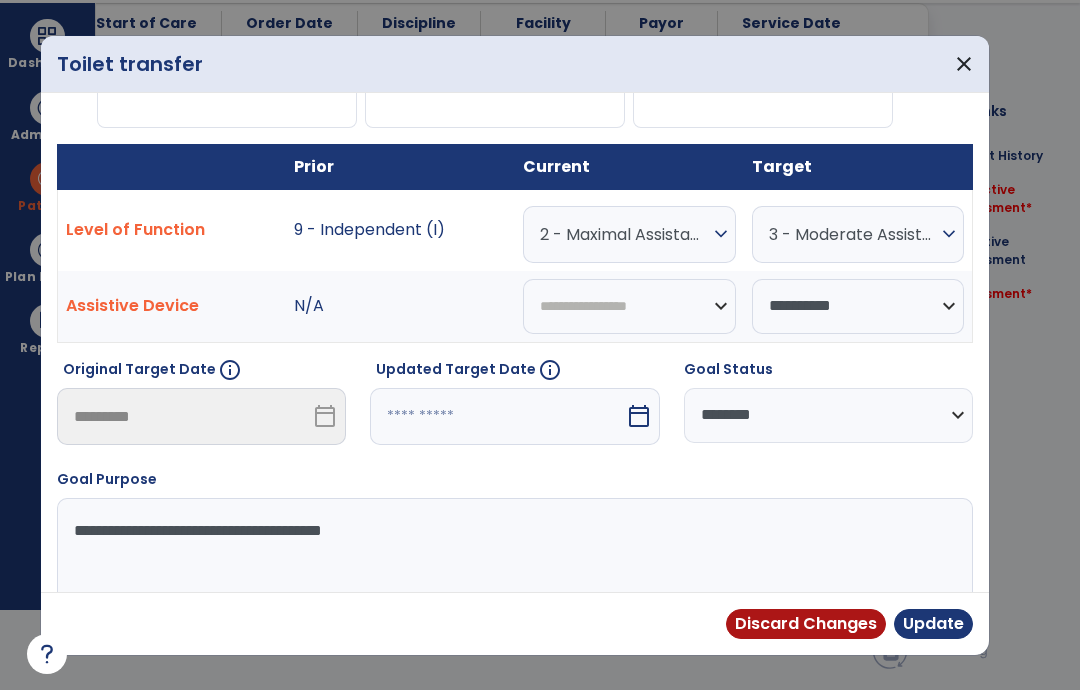 click on "2 - Maximal Assistance (Max A)" at bounding box center [624, 234] 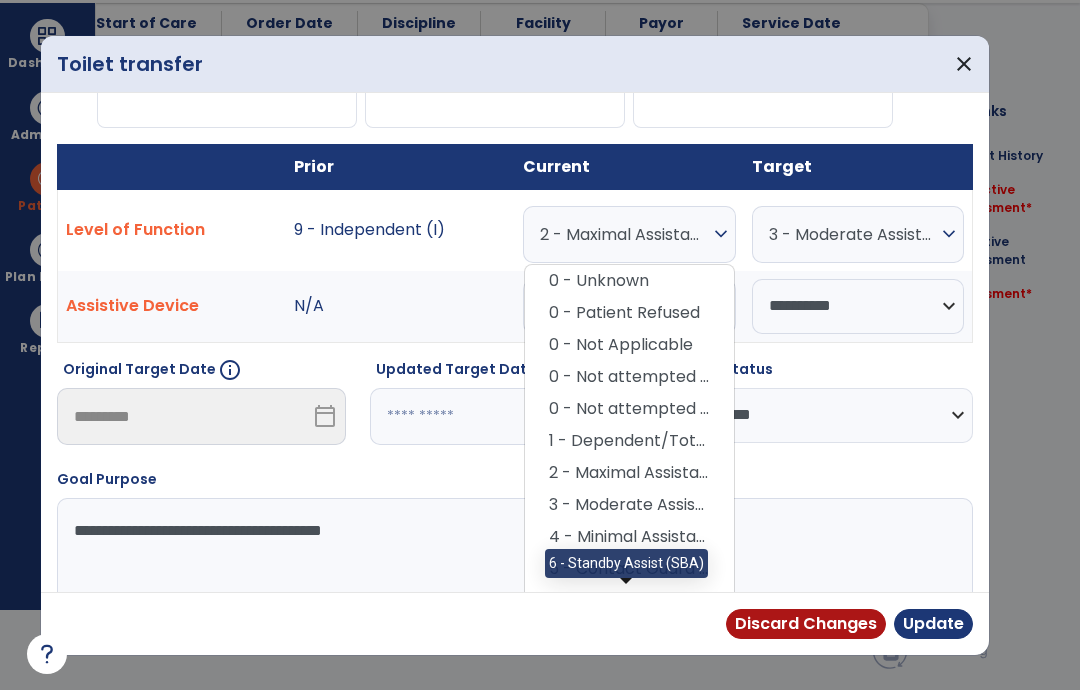click on "6 - Standby Assist (SBA)" at bounding box center [629, 601] 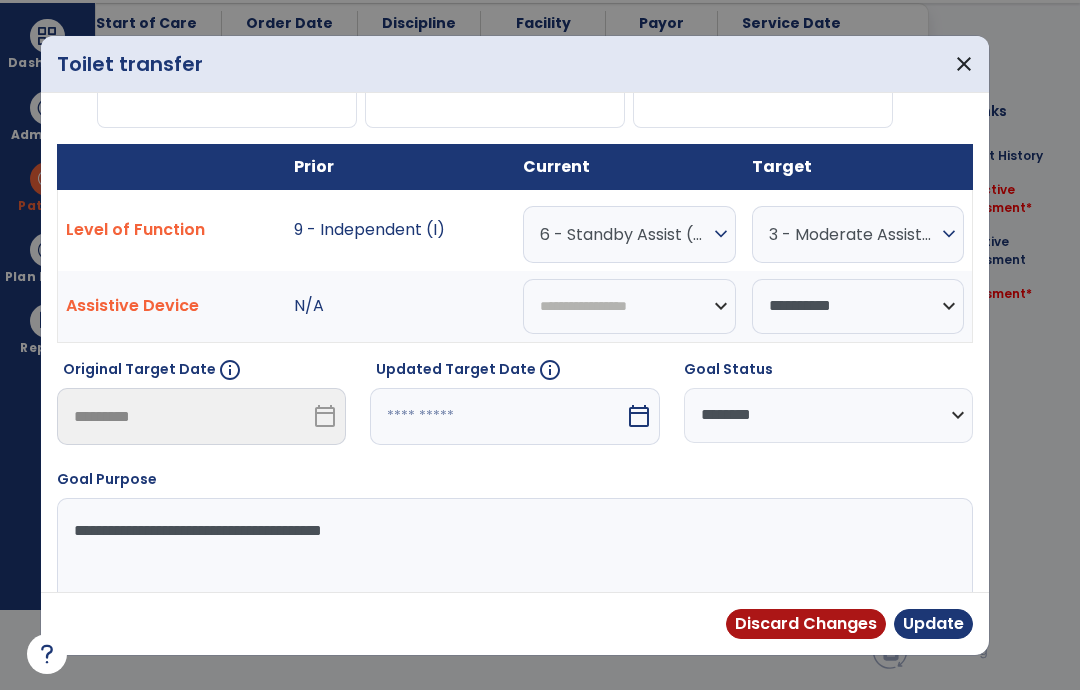 click on "expand_more" at bounding box center (721, 234) 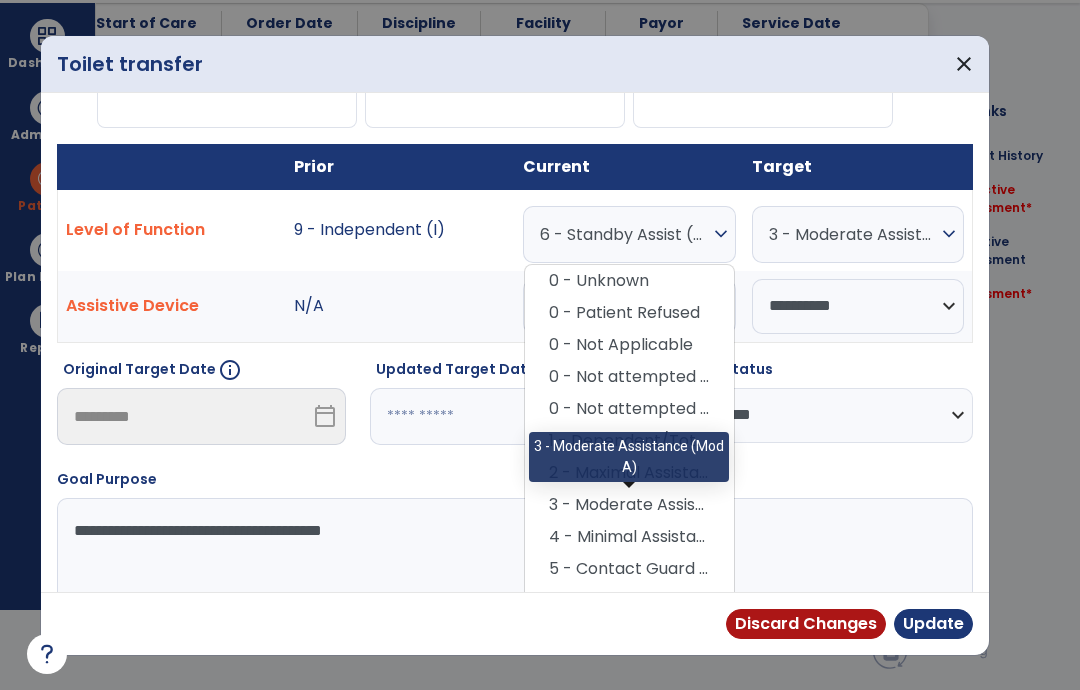 click on "3 - Moderate Assistance (Mod A)" at bounding box center (629, 505) 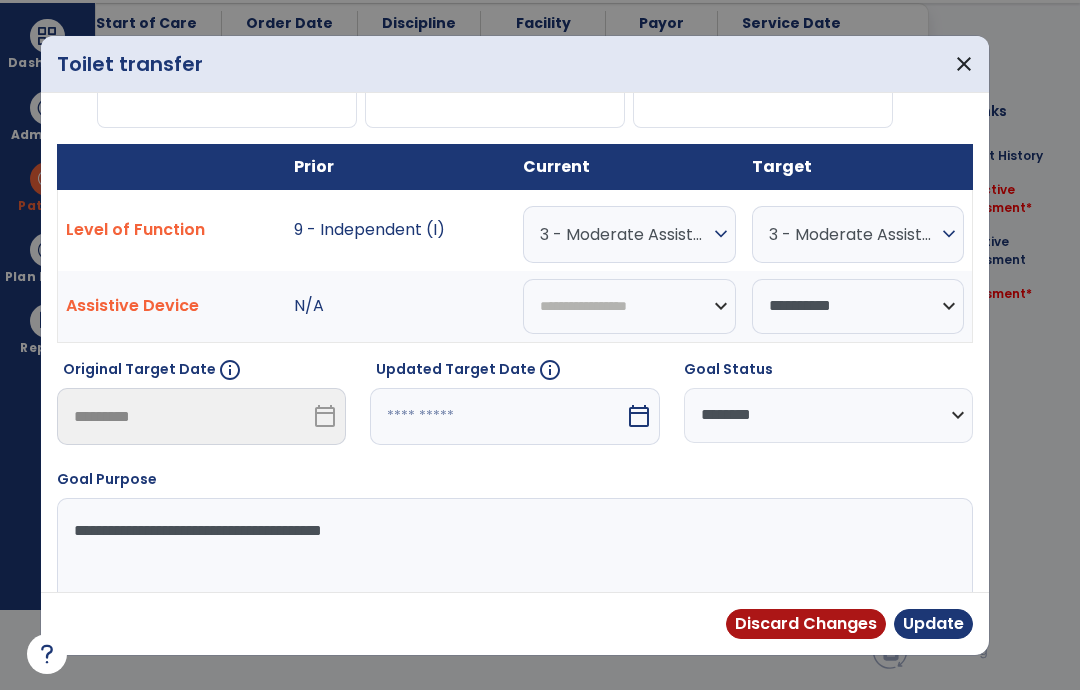 click on "**********" at bounding box center [828, 415] 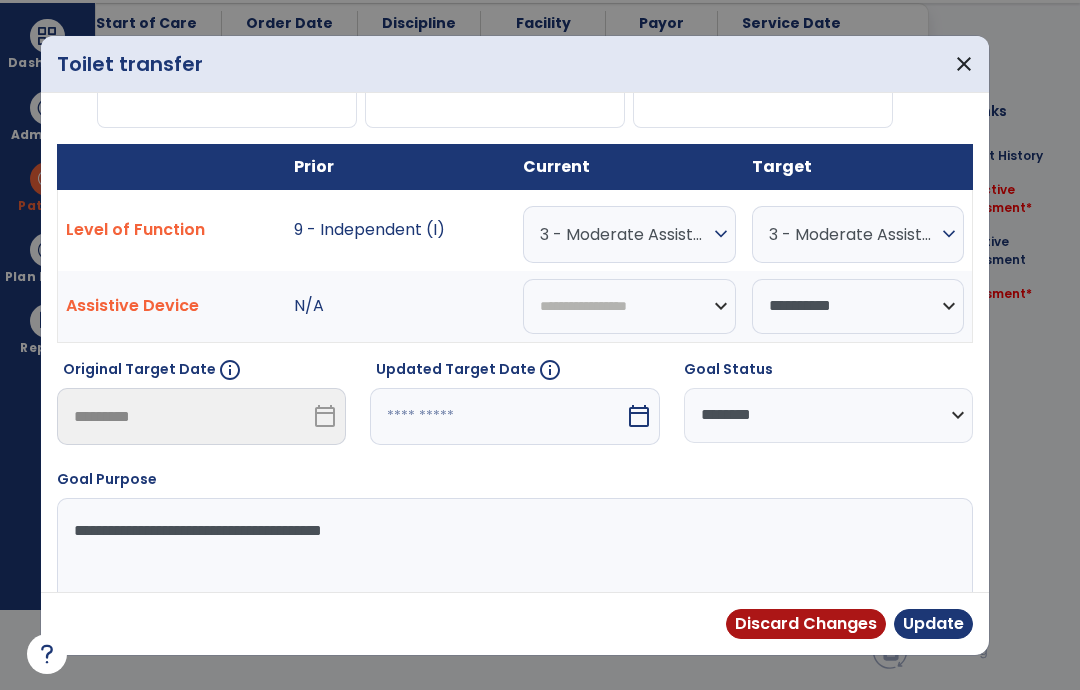 select on "********" 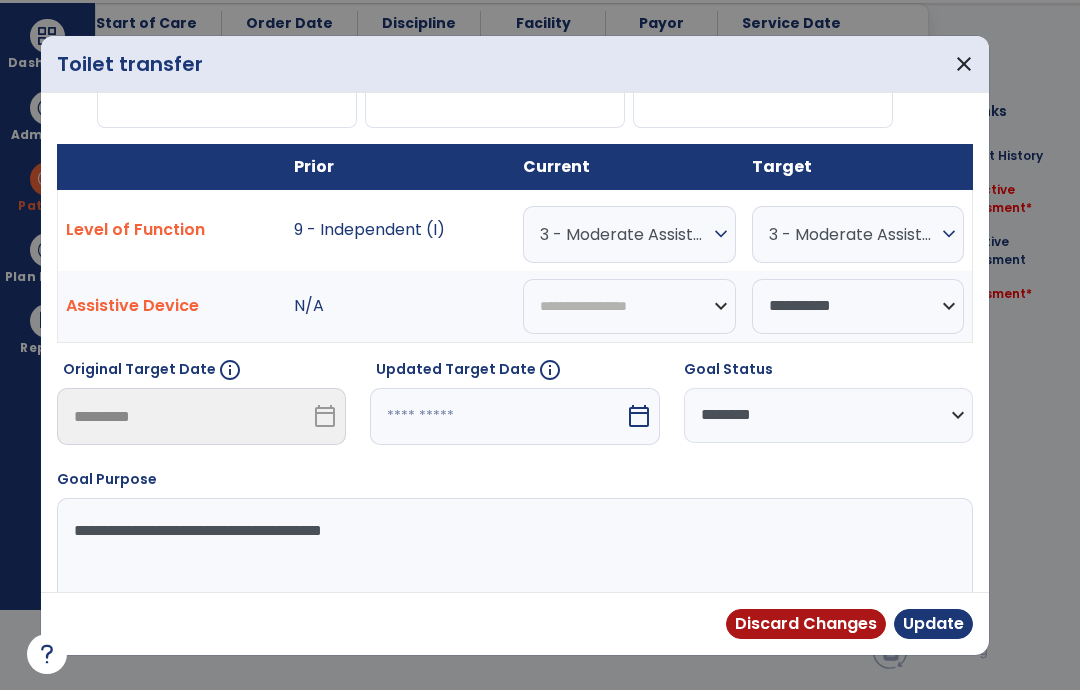 click at bounding box center (497, 416) 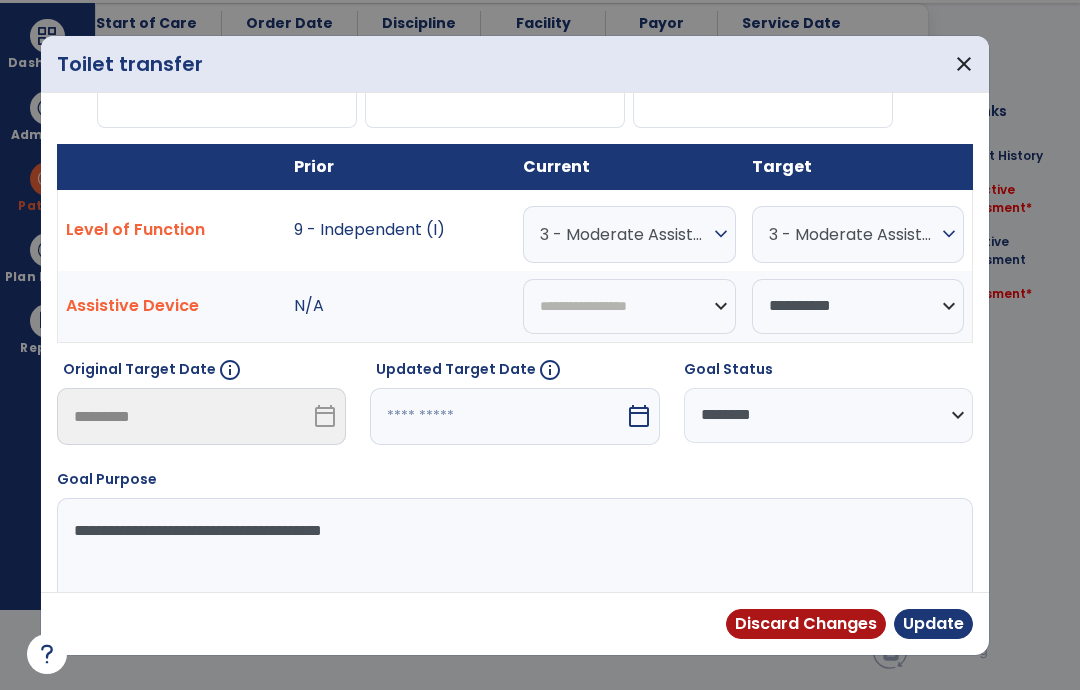 select on "*" 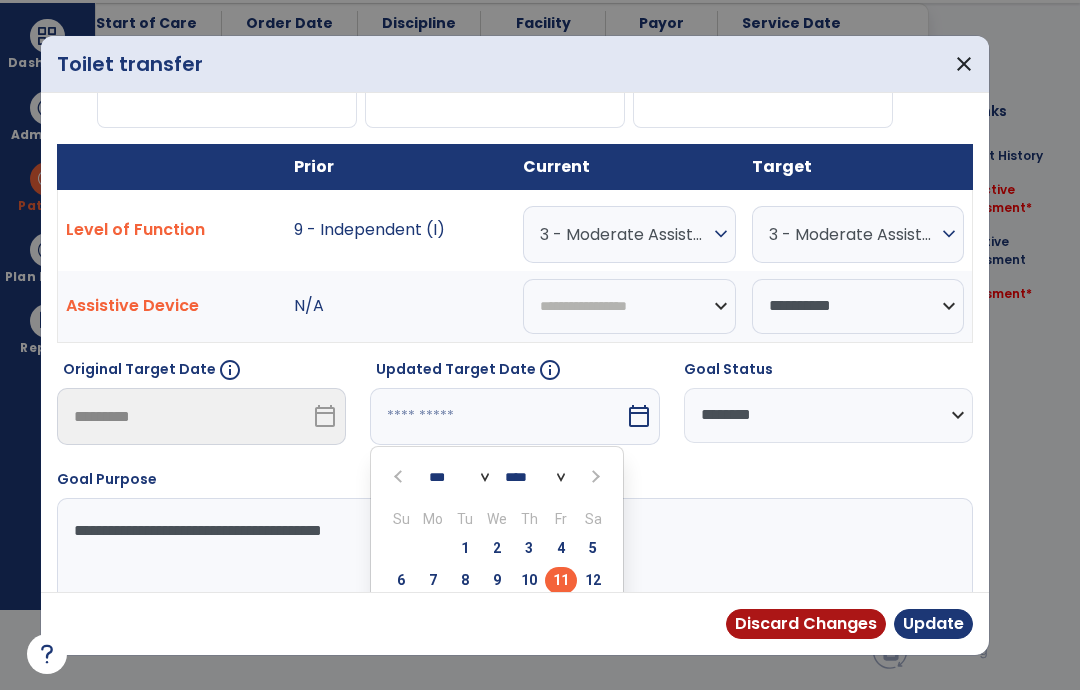 click on "**********" at bounding box center (515, 558) 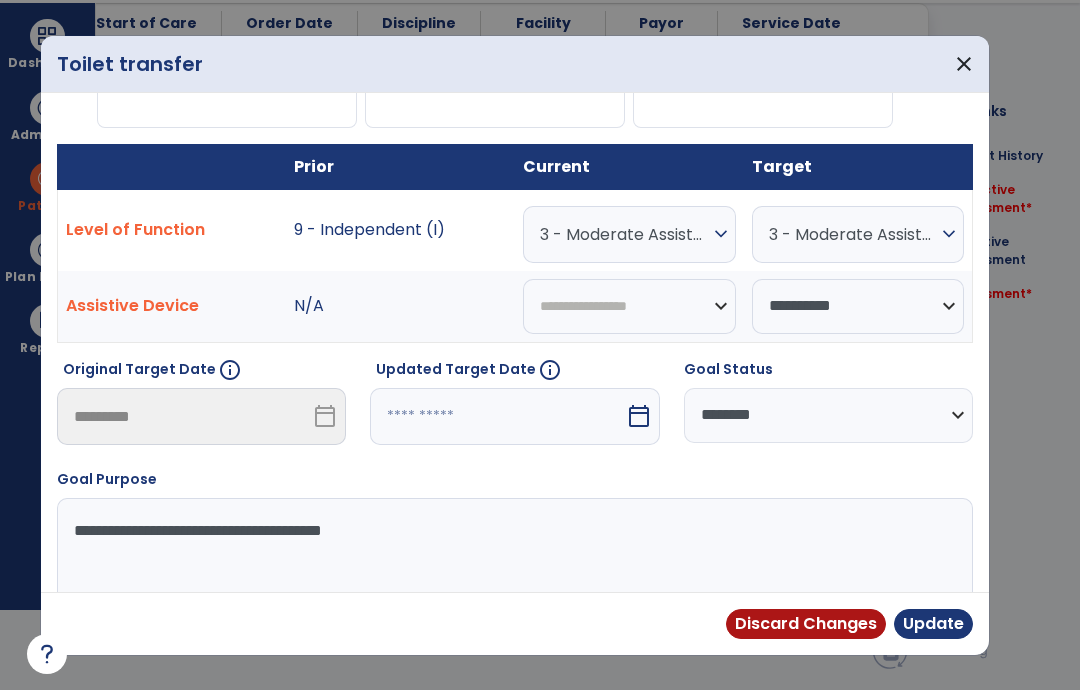 click on "Update" at bounding box center (933, 624) 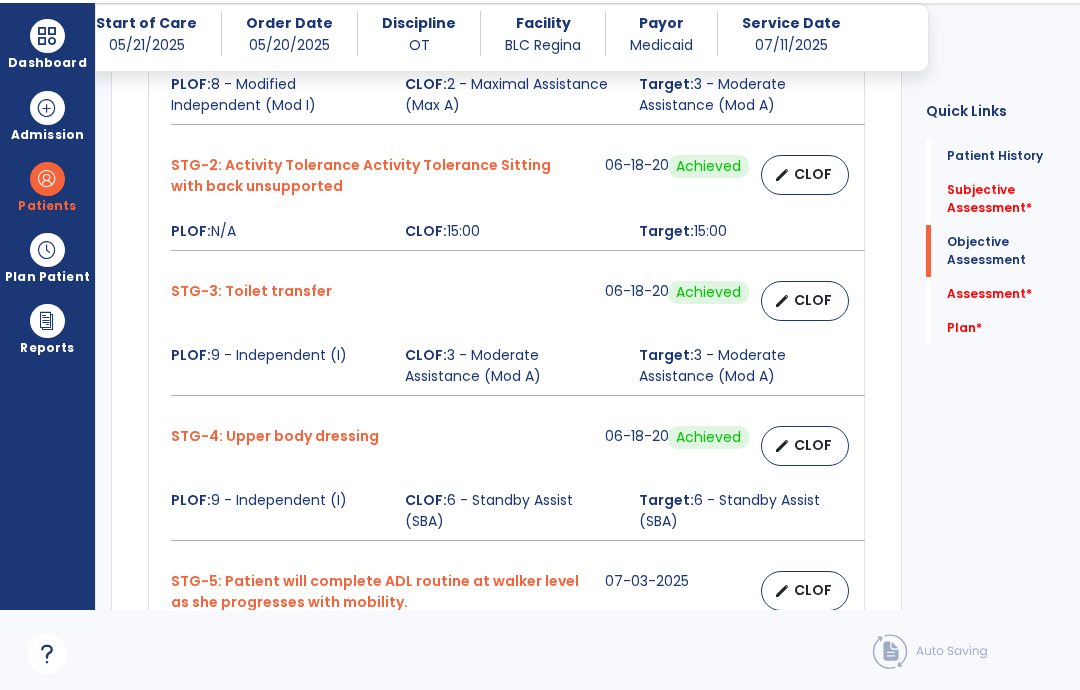 scroll, scrollTop: 2073, scrollLeft: 0, axis: vertical 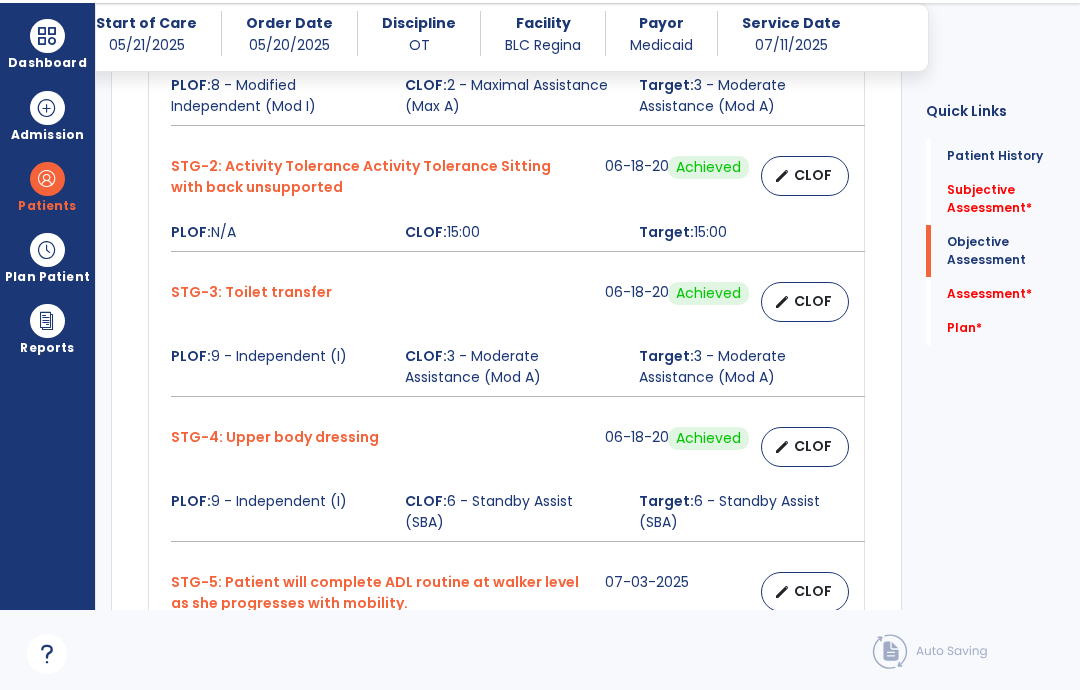 click on "CLOF" at bounding box center [813, 301] 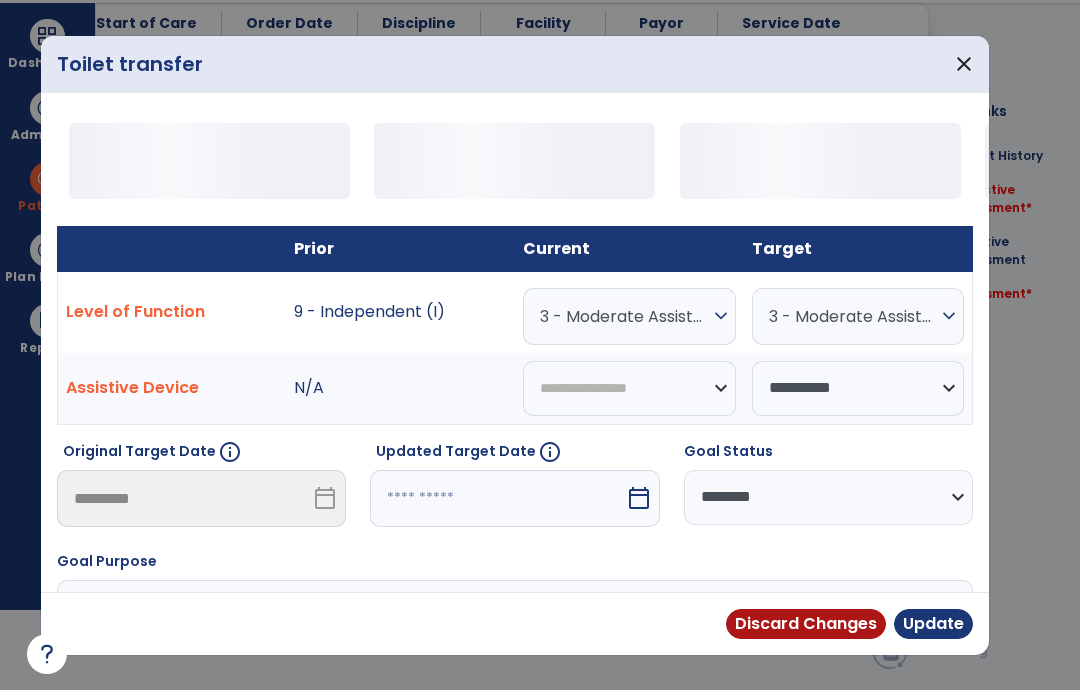 scroll, scrollTop: 0, scrollLeft: 0, axis: both 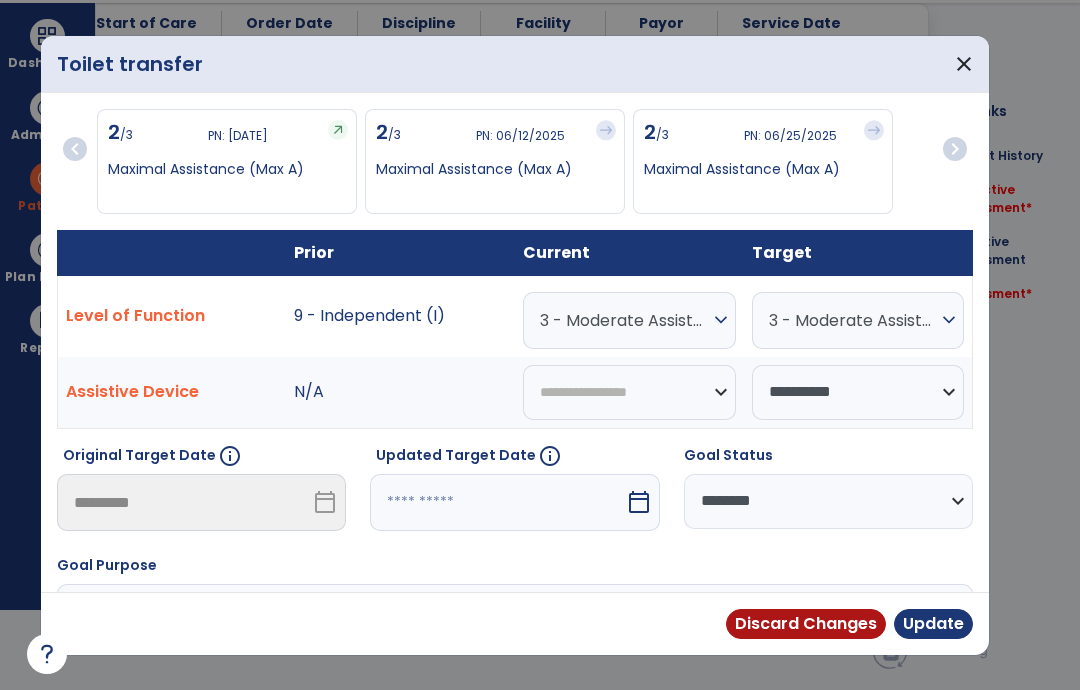 click on "calendar_today" at bounding box center [639, 502] 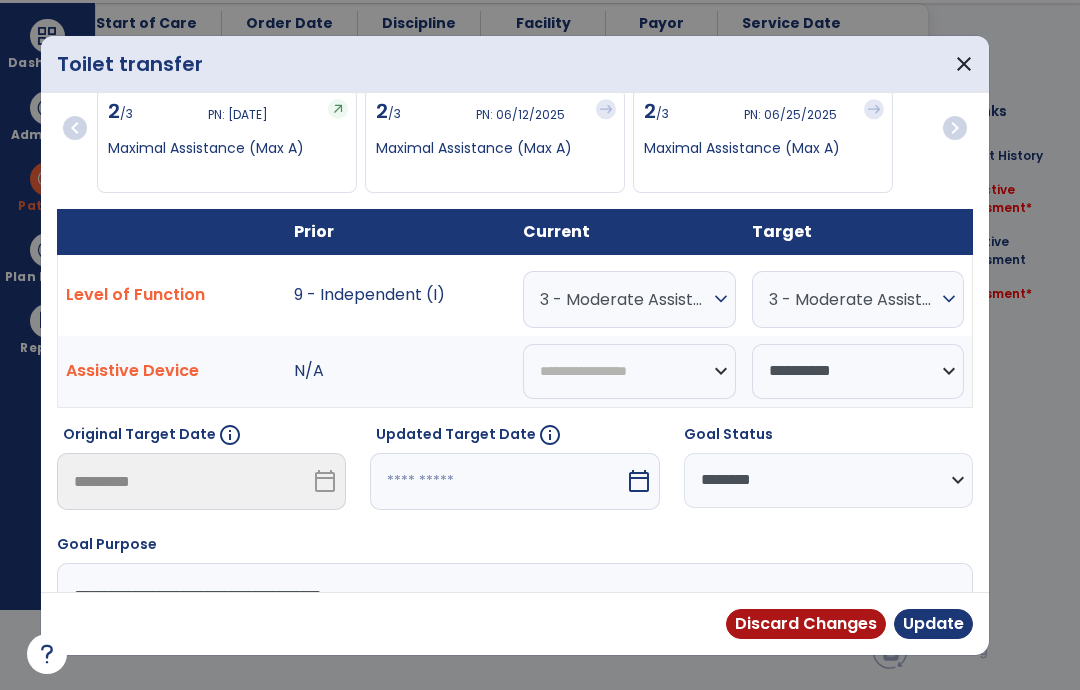 select on "*" 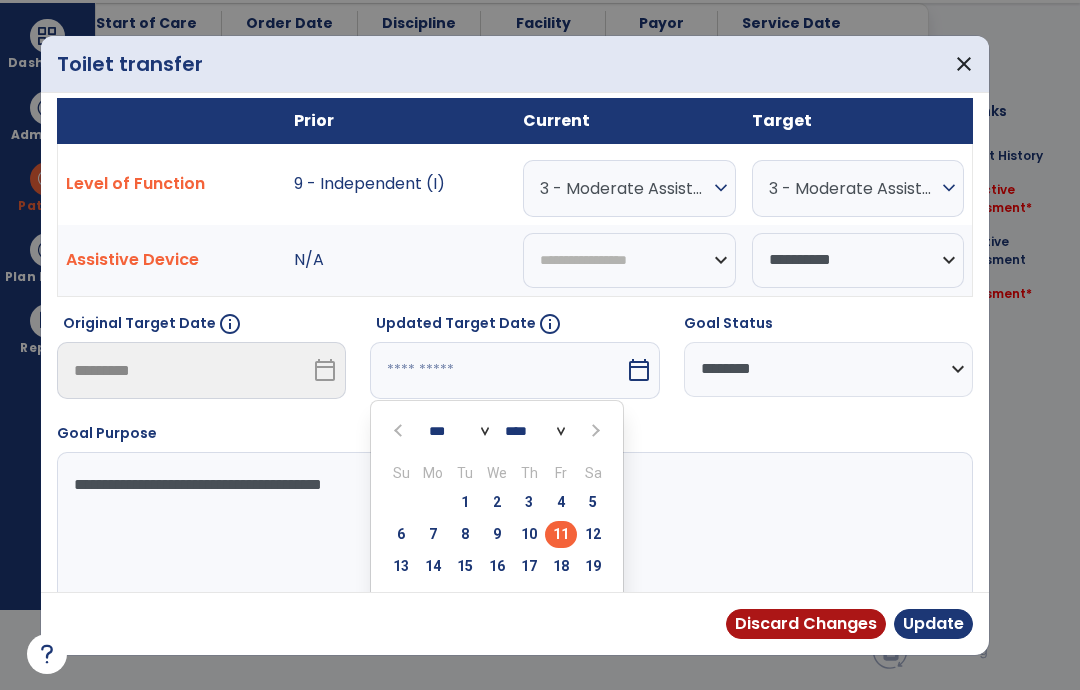 click on "25" at bounding box center [561, 598] 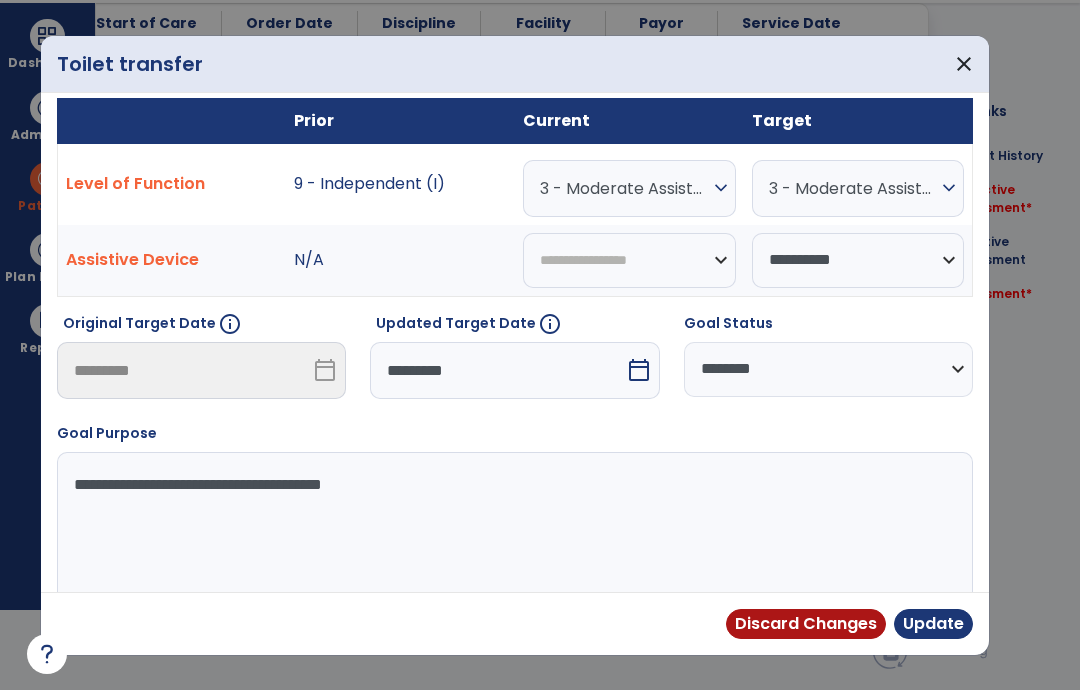 scroll, scrollTop: 86, scrollLeft: 0, axis: vertical 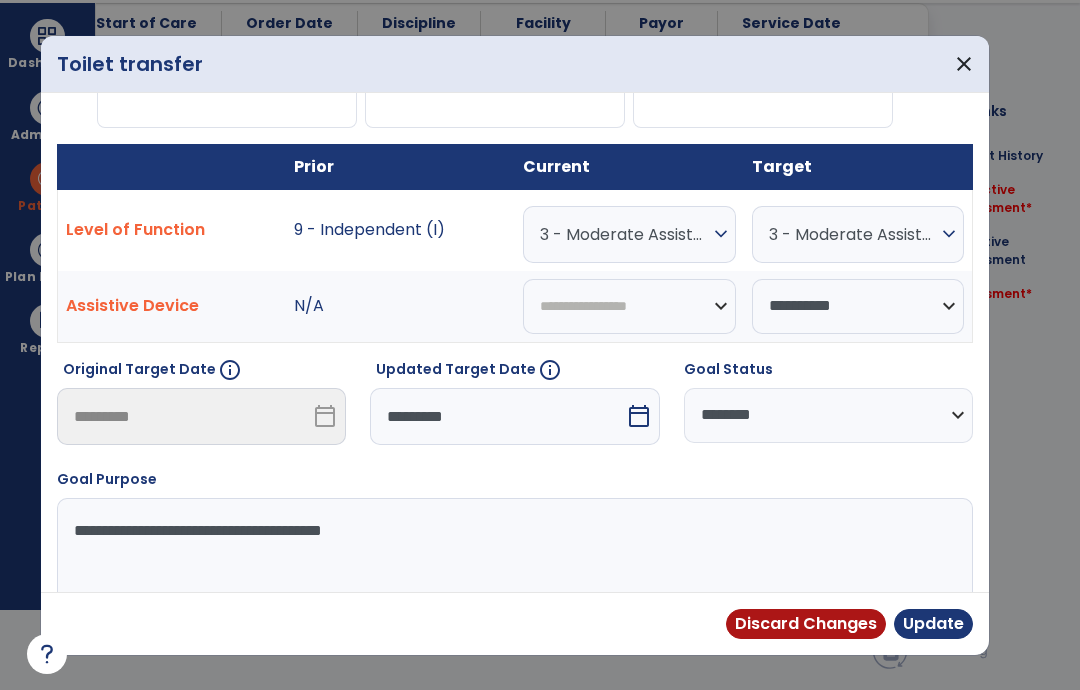 click on "3 - Moderate Assistance (Mod A)" at bounding box center [624, 234] 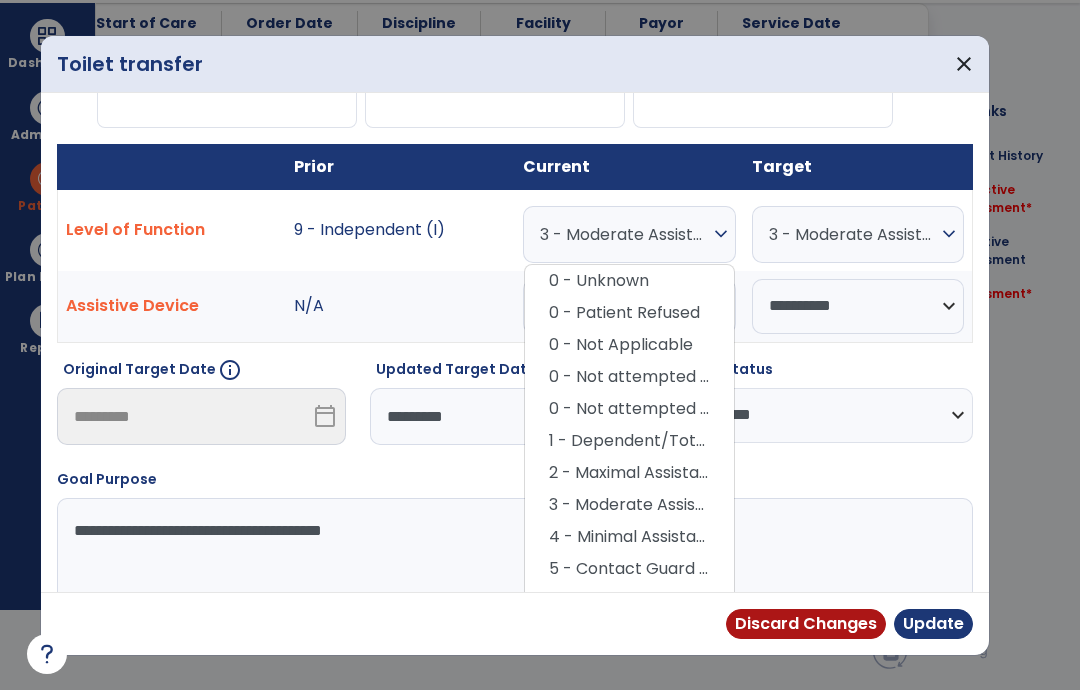 click on "3 - Moderate Assistance (Mod A)" at bounding box center (624, 234) 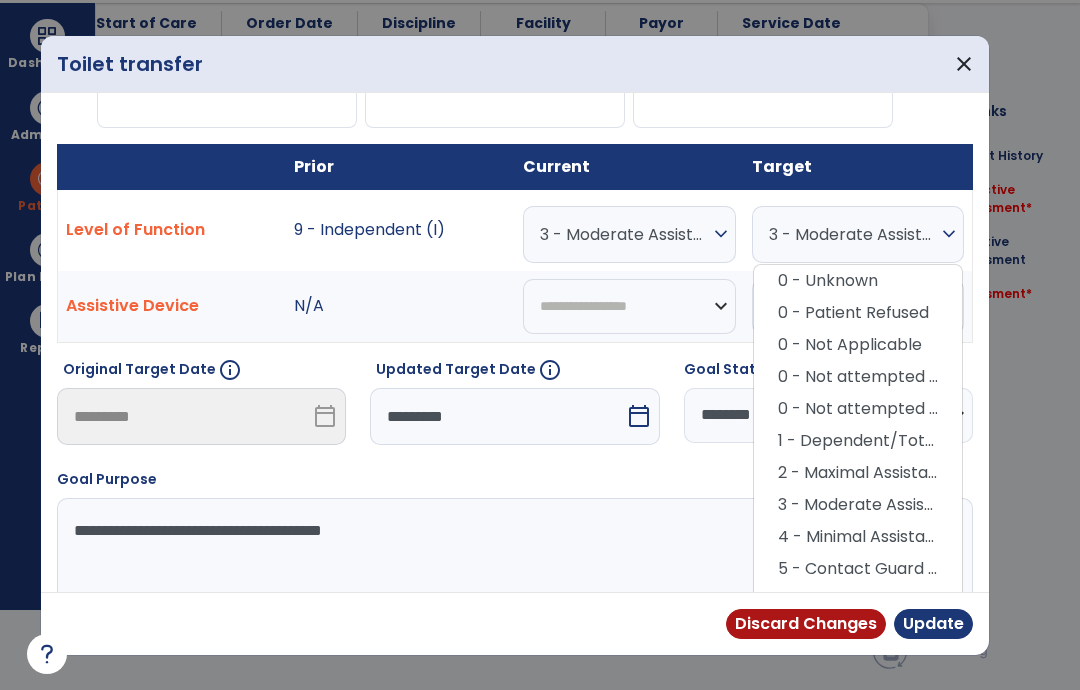 click on "3 - Moderate Assistance (Mod A)" at bounding box center (853, 234) 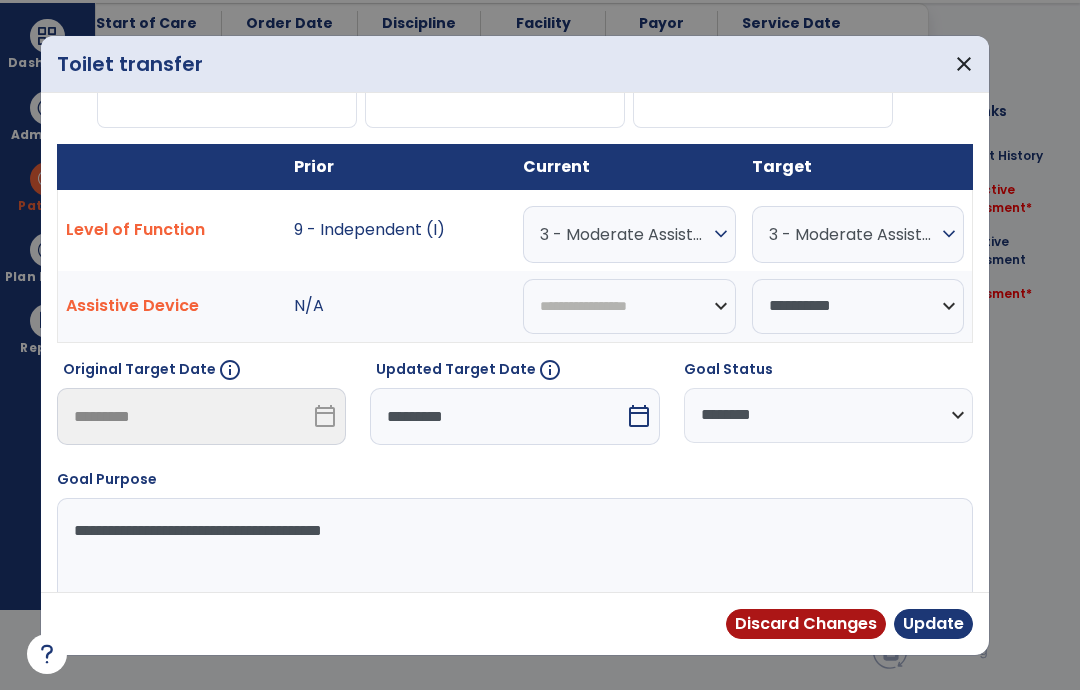 click on "expand_more" at bounding box center [721, 234] 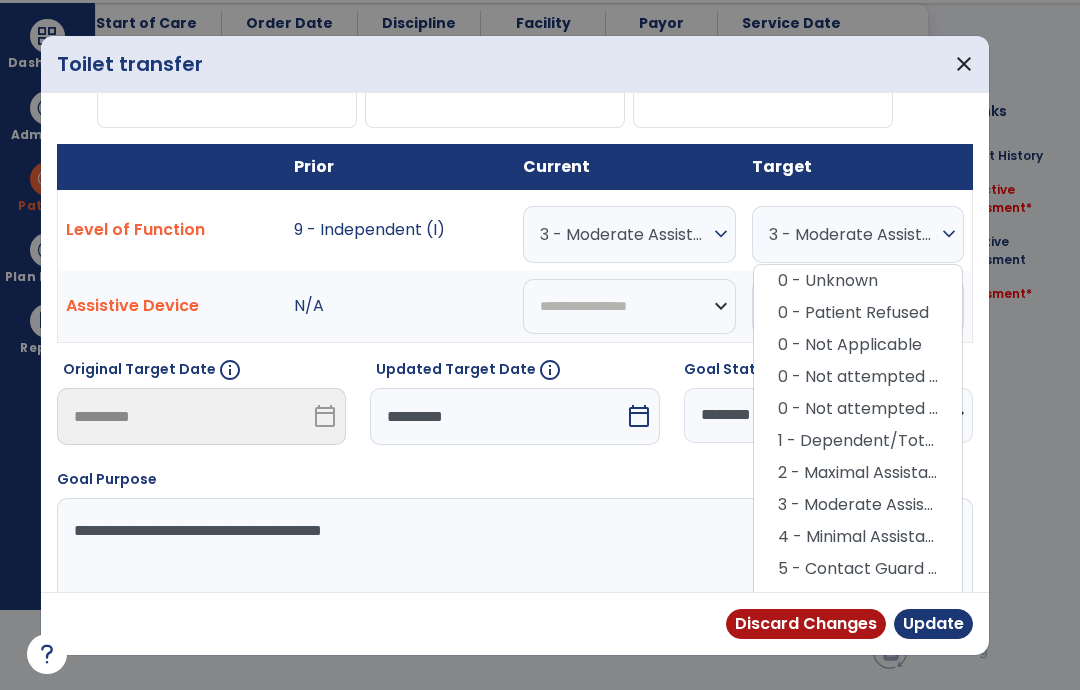 click on "3 - Moderate Assistance (Mod A)" at bounding box center (624, 234) 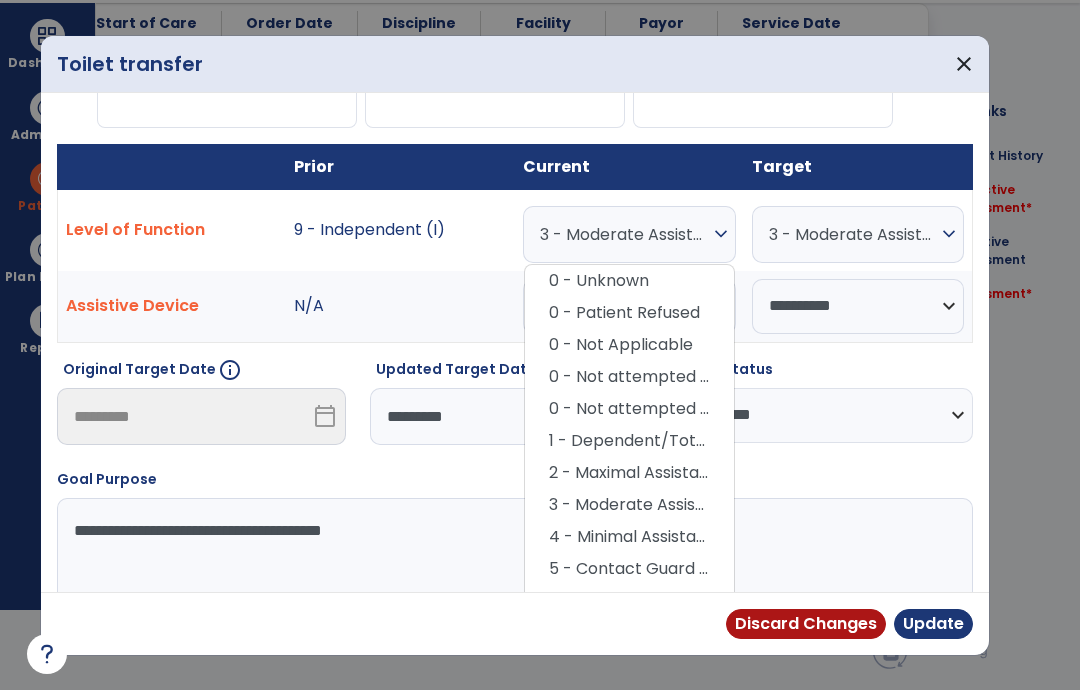 click on "7 - Set-up or clean-up assistance" at bounding box center [629, 633] 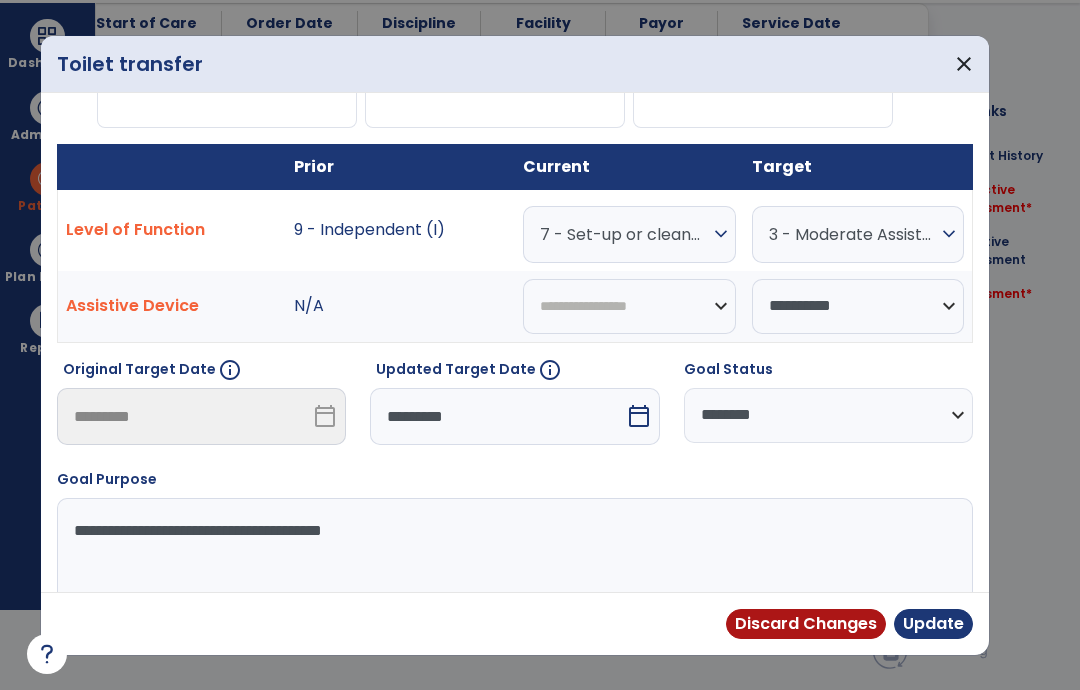 click on "3 - Moderate Assistance (Mod A)" at bounding box center [853, 234] 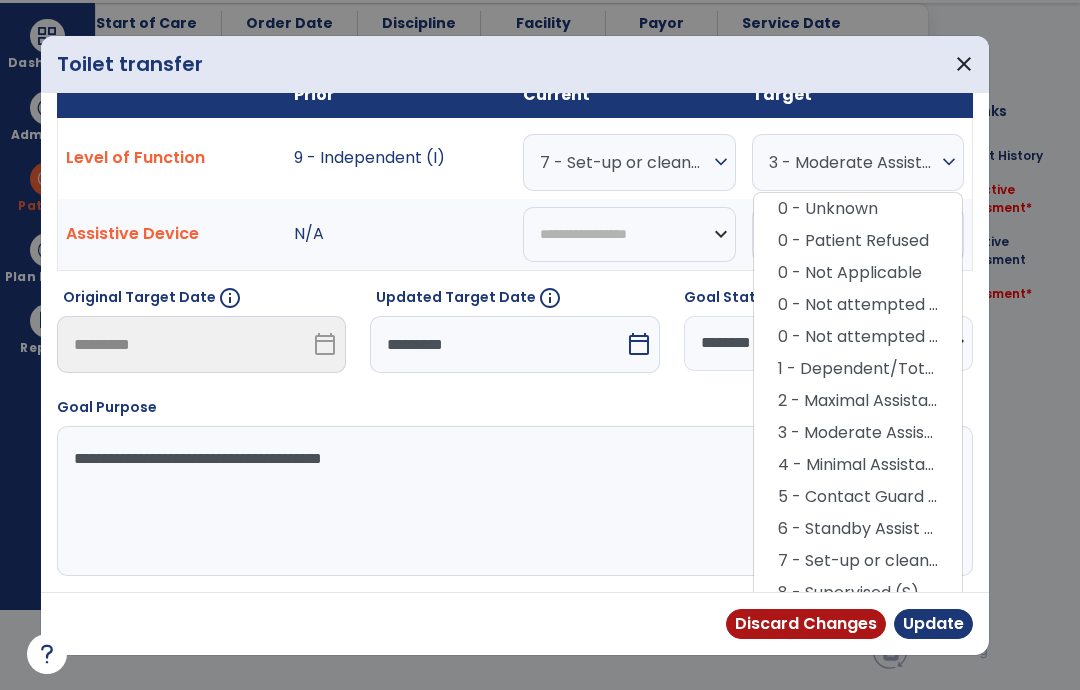 scroll, scrollTop: 162, scrollLeft: 0, axis: vertical 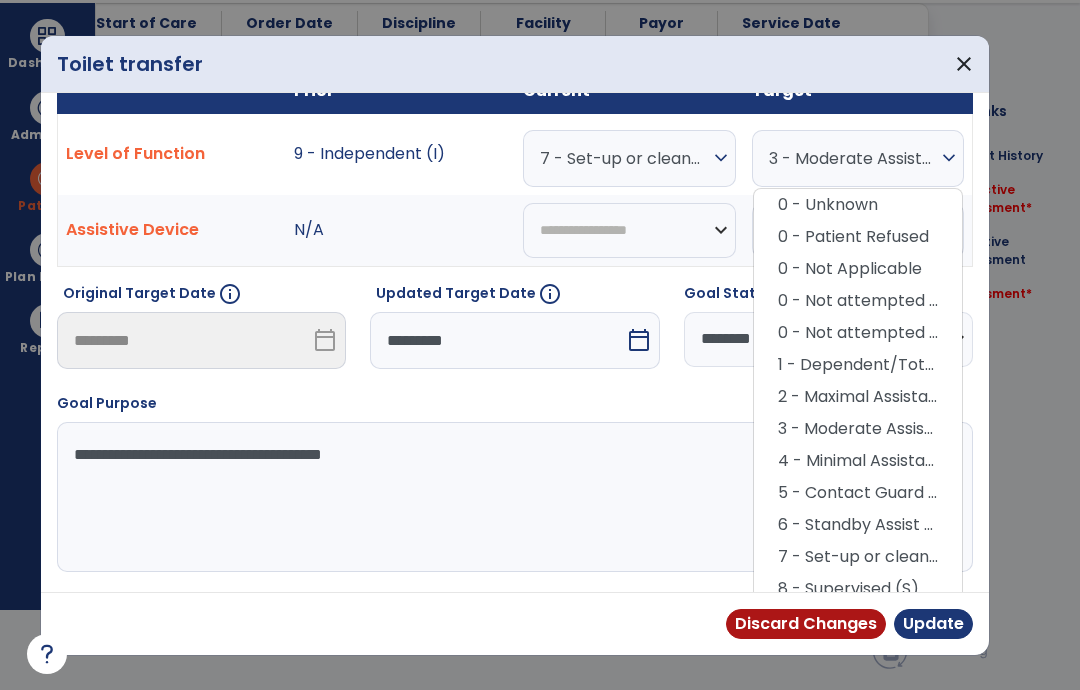 click on "8 - Supervised (S)" at bounding box center [858, 589] 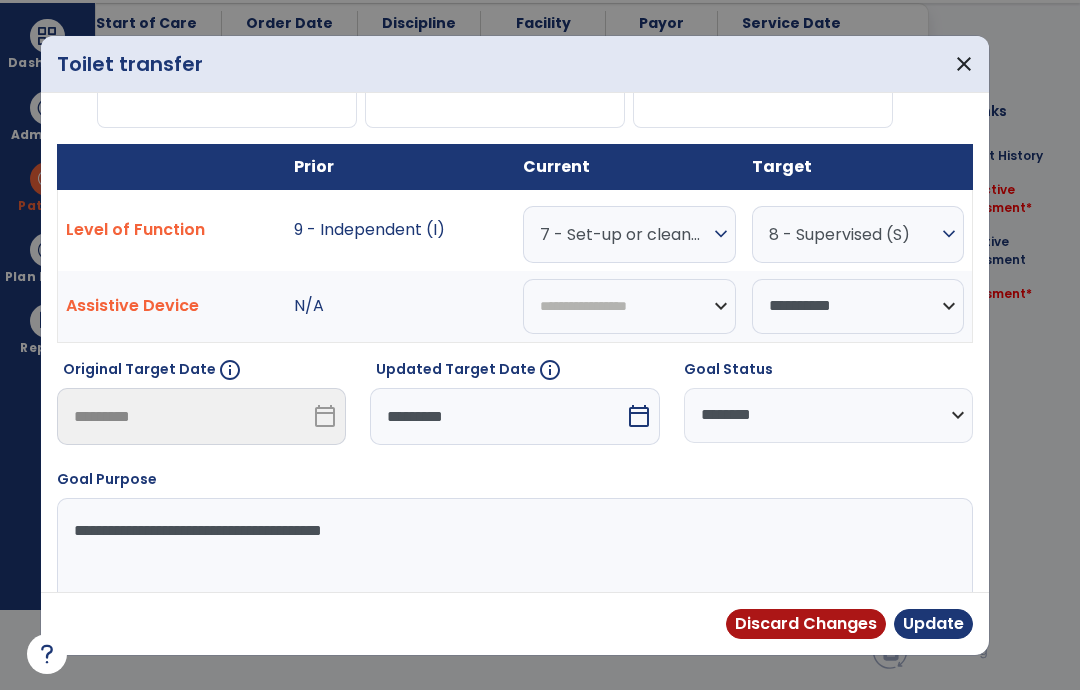 click on "Update" at bounding box center (933, 624) 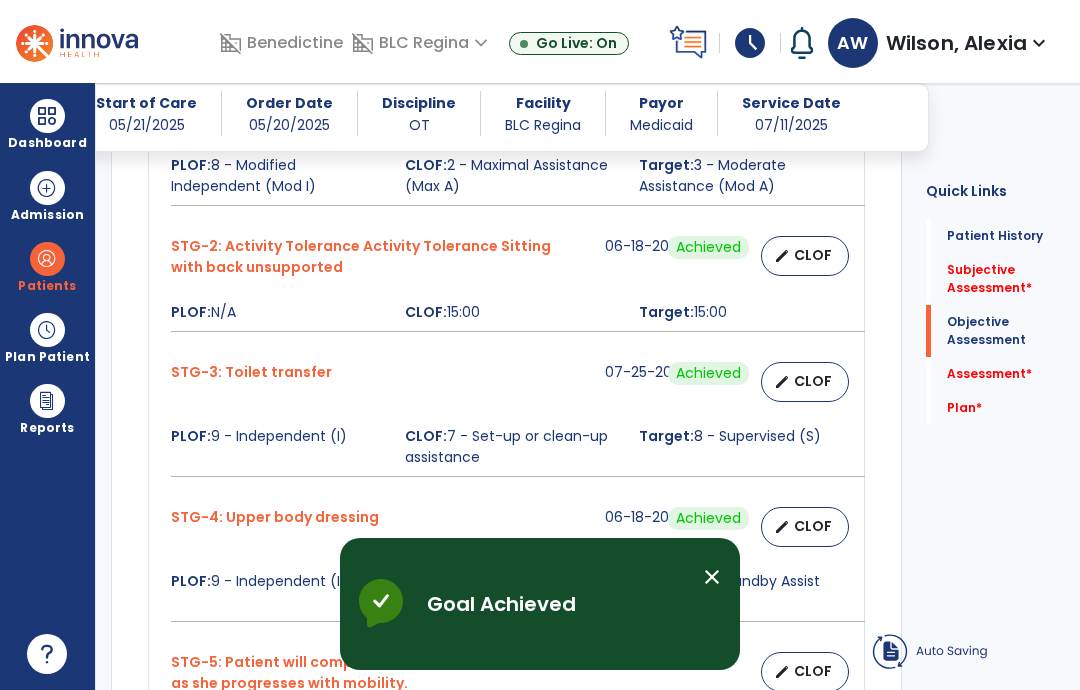 scroll, scrollTop: 80, scrollLeft: 0, axis: vertical 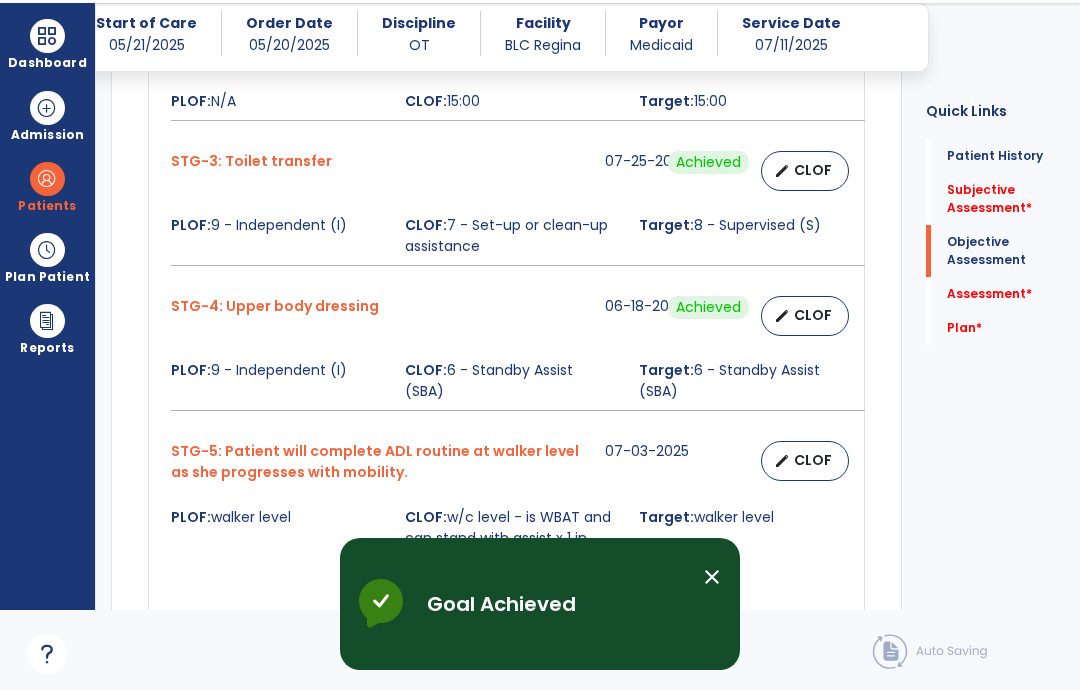 click on "CLOF" at bounding box center (813, 170) 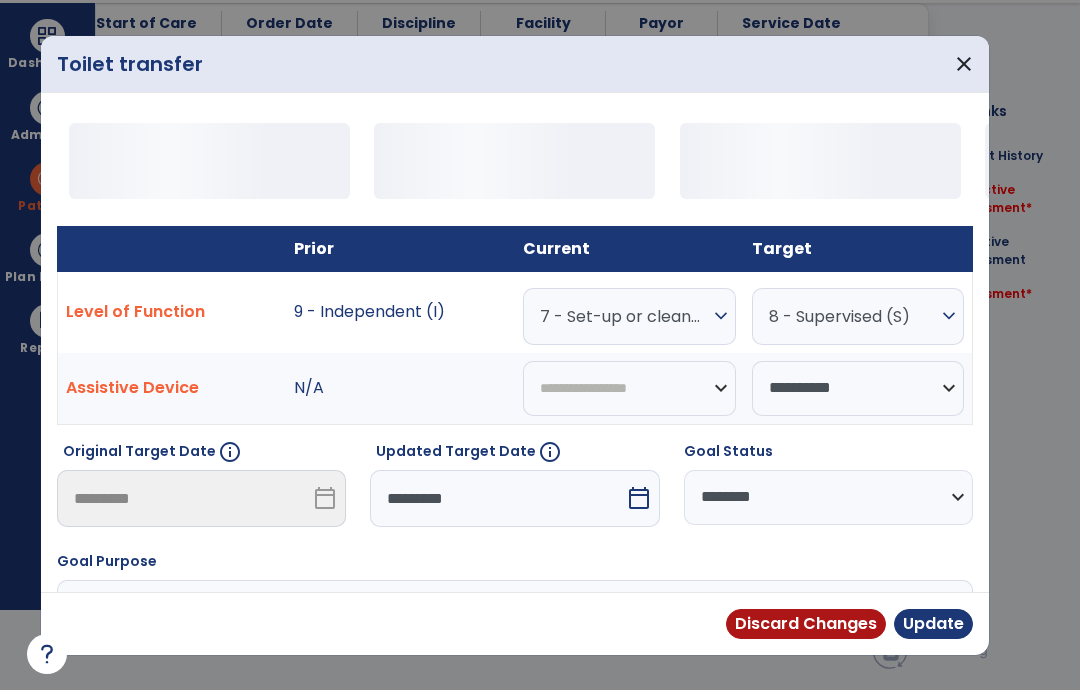 scroll, scrollTop: 0, scrollLeft: 0, axis: both 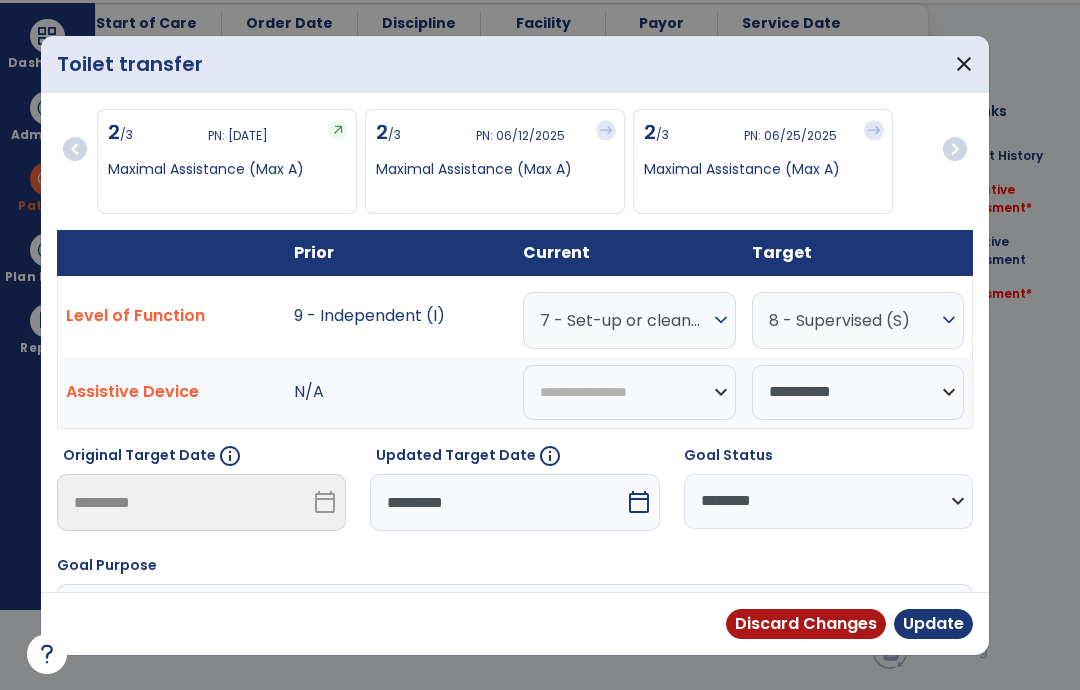 click on "**********" at bounding box center (858, 392) 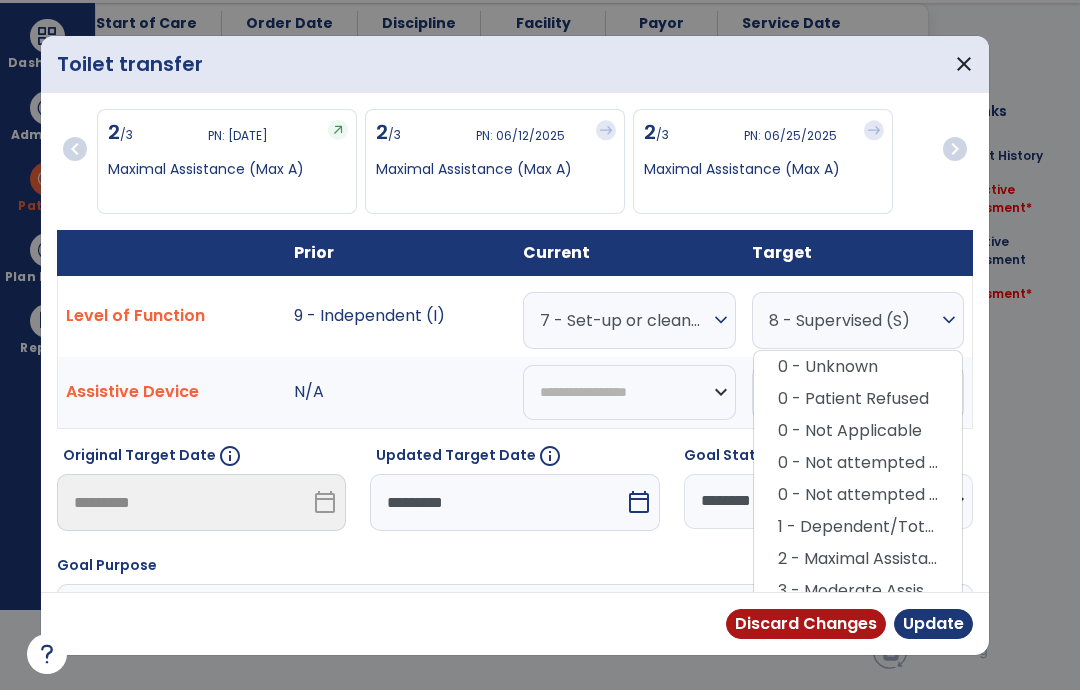 click on "8 - Supervised (S)" at bounding box center [853, 320] 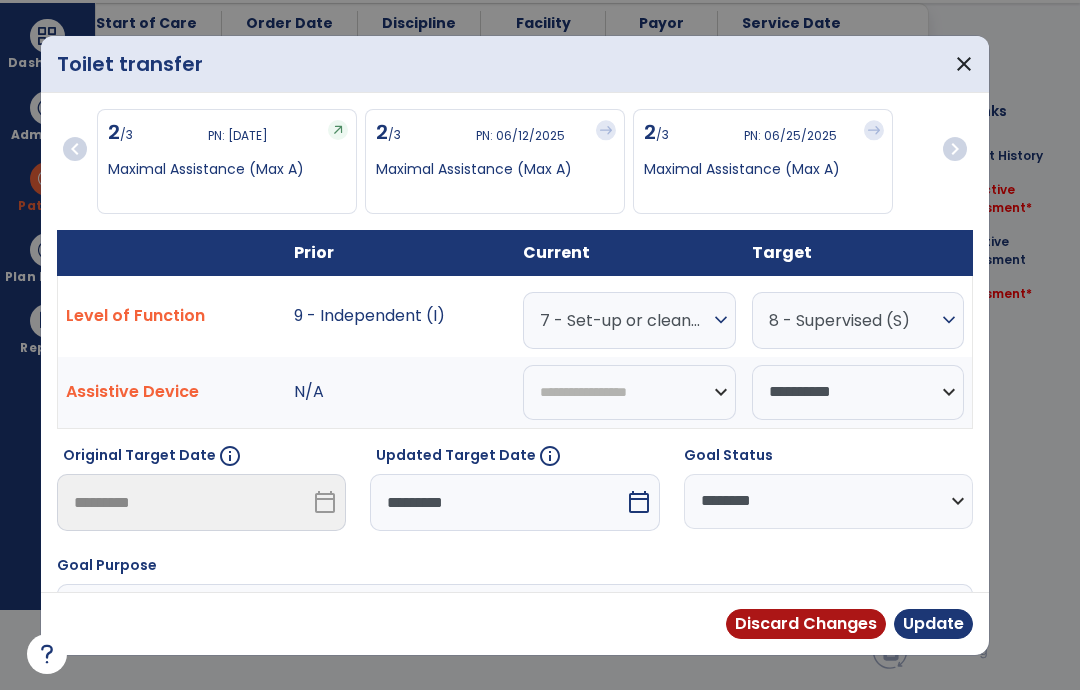 click on "**********" at bounding box center (828, 501) 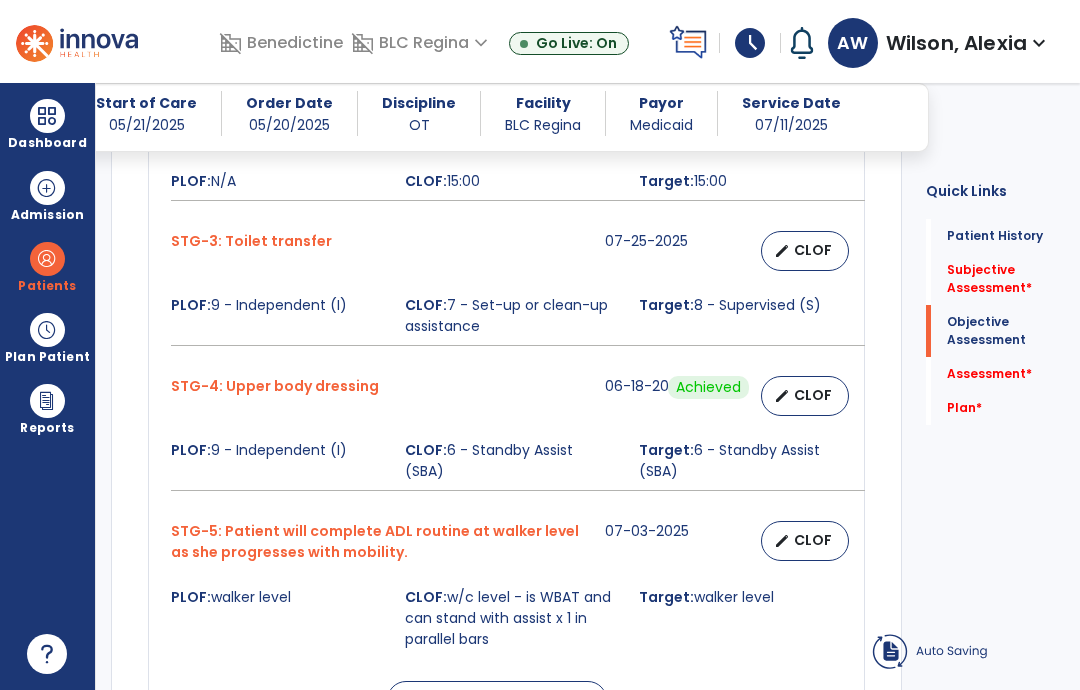 scroll, scrollTop: 80, scrollLeft: 0, axis: vertical 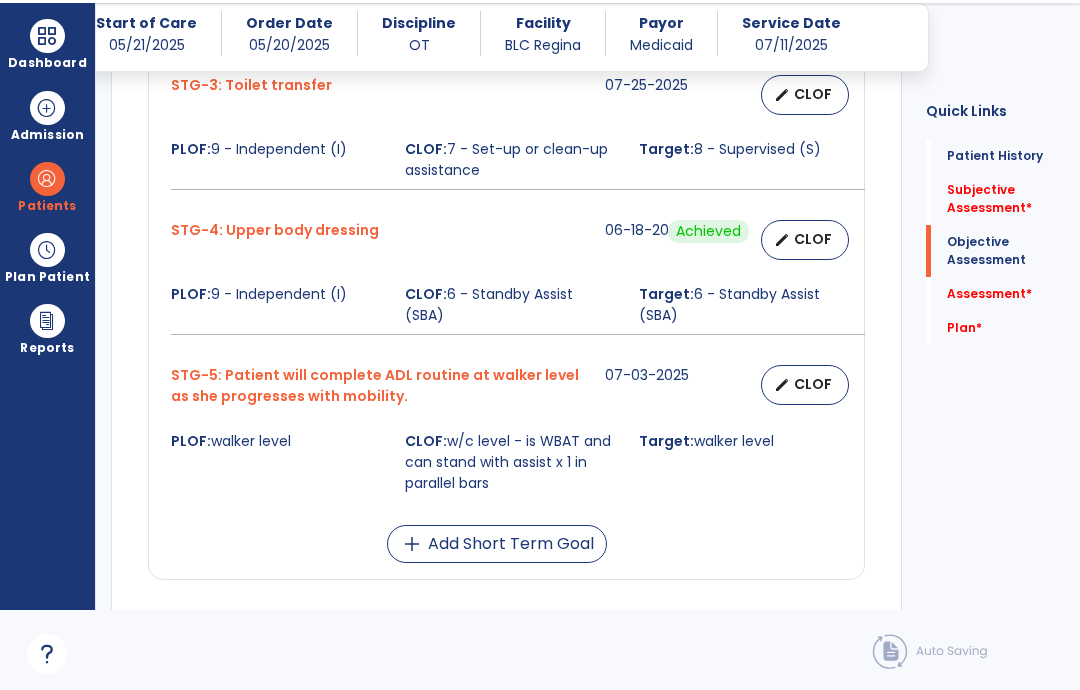 click on "add  Add Short Term Goal" at bounding box center (497, 544) 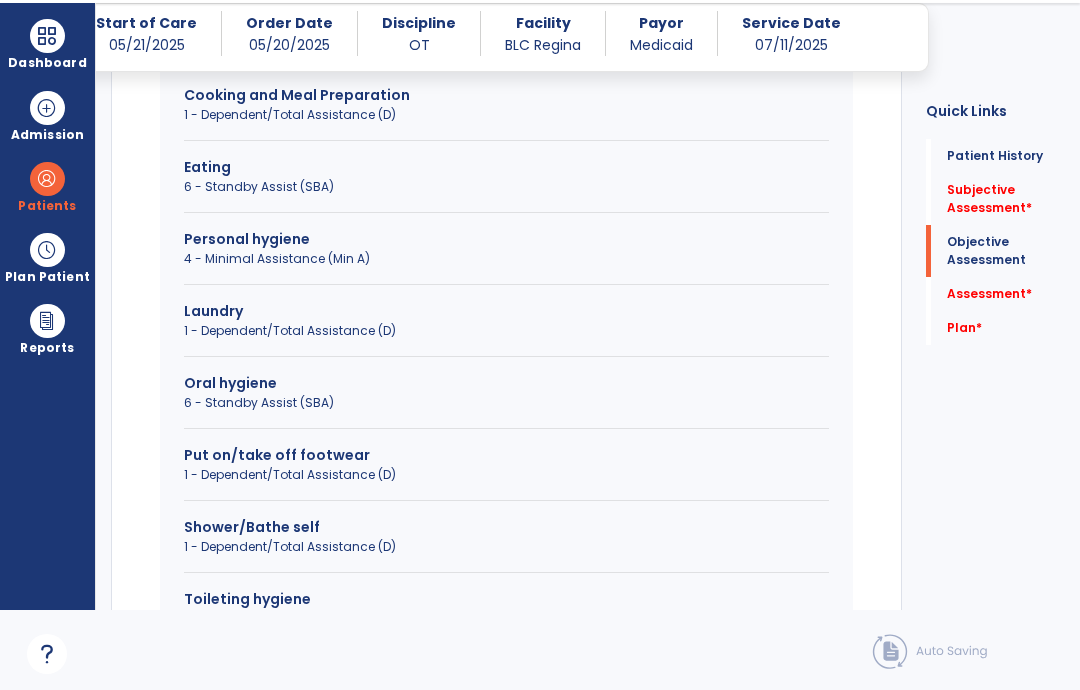 scroll, scrollTop: 2073, scrollLeft: 0, axis: vertical 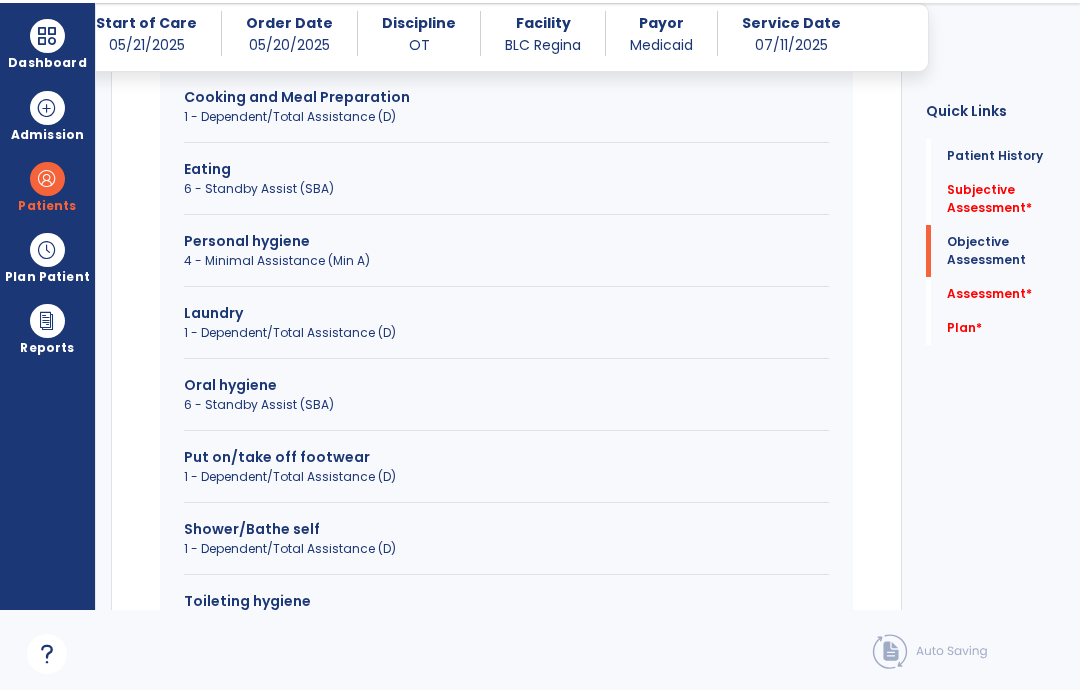 click on "1 - Dependent/Total Assistance (D)" 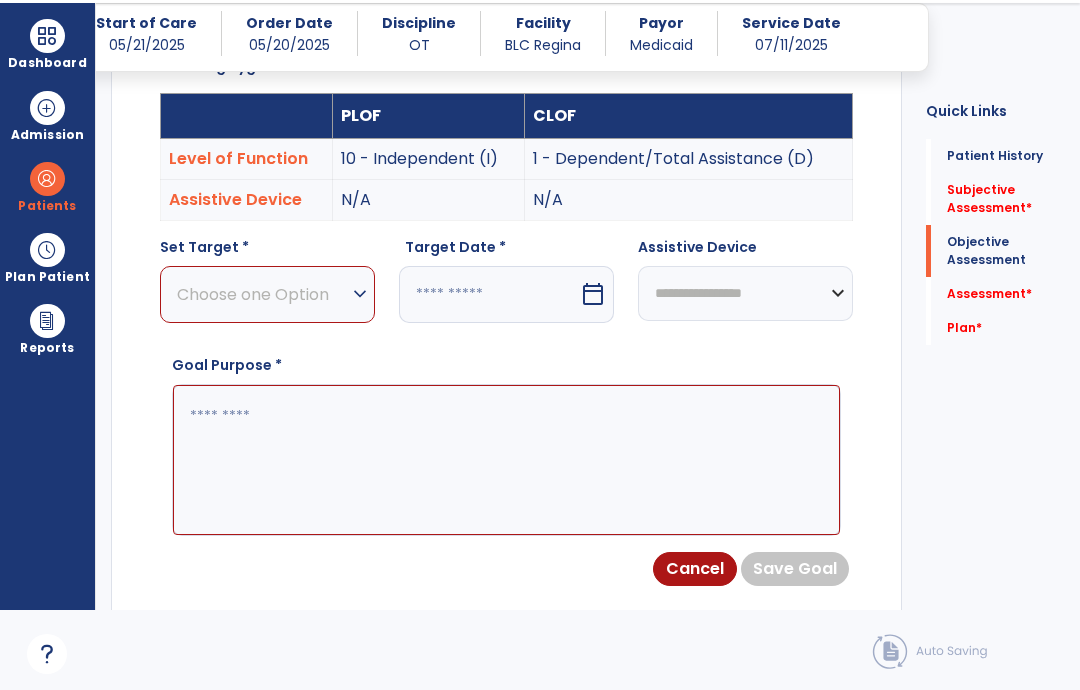 scroll, scrollTop: 1873, scrollLeft: 0, axis: vertical 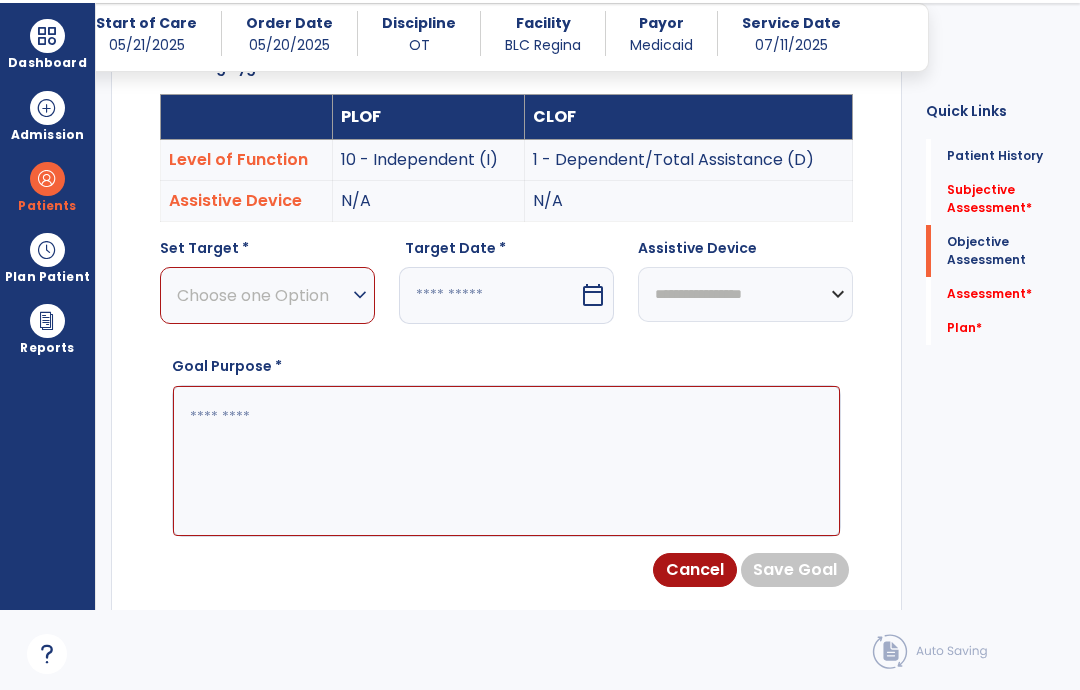 click on "Choose one Option" at bounding box center [262, 295] 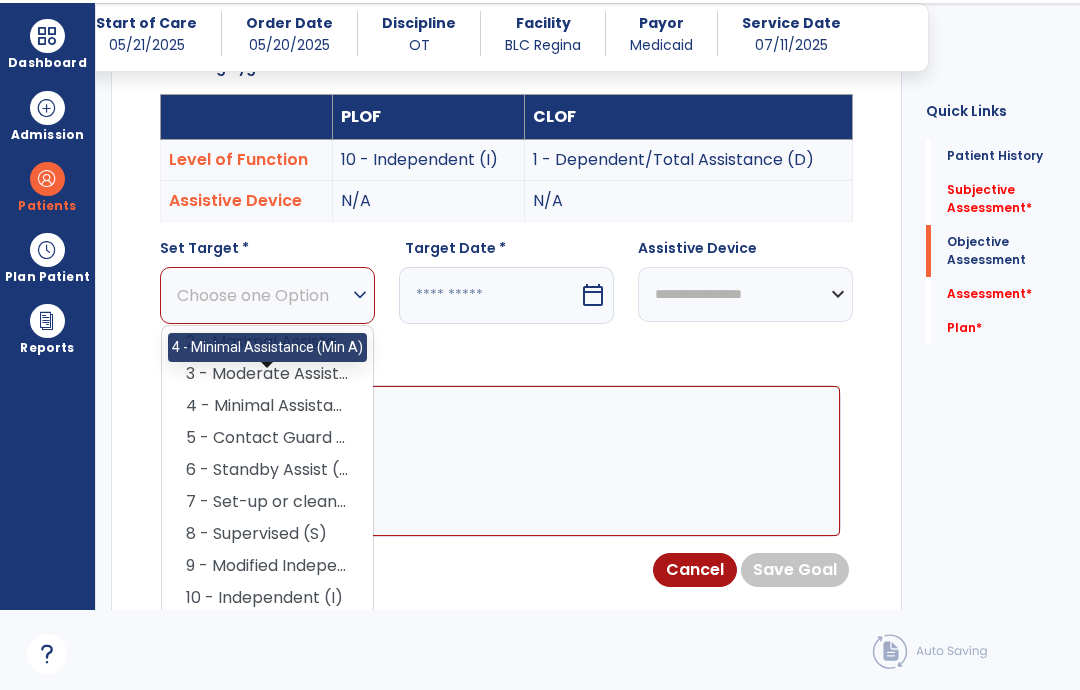 click on "4 - Minimal Assistance (Min A)" 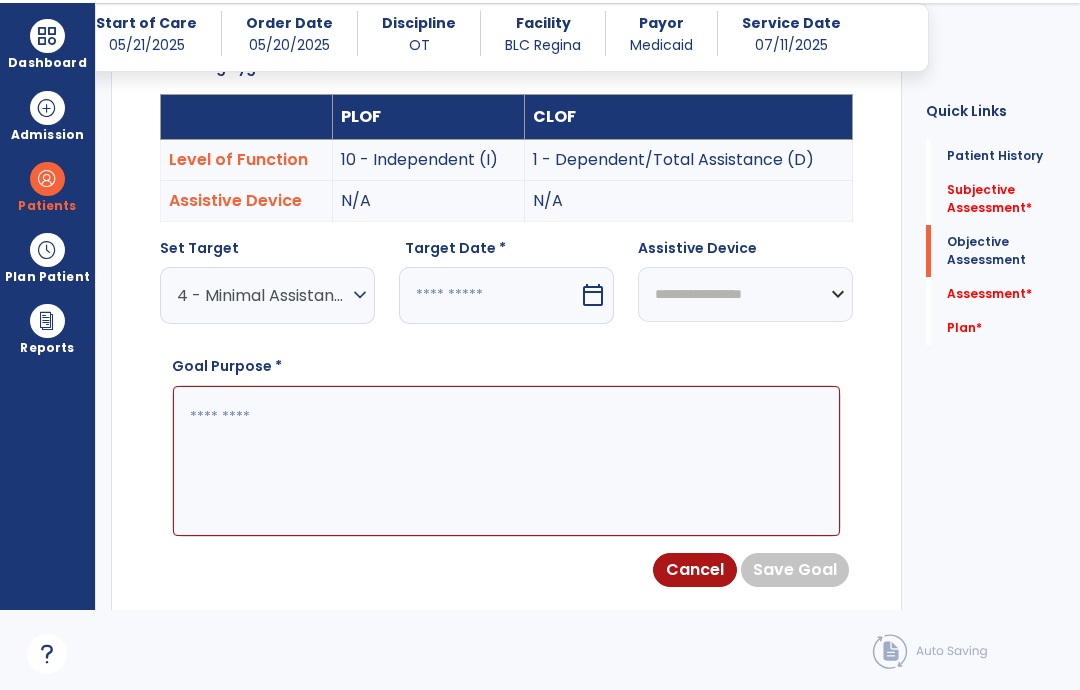 click 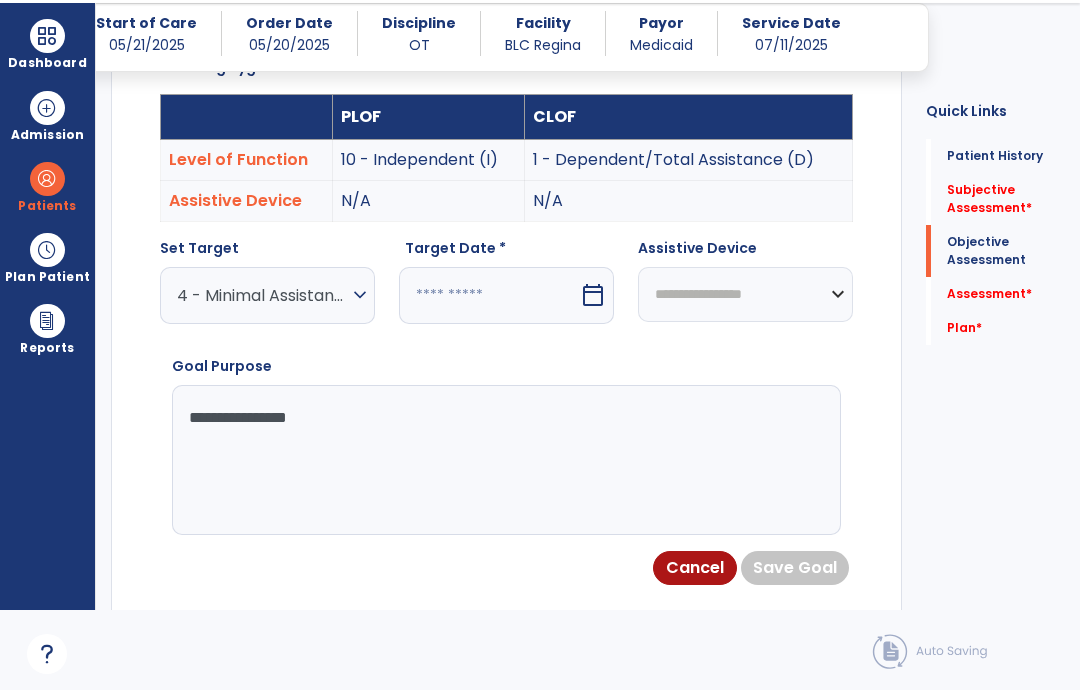 type on "**********" 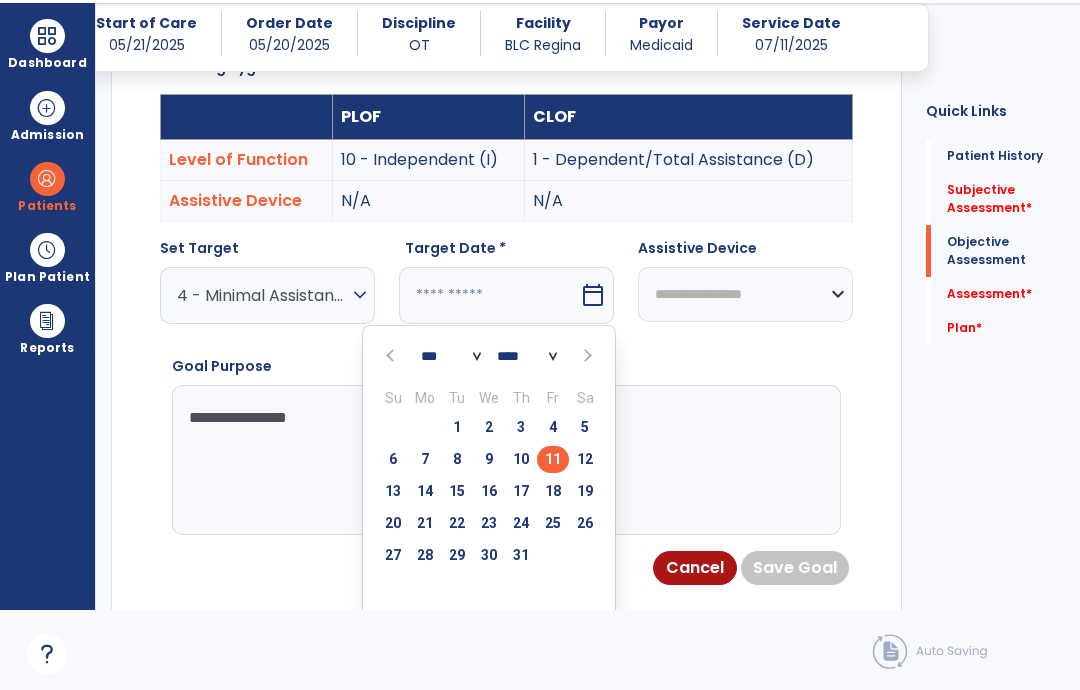 click on "26" at bounding box center (585, 523) 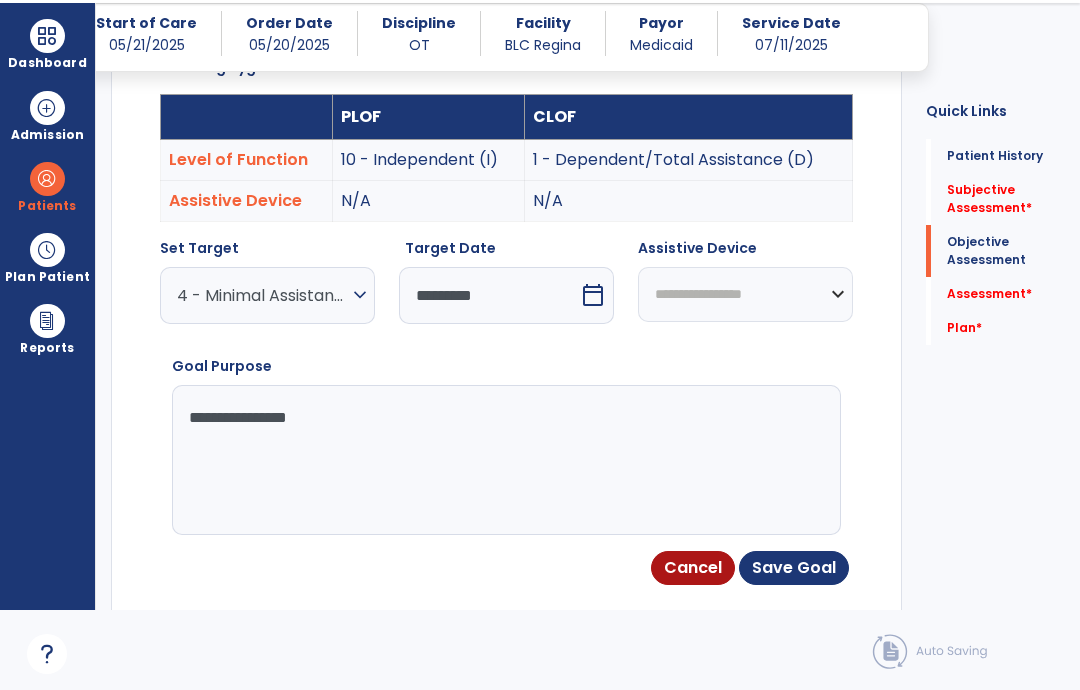 click on "**********" 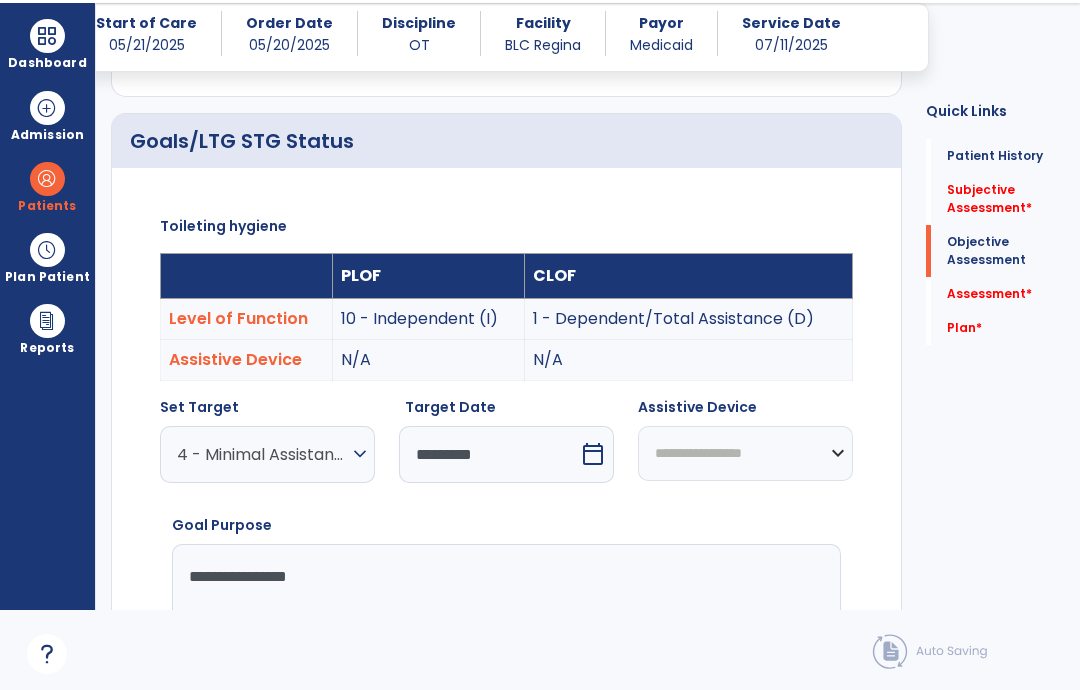 scroll, scrollTop: 1717, scrollLeft: 0, axis: vertical 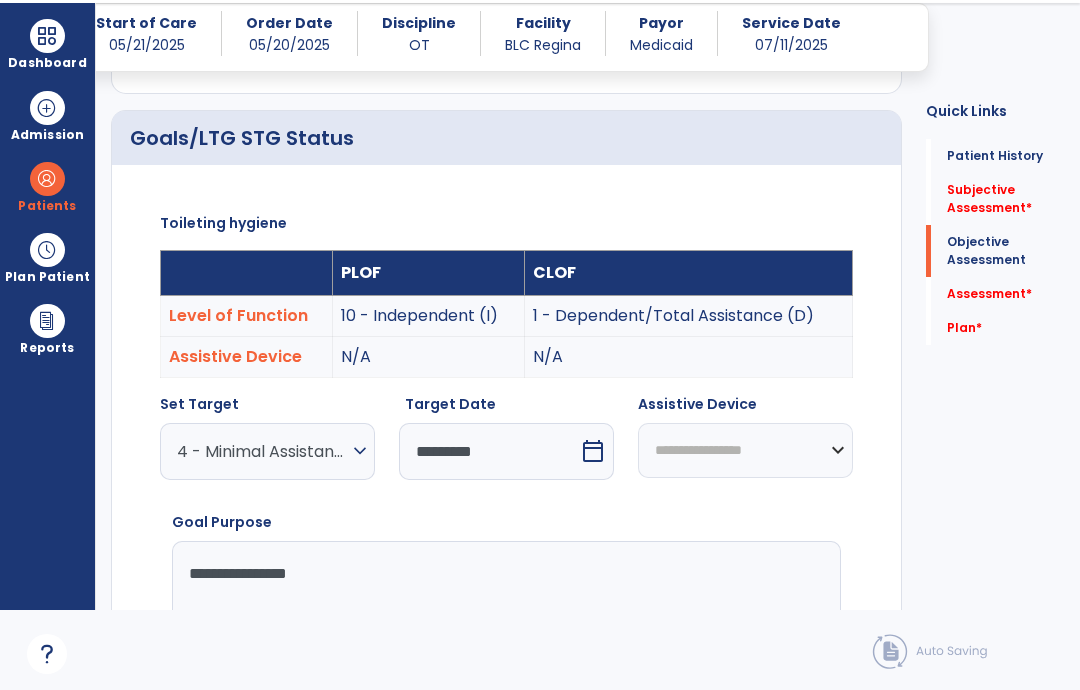 click on "4 - Minimal Assistance (Min A)" at bounding box center [262, 451] 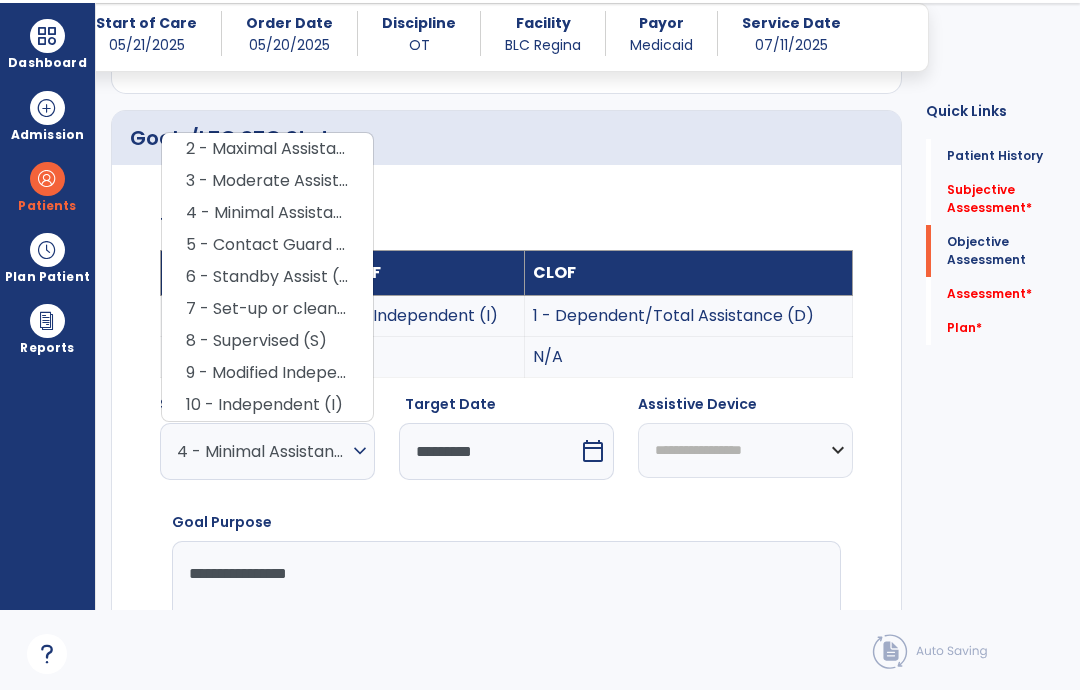 click on "3 - Moderate Assistance (Mod A)" 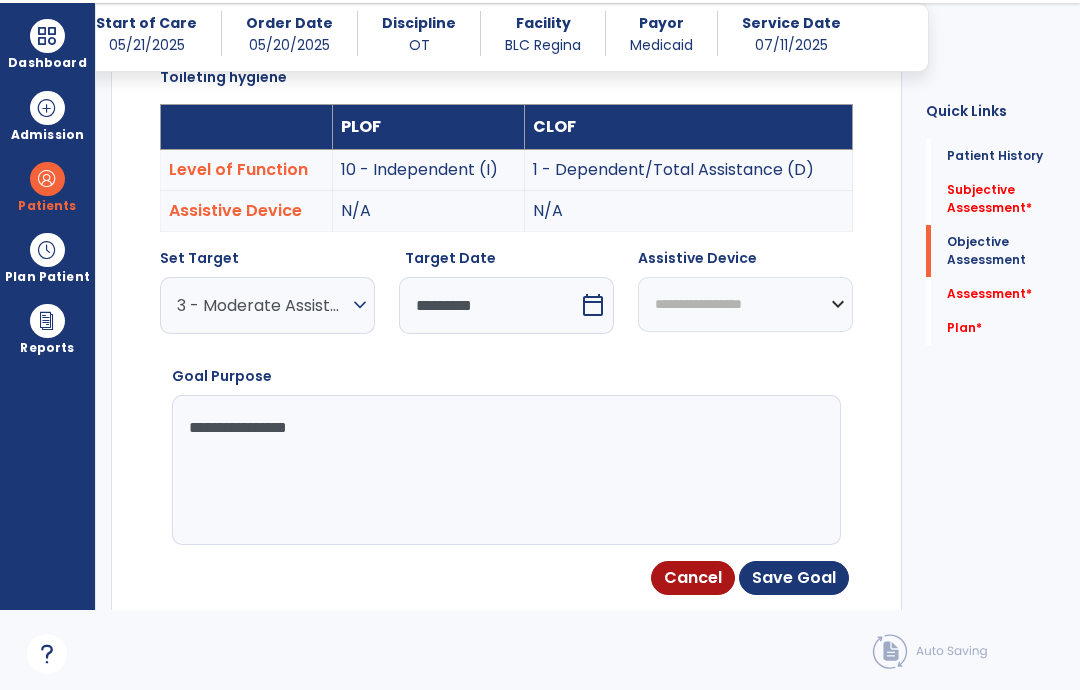 scroll, scrollTop: 1951, scrollLeft: 0, axis: vertical 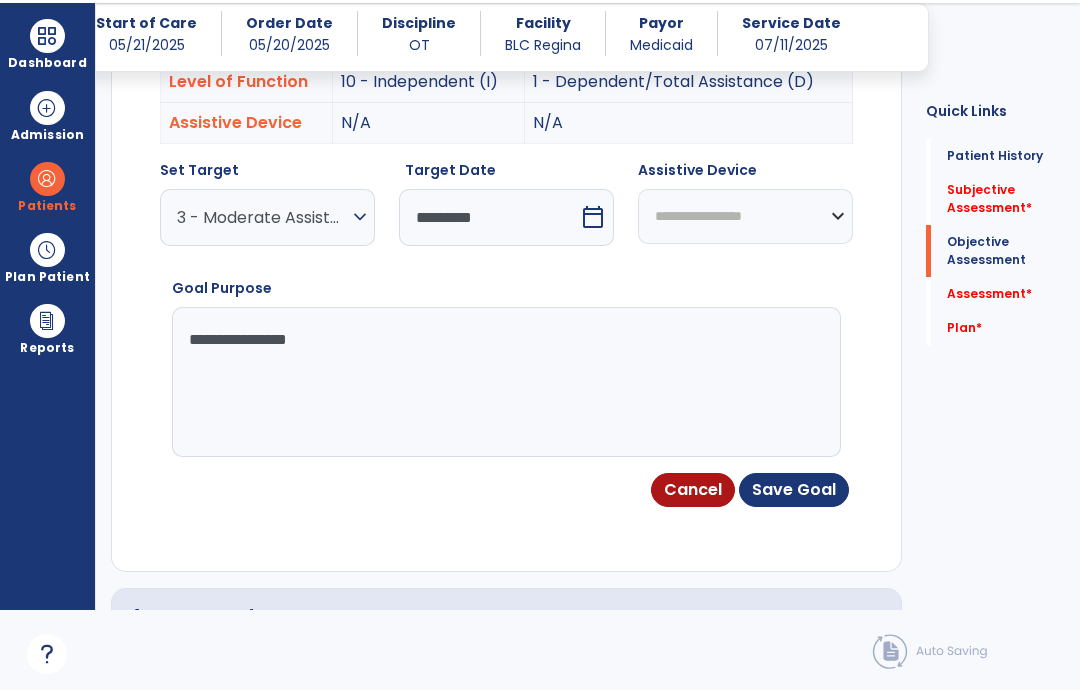 click on "Save Goal" 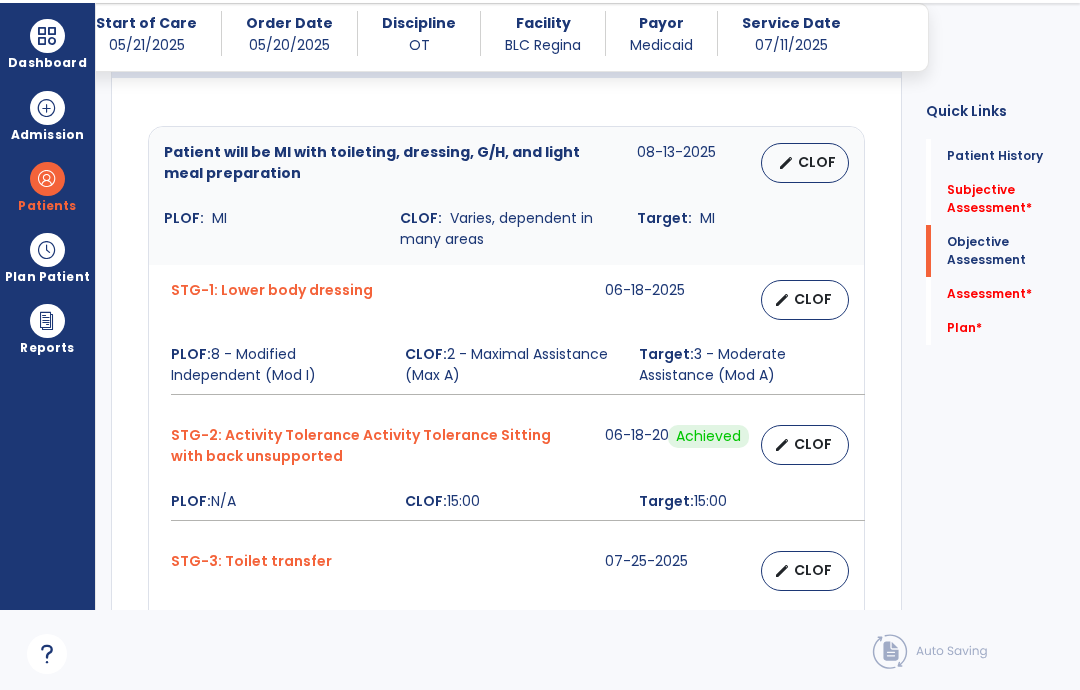 scroll, scrollTop: 1805, scrollLeft: 0, axis: vertical 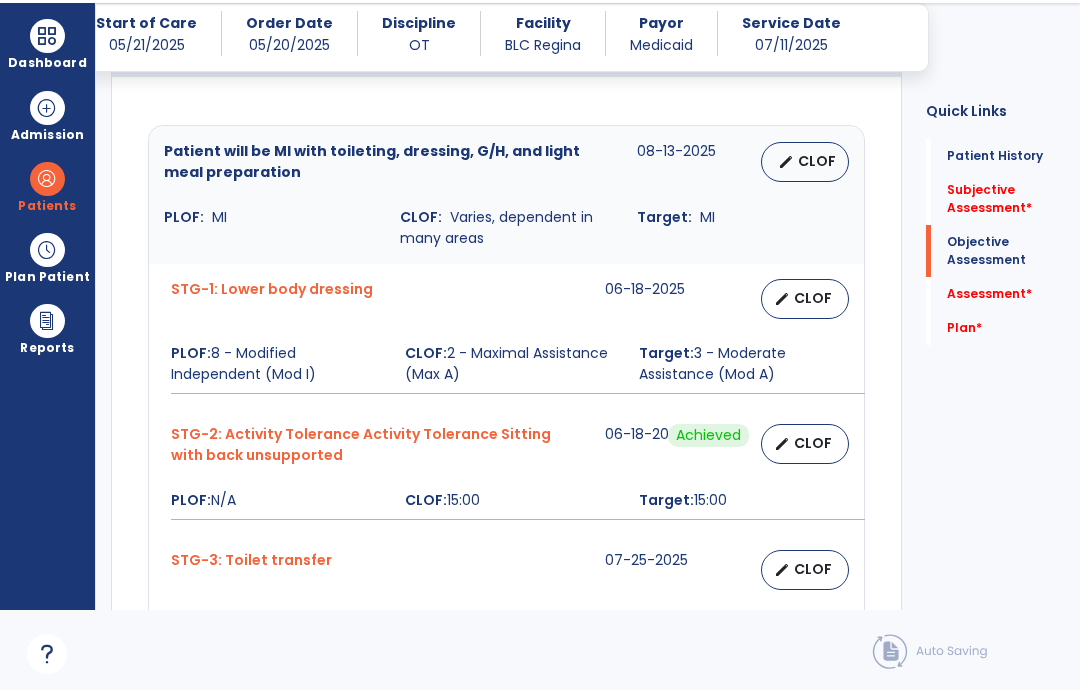 click on "CLOF" at bounding box center [813, 298] 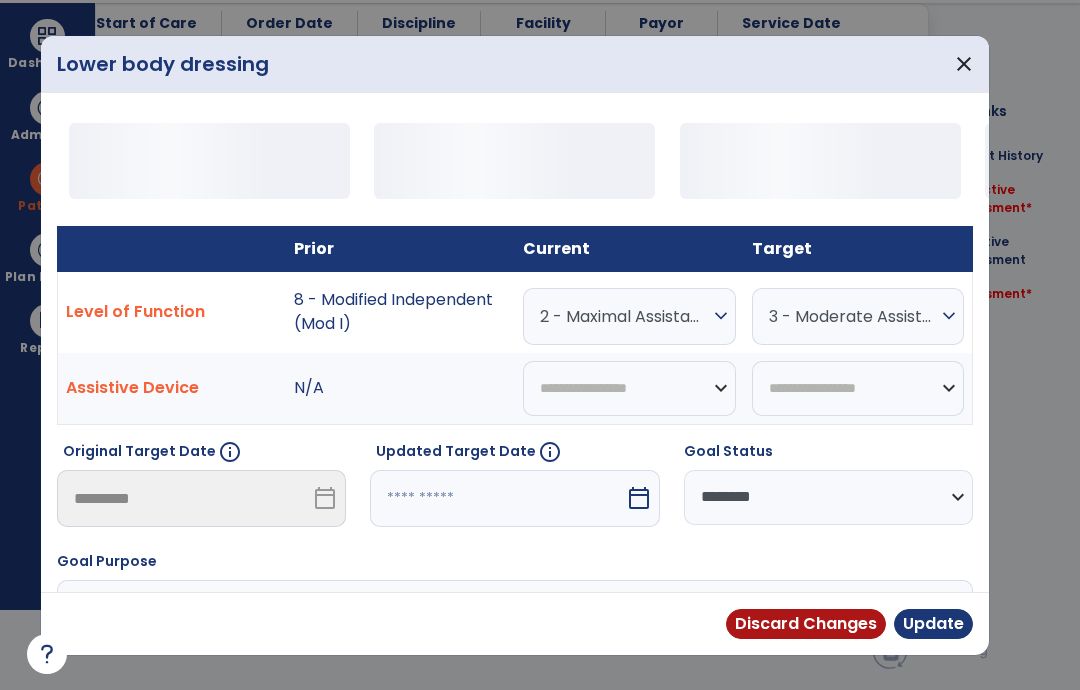 scroll, scrollTop: 0, scrollLeft: 0, axis: both 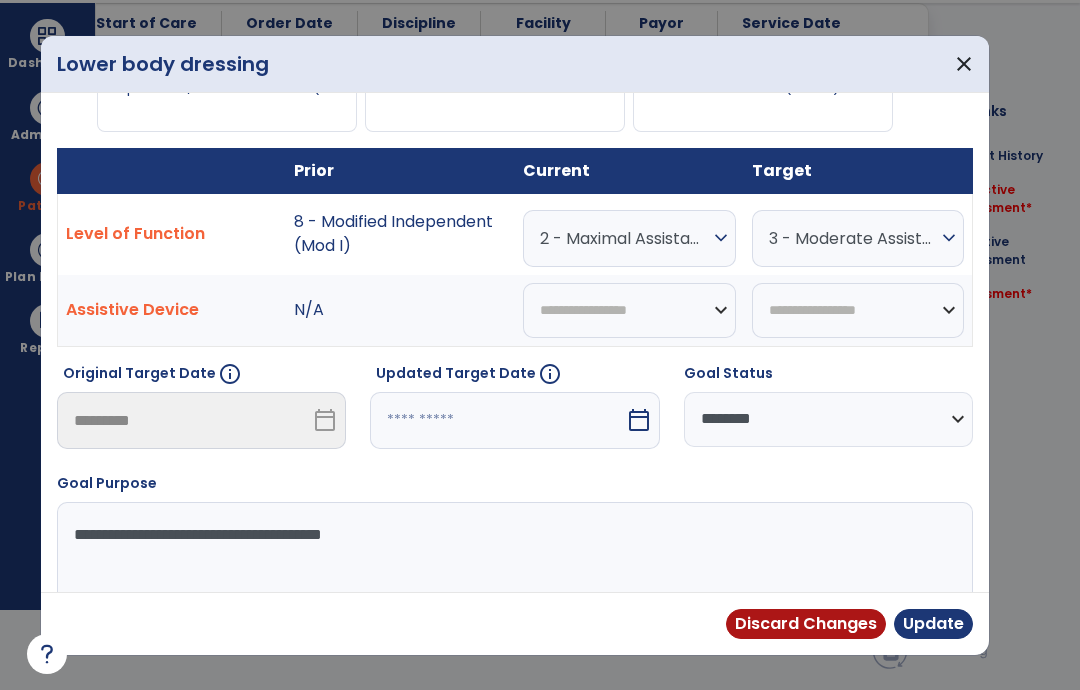 click on "Update" at bounding box center (933, 624) 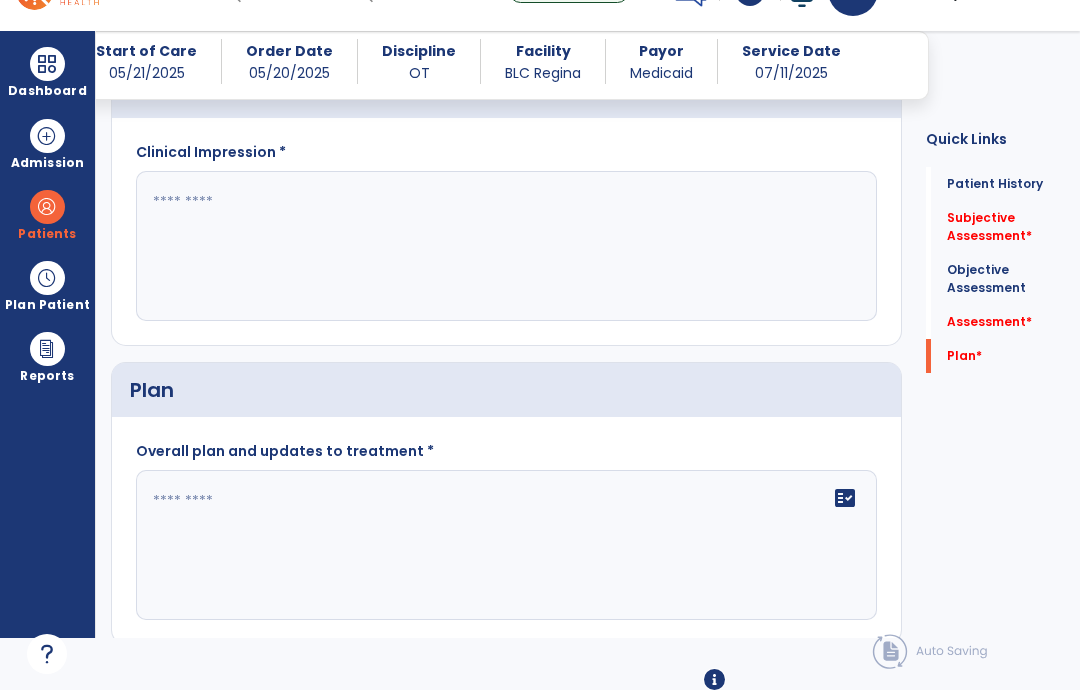 scroll, scrollTop: 3042, scrollLeft: 0, axis: vertical 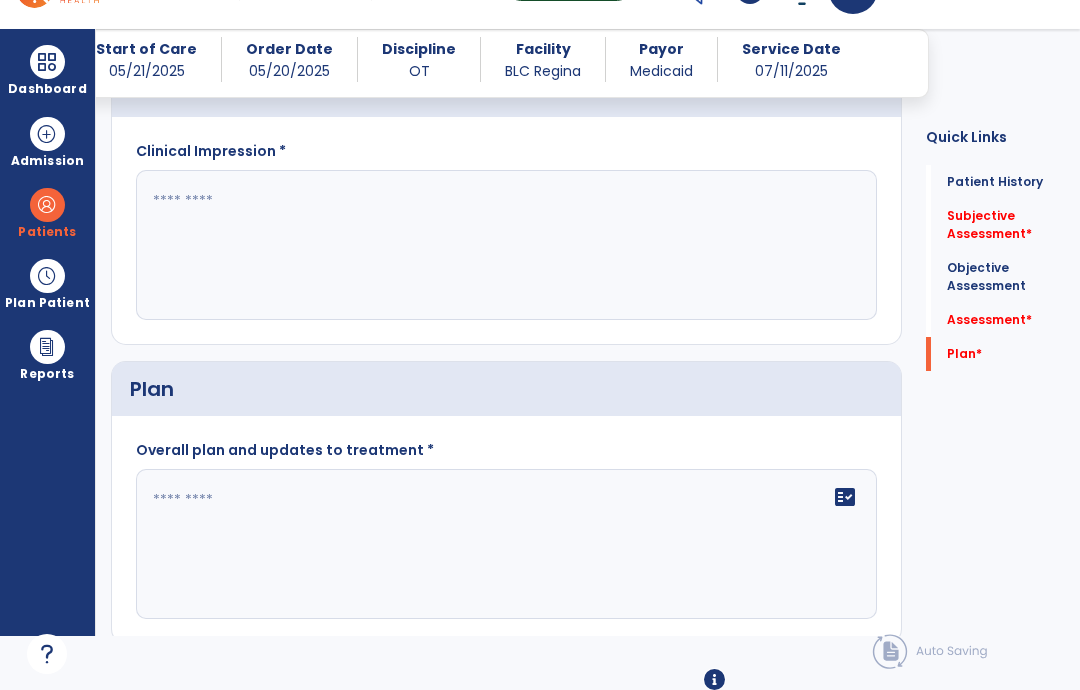 click 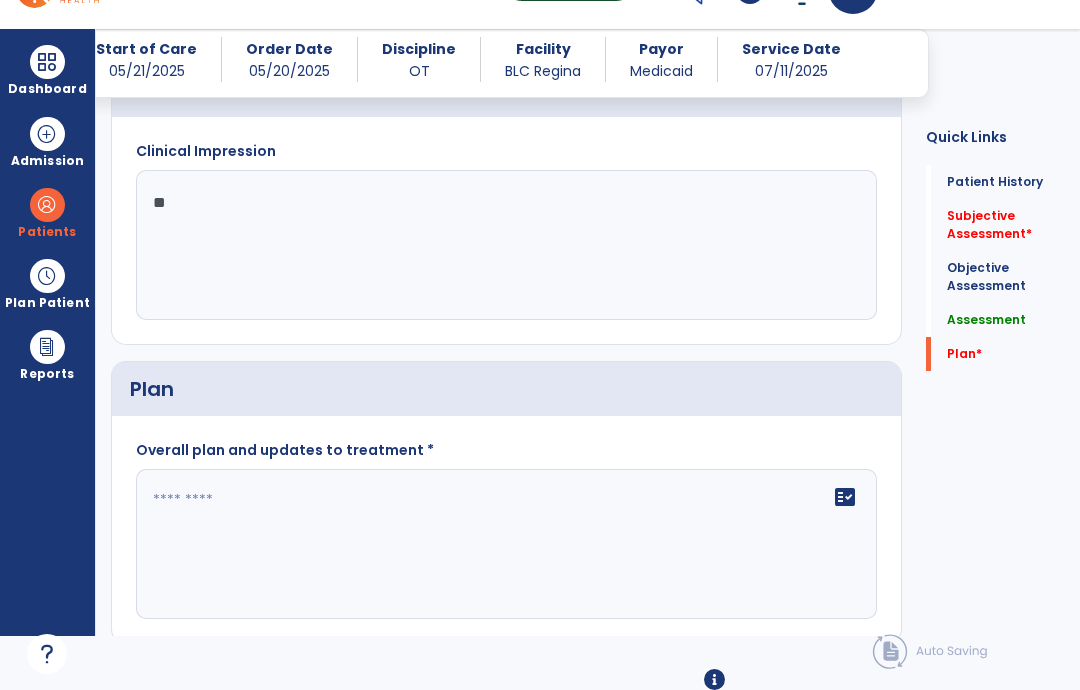 type on "*" 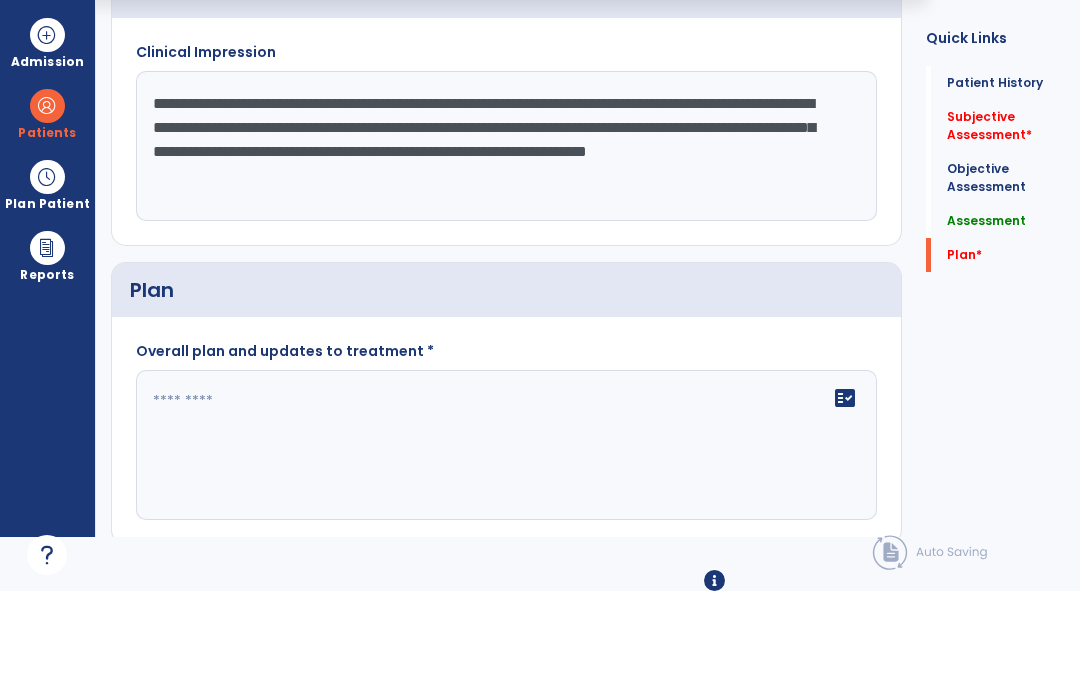 type on "**********" 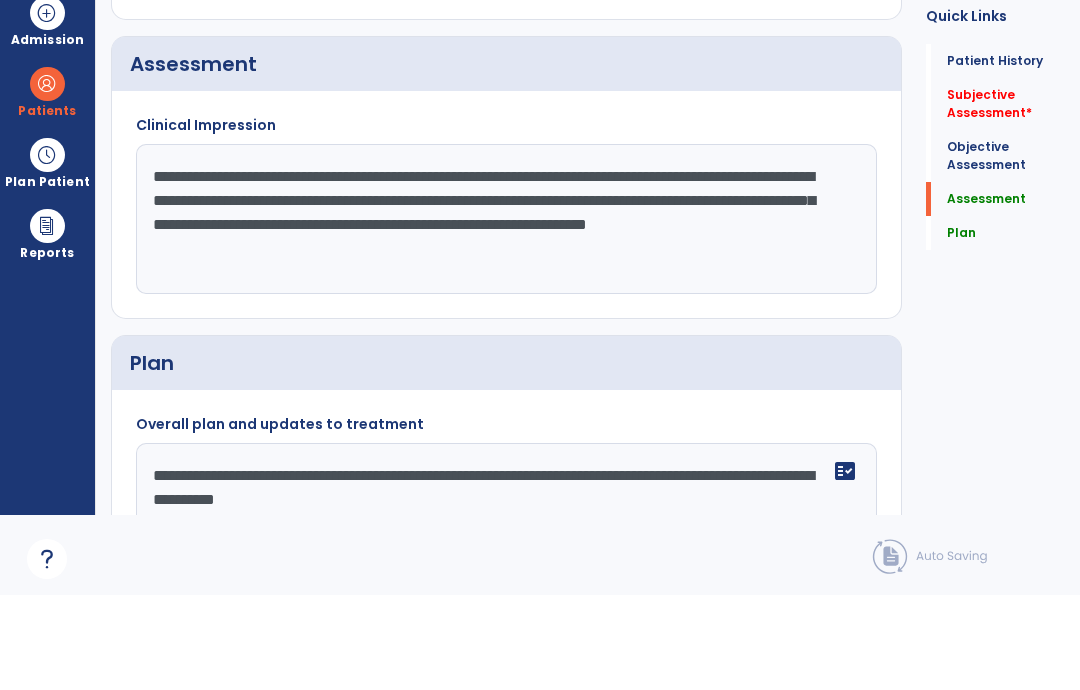 scroll, scrollTop: 2946, scrollLeft: 0, axis: vertical 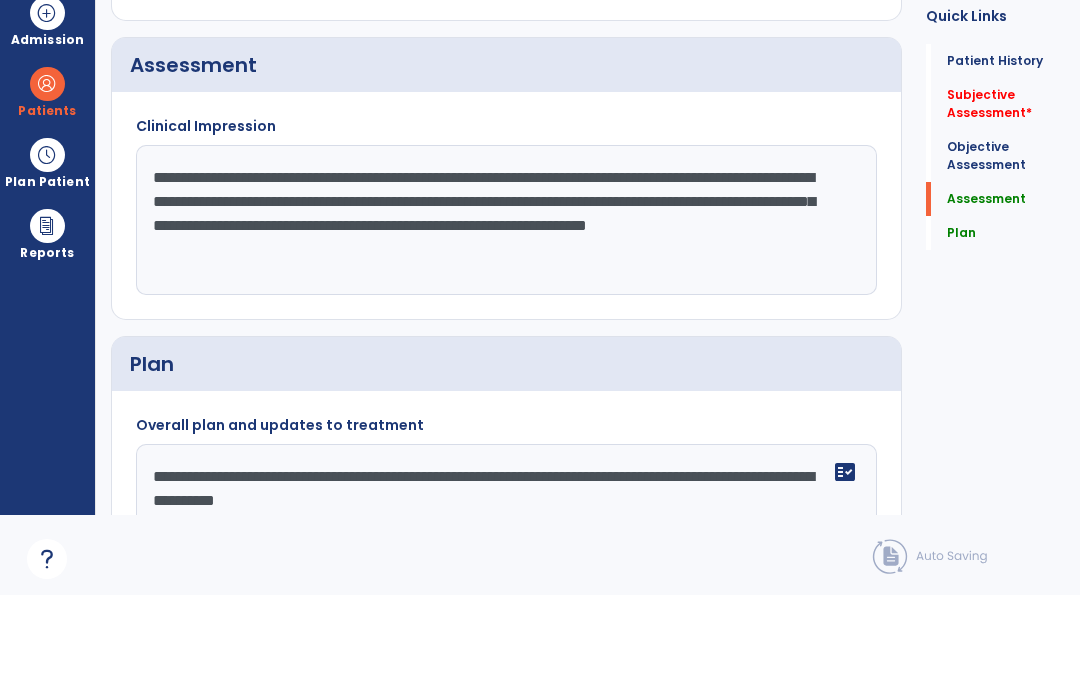 type on "**********" 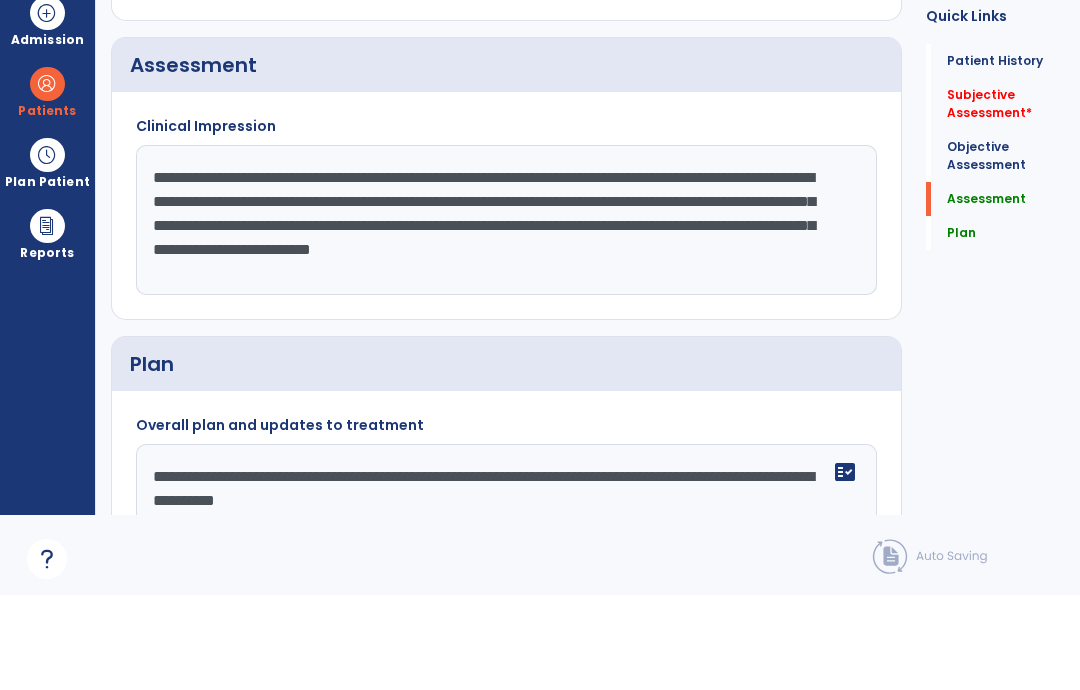 click on "**********" 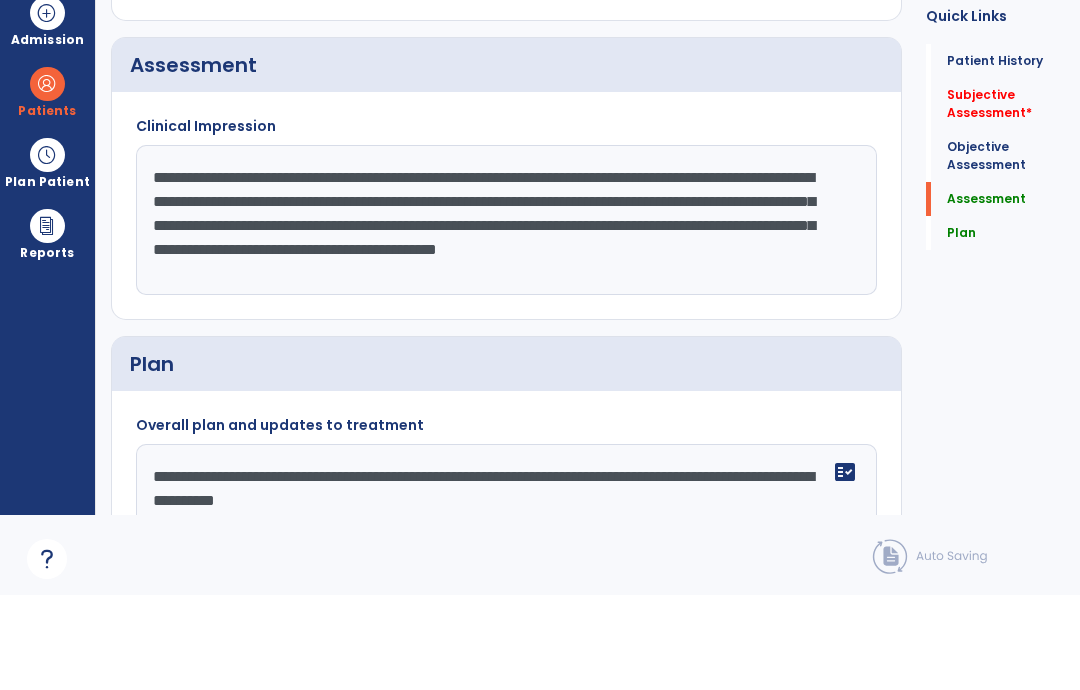 click on "**********" 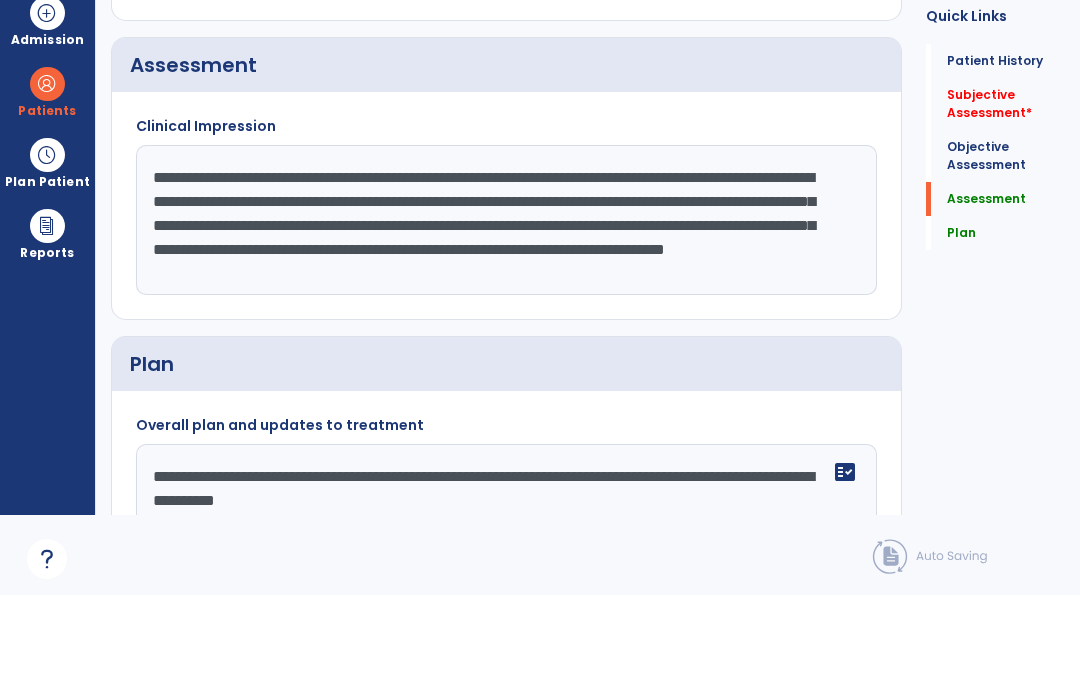 scroll, scrollTop: 15, scrollLeft: 0, axis: vertical 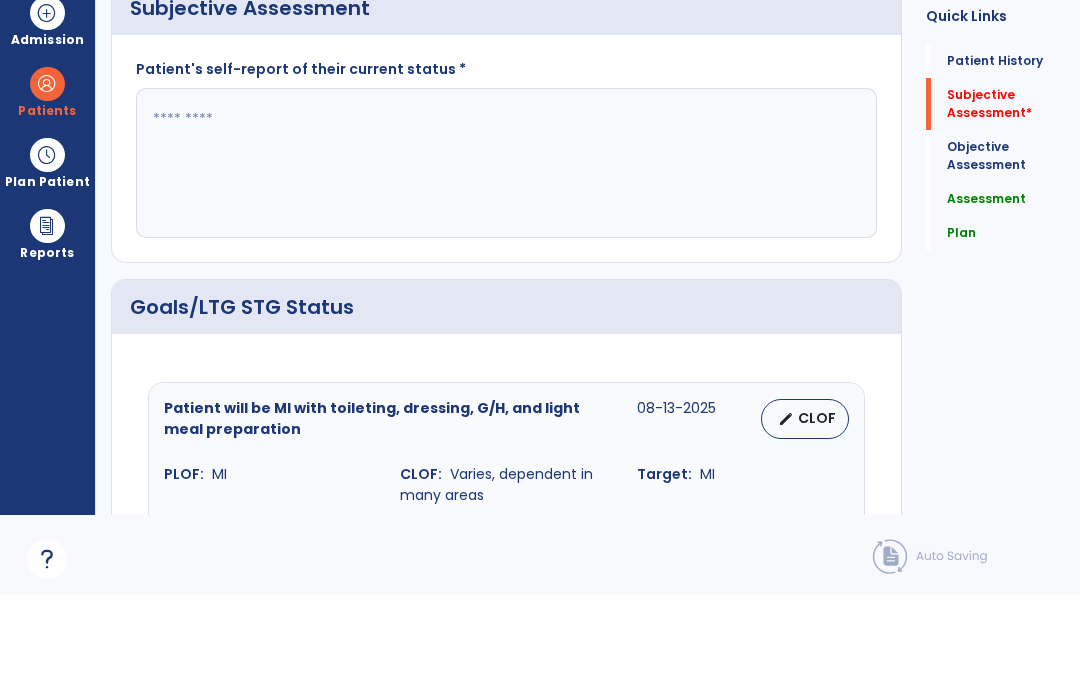 type on "**********" 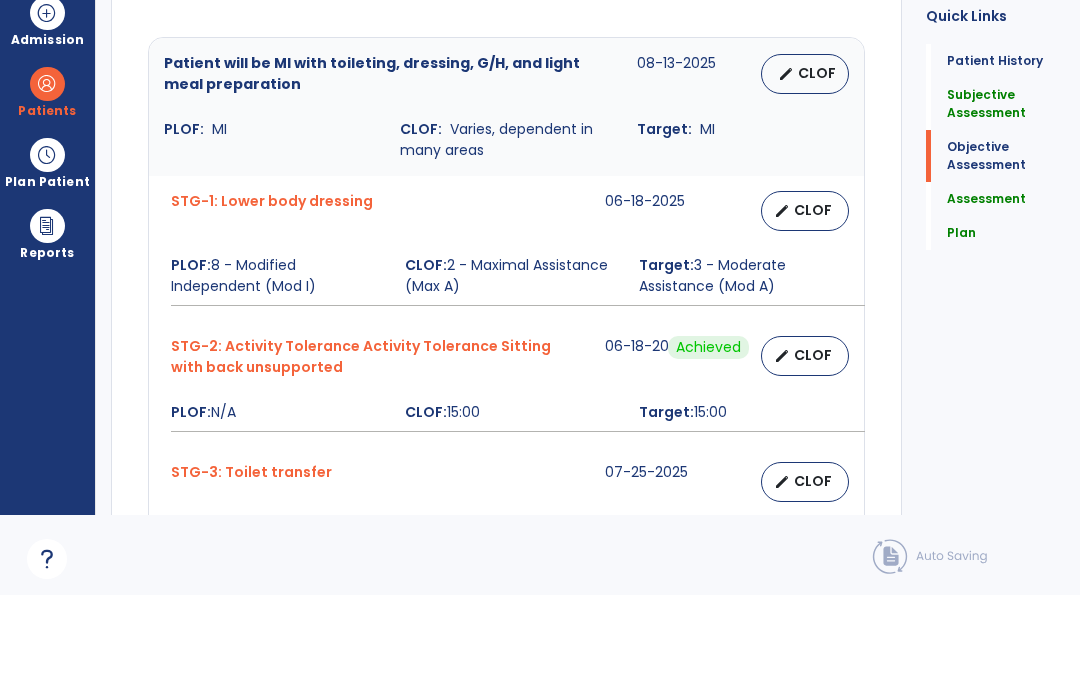 scroll, scrollTop: 1795, scrollLeft: 0, axis: vertical 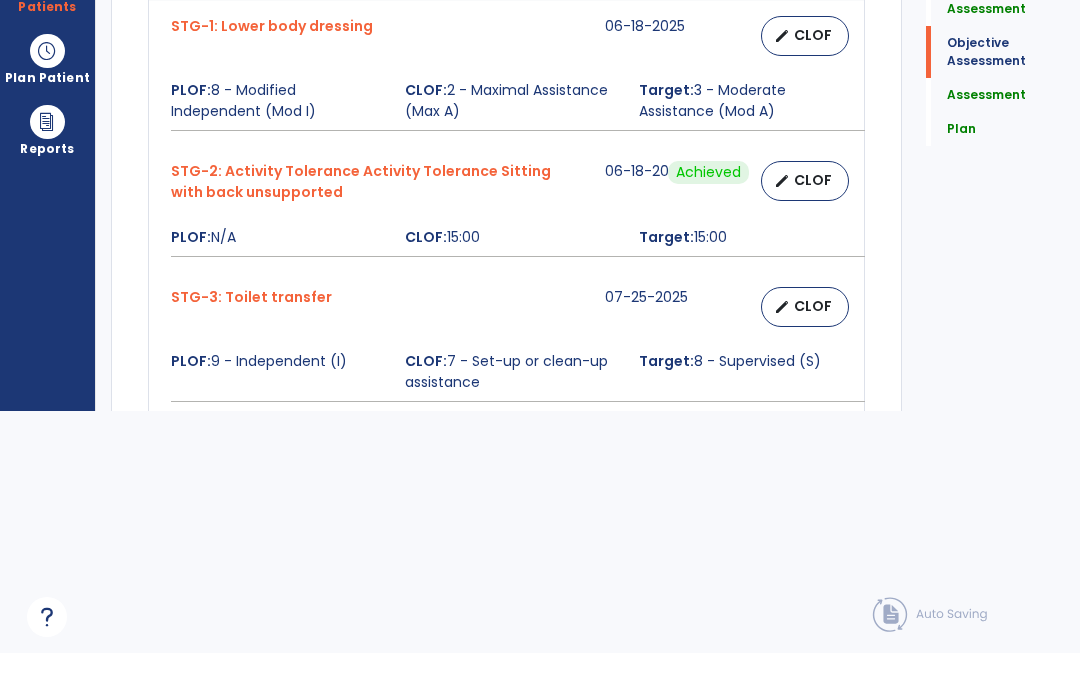 type on "**********" 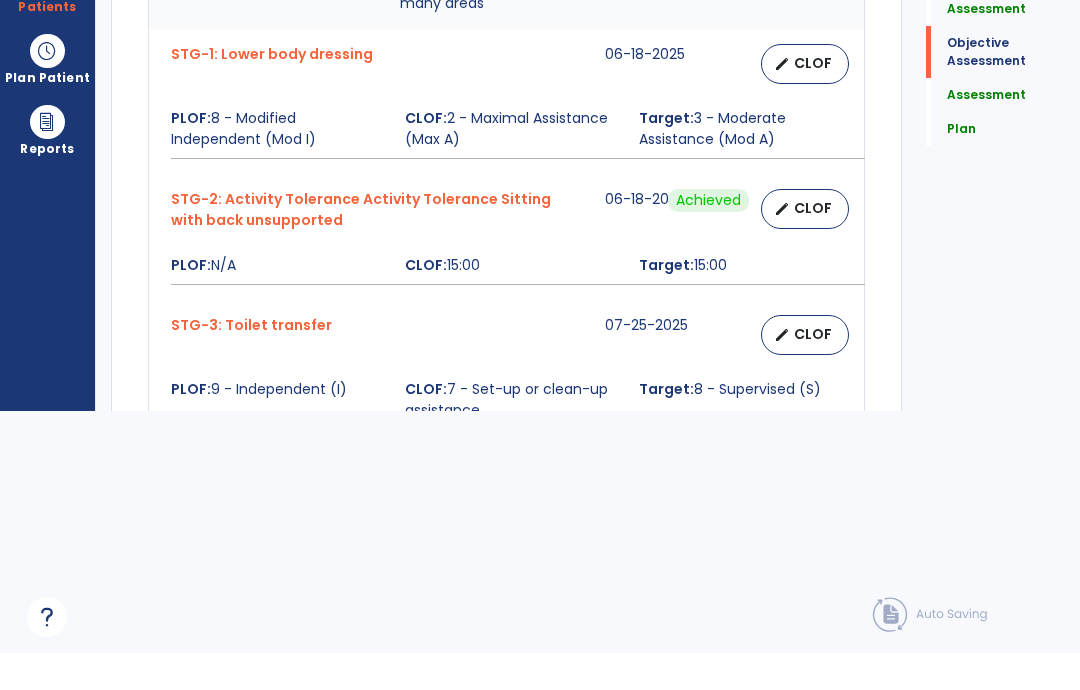 scroll, scrollTop: 279, scrollLeft: 0, axis: vertical 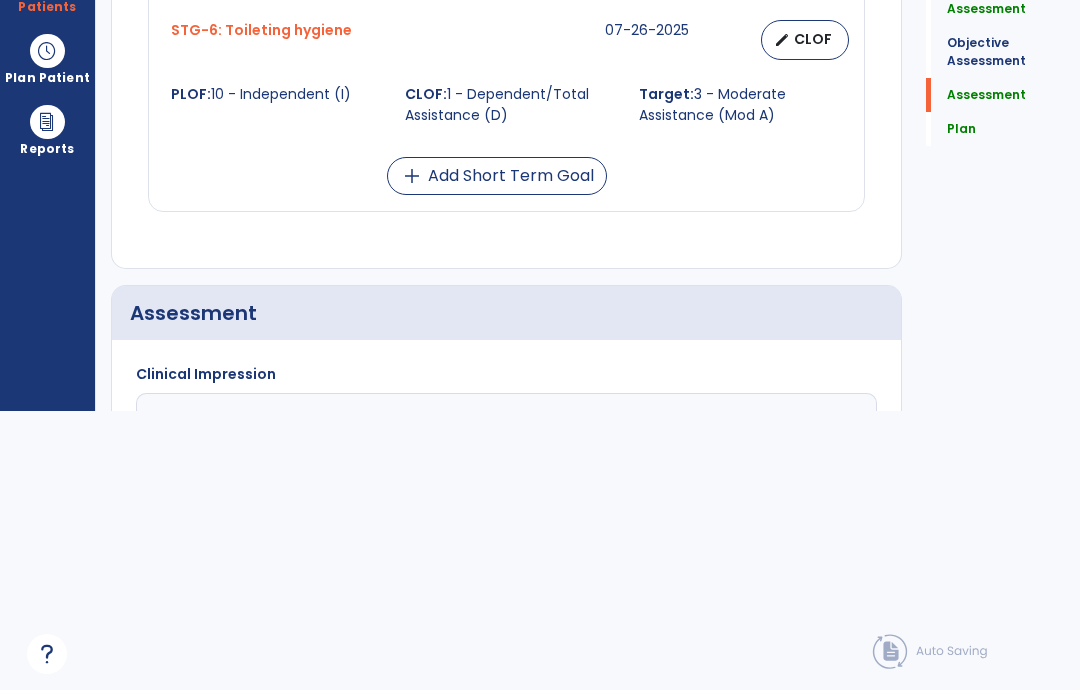 click on "add  Add Short Term Goal" at bounding box center (497, 176) 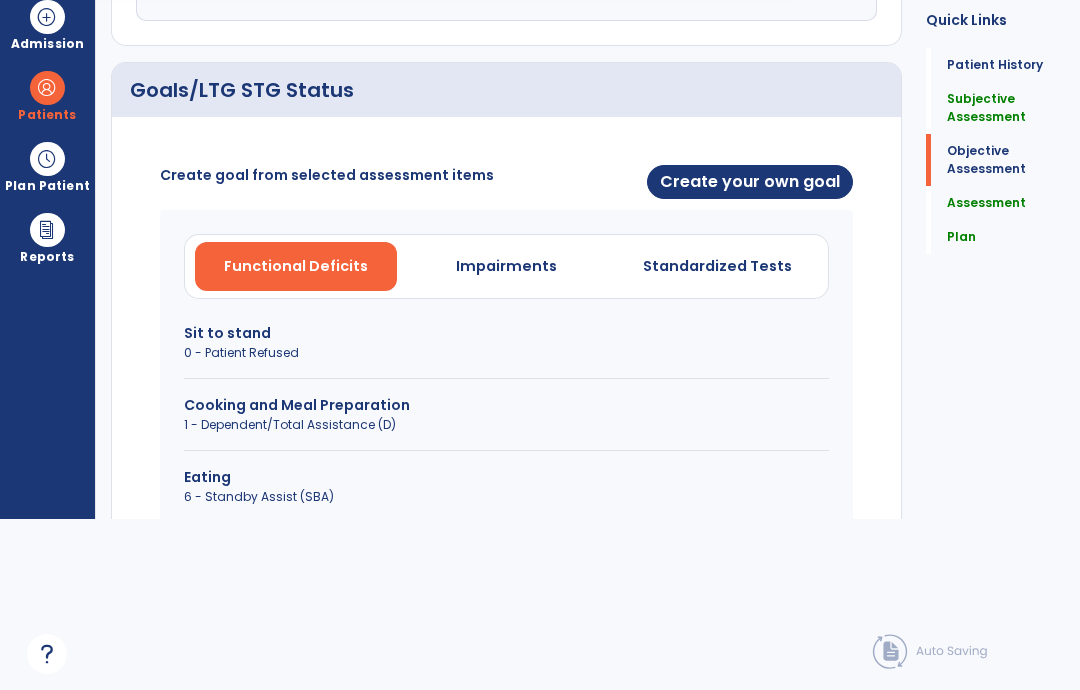 scroll, scrollTop: 1628, scrollLeft: 0, axis: vertical 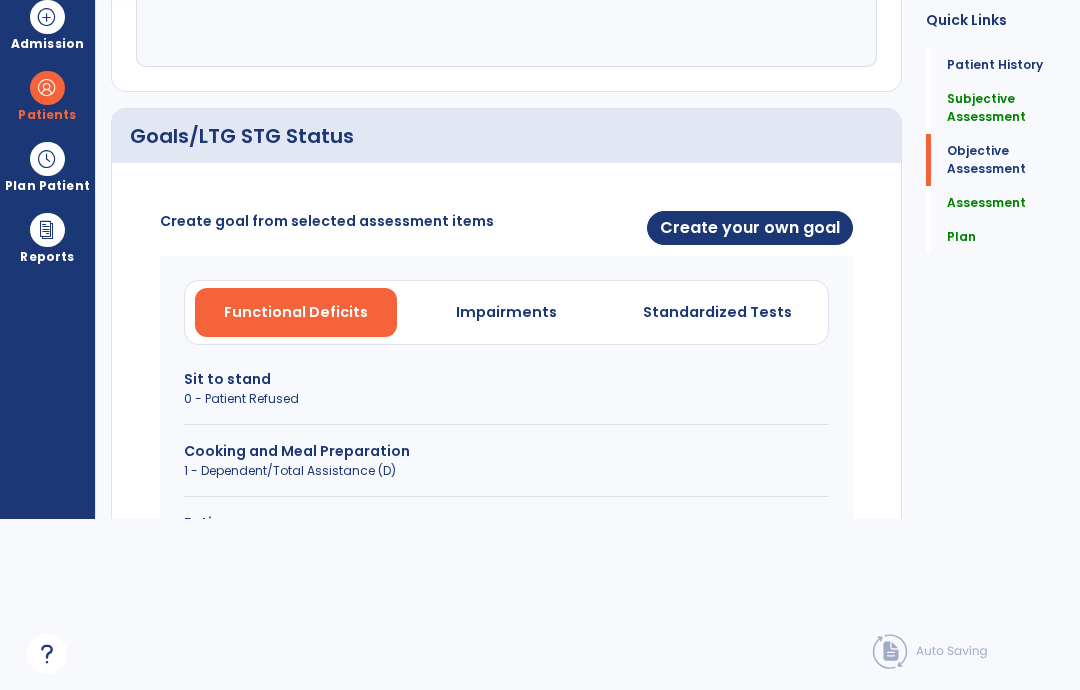 click on "Create your own goal" 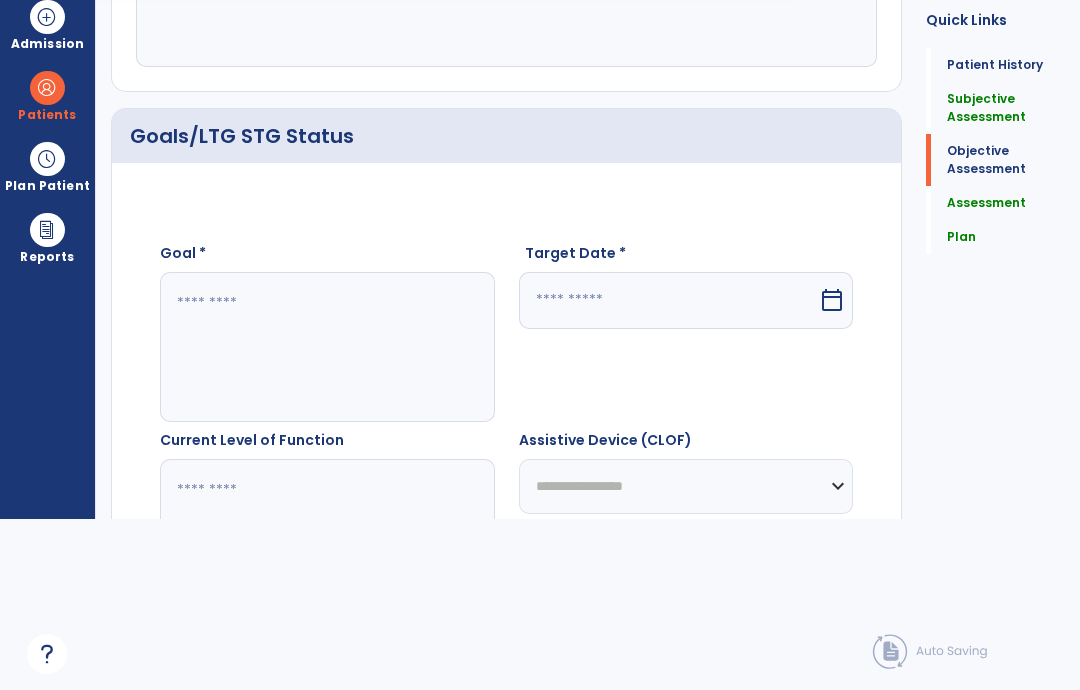 click 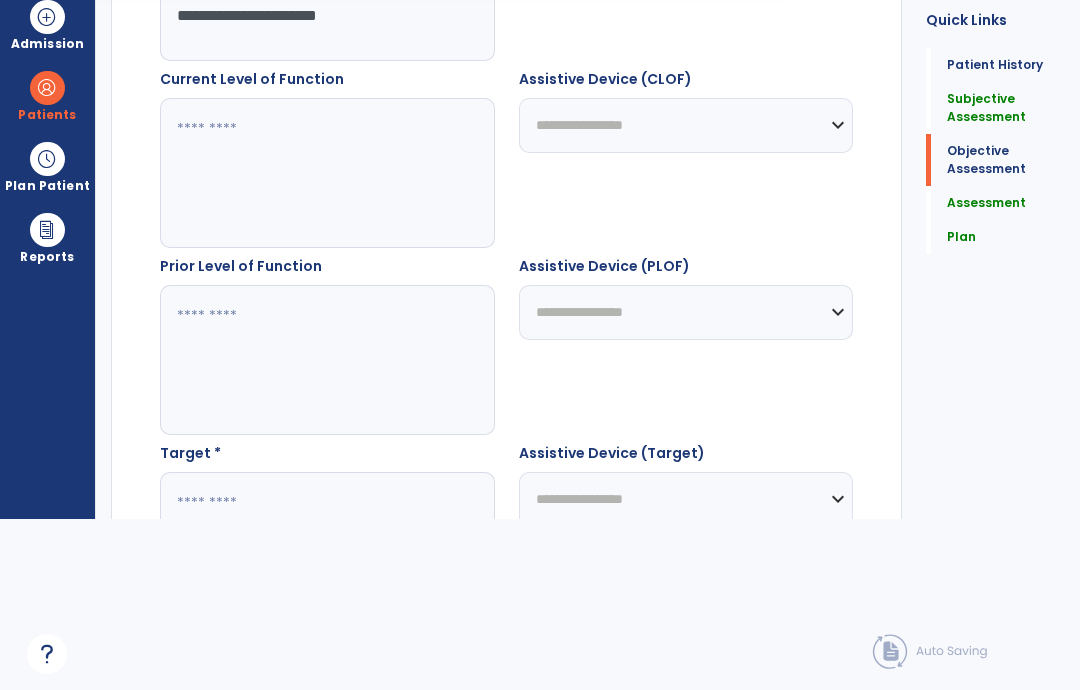 scroll, scrollTop: 1993, scrollLeft: 0, axis: vertical 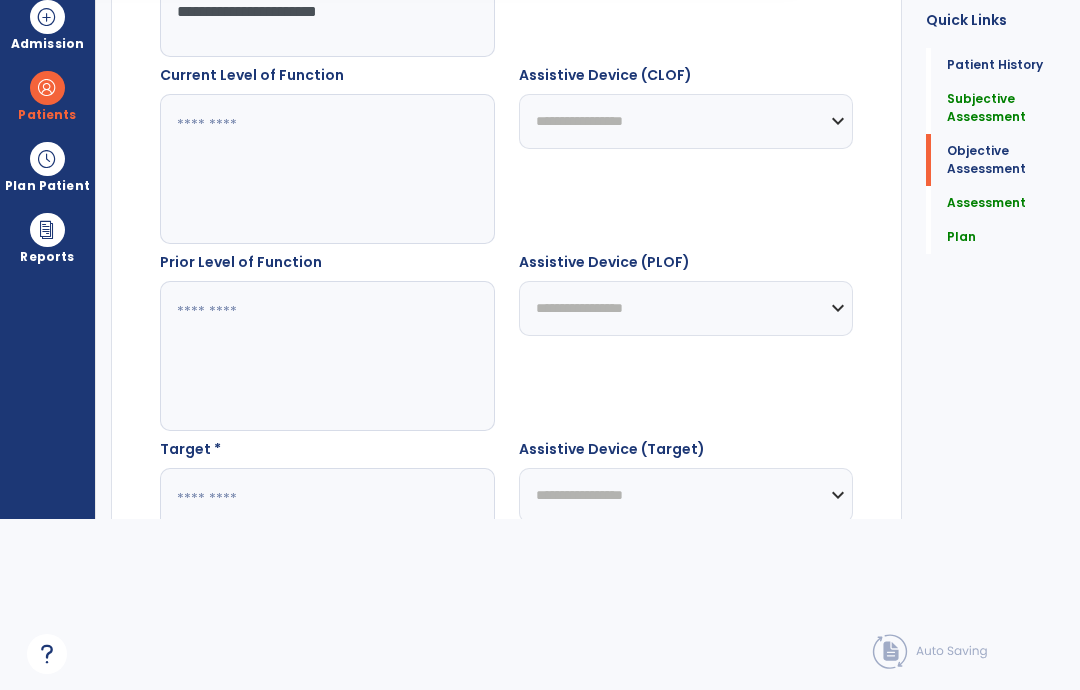 type on "**********" 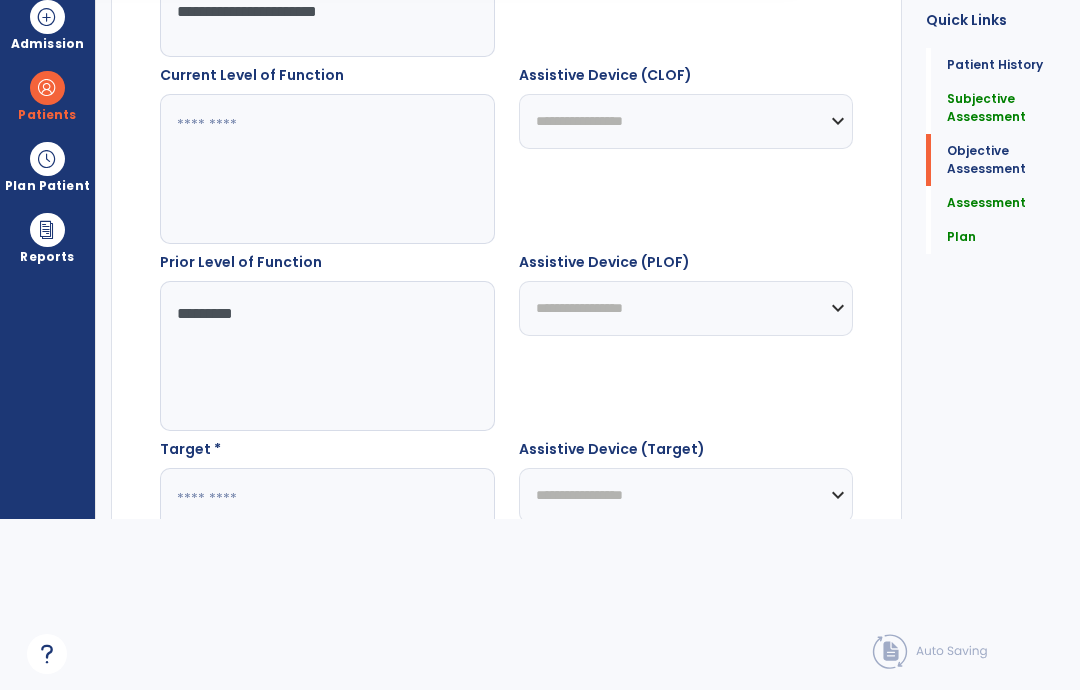 type on "********" 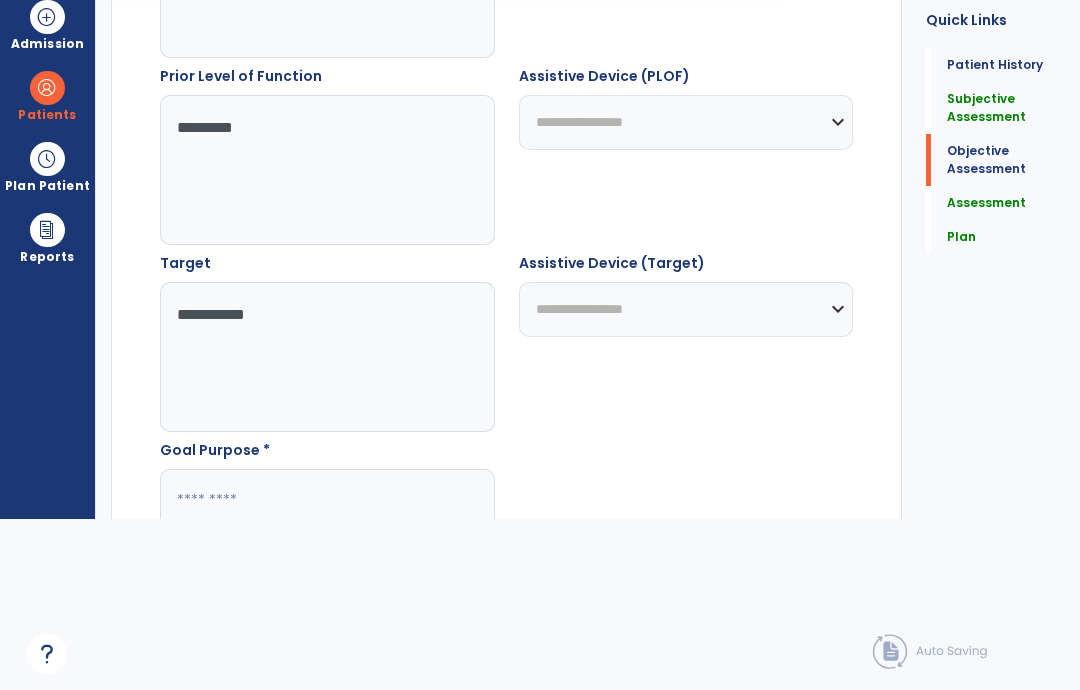 scroll, scrollTop: 2192, scrollLeft: 0, axis: vertical 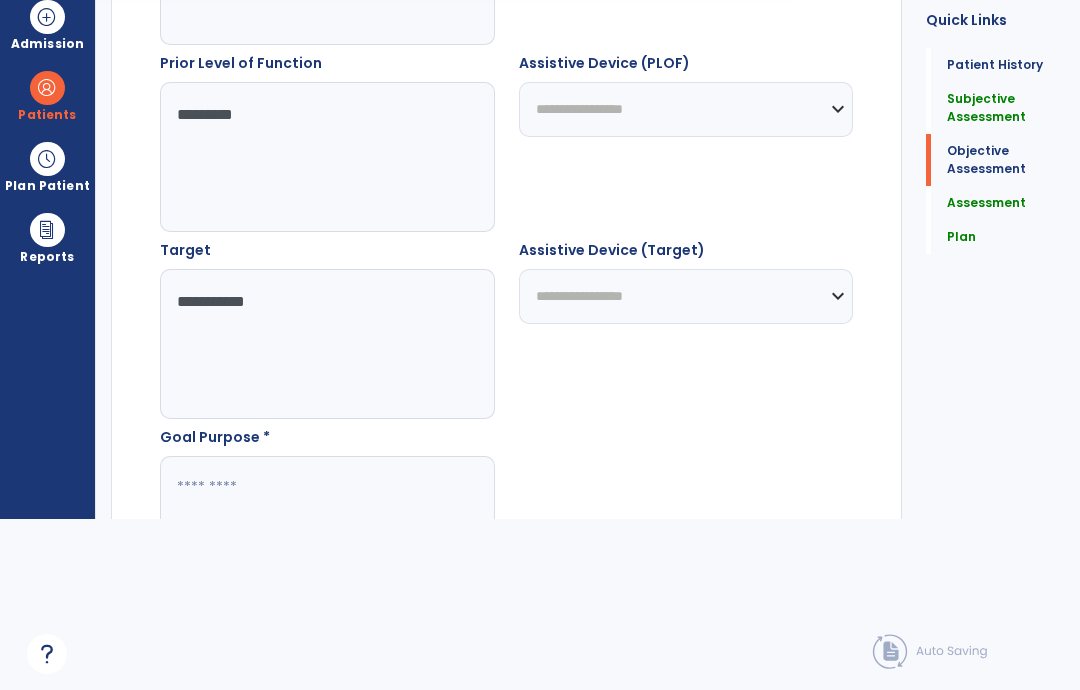 type on "**********" 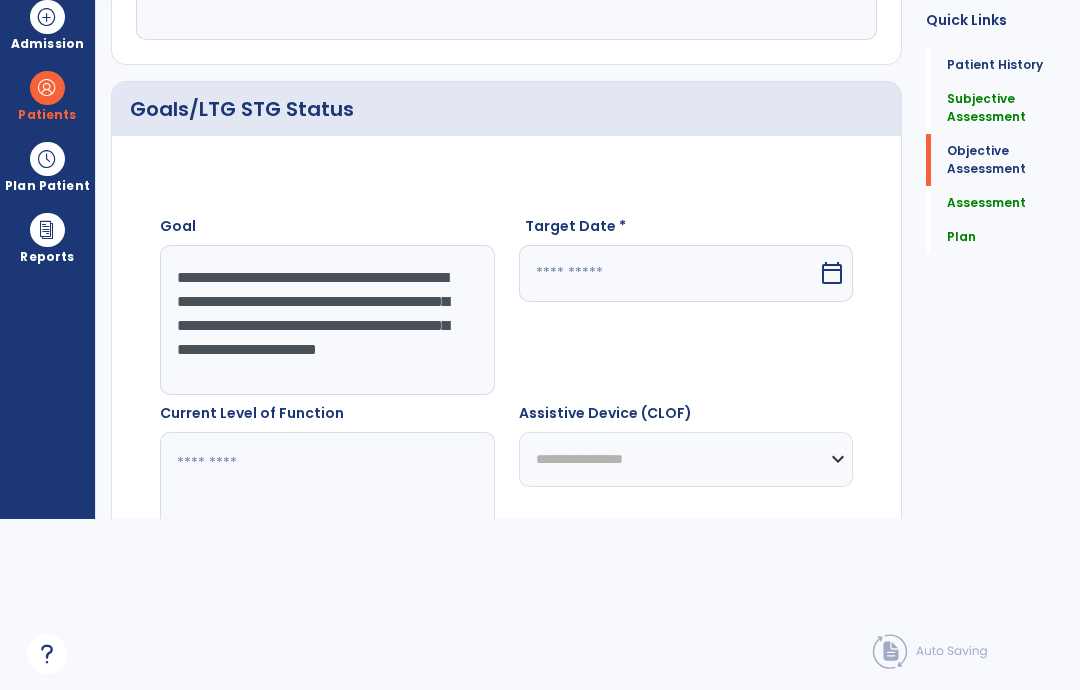 scroll, scrollTop: 1546, scrollLeft: 0, axis: vertical 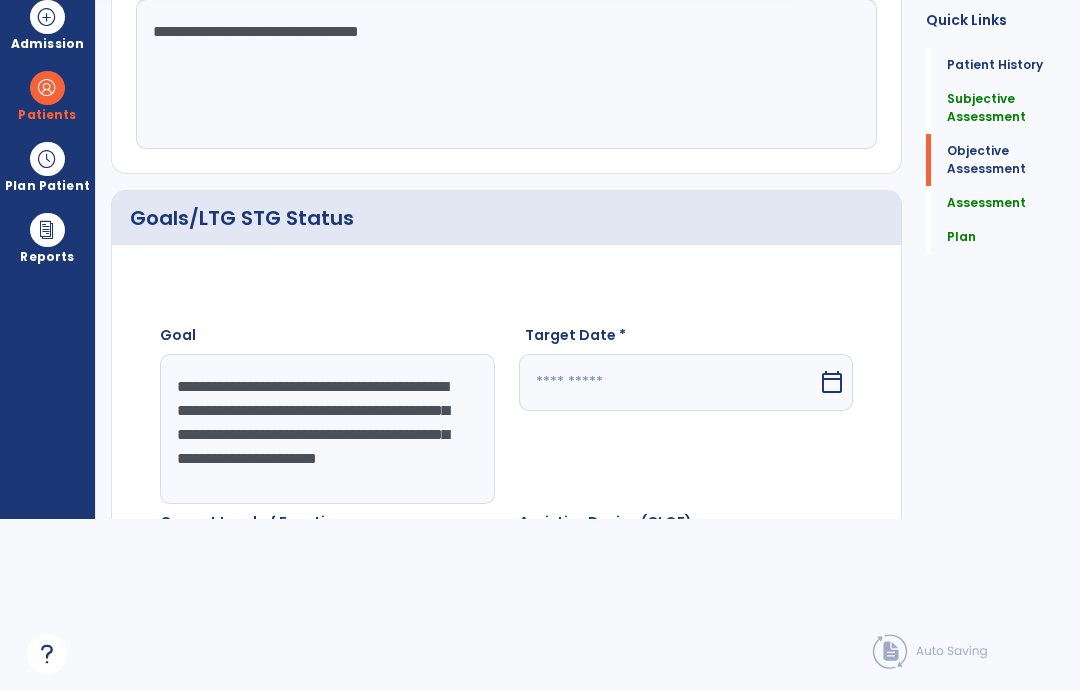 type on "**********" 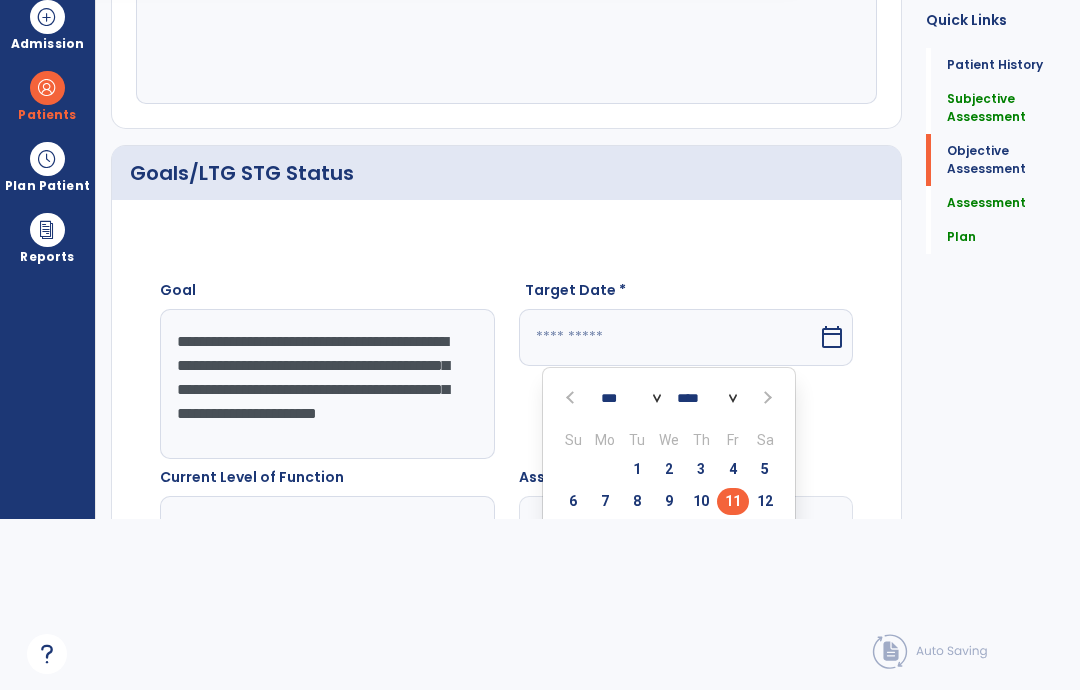 click on "25" at bounding box center [733, 565] 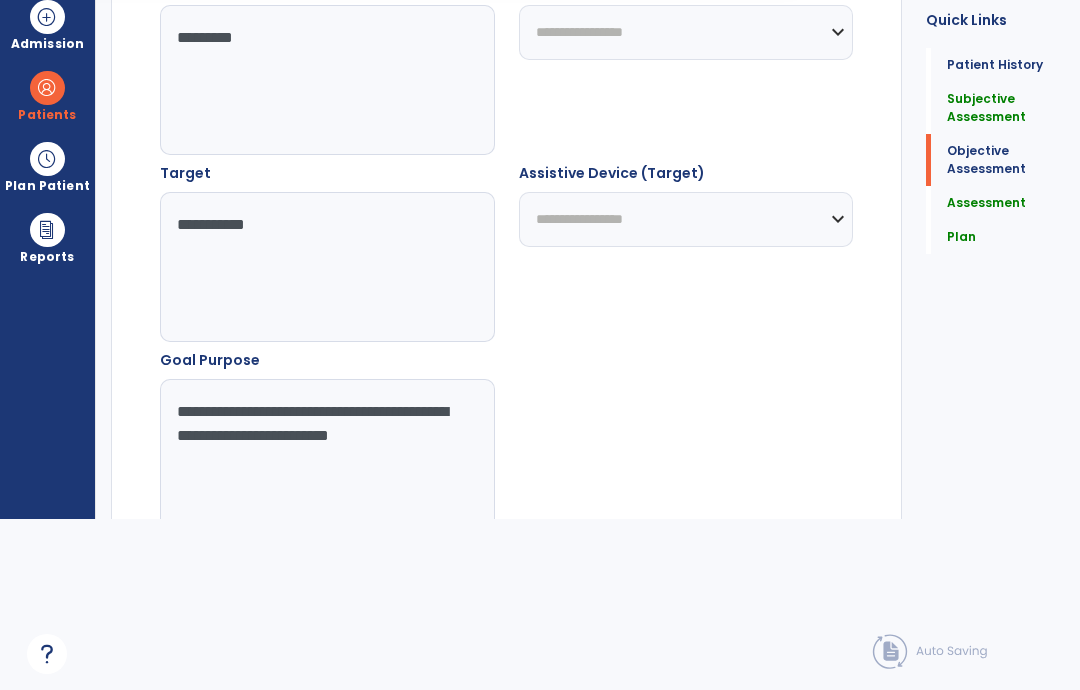 scroll, scrollTop: 2269, scrollLeft: 0, axis: vertical 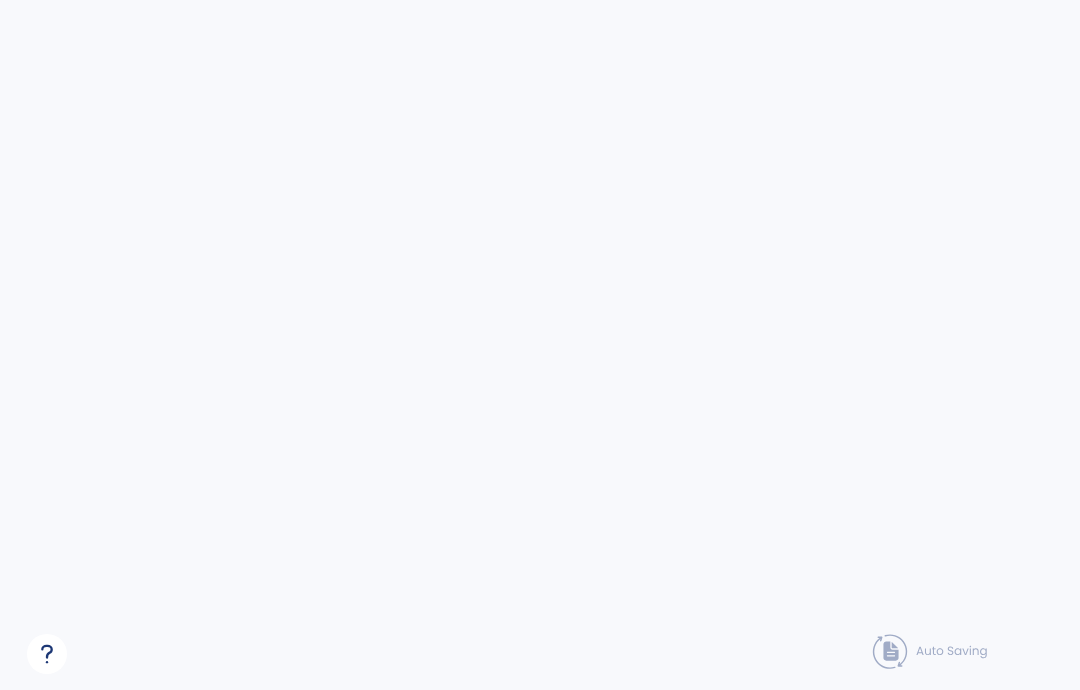 click on "domain_disabled   Benedictine    domain_disabled   BLC Regina   expand_more   BHC Minneapolis   BLC New Brighton   BLC Regina   BLC Shakopee  Show All Go Live: On schedule My Time:   Friday, Jul 11    ***** stop  Stop   Open your timecard  arrow_right Notifications  No Notifications yet   AW   Wilson, Alexia   expand_more   home   Home   person   Profile   help   Help   logout   Log out  Dashboard  dashboard  Therapist Dashboard Admission Patients  format_list_bulleted  Patient List  space_dashboard  Patient Board  insert_chart  PDPM Board Plan Patient  event_note  Planner  content_paste_go  Scheduler  content_paste_go  Whiteboard Reports  export_notes  Billing Exports  note_alt  EOM Report  event_note  Minutes By Payor  inbox_customize  Service Log  playlist_add_check  Triple Check Report  arrow_back   Progress Note   arrow_back      M  C  Mcgoon,   Christine  MRN 7780 Admit Date 05/20/2025 Start of Care 05/21/2025 Order Date 05/20/2025 Discipline OT Facility BLC Regina Payor Medicaid Code" at bounding box center [540, -367] 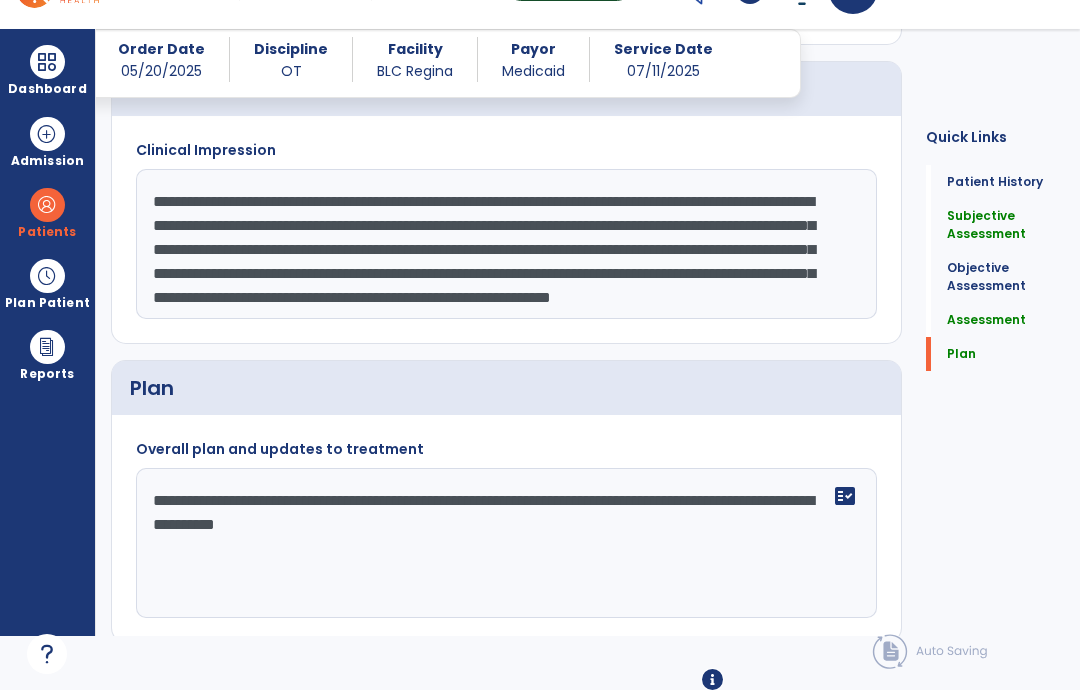 click on "**********" 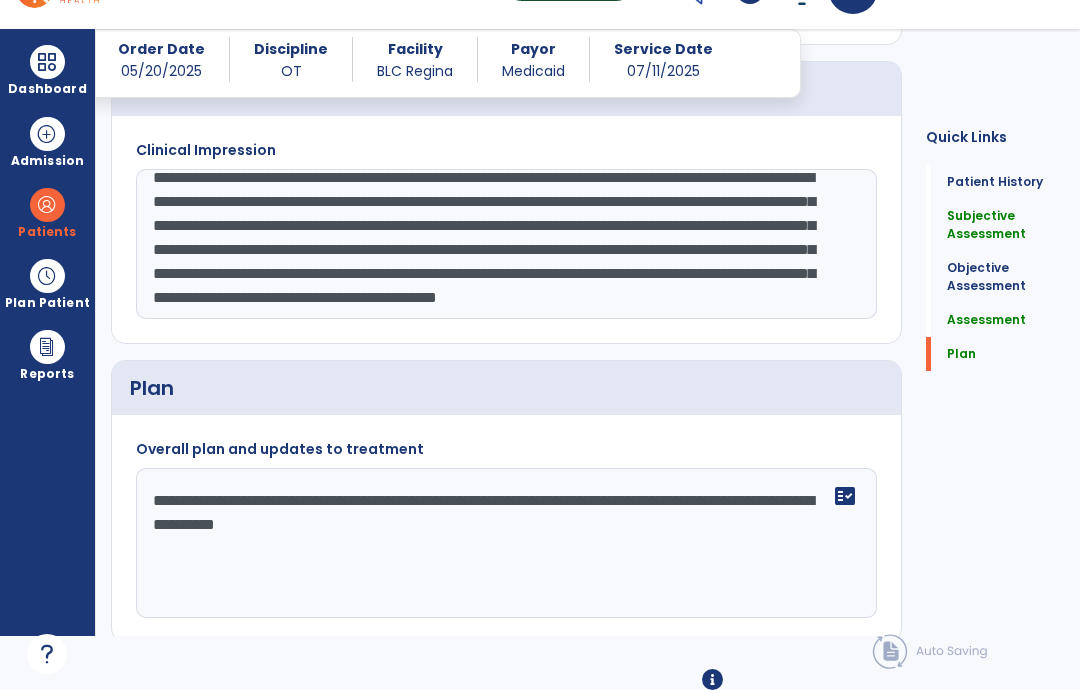 click on "**********" 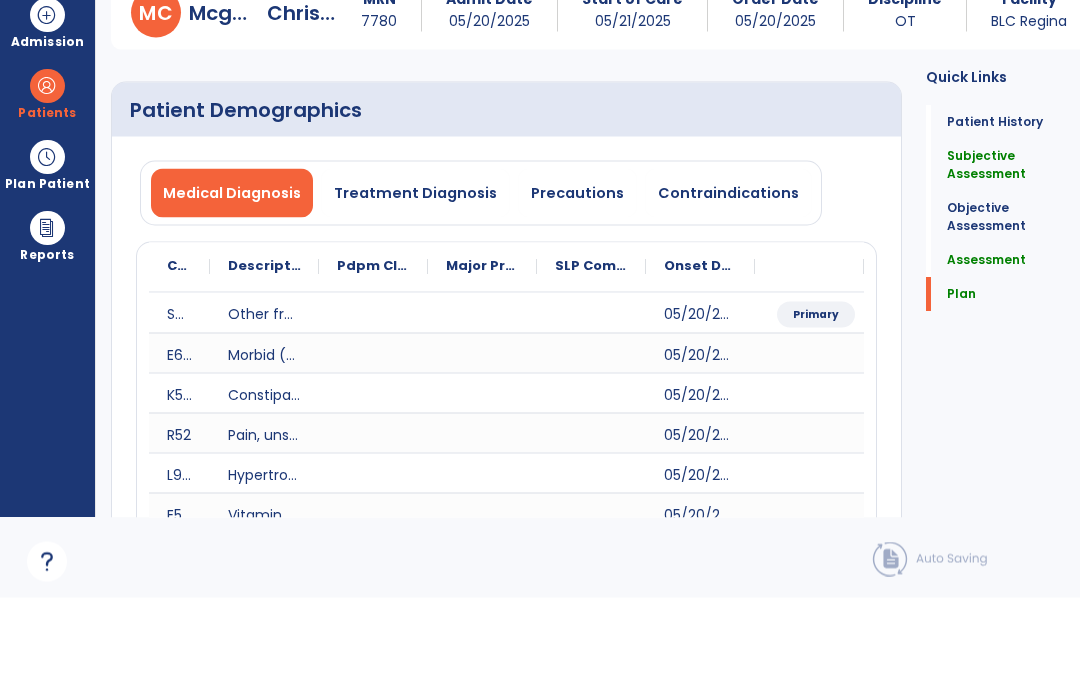 type on "**********" 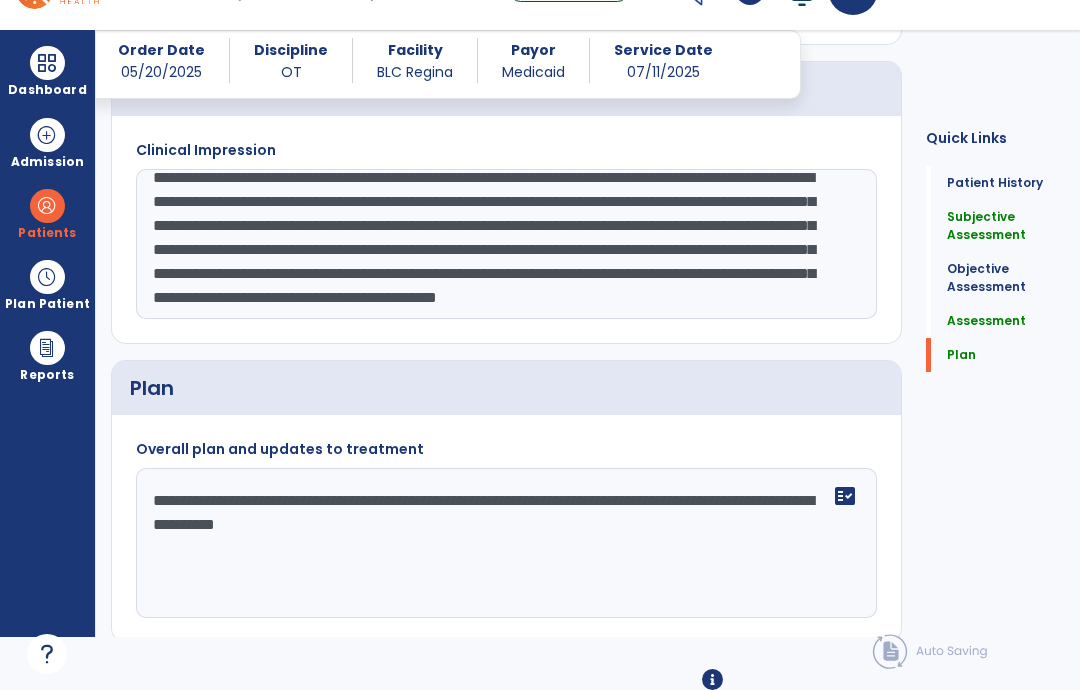 click on "Sign  chevron_right" 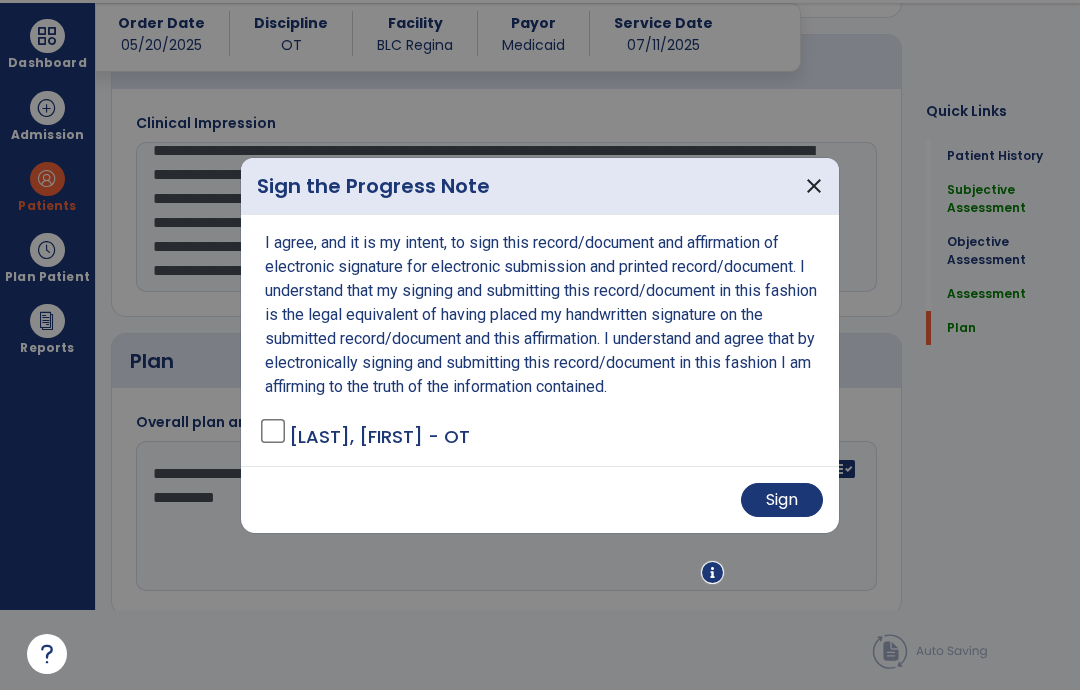 click on "Sign" at bounding box center [782, 500] 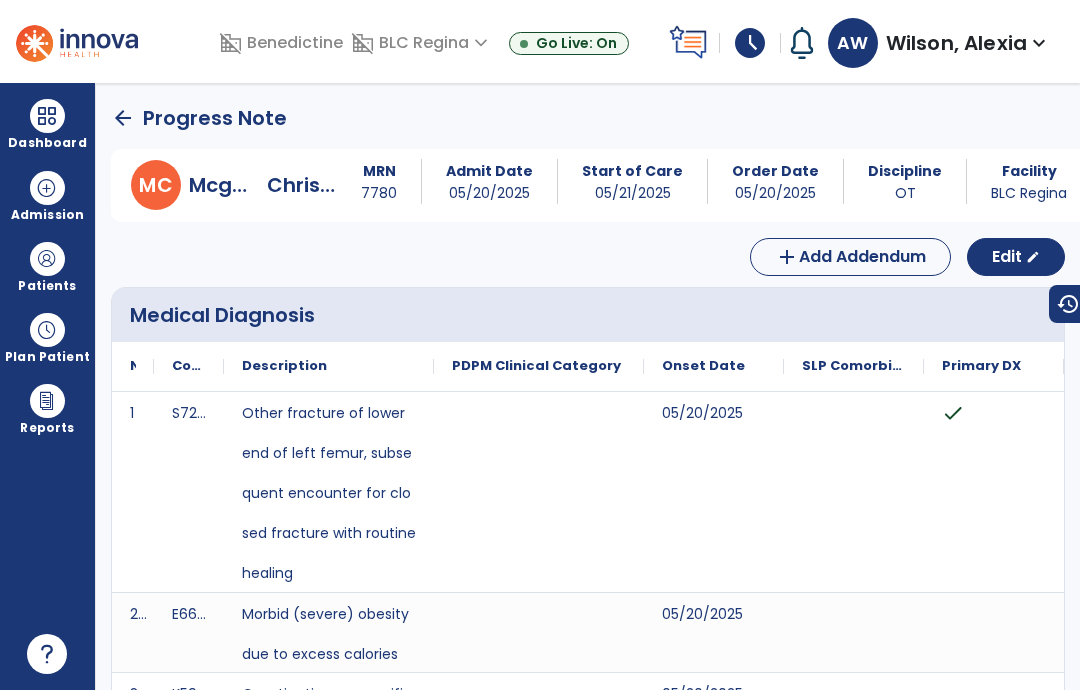 scroll, scrollTop: 0, scrollLeft: 0, axis: both 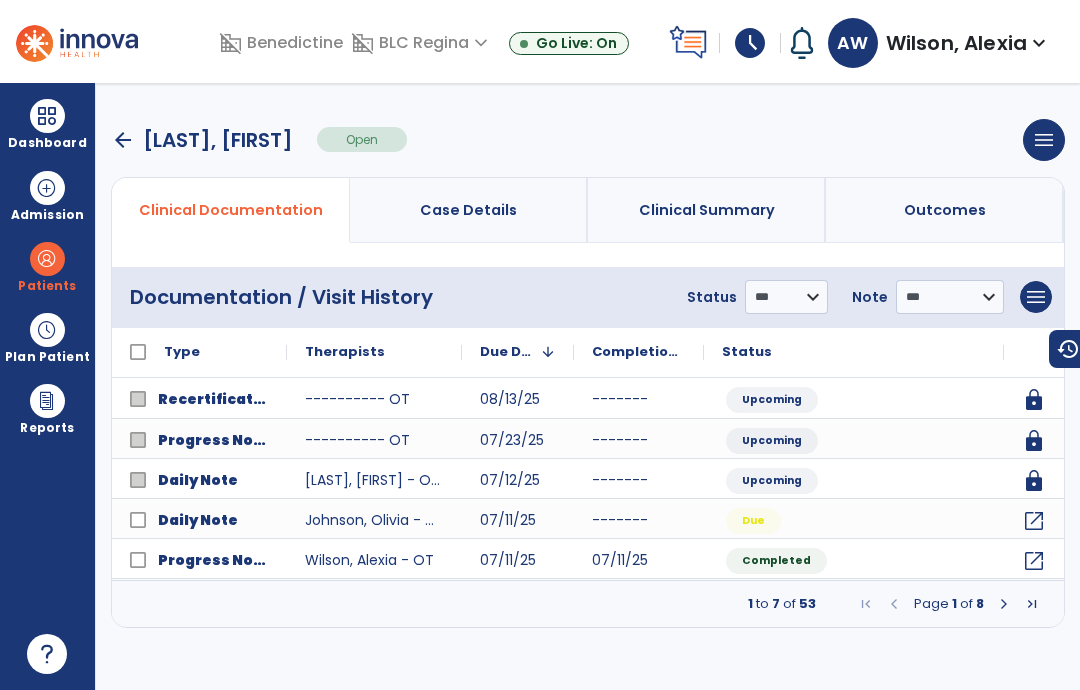 click at bounding box center (47, 116) 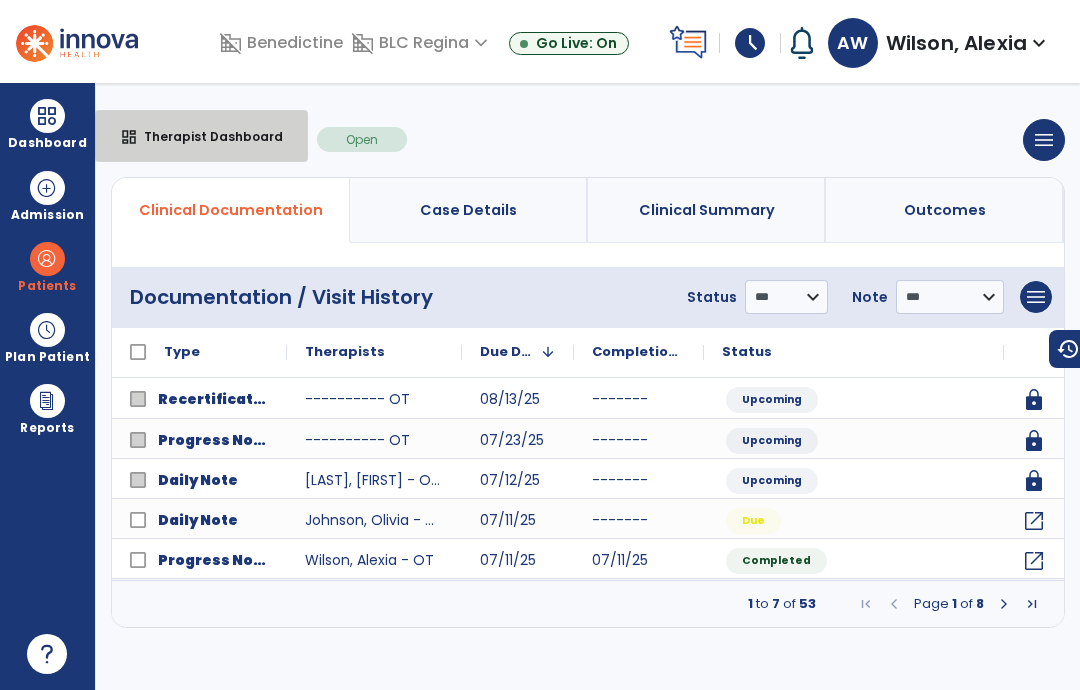 click on "Therapist Dashboard" at bounding box center (205, 136) 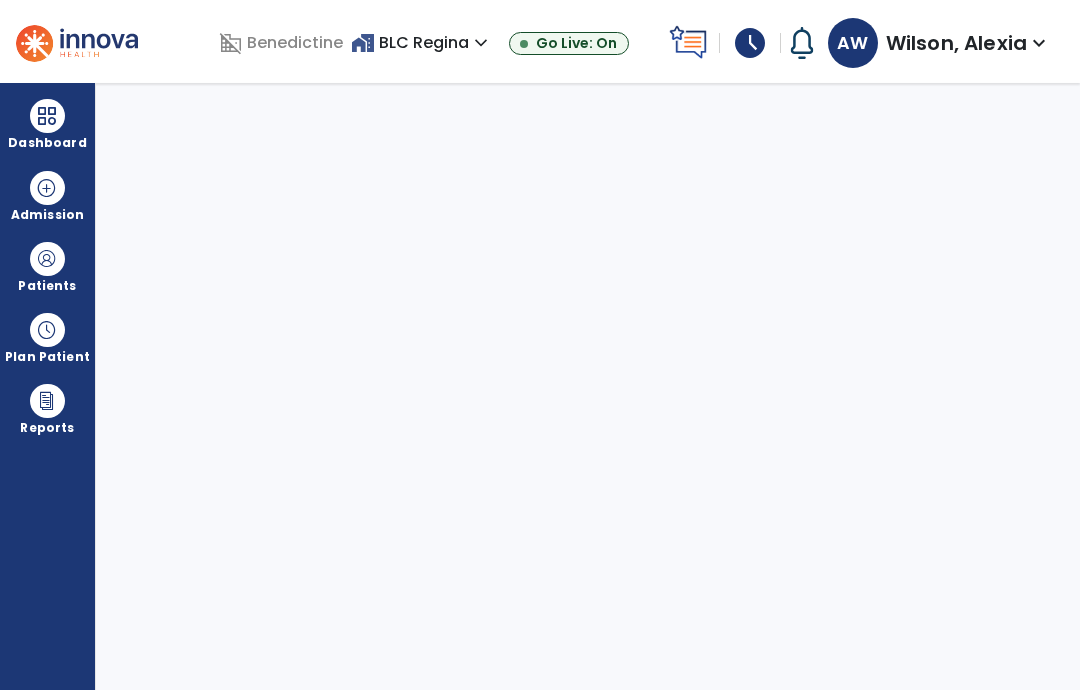 scroll, scrollTop: 0, scrollLeft: 0, axis: both 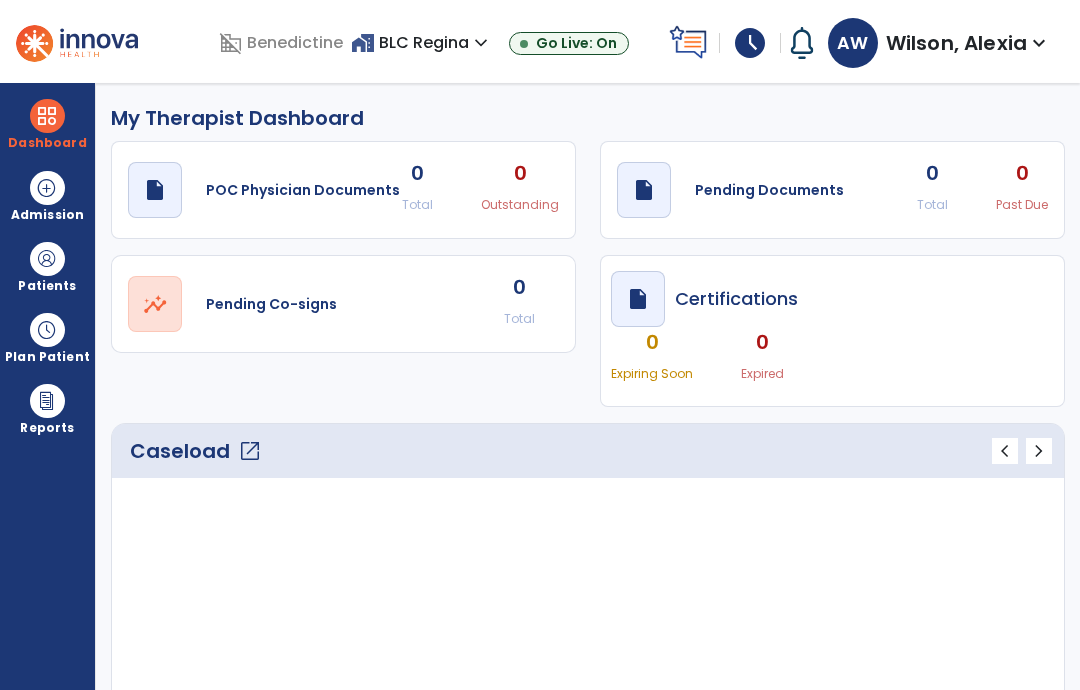 type on "*****" 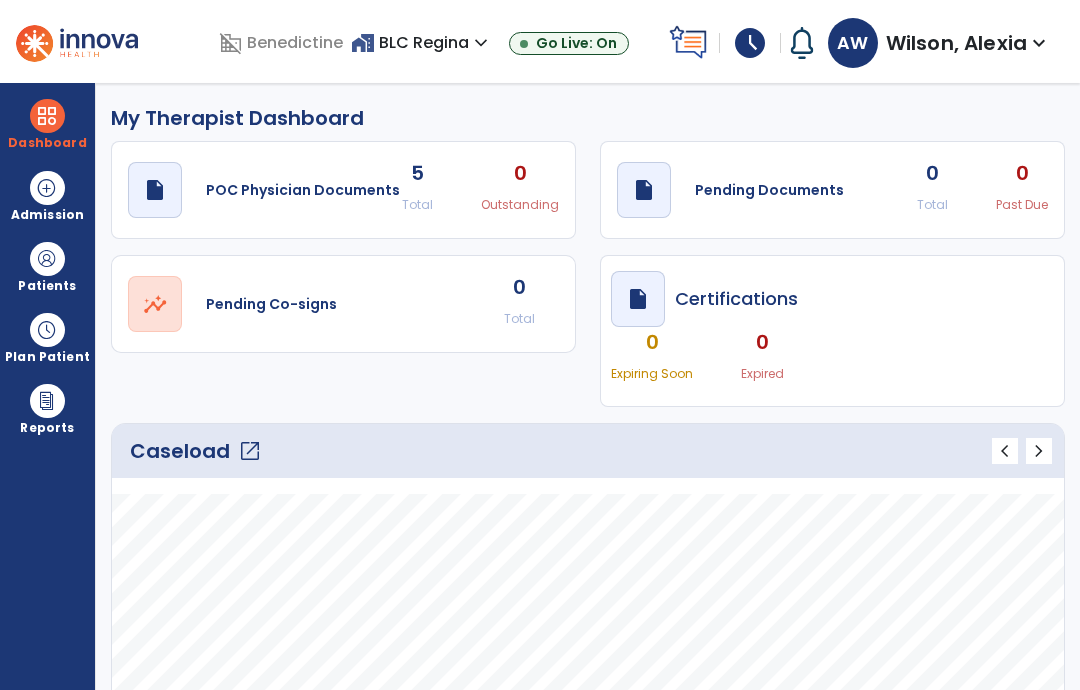 click on "schedule" at bounding box center (750, 43) 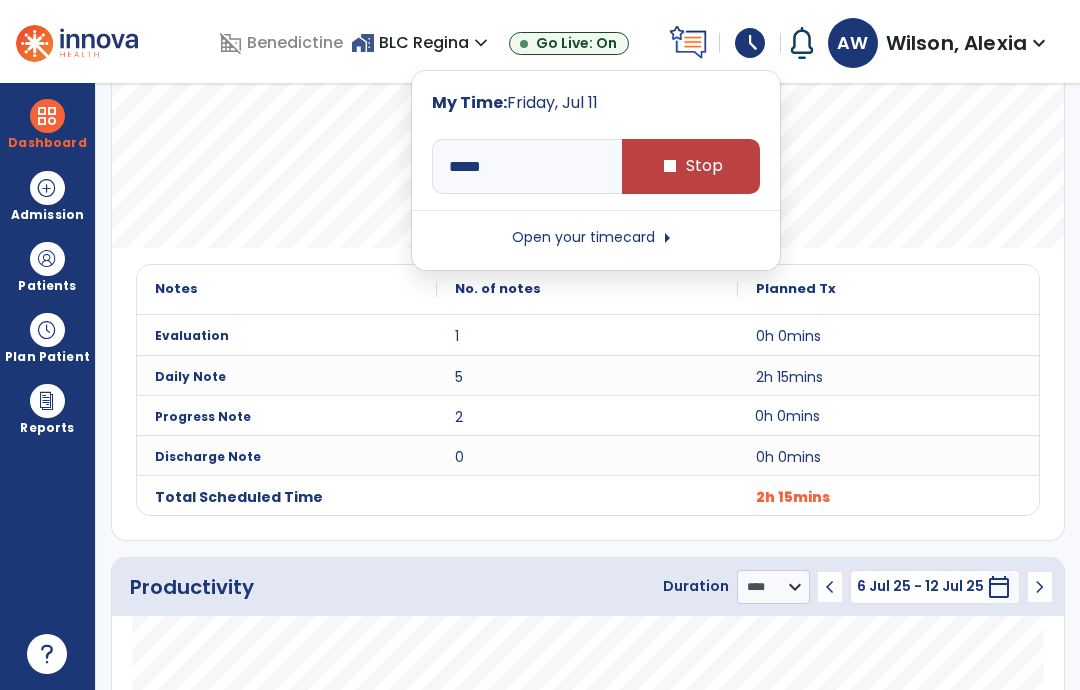 scroll, scrollTop: 645, scrollLeft: 0, axis: vertical 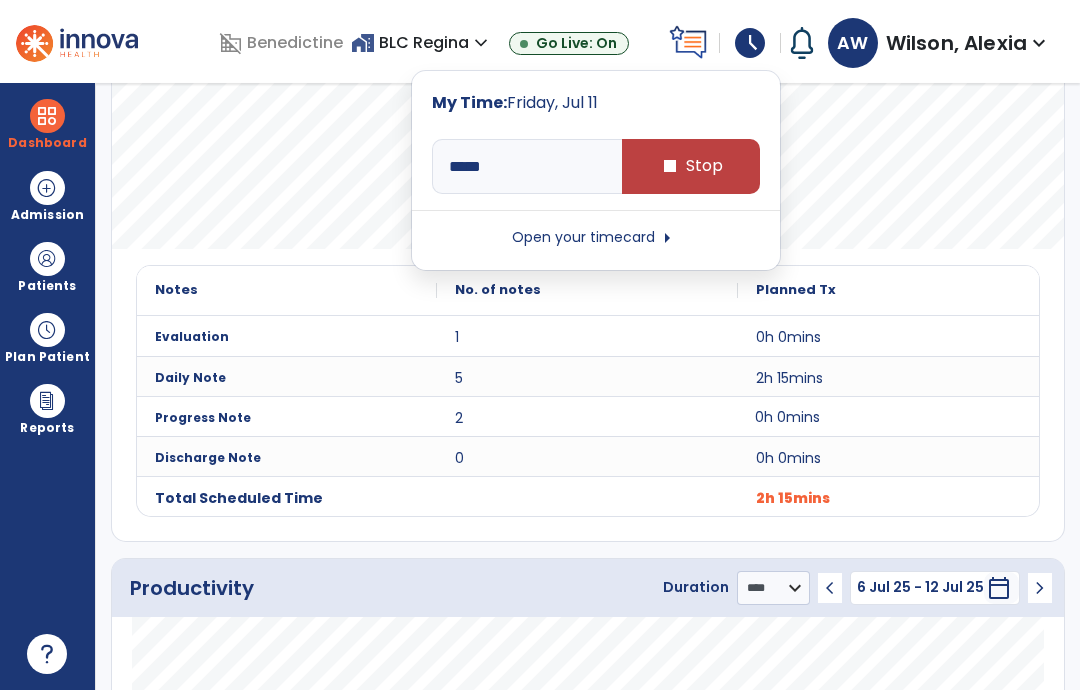 click on "stop  Stop" at bounding box center [691, 166] 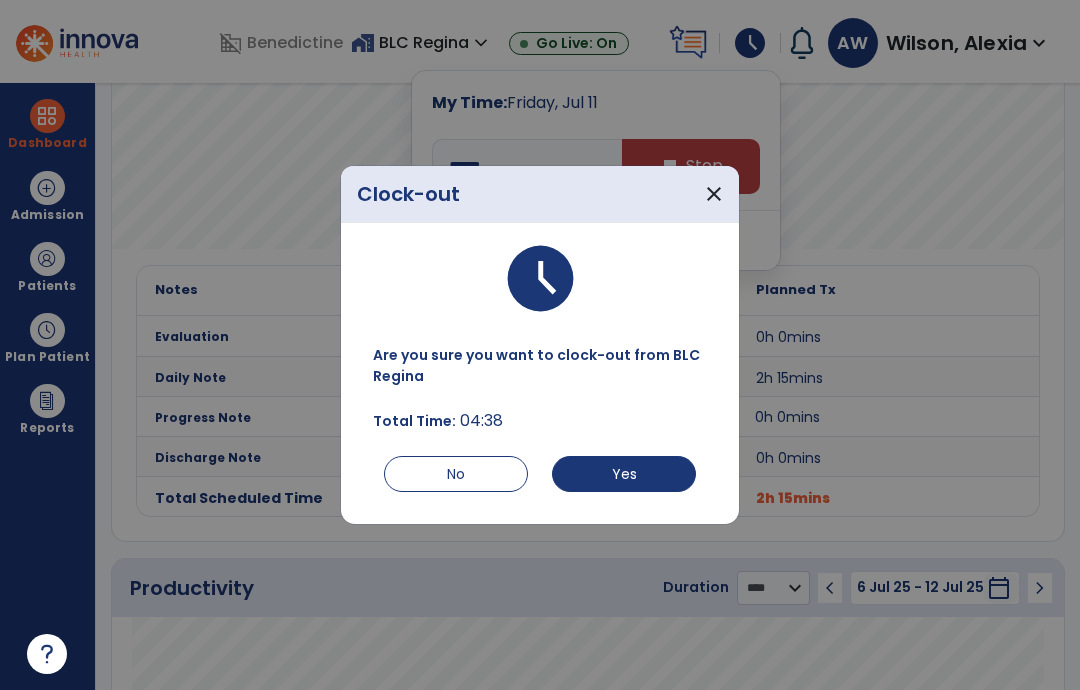 click on "Yes" at bounding box center [624, 474] 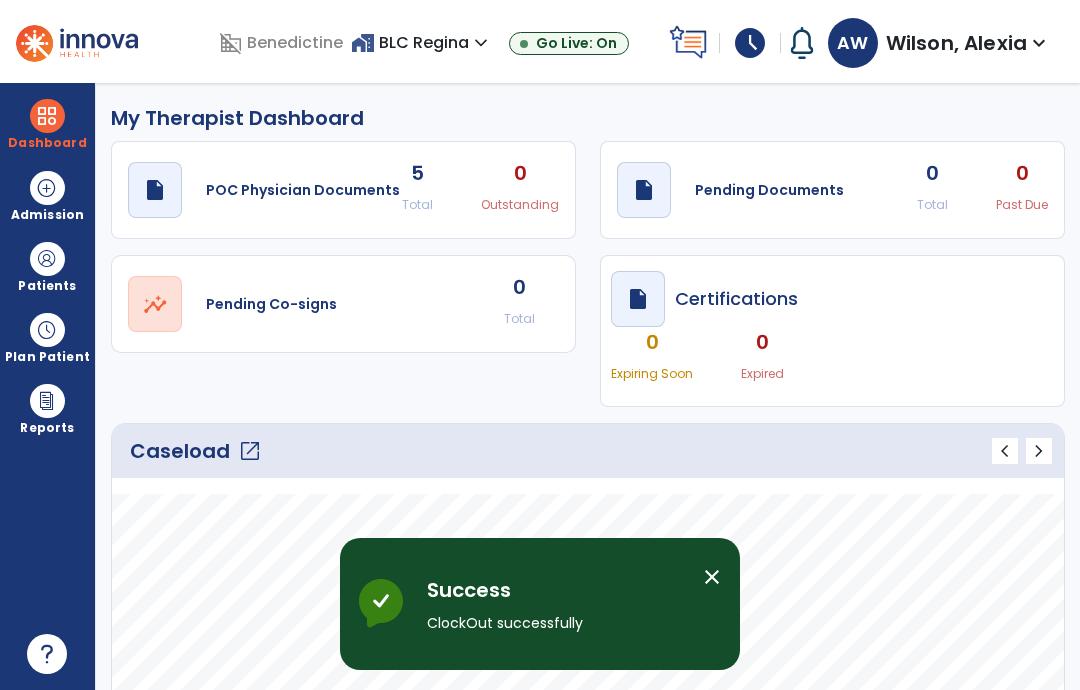 scroll, scrollTop: -1, scrollLeft: 0, axis: vertical 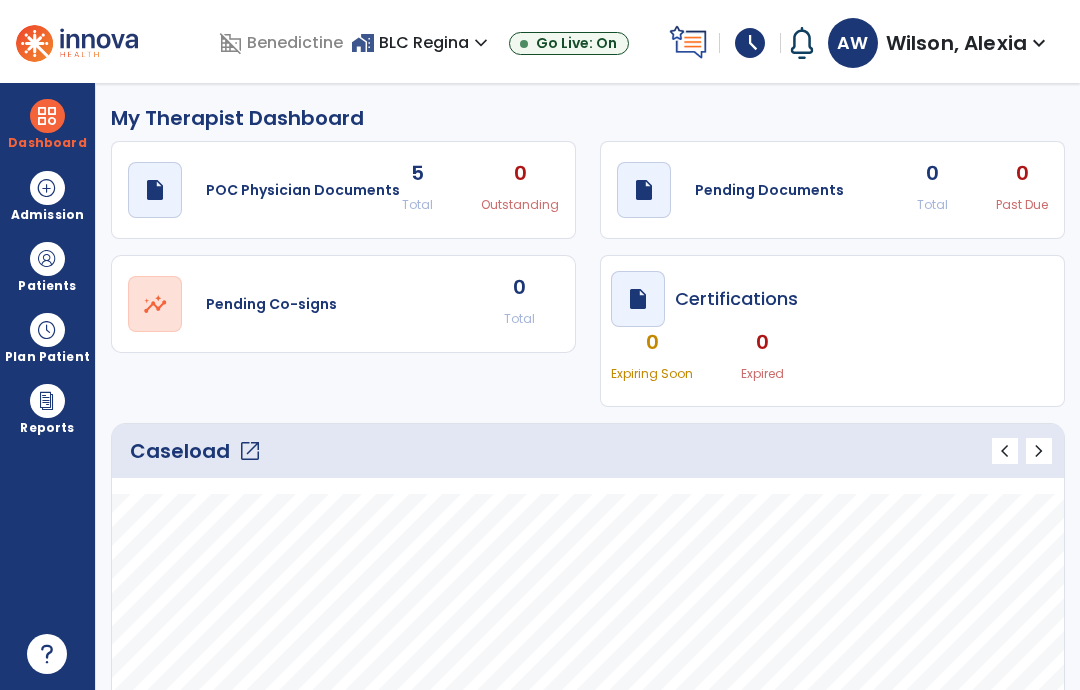 click on "schedule" at bounding box center [750, 43] 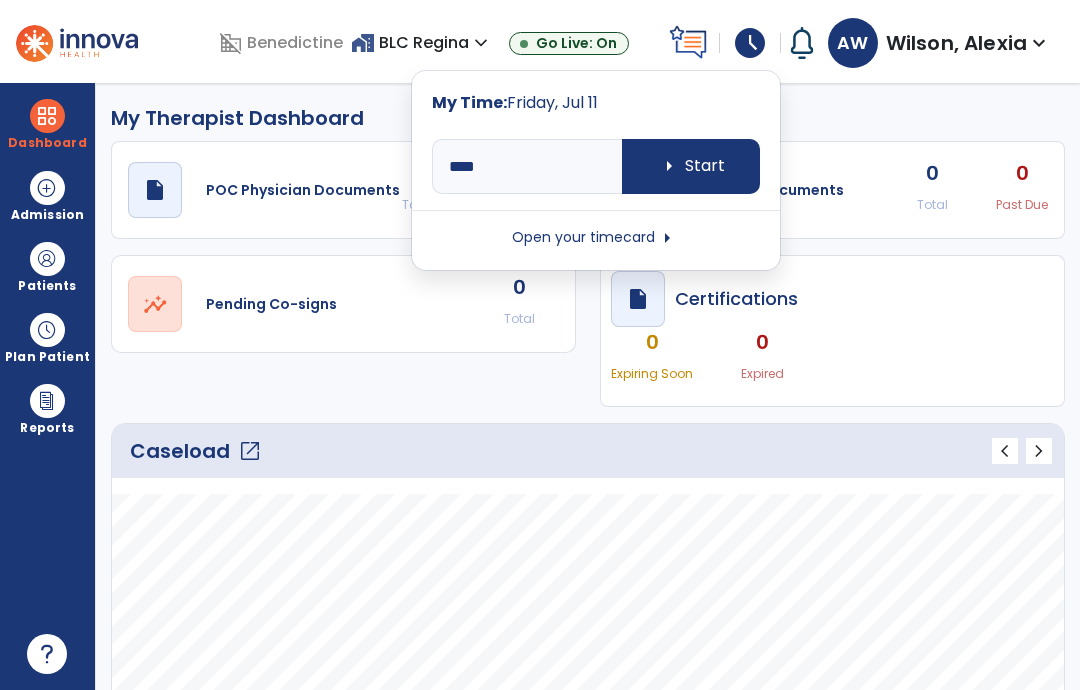 click on "Open your timecard  arrow_right" at bounding box center (596, 238) 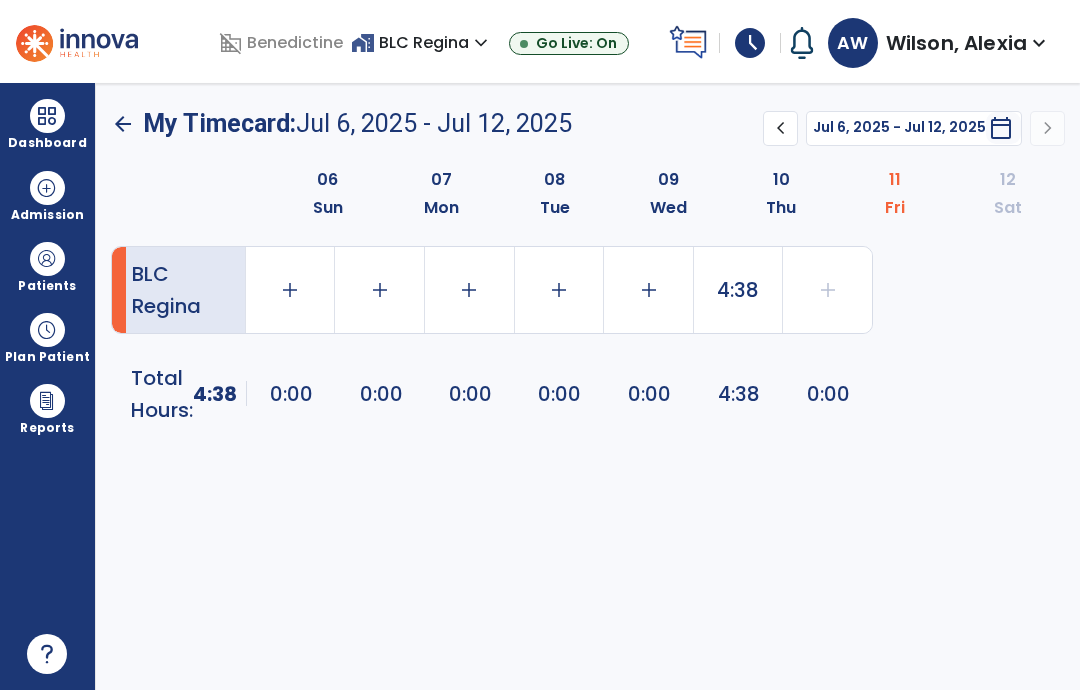 click on "4:38" 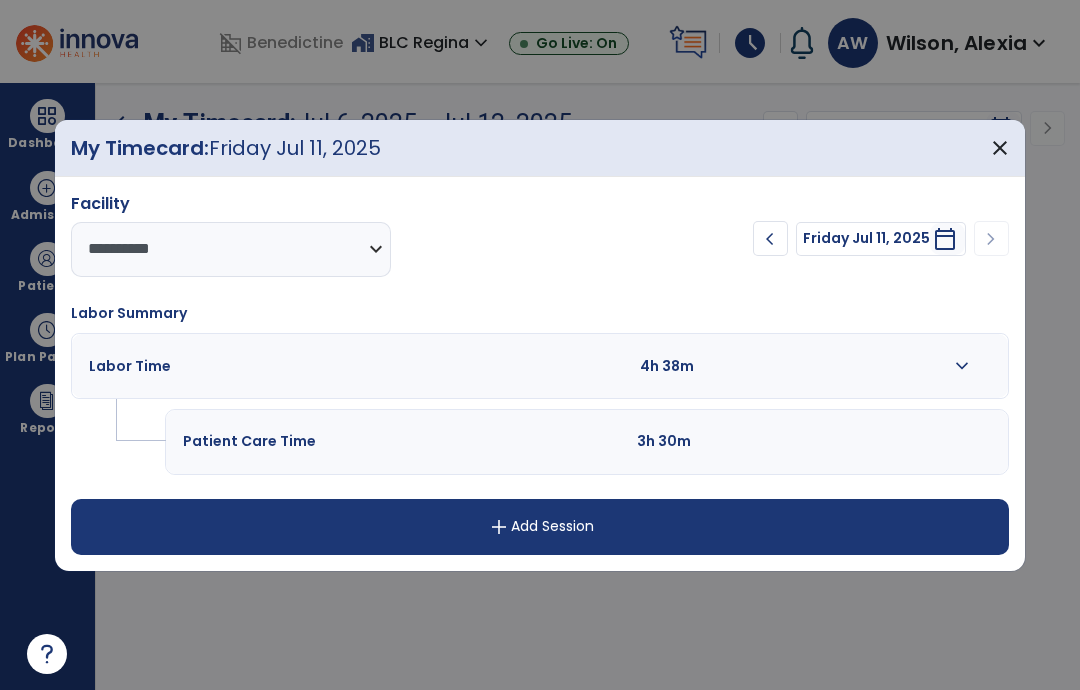 click on "close" at bounding box center (1000, 148) 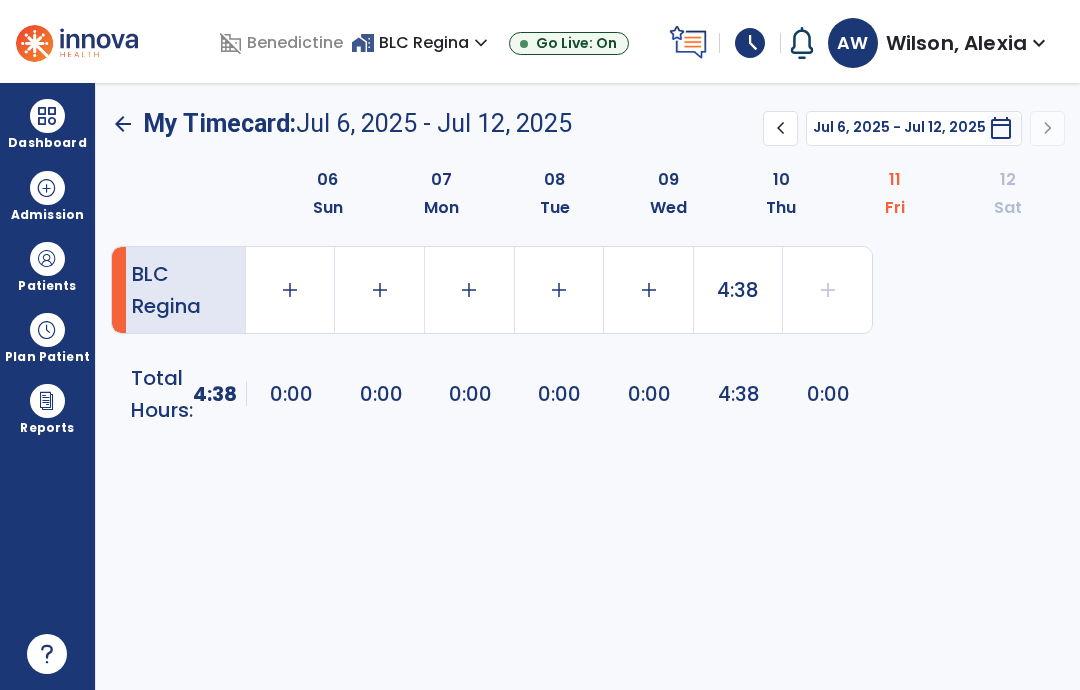 click on "arrow_back" 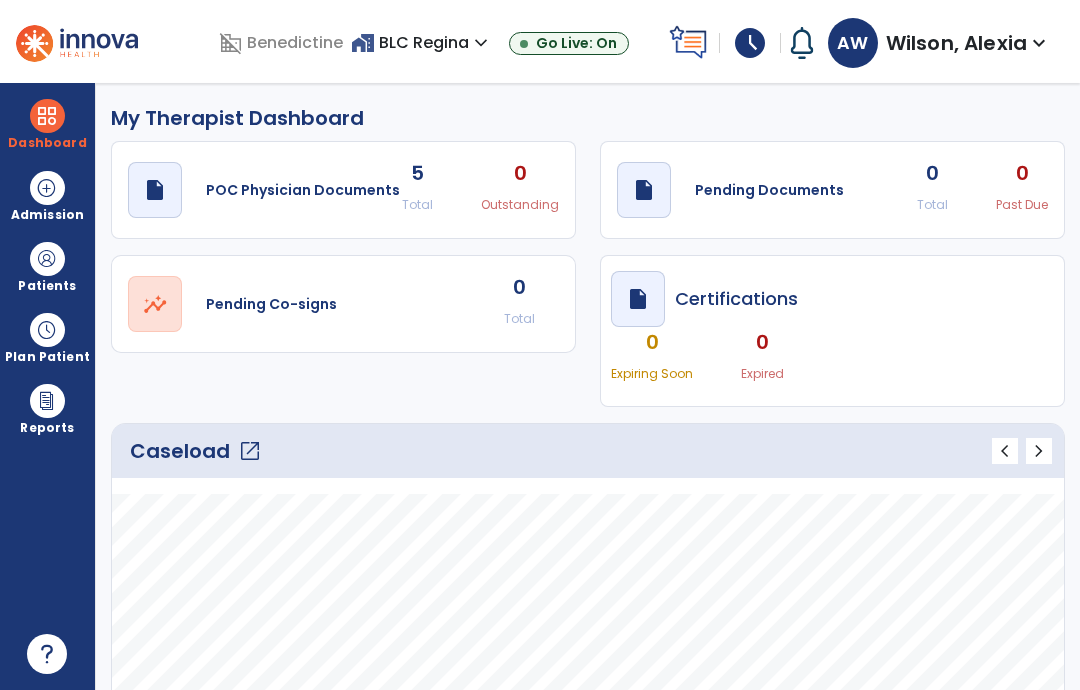 scroll, scrollTop: 0, scrollLeft: 0, axis: both 